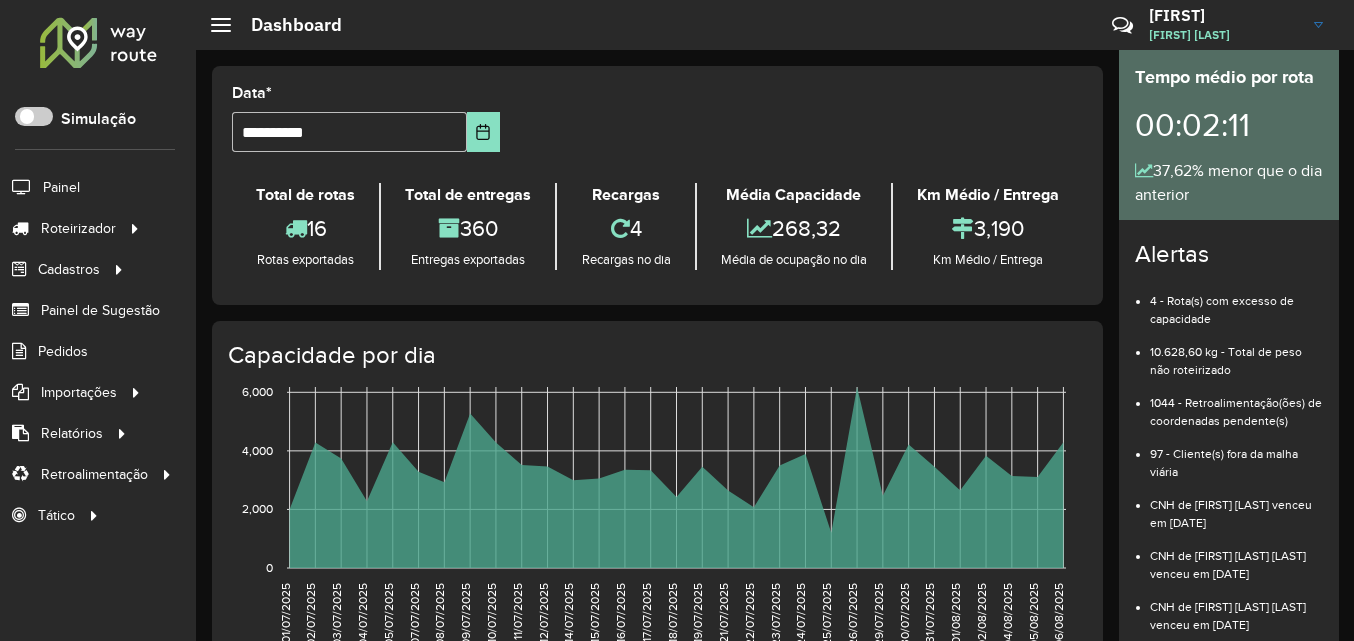 scroll, scrollTop: 0, scrollLeft: 0, axis: both 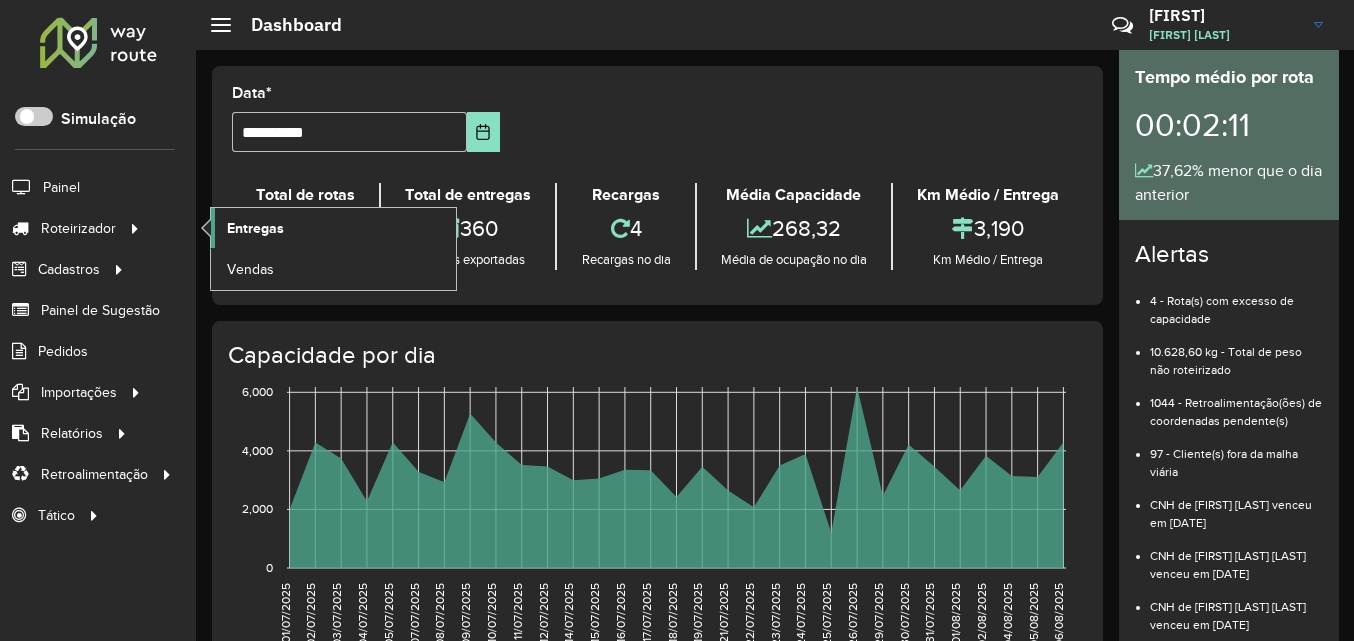 click on "Entregas" 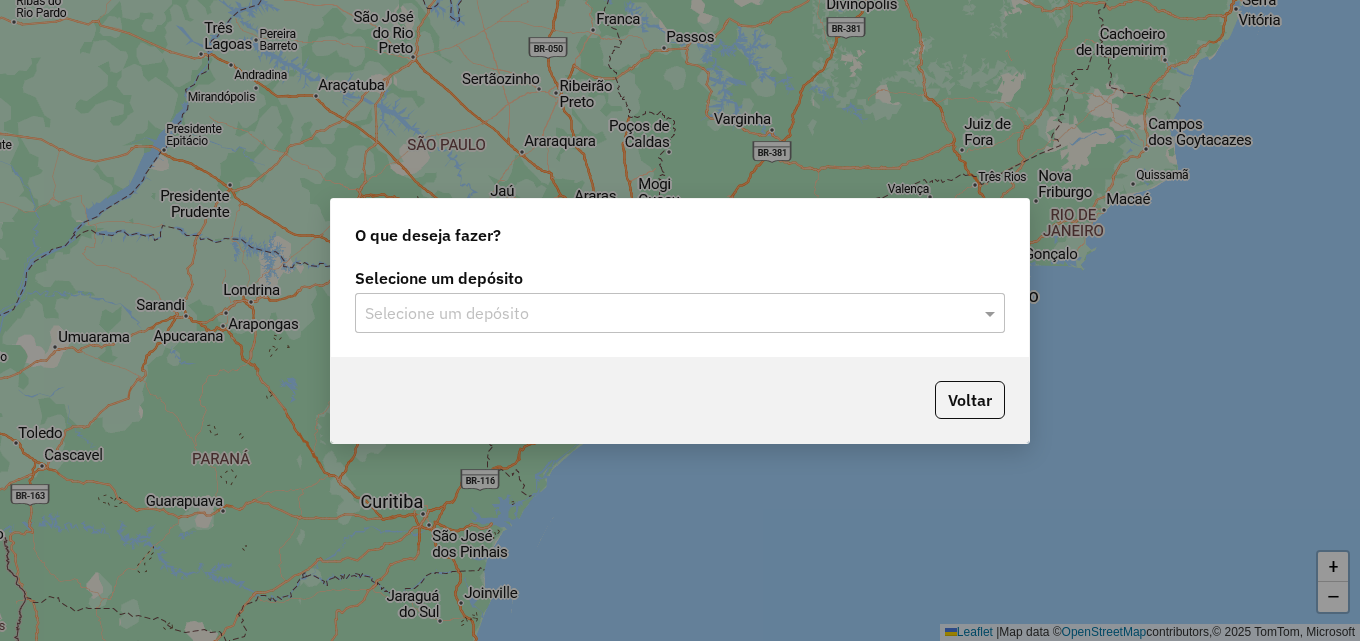 scroll, scrollTop: 0, scrollLeft: 0, axis: both 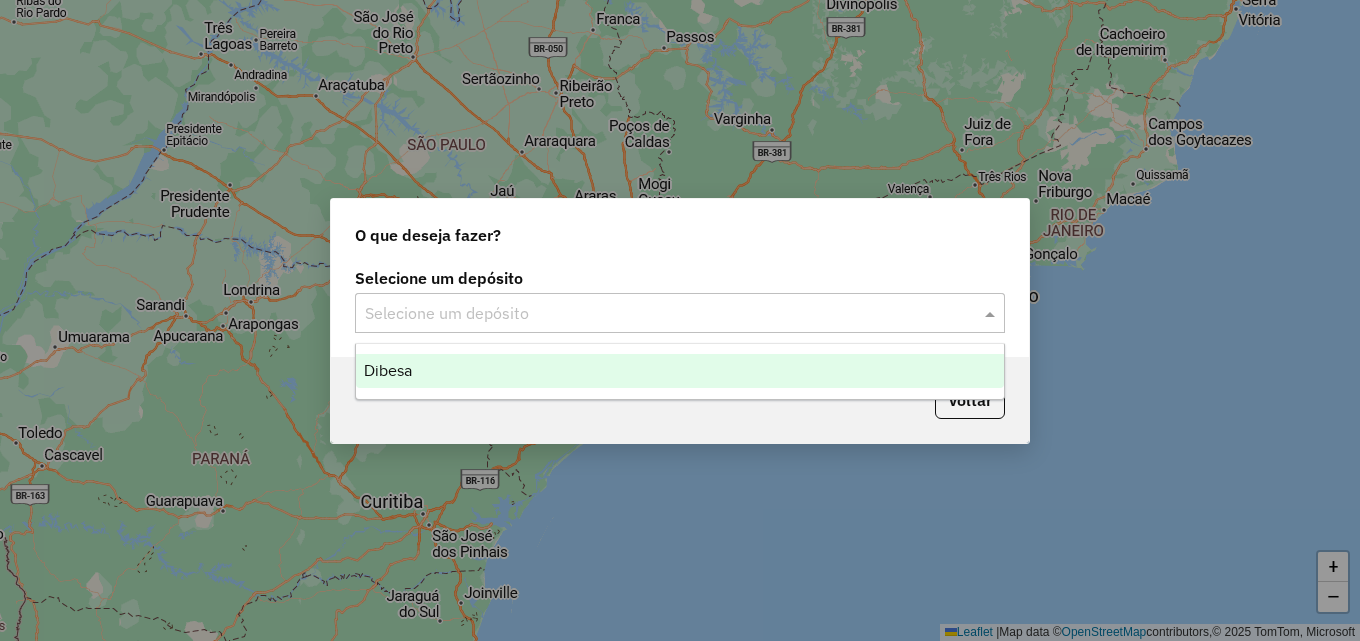 click on "Dibesa" at bounding box center (680, 371) 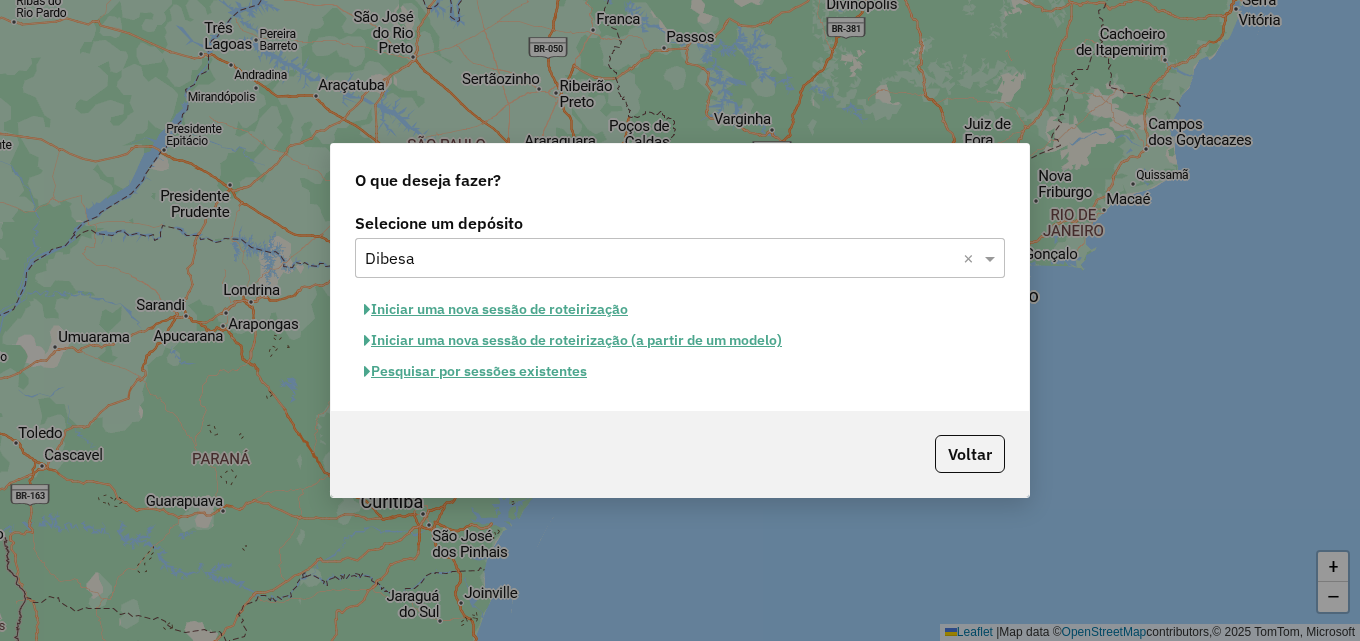 click on "Iniciar uma nova sessão de roteirização" 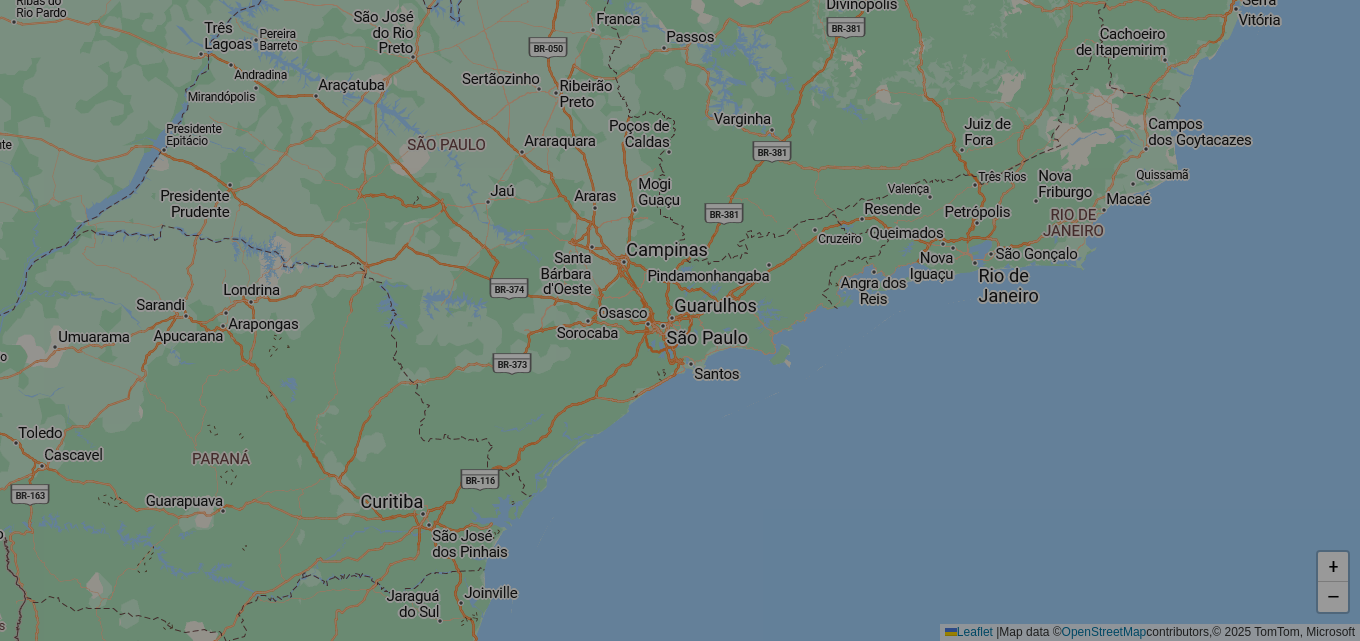 select on "*" 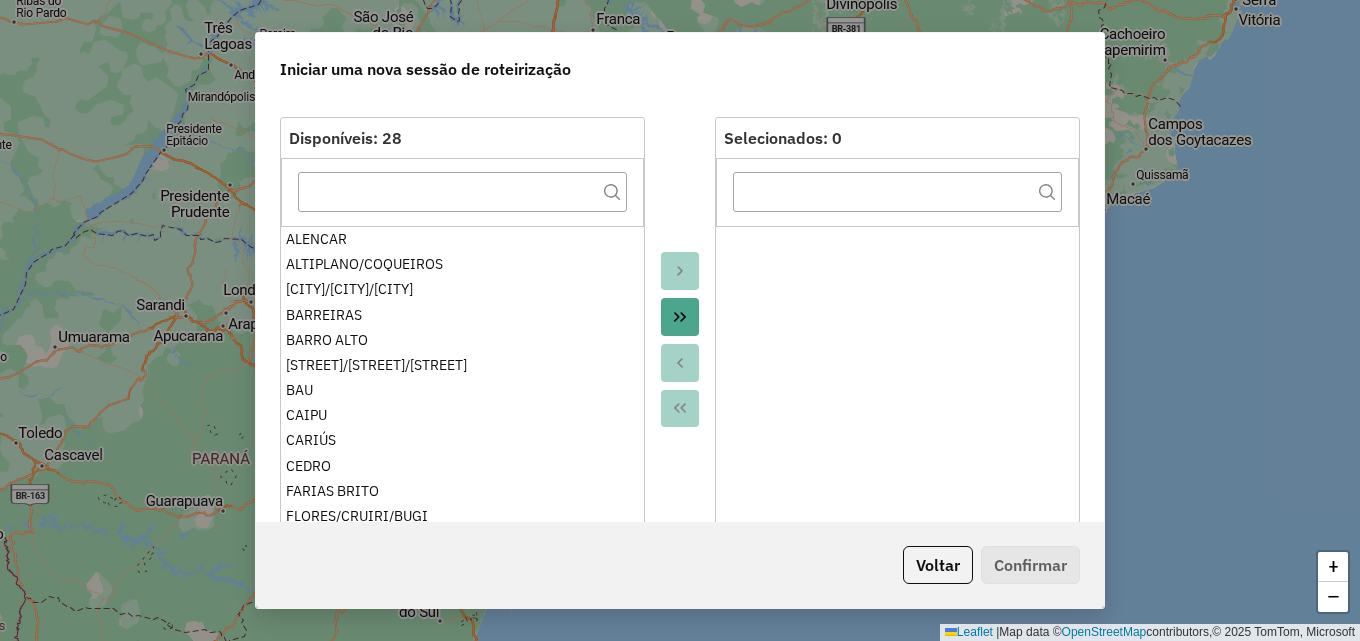 scroll, scrollTop: 200, scrollLeft: 0, axis: vertical 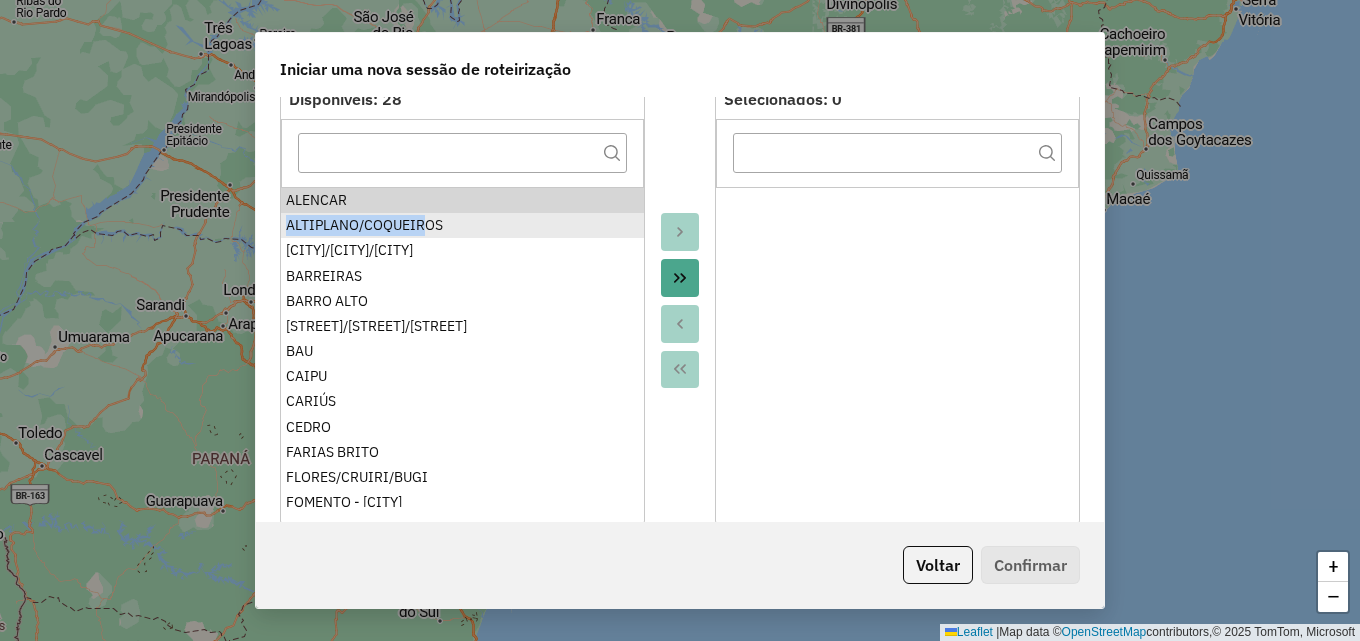 drag, startPoint x: 417, startPoint y: 212, endPoint x: 420, endPoint y: 223, distance: 11.401754 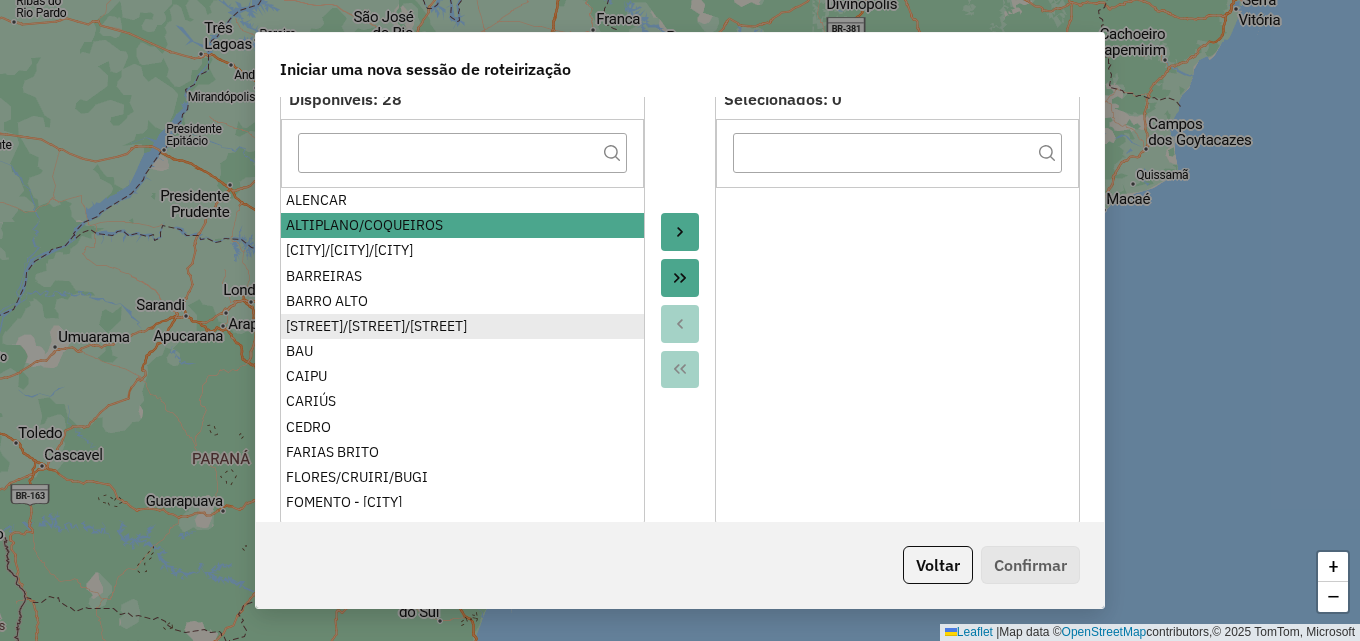 click on "[STREET]/[STREET]/[STREET]" at bounding box center [462, 326] 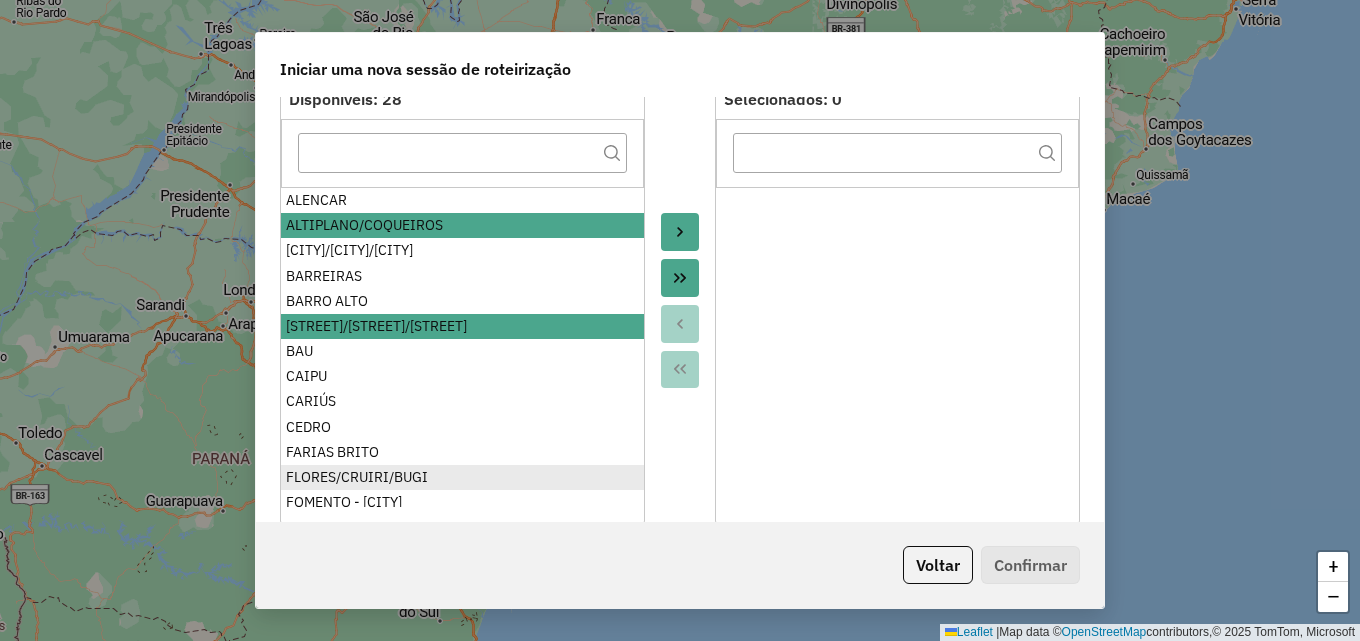 click on "FLORES/CRUIRI/BUGI" at bounding box center (462, 477) 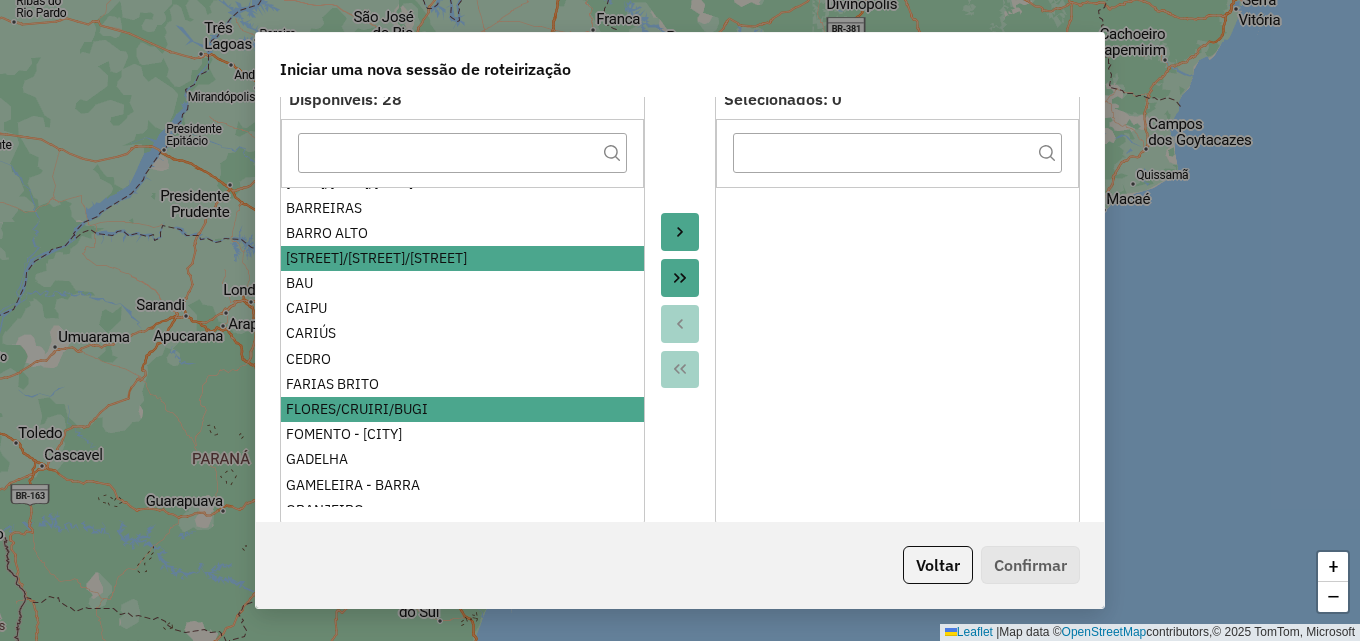 scroll, scrollTop: 100, scrollLeft: 0, axis: vertical 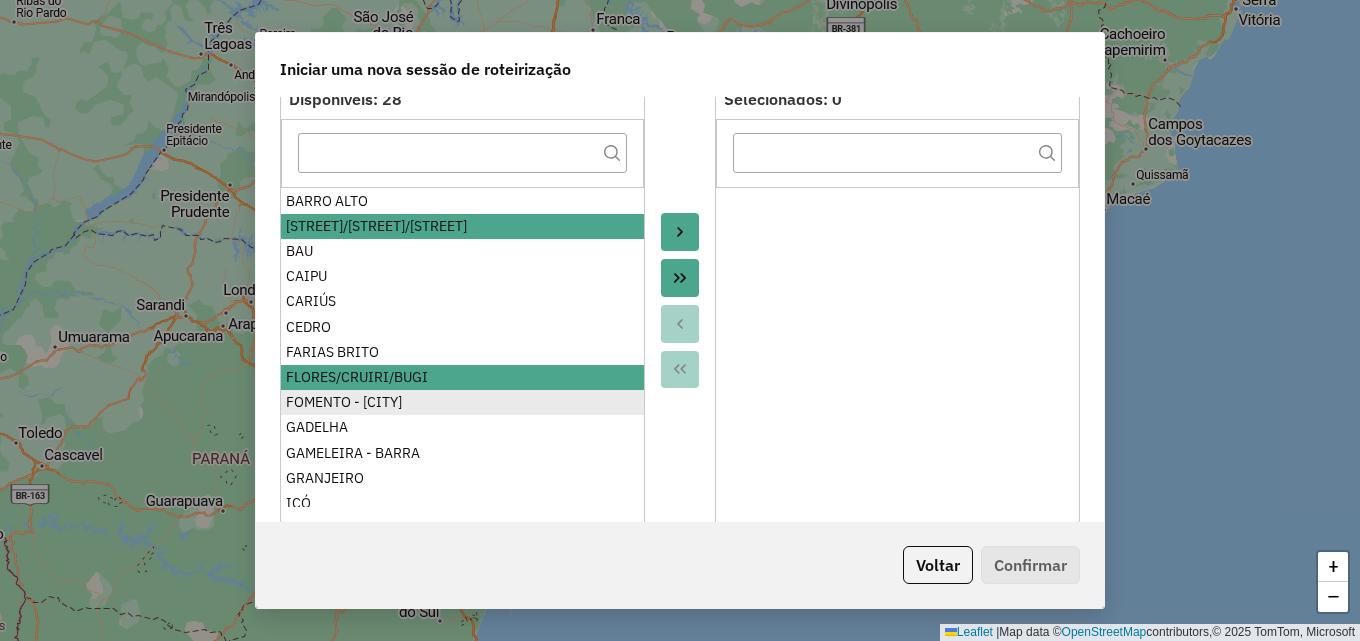 click on "FOMENTO - [CITY]" at bounding box center (462, 402) 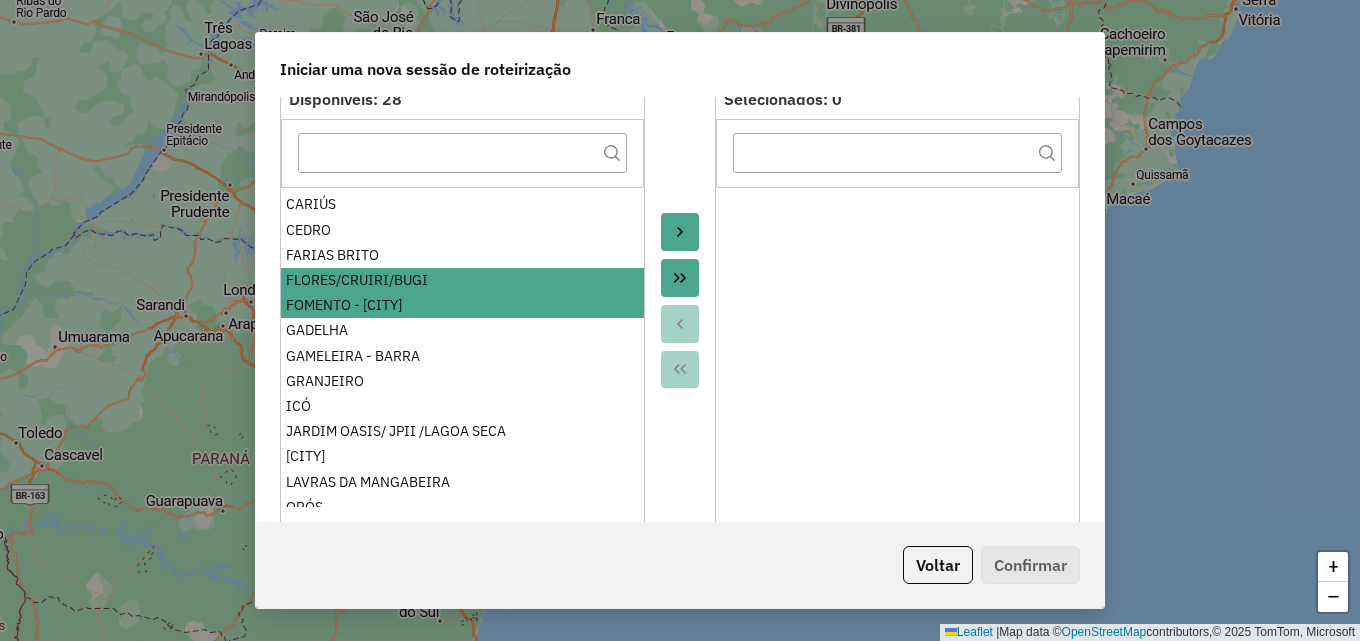 scroll, scrollTop: 200, scrollLeft: 0, axis: vertical 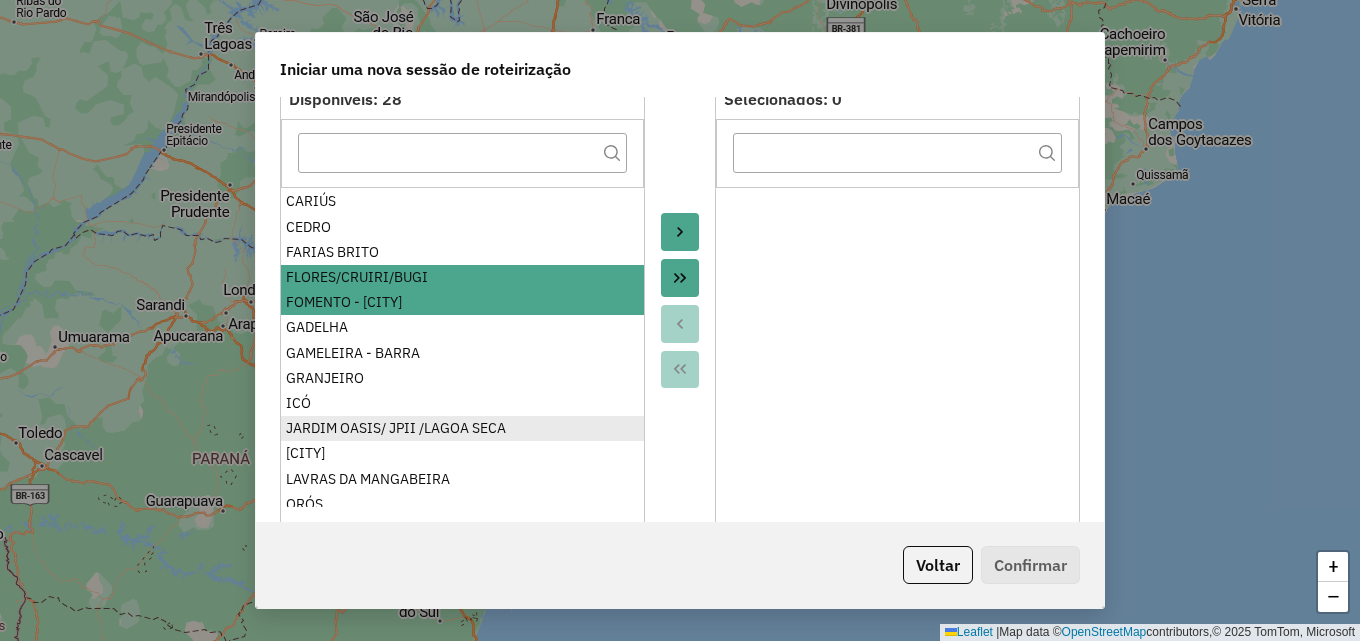 click on "JARDIM OASIS/ JPII /LAGOA SECA" at bounding box center (462, 428) 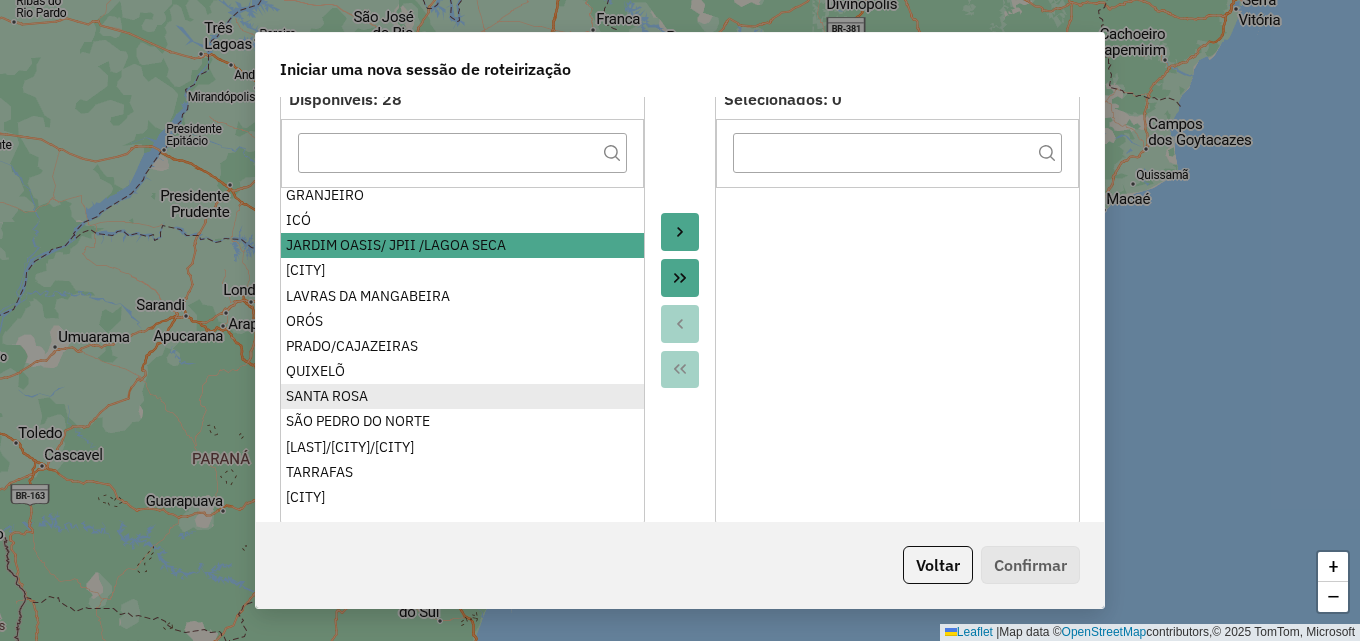scroll, scrollTop: 386, scrollLeft: 0, axis: vertical 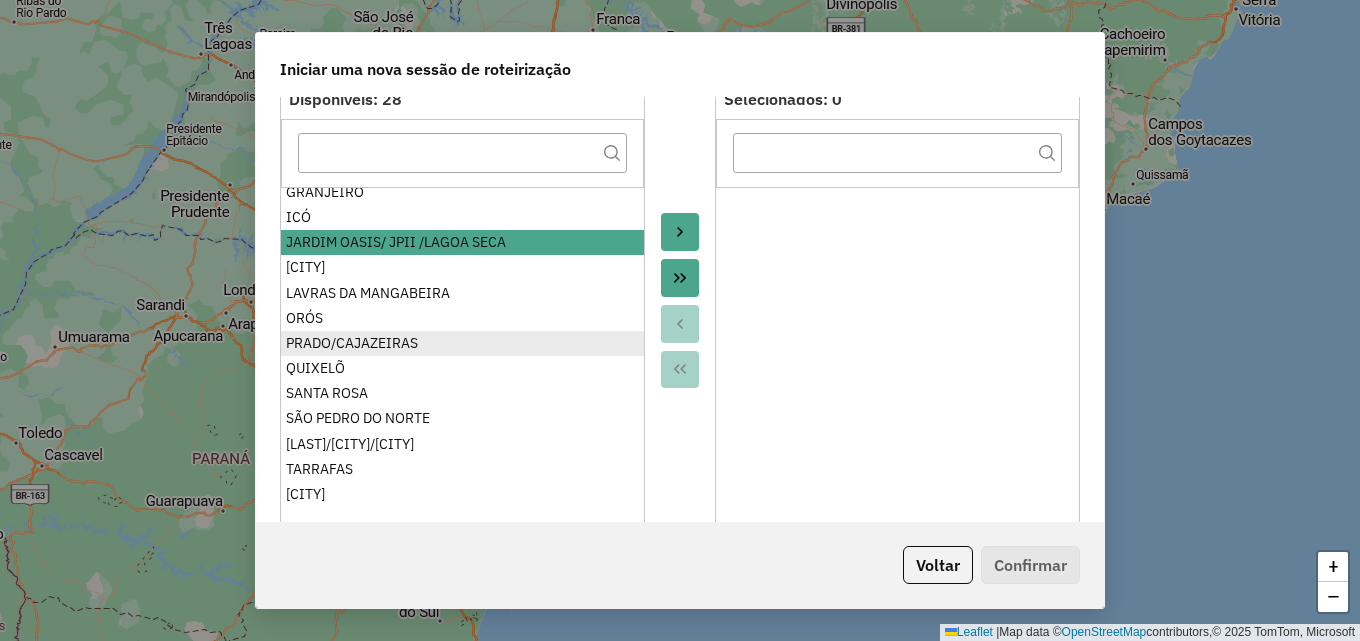 click on "PRADO/CAJAZEIRAS" at bounding box center (462, 343) 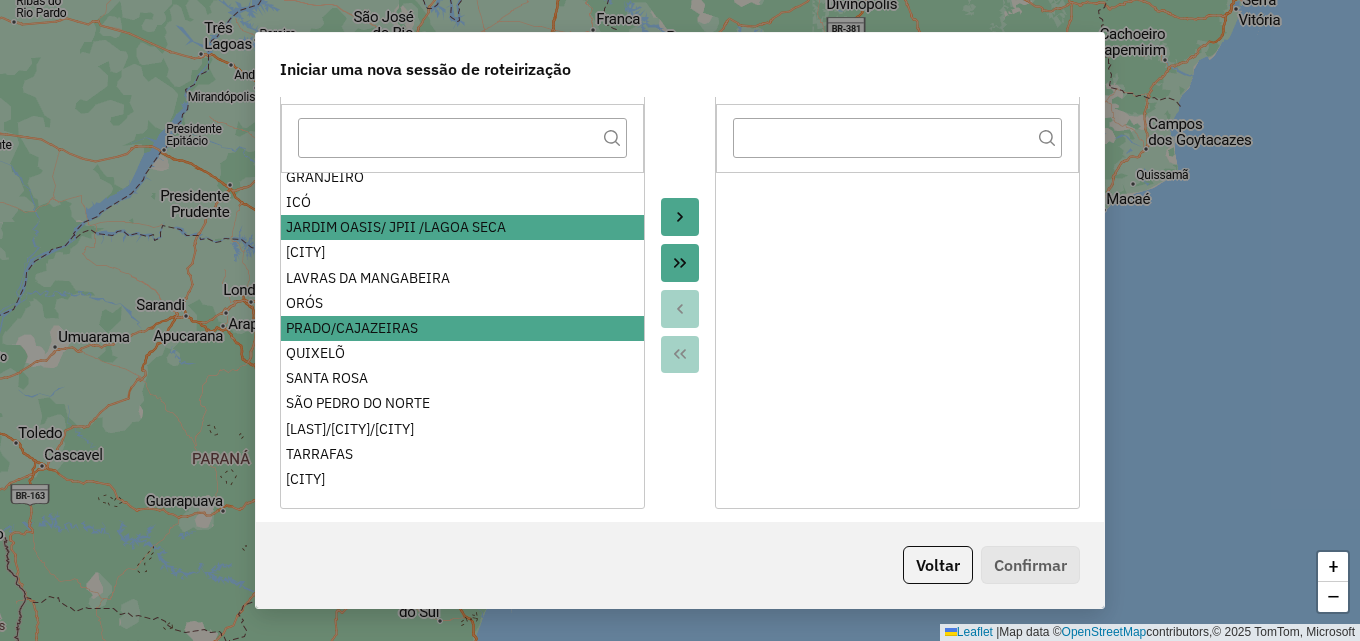 scroll, scrollTop: 200, scrollLeft: 0, axis: vertical 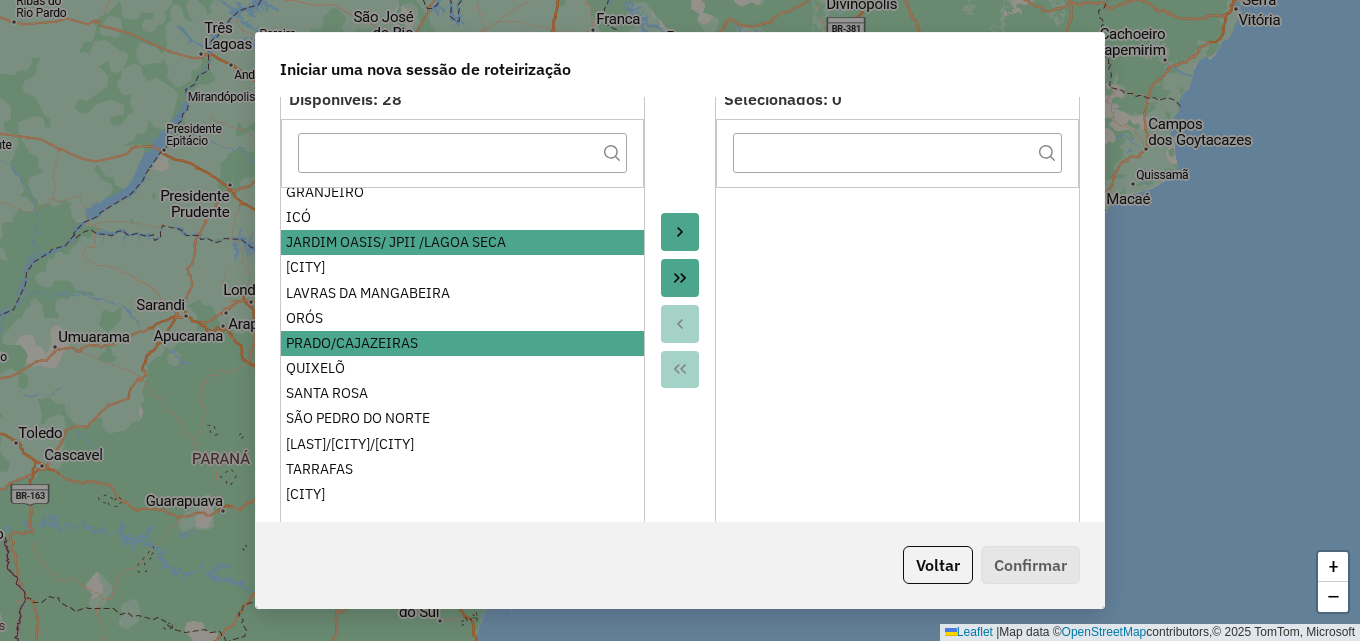 click 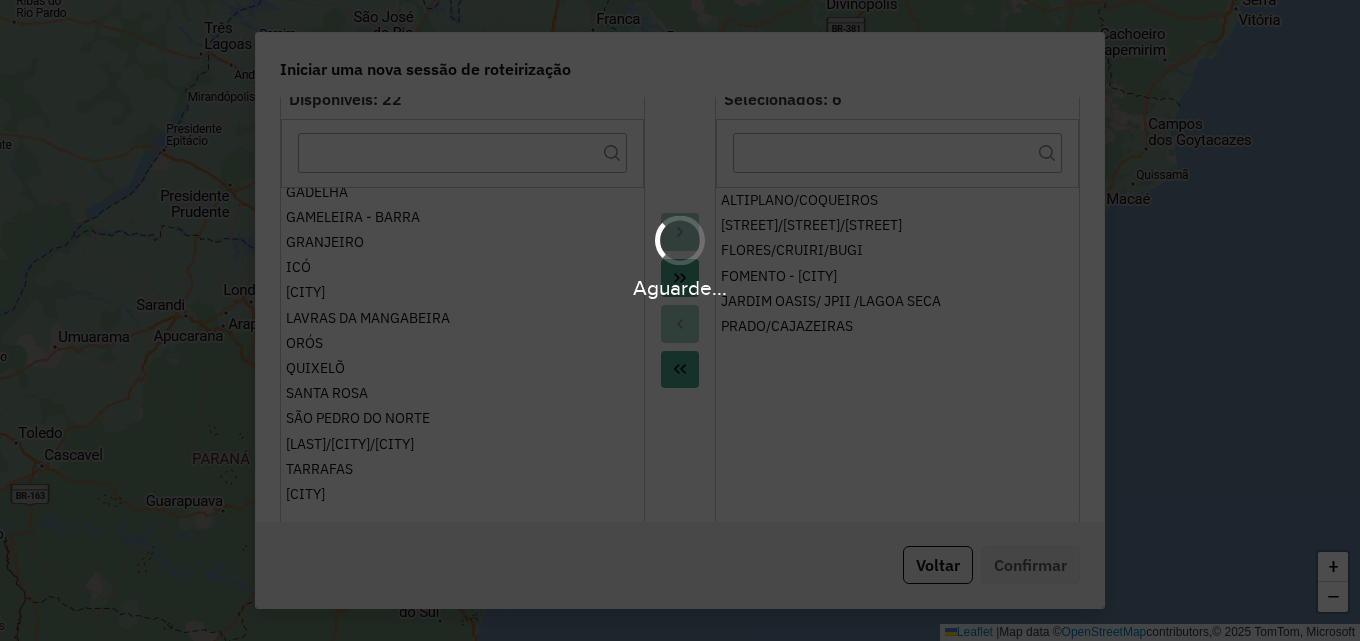 scroll, scrollTop: 235, scrollLeft: 0, axis: vertical 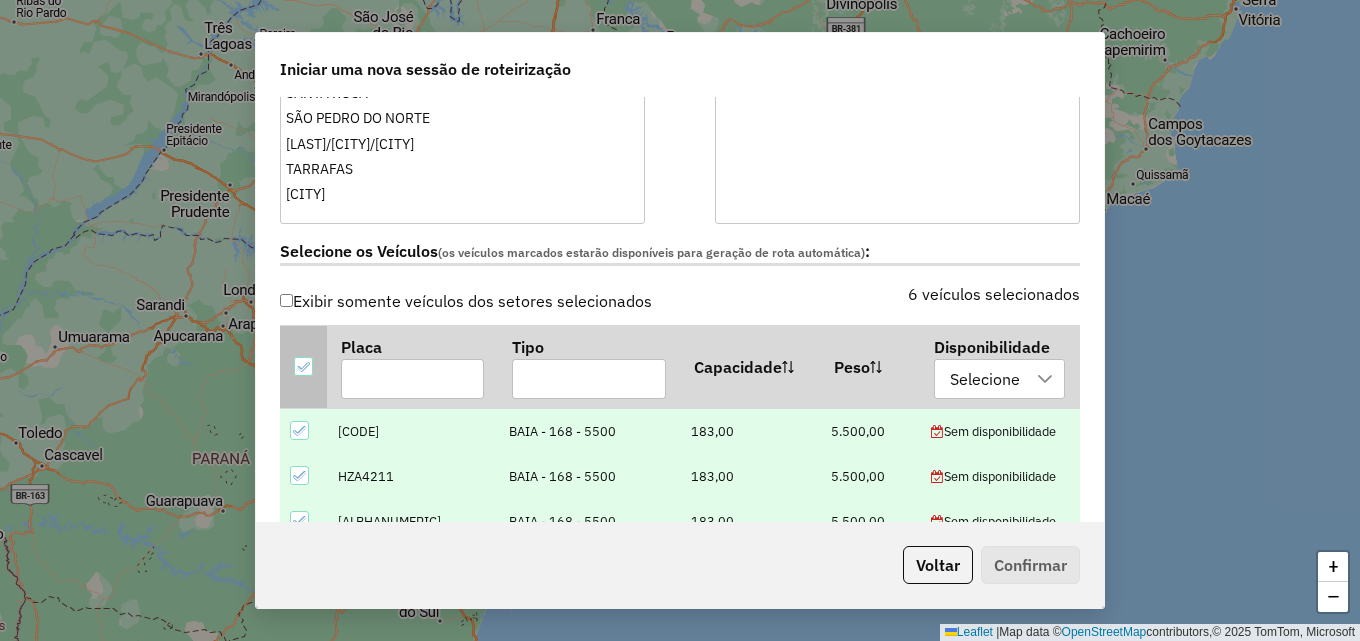 click 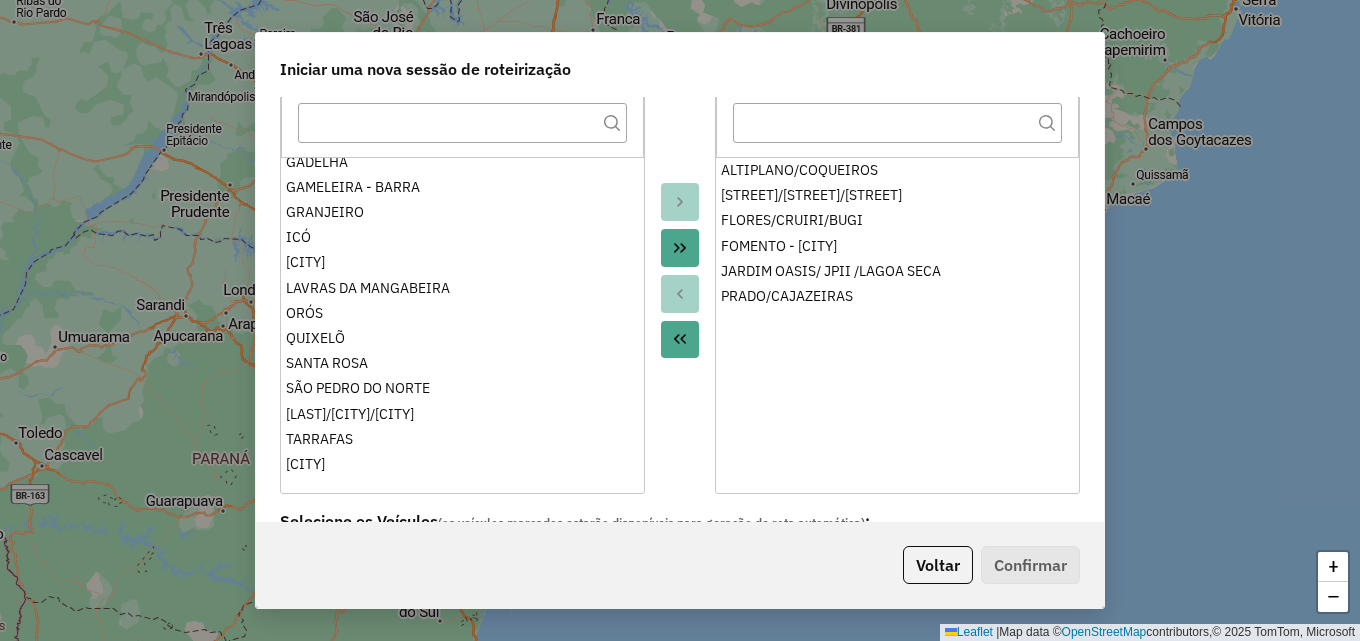 scroll, scrollTop: 200, scrollLeft: 0, axis: vertical 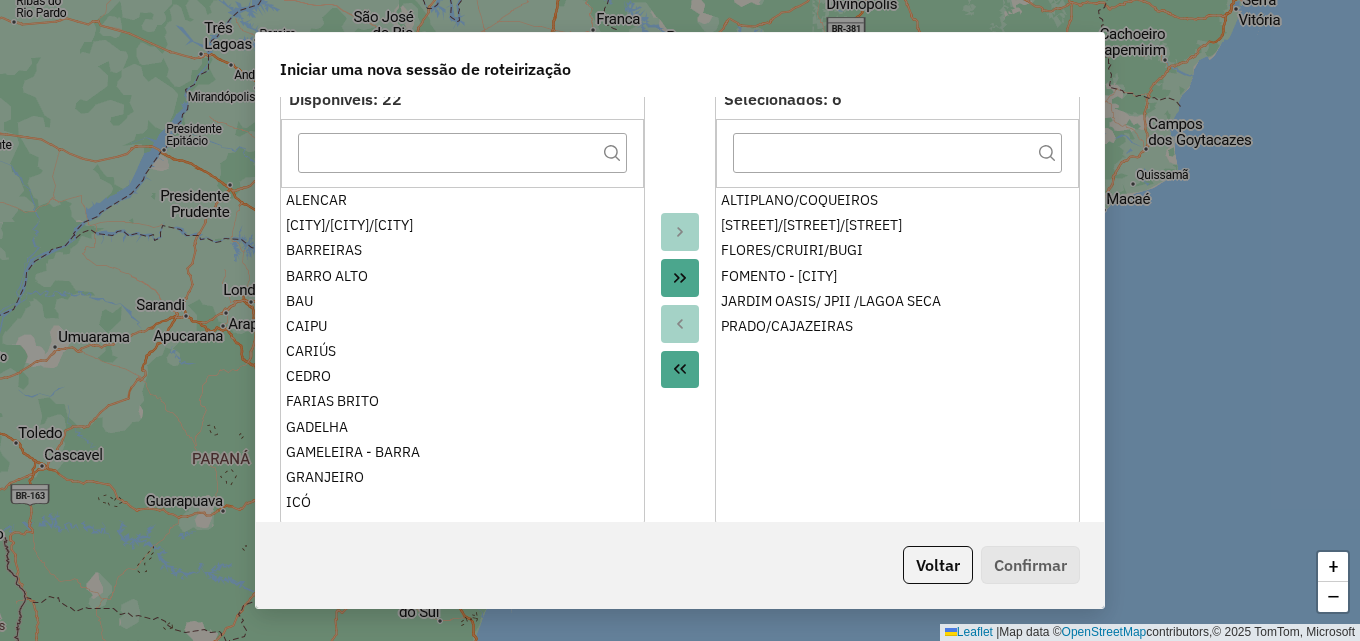 click on "ALENCAR BAIXIO/UMARI/IPAUMIRIM BARREIRAS BARRO ALTO BAU CAIPU CARIÚS CEDRO FARIAS BRITO GADELHA GAMELEIRA - BARRA GRANJEIRO ICÓ JUCÁS LAVRAS DA MANGABEIRA ORÓS QUIXELÕ SANTA ROSA SÃO PEDRO DO NORTE SUASSURANA/BARREIRAS/VARJOTA TARRAFAS VARZEA ALEGRE" at bounding box center [462, 347] 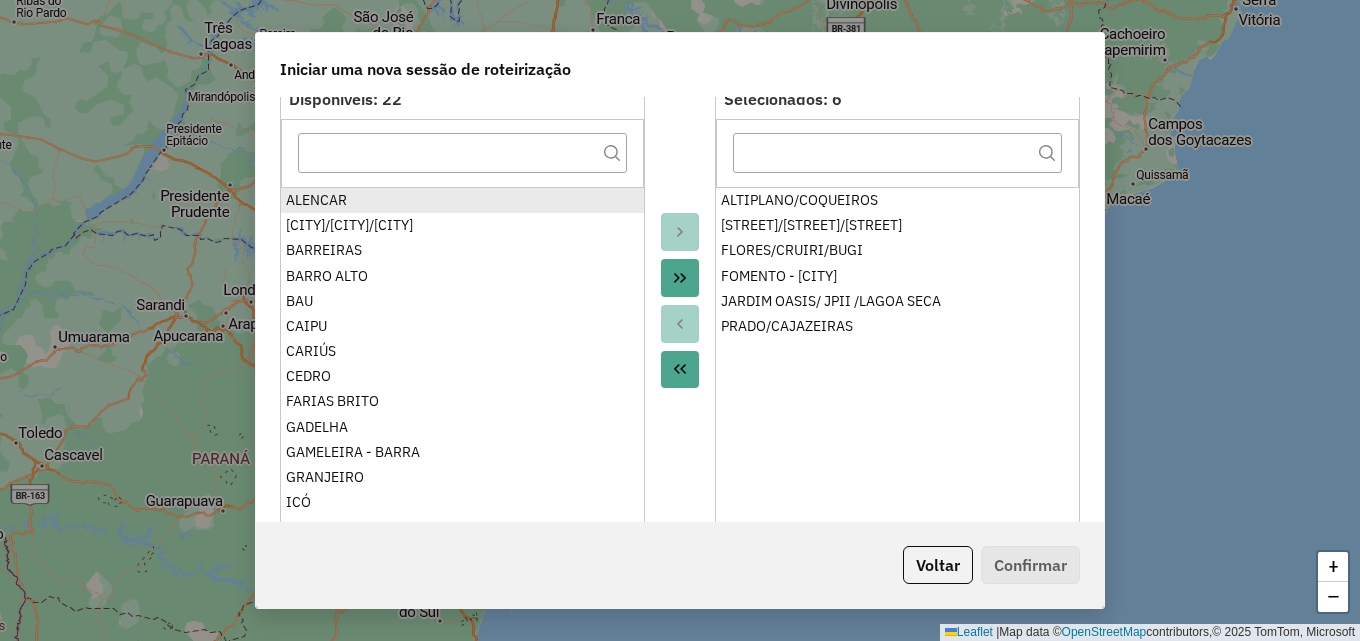 click on "ALENCAR" at bounding box center (462, 200) 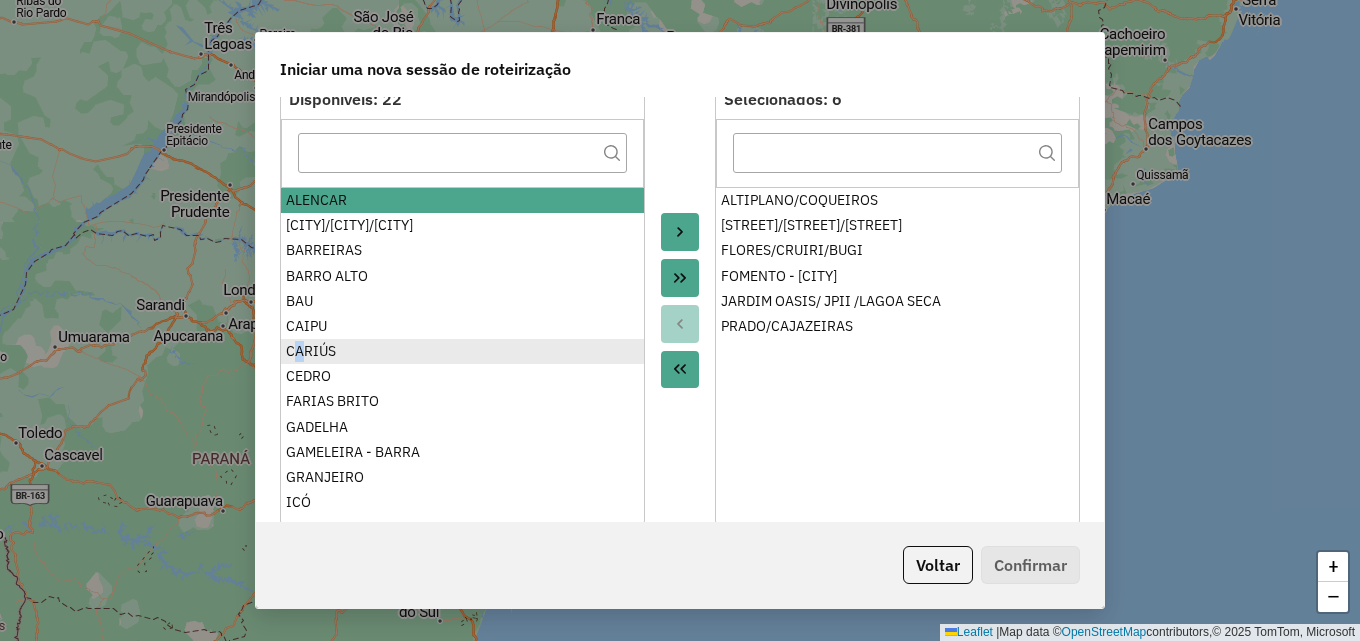 click on "CARIÚS" at bounding box center (462, 351) 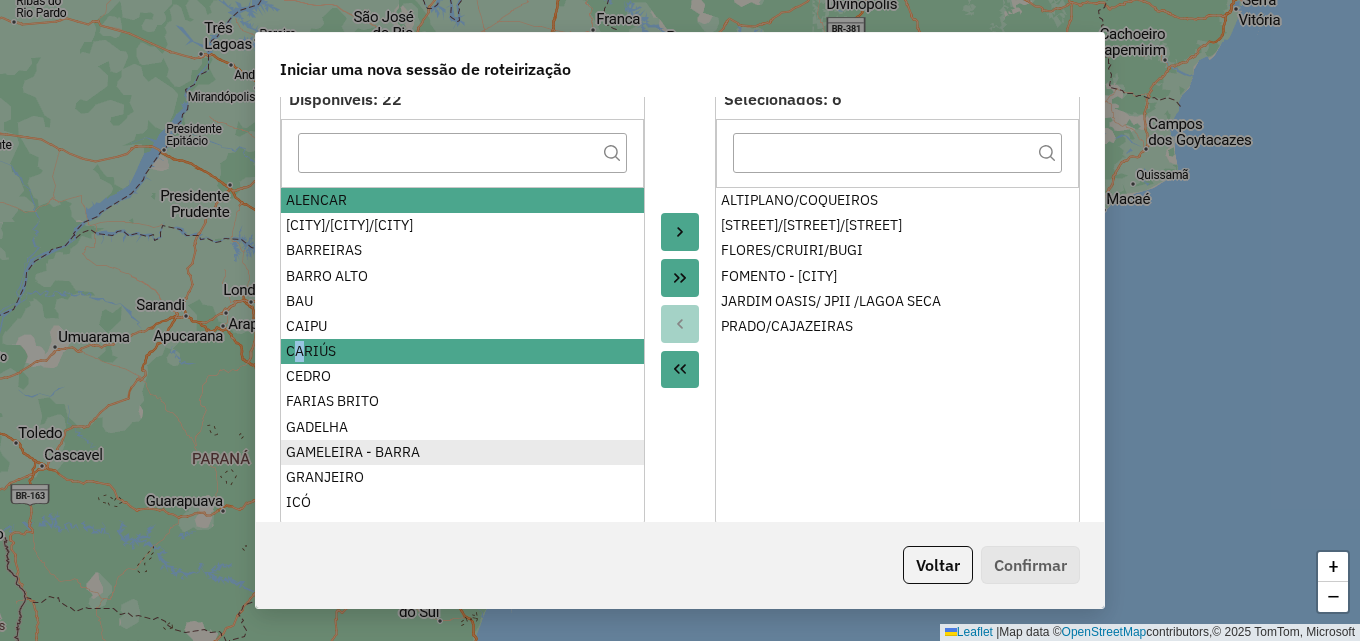 scroll, scrollTop: 100, scrollLeft: 0, axis: vertical 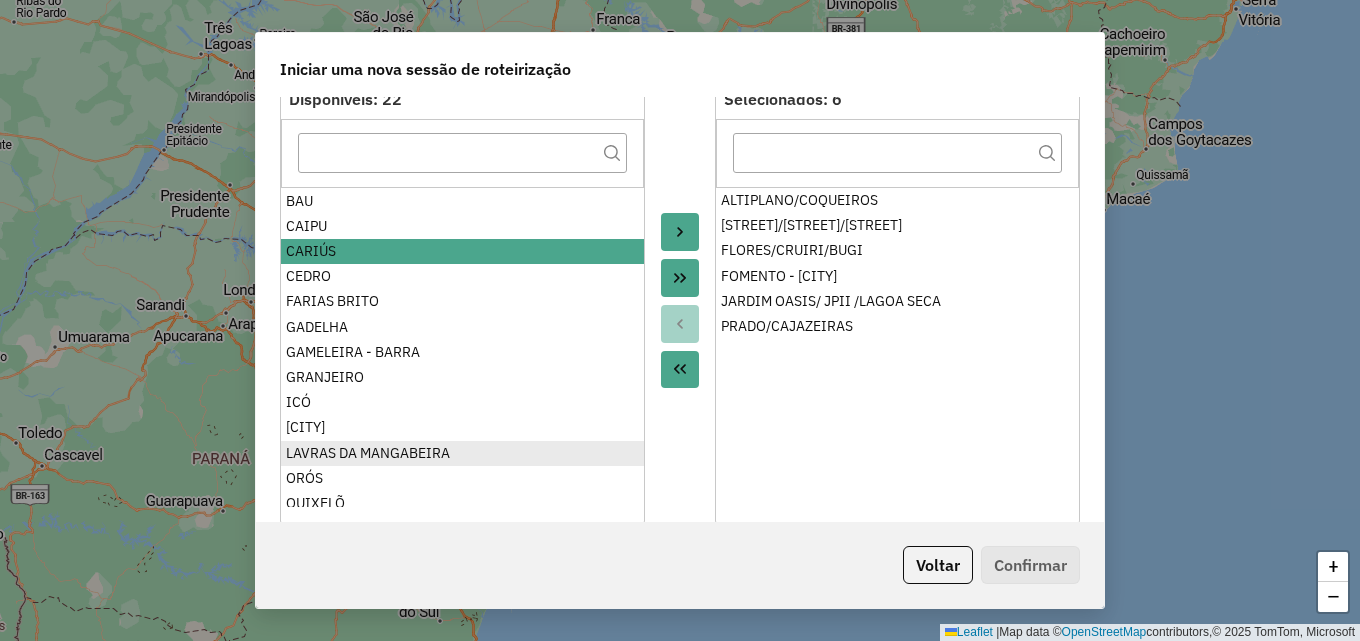 click on "LAVRAS DA MANGABEIRA" at bounding box center (462, 453) 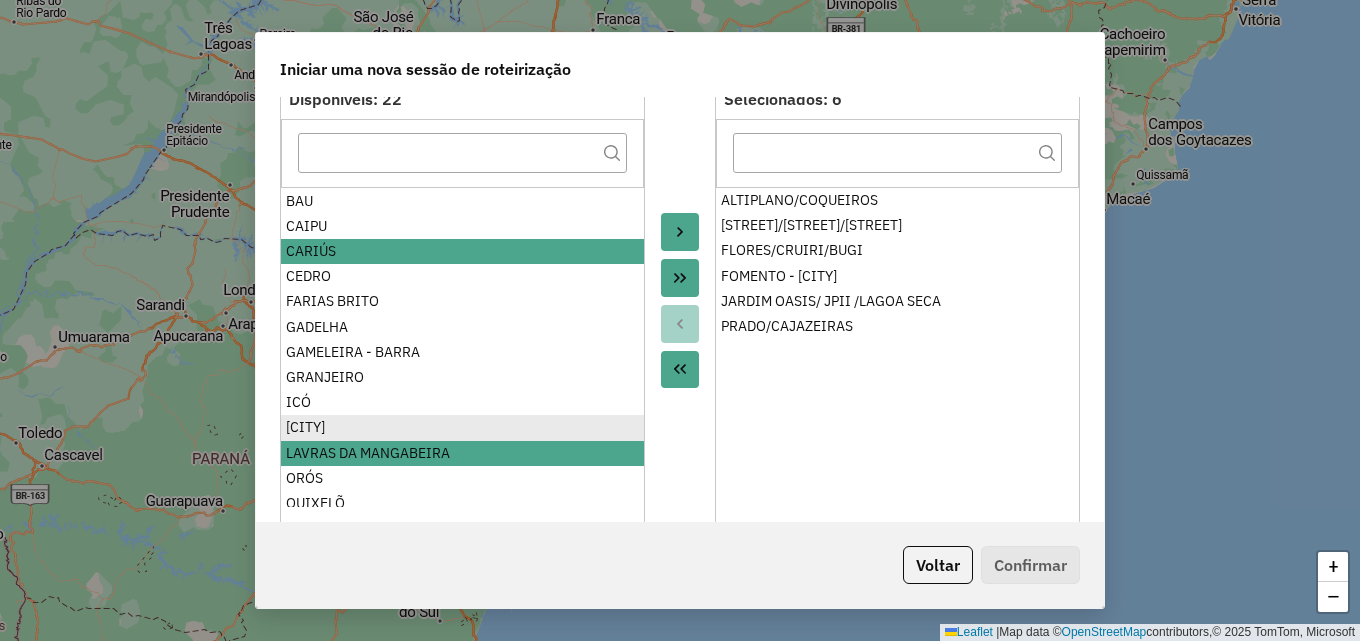 click on "[CITY]" at bounding box center (462, 427) 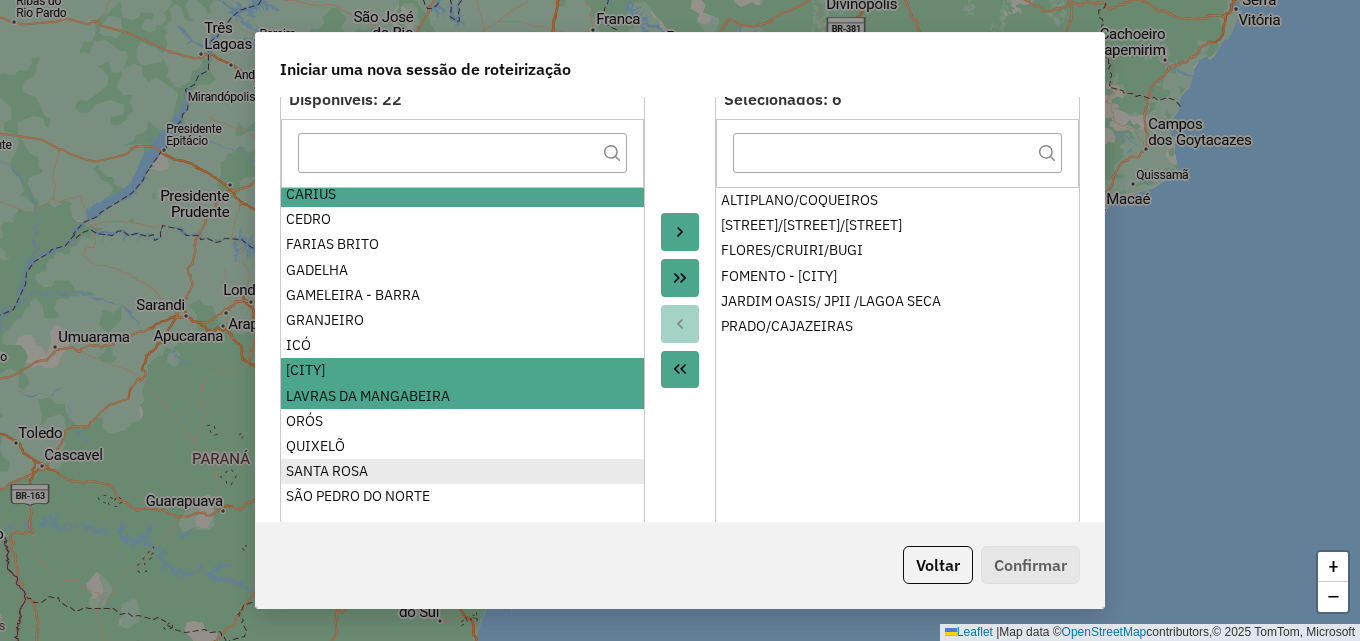 scroll, scrollTop: 200, scrollLeft: 0, axis: vertical 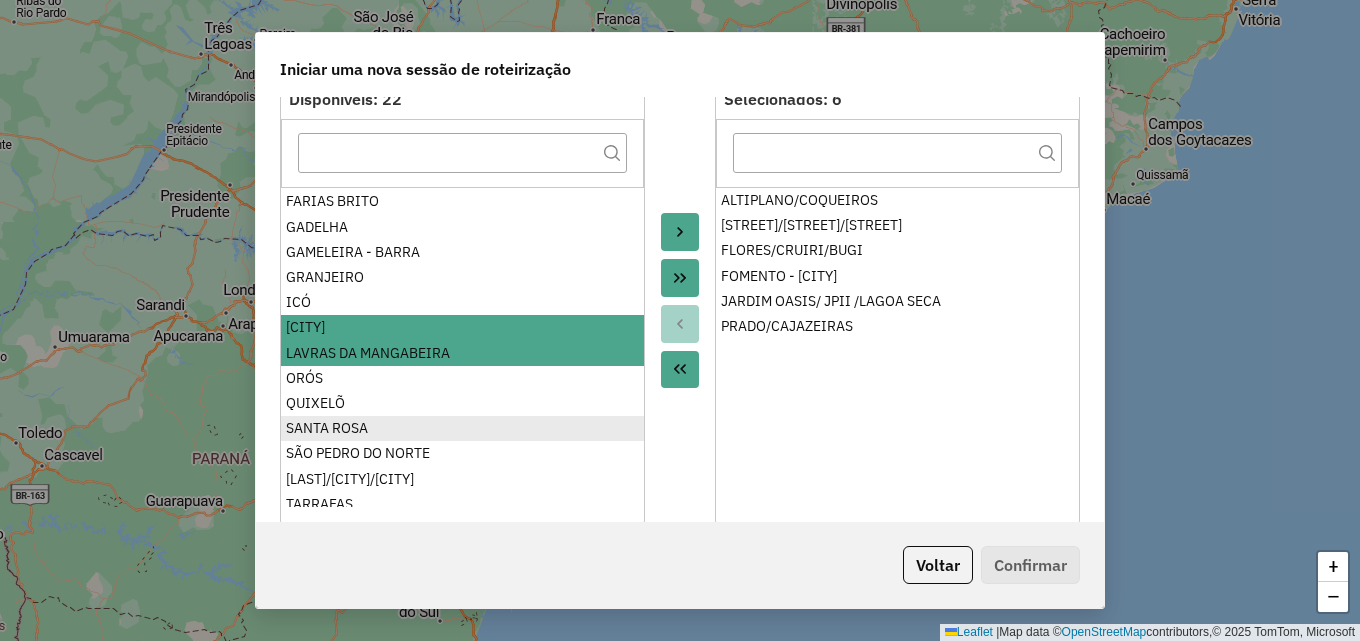 click on "SANTA ROSA" at bounding box center [462, 428] 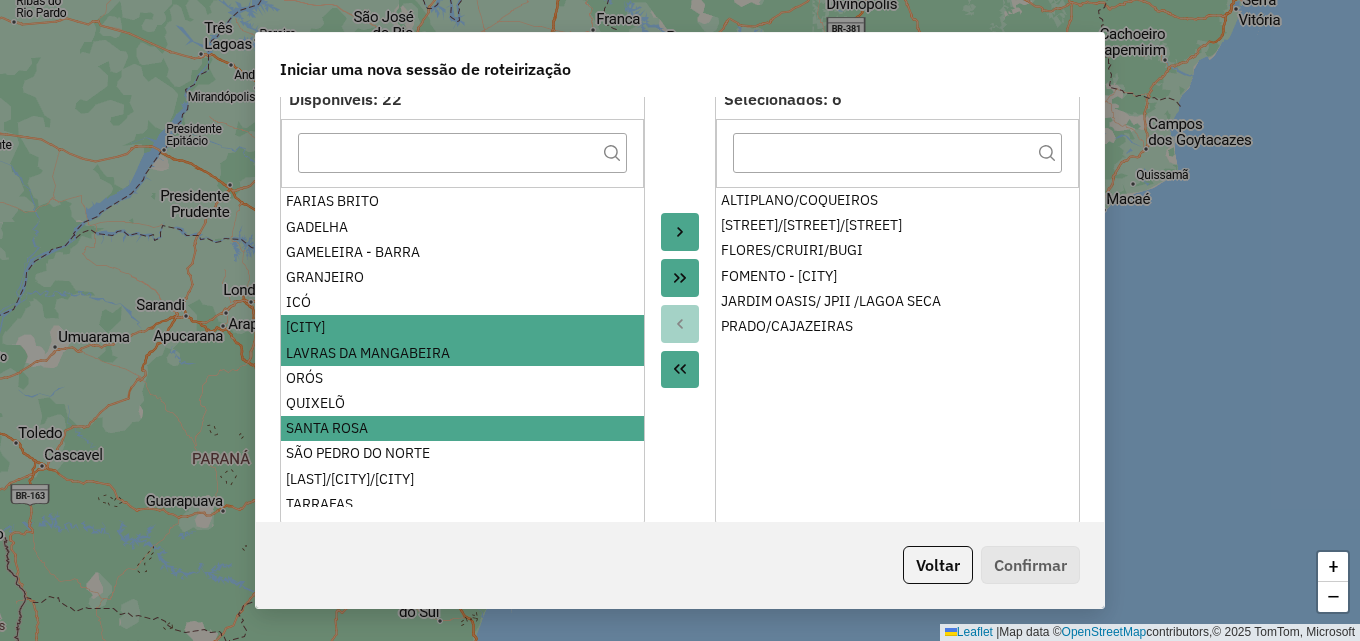 scroll, scrollTop: 235, scrollLeft: 0, axis: vertical 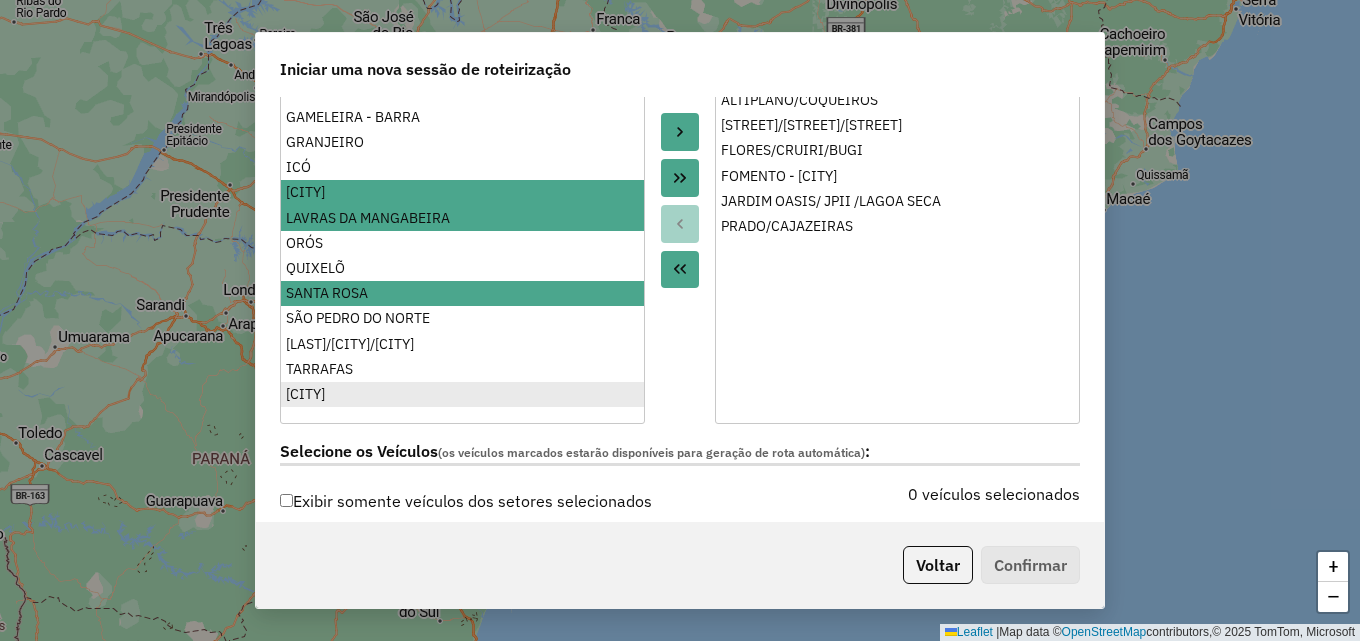 click on "[CITY]" at bounding box center (462, 394) 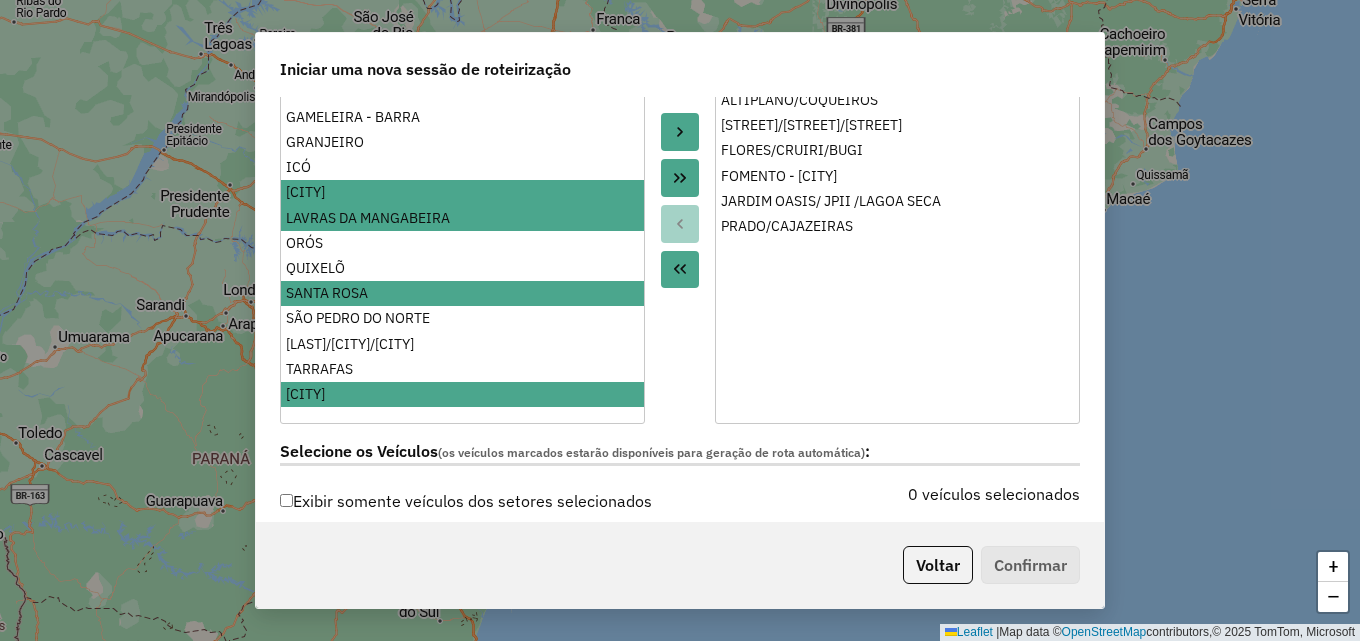 scroll, scrollTop: 200, scrollLeft: 0, axis: vertical 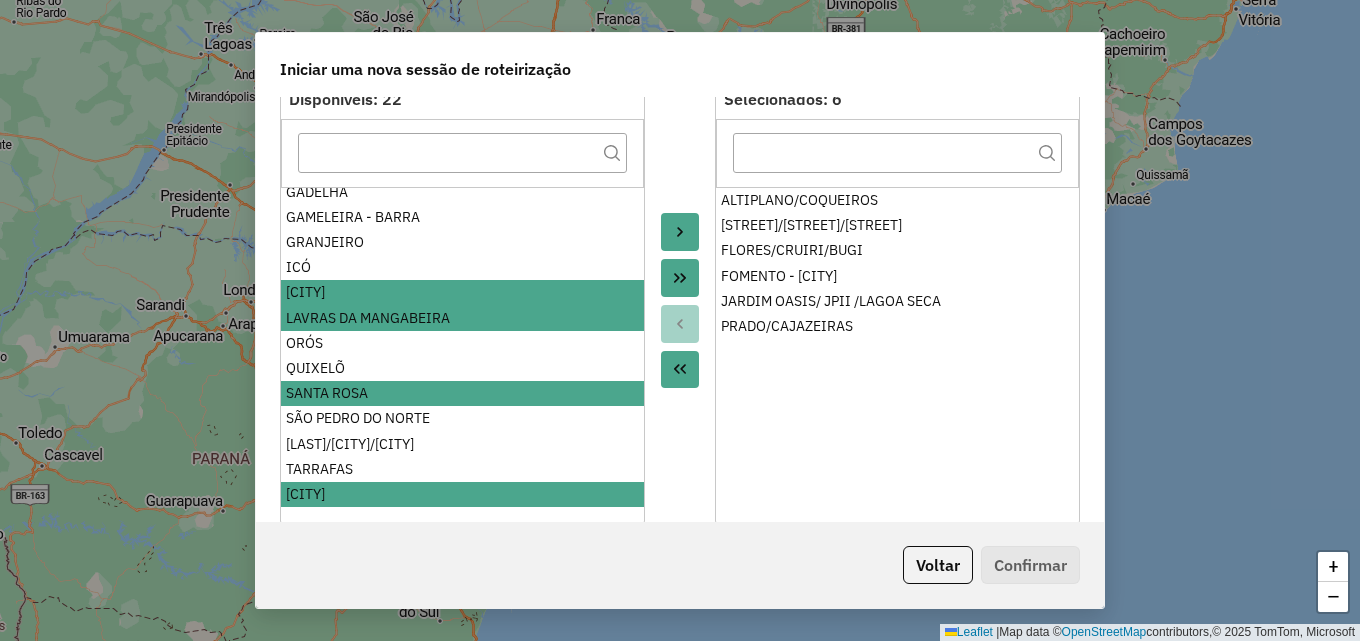 click 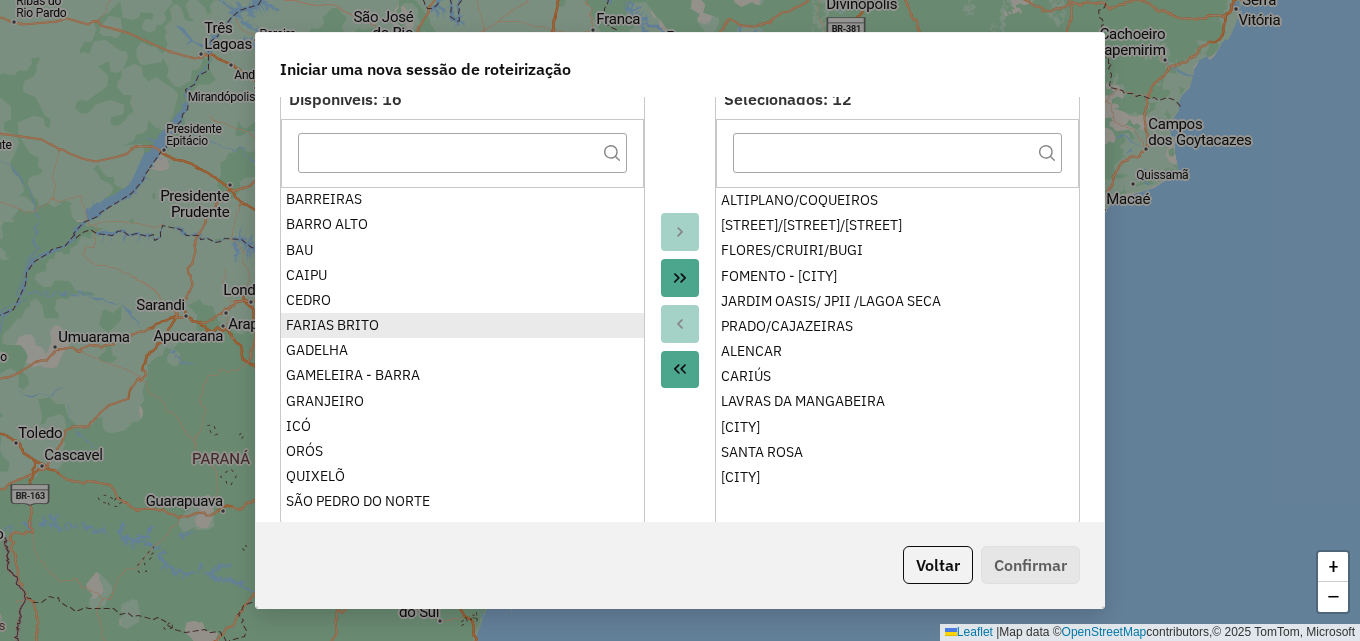 scroll, scrollTop: 0, scrollLeft: 0, axis: both 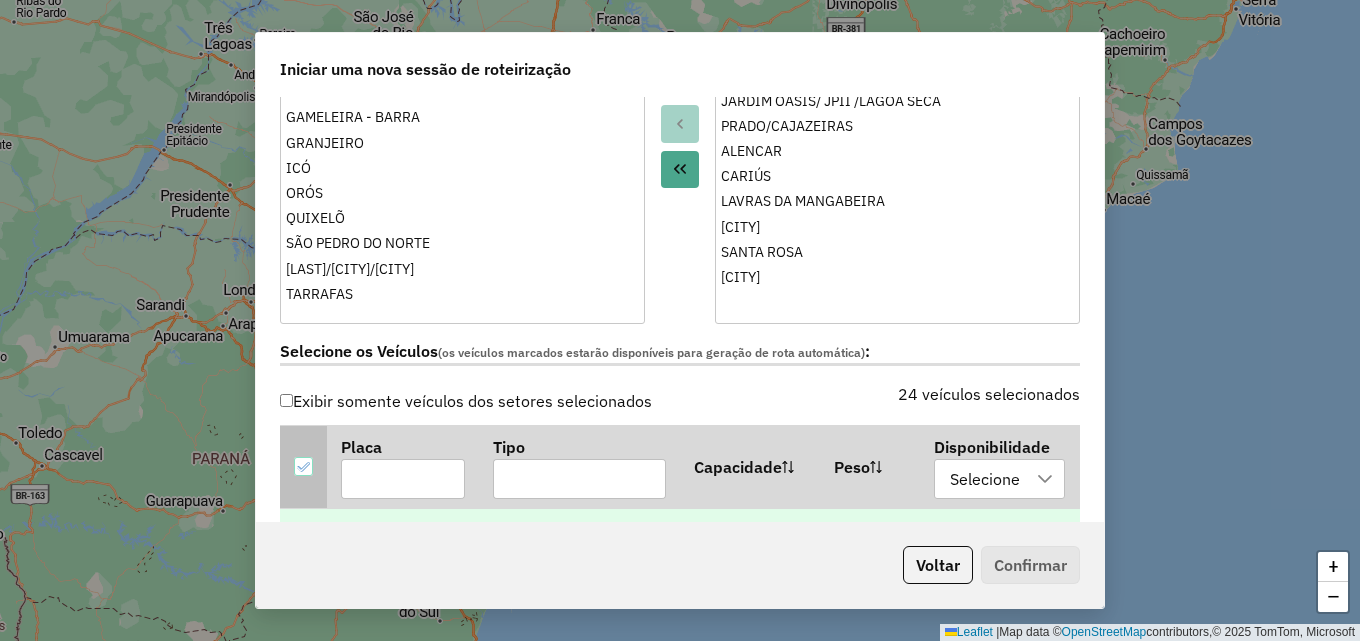 click 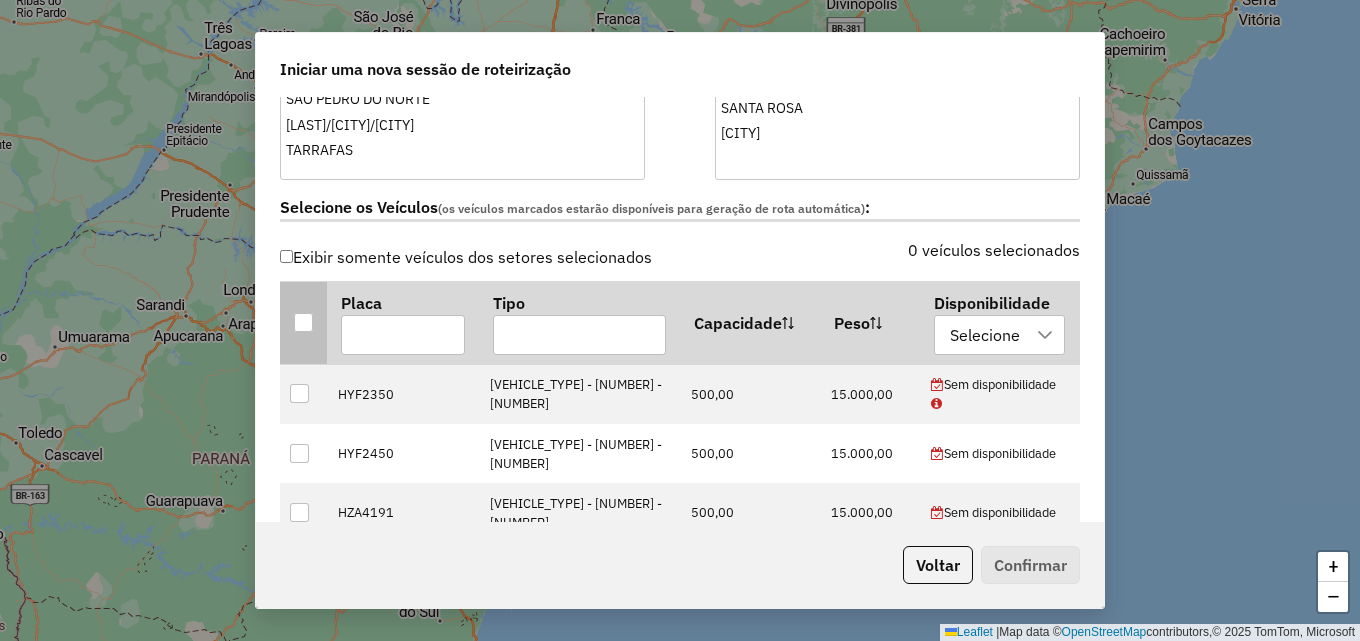 scroll, scrollTop: 700, scrollLeft: 0, axis: vertical 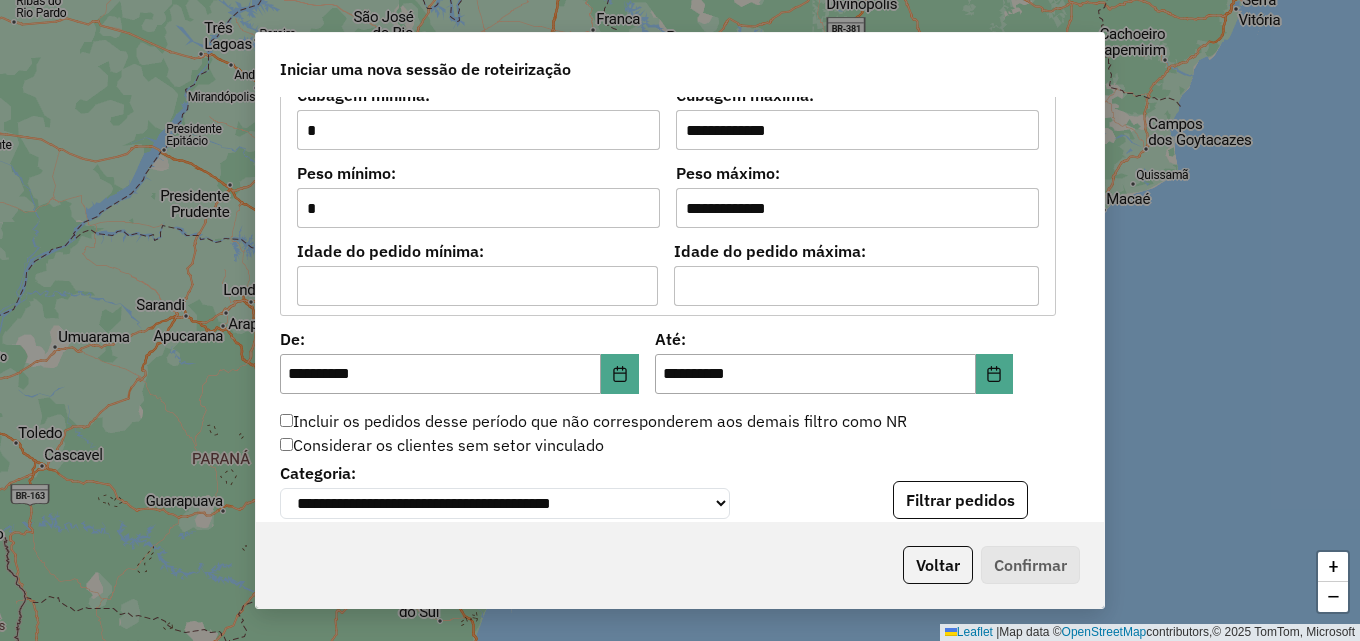 click on "Filtrar pedidos" 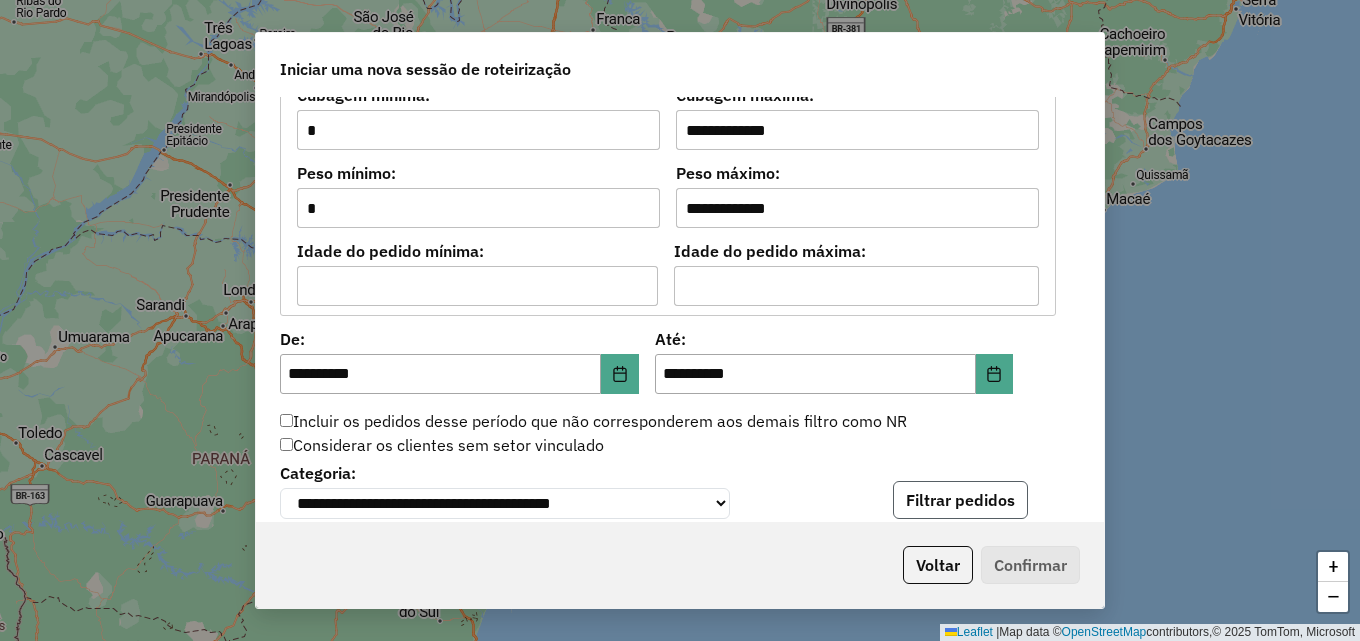 click on "Filtrar pedidos" 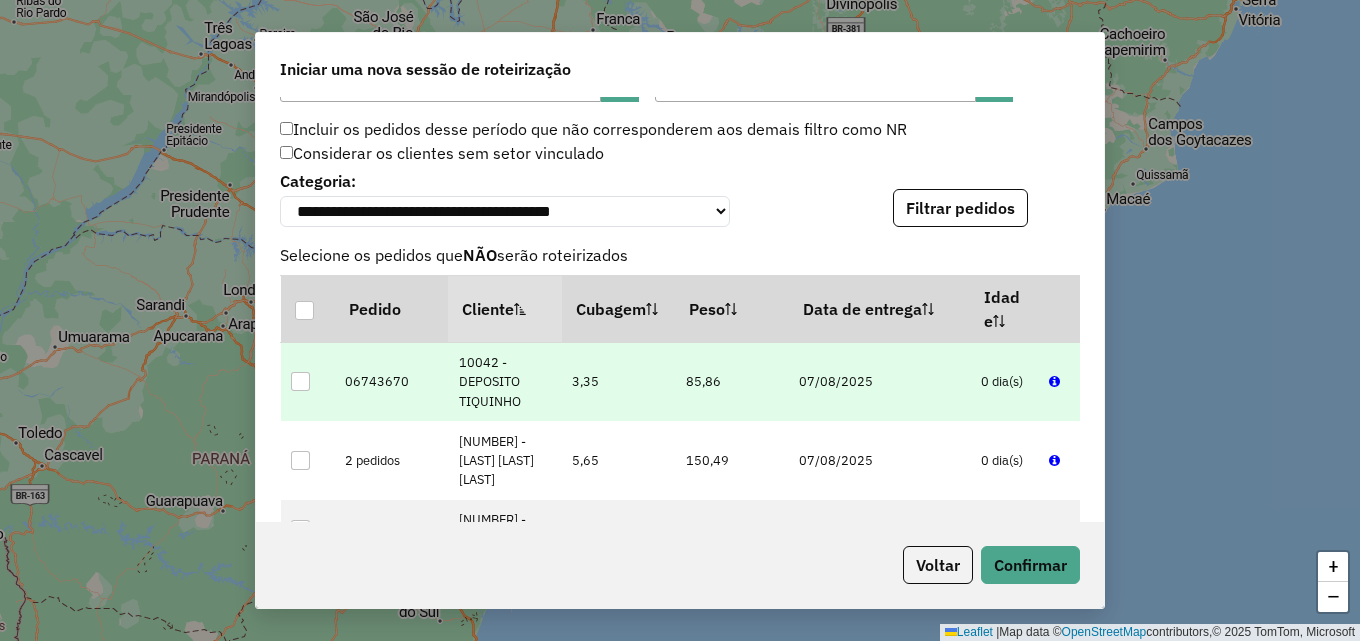 scroll, scrollTop: 2000, scrollLeft: 0, axis: vertical 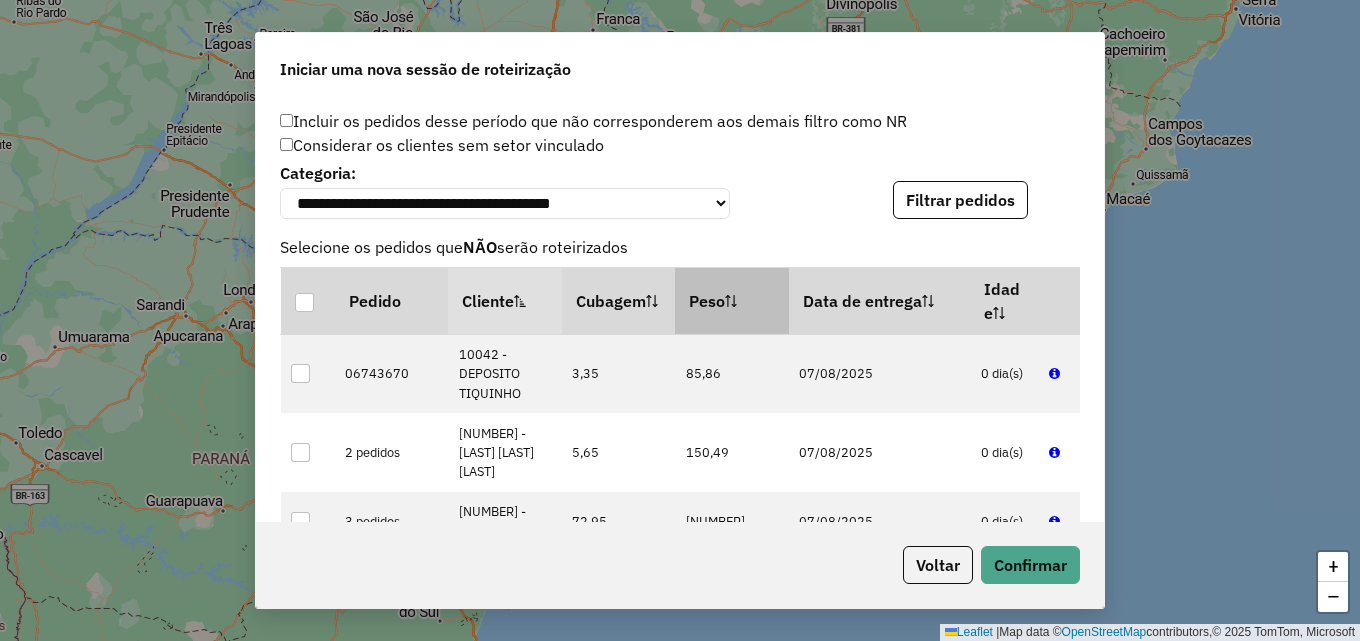 drag, startPoint x: 768, startPoint y: 304, endPoint x: 743, endPoint y: 303, distance: 25.019993 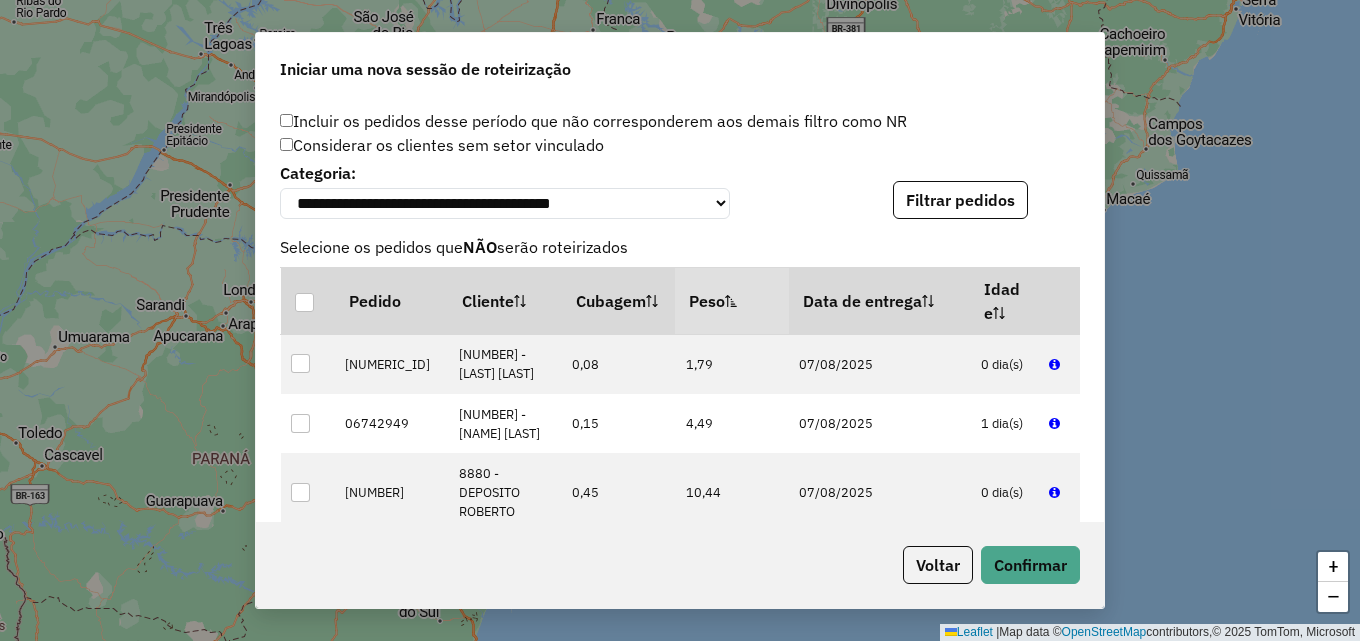 click on "Peso" at bounding box center (732, 300) 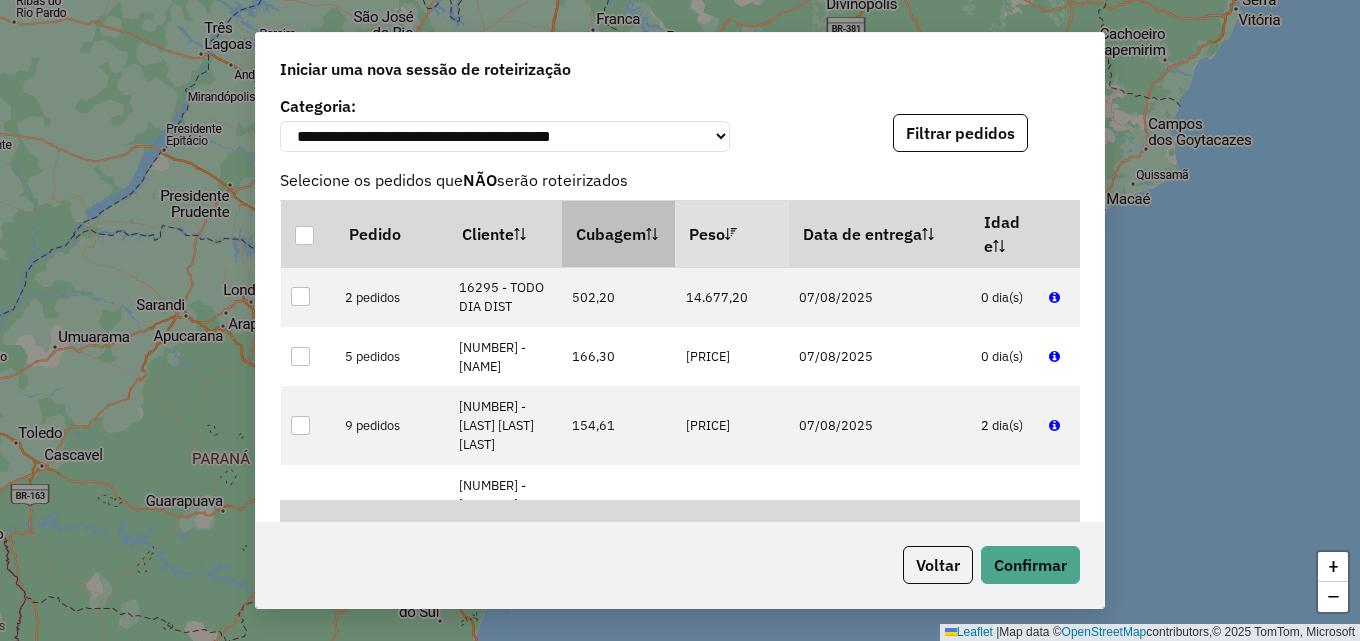 scroll, scrollTop: 2100, scrollLeft: 0, axis: vertical 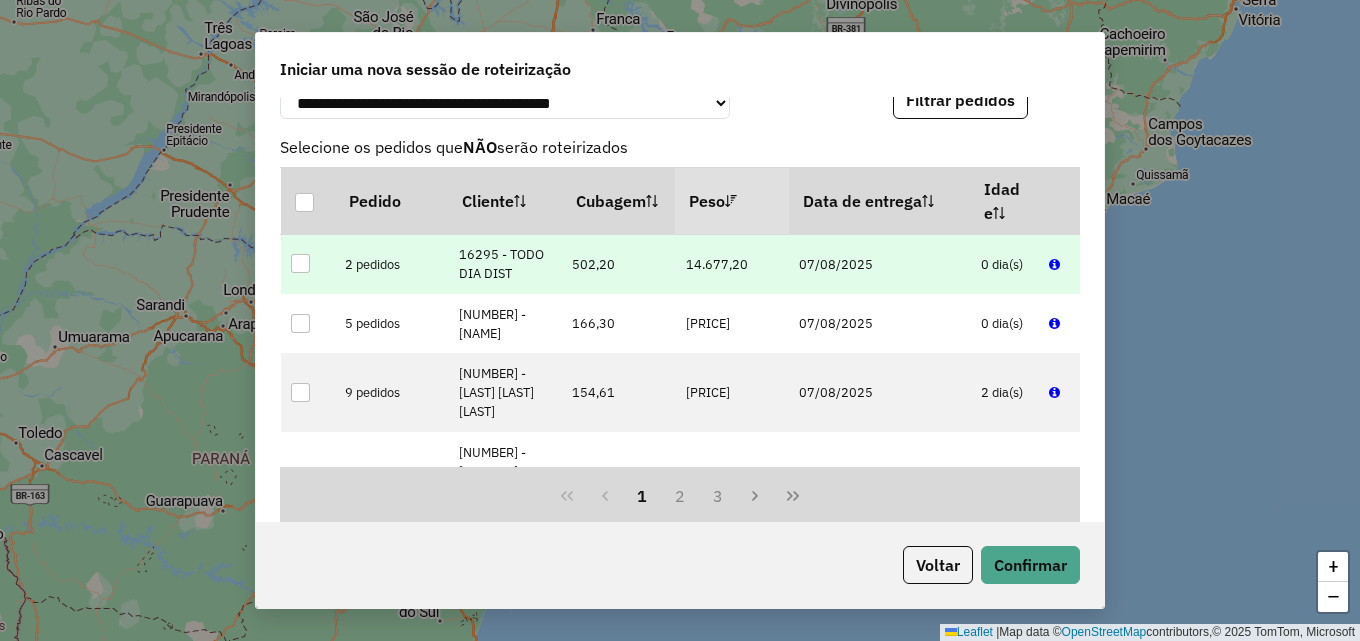 click at bounding box center (300, 263) 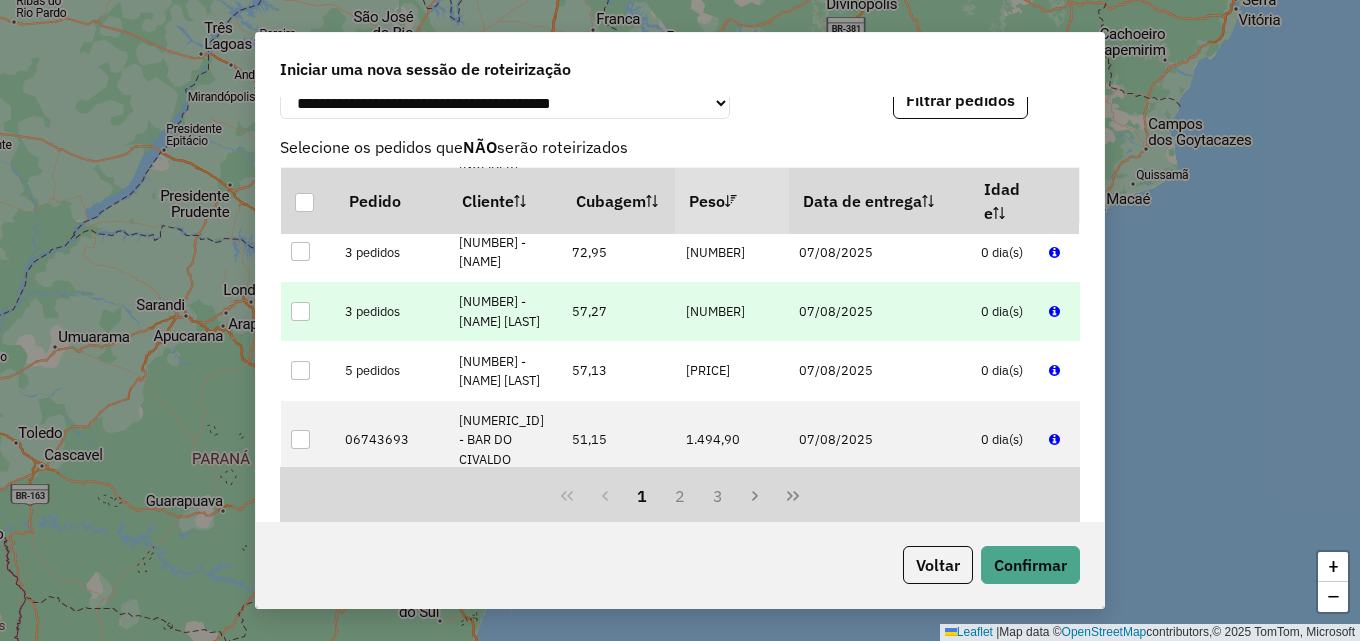 scroll, scrollTop: 600, scrollLeft: 0, axis: vertical 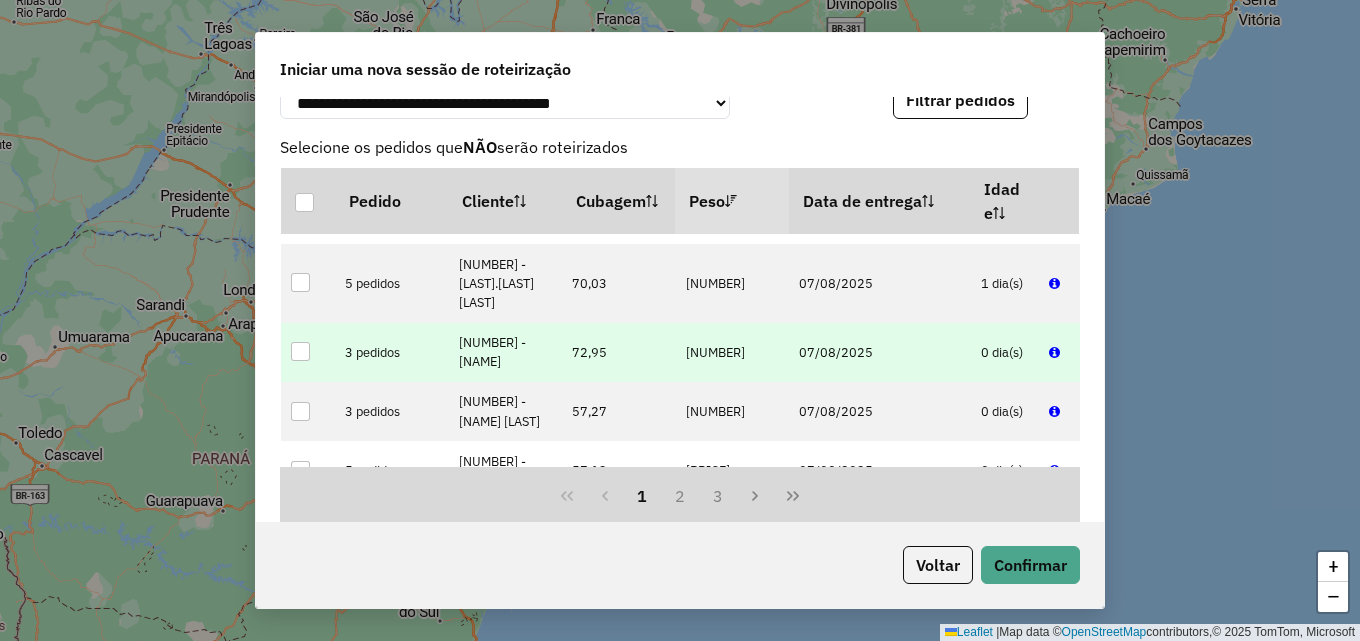 click at bounding box center (300, 351) 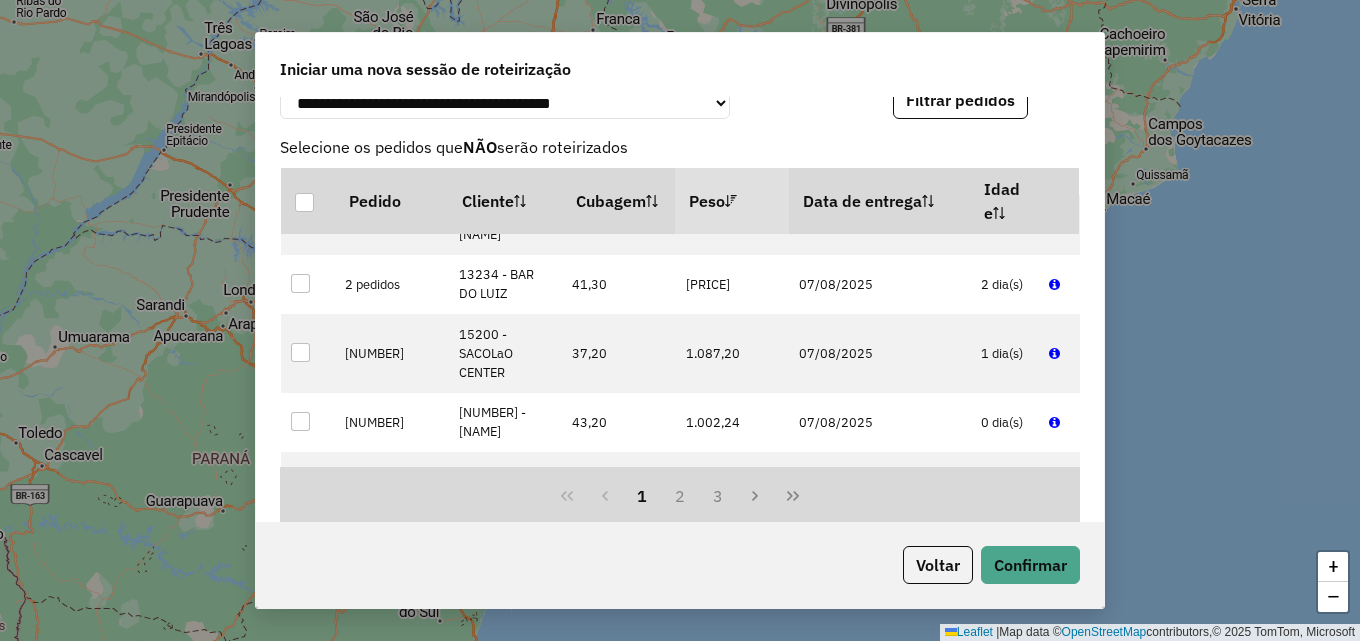 scroll, scrollTop: 1400, scrollLeft: 0, axis: vertical 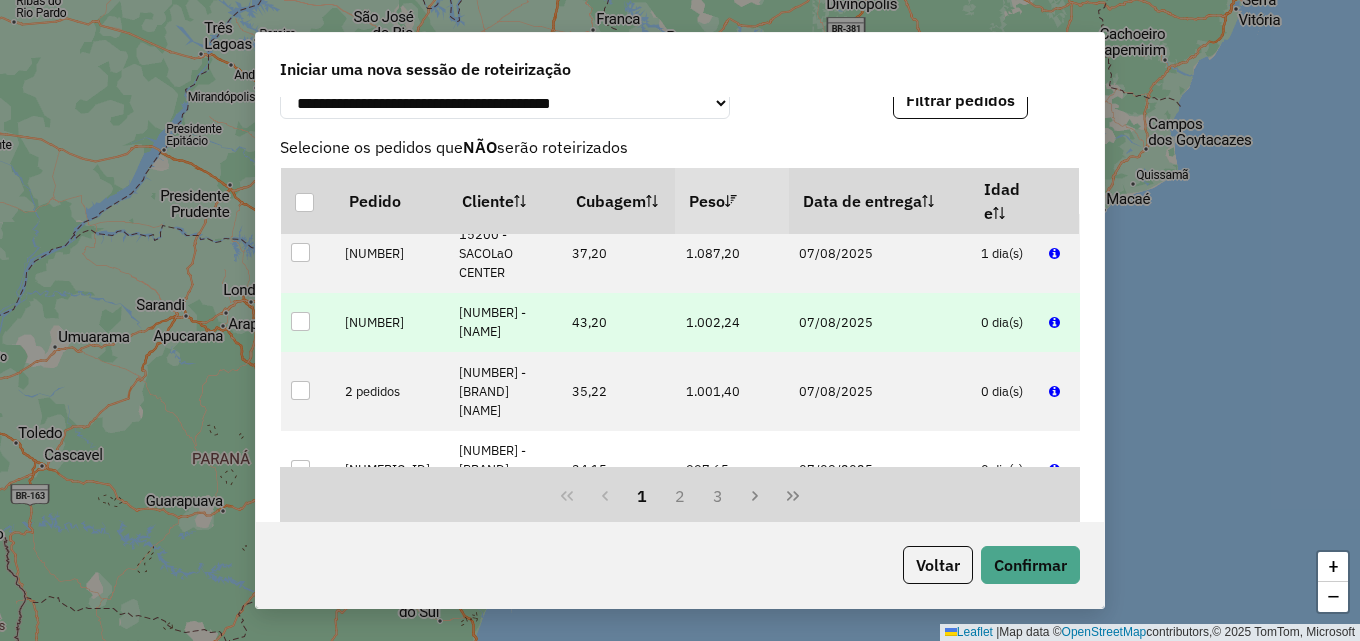click at bounding box center (300, 321) 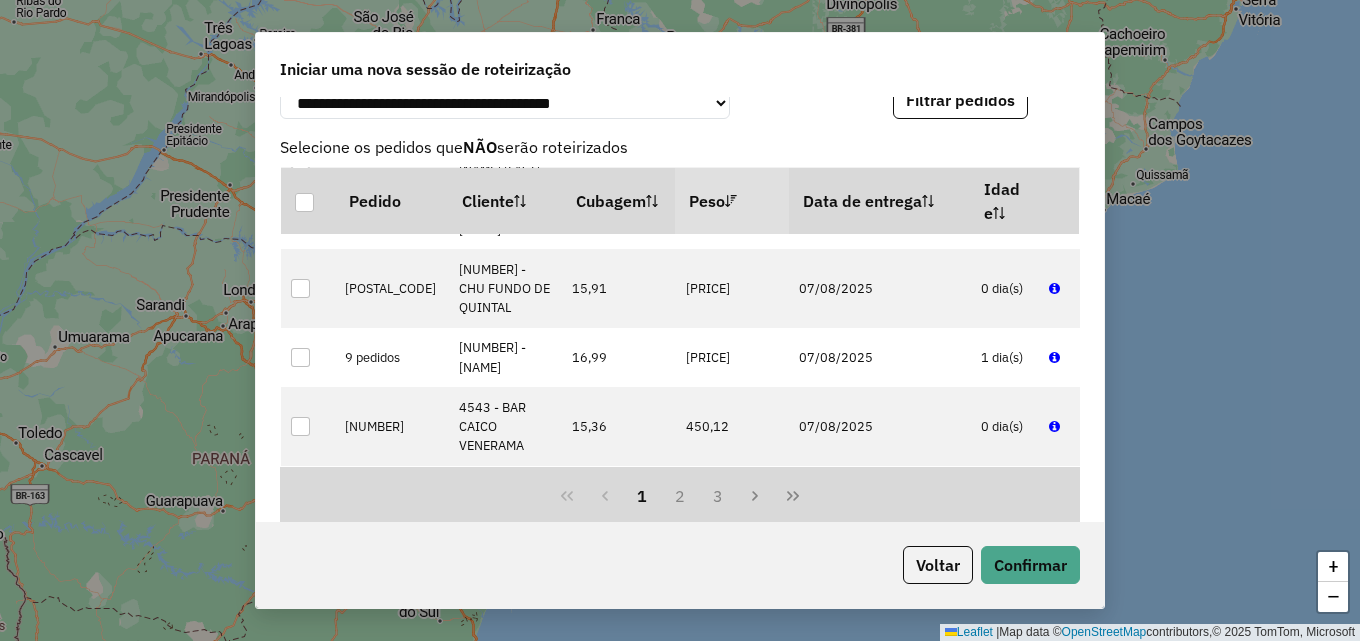 scroll, scrollTop: 3500, scrollLeft: 0, axis: vertical 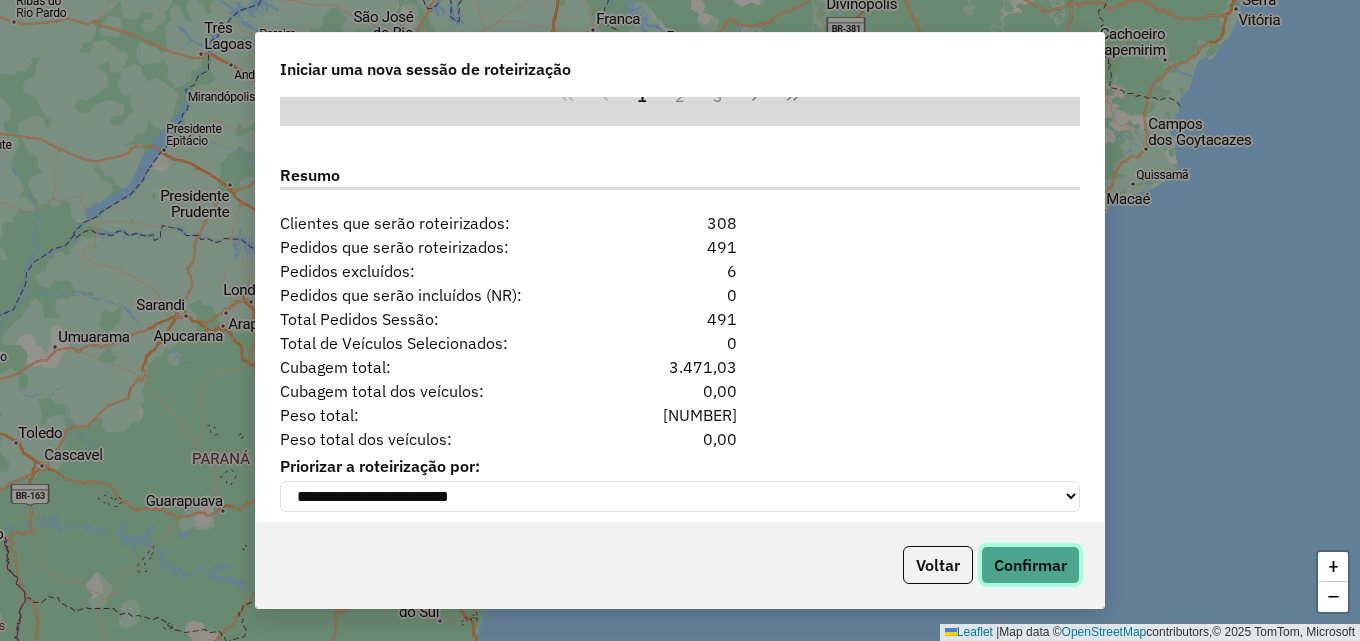 click on "Confirmar" 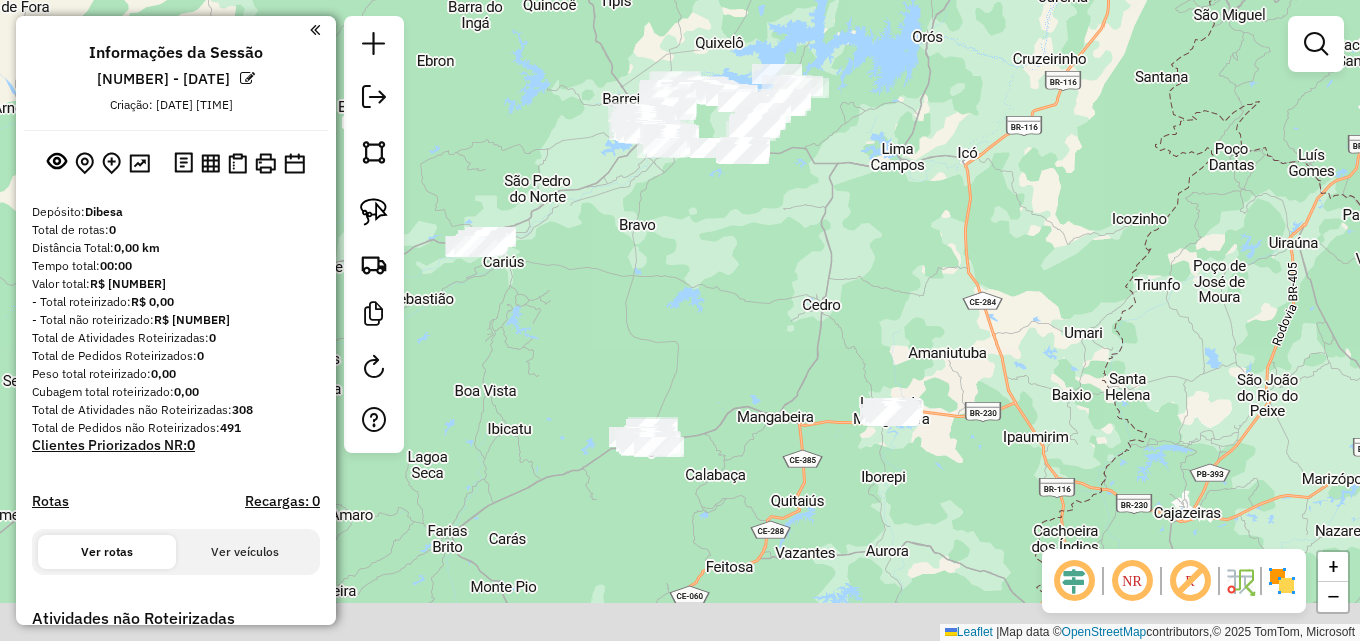 drag, startPoint x: 865, startPoint y: 395, endPoint x: 882, endPoint y: 276, distance: 120.20815 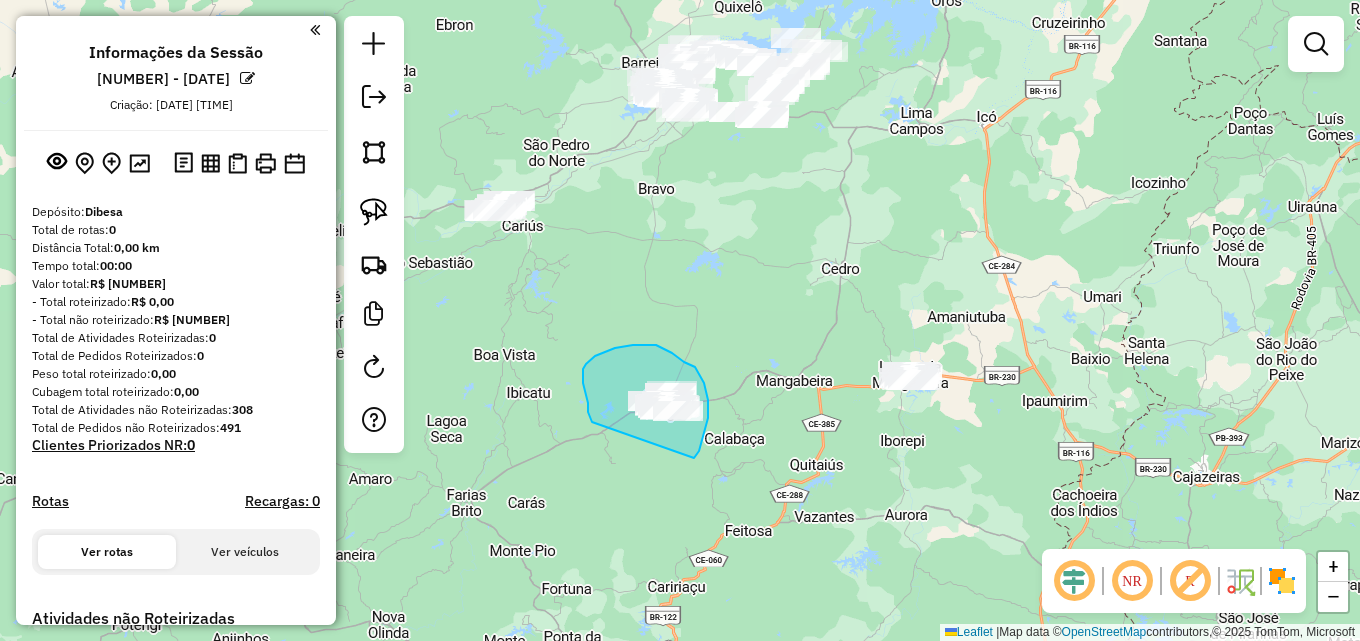 drag, startPoint x: 583, startPoint y: 369, endPoint x: 690, endPoint y: 459, distance: 139.81773 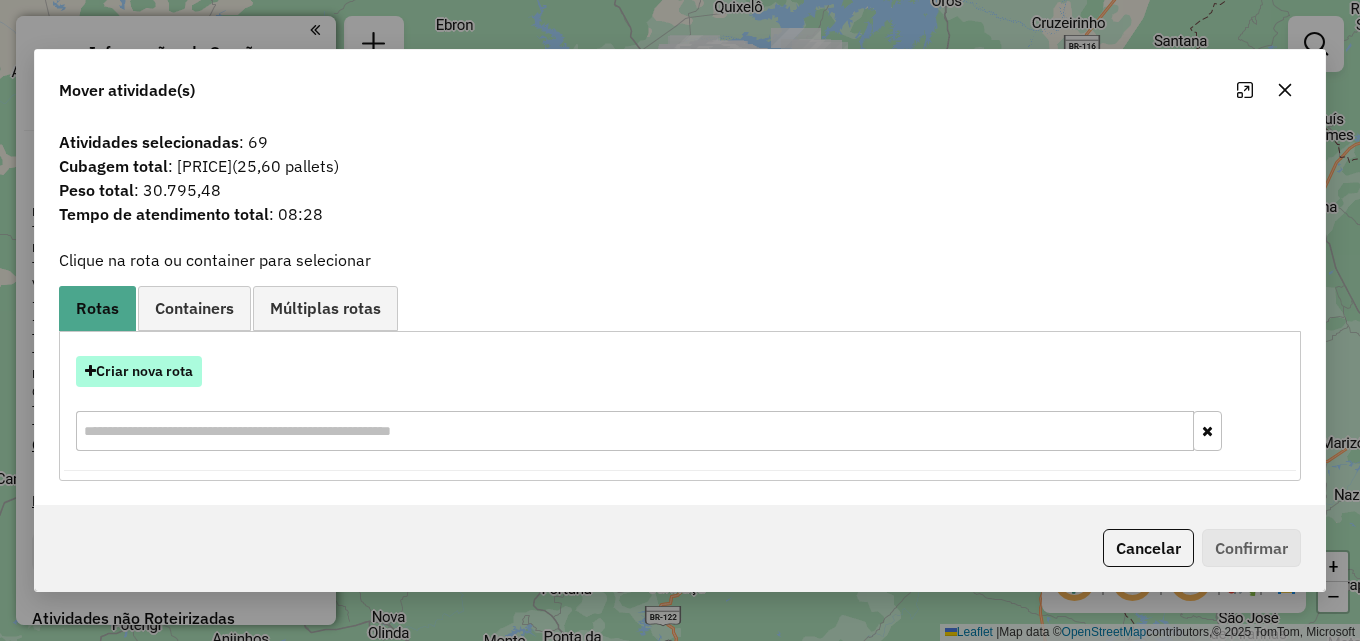 click on "Criar nova rota" at bounding box center [139, 371] 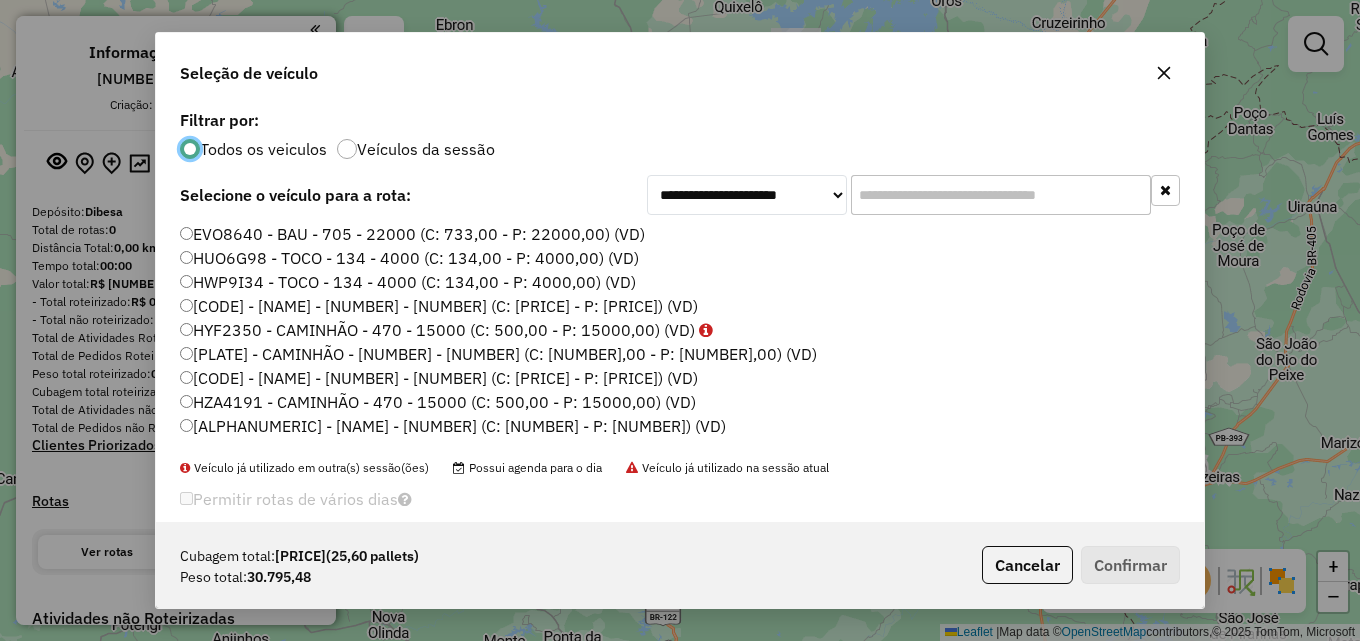 scroll, scrollTop: 11, scrollLeft: 6, axis: both 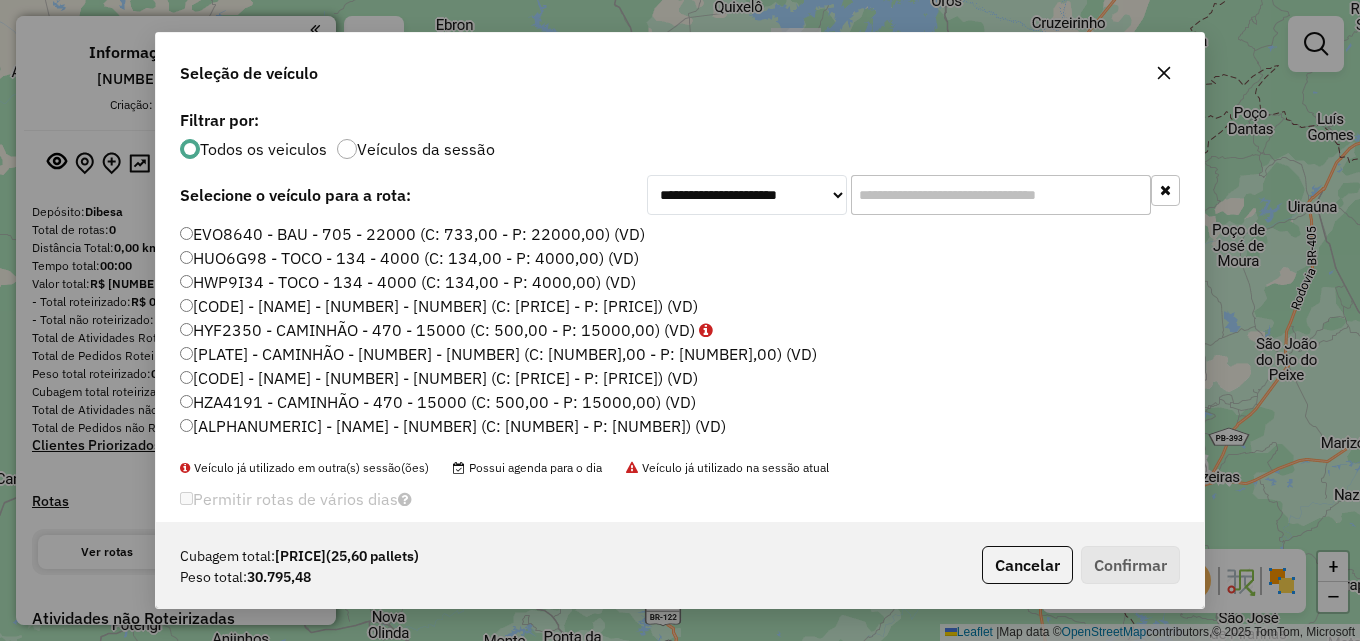 click 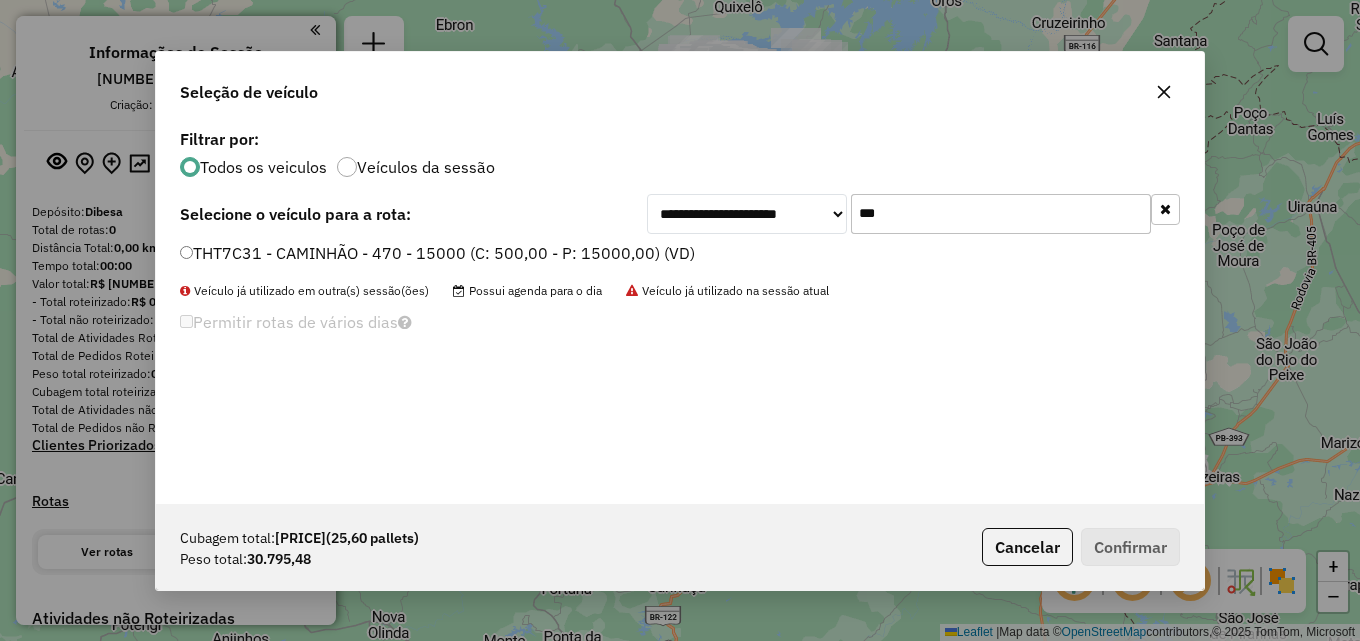 type on "***" 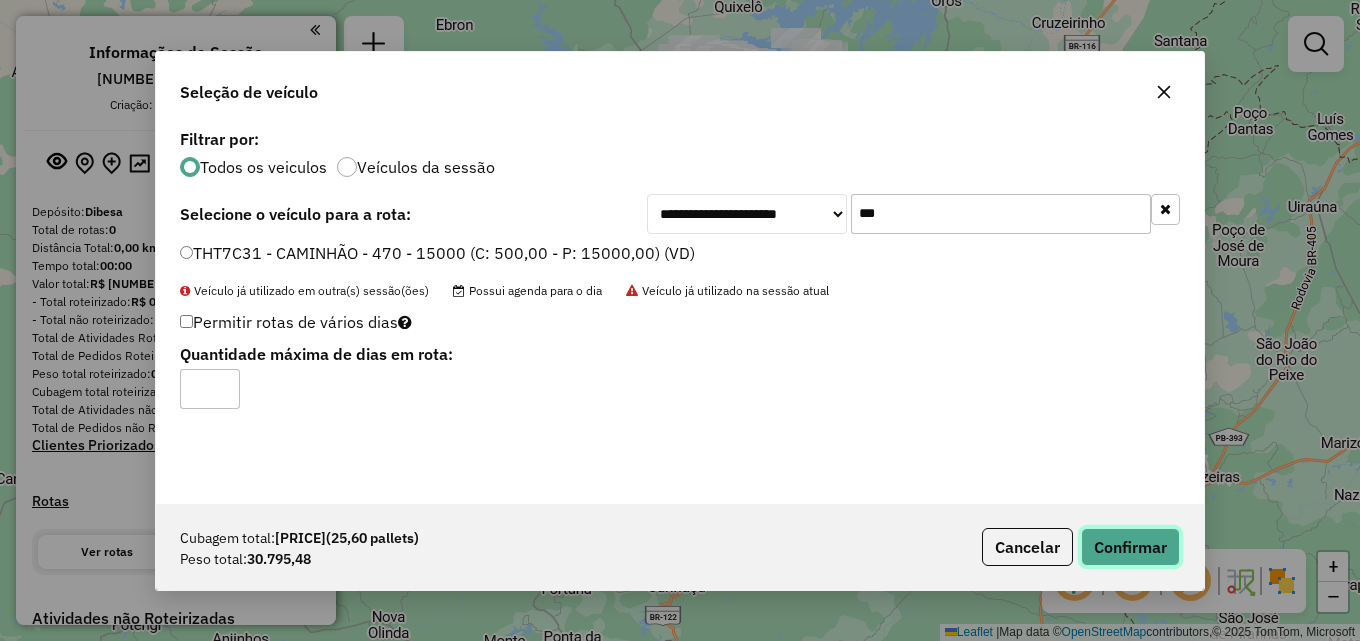 click on "Confirmar" 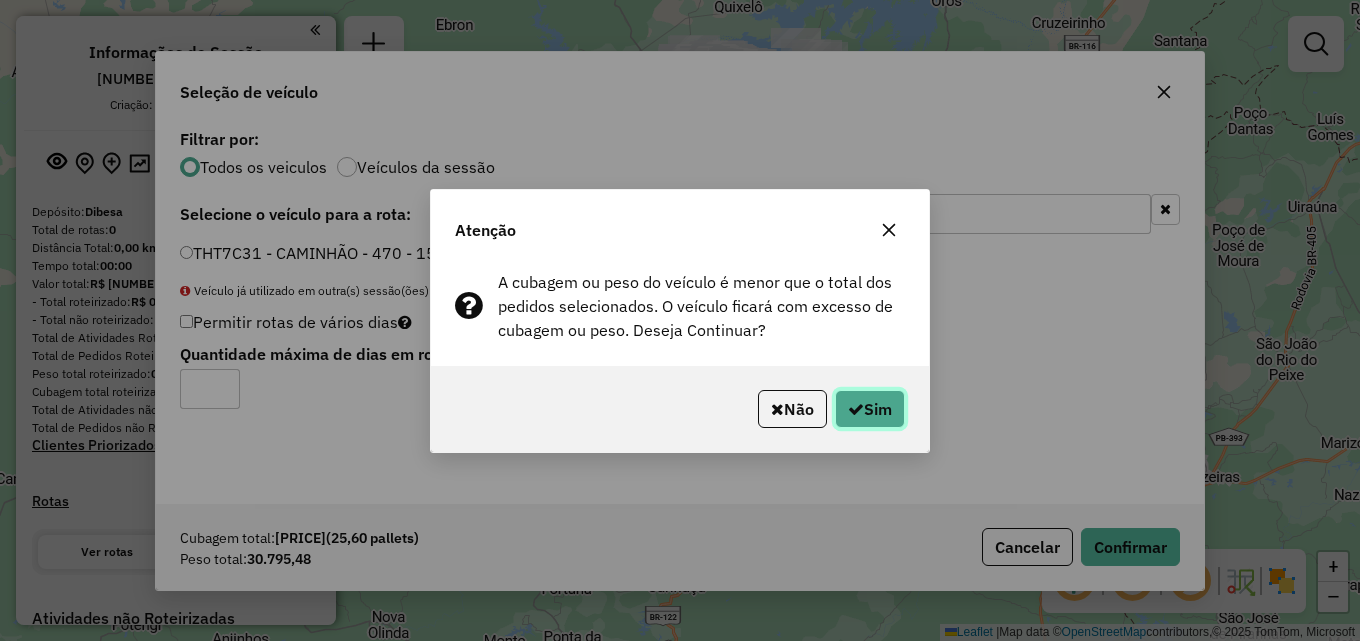 click on "Sim" 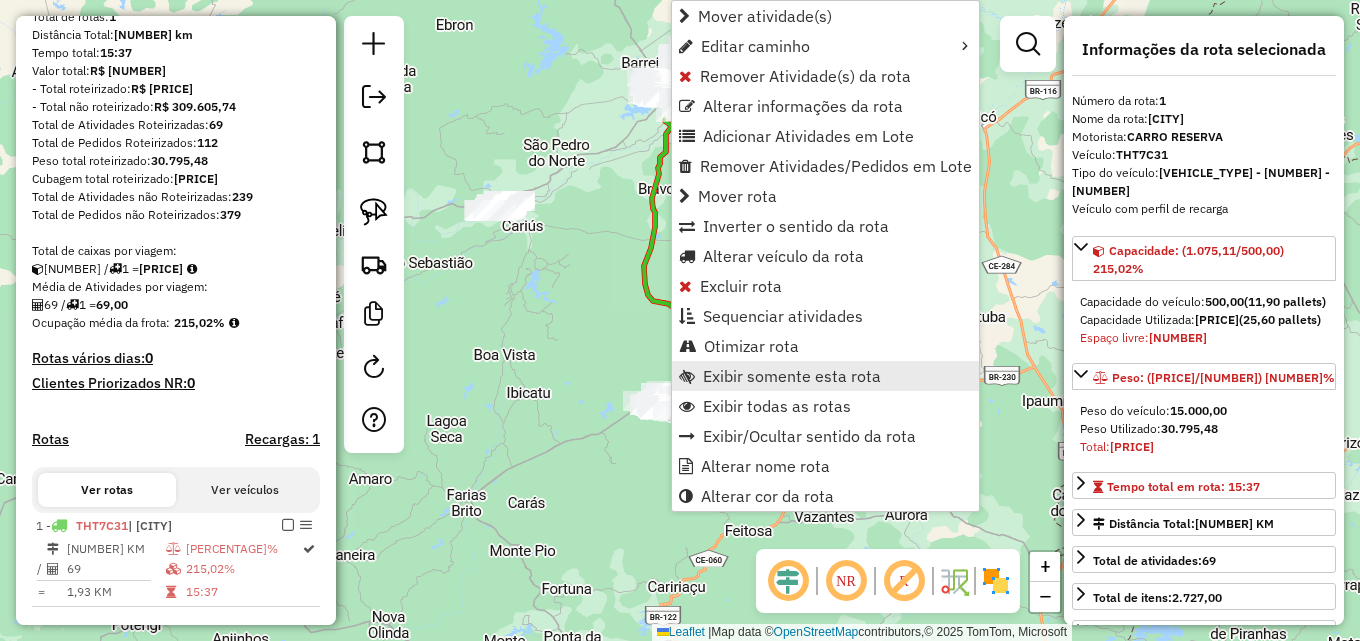 scroll, scrollTop: 588, scrollLeft: 0, axis: vertical 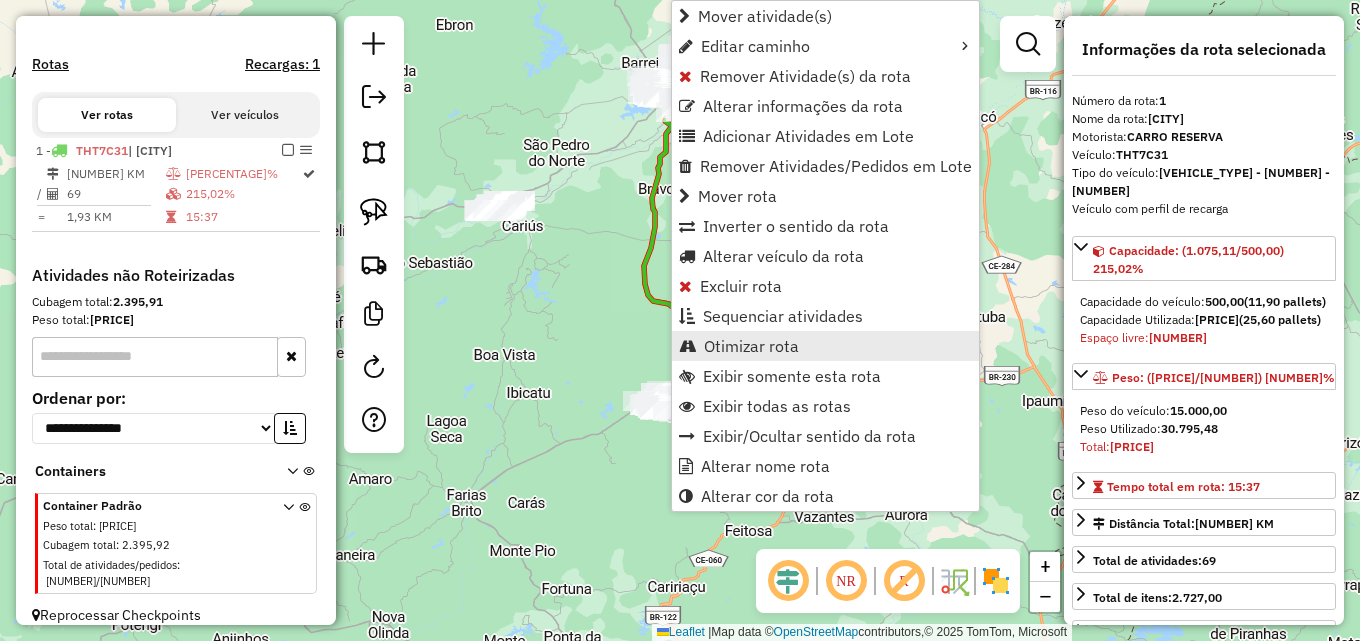 click on "Otimizar rota" at bounding box center (751, 346) 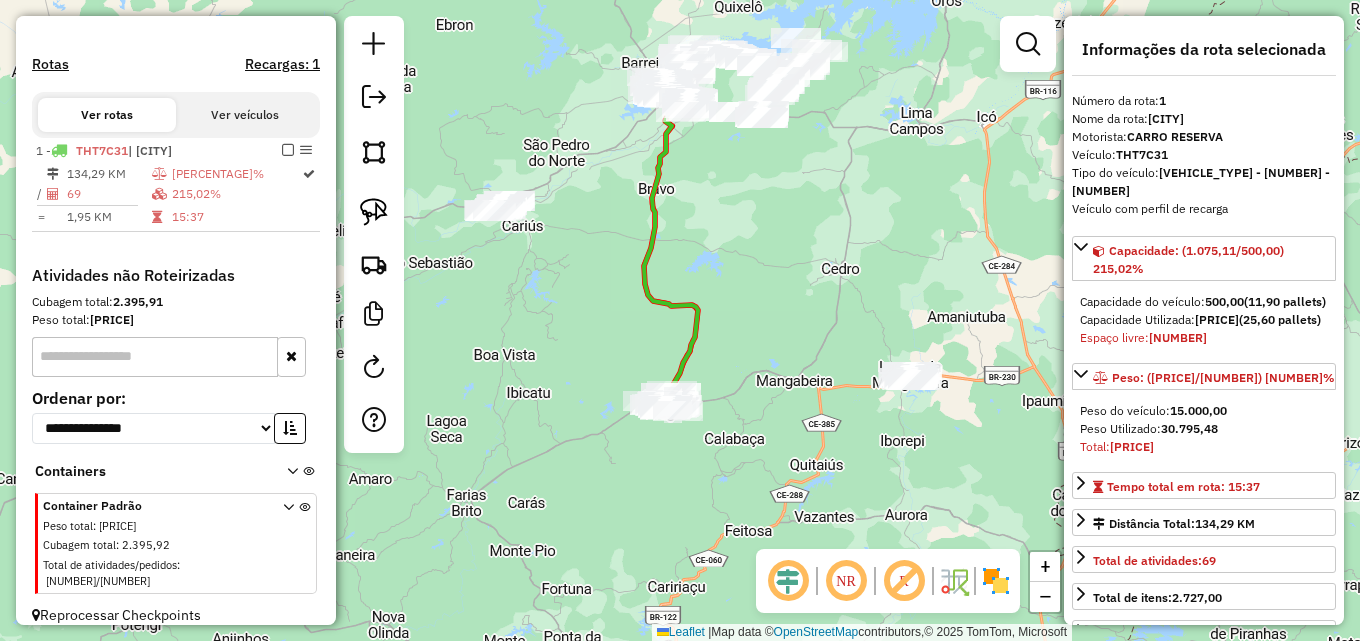 drag, startPoint x: 907, startPoint y: 180, endPoint x: 884, endPoint y: 219, distance: 45.276924 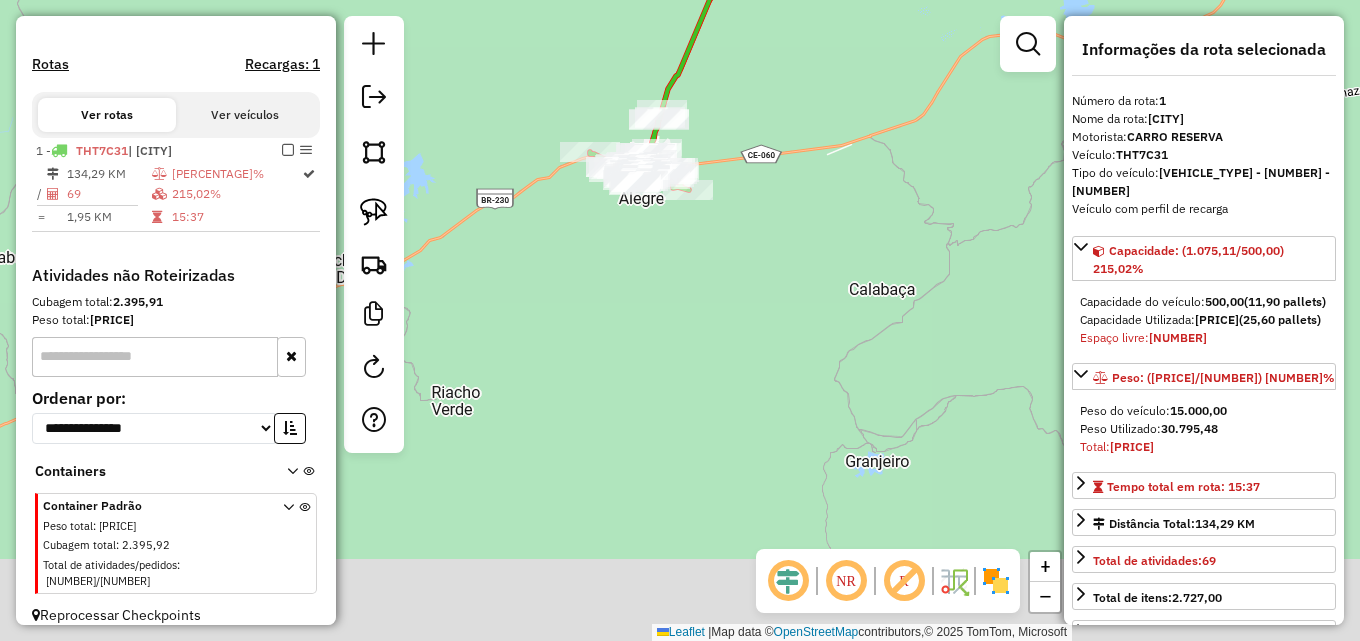 drag, startPoint x: 849, startPoint y: 325, endPoint x: 806, endPoint y: 149, distance: 181.17671 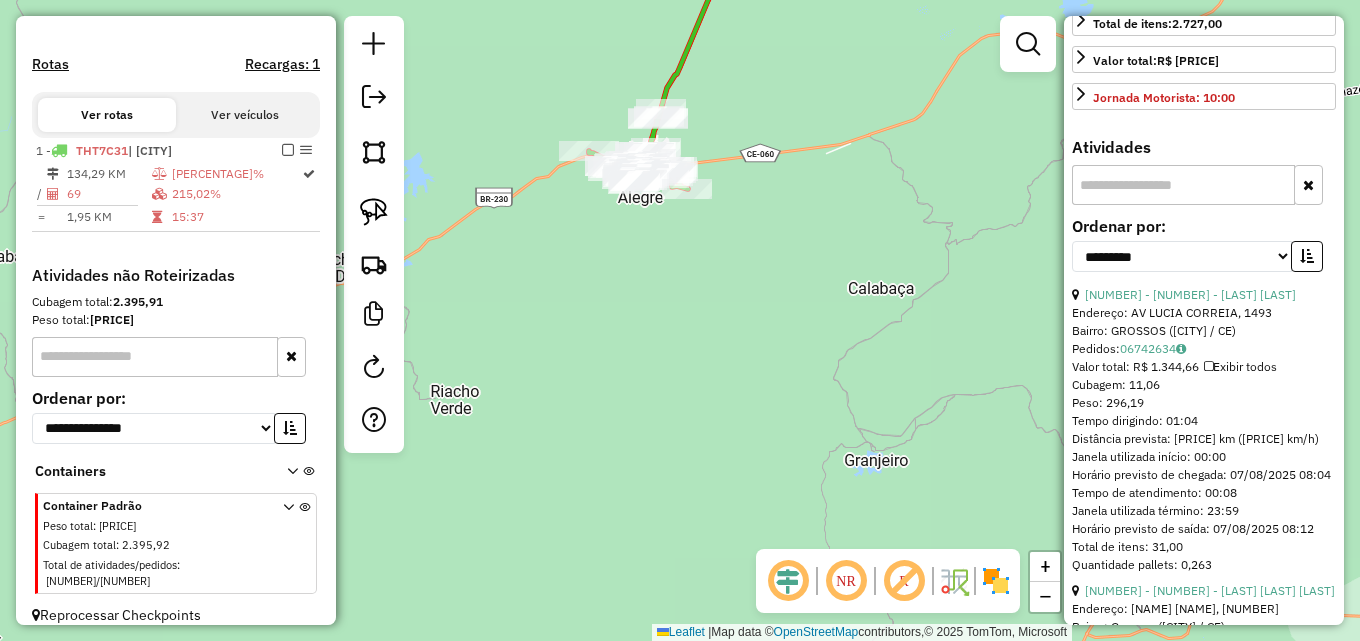 scroll, scrollTop: 600, scrollLeft: 0, axis: vertical 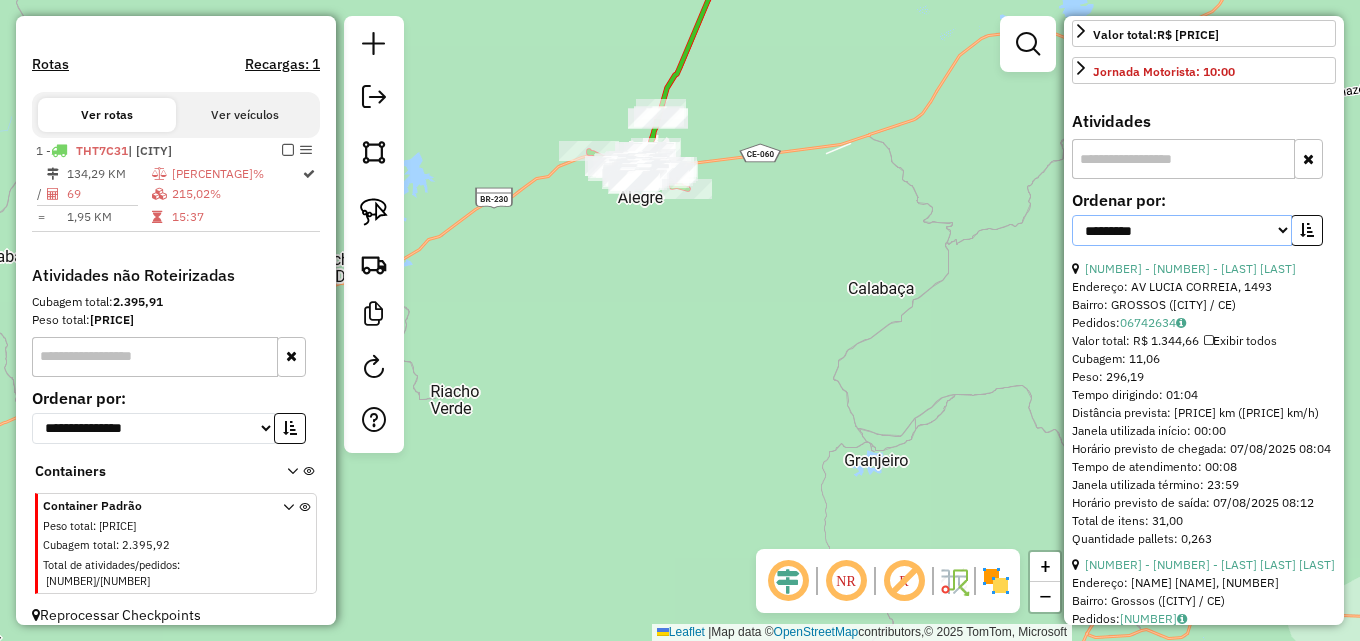 click on "**********" at bounding box center [1182, 230] 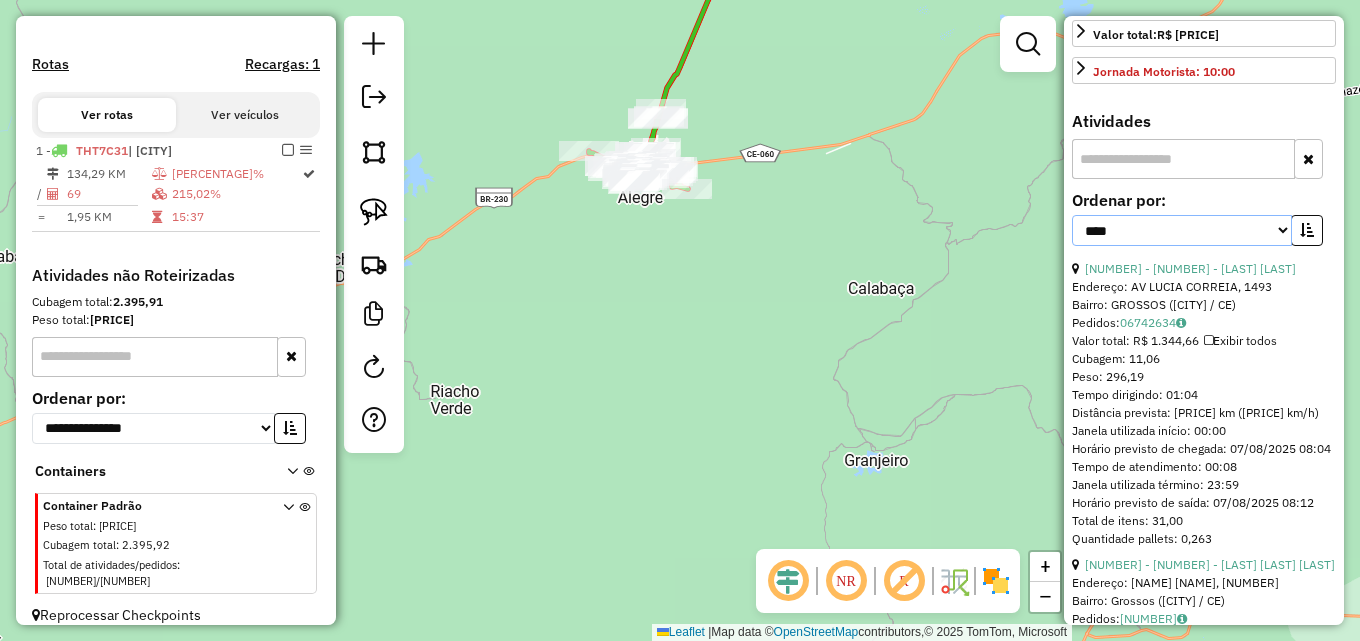 click on "**********" at bounding box center [1182, 230] 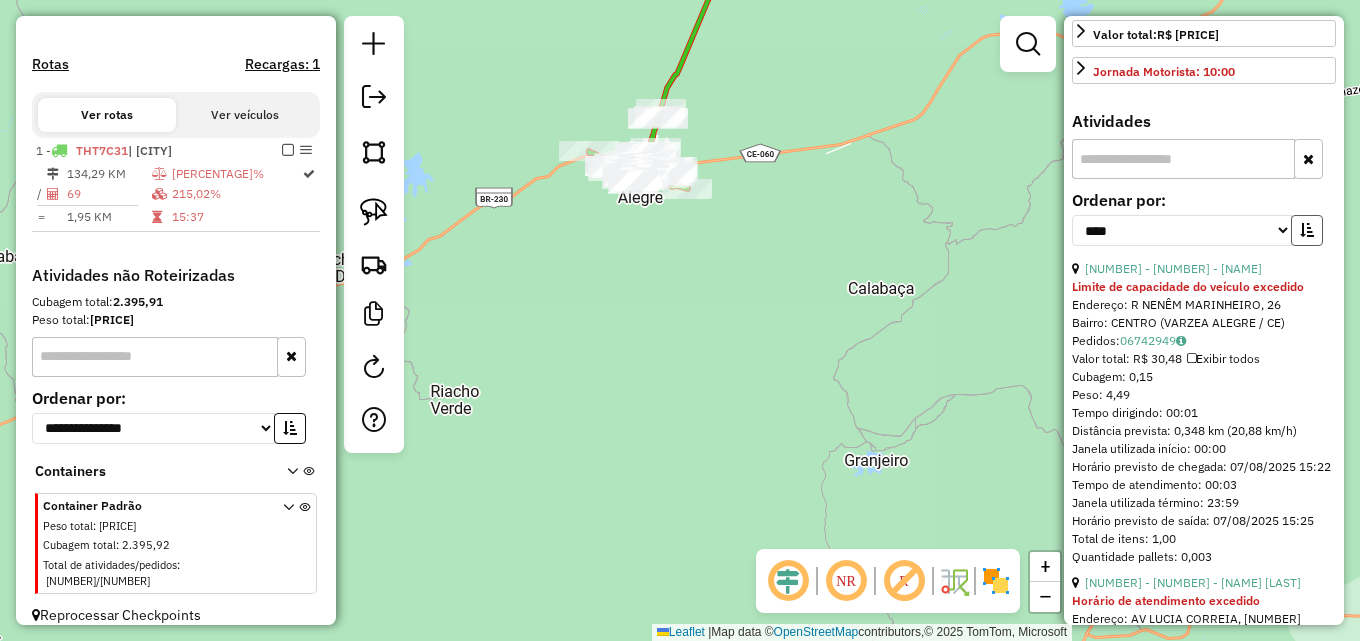 click at bounding box center [1307, 230] 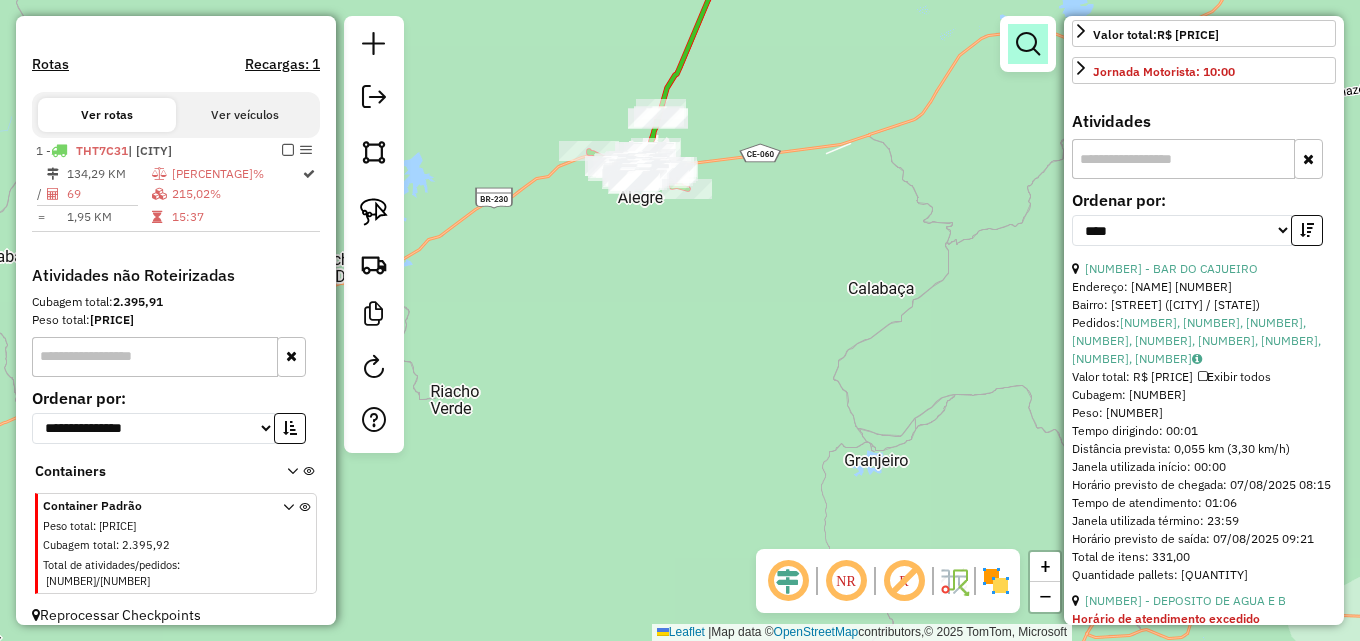 drag, startPoint x: 1300, startPoint y: 264, endPoint x: 1029, endPoint y: 60, distance: 339.20053 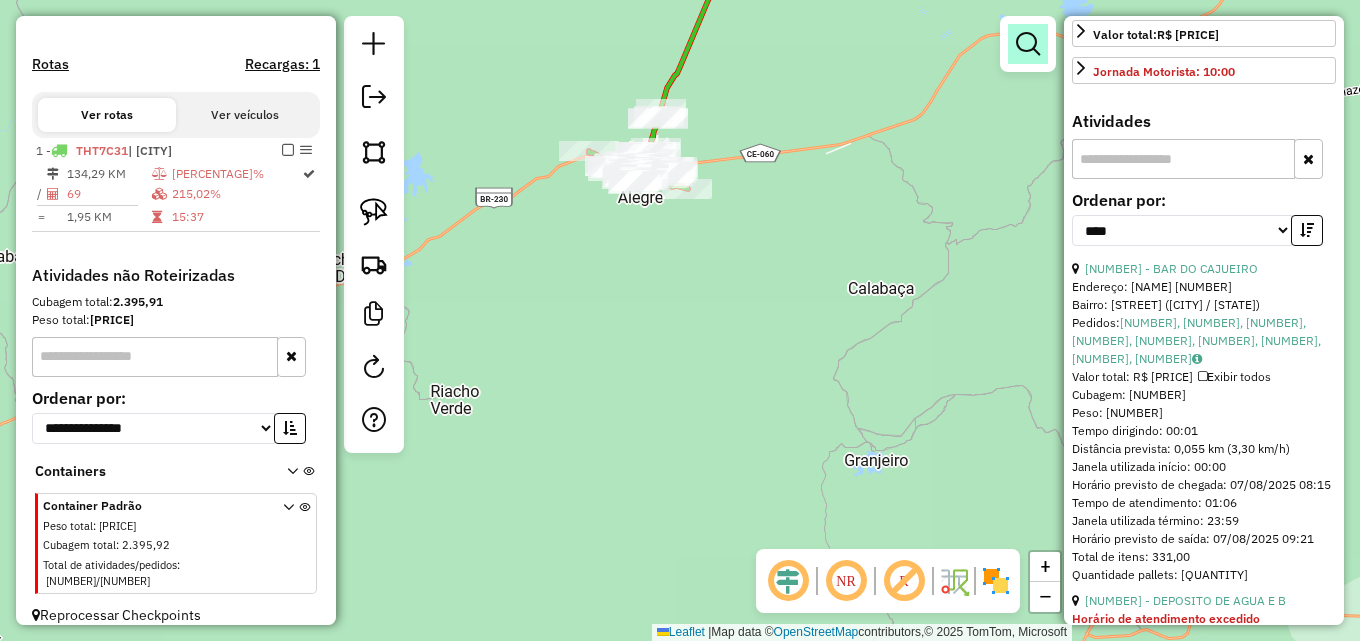 click on "**********" 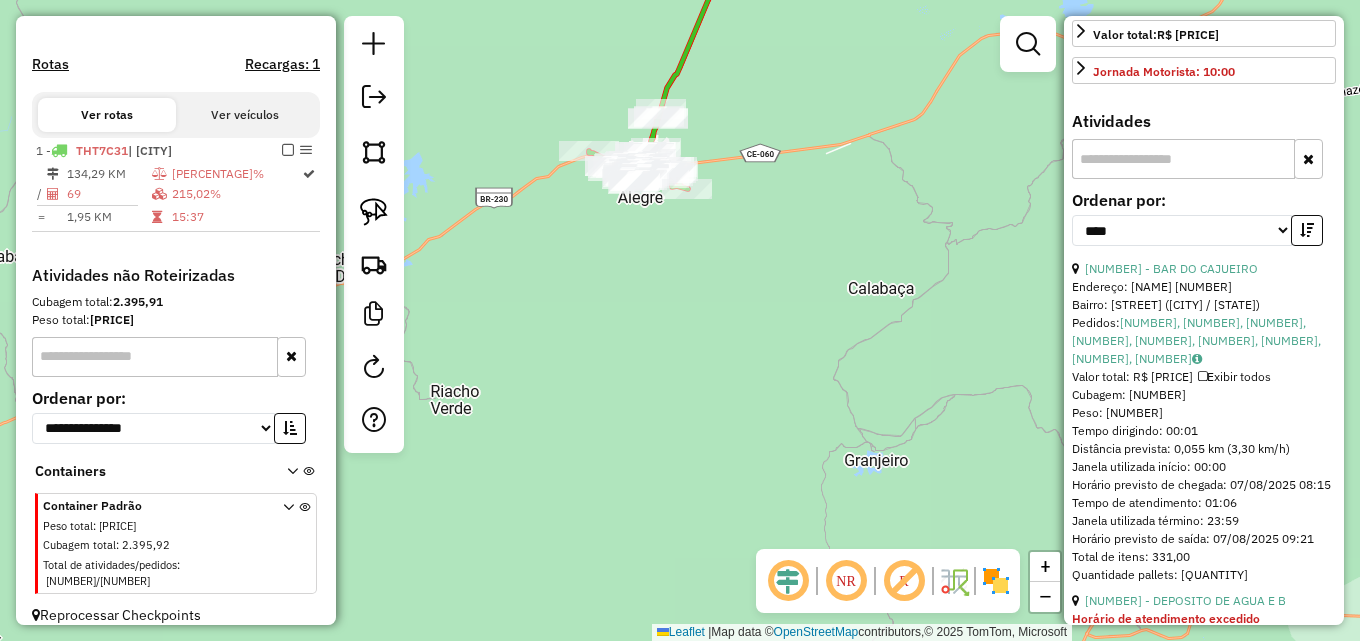 click at bounding box center (1028, 44) 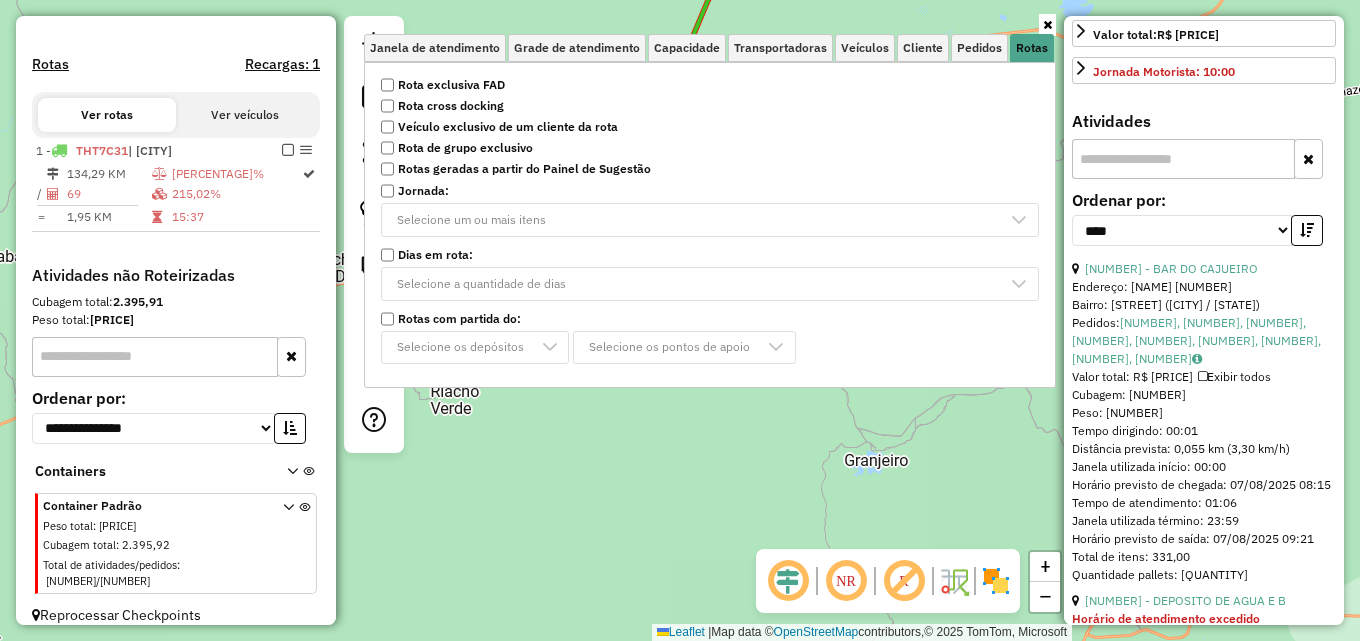 click on "Selecione os depósitos" 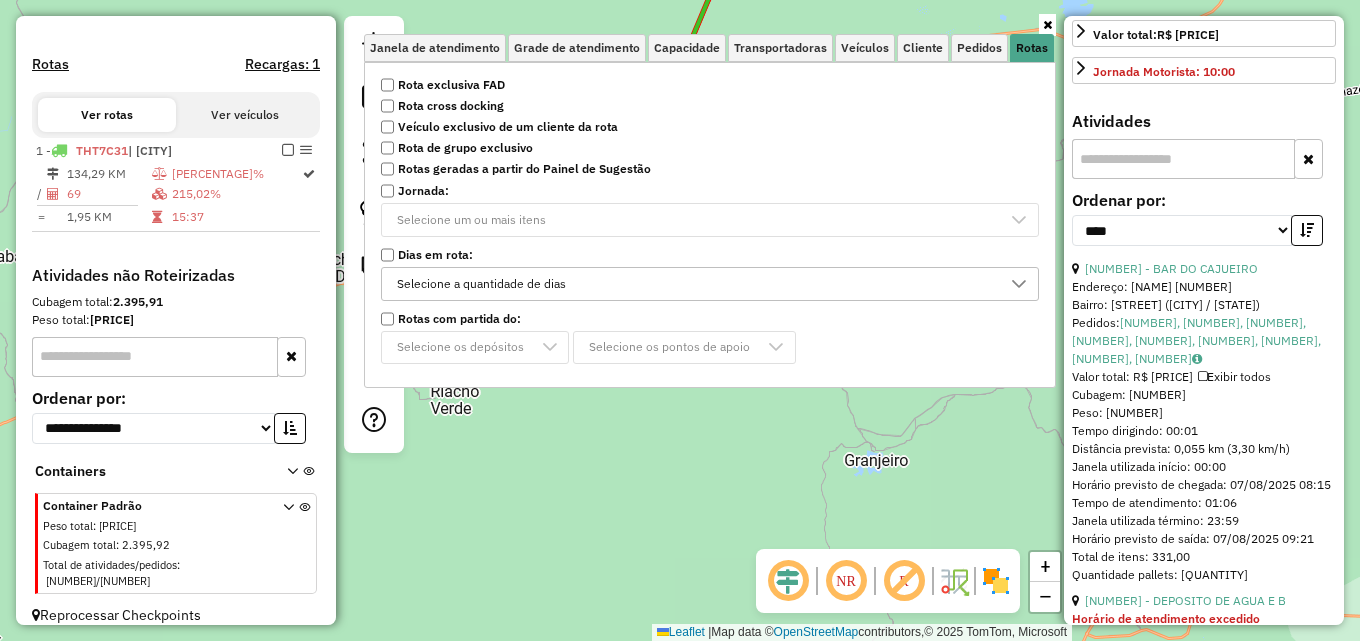 click on "Selecione a quantidade de dias" at bounding box center [481, 284] 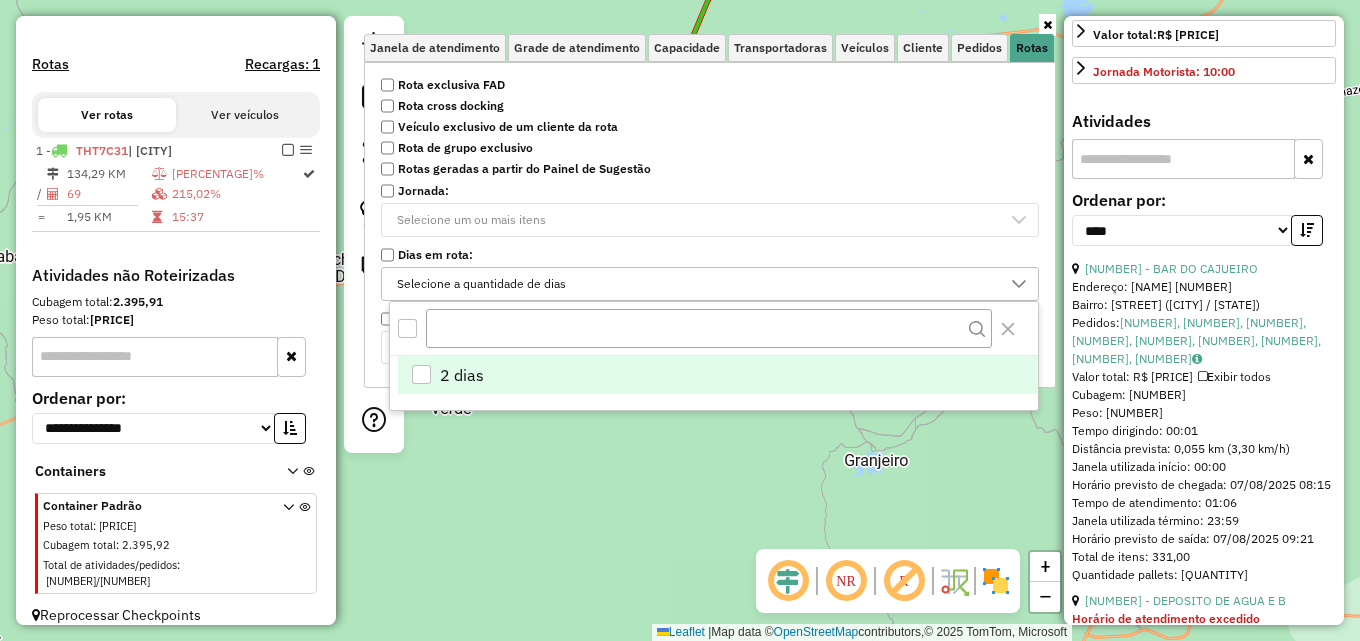 scroll, scrollTop: 12, scrollLeft: 69, axis: both 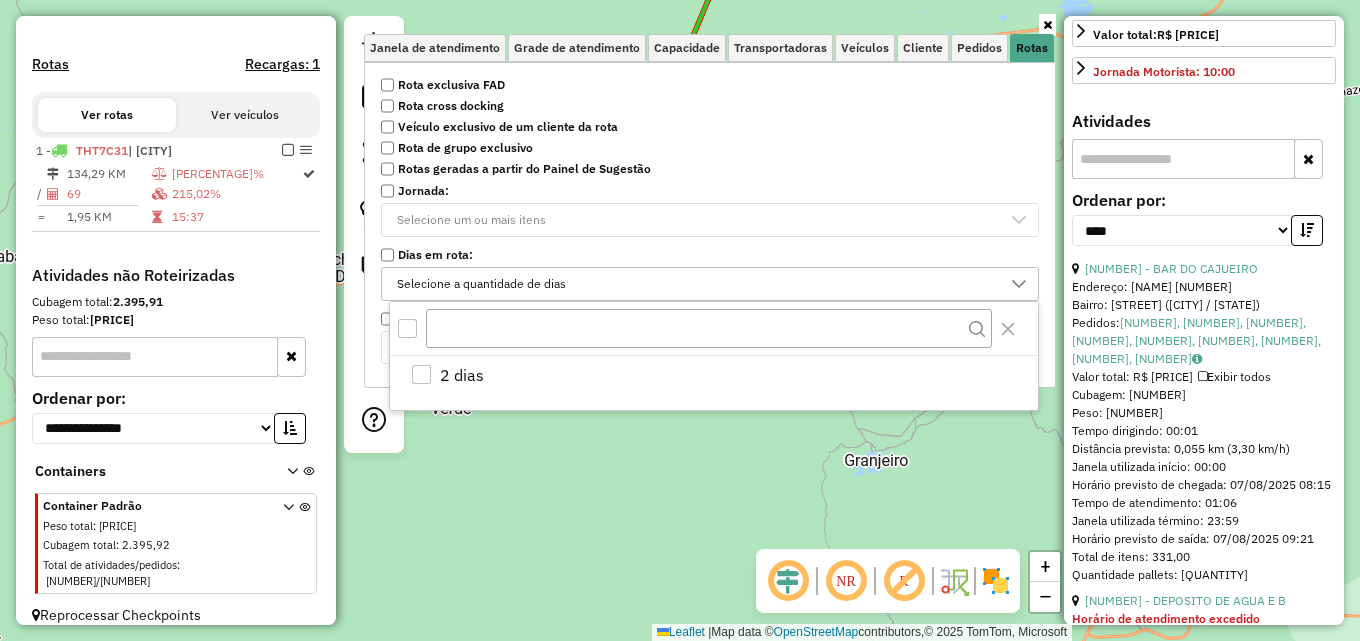 click on "Janela de atendimento Grade de atendimento Capacidade Transportadoras Veículos Cliente Pedidos  Rotas Selecione os dias de semana para filtrar as janelas de atendimento  Seg   Ter   Qua   Qui   Sex   Sáb   Dom  Informe o período da janela de atendimento: De: Até:  Filtrar exatamente a janela do cliente  Considerar janela de atendimento padrão  Selecione os dias de semana para filtrar as grades de atendimento  Seg   Ter   Qua   Qui   Sex   Sáb   Dom   Considerar clientes sem dia de atendimento cadastrado  Clientes fora do dia de atendimento selecionado Filtrar as atividades entre os valores definidos abaixo:  Peso mínimo:   Peso máximo:   Cubagem mínima:   Cubagem máxima:   De:   Até:  Filtrar as atividades entre o tempo de atendimento definido abaixo:  De:   Até:   Considerar capacidade total dos clientes não roteirizados Transportadora: Selecione um ou mais itens Tipo de veículo: Selecione um ou mais itens Veículo: Selecione um ou mais itens Motorista: Selecione um ou mais itens Nome: Rótulo:" 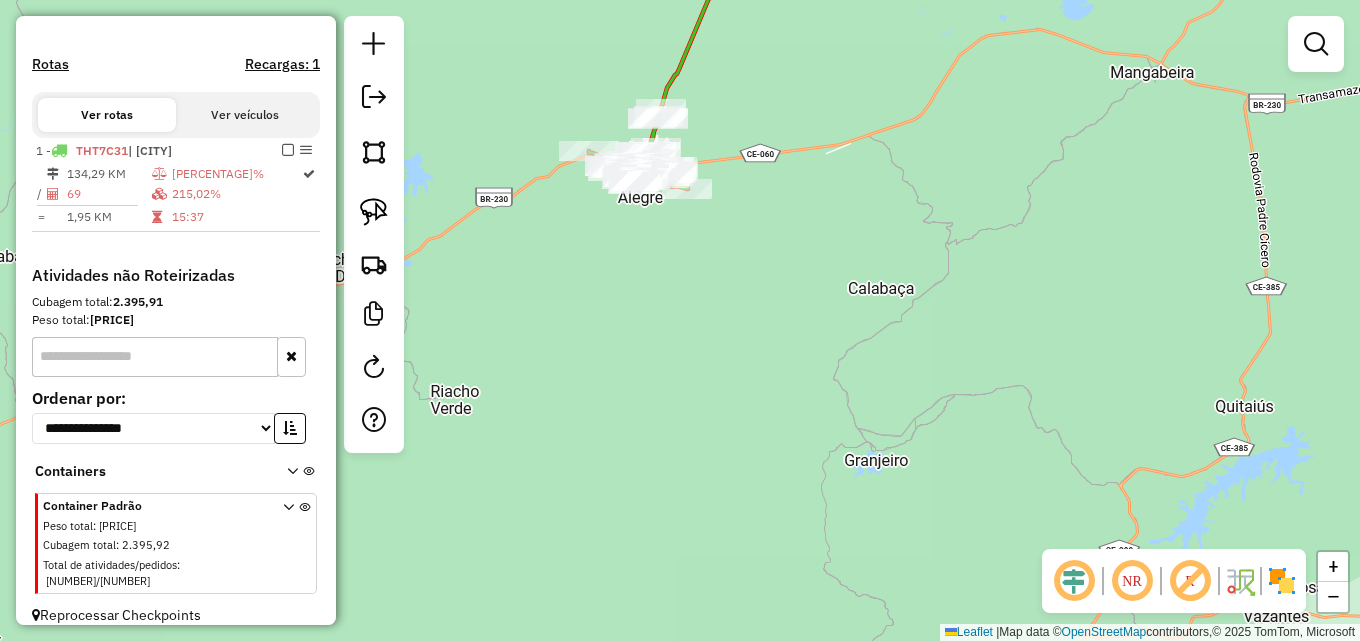 drag, startPoint x: 679, startPoint y: 339, endPoint x: 703, endPoint y: 344, distance: 24.5153 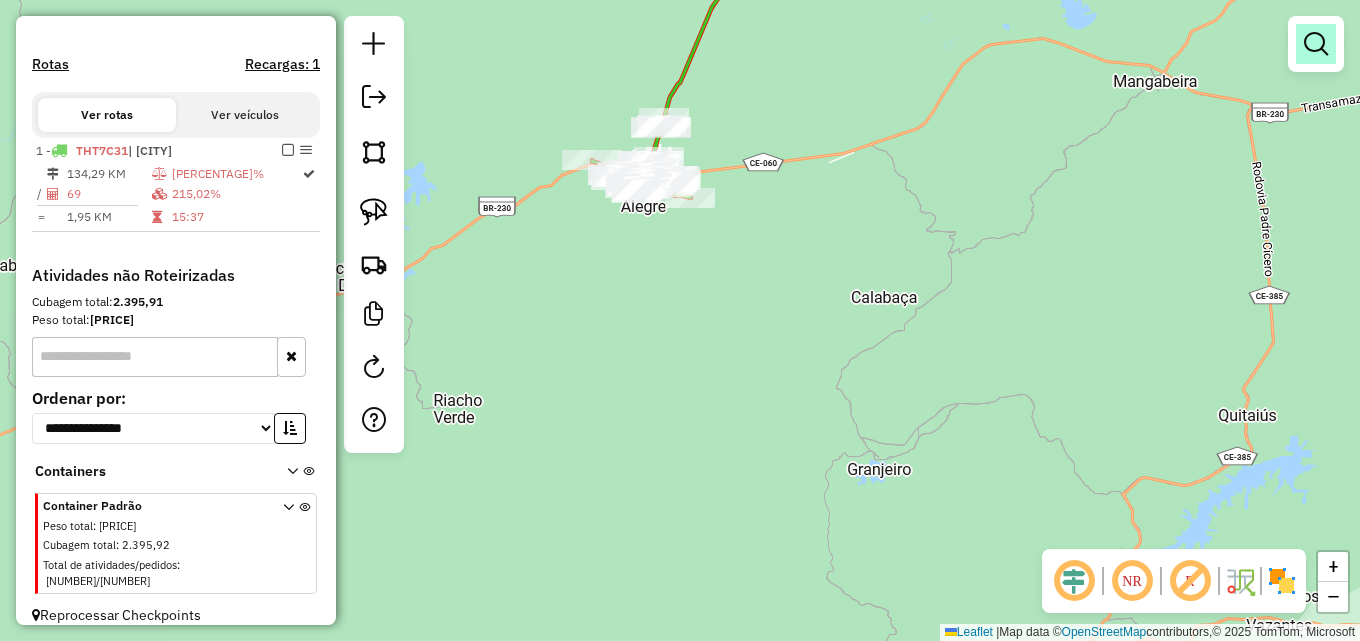 click at bounding box center [1316, 44] 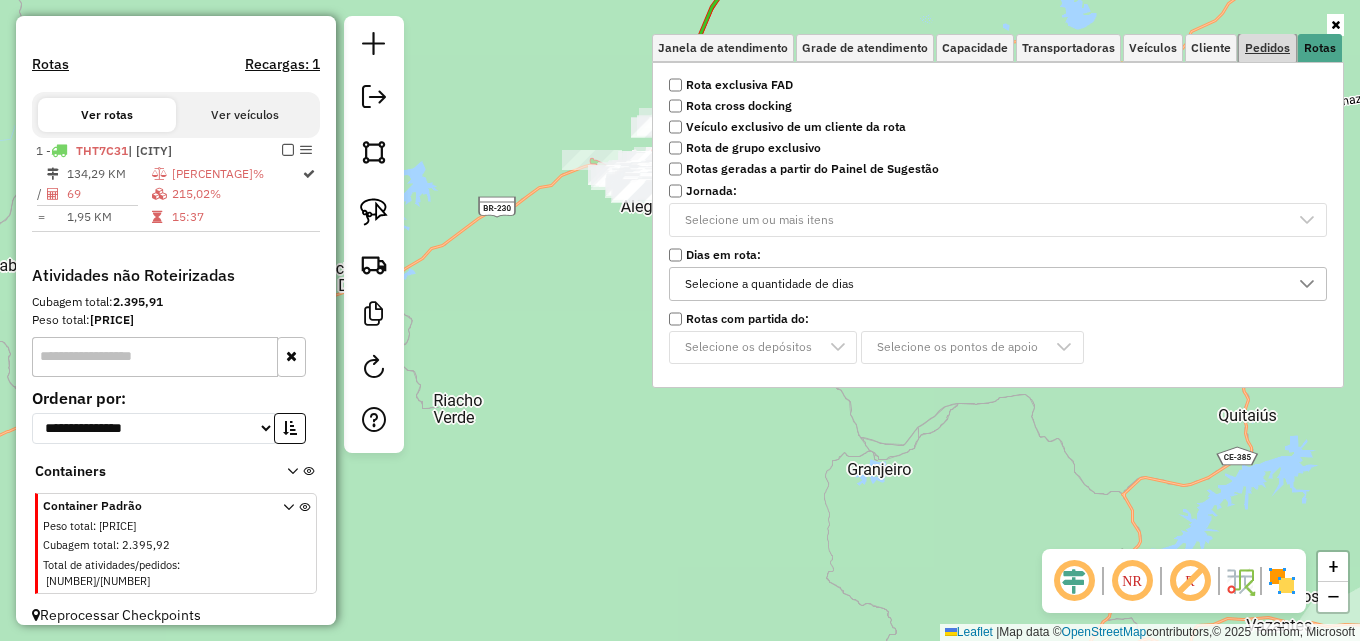 click on "Pedidos" at bounding box center [1267, 48] 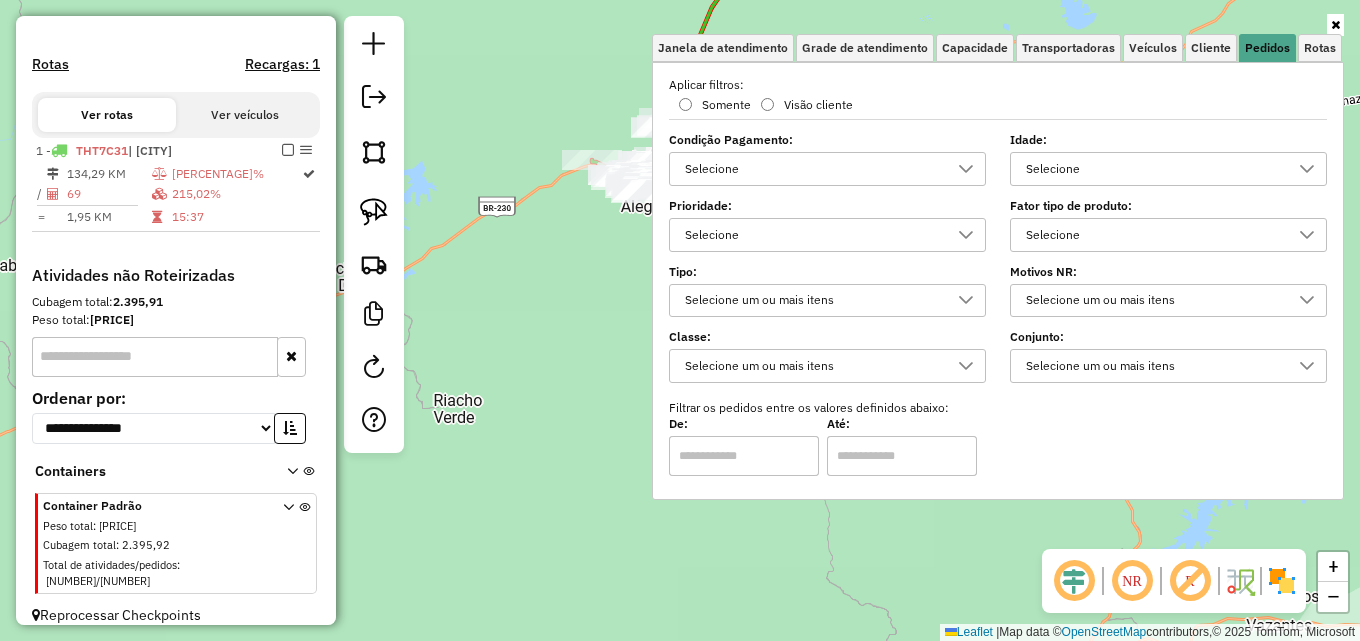 click on "Selecione" at bounding box center [1153, 169] 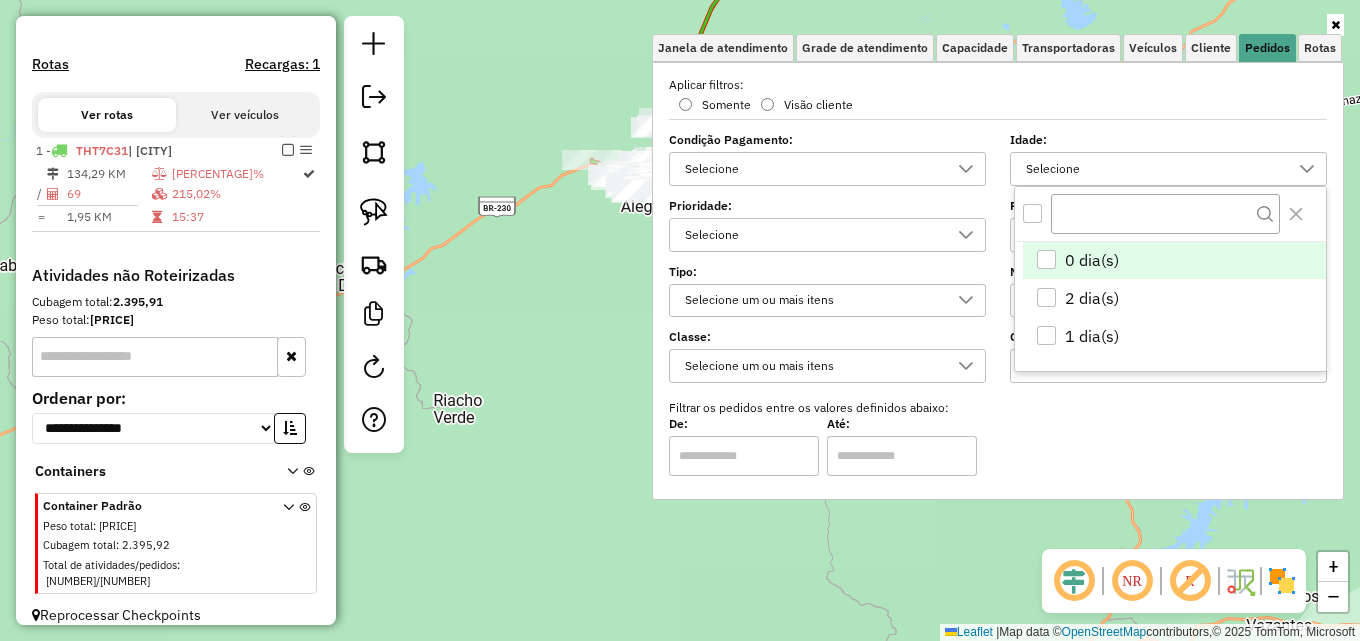 scroll, scrollTop: 12, scrollLeft: 69, axis: both 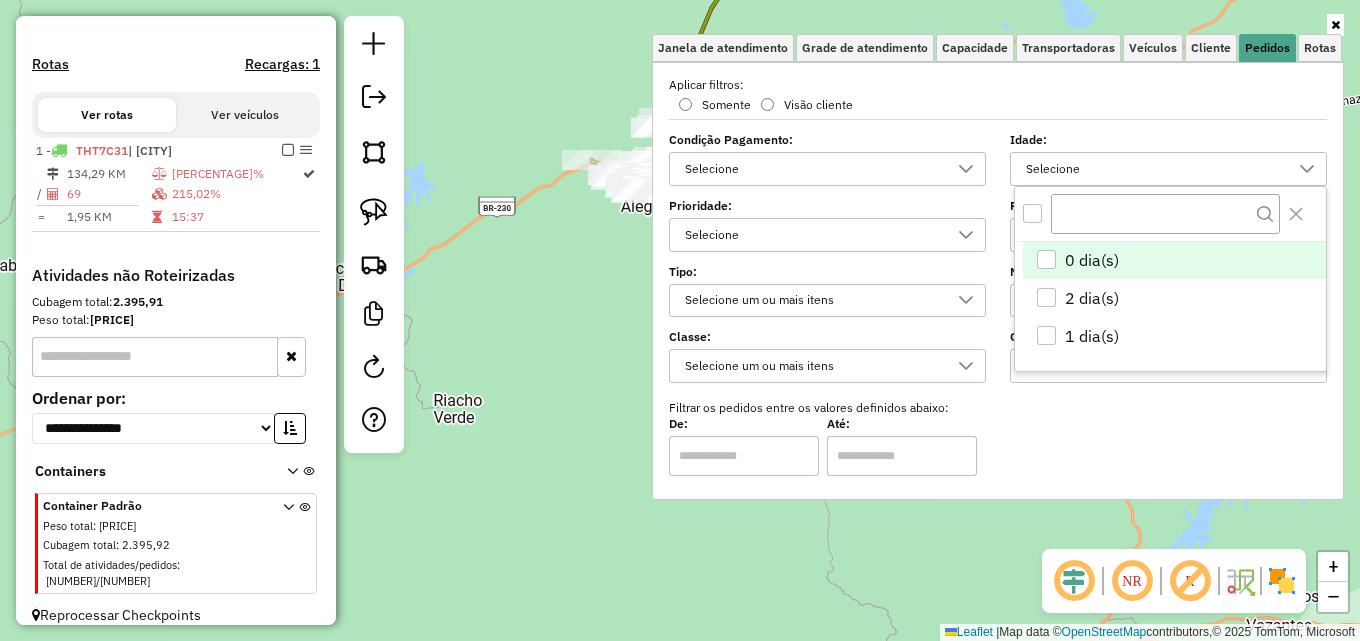 click at bounding box center (1046, 259) 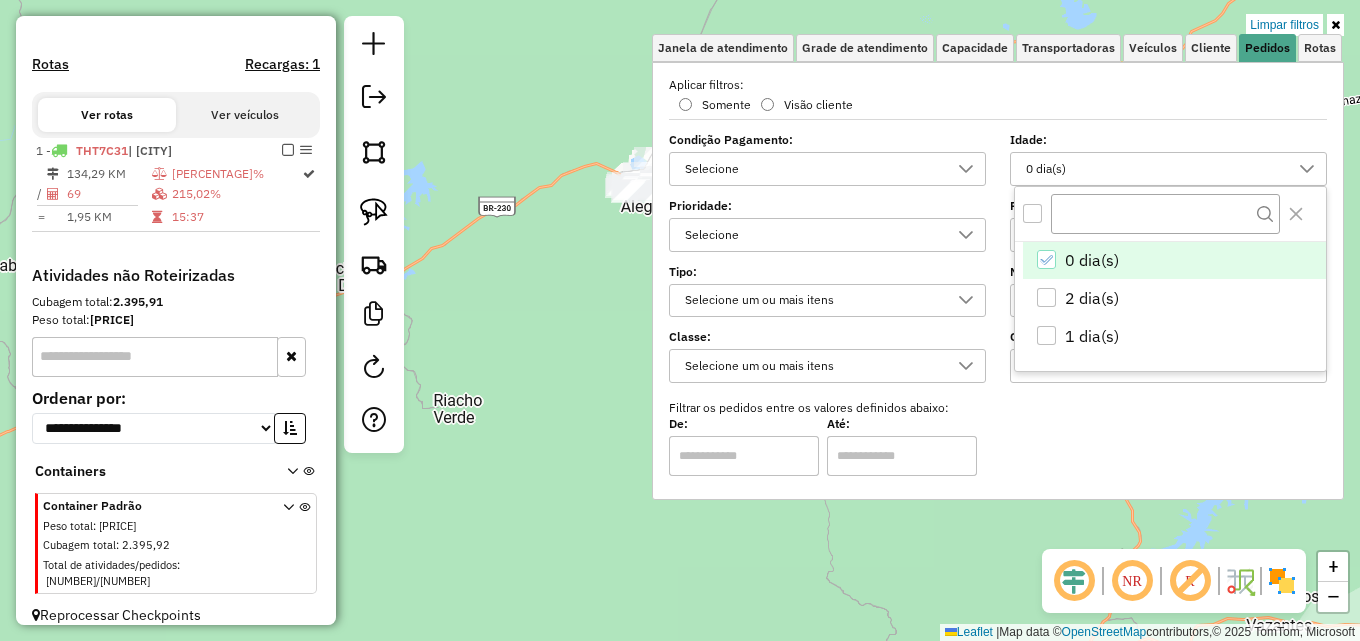 click on "Limpar filtros Janela de atendimento Grade de atendimento Capacidade Transportadoras Veículos Cliente Pedidos  Rotas Selecione os dias de semana para filtrar as janelas de atendimento  Seg   Ter   Qua   Qui   Sex   Sáb   Dom  Informe o período da janela de atendimento: De: Até:  Filtrar exatamente a janela do cliente  Considerar janela de atendimento padrão  Selecione os dias de semana para filtrar as grades de atendimento  Seg   Ter   Qua   Qui   Sex   Sáb   Dom   Considerar clientes sem dia de atendimento cadastrado  Clientes fora do dia de atendimento selecionado Filtrar as atividades entre os valores definidos abaixo:  Peso mínimo:   Peso máximo:   Cubagem mínima:   Cubagem máxima:   De:   Até:  Filtrar as atividades entre o tempo de atendimento definido abaixo:  De:   Até:   Considerar capacidade total dos clientes não roteirizados Transportadora: Selecione um ou mais itens Tipo de veículo: Selecione um ou mais itens Veículo: Selecione um ou mais itens Motorista: Selecione um ou mais itens" 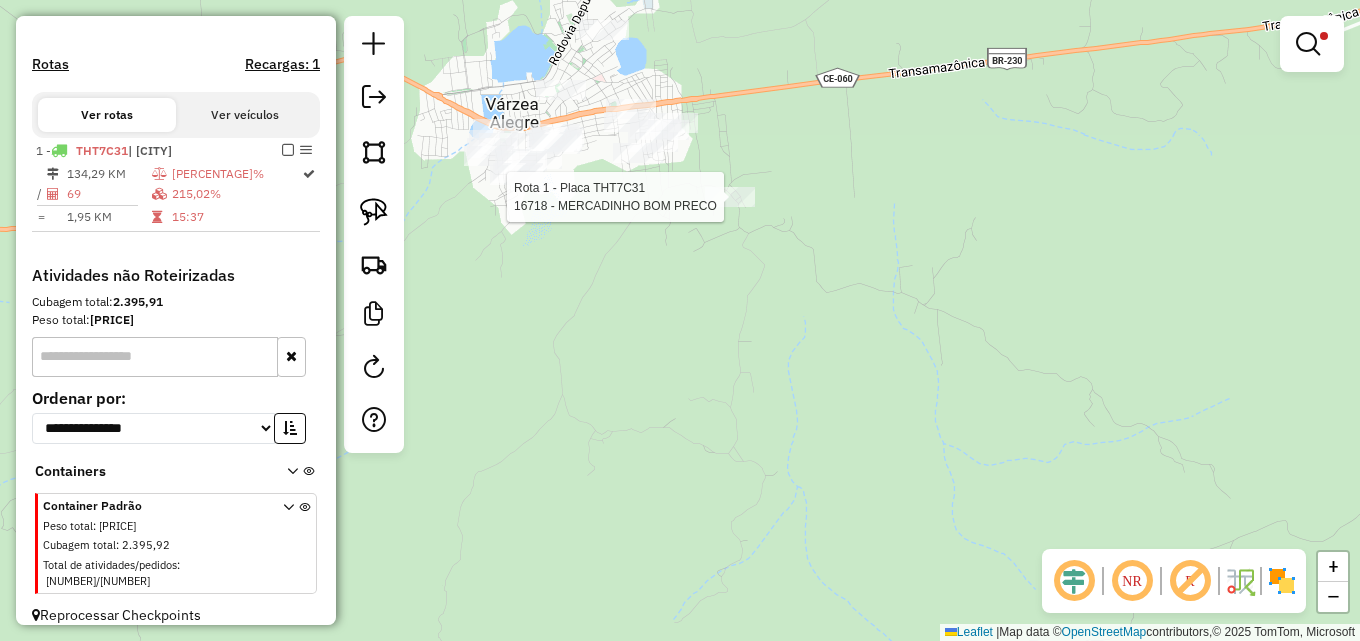 select on "*********" 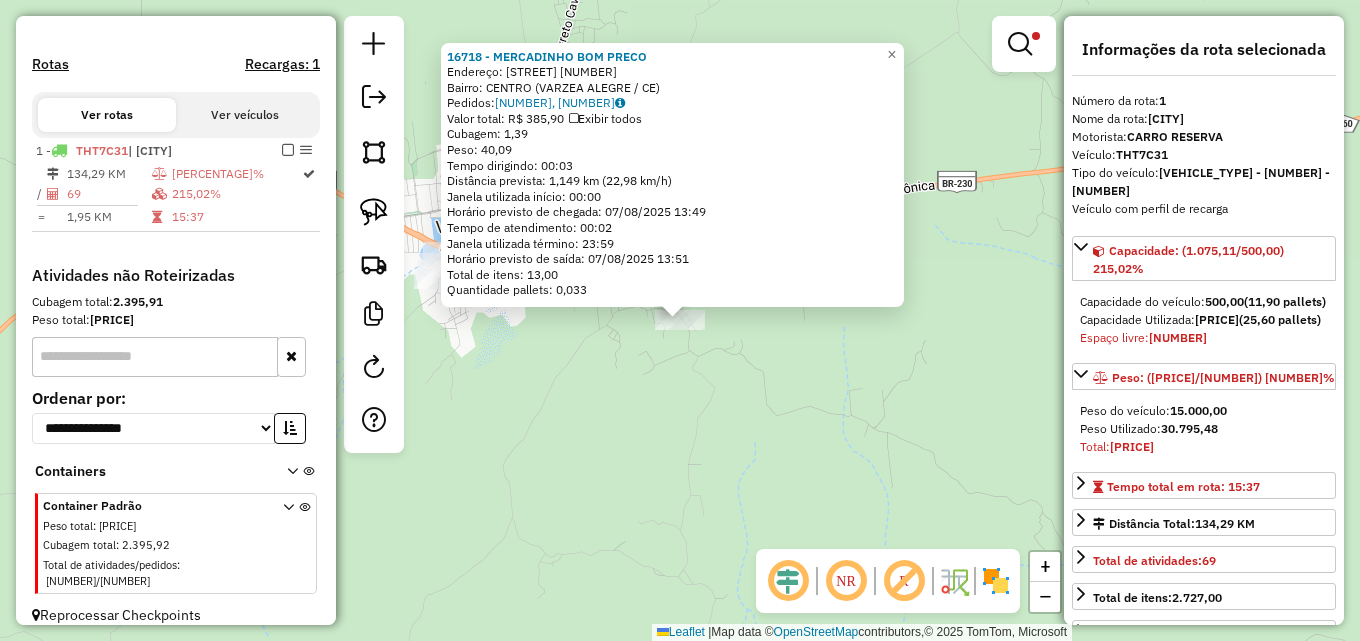 click on "Endereço: [LAST] [LAST] [LAST] [NUMBER] Bairro: [LAST] ([CITY] / [STATE]) Pedidos: [POSTAL_CODE], [POSTAL_CODE] Valor total: R$ [PRICE] Exibir todos Cubagem: [CUBAGE] Peso: [WEIGHT] Tempo dirigindo: [TIME] Distância prevista: [DISTANCE] km ([SPEED] km/h) Janela utilizada início: [TIME] Horário previsto de chegada: [DATE] [TIME] Tempo de atendimento: [TIME] Janela utilizada término: [TIME] Horário previsto de saída: [DATE] [TIME] Total de itens: [ITEMS] Quantidade pallets: [PALLETS] × Limpar filtros Janela de atendimento Grade de atendimento Capacidade Transportadoras Veículos Cliente Pedidos Rotas Selecione os dias de semana para filtrar as janelas de atendimento Seg Ter Qua Qui Sex Sáb Dom Informe o período da janela de atendimento: De: Até: Filtrar exatamente a janela do cliente Considerar janela de atendimento padrão Selecione os dias de semana para filtrar as grades de atendimento Seg Ter Qua Qui Sex Sáb Dom Peso mínimo:" 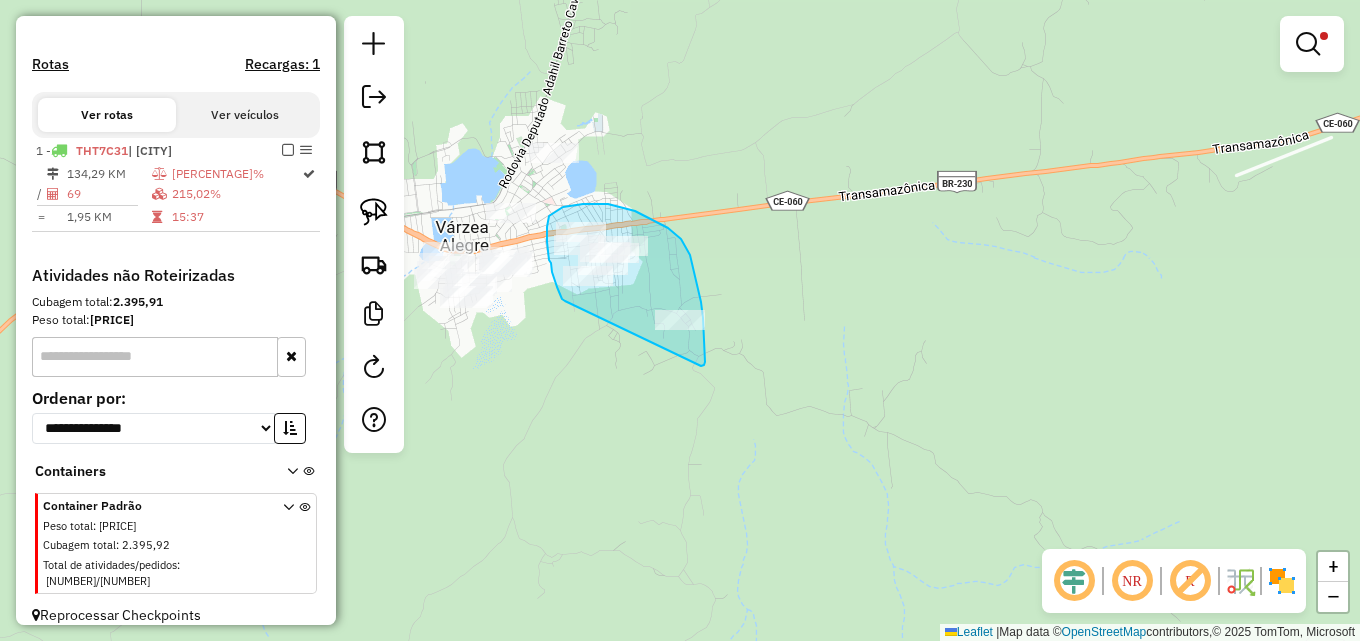 drag, startPoint x: 565, startPoint y: 301, endPoint x: 701, endPoint y: 366, distance: 150.73486 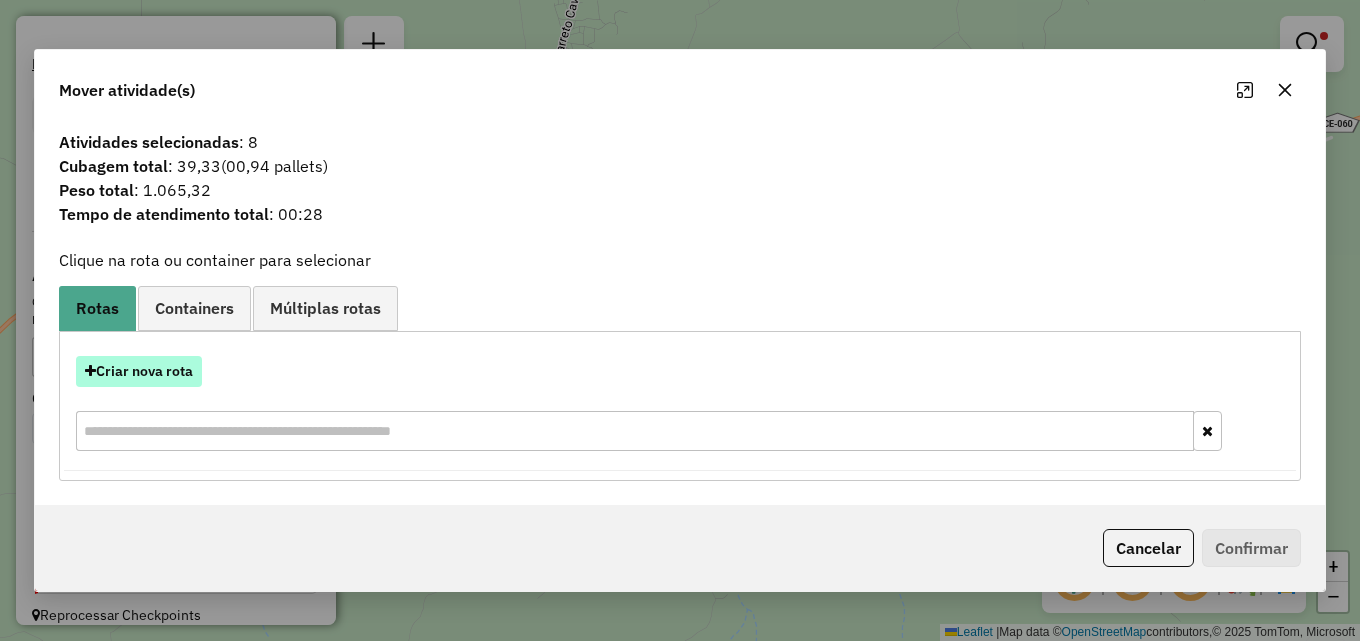 click on "Criar nova rota" at bounding box center (139, 371) 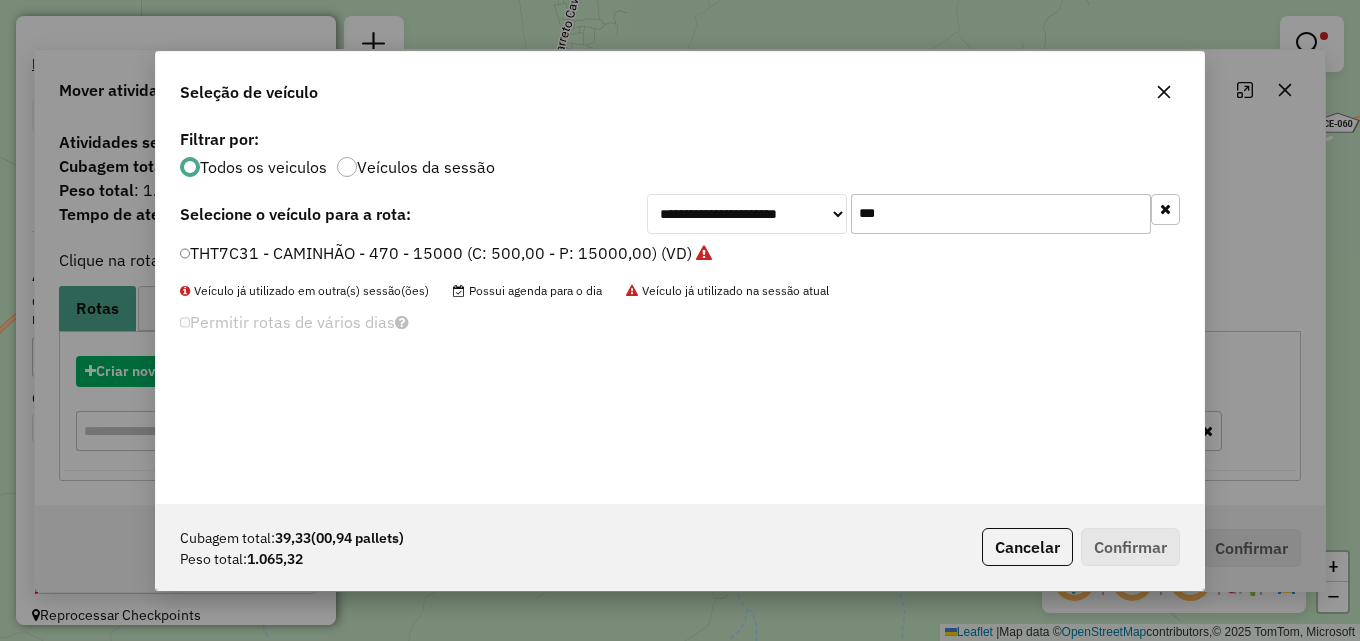 scroll, scrollTop: 11, scrollLeft: 6, axis: both 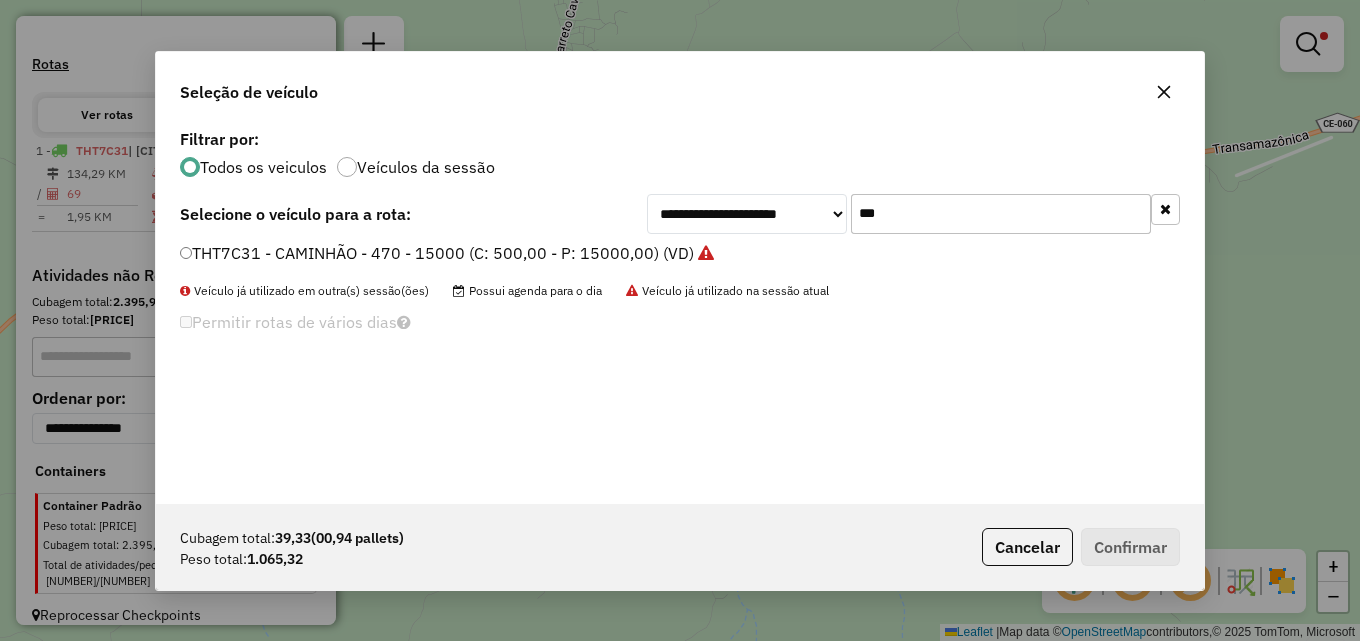 click on "THT7C31 - CAMINHÃO - 470 - 15000 (C: 500,00 - P: 15000,00) (VD)" 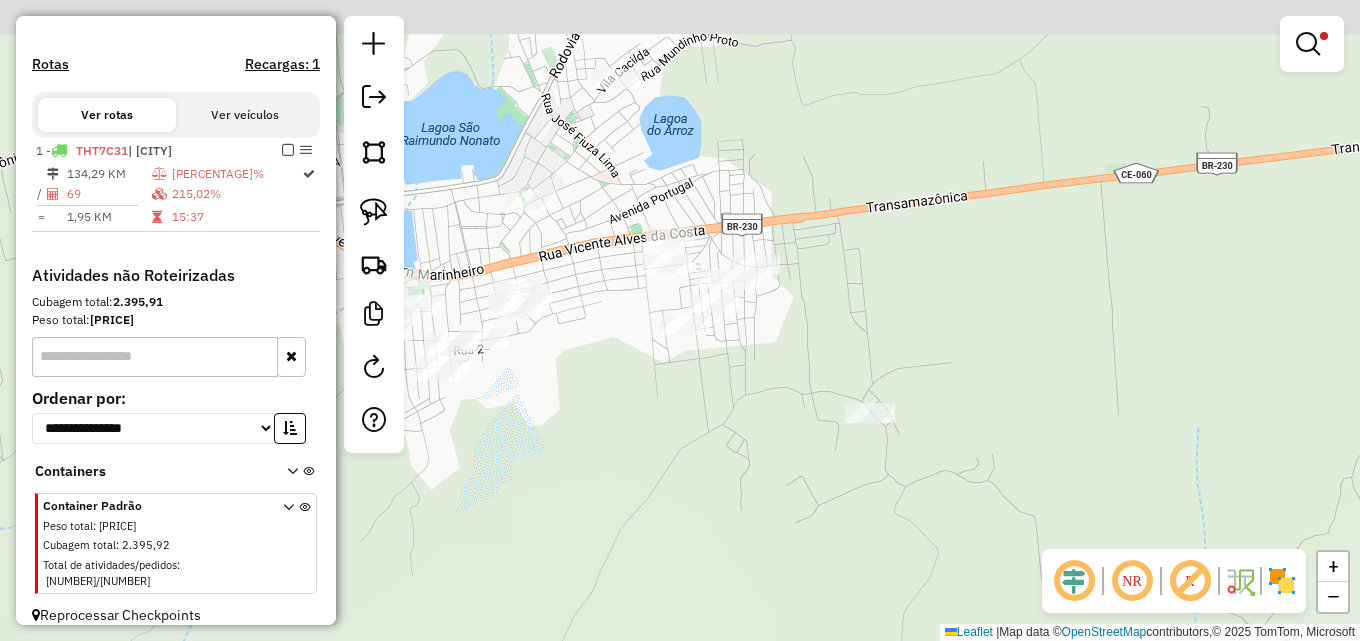 drag, startPoint x: 531, startPoint y: 342, endPoint x: 528, endPoint y: 361, distance: 19.235384 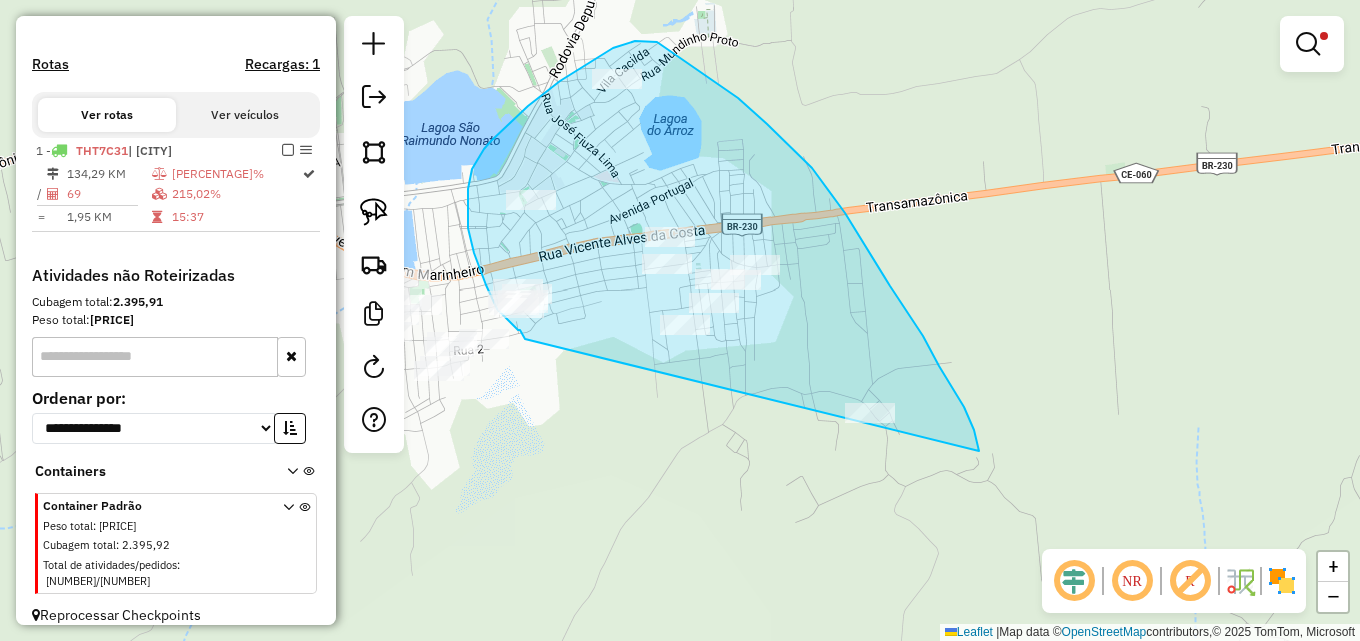 drag, startPoint x: 525, startPoint y: 339, endPoint x: 978, endPoint y: 476, distance: 473.26315 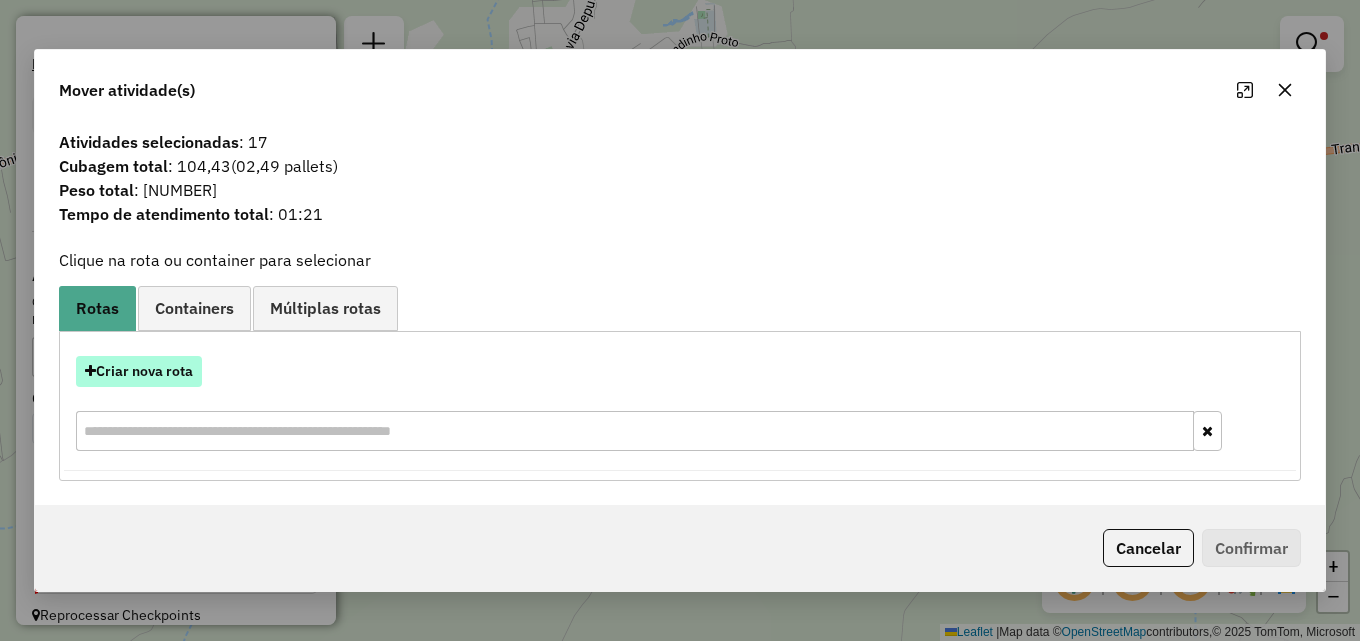 click on "Criar nova rota" at bounding box center (139, 371) 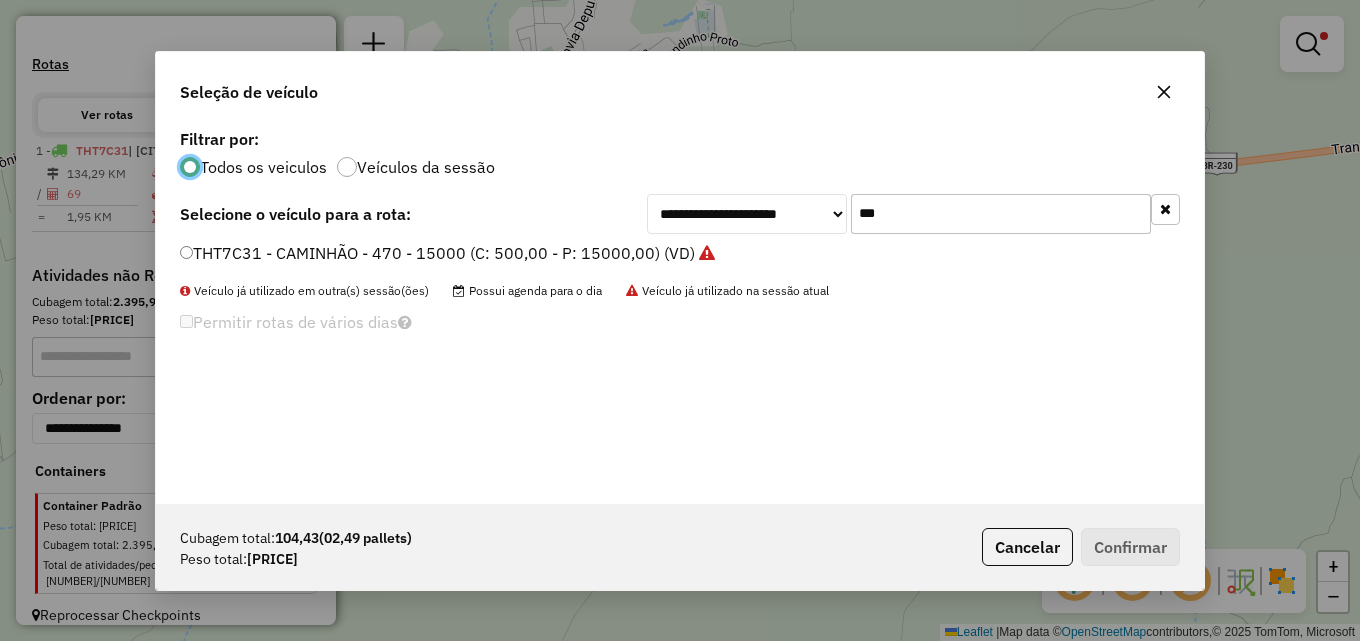 scroll, scrollTop: 11, scrollLeft: 6, axis: both 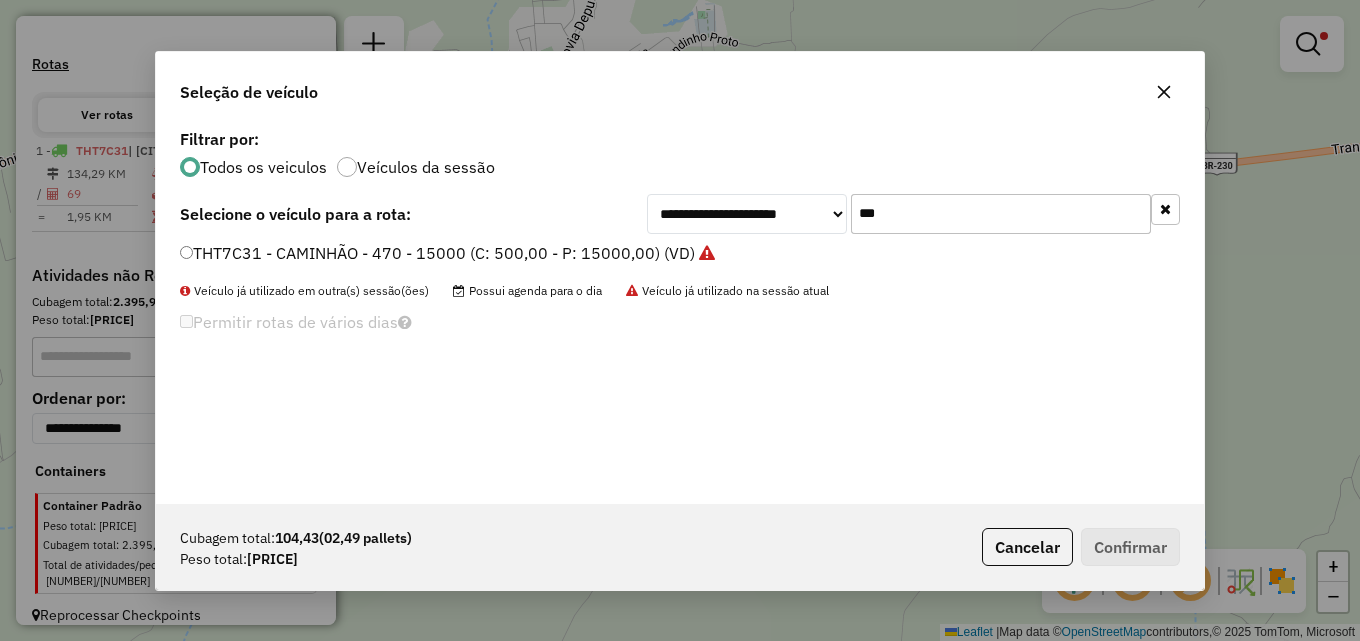 click on "**********" 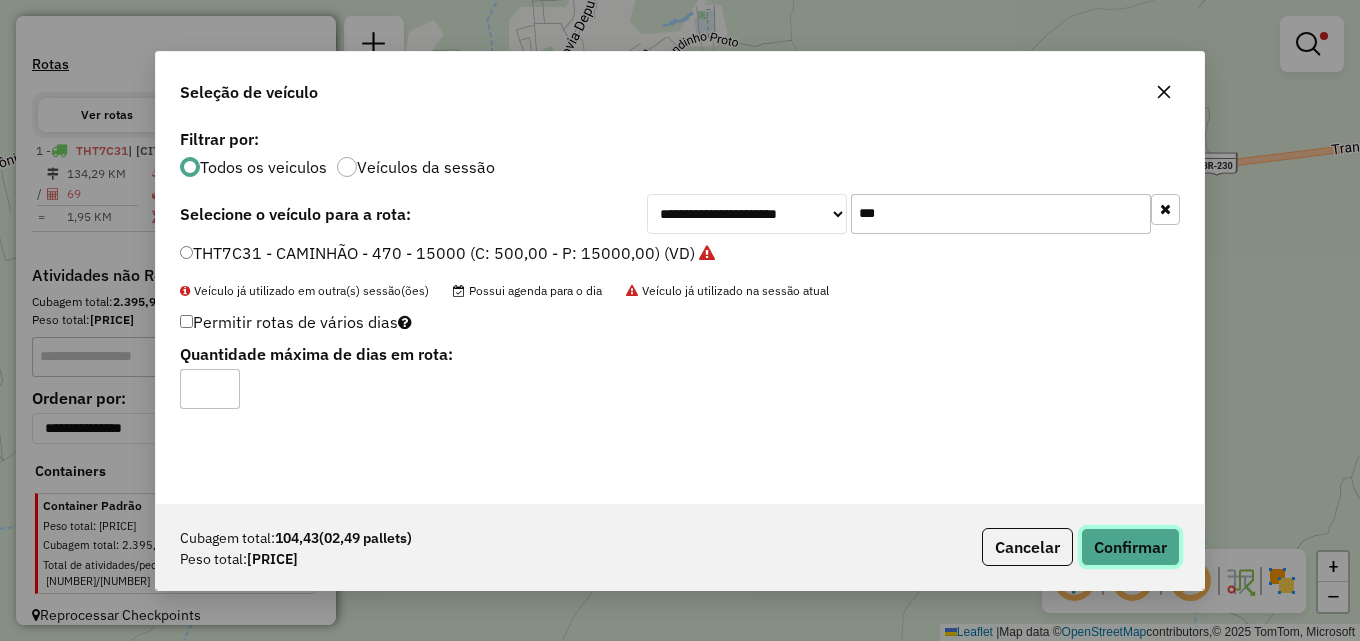 click on "Confirmar" 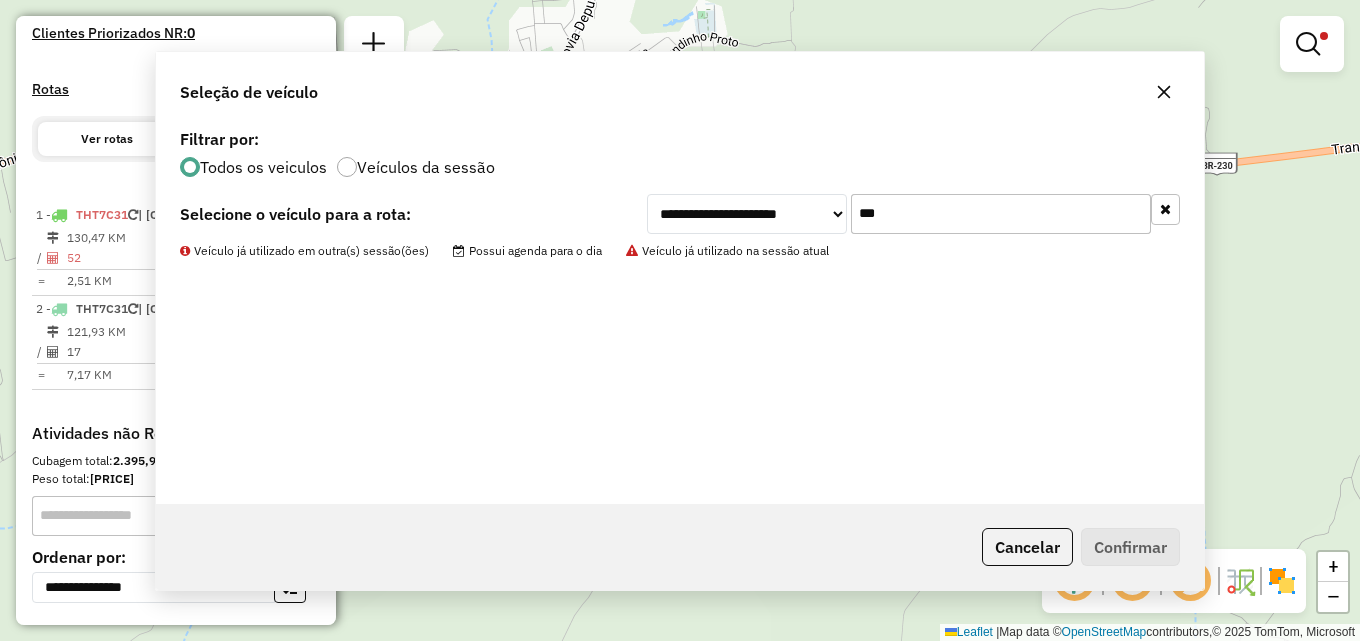 scroll, scrollTop: 613, scrollLeft: 0, axis: vertical 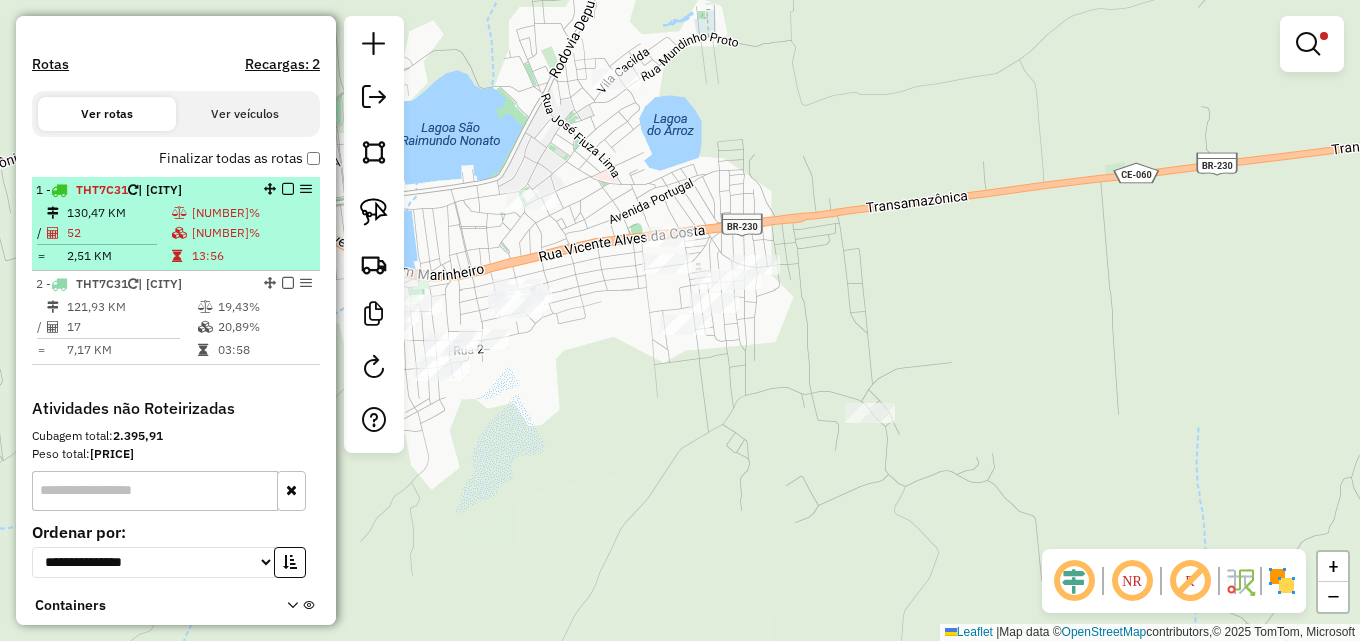 click on "[NUMBER]%" at bounding box center [251, 213] 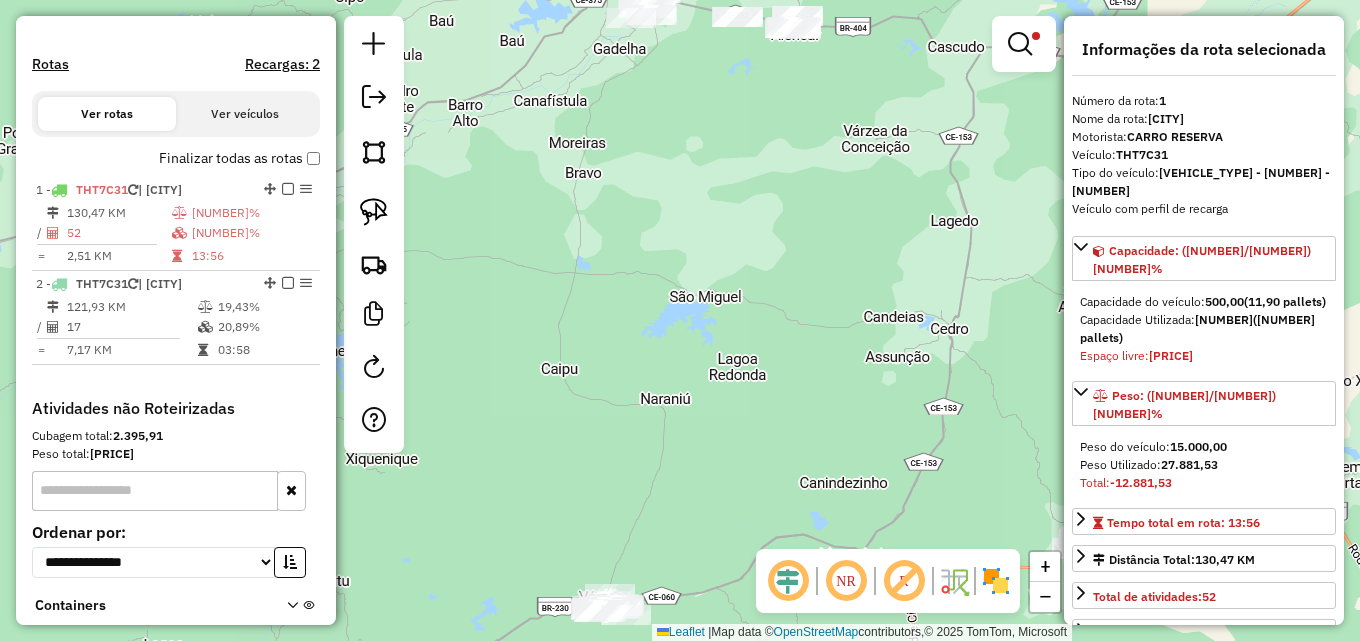 drag, startPoint x: 726, startPoint y: 291, endPoint x: 625, endPoint y: 185, distance: 146.4138 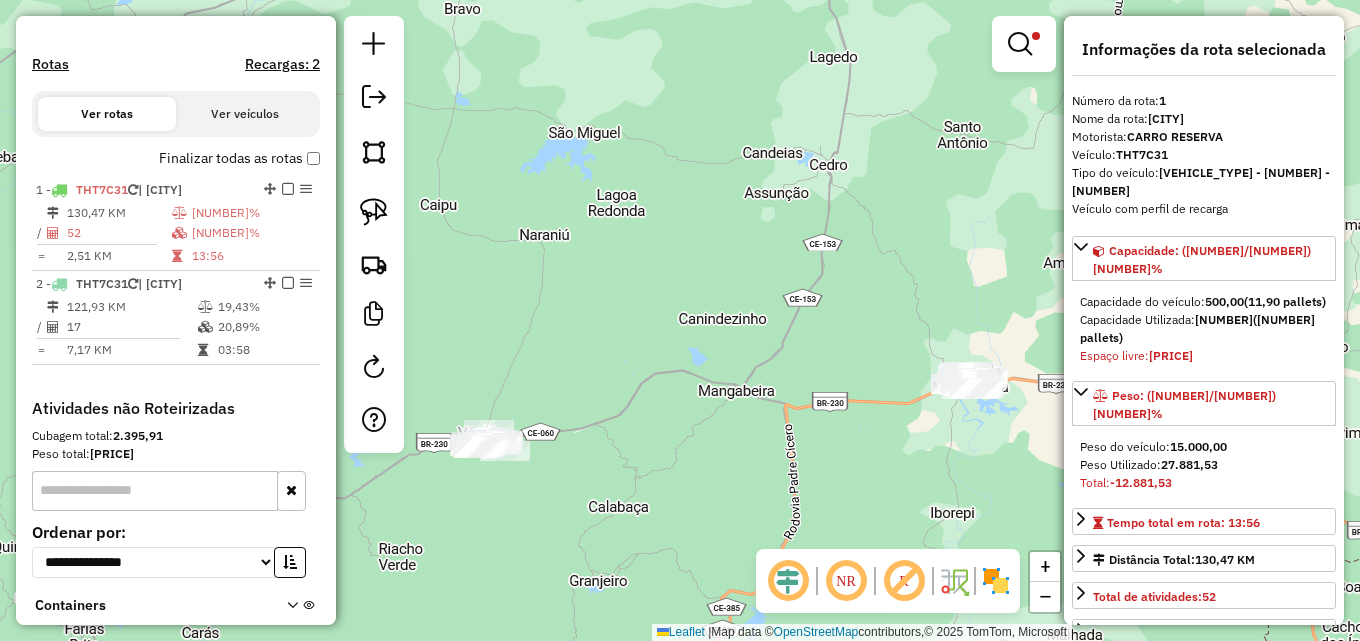 drag, startPoint x: 759, startPoint y: 309, endPoint x: 674, endPoint y: 223, distance: 120.91733 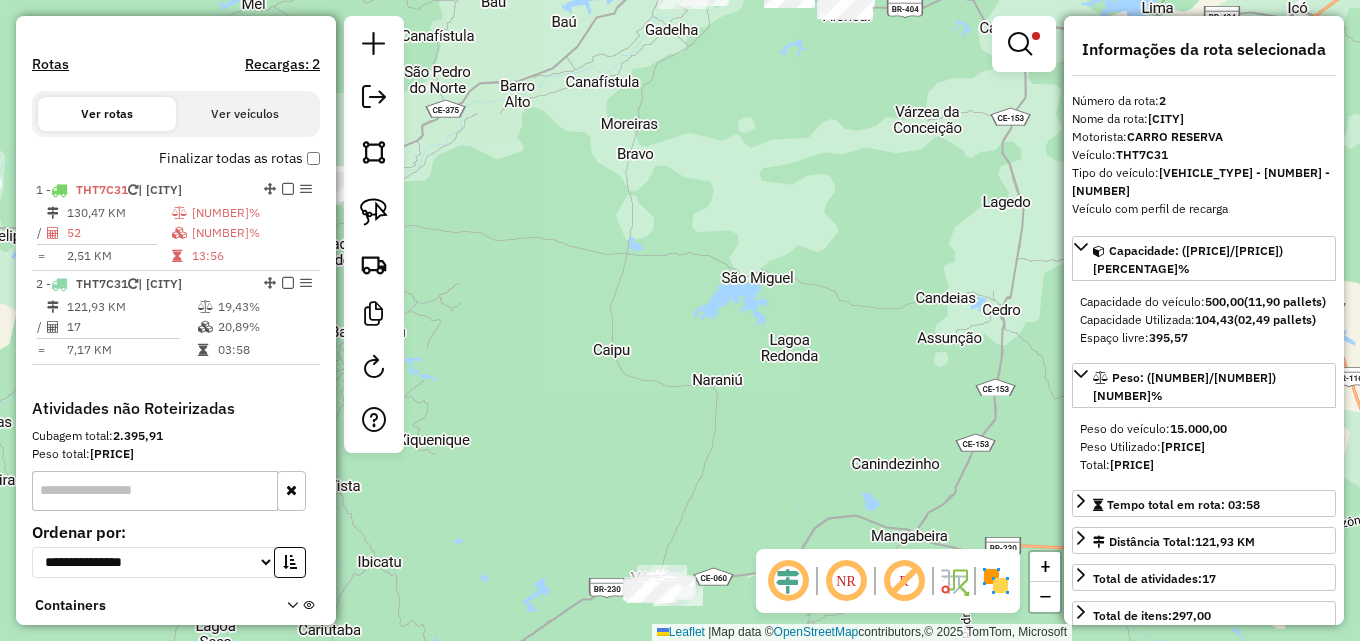 drag, startPoint x: 668, startPoint y: 497, endPoint x: 616, endPoint y: 282, distance: 221.199 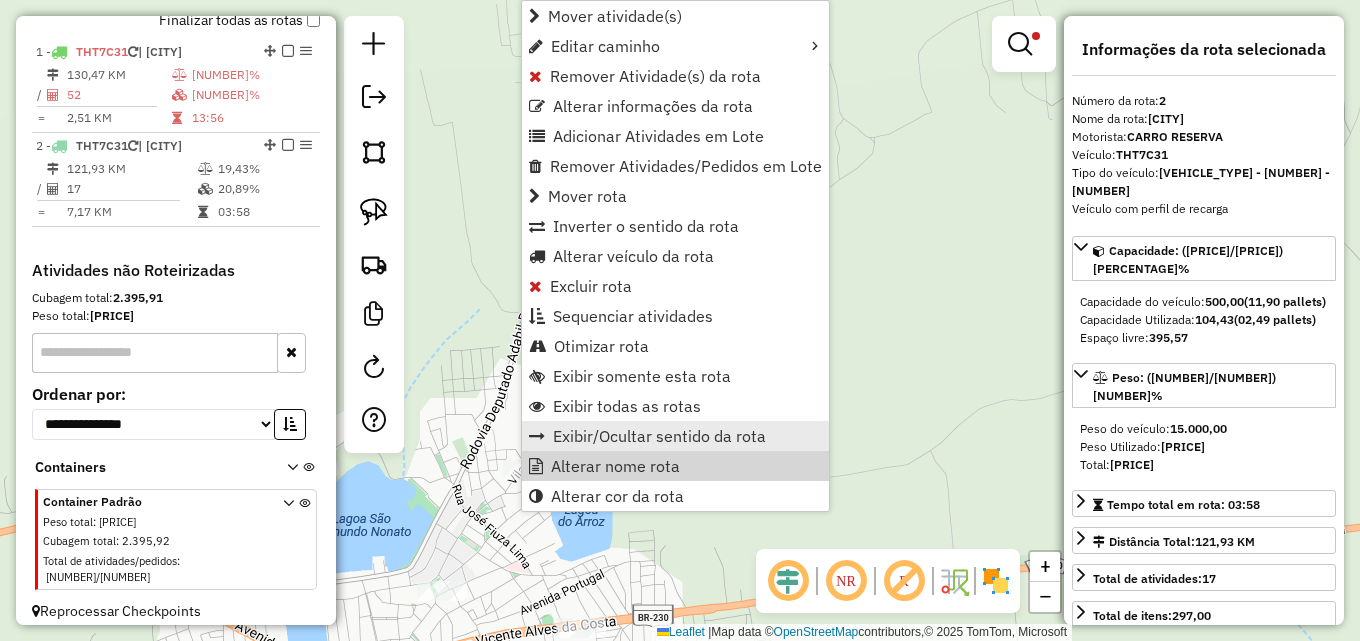 scroll, scrollTop: 783, scrollLeft: 0, axis: vertical 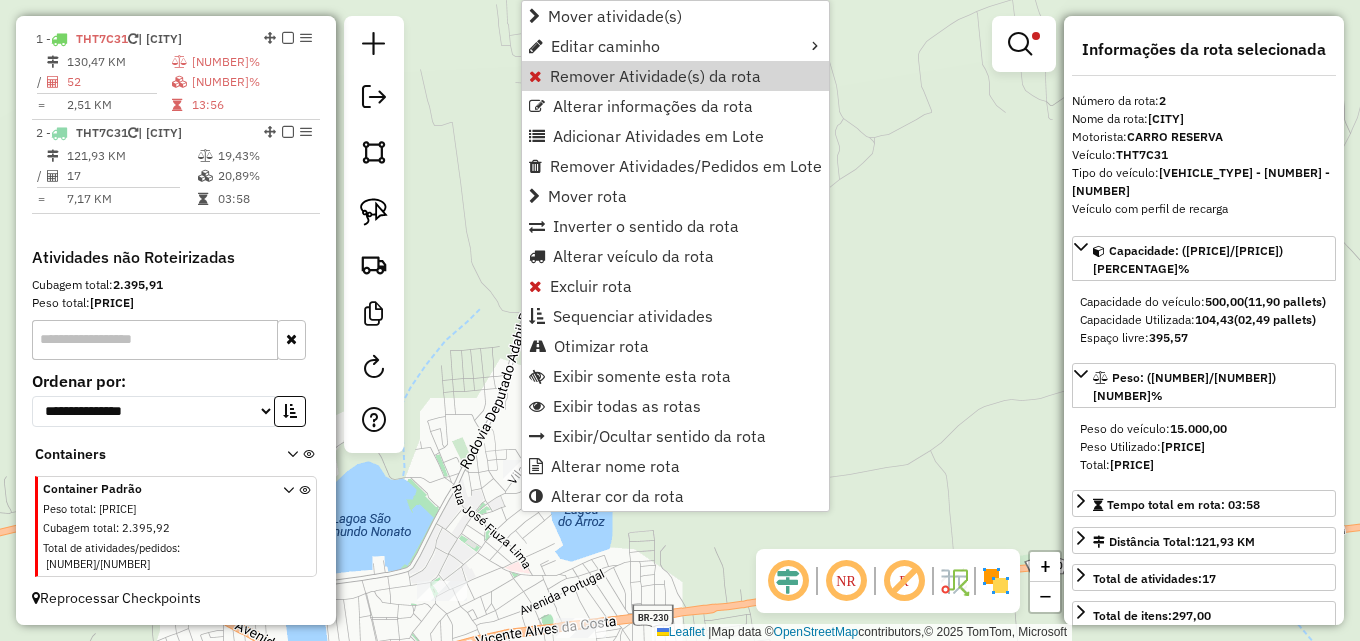 drag, startPoint x: 617, startPoint y: 77, endPoint x: 626, endPoint y: 82, distance: 10.29563 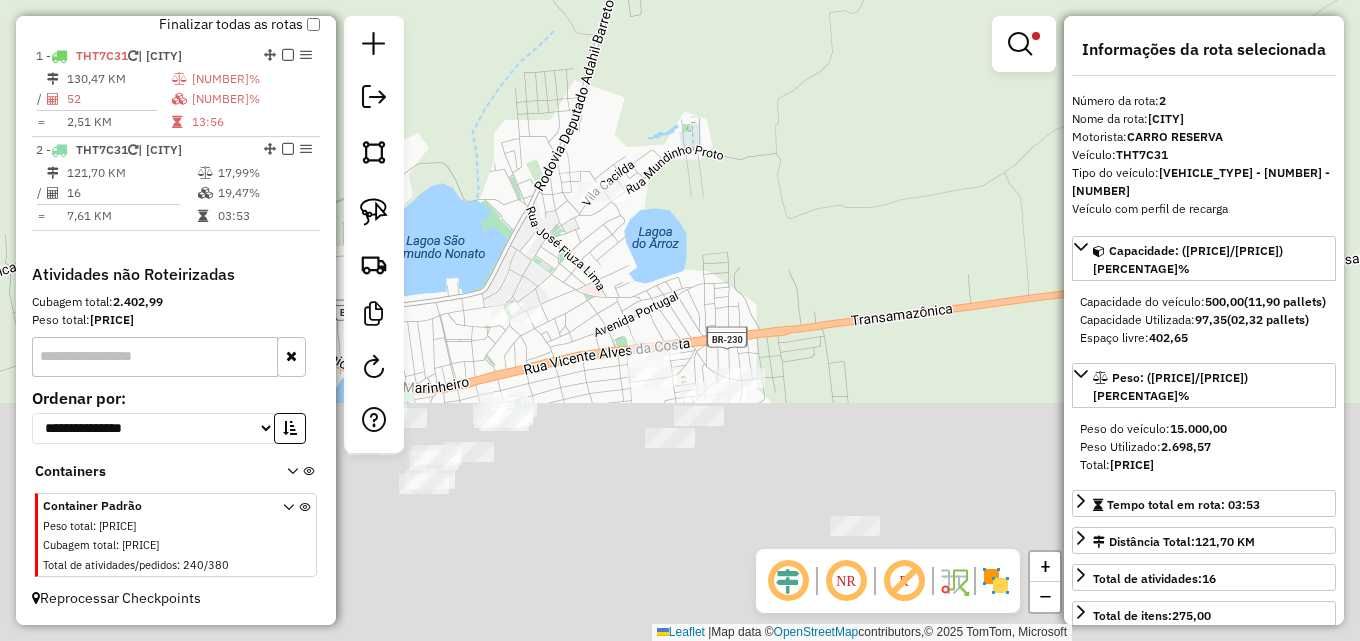 drag, startPoint x: 701, startPoint y: 301, endPoint x: 800, endPoint y: 12, distance: 305.4865 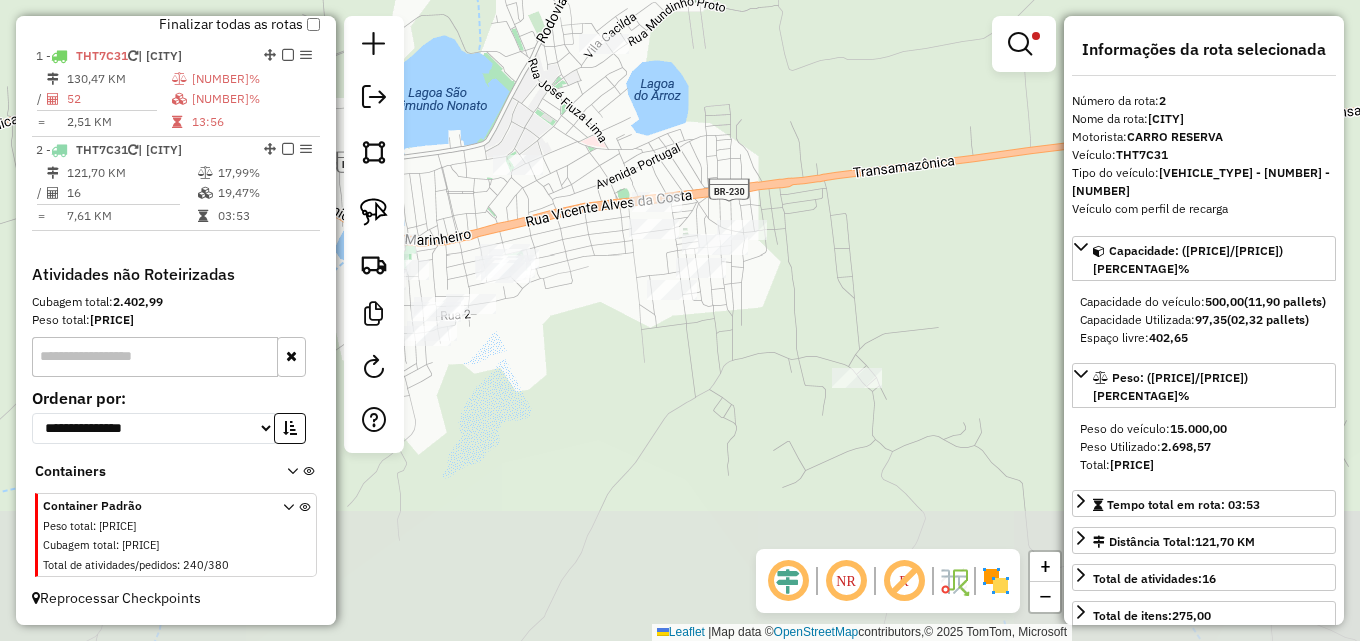 drag, startPoint x: 809, startPoint y: 242, endPoint x: 793, endPoint y: 104, distance: 138.92444 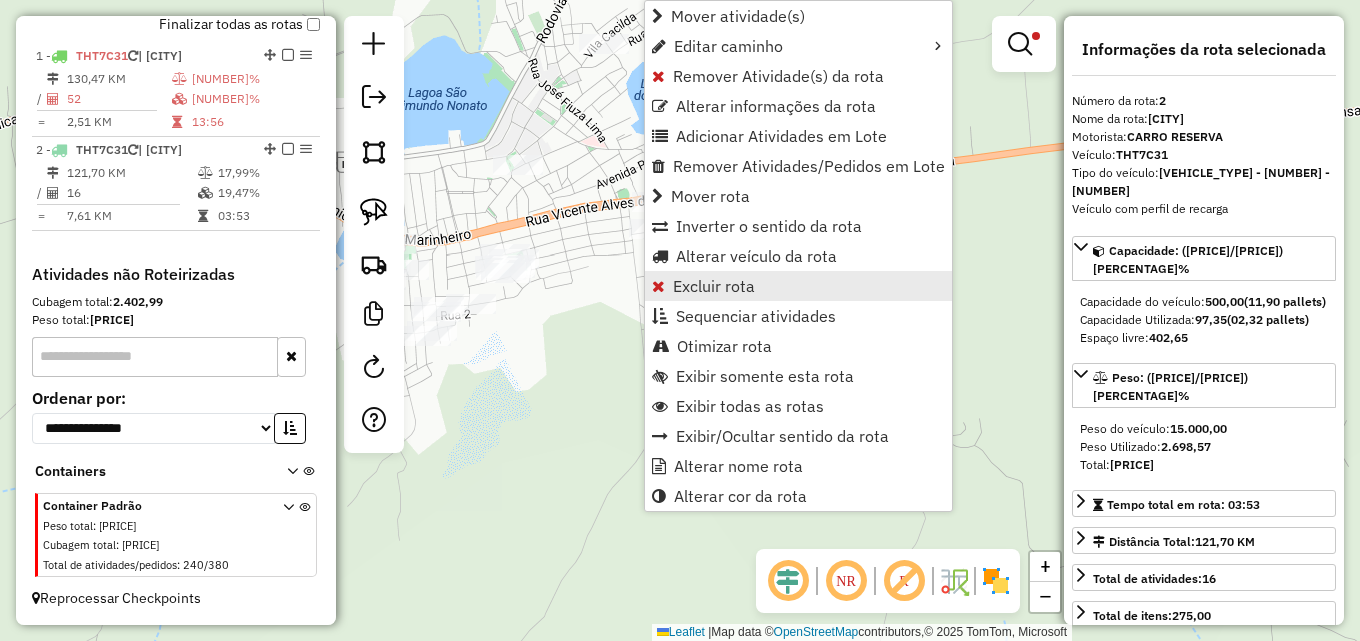 click on "Excluir rota" at bounding box center (714, 286) 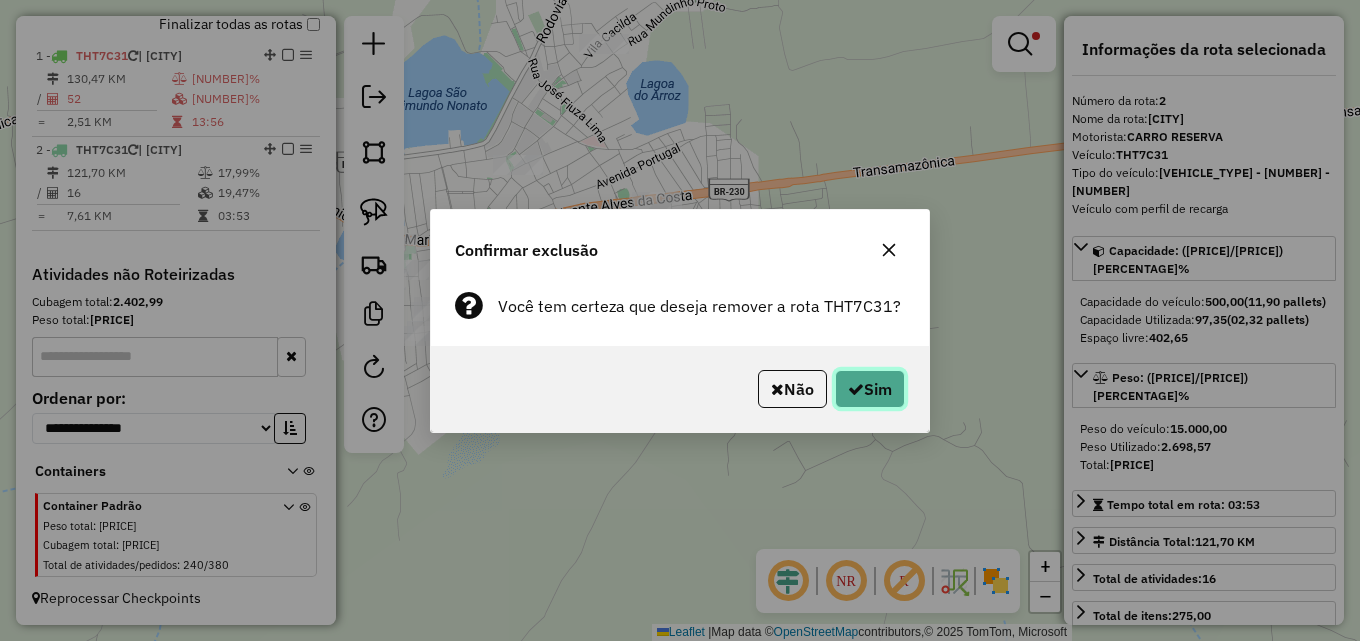 click on "Sim" 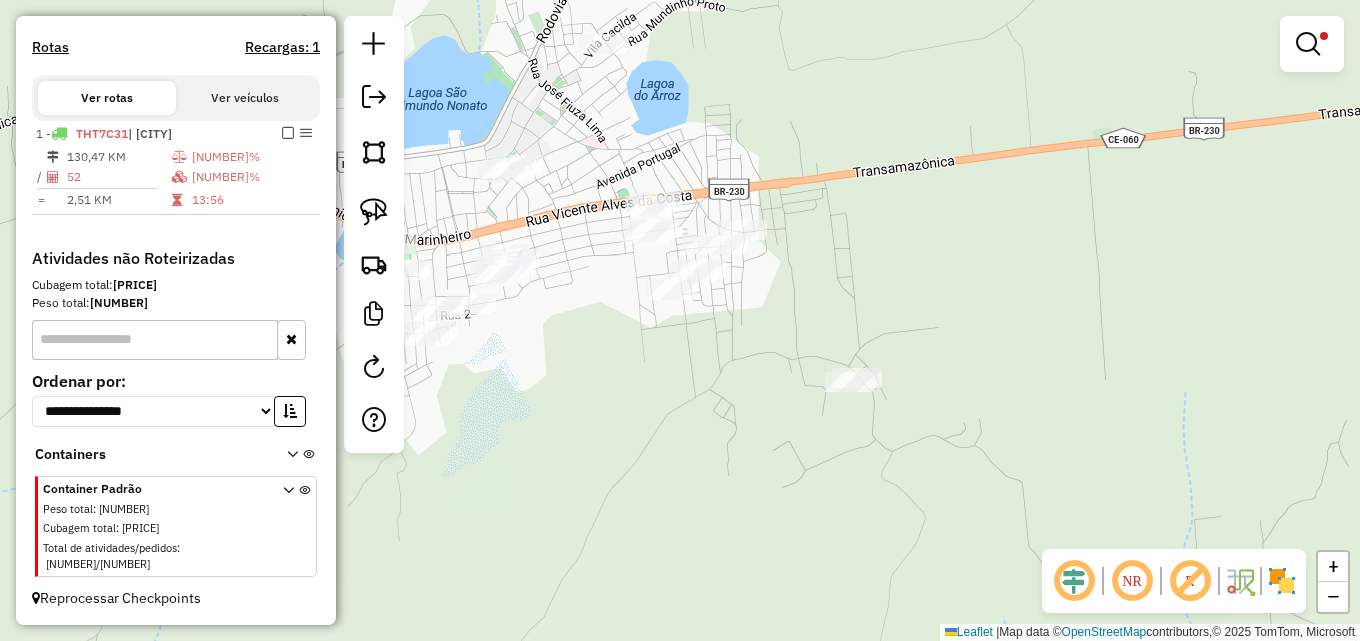 scroll, scrollTop: 588, scrollLeft: 0, axis: vertical 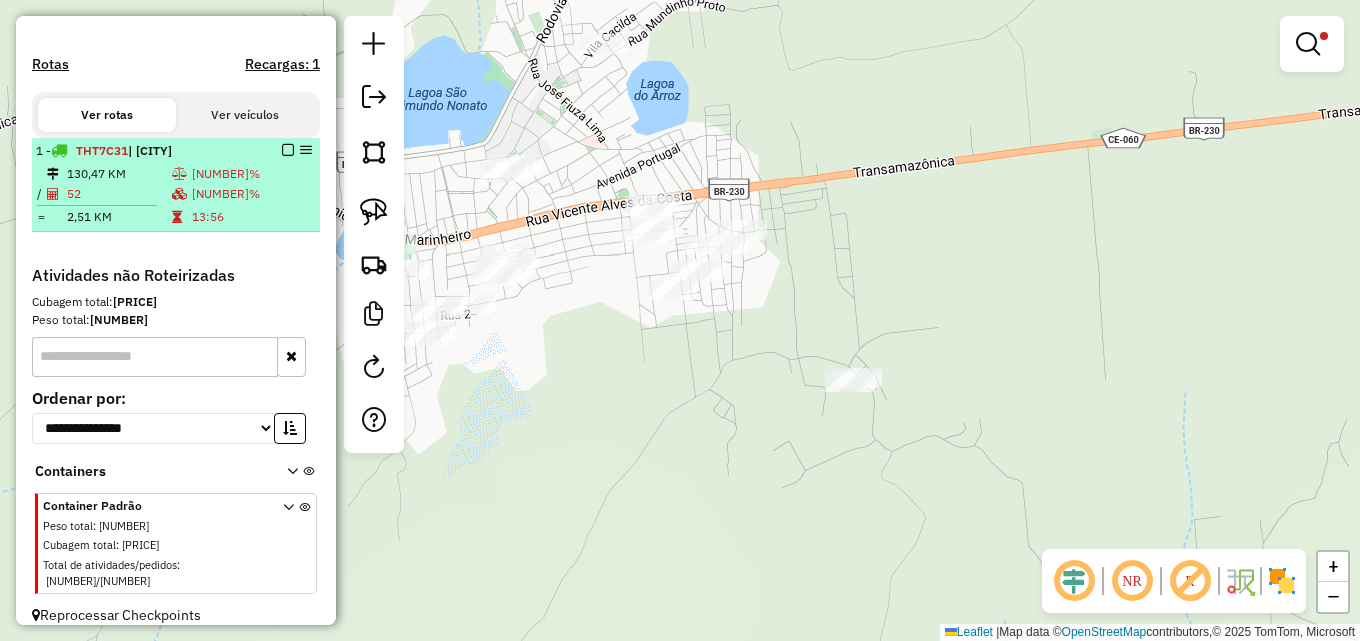 click on "| [CITY]" at bounding box center [150, 150] 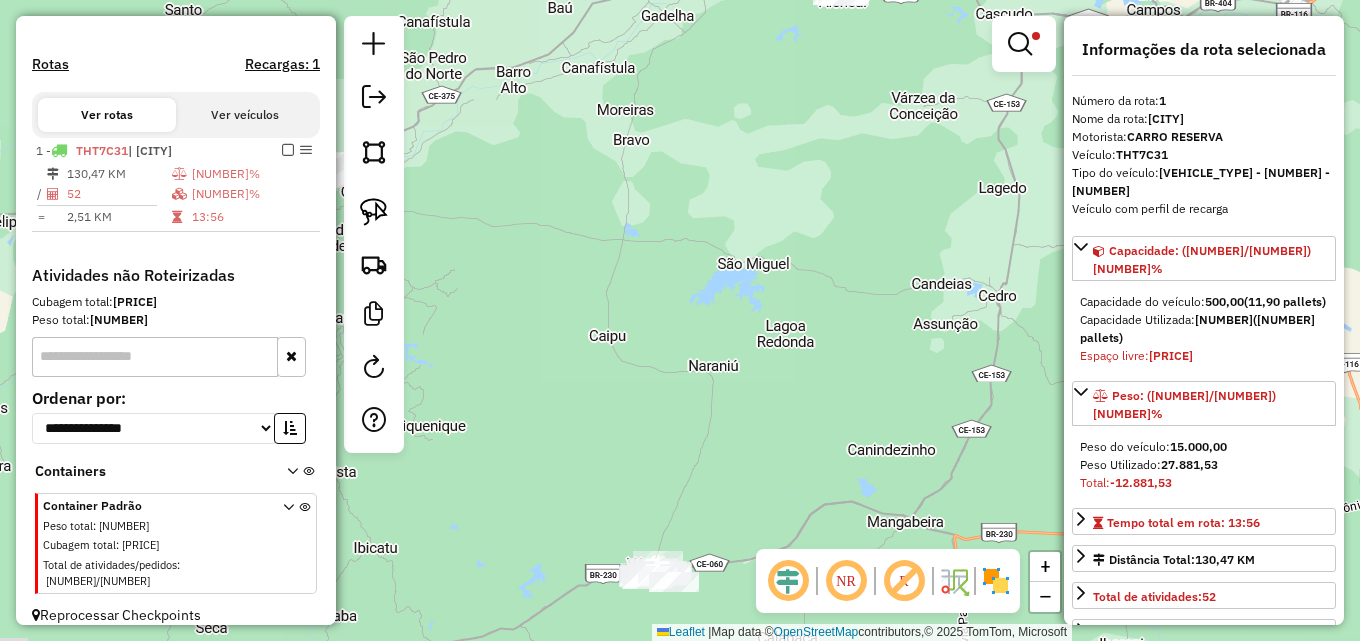 drag, startPoint x: 714, startPoint y: 209, endPoint x: 677, endPoint y: 324, distance: 120.805626 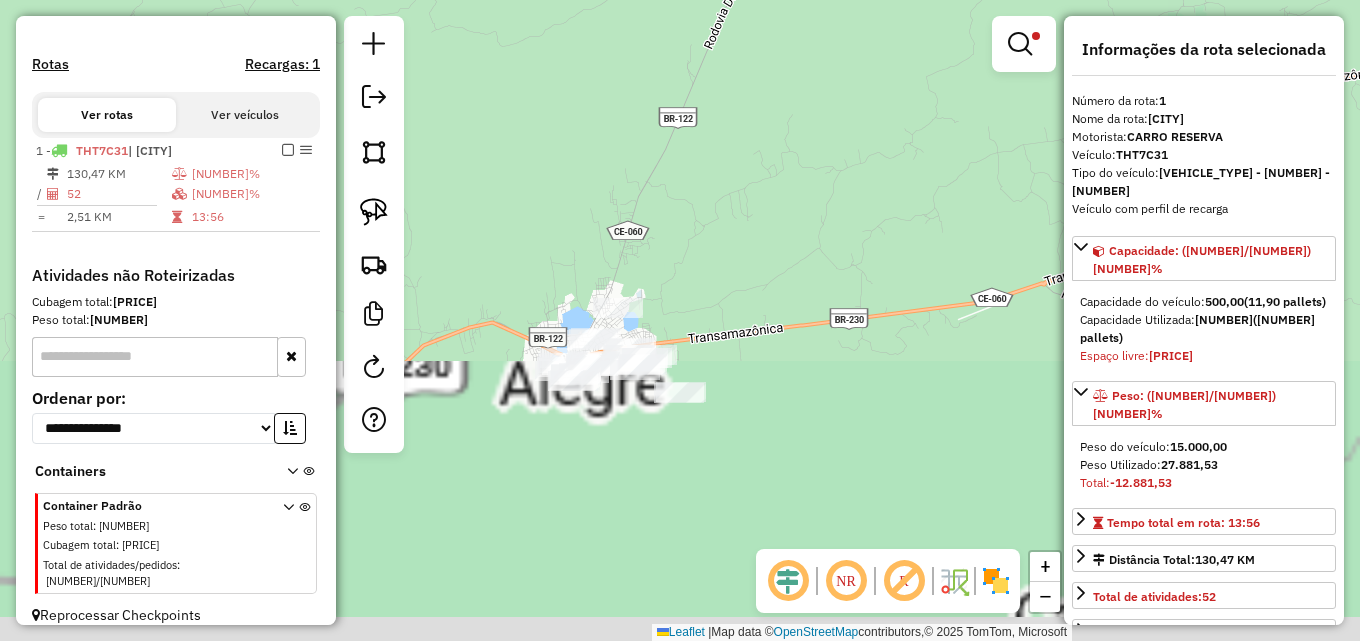drag, startPoint x: 602, startPoint y: 128, endPoint x: 594, endPoint y: 61, distance: 67.47592 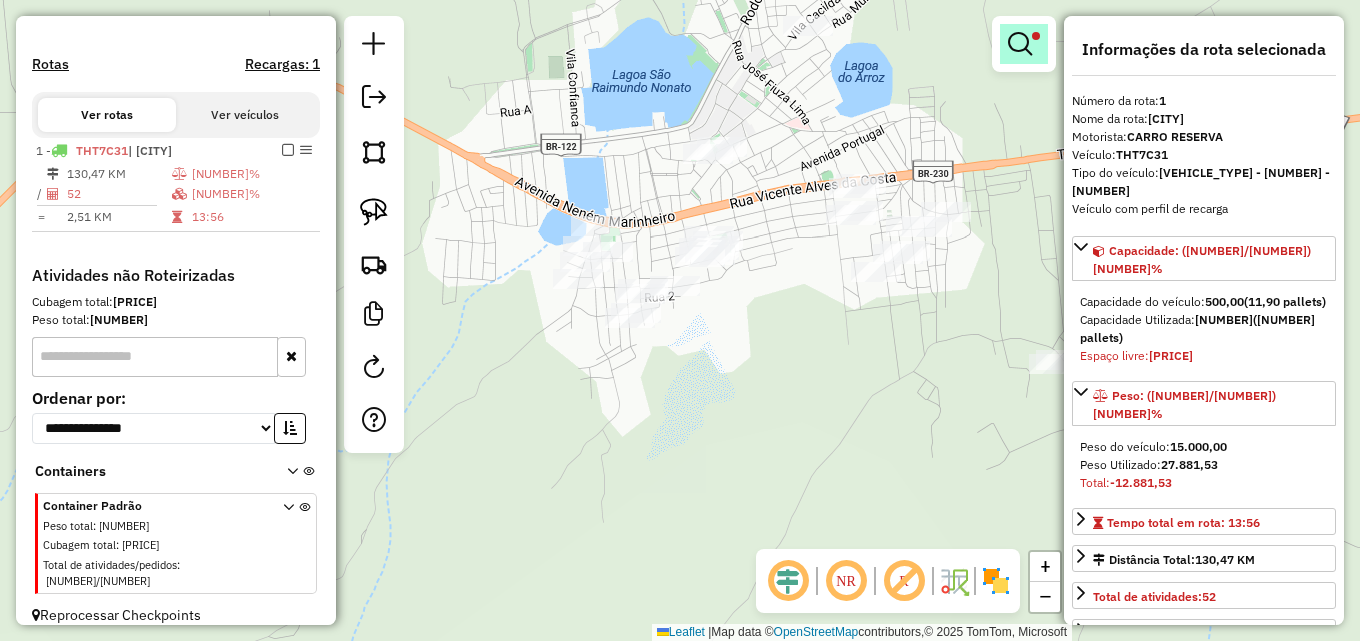 drag, startPoint x: 1000, startPoint y: 60, endPoint x: 1014, endPoint y: 54, distance: 15.231546 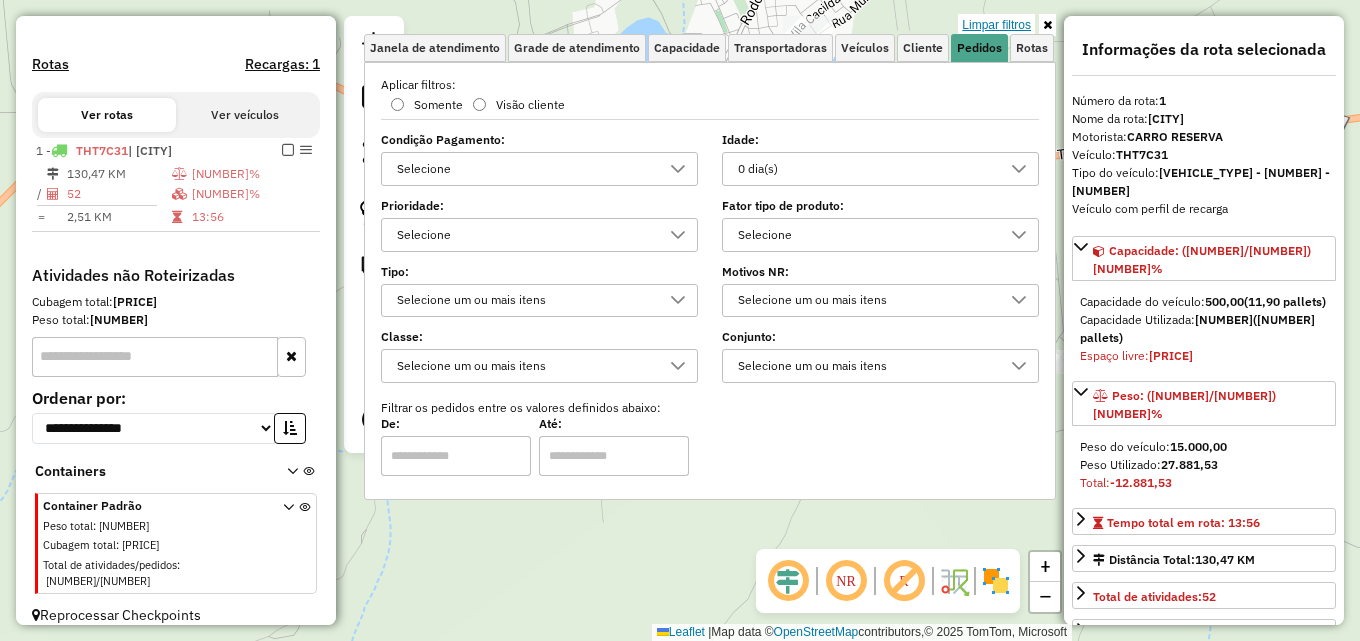 click on "Limpar filtros" at bounding box center (996, 25) 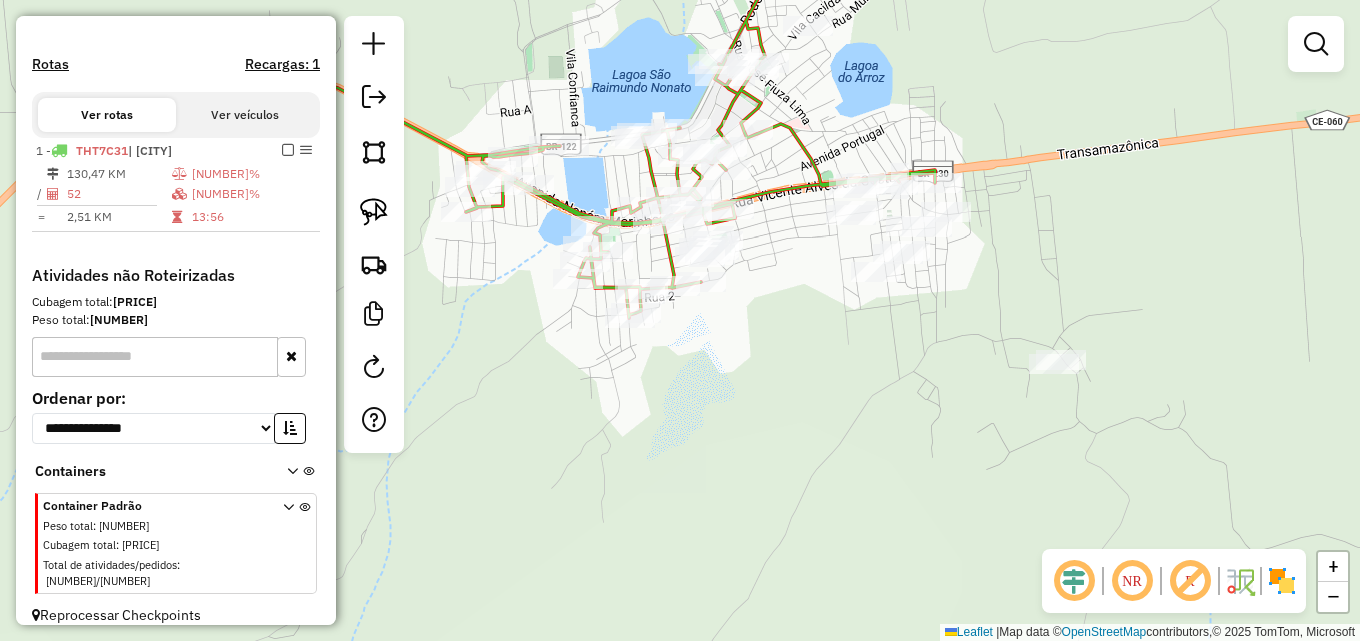 drag, startPoint x: 192, startPoint y: 182, endPoint x: 775, endPoint y: 290, distance: 592.91907 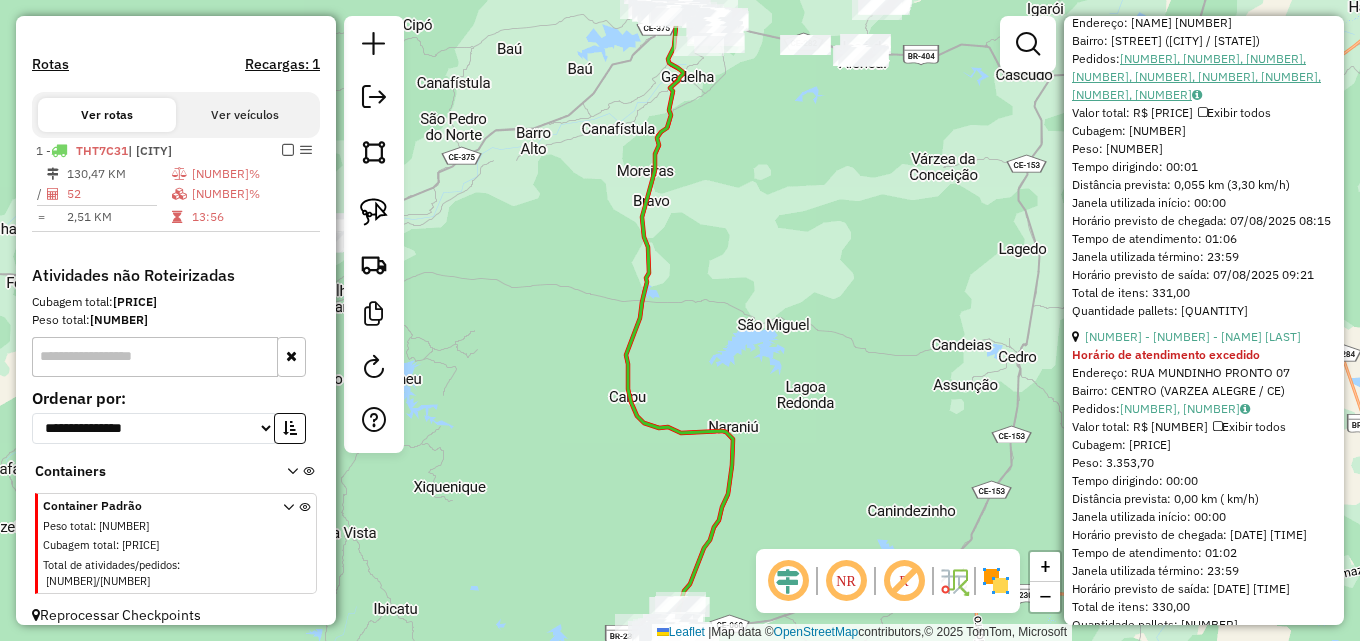 scroll, scrollTop: 700, scrollLeft: 0, axis: vertical 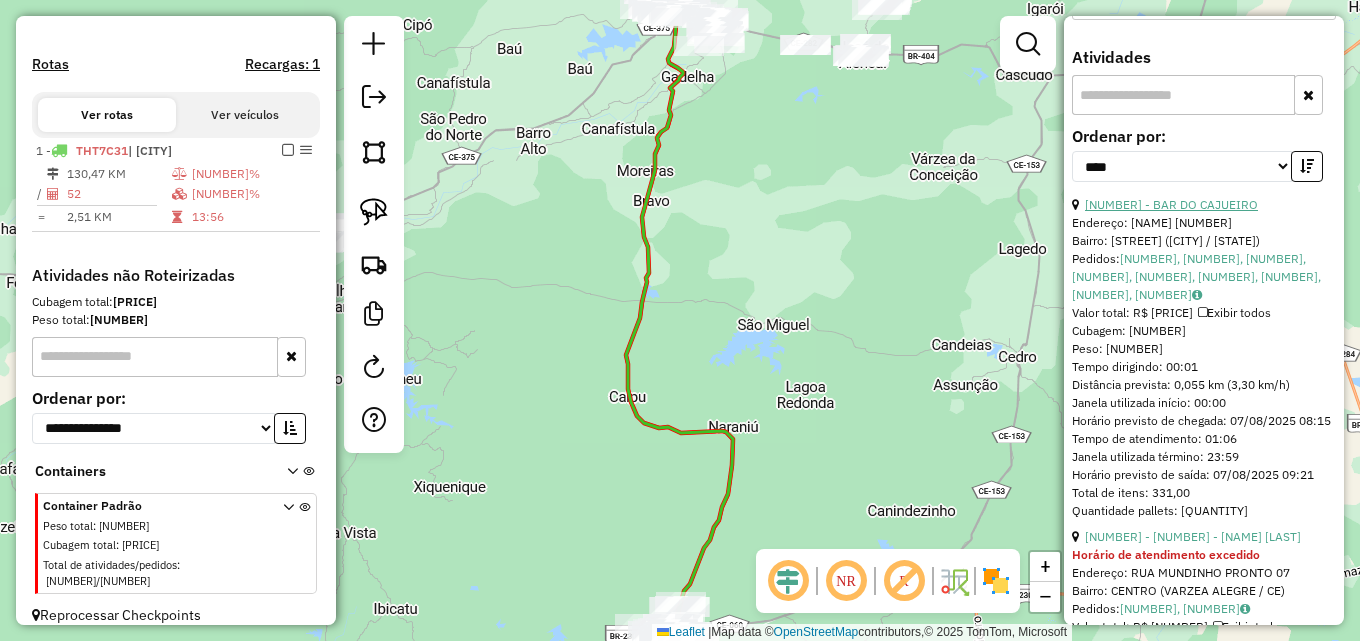 click on "[NUMBER] - BAR DO CAJUEIRO" at bounding box center (1171, 204) 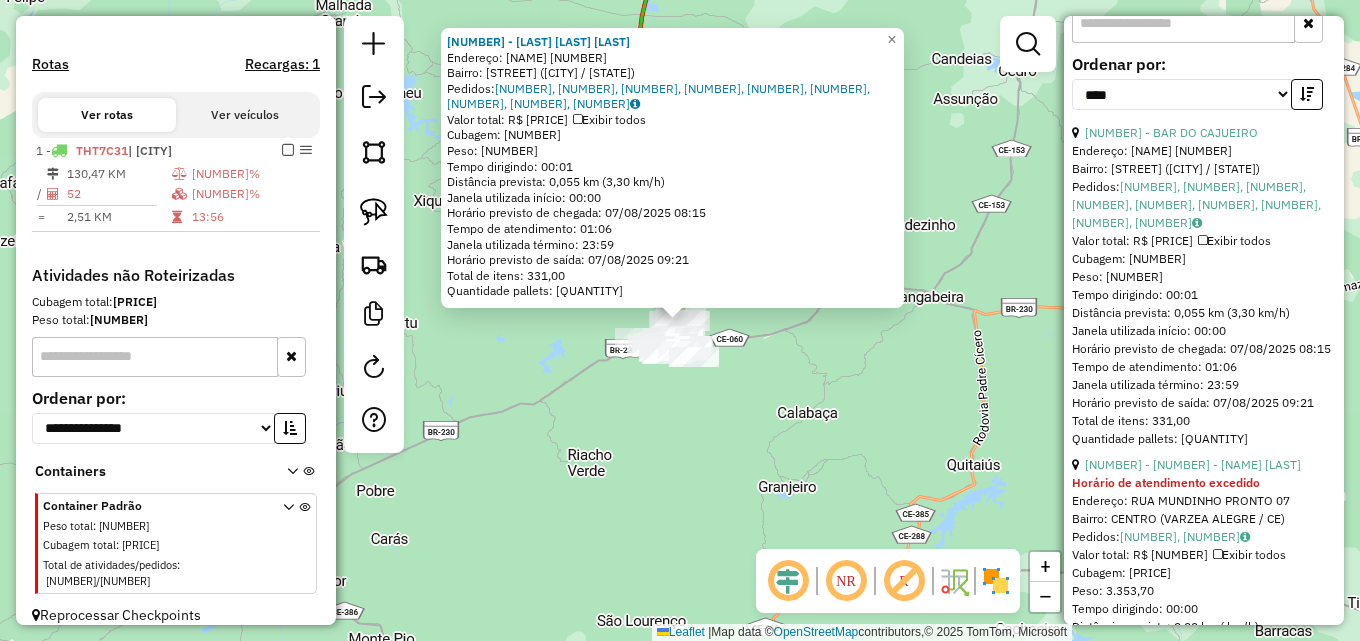 scroll, scrollTop: 800, scrollLeft: 0, axis: vertical 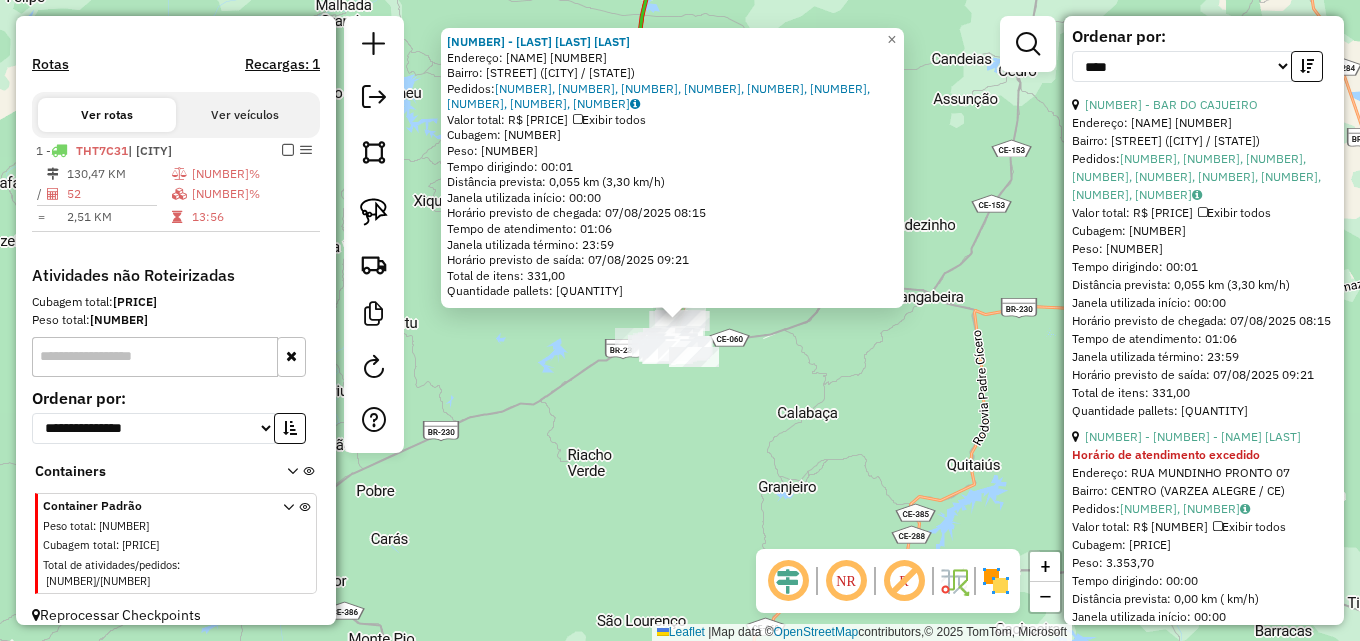 drag, startPoint x: 813, startPoint y: 427, endPoint x: 789, endPoint y: 421, distance: 24.738634 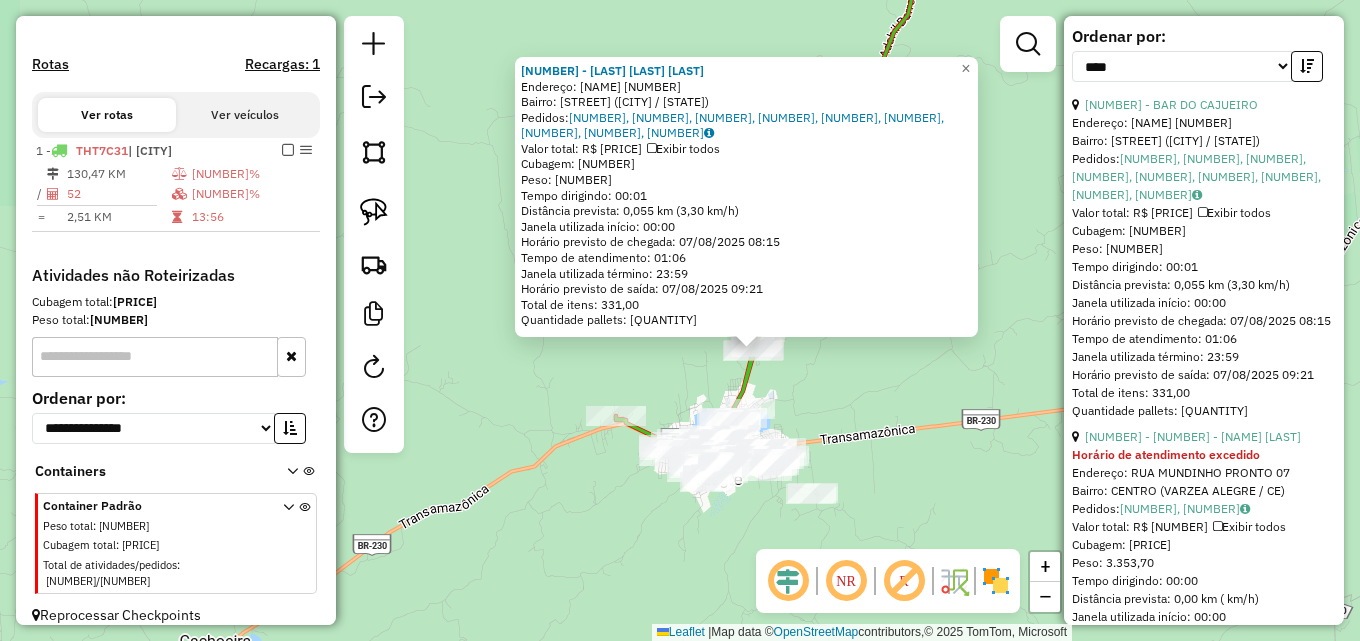 drag, startPoint x: 618, startPoint y: 375, endPoint x: 709, endPoint y: 379, distance: 91.08787 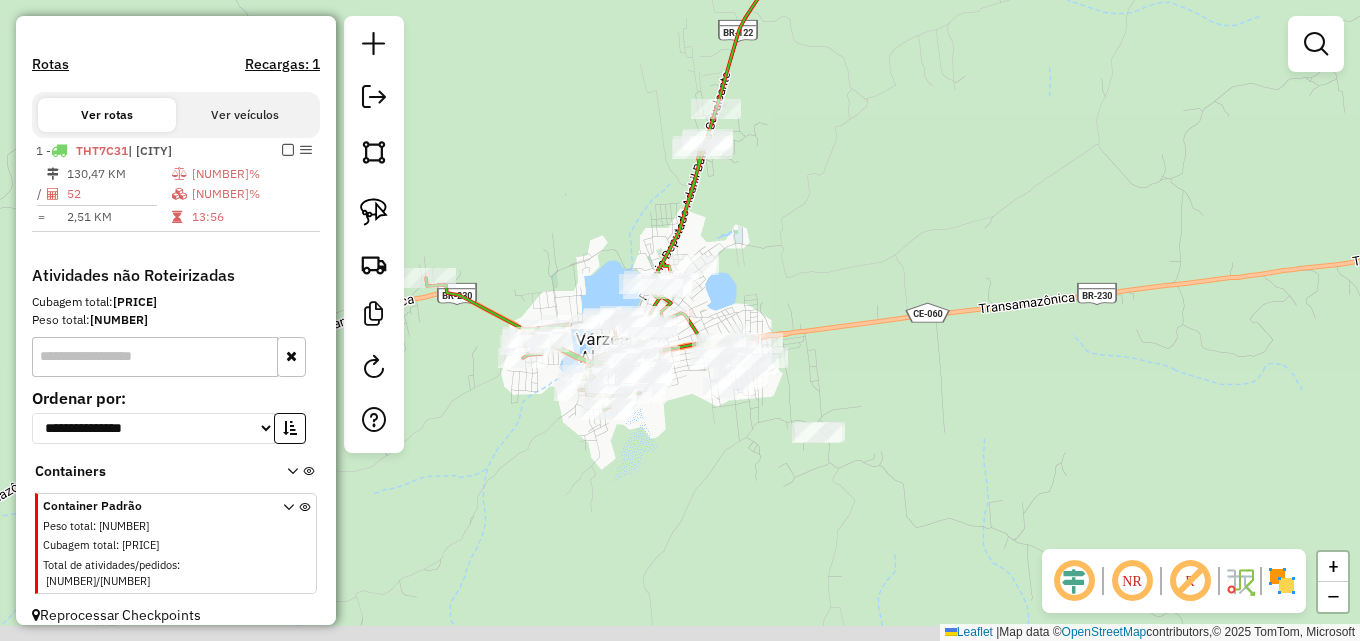 drag, startPoint x: 742, startPoint y: 389, endPoint x: 734, endPoint y: 215, distance: 174.1838 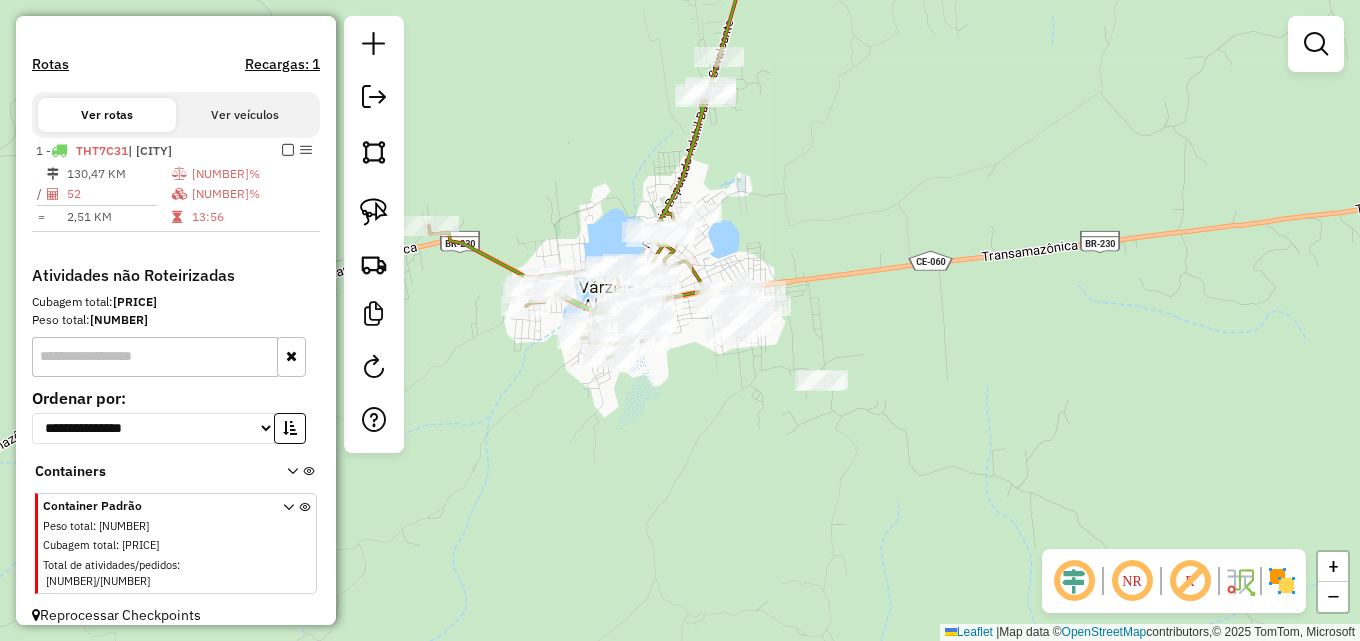 drag, startPoint x: 725, startPoint y: 196, endPoint x: 730, endPoint y: 148, distance: 48.259712 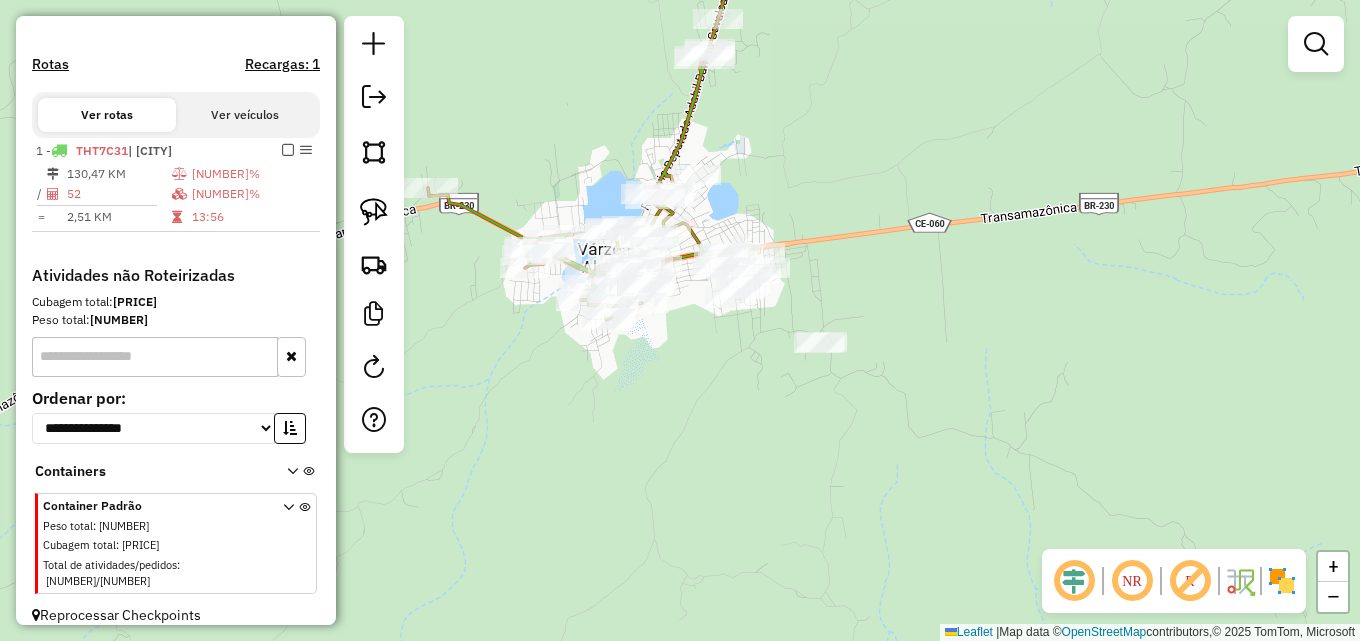 drag, startPoint x: 728, startPoint y: 148, endPoint x: 725, endPoint y: 105, distance: 43.104523 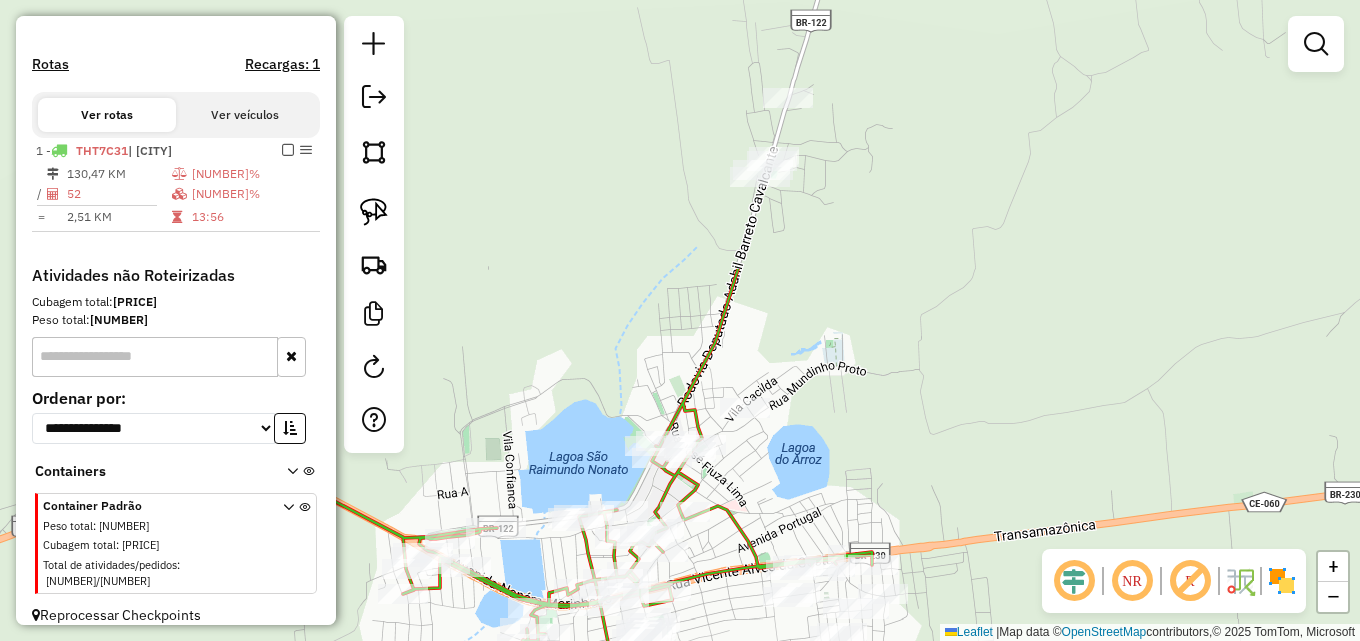 drag, startPoint x: 536, startPoint y: 93, endPoint x: 505, endPoint y: 426, distance: 334.43982 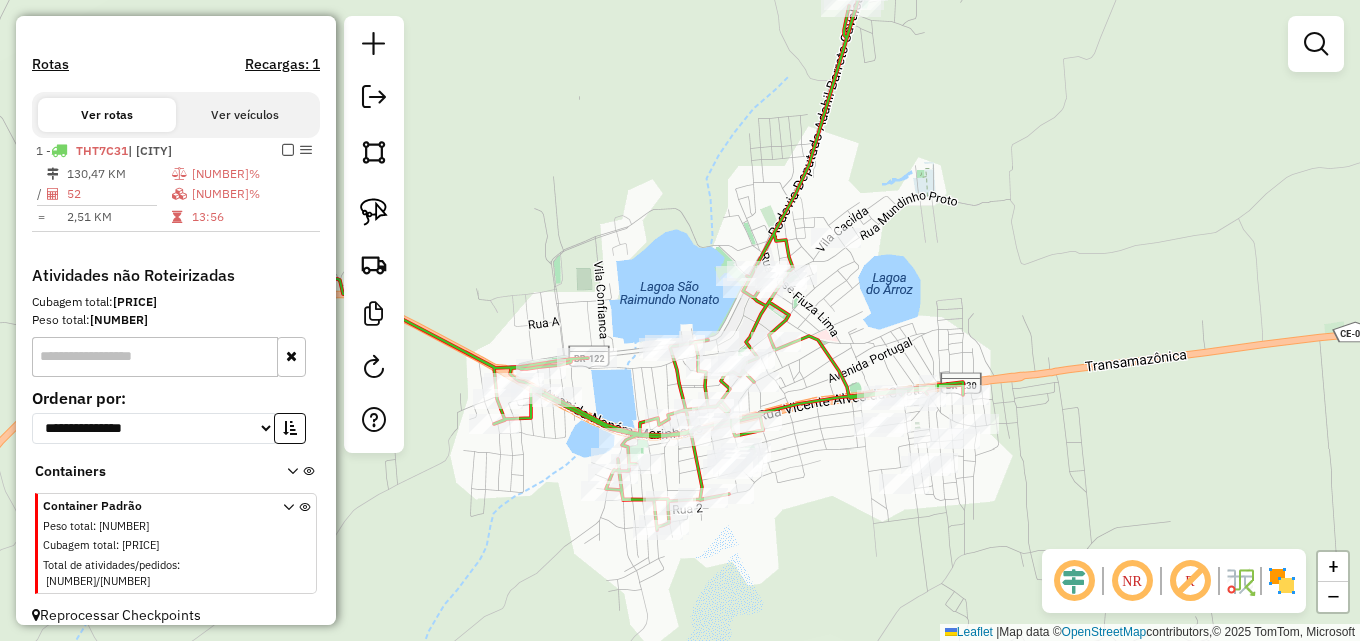 drag, startPoint x: 784, startPoint y: 282, endPoint x: 874, endPoint y: 129, distance: 177.50775 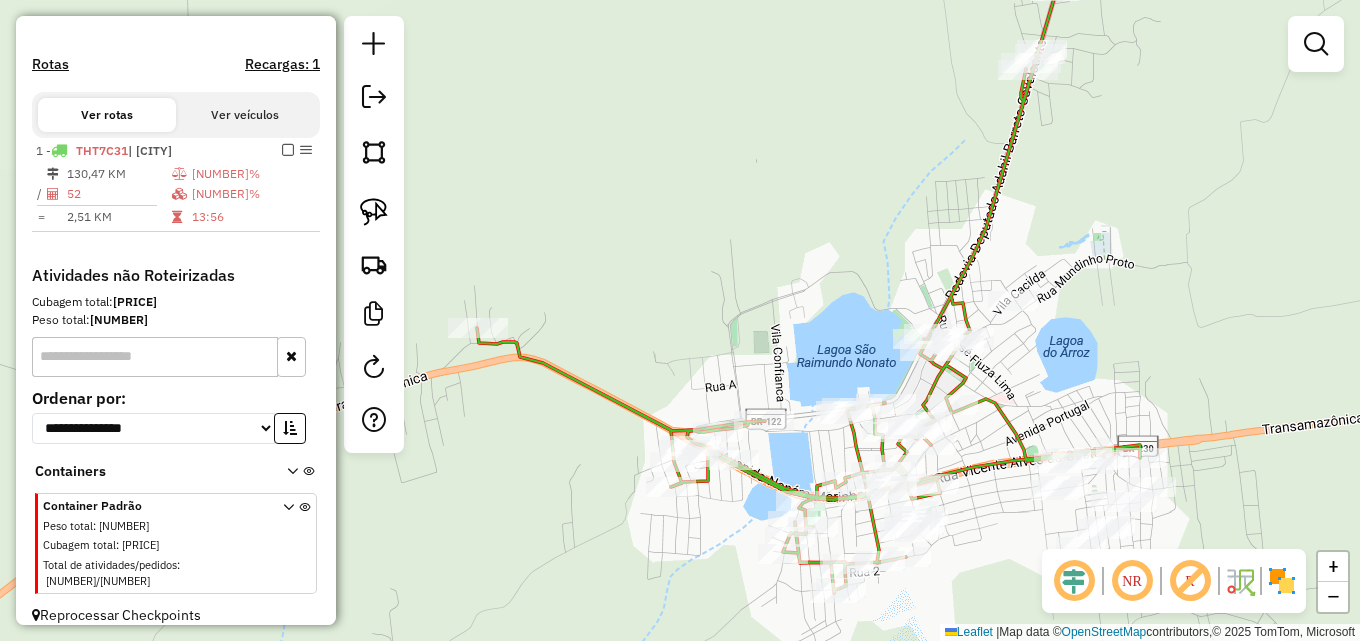 drag, startPoint x: 874, startPoint y: 129, endPoint x: 995, endPoint y: 226, distance: 155.08063 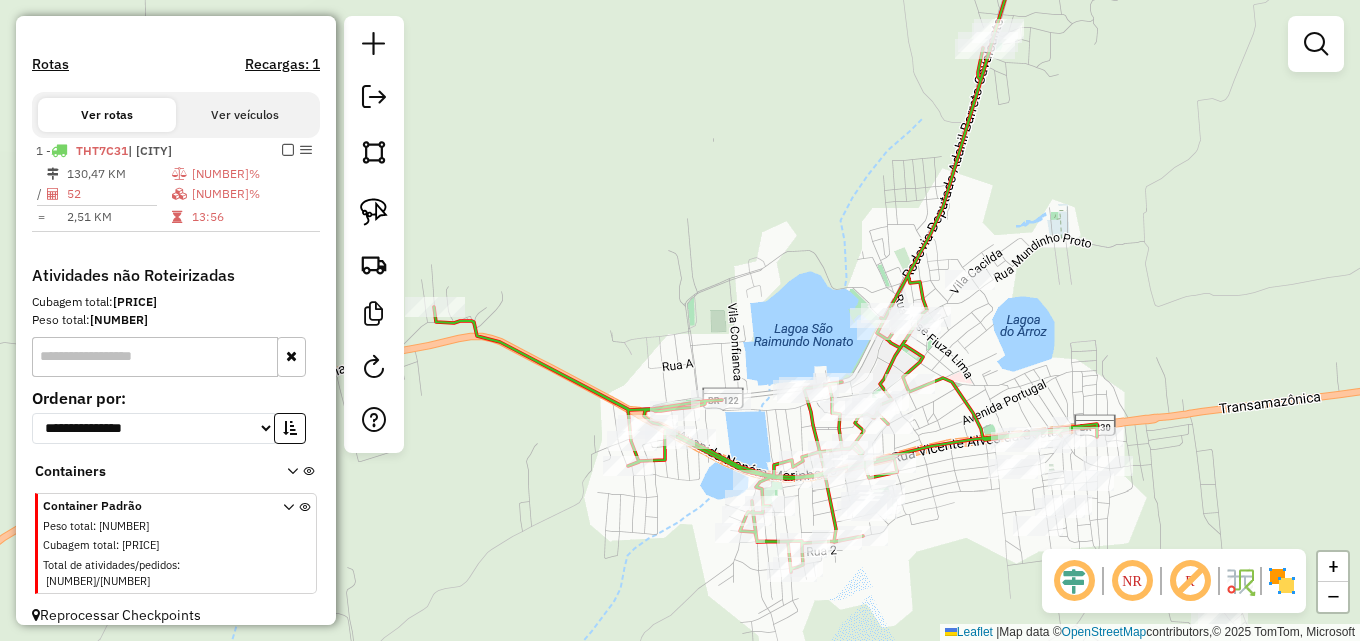 drag, startPoint x: 751, startPoint y: 364, endPoint x: 689, endPoint y: 244, distance: 135.07036 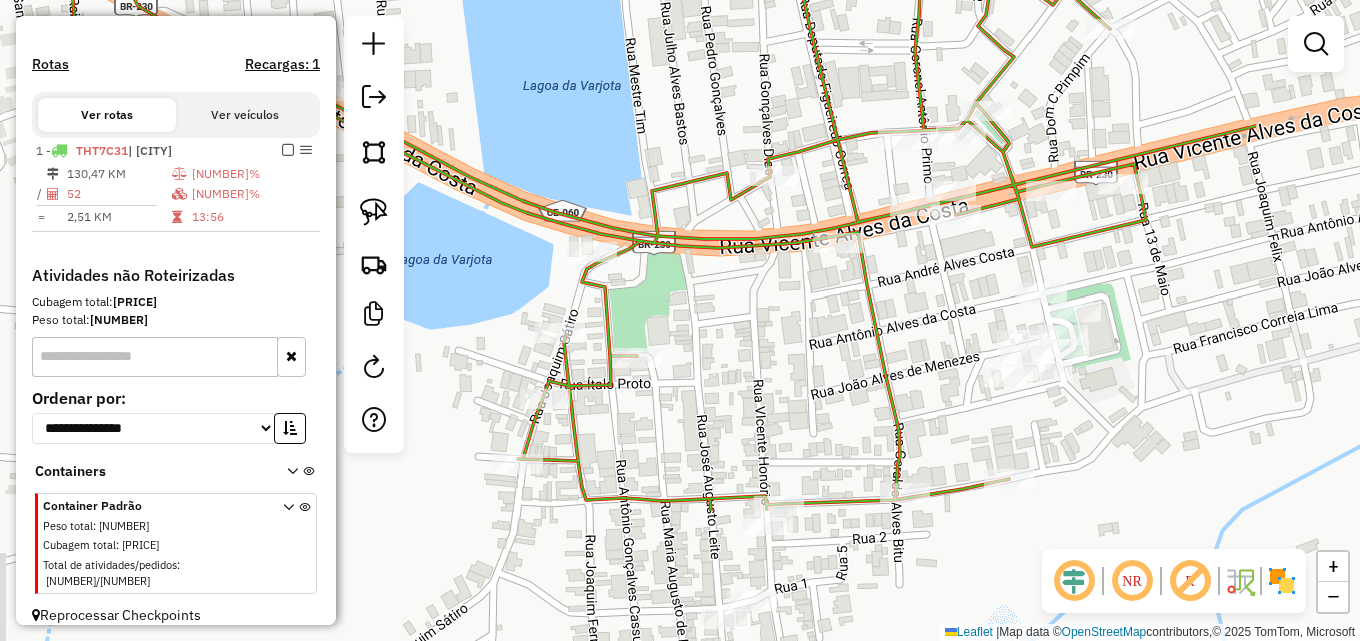 drag, startPoint x: 882, startPoint y: 266, endPoint x: 642, endPoint y: 72, distance: 308.6033 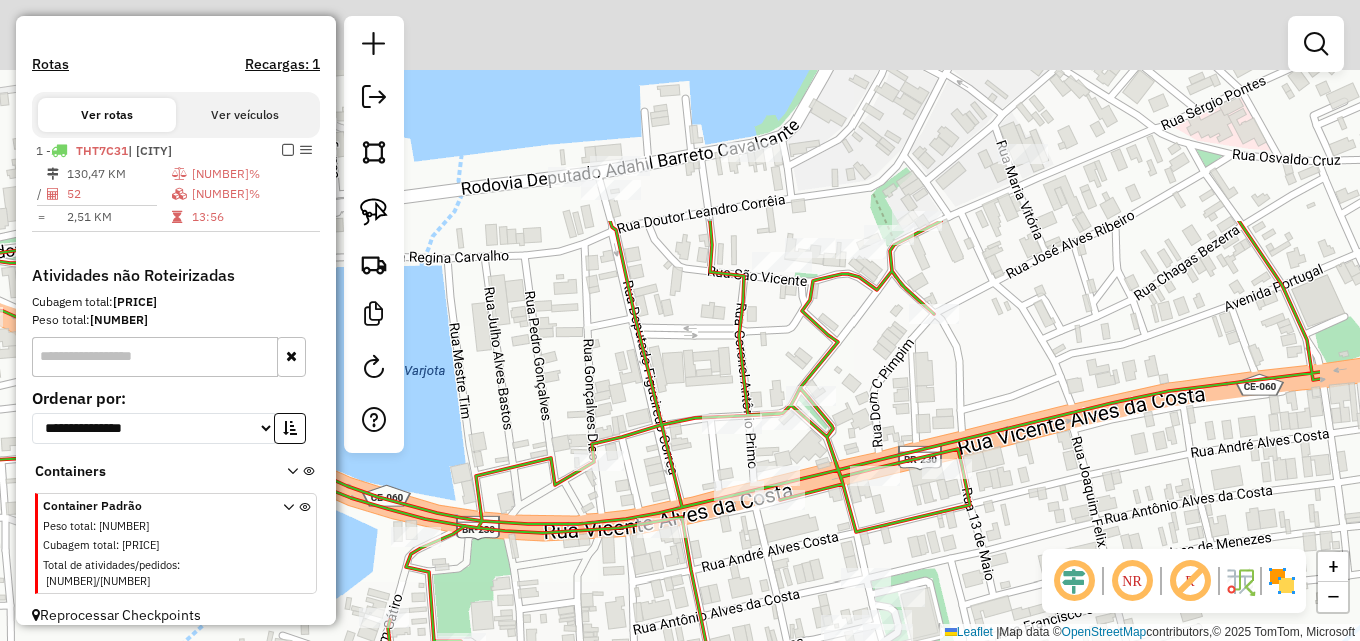 drag, startPoint x: 744, startPoint y: 84, endPoint x: 570, endPoint y: 382, distance: 345.0797 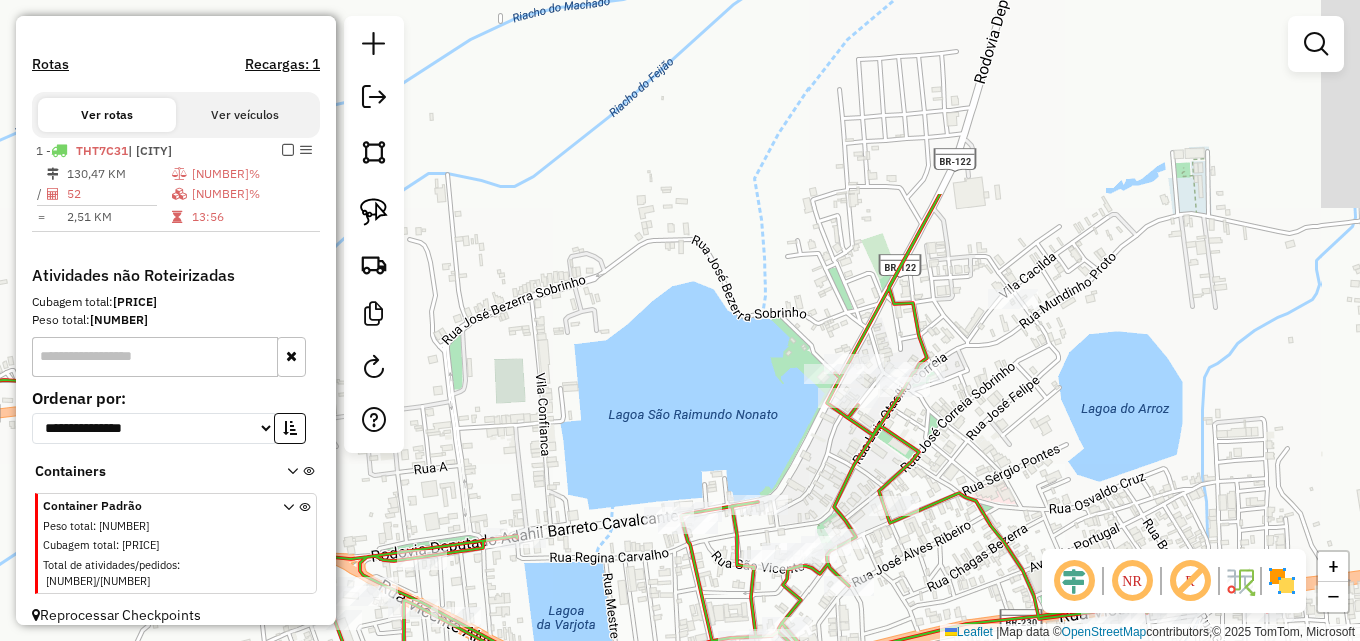 drag, startPoint x: 871, startPoint y: 317, endPoint x: 809, endPoint y: 655, distance: 343.63934 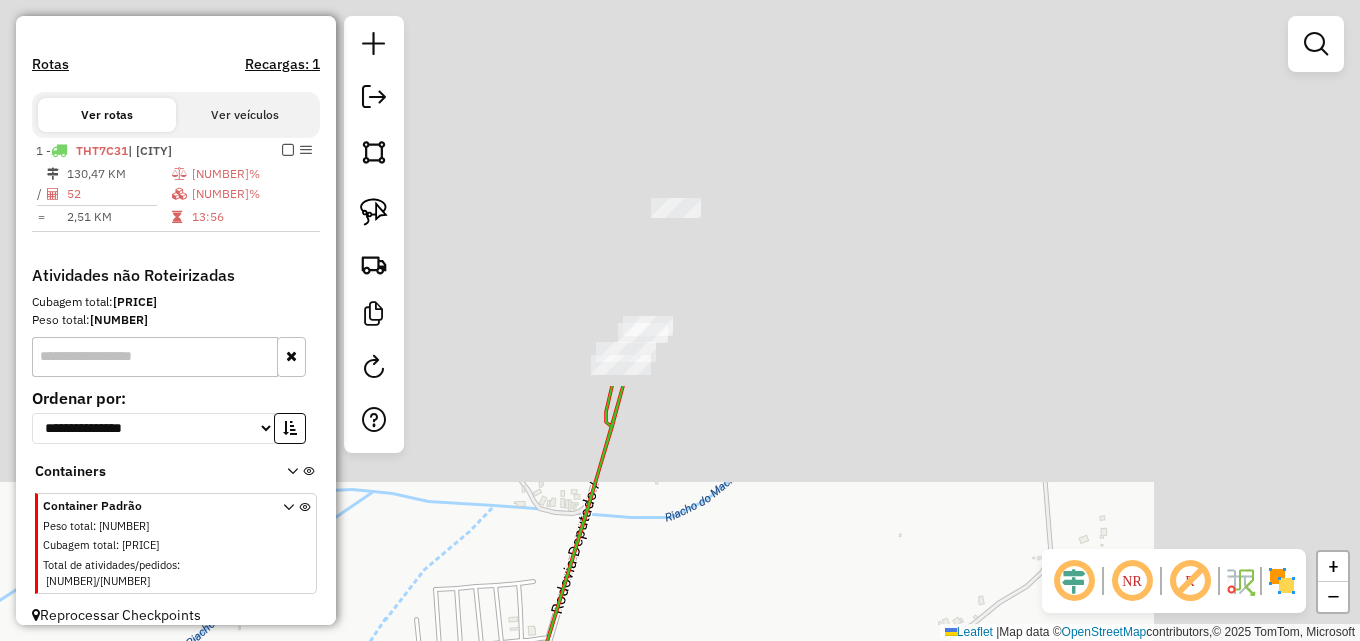 drag, startPoint x: 985, startPoint y: 237, endPoint x: 660, endPoint y: 556, distance: 455.39655 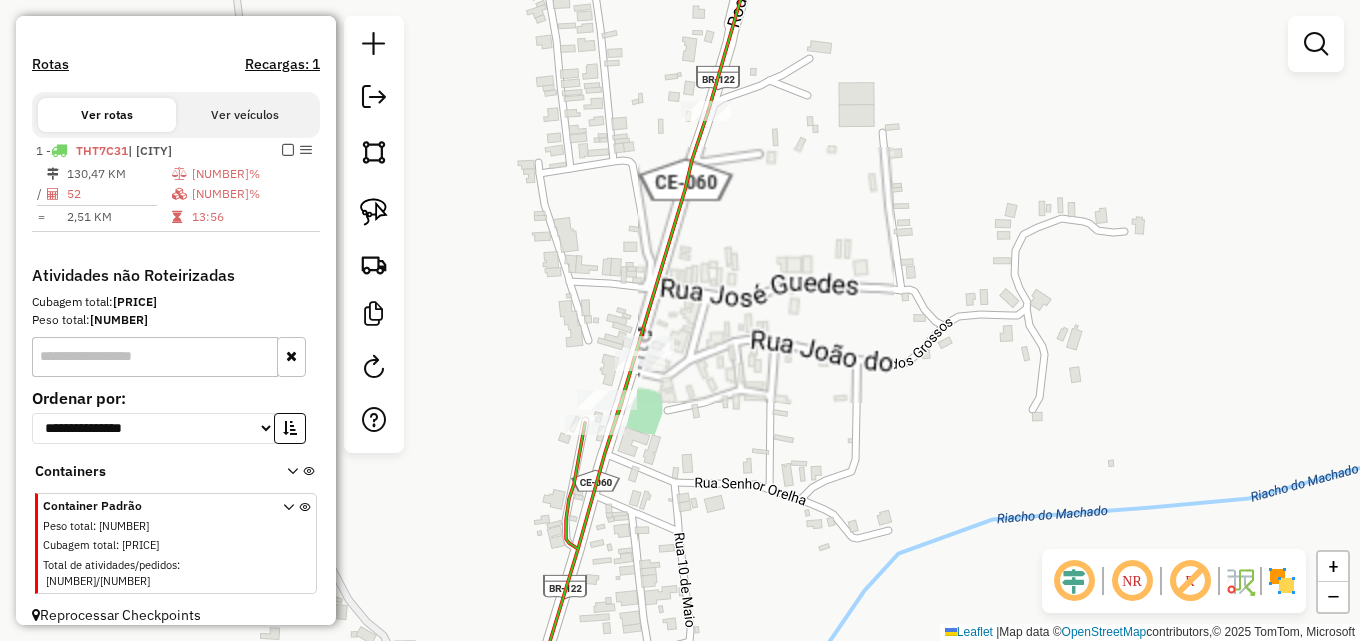 click on "Rota 1 - Placa THT7C31  16024 - ANA FERREIRA Janela de atendimento Grade de atendimento Capacidade Transportadoras Veículos Cliente Pedidos  Rotas Selecione os dias de semana para filtrar as janelas de atendimento  Seg   Ter   Qua   Qui   Sex   Sáb   Dom  Informe o período da janela de atendimento: De: Até:  Filtrar exatamente a janela do cliente  Considerar janela de atendimento padrão  Selecione os dias de semana para filtrar as grades de atendimento  Seg   Ter   Qua   Qui   Sex   Sáb   Dom   Considerar clientes sem dia de atendimento cadastrado  Clientes fora do dia de atendimento selecionado Filtrar as atividades entre os valores definidos abaixo:  Peso mínimo:   Peso máximo:   Cubagem mínima:   Cubagem máxima:   De:   Até:  Filtrar as atividades entre o tempo de atendimento definido abaixo:  De:   Até:   Considerar capacidade total dos clientes não roteirizados Transportadora: Selecione um ou mais itens Tipo de veículo: Selecione um ou mais itens Veículo: Selecione um ou mais itens Nome: +" 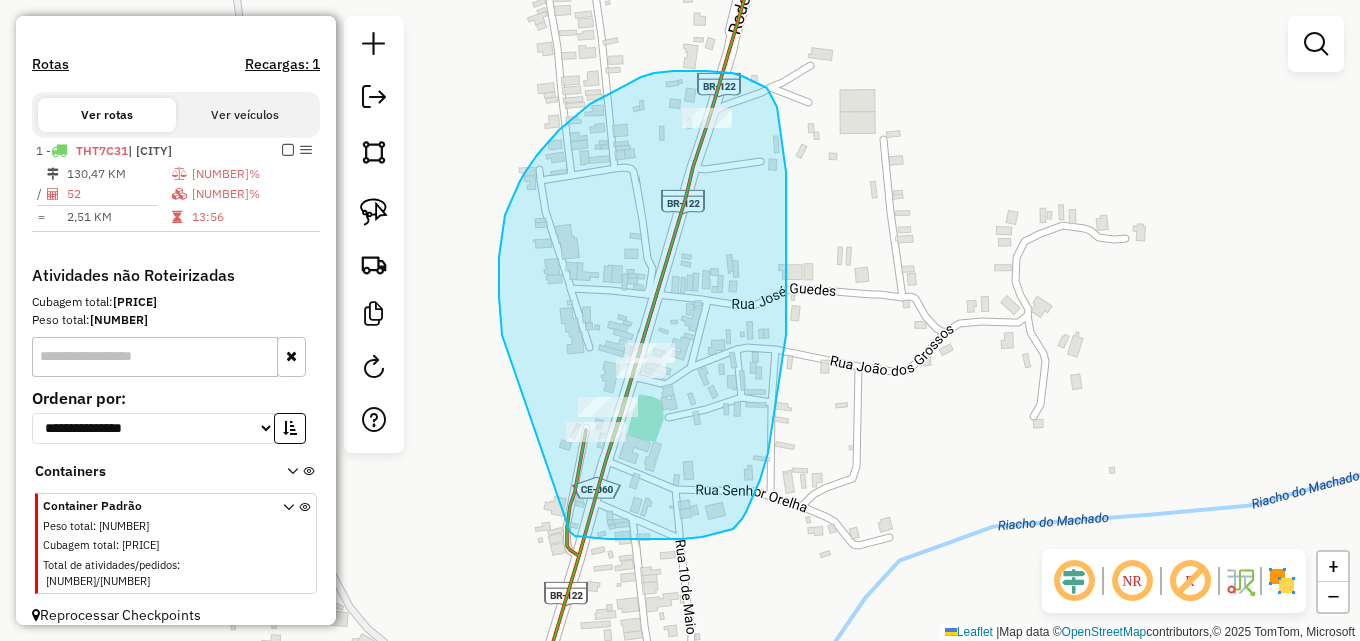drag, startPoint x: 501, startPoint y: 327, endPoint x: 547, endPoint y: 519, distance: 197.43353 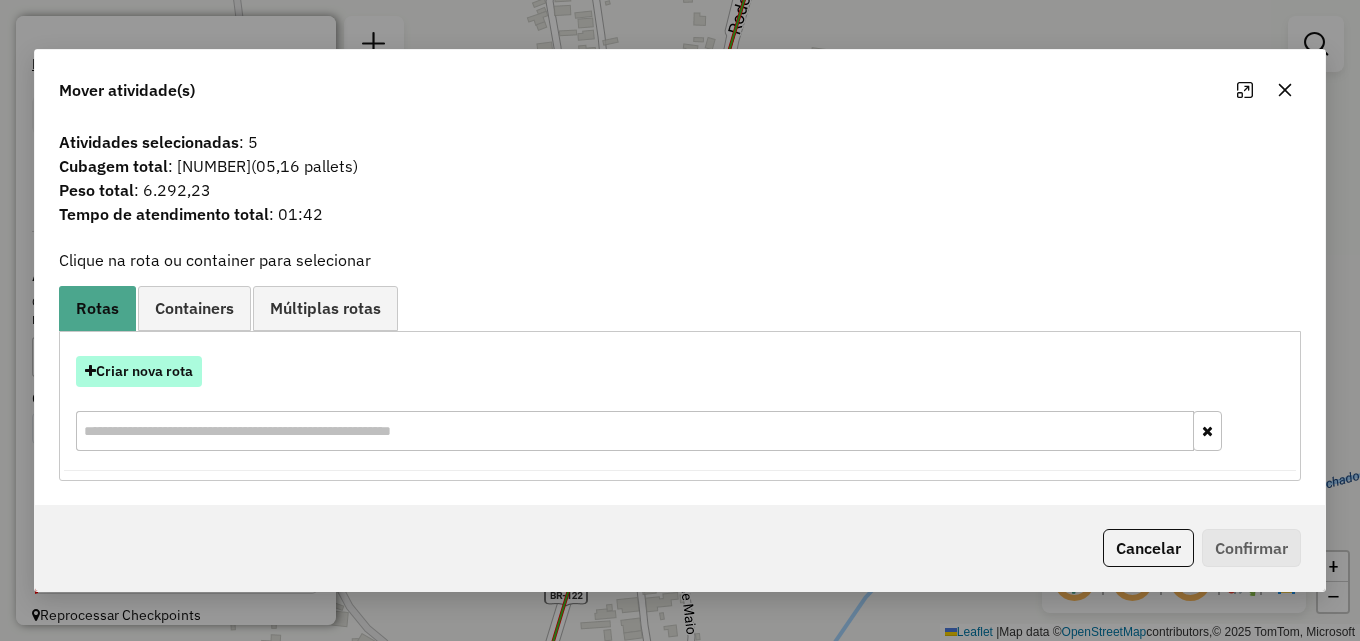 click on "Criar nova rota" at bounding box center (139, 371) 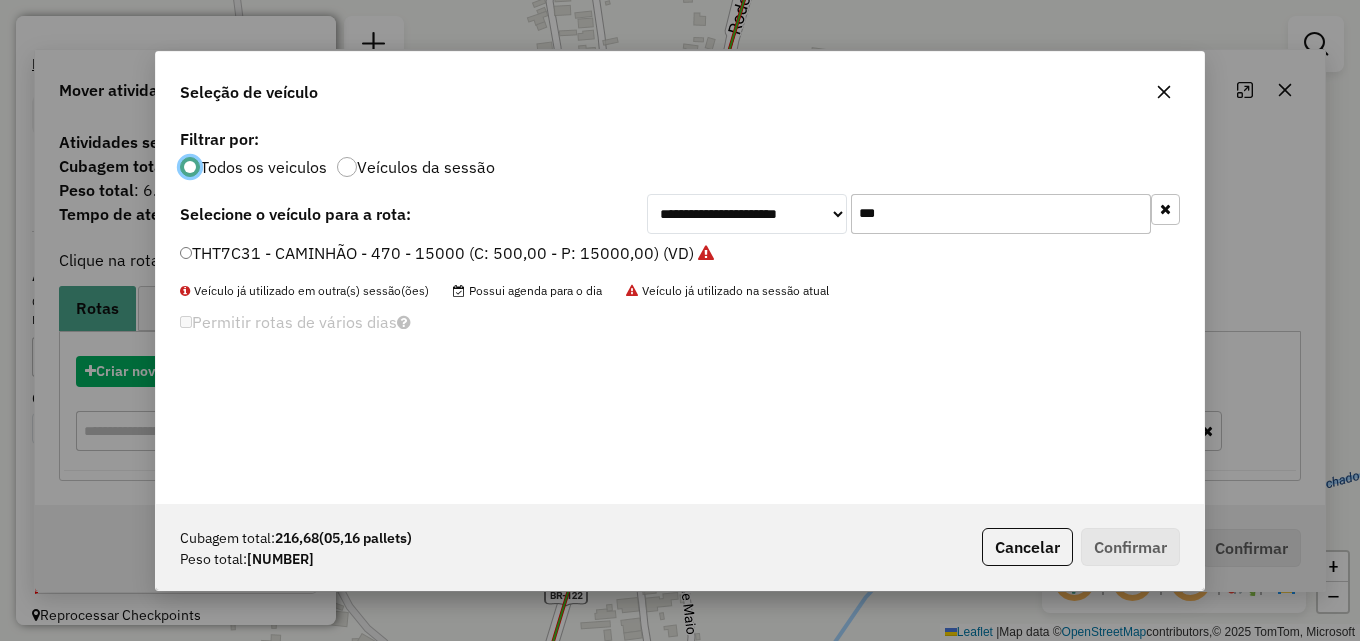 scroll, scrollTop: 11, scrollLeft: 6, axis: both 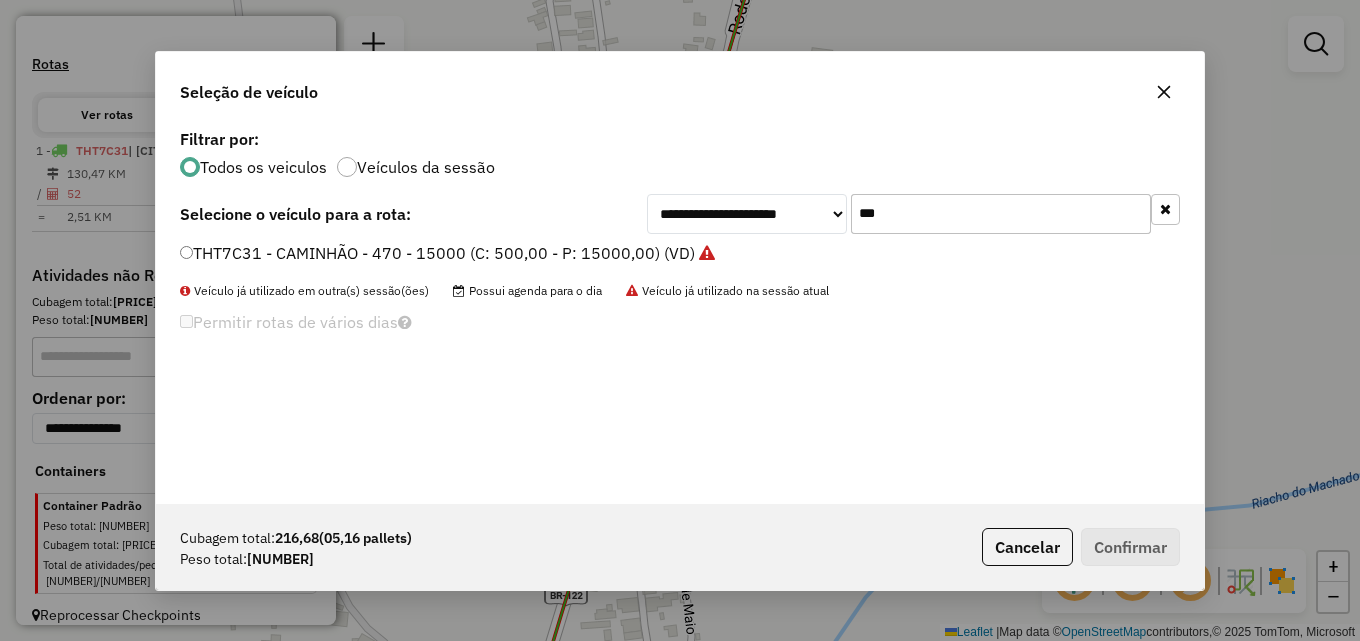 drag, startPoint x: 894, startPoint y: 210, endPoint x: 707, endPoint y: 208, distance: 187.0107 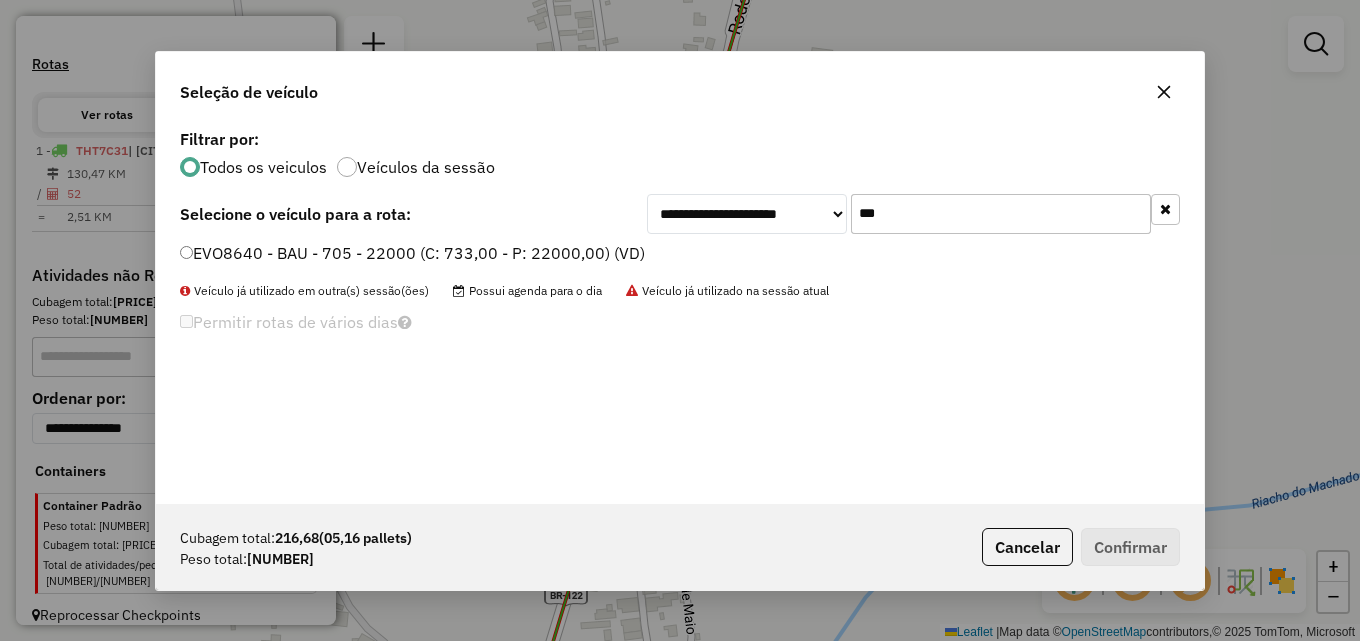 type on "***" 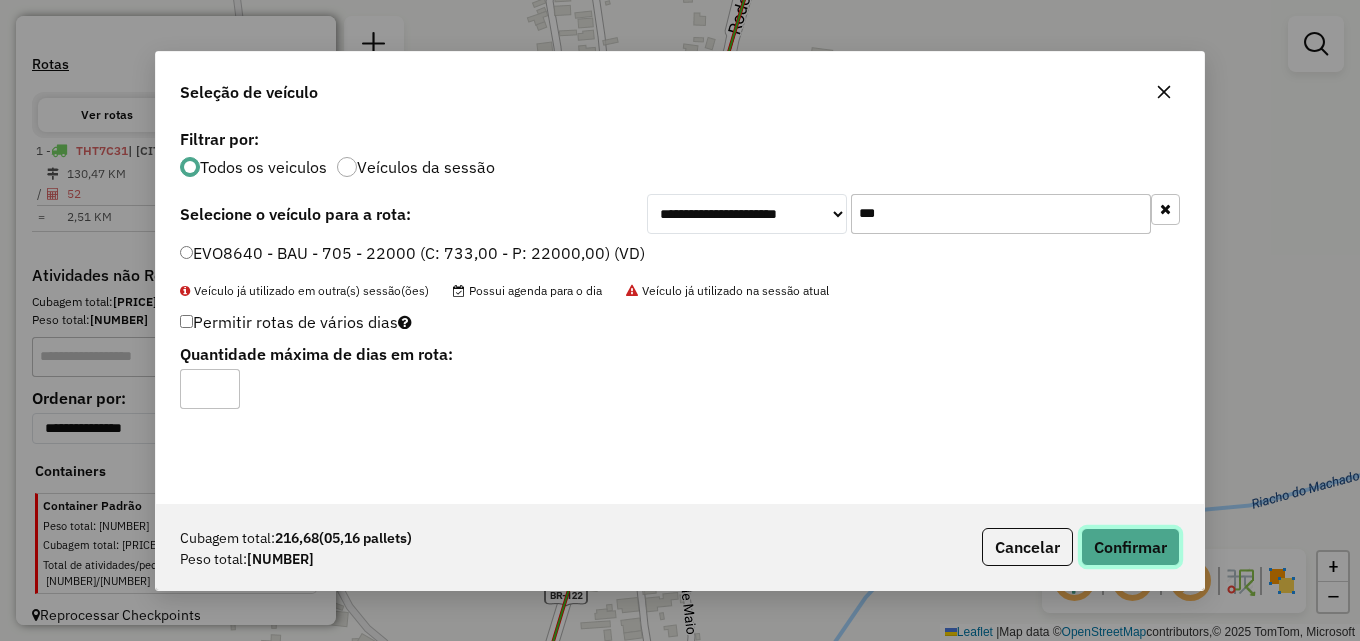 click on "Confirmar" 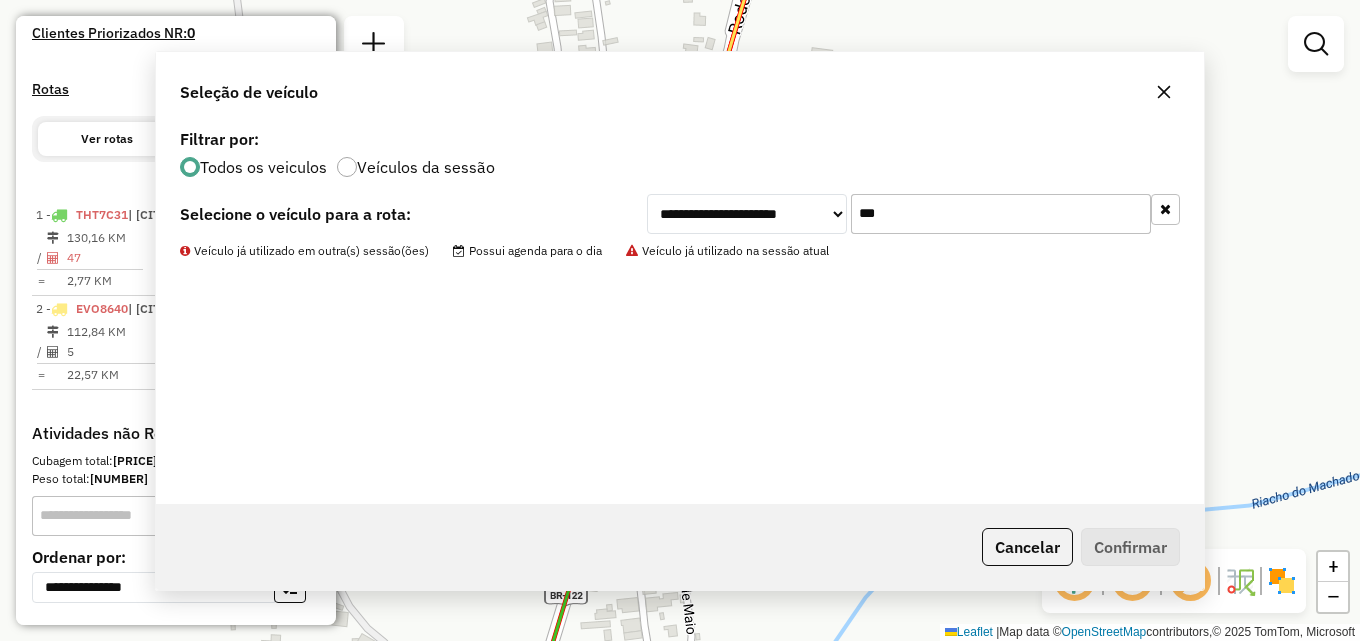 scroll, scrollTop: 747, scrollLeft: 0, axis: vertical 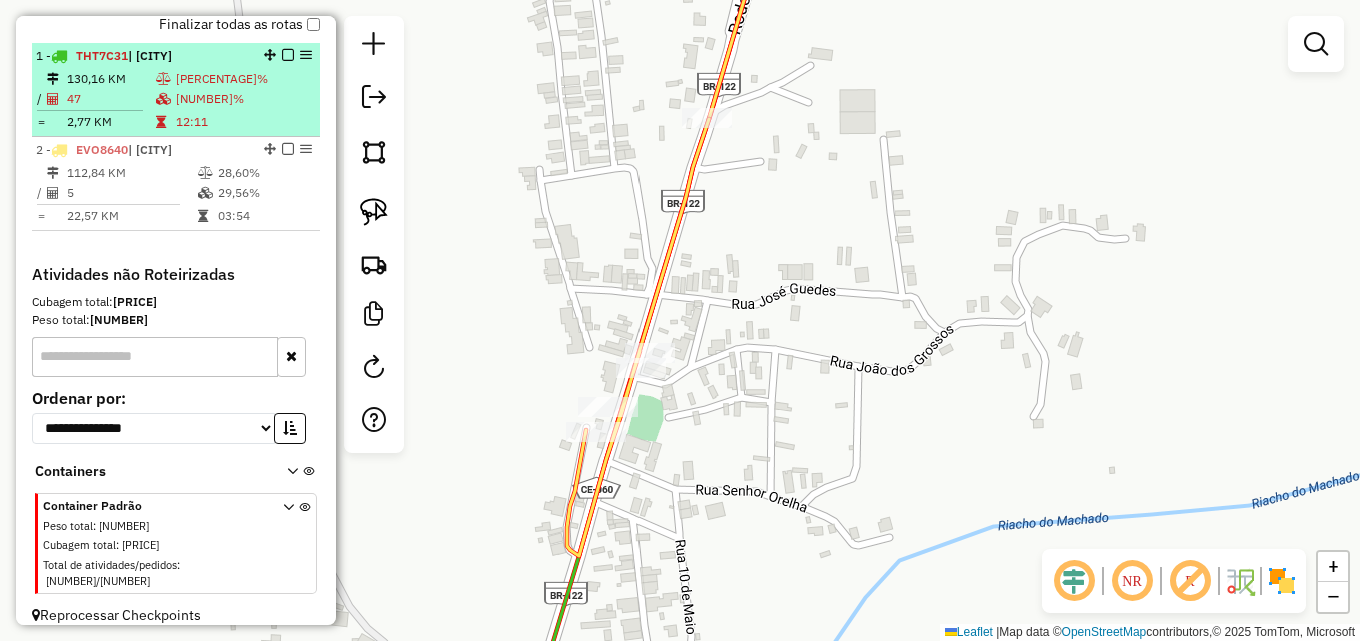 click on "130,16 KM" at bounding box center [110, 79] 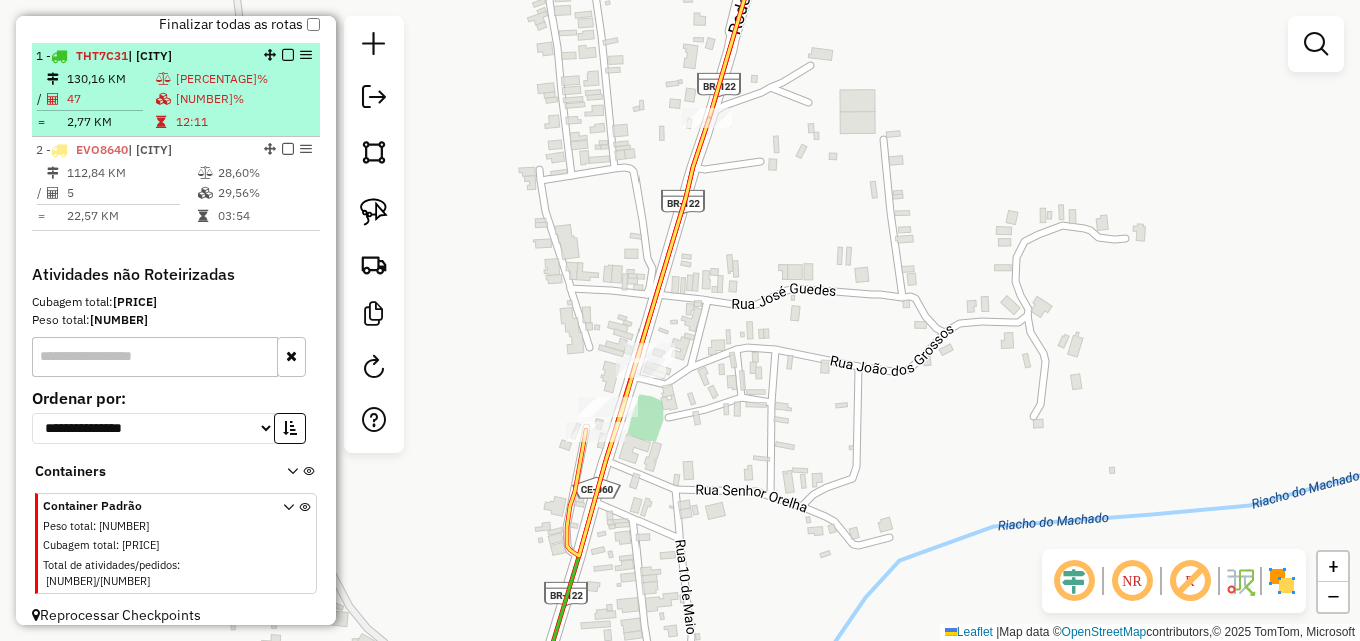 select on "*********" 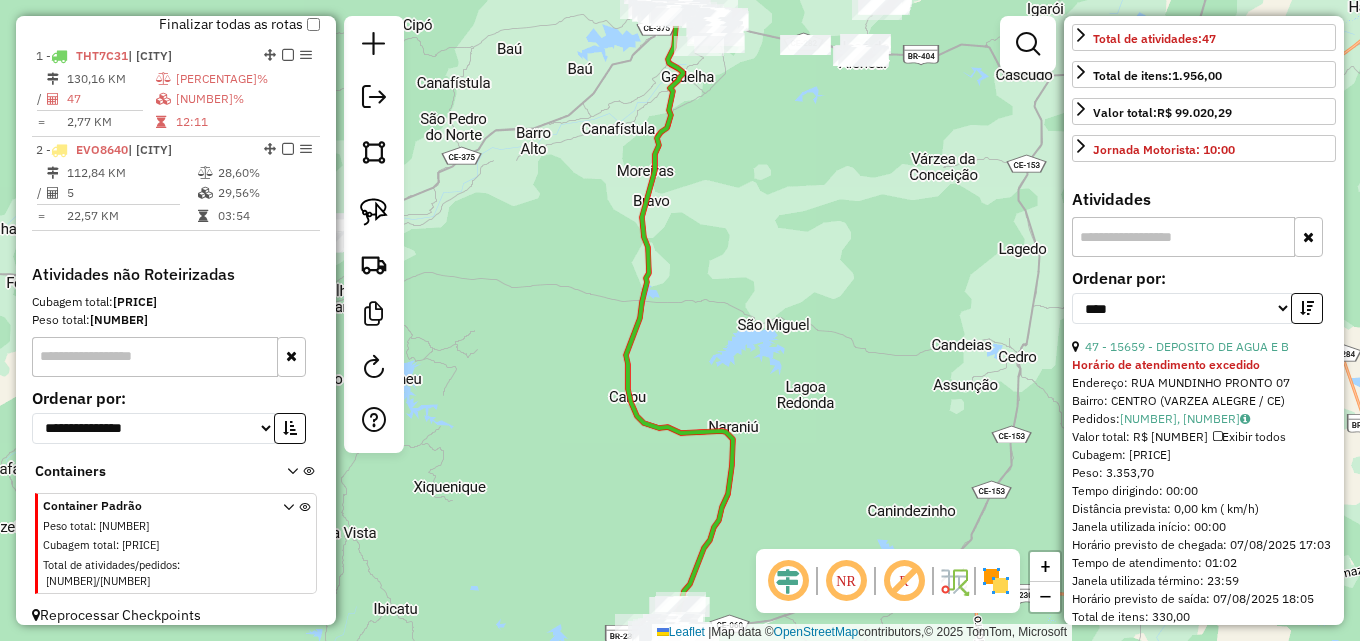 scroll, scrollTop: 600, scrollLeft: 0, axis: vertical 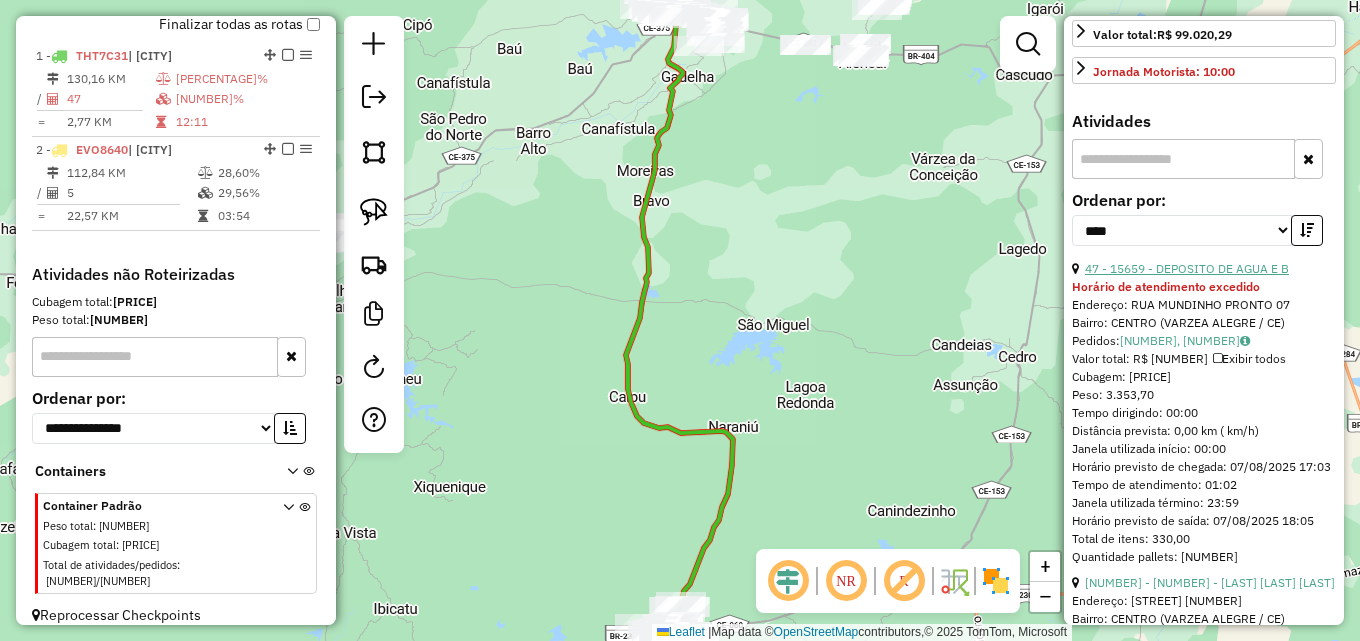 click on "47 - 15659 - DEPOSITO DE AGUA E B" at bounding box center (1187, 268) 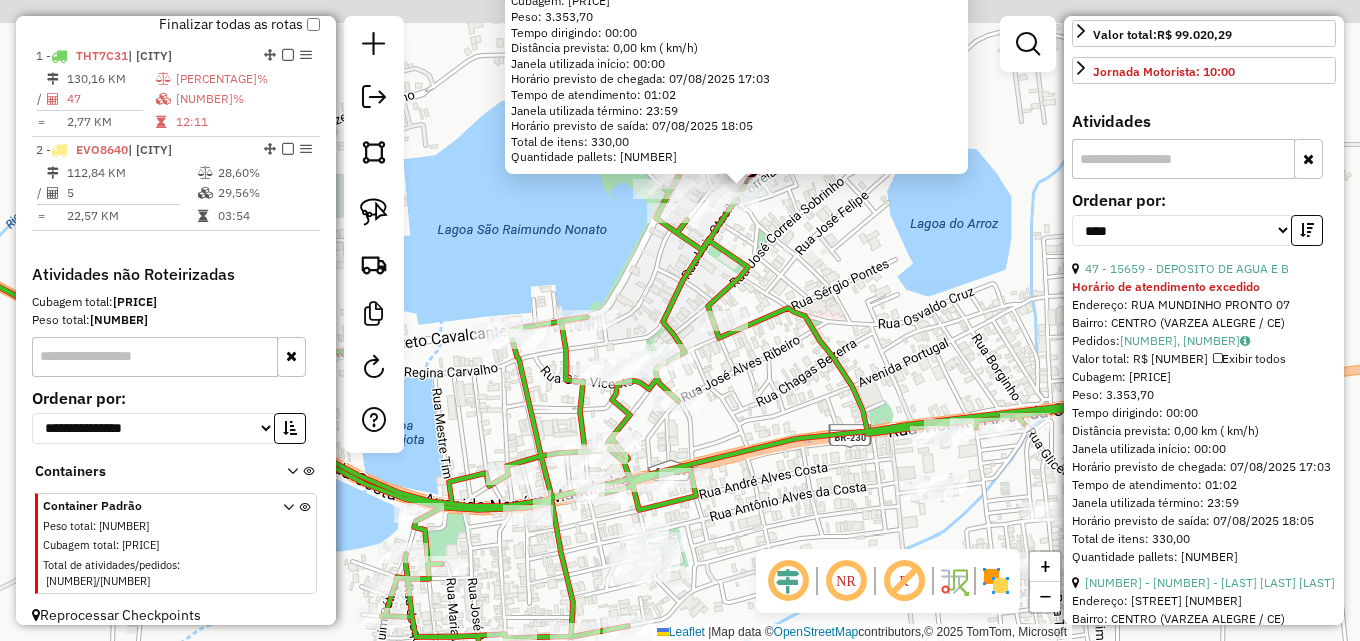 drag, startPoint x: 872, startPoint y: 123, endPoint x: 985, endPoint y: 311, distance: 219.34676 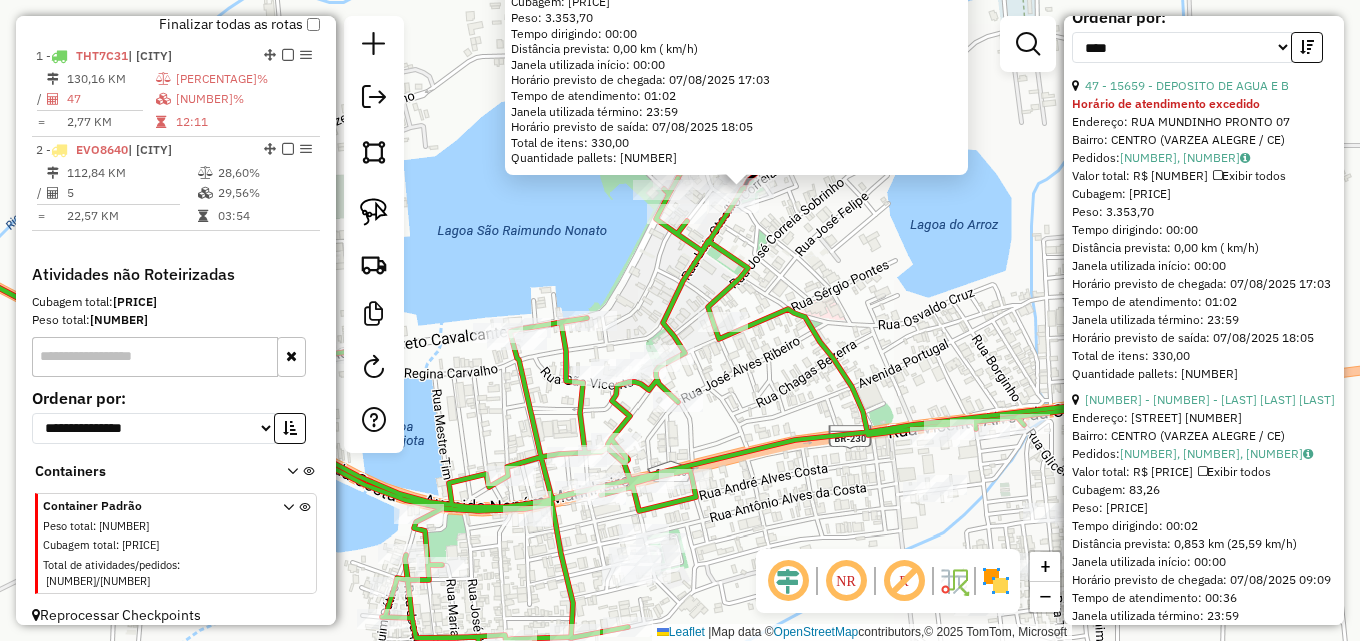 scroll, scrollTop: 800, scrollLeft: 0, axis: vertical 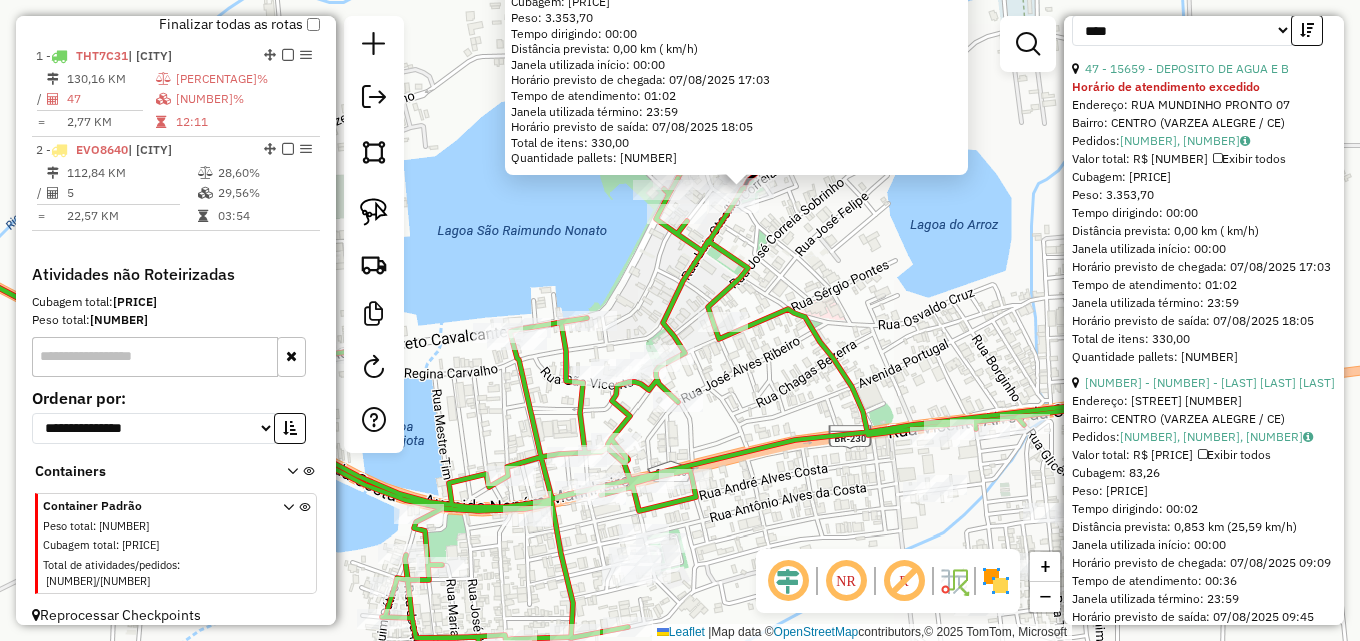 click on "Endereço: RUA [NAME] [NUMBER] Bairro: [NAME] ([CITY] / [STATE]) Pedidos: [NUMBER], [NUMBER] Valor total: R$ [PRICE] Exibir todos Cubagem: [NUMBER] Peso: [NUMBER] Tempo dirigindo: [TIME] Distância prevista: [NUMBER] km ([NUMBER] km/h) Janela utilizada início: [TIME] Horário previsto de chegada: [DATE] [TIME] Tempo de atendimento: [TIME] Janela utilizada término: [TIME] Horário previsto de saída: [DATE] [TIME] Total de itens: [NUMBER] Quantidade pallets: [NUMBER] × Janela de atendimento Grade de atendimento Capacidade Transportadoras Veículos Cliente Pedidos Rotas Selecione os dias de semana para filtrar as janelas de atendimento Seg Ter Qua Qui Sex Sáb Dom Informe o período da janela de atendimento: De: Até: Filtrar exatamente a janela do cliente Considerar janela de atendimento padrão Selecione os dias de semana para filtrar as grades de atendimento Seg Ter Qua Qui Sex Sáb Dom De:" 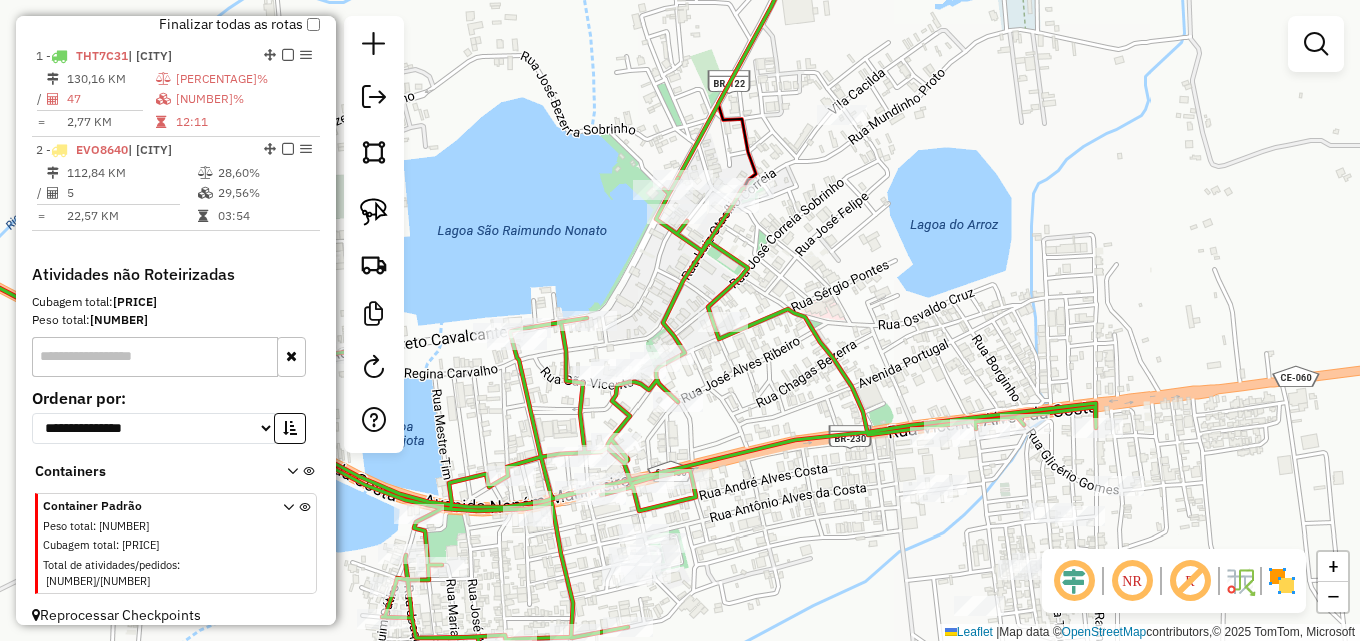 drag, startPoint x: 877, startPoint y: 254, endPoint x: 863, endPoint y: 271, distance: 22.022715 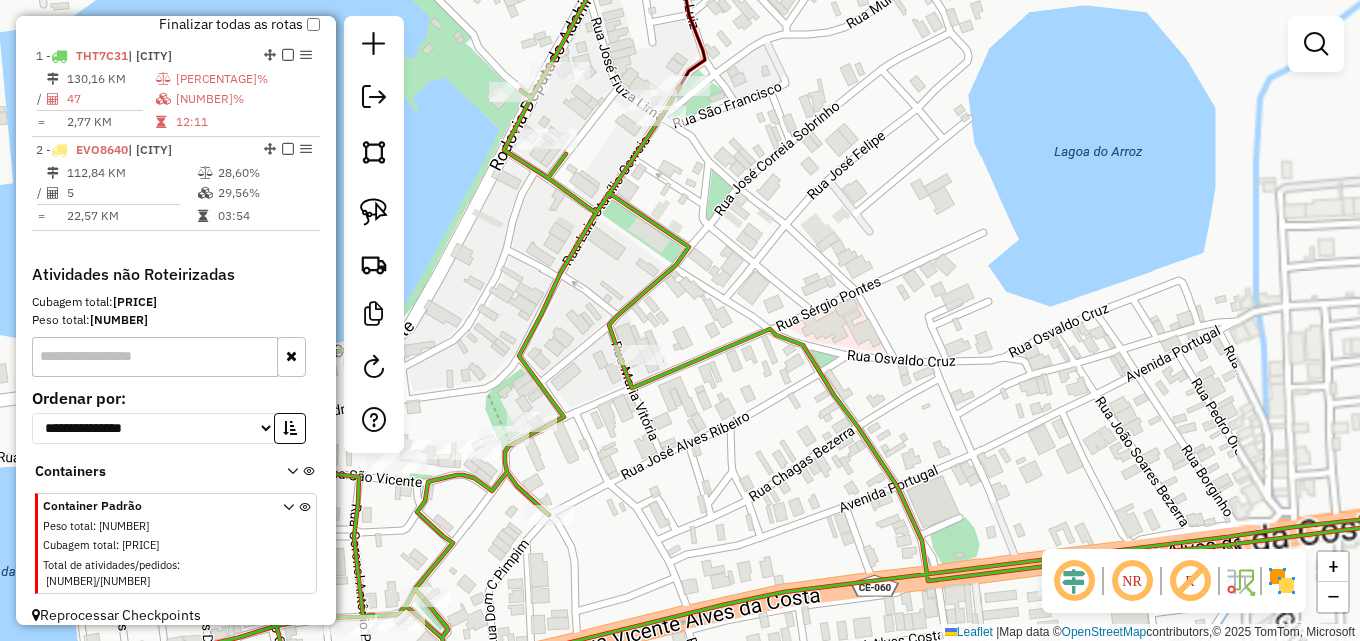 click on "Janela de atendimento Grade de atendimento Capacidade Transportadoras Veículos Cliente Pedidos  Rotas Selecione os dias de semana para filtrar as janelas de atendimento  Seg   Ter   Qua   Qui   Sex   Sáb   Dom  Informe o período da janela de atendimento: De: Até:  Filtrar exatamente a janela do cliente  Considerar janela de atendimento padrão  Selecione os dias de semana para filtrar as grades de atendimento  Seg   Ter   Qua   Qui   Sex   Sáb   Dom   Considerar clientes sem dia de atendimento cadastrado  Clientes fora do dia de atendimento selecionado Filtrar as atividades entre os valores definidos abaixo:  Peso mínimo:   Peso máximo:   Cubagem mínima:   Cubagem máxima:   De:   Até:  Filtrar as atividades entre o tempo de atendimento definido abaixo:  De:   Até:   Considerar capacidade total dos clientes não roteirizados Transportadora: Selecione um ou mais itens Tipo de veículo: Selecione um ou mais itens Veículo: Selecione um ou mais itens Motorista: Selecione um ou mais itens Nome: Rótulo:" 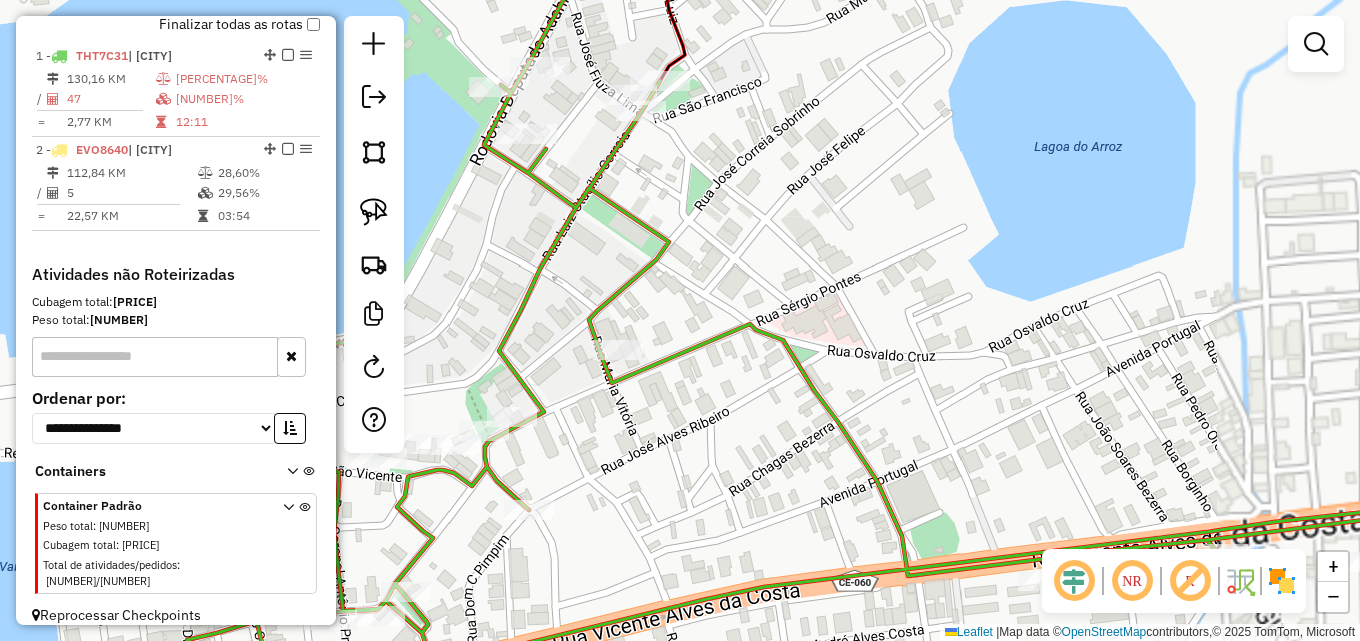 drag, startPoint x: 901, startPoint y: 324, endPoint x: 689, endPoint y: 249, distance: 224.87552 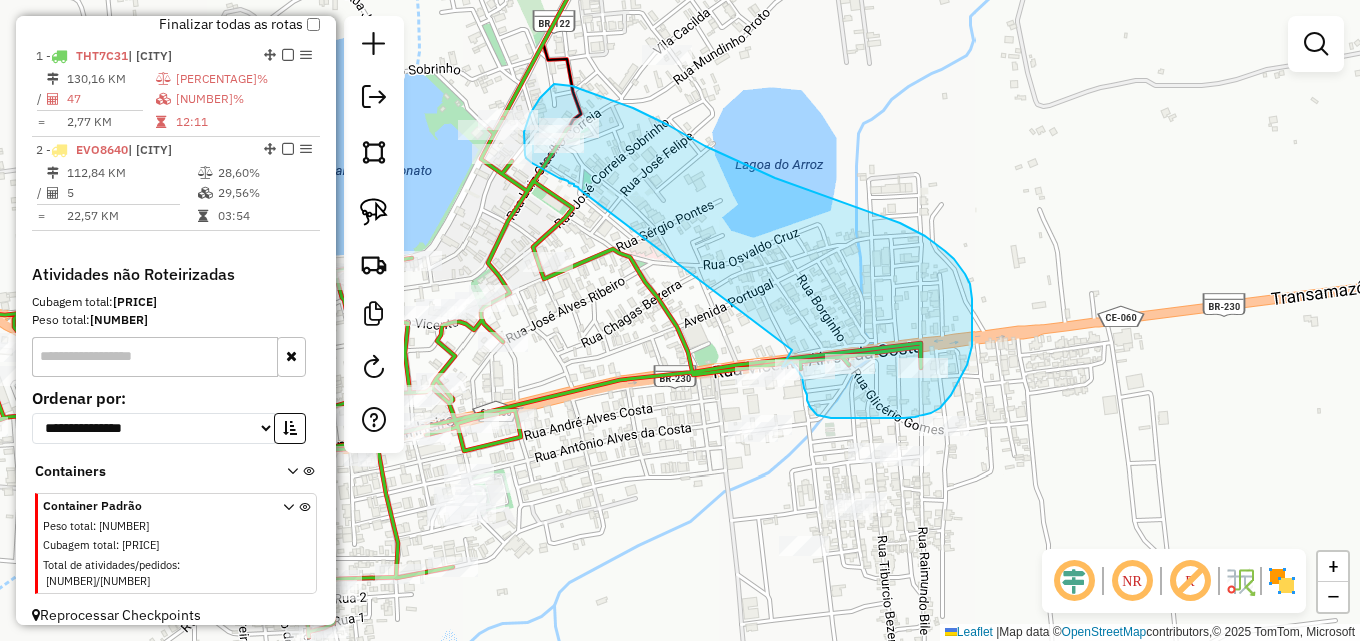 drag, startPoint x: 579, startPoint y: 189, endPoint x: 792, endPoint y: 349, distance: 266.4001 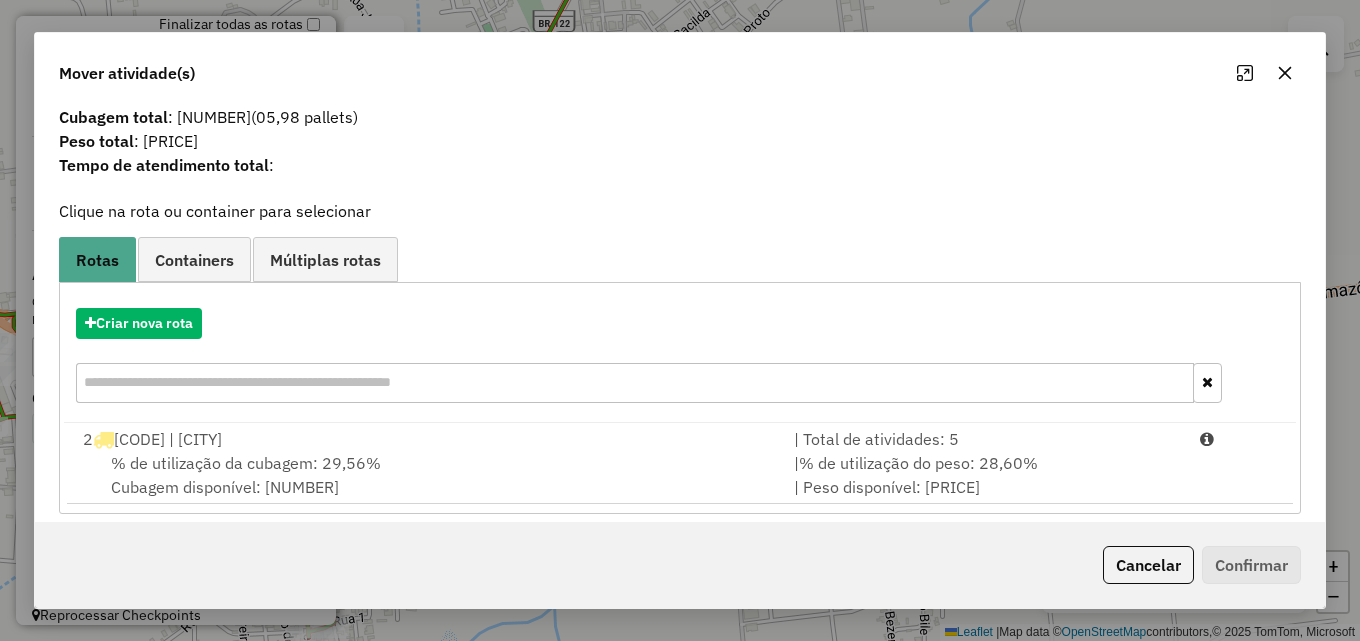 scroll, scrollTop: 48, scrollLeft: 0, axis: vertical 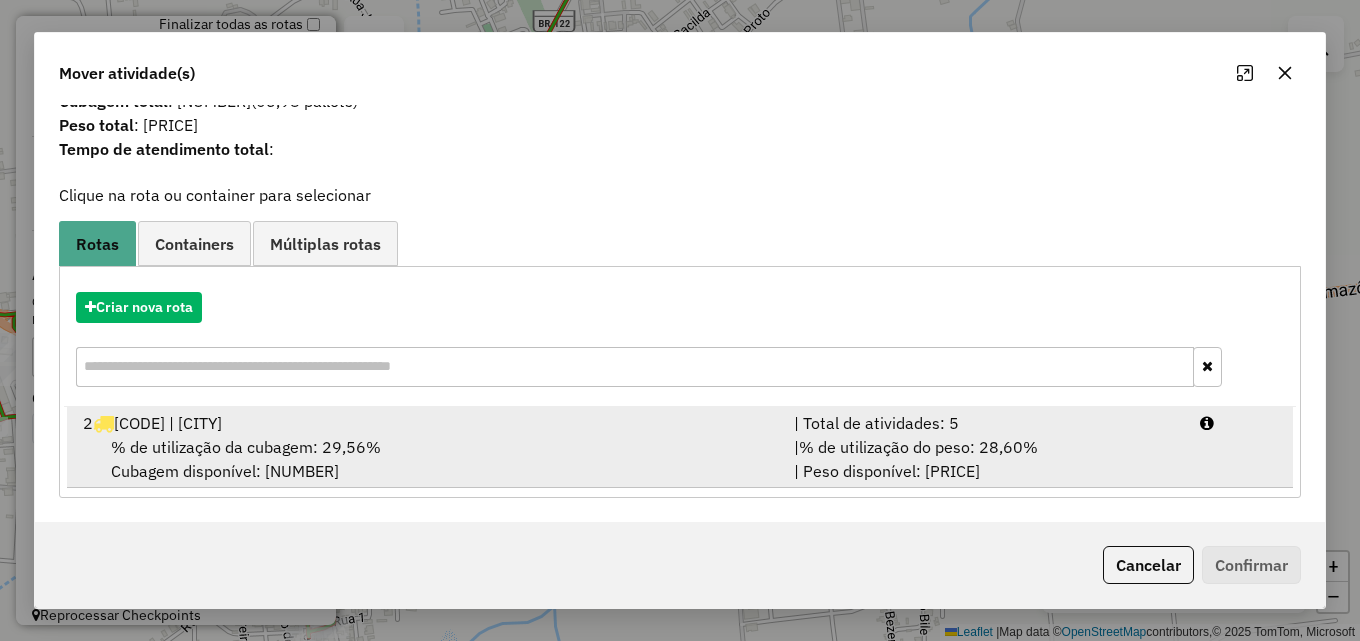 drag, startPoint x: 931, startPoint y: 428, endPoint x: 1023, endPoint y: 457, distance: 96.462425 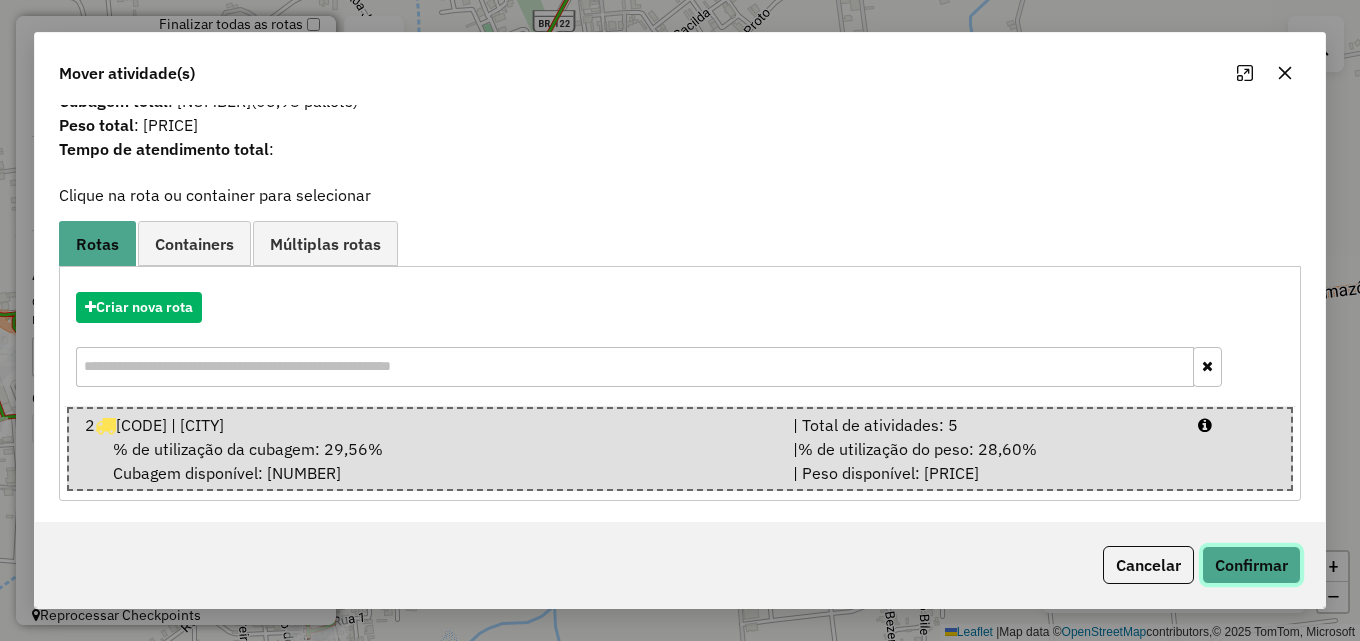 click on "Confirmar" 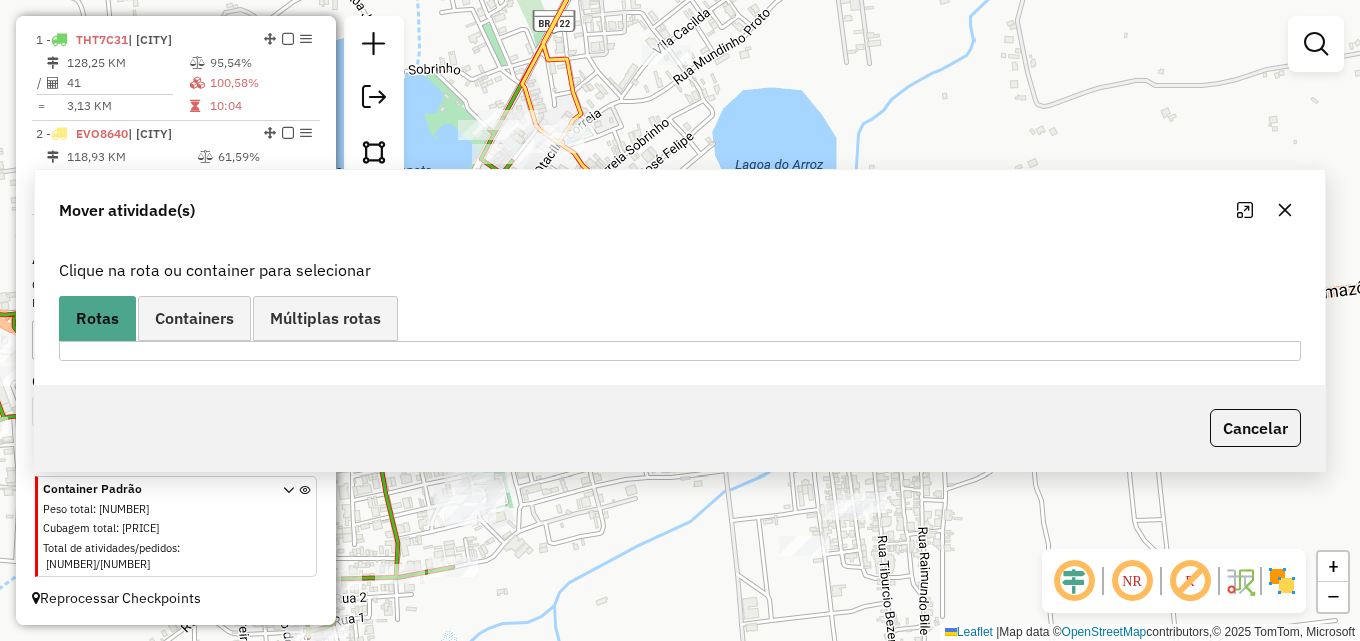 scroll, scrollTop: 722, scrollLeft: 0, axis: vertical 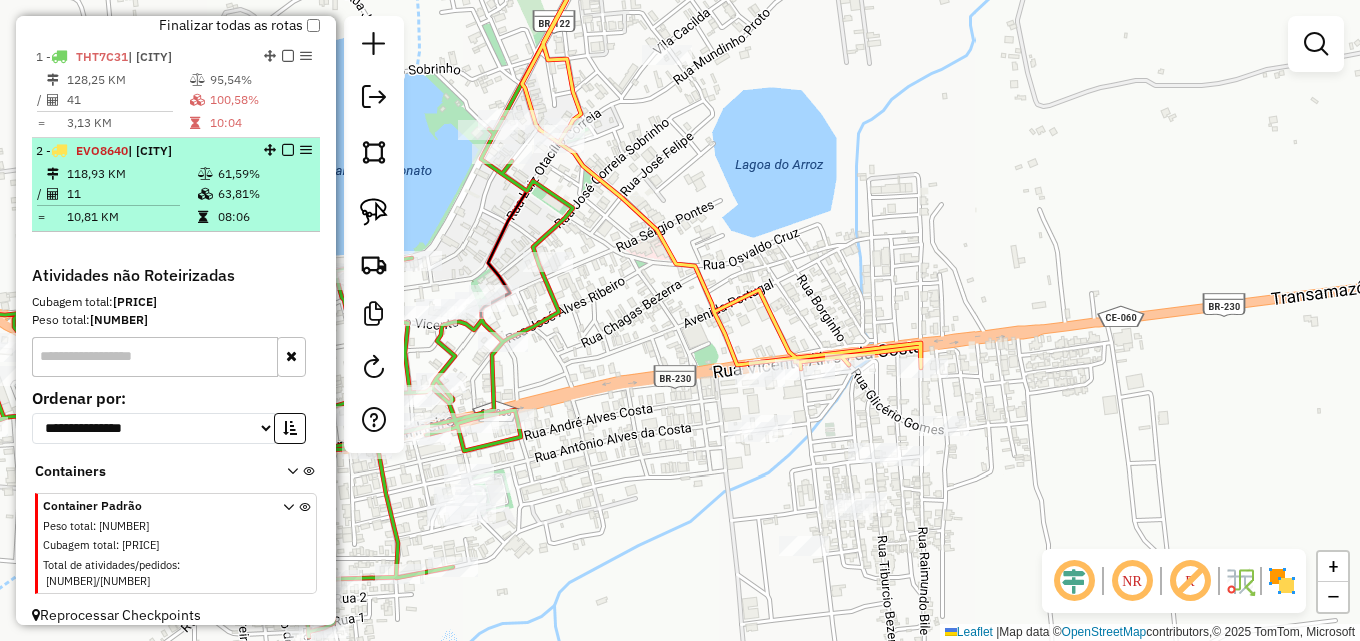 click on "118,93 KM" at bounding box center [131, 174] 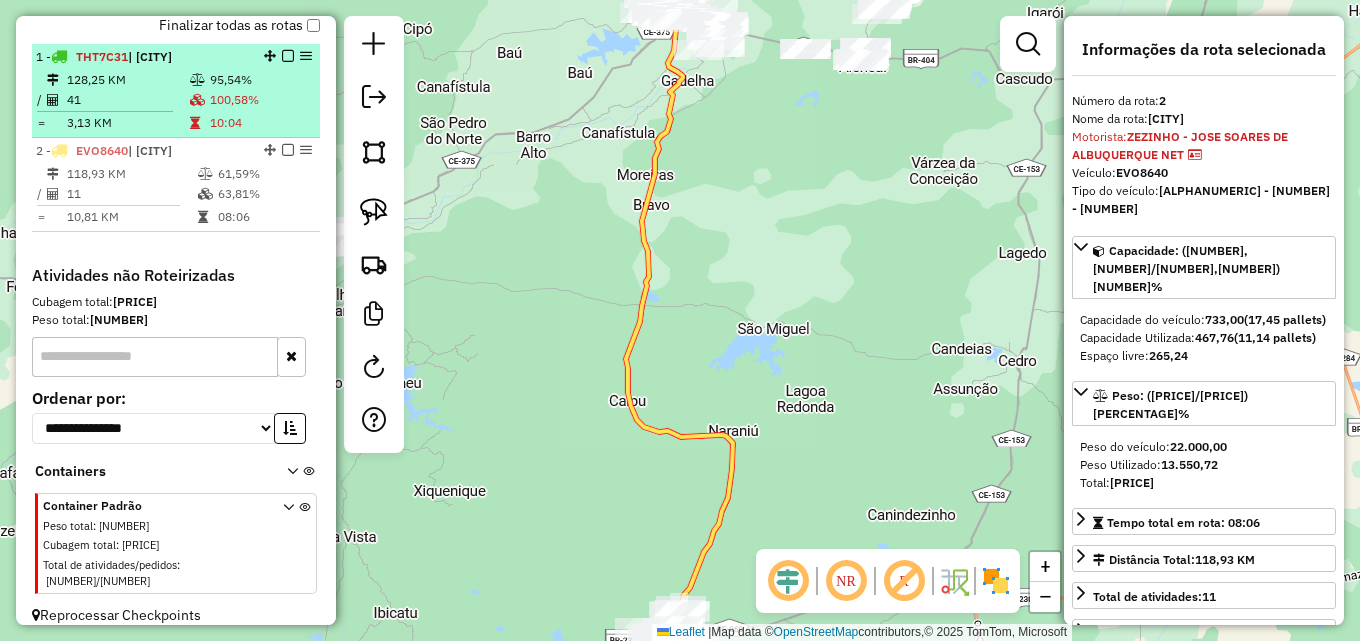 click on "128,25 KM" at bounding box center [127, 80] 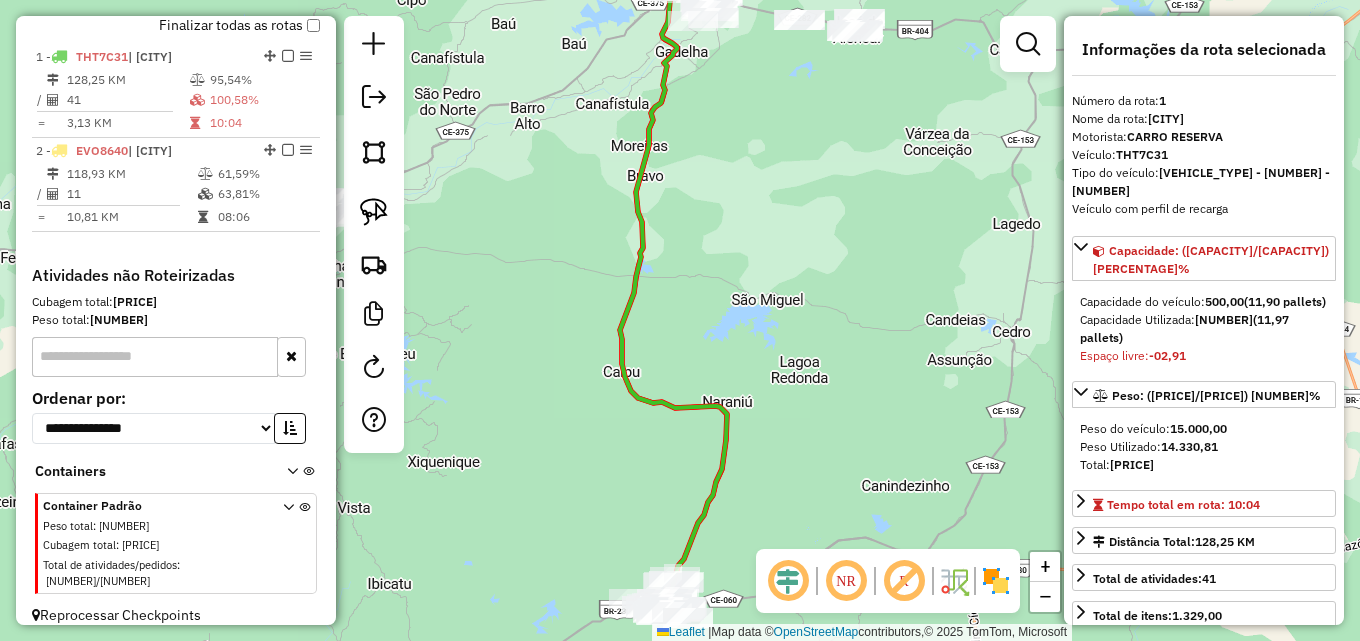 drag, startPoint x: 884, startPoint y: 360, endPoint x: 826, endPoint y: 175, distance: 193.87883 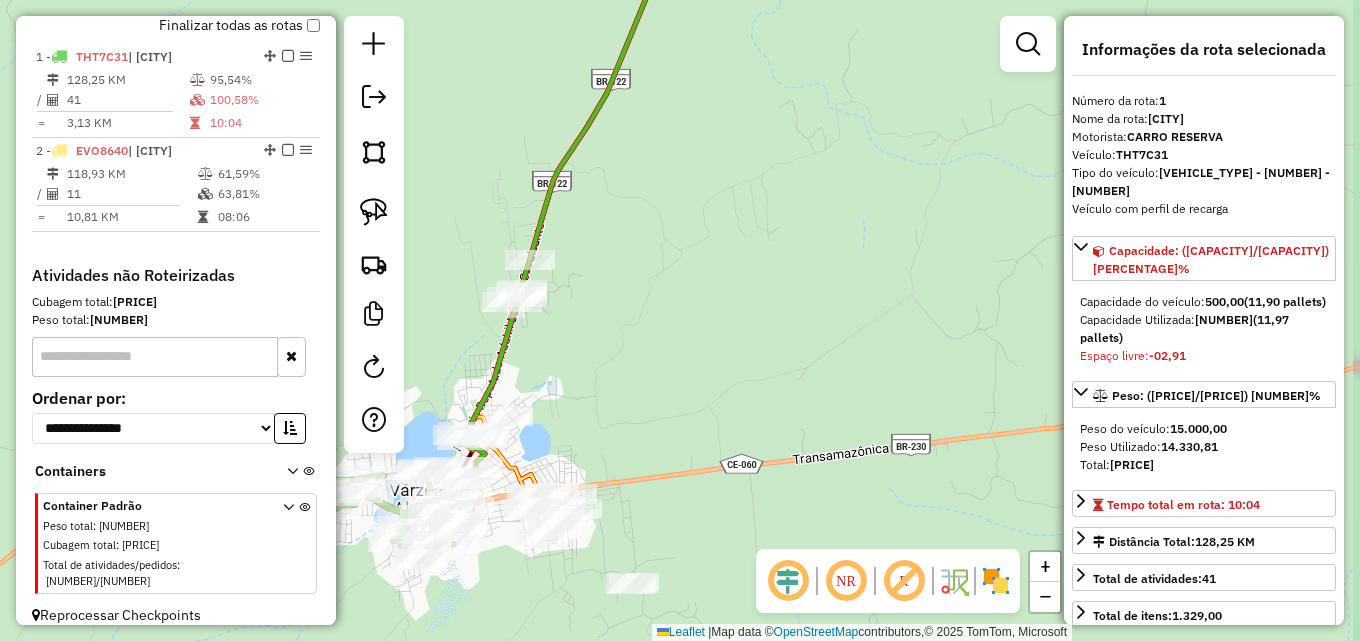 drag, startPoint x: 641, startPoint y: 432, endPoint x: 768, endPoint y: 236, distance: 233.5487 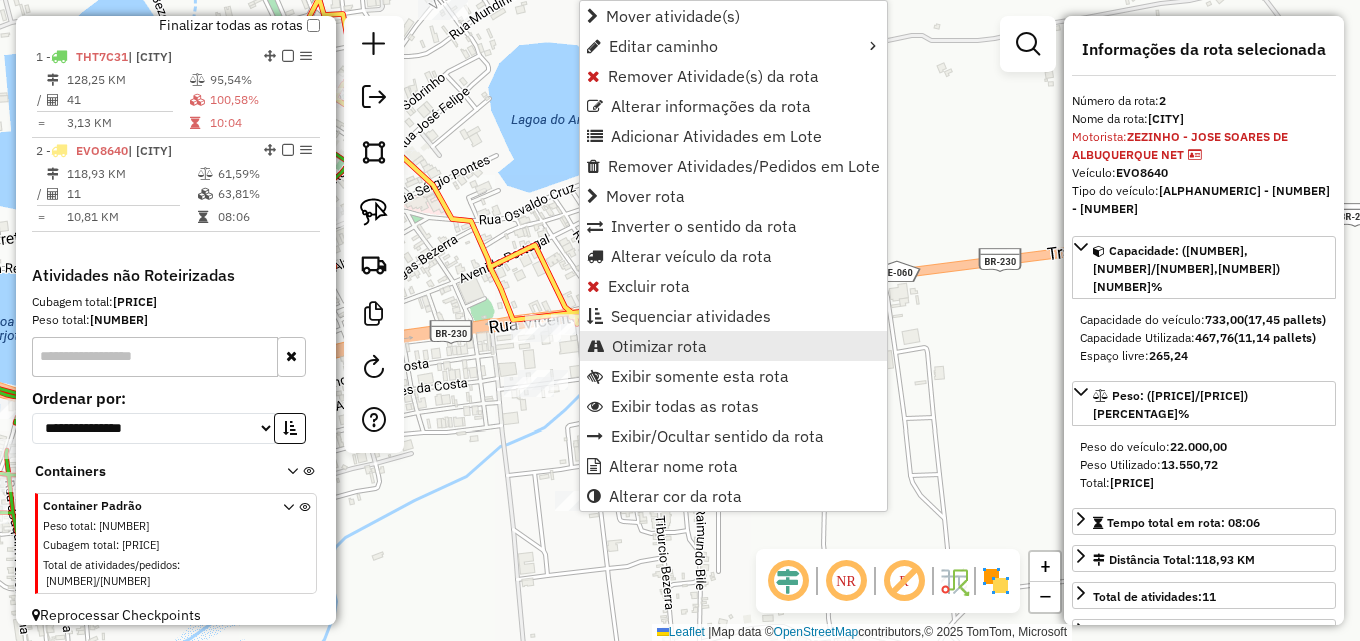 click on "Otimizar rota" at bounding box center (659, 346) 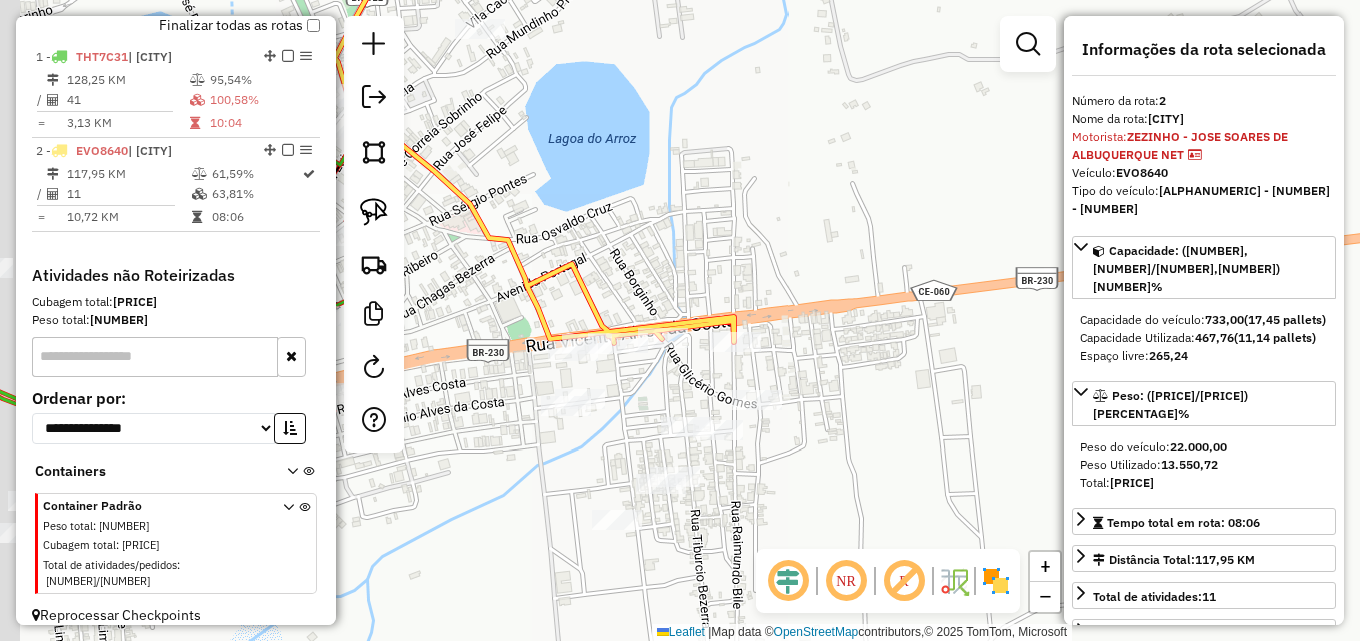 drag, startPoint x: 869, startPoint y: 116, endPoint x: 1275, endPoint y: 238, distance: 423.93396 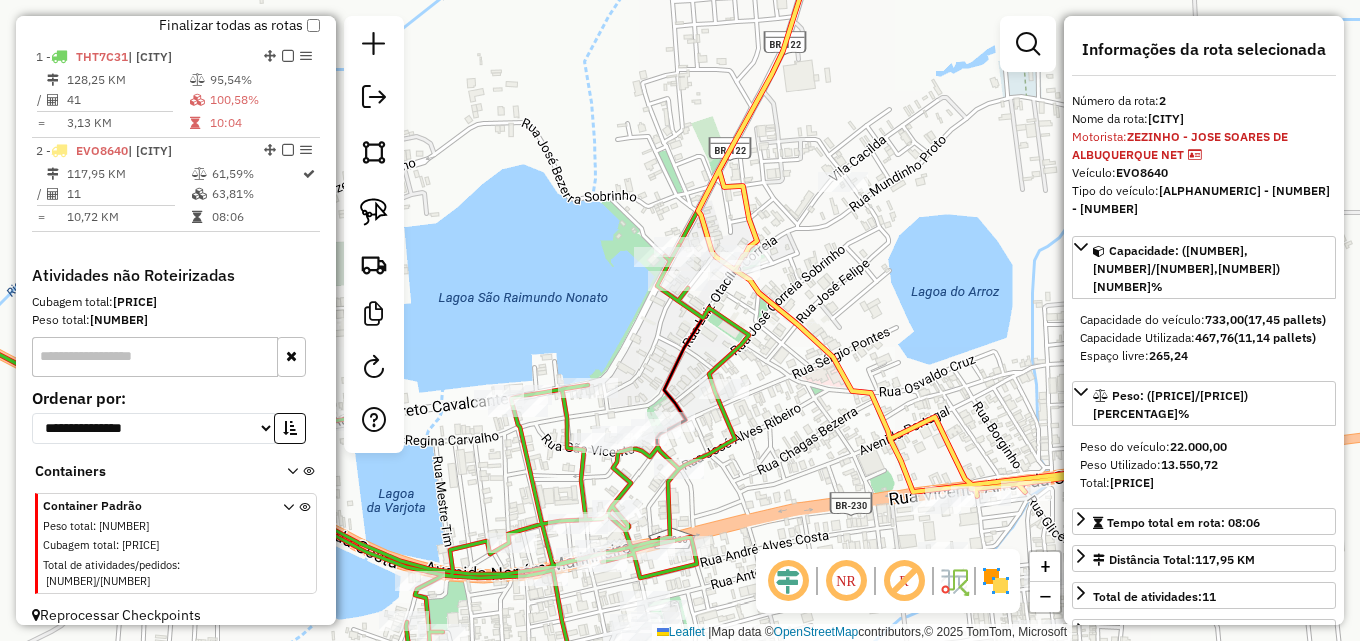 drag, startPoint x: 955, startPoint y: 201, endPoint x: 849, endPoint y: 259, distance: 120.83046 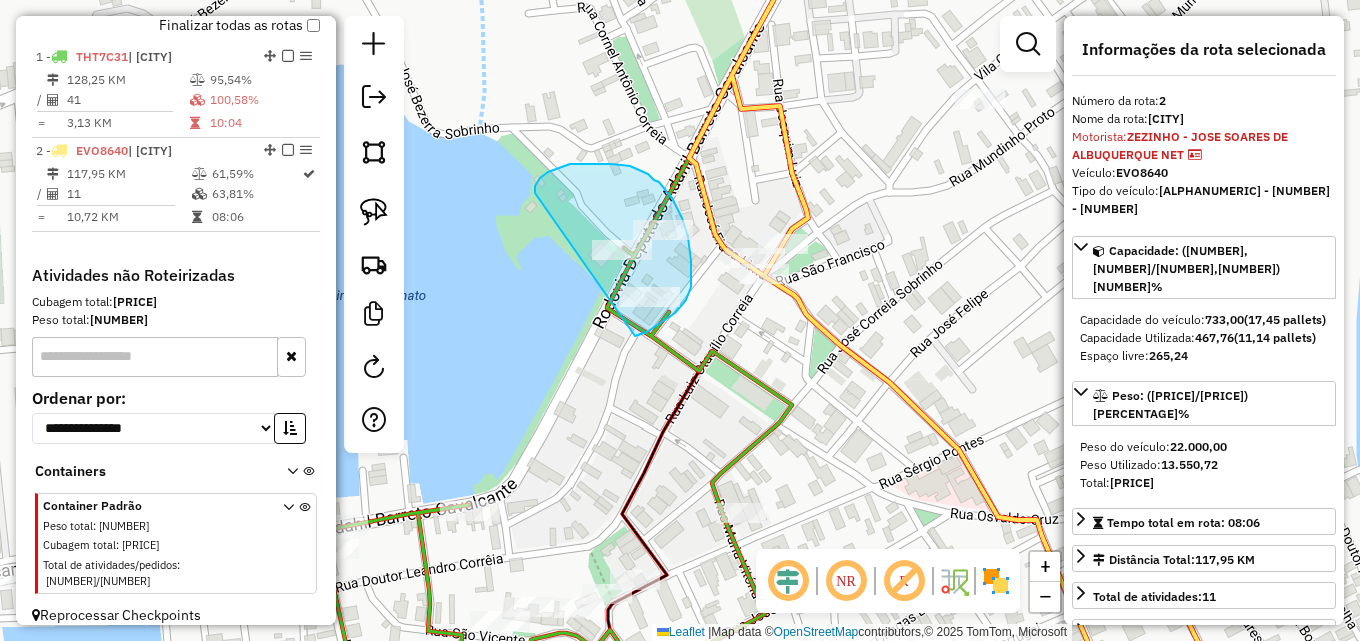 drag, startPoint x: 535, startPoint y: 193, endPoint x: 625, endPoint y: 338, distance: 170.66048 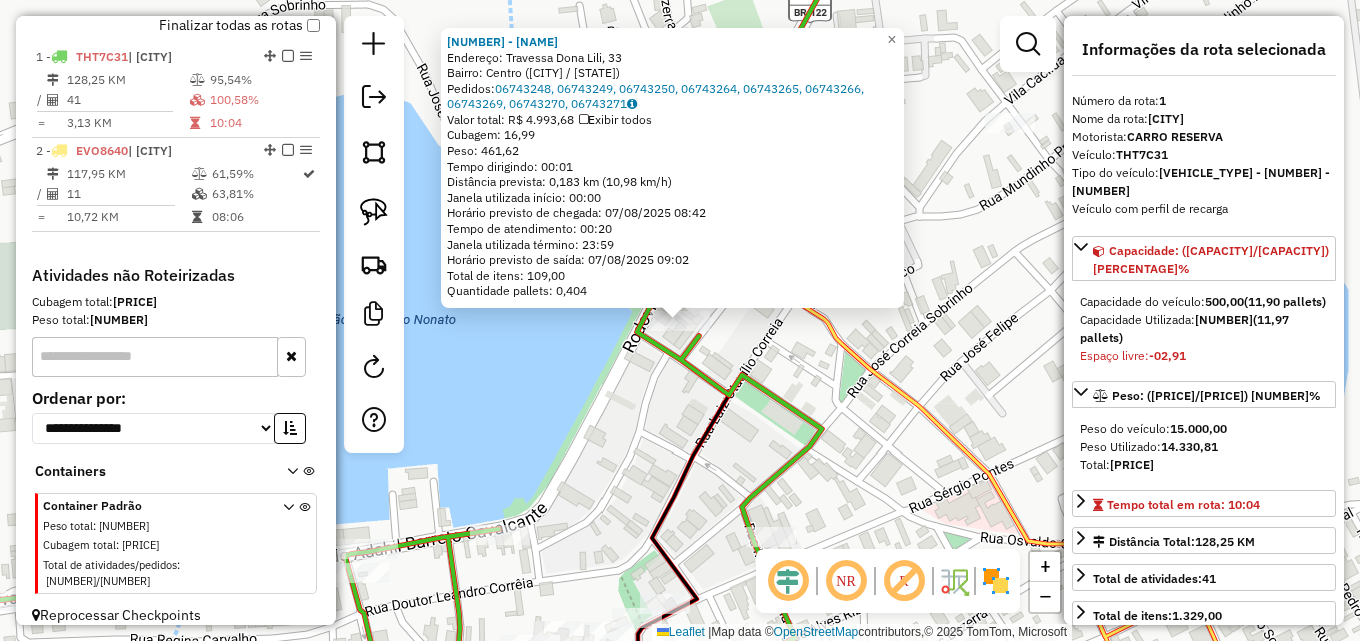 click on "[NUMBER] - MER SUPER ECONOMICO Endereço: Travessa Dona Lili, 33 Bairro: Centro ([CITY] / [STATE]) Pedidos: [NUMBER], [NUMBER], [NUMBER], [NUMBER], [NUMBER], [NUMBER], [NUMBER], [NUMBER], [NUMBER] Valor total: R$ [PRICE] Exibir todos Cubagem: [NUMBER] Peso: [NUMBER] Tempo dirigindo: [TIME] Distância prevista: [NUMBER] km ([NUMBER]/h) Janela utilizada início: [TIME] Horário previsto de chegada: [DATE] [TIME] Tempo de atendimento: [TIME] Janela utilizada término: [TIME] Horário previsto de saída: [DATE] [TIME] Total de itens: [NUMBER] Quantidade pallets: [NUMBER] × Janela de atendimento Grade de atendimento Capacidade Transportadoras Veículos Cliente Pedidos Rotas Selecione os dias de semana para filtrar as janelas de atendimento Seg Ter Qua Qui Sex Sáb Dom Informe o período da janela de atendimento: De: Até: Filtrar exatamente a janela do cliente Considerar janela de atendimento padrão Selecione os dias de semana para filtrar as grades de atendimento Seg De:" 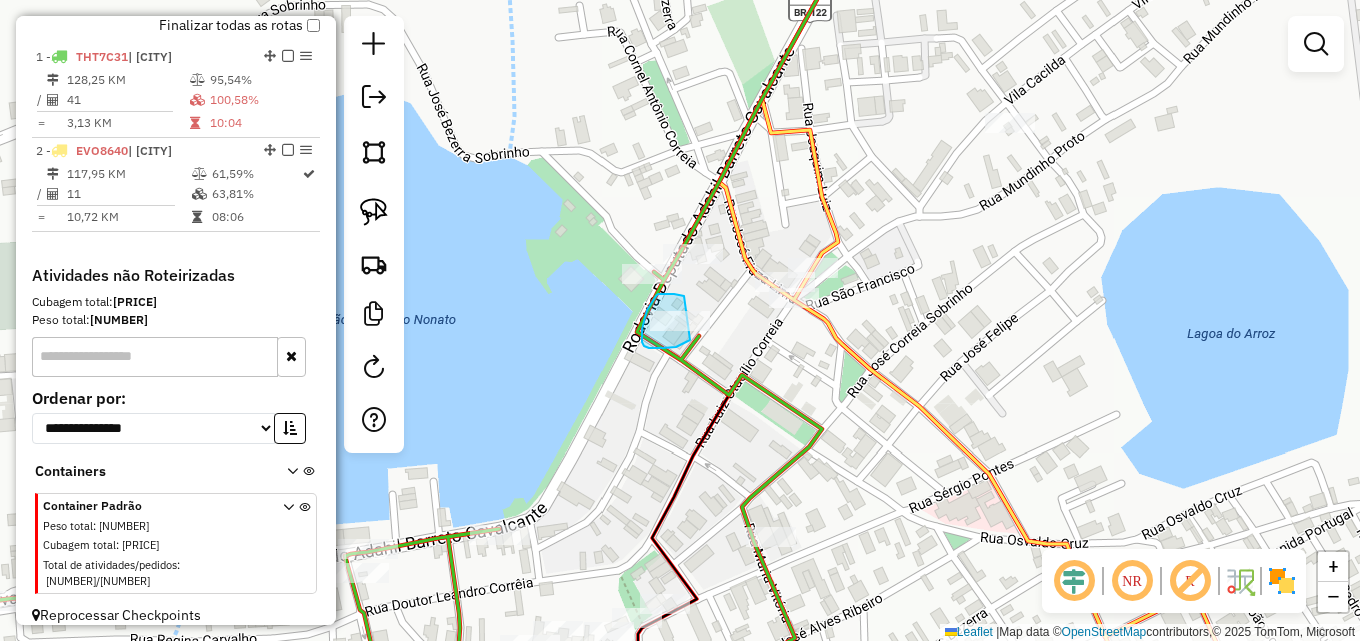 drag, startPoint x: 681, startPoint y: 296, endPoint x: 745, endPoint y: 308, distance: 65.11528 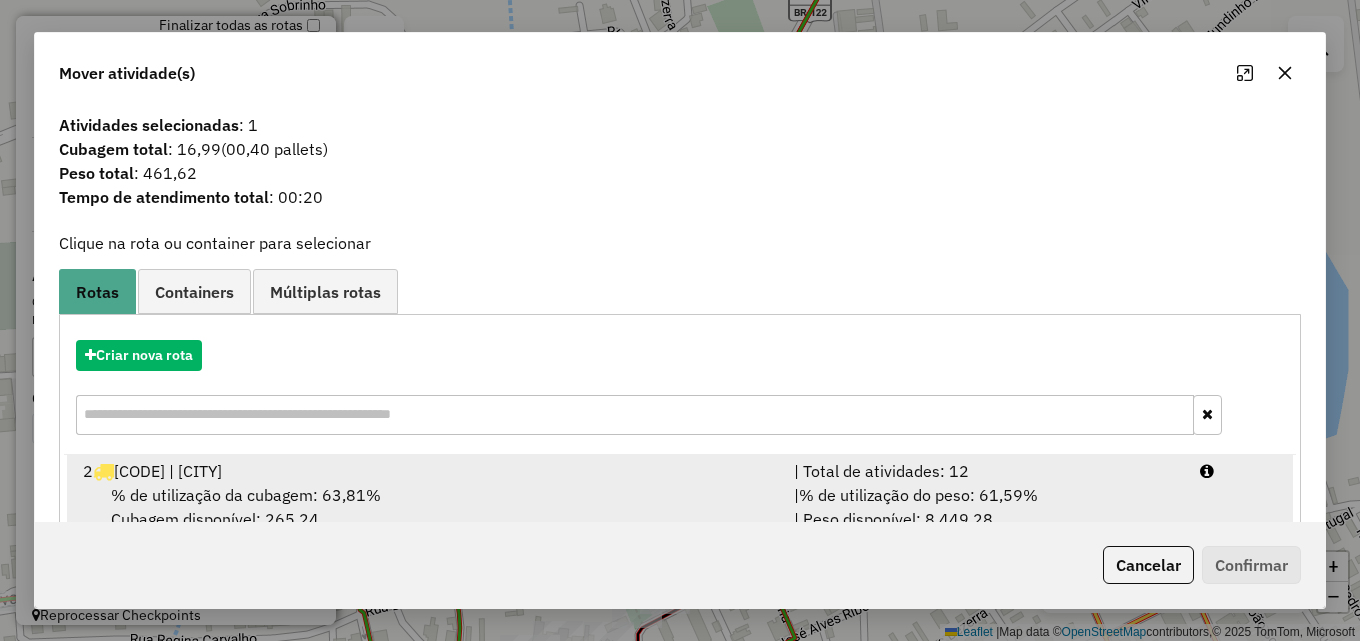 click on "| Total de atividades: 12" at bounding box center (985, 471) 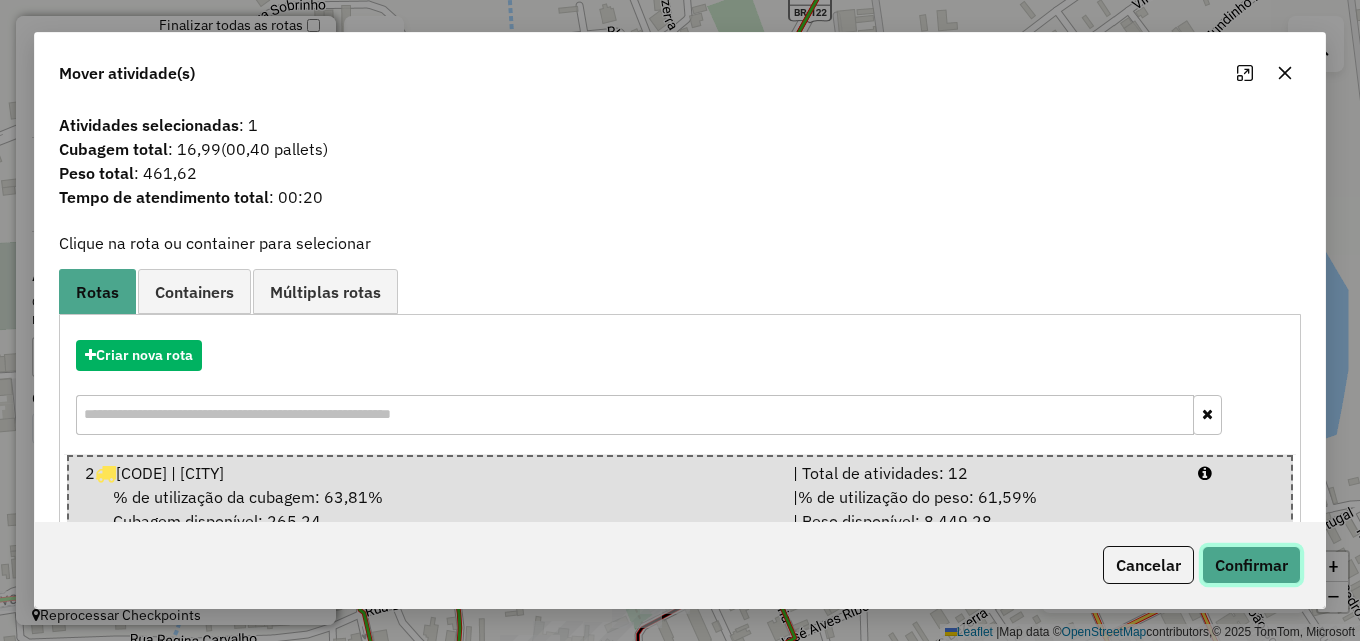 click on "Confirmar" 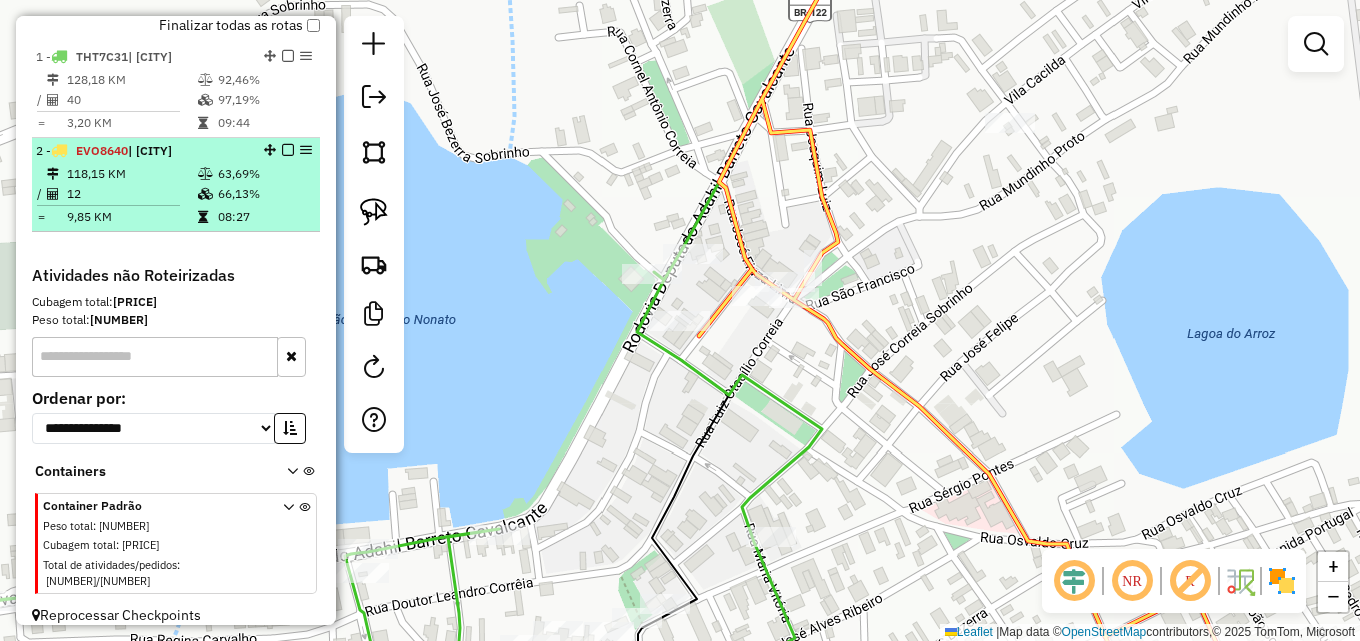 click at bounding box center (207, 194) 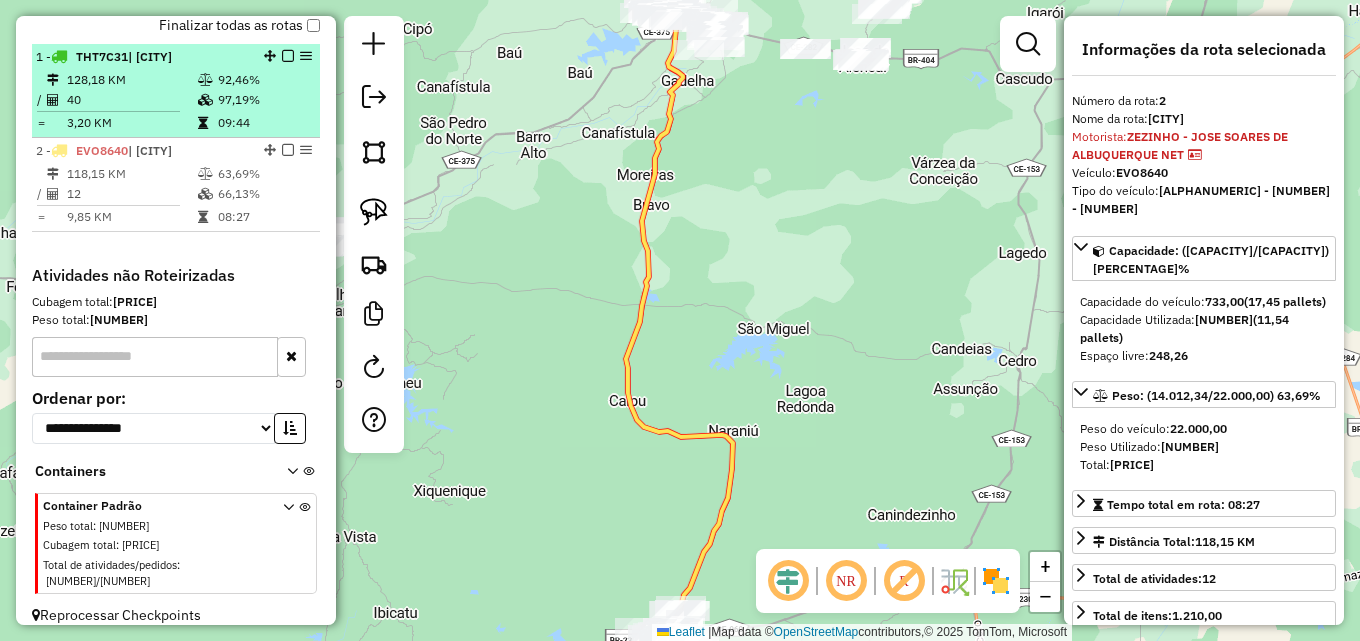 click on "| [CITY]" at bounding box center [150, 56] 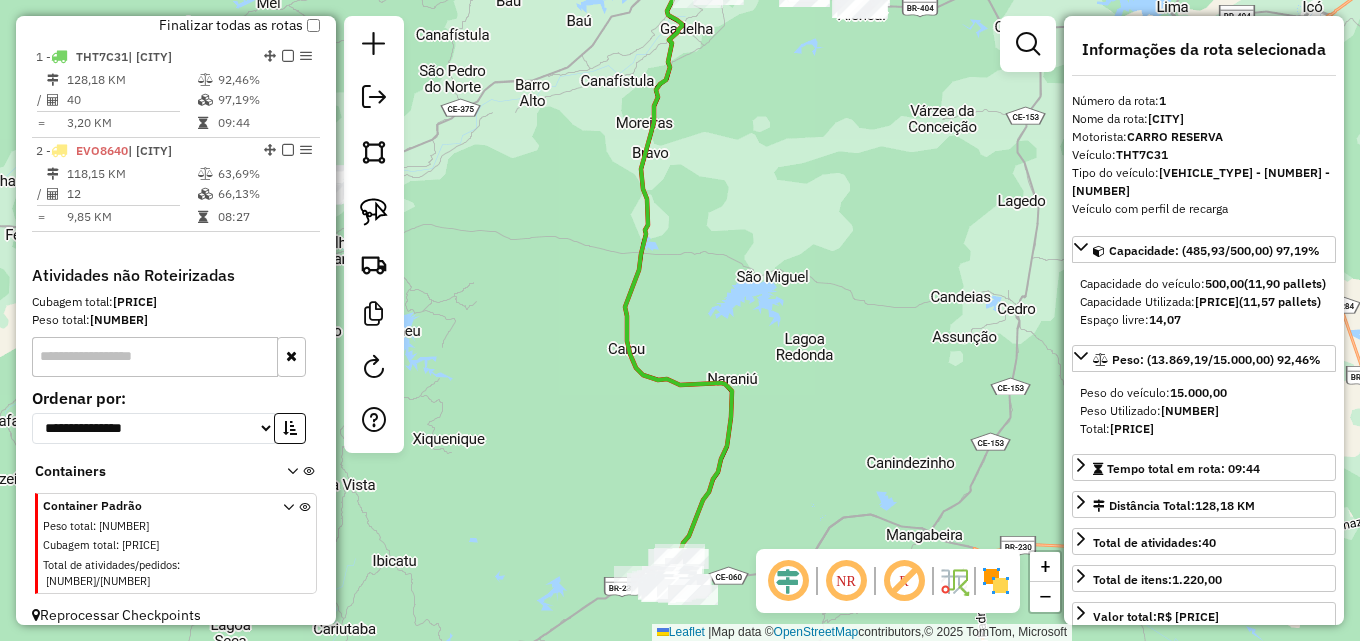 drag, startPoint x: 473, startPoint y: 308, endPoint x: 478, endPoint y: 79, distance: 229.05458 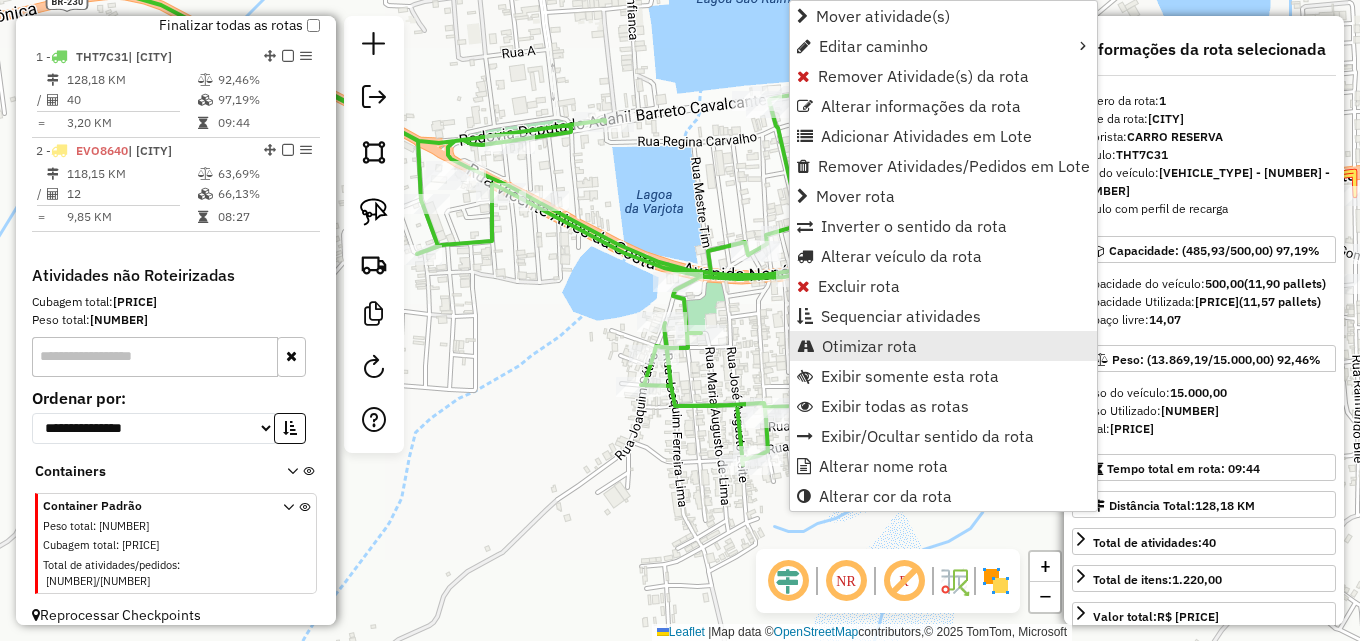 click on "Otimizar rota" at bounding box center [869, 346] 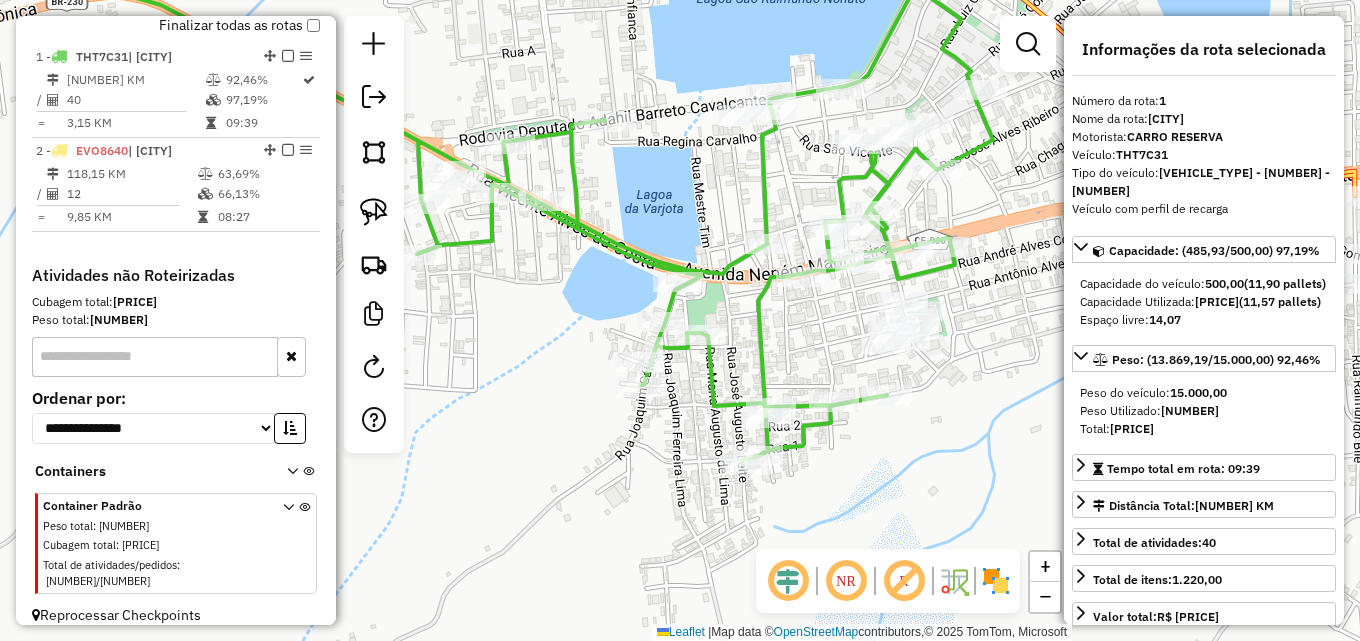 scroll, scrollTop: 588, scrollLeft: 0, axis: vertical 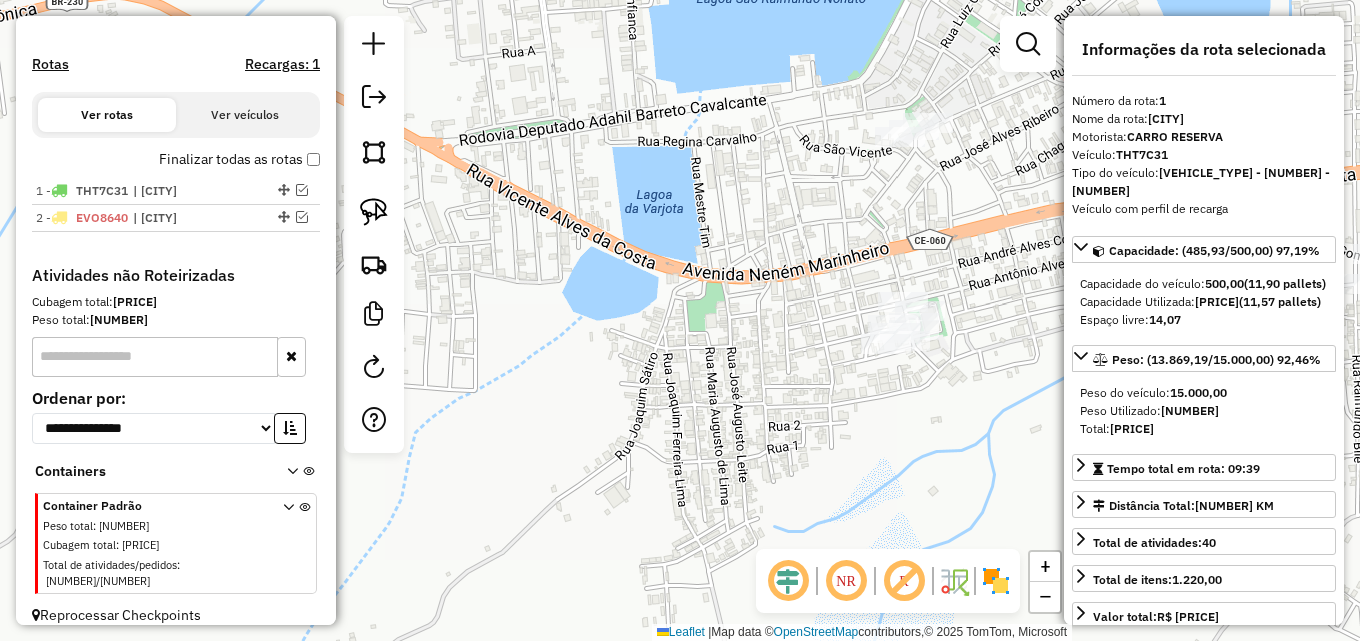 click on "Janela de atendimento Grade de atendimento Capacidade Transportadoras Veículos Cliente Pedidos  Rotas Selecione os dias de semana para filtrar as janelas de atendimento  Seg   Ter   Qua   Qui   Sex   Sáb   Dom  Informe o período da janela de atendimento: De: Até:  Filtrar exatamente a janela do cliente  Considerar janela de atendimento padrão  Selecione os dias de semana para filtrar as grades de atendimento  Seg   Ter   Qua   Qui   Sex   Sáb   Dom   Considerar clientes sem dia de atendimento cadastrado  Clientes fora do dia de atendimento selecionado Filtrar as atividades entre os valores definidos abaixo:  Peso mínimo:   Peso máximo:   Cubagem mínima:   Cubagem máxima:   De:   Até:  Filtrar as atividades entre o tempo de atendimento definido abaixo:  De:   Até:   Considerar capacidade total dos clientes não roteirizados Transportadora: Selecione um ou mais itens Tipo de veículo: Selecione um ou mais itens Veículo: Selecione um ou mais itens Motorista: Selecione um ou mais itens Nome: Rótulo:" 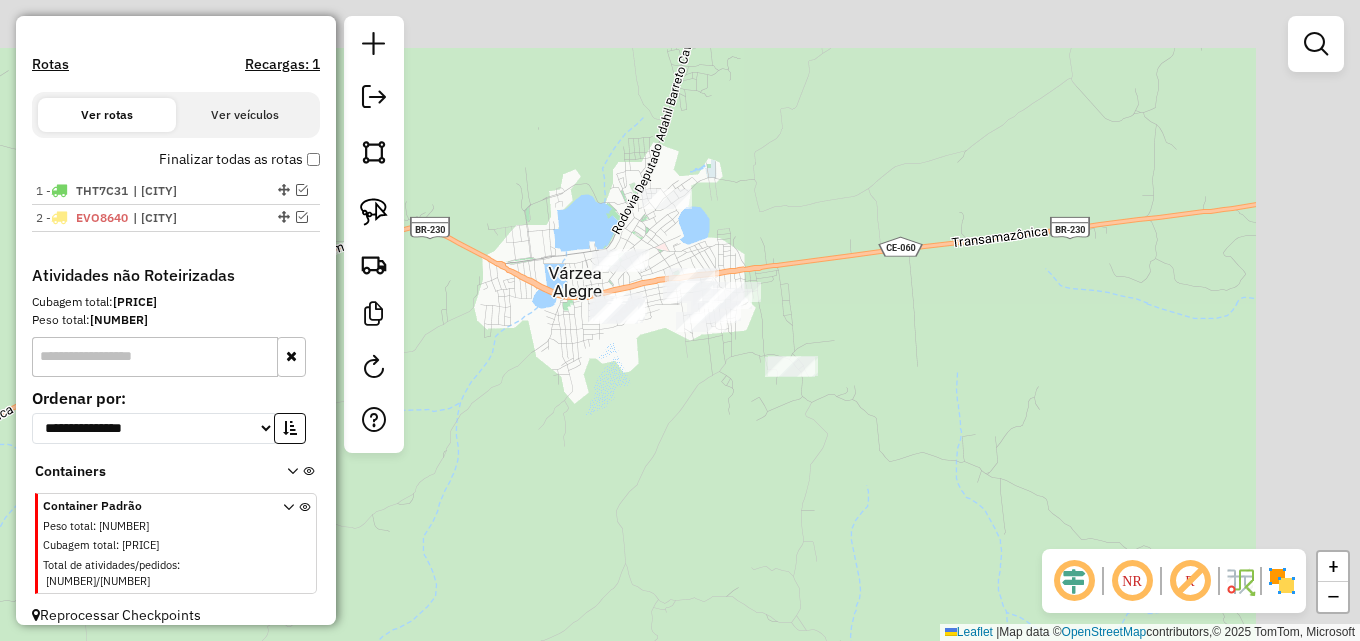 drag, startPoint x: 1077, startPoint y: 73, endPoint x: 822, endPoint y: 237, distance: 303.18475 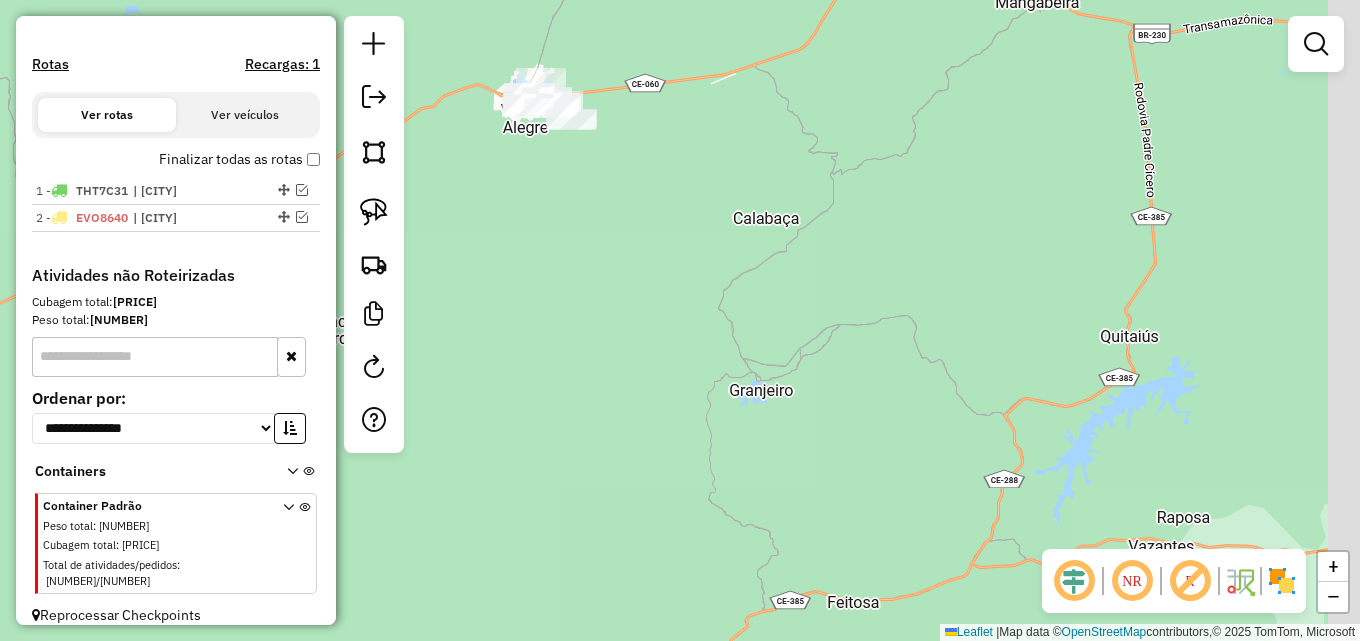 drag, startPoint x: 928, startPoint y: 263, endPoint x: 601, endPoint y: 74, distance: 377.69034 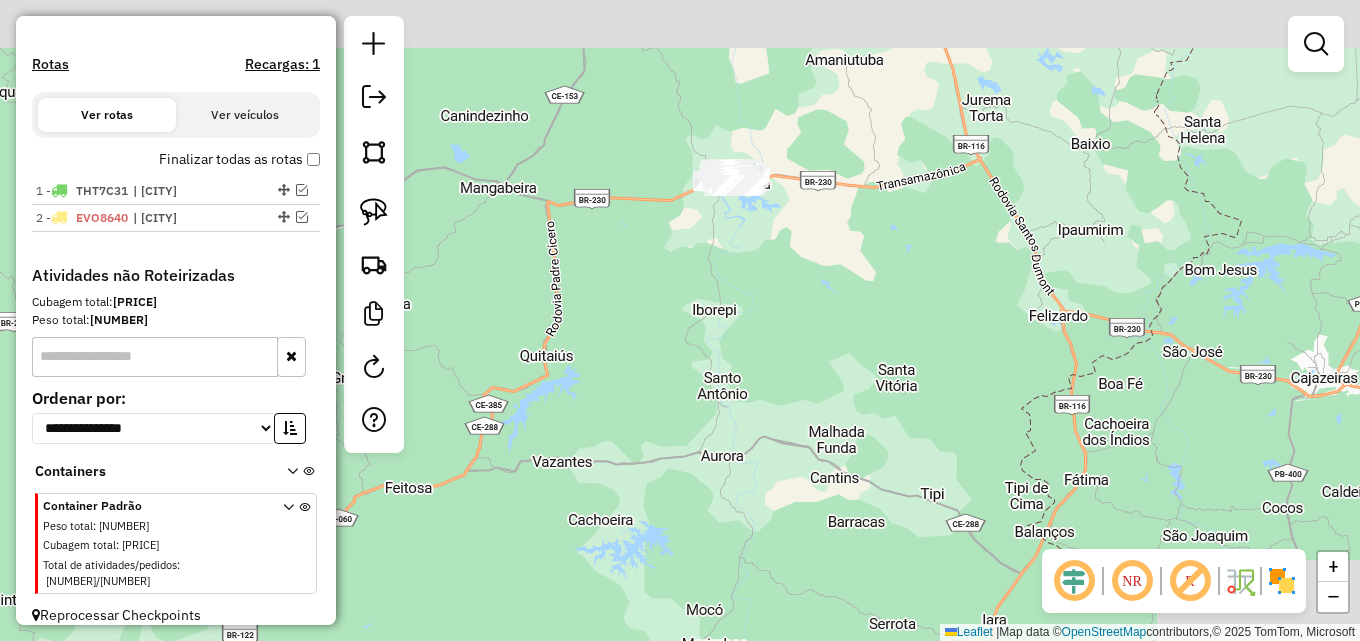 drag, startPoint x: 730, startPoint y: 234, endPoint x: 520, endPoint y: 409, distance: 273.35873 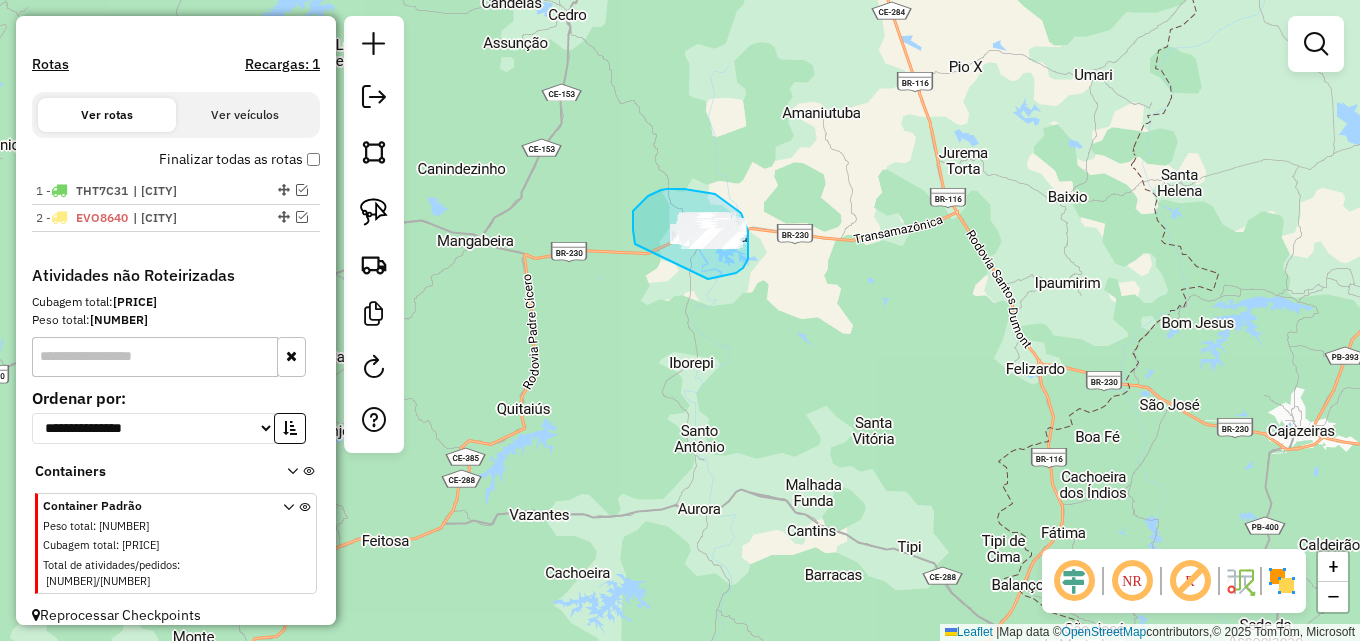 drag, startPoint x: 648, startPoint y: 196, endPoint x: 705, endPoint y: 279, distance: 100.68764 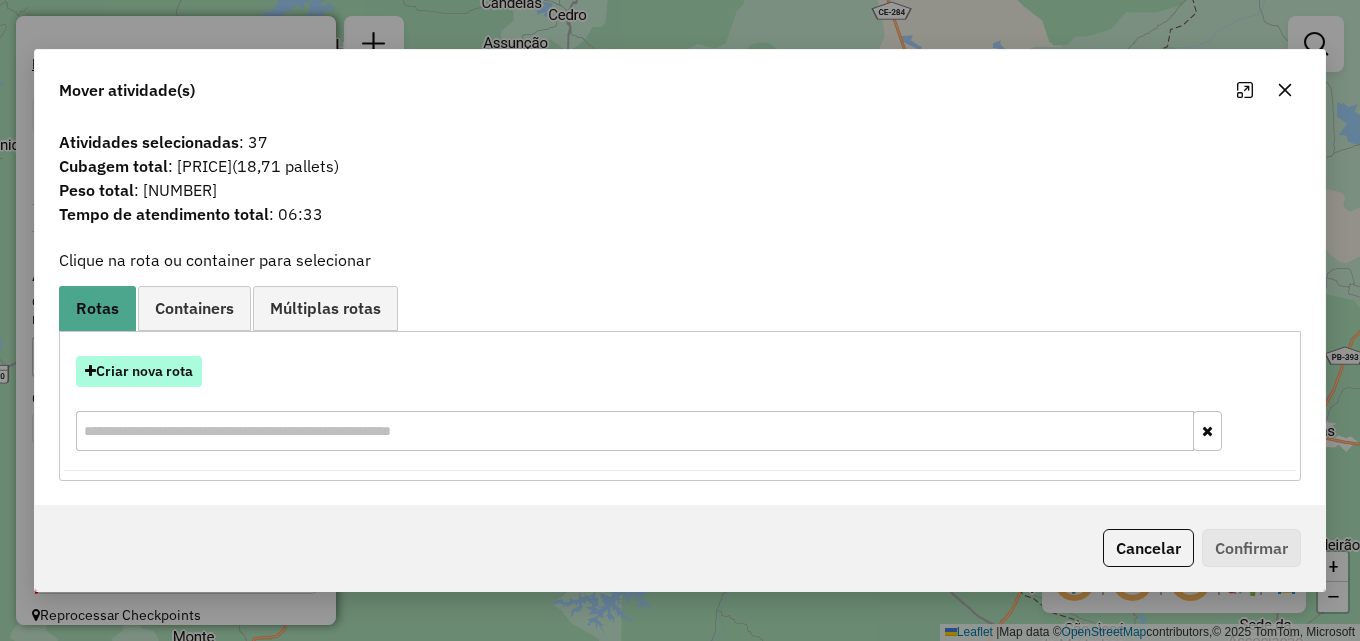 click on "Criar nova rota" at bounding box center (139, 371) 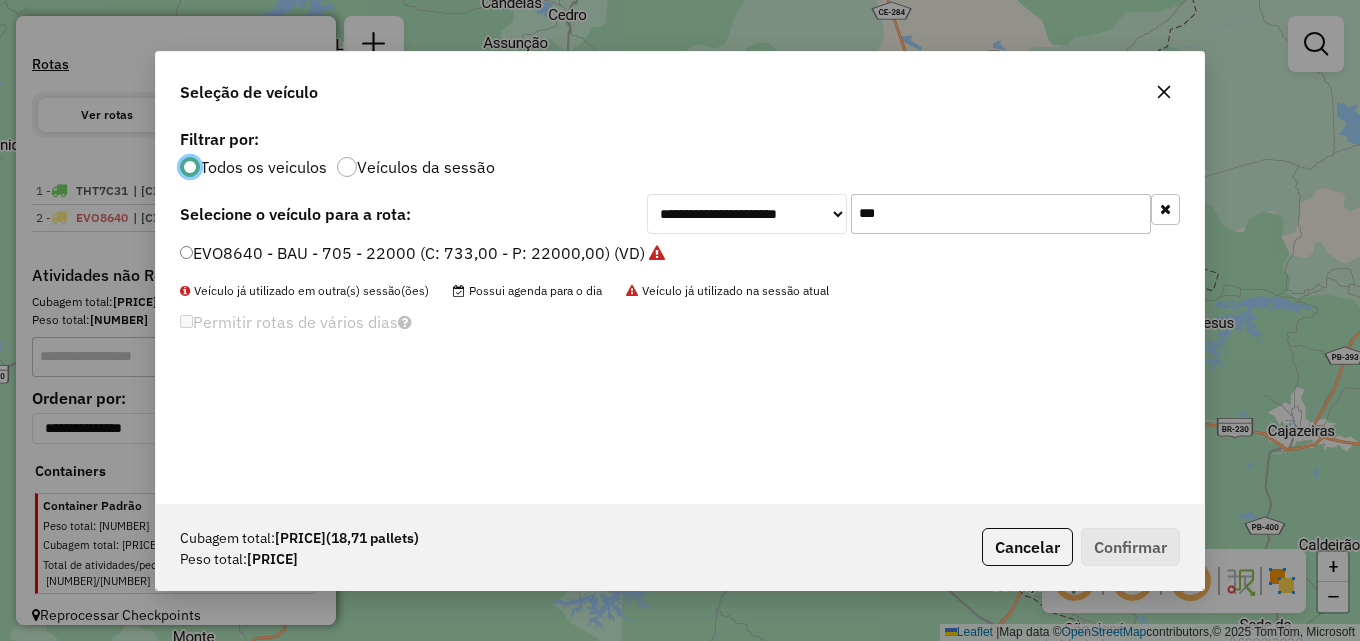 scroll, scrollTop: 11, scrollLeft: 6, axis: both 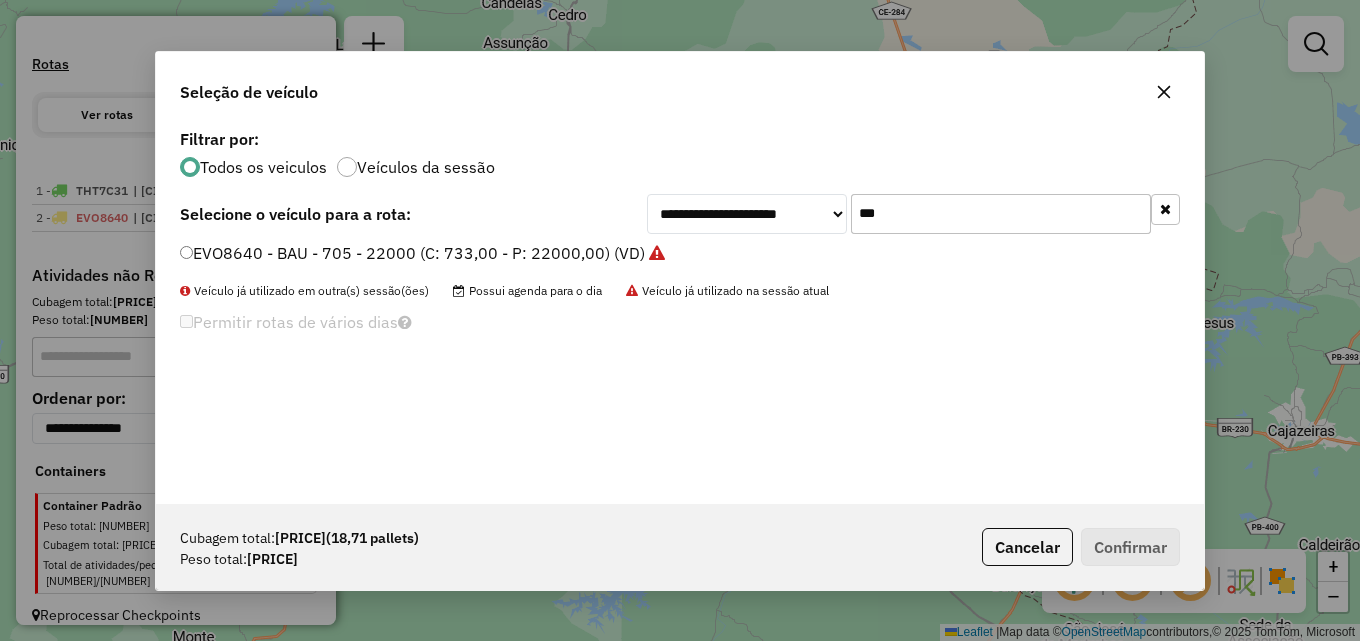 drag, startPoint x: 897, startPoint y: 212, endPoint x: 488, endPoint y: 169, distance: 411.25418 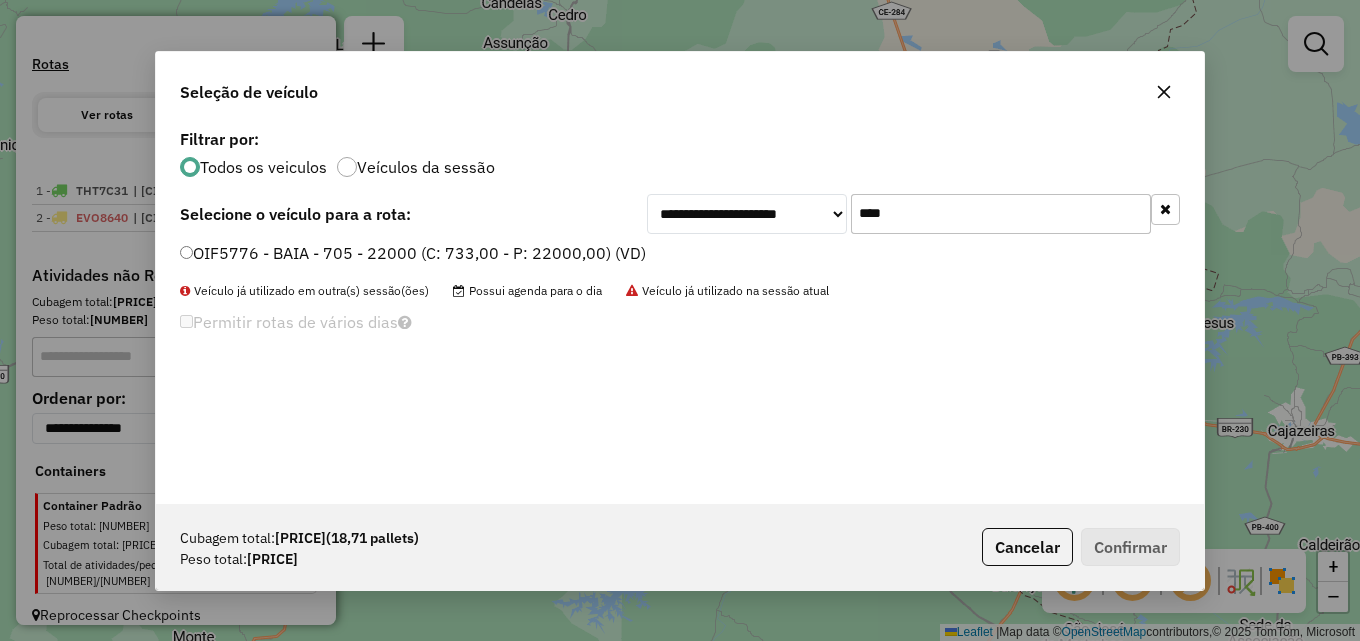 type on "****" 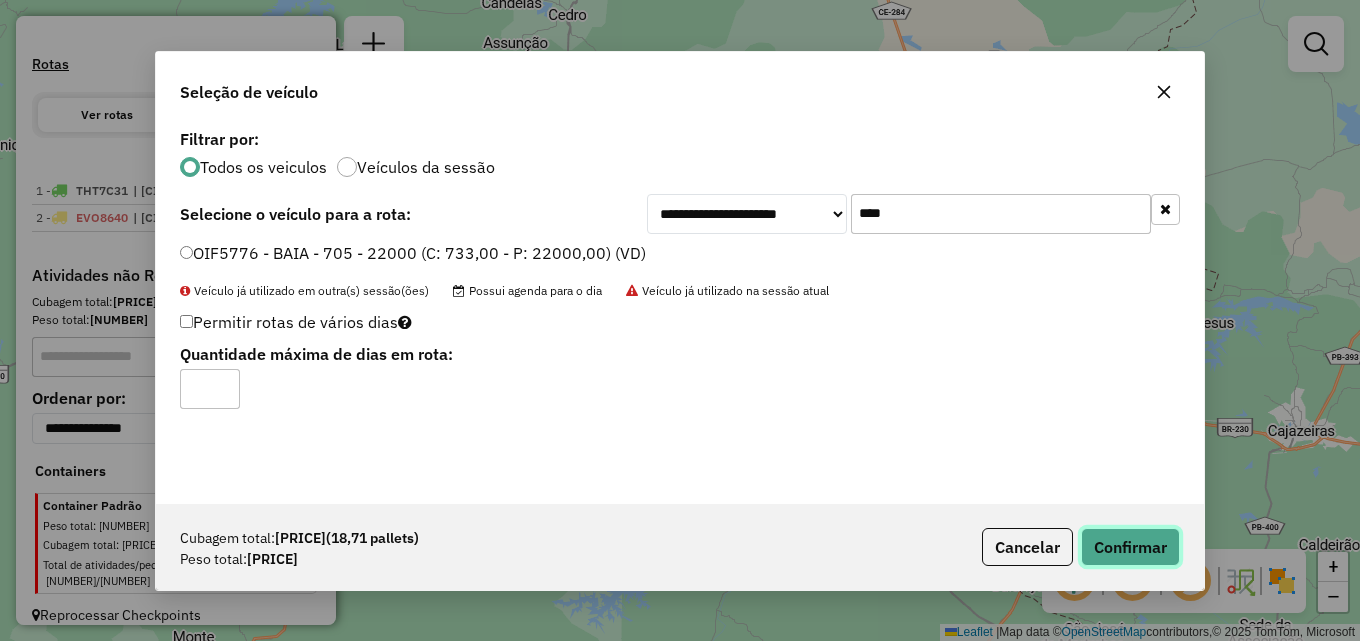 click on "Confirmar" 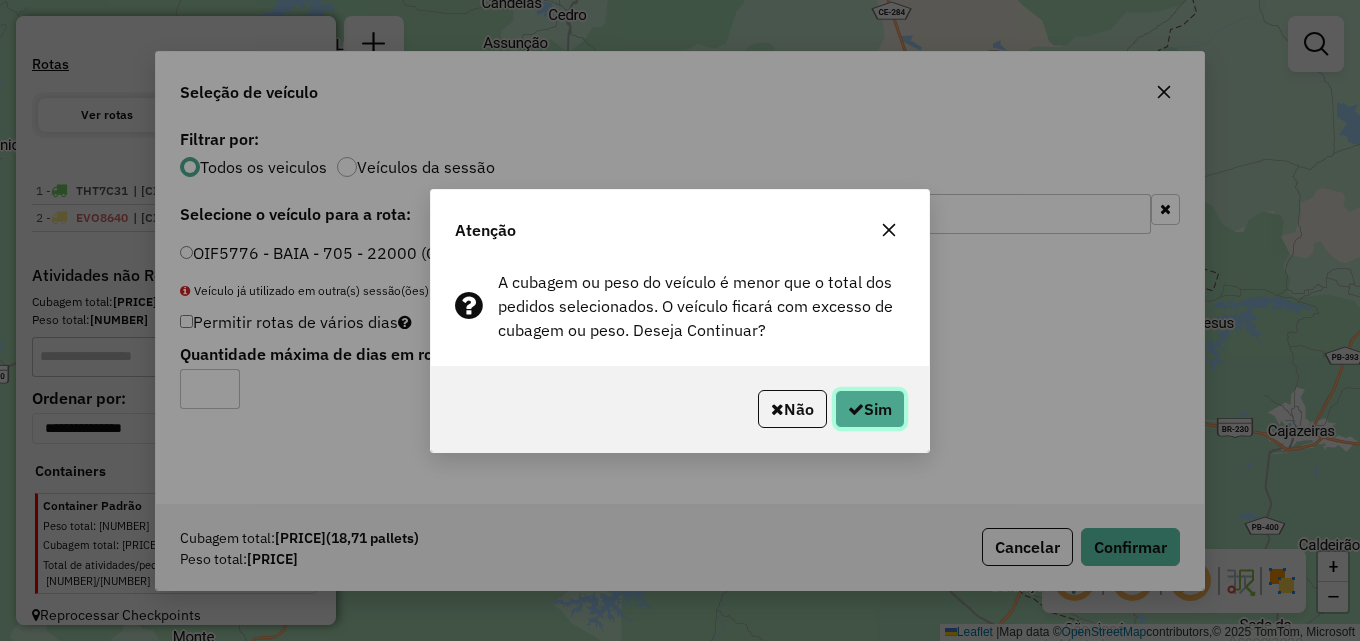 click on "Sim" 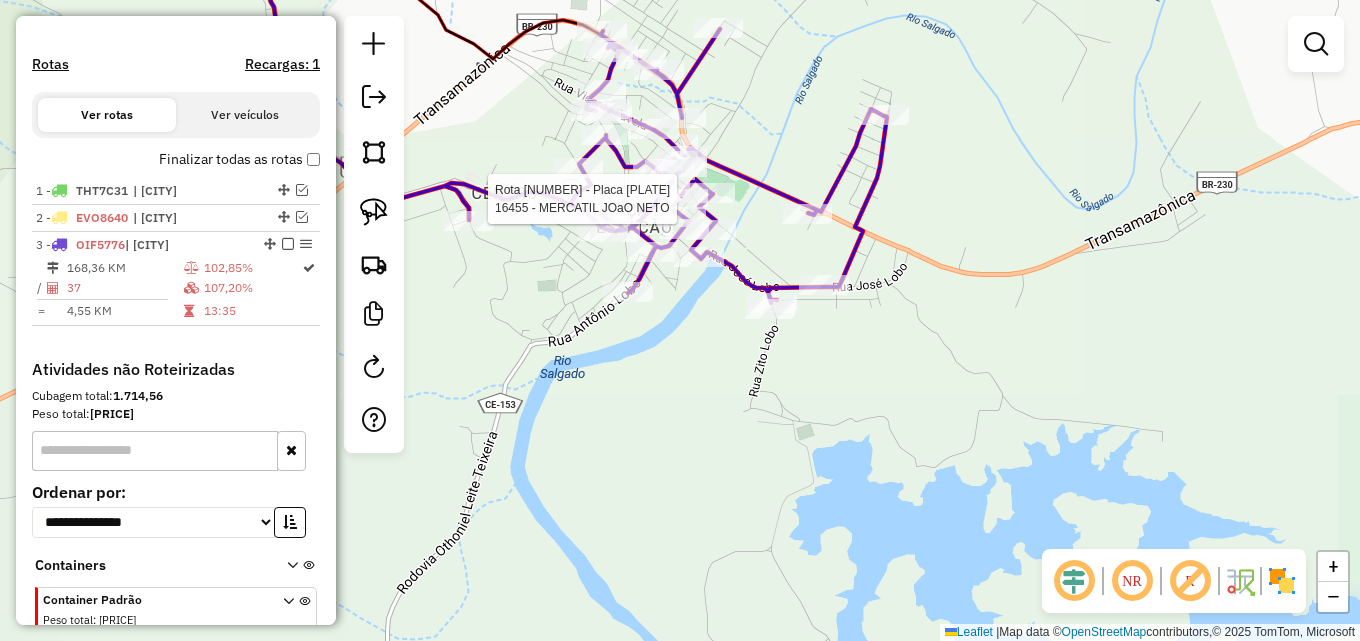 select on "*********" 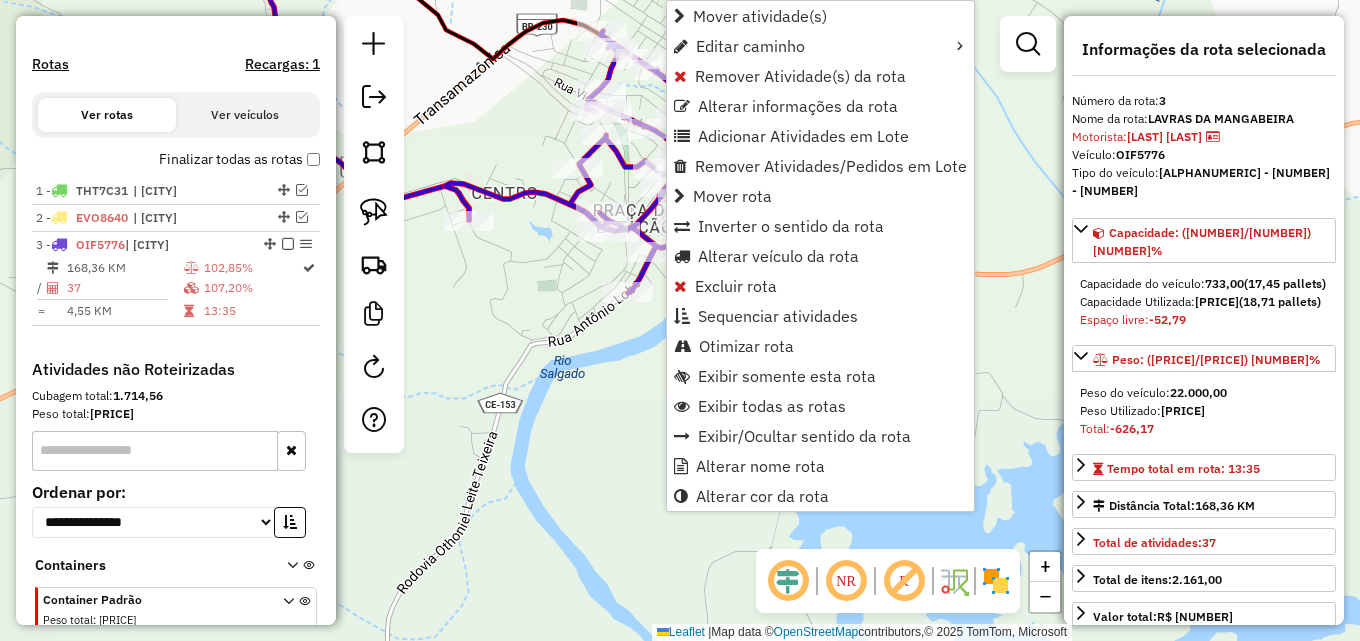 scroll, scrollTop: 700, scrollLeft: 0, axis: vertical 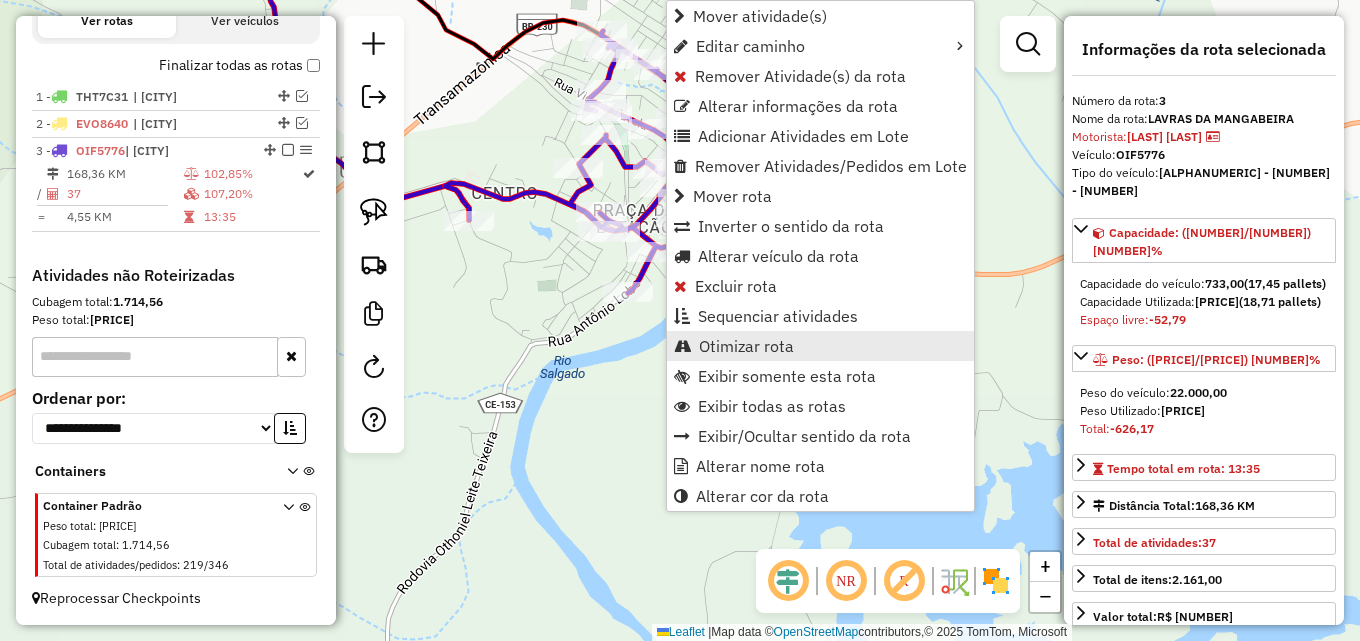click on "Otimizar rota" at bounding box center (746, 346) 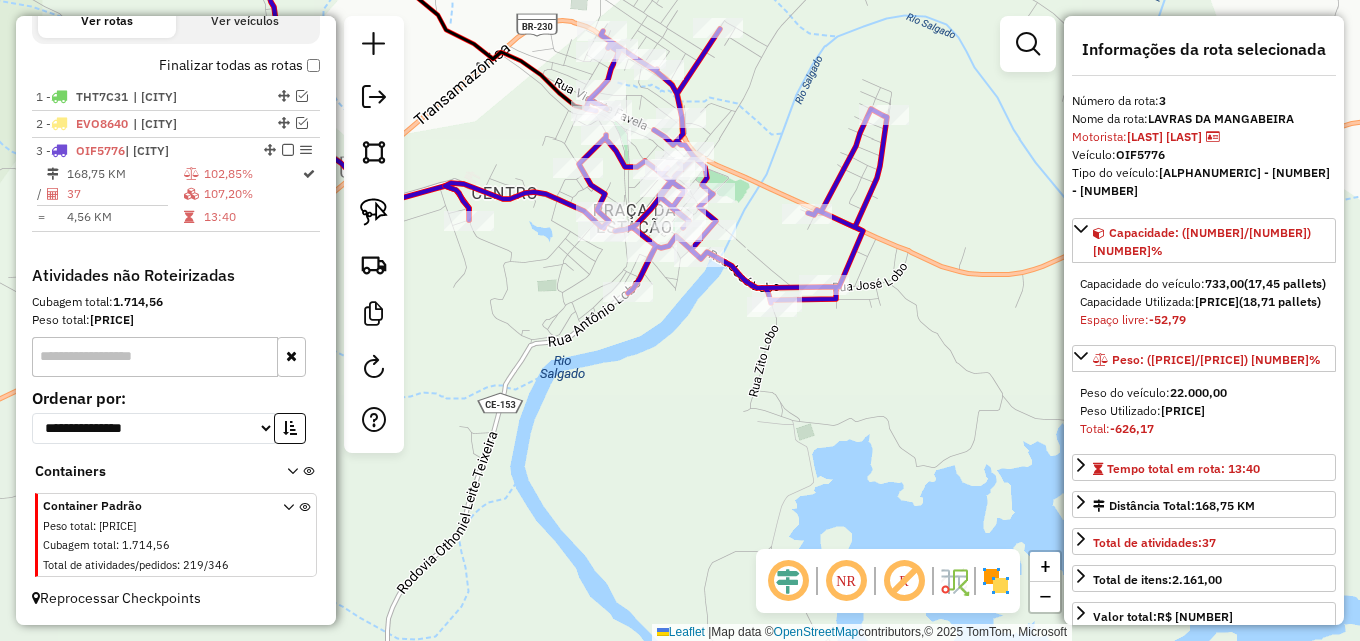 click on "Janela de atendimento Grade de atendimento Capacidade Transportadoras Veículos Cliente Pedidos  Rotas Selecione os dias de semana para filtrar as janelas de atendimento  Seg   Ter   Qua   Qui   Sex   Sáb   Dom  Informe o período da janela de atendimento: De: Até:  Filtrar exatamente a janela do cliente  Considerar janela de atendimento padrão  Selecione os dias de semana para filtrar as grades de atendimento  Seg   Ter   Qua   Qui   Sex   Sáb   Dom   Considerar clientes sem dia de atendimento cadastrado  Clientes fora do dia de atendimento selecionado Filtrar as atividades entre os valores definidos abaixo:  Peso mínimo:   Peso máximo:   Cubagem mínima:   Cubagem máxima:   De:   Até:  Filtrar as atividades entre o tempo de atendimento definido abaixo:  De:   Até:   Considerar capacidade total dos clientes não roteirizados Transportadora: Selecione um ou mais itens Tipo de veículo: Selecione um ou mais itens Veículo: Selecione um ou mais itens Motorista: Selecione um ou mais itens Nome: Rótulo:" 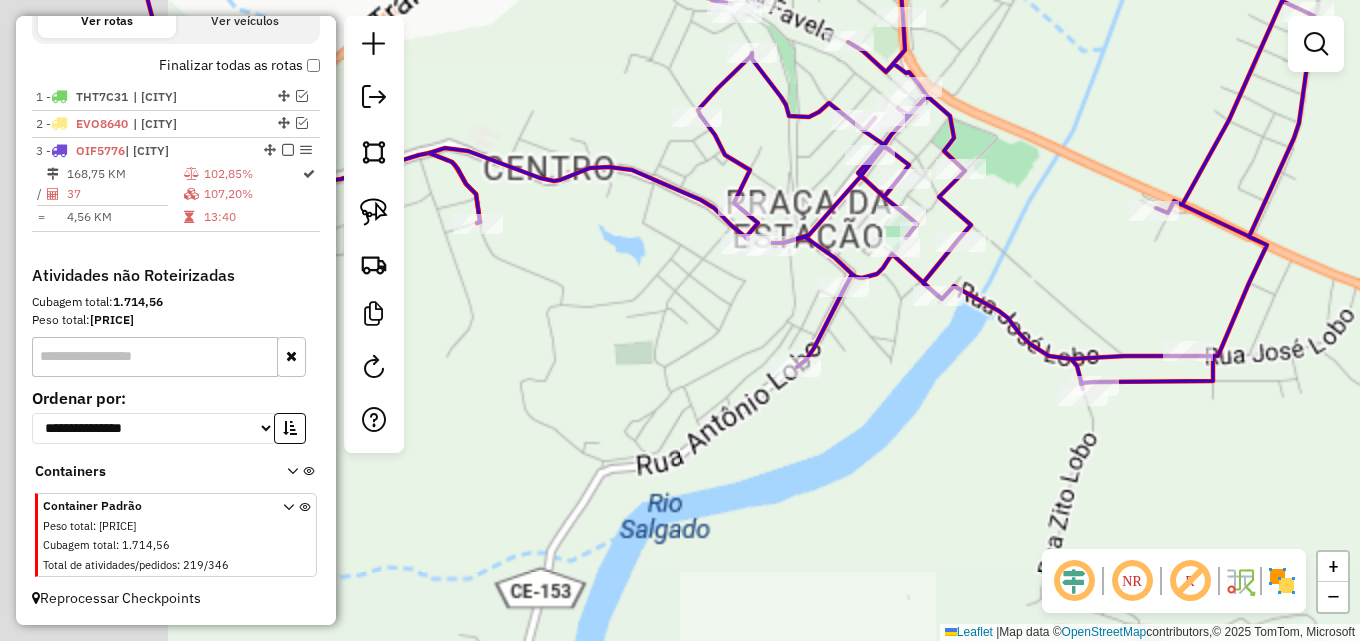 drag, startPoint x: 496, startPoint y: 516, endPoint x: 795, endPoint y: 467, distance: 302.98843 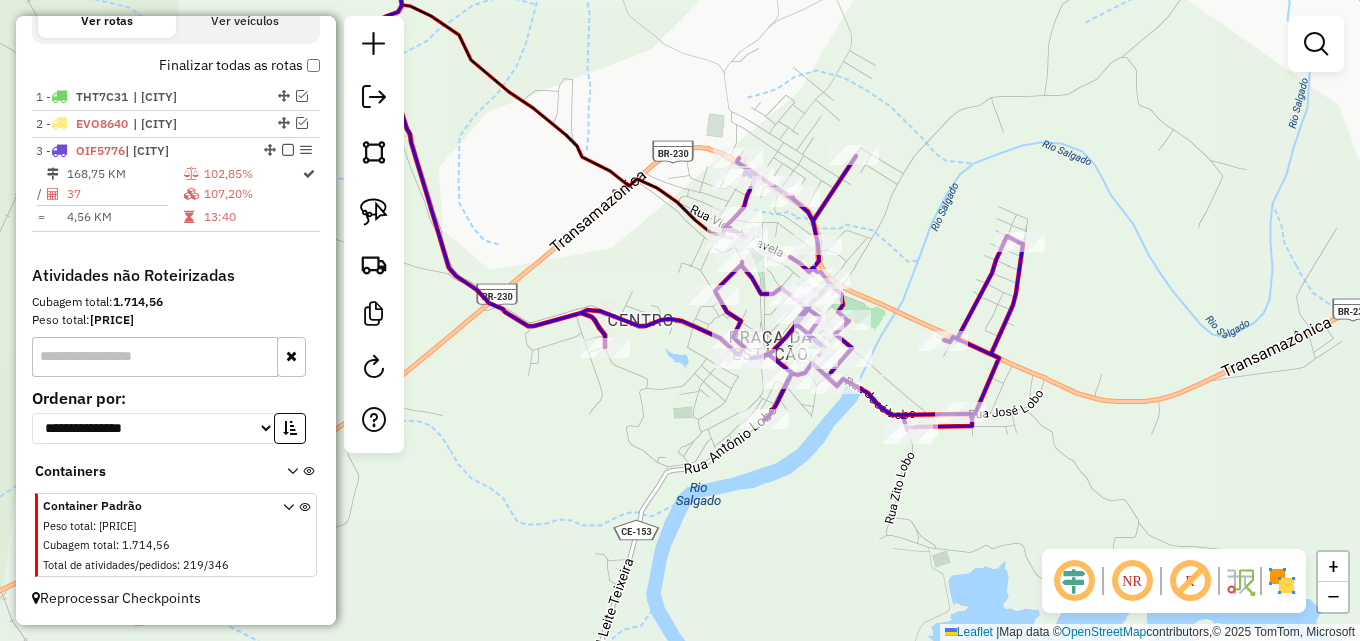 drag, startPoint x: 812, startPoint y: 444, endPoint x: 769, endPoint y: 451, distance: 43.56604 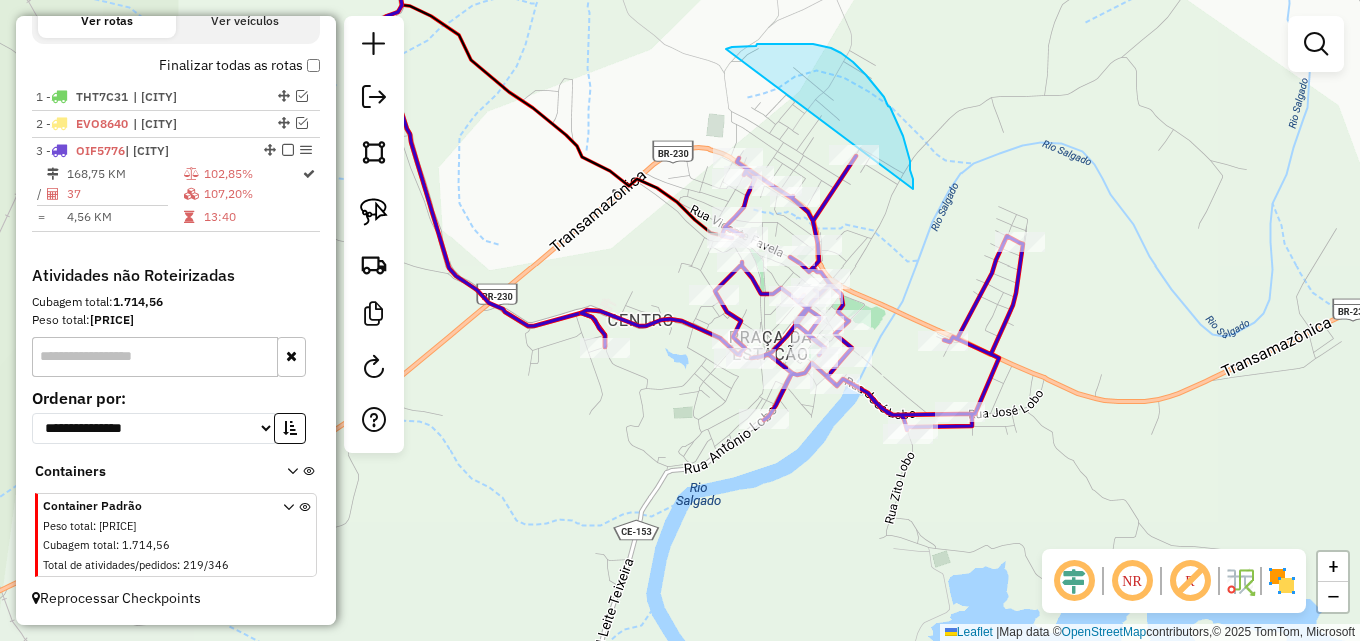 drag, startPoint x: 726, startPoint y: 49, endPoint x: 913, endPoint y: 189, distance: 233.60008 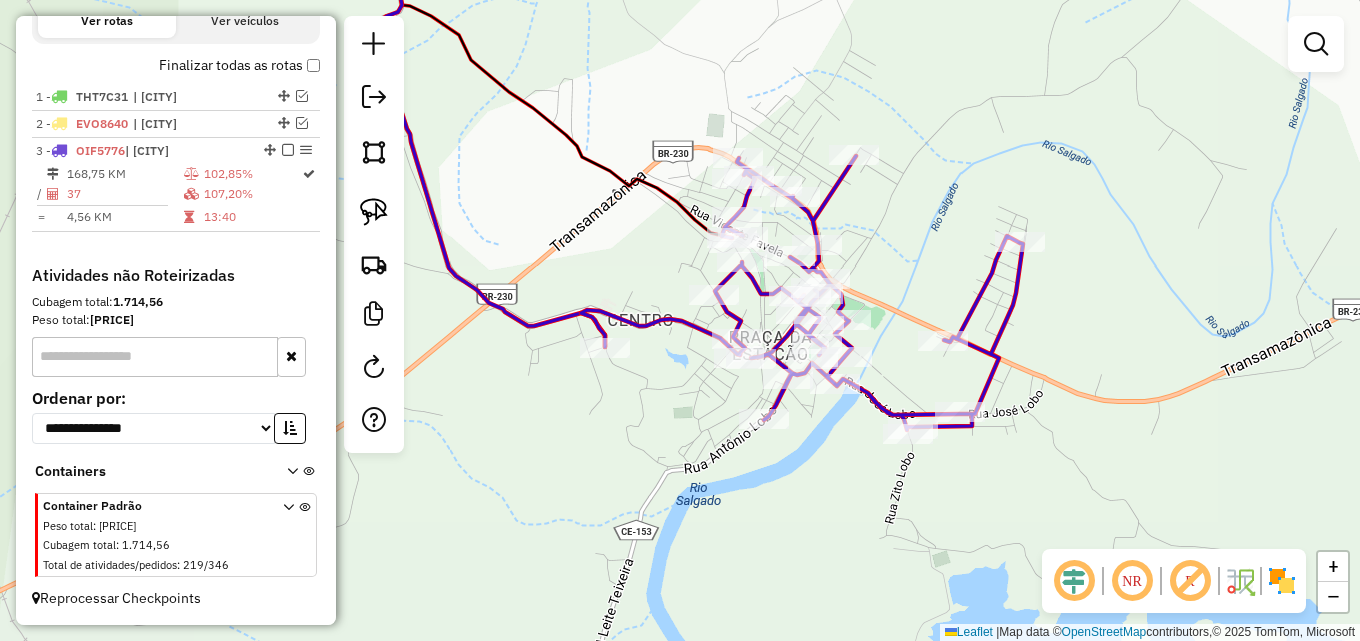 click on "Janela de atendimento Grade de atendimento Capacidade Transportadoras Veículos Cliente Pedidos  Rotas Selecione os dias de semana para filtrar as janelas de atendimento  Seg   Ter   Qua   Qui   Sex   Sáb   Dom  Informe o período da janela de atendimento: De: Até:  Filtrar exatamente a janela do cliente  Considerar janela de atendimento padrão  Selecione os dias de semana para filtrar as grades de atendimento  Seg   Ter   Qua   Qui   Sex   Sáb   Dom   Considerar clientes sem dia de atendimento cadastrado  Clientes fora do dia de atendimento selecionado Filtrar as atividades entre os valores definidos abaixo:  Peso mínimo:   Peso máximo:   Cubagem mínima:   Cubagem máxima:   De:   Até:  Filtrar as atividades entre o tempo de atendimento definido abaixo:  De:   Até:   Considerar capacidade total dos clientes não roteirizados Transportadora: Selecione um ou mais itens Tipo de veículo: Selecione um ou mais itens Veículo: Selecione um ou mais itens Motorista: Selecione um ou mais itens Nome: Rótulo:" 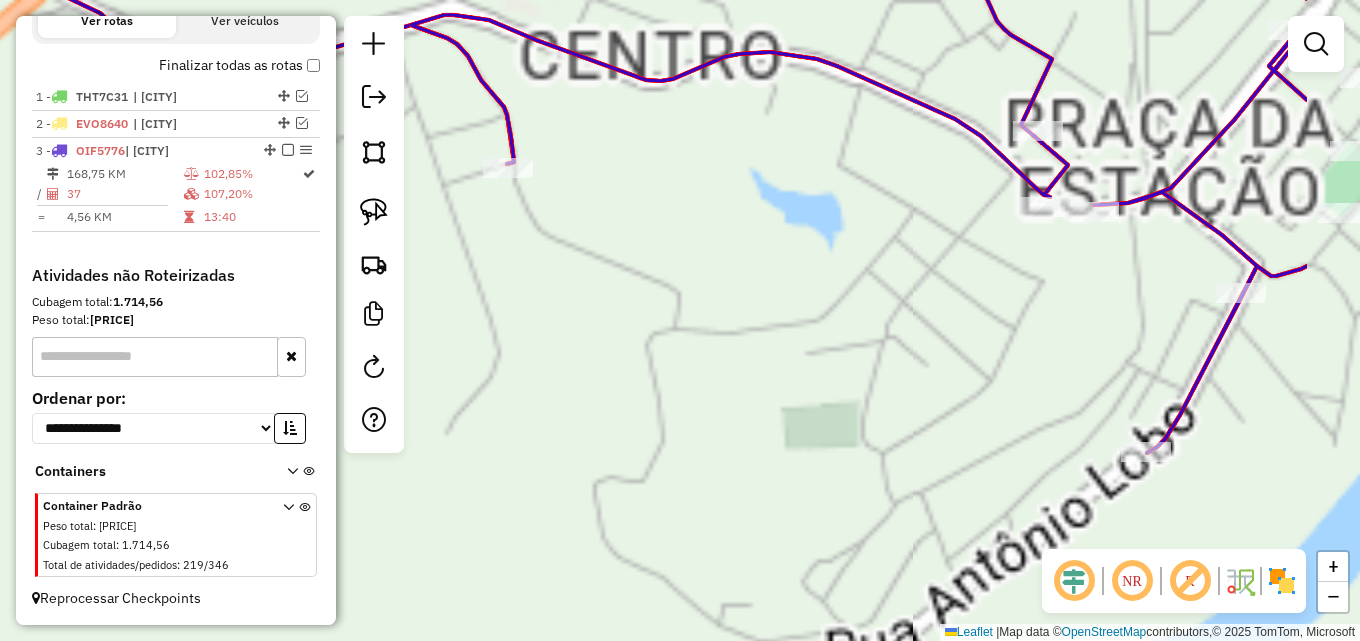 drag, startPoint x: 734, startPoint y: 329, endPoint x: 667, endPoint y: 340, distance: 67.89698 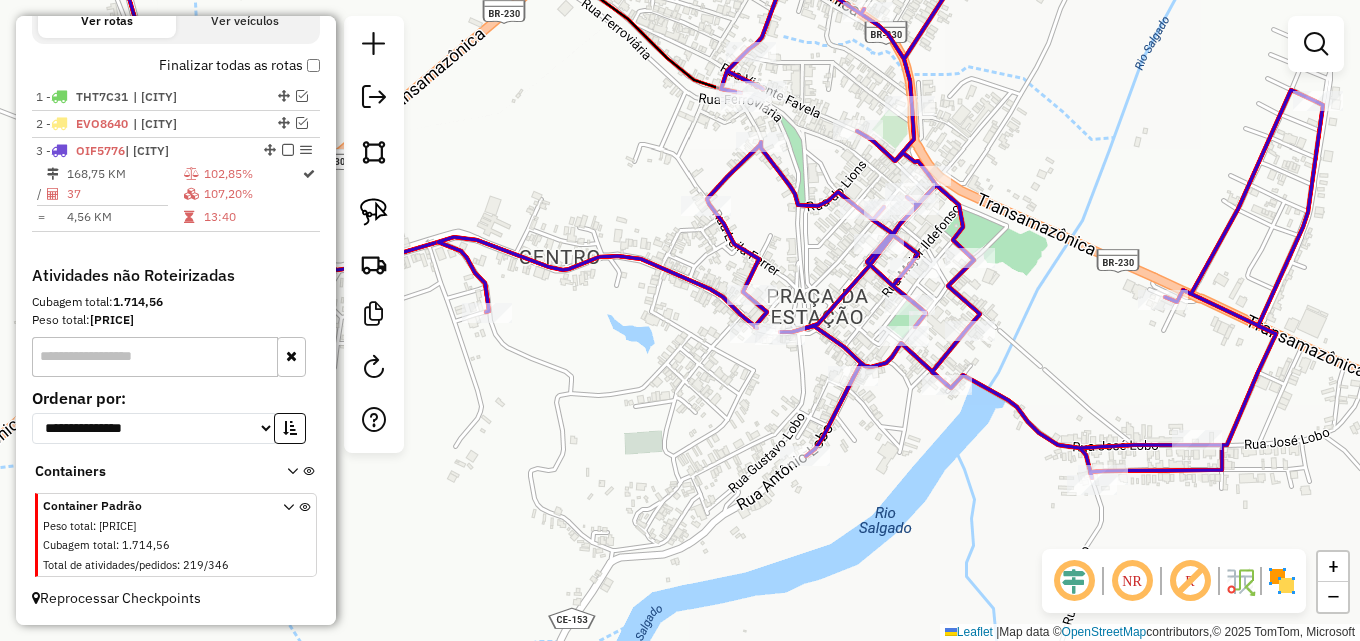 drag, startPoint x: 728, startPoint y: 315, endPoint x: 653, endPoint y: 370, distance: 93.00538 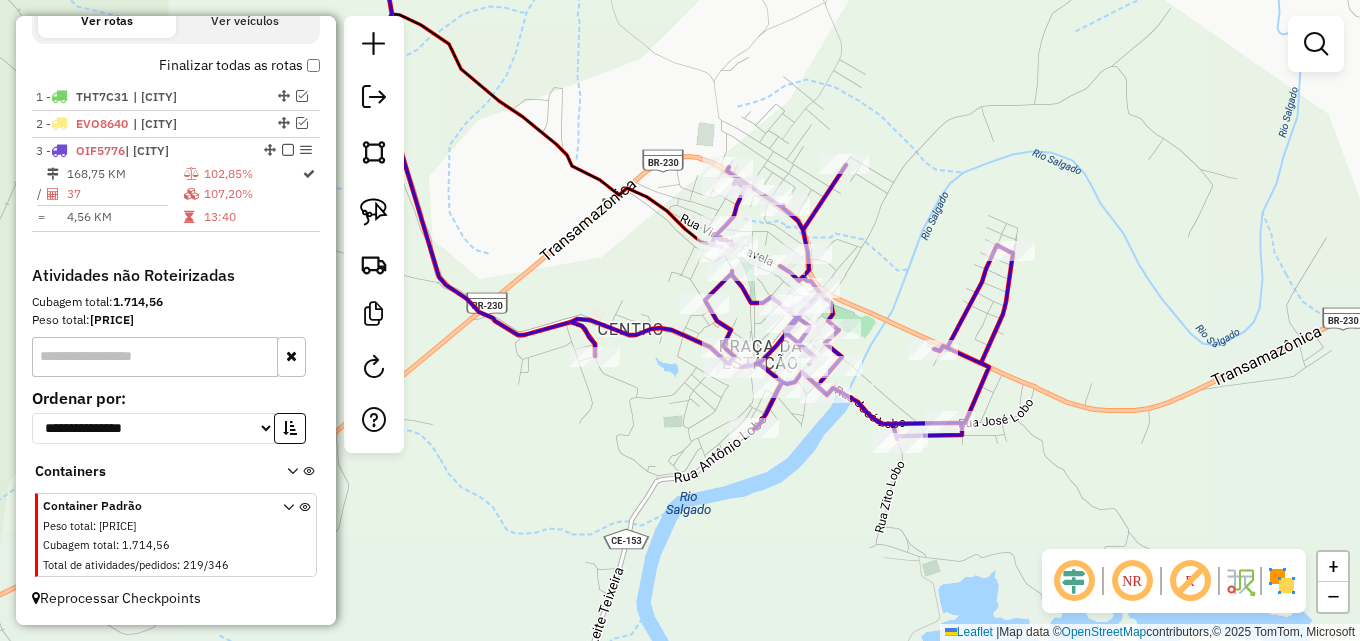 drag, startPoint x: 662, startPoint y: 370, endPoint x: 699, endPoint y: 382, distance: 38.8973 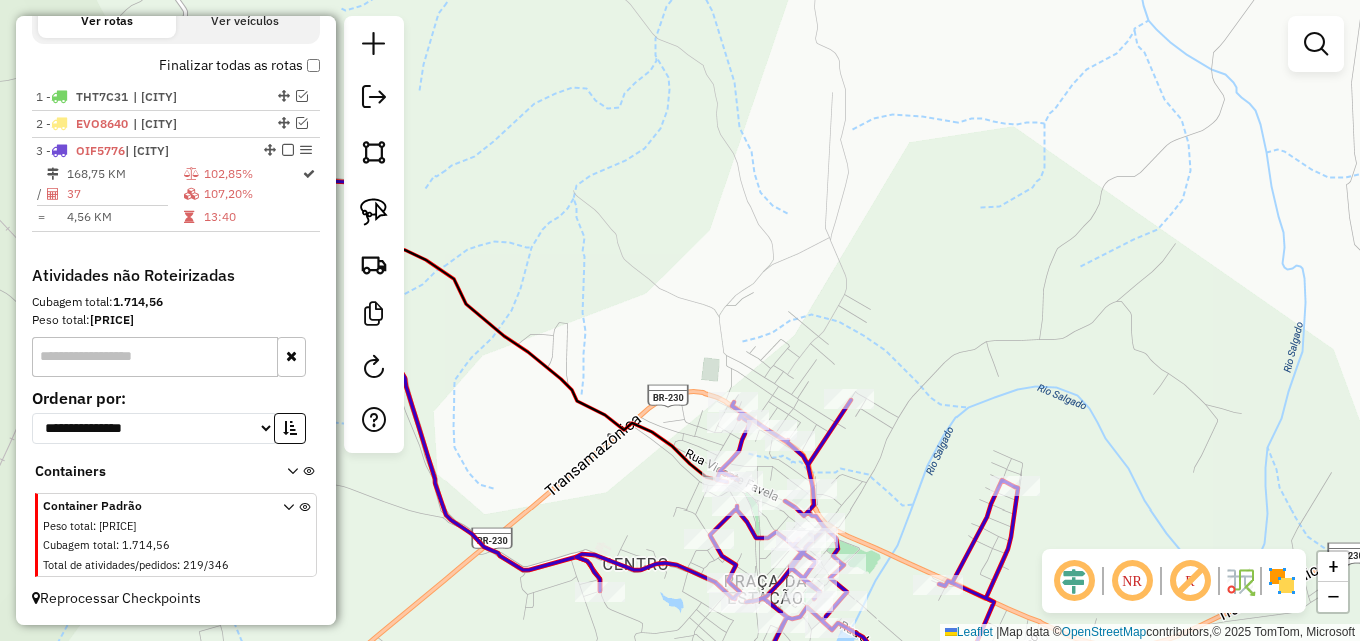 drag, startPoint x: 871, startPoint y: 116, endPoint x: 890, endPoint y: 307, distance: 191.9427 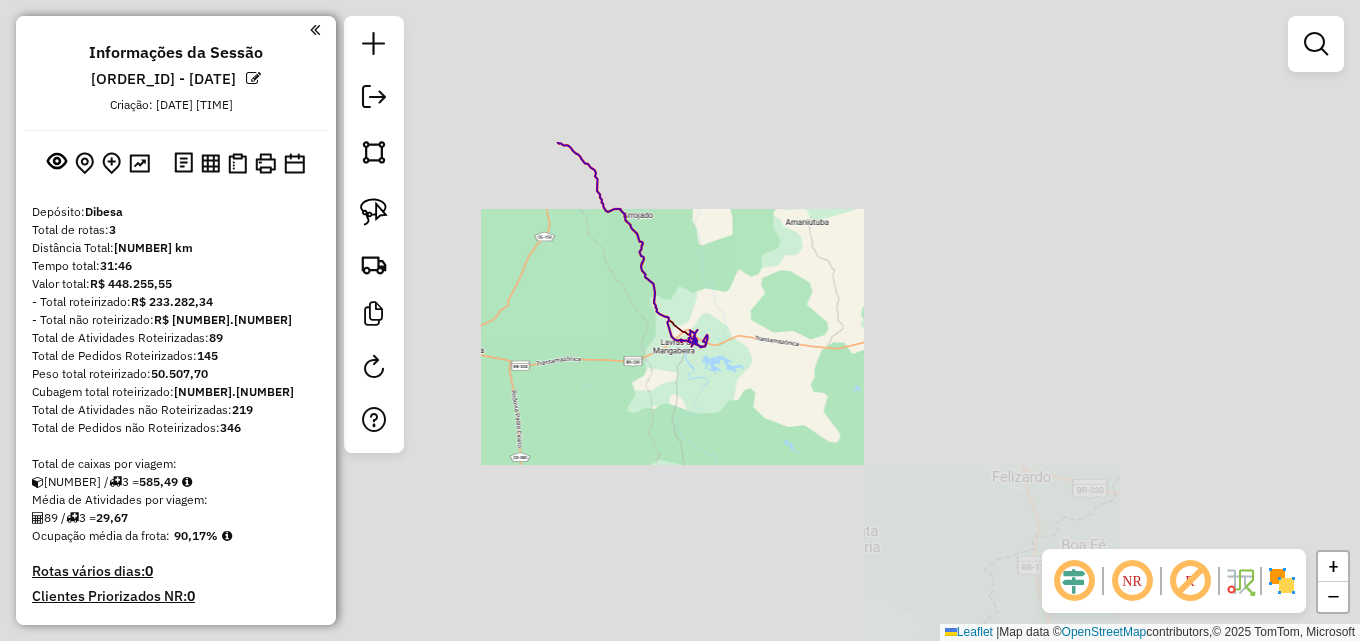 scroll, scrollTop: 0, scrollLeft: 0, axis: both 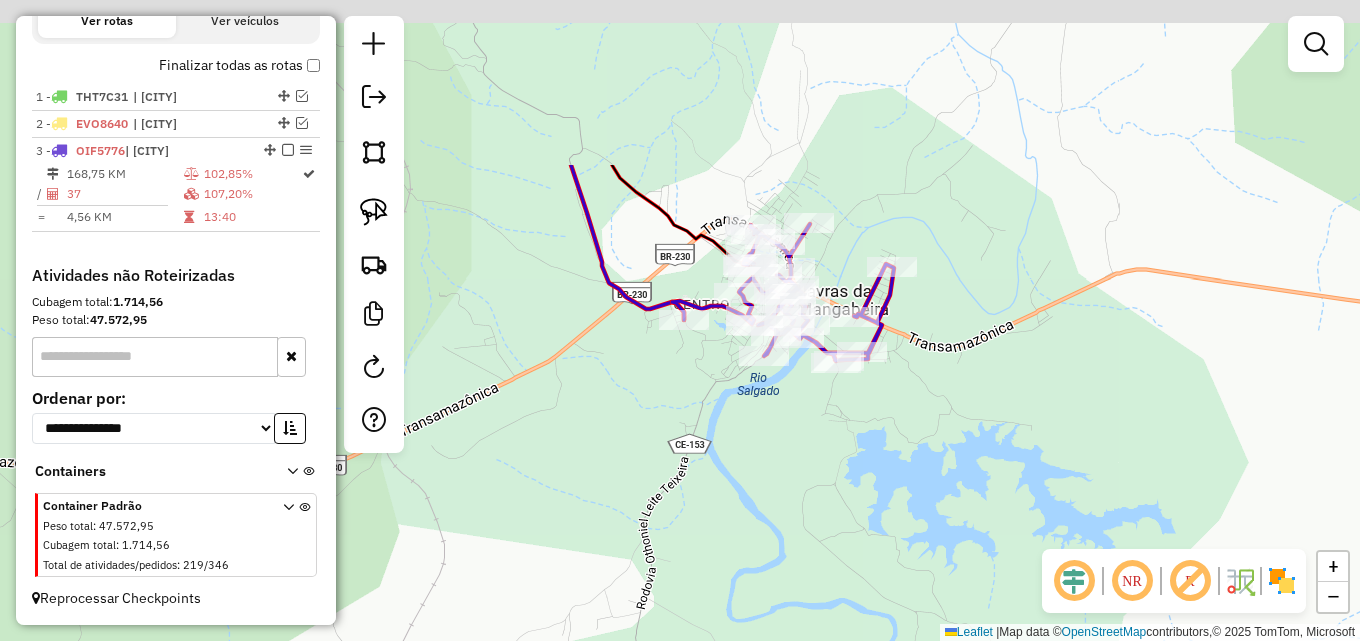 drag, startPoint x: 927, startPoint y: 198, endPoint x: 697, endPoint y: 427, distance: 324.56277 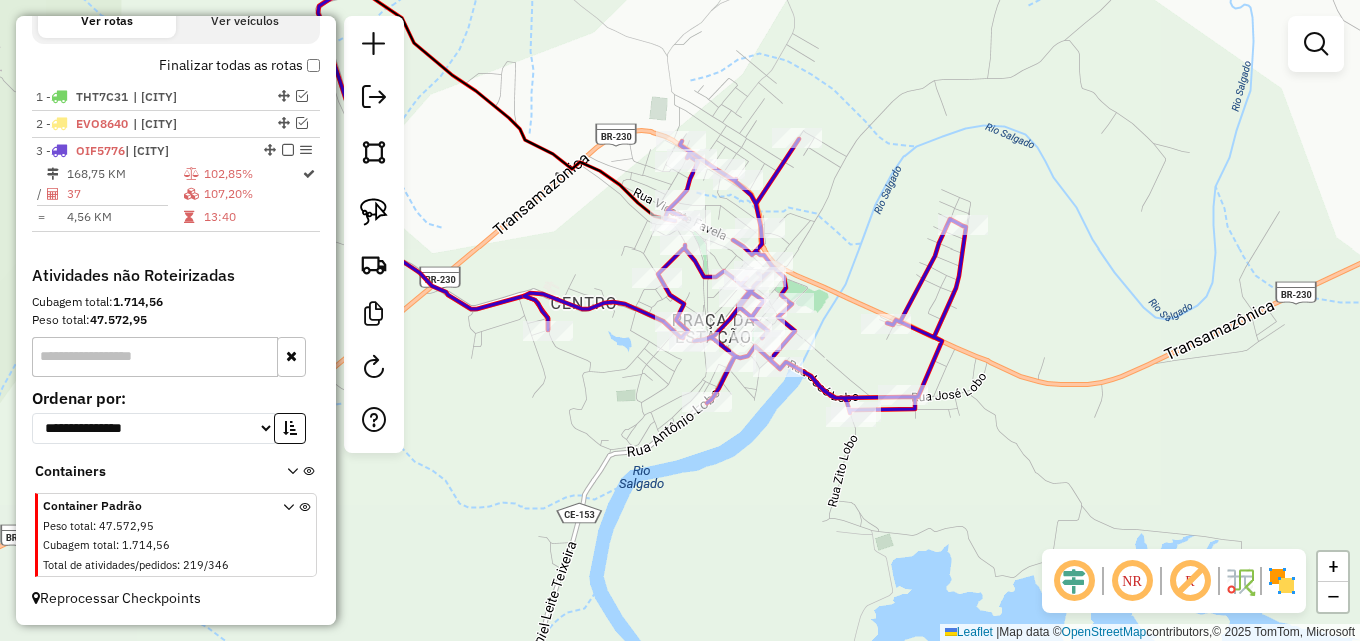 drag, startPoint x: 598, startPoint y: 286, endPoint x: 555, endPoint y: 263, distance: 48.76474 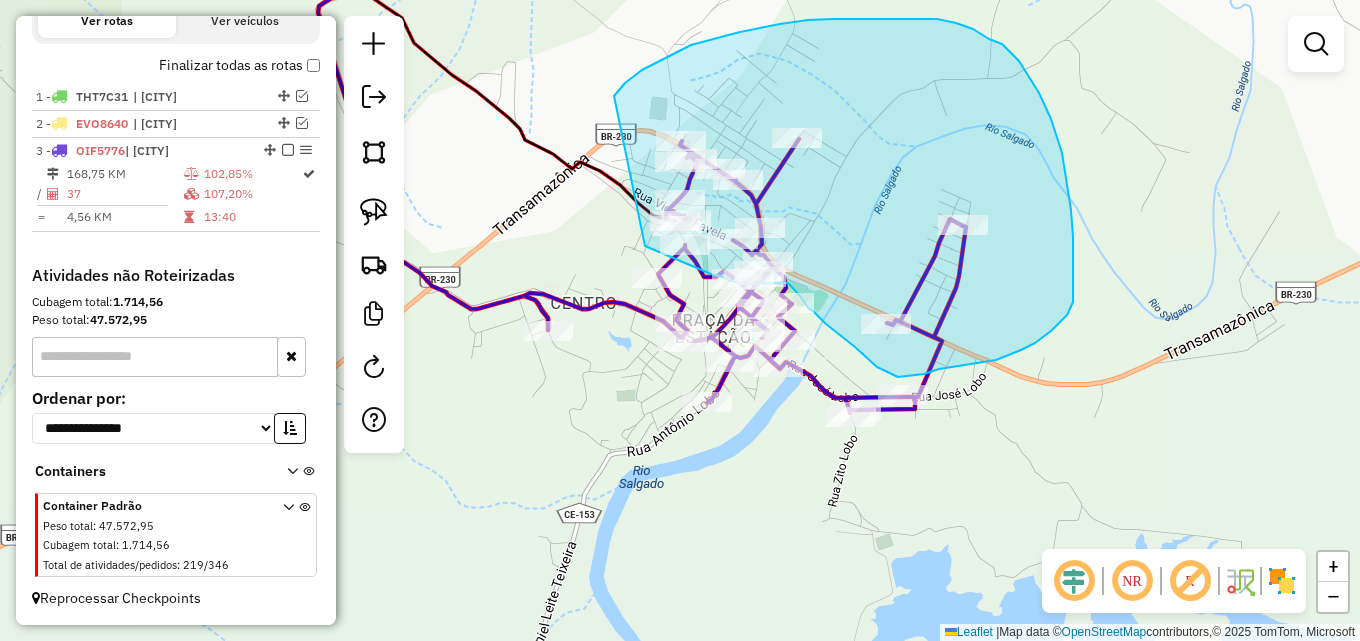 drag, startPoint x: 616, startPoint y: 94, endPoint x: 623, endPoint y: 238, distance: 144.17004 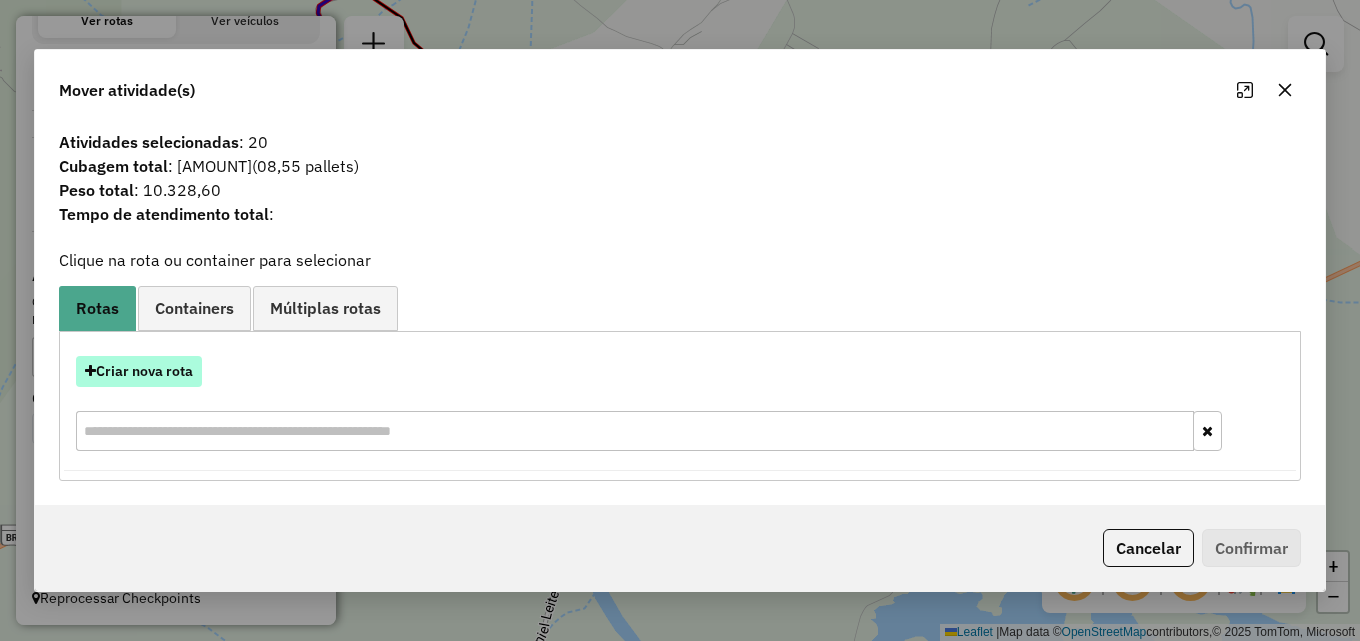 click on "Criar nova rota" at bounding box center [139, 371] 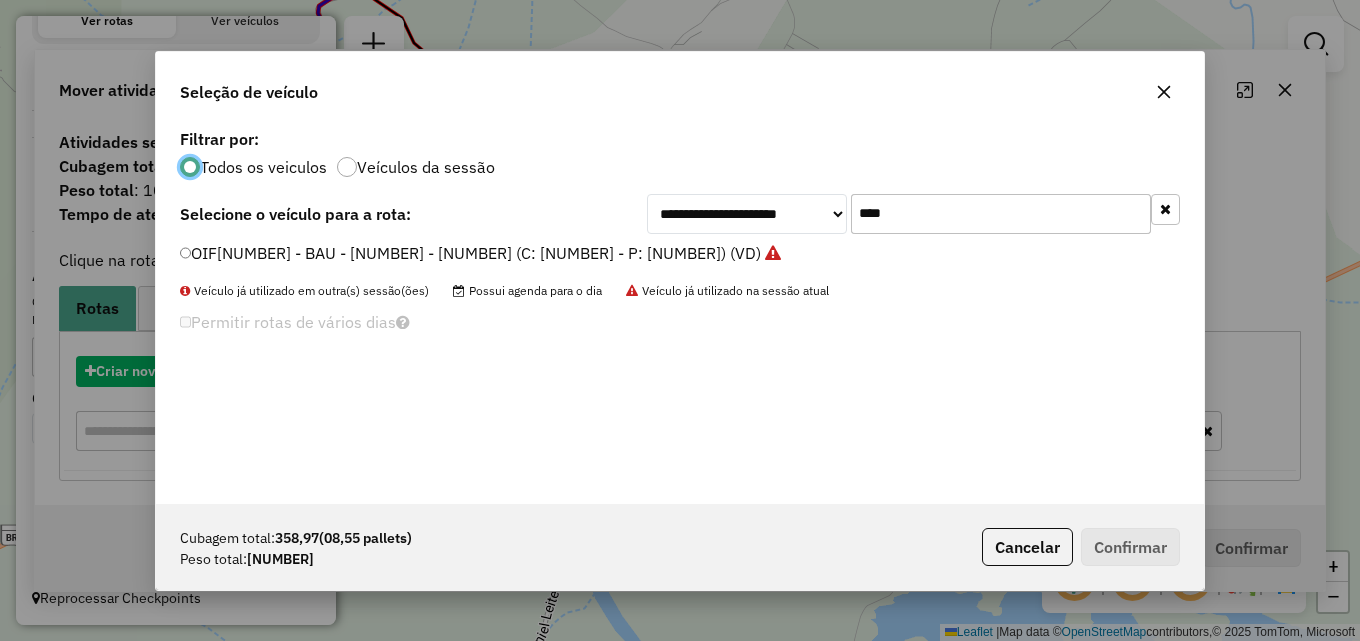 scroll, scrollTop: 11, scrollLeft: 6, axis: both 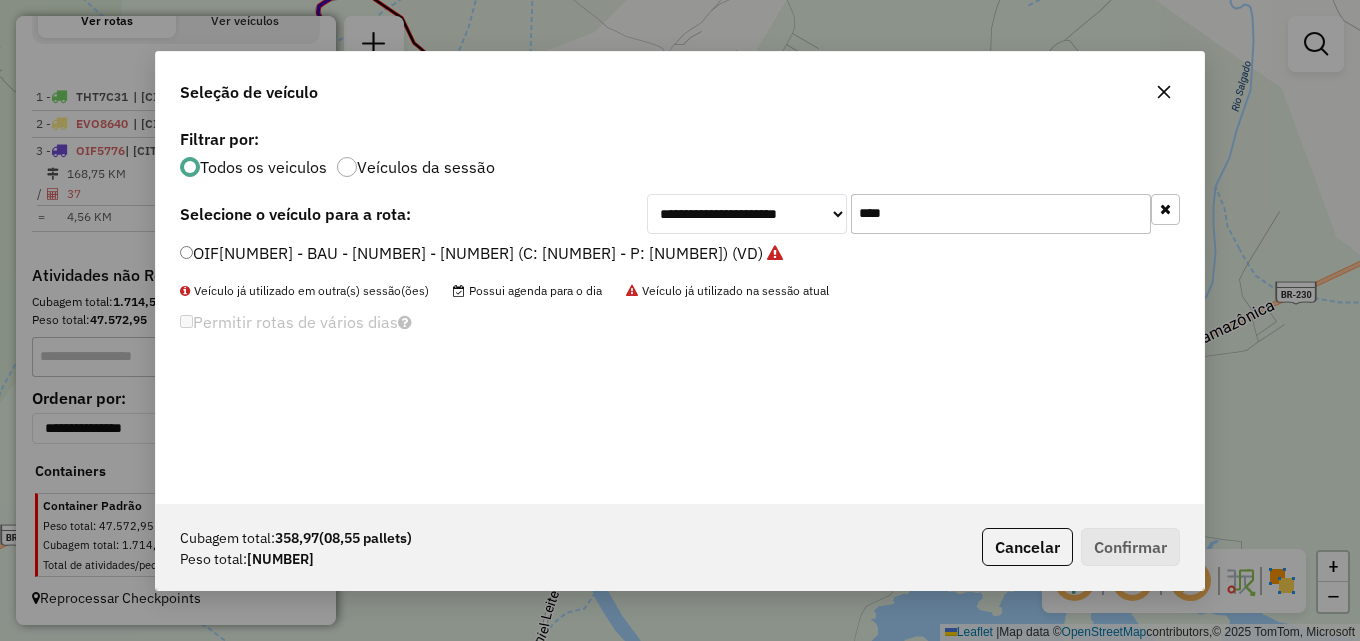 drag, startPoint x: 936, startPoint y: 212, endPoint x: 668, endPoint y: 228, distance: 268.47717 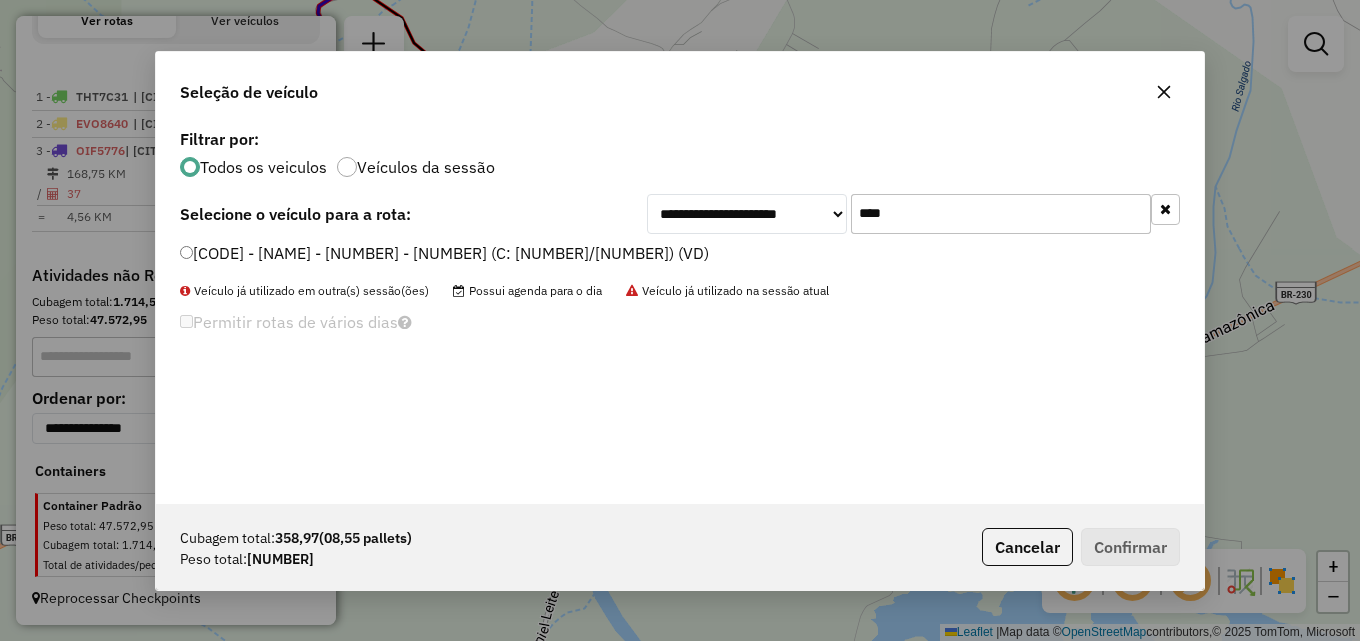 type on "****" 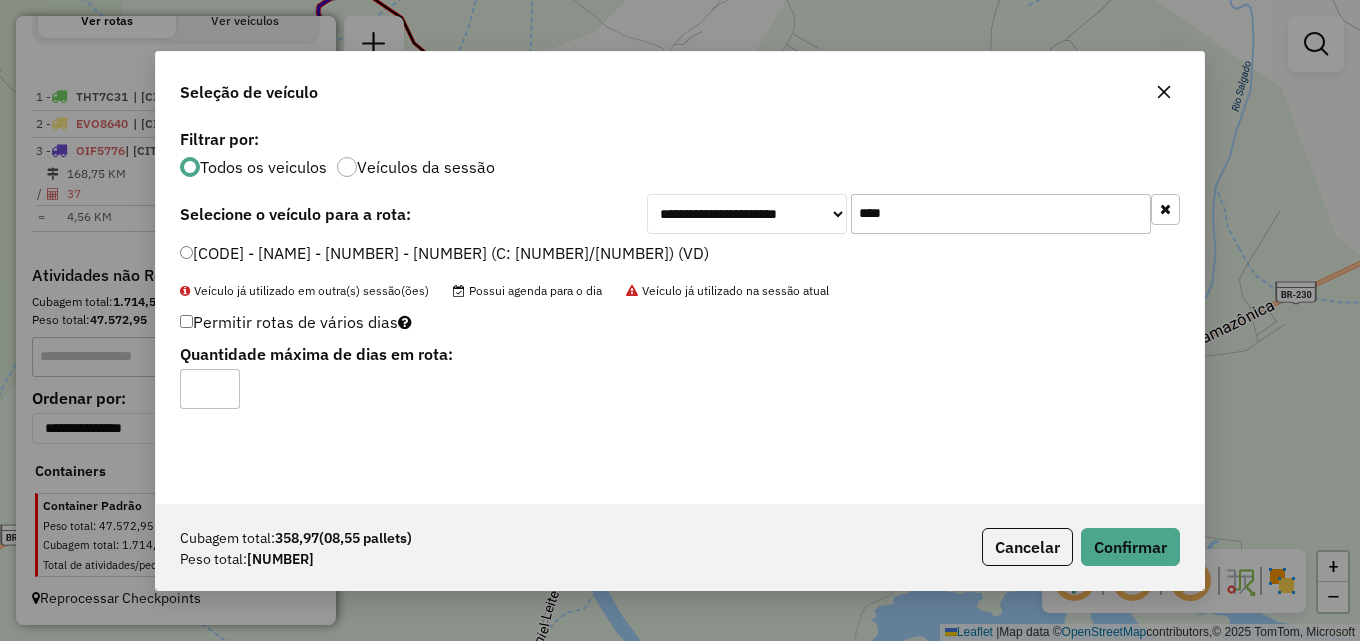 click on "Cubagem total:  358,97   (08,55 pallets)  Peso total: 10.328,60  Cancelar   Confirmar" 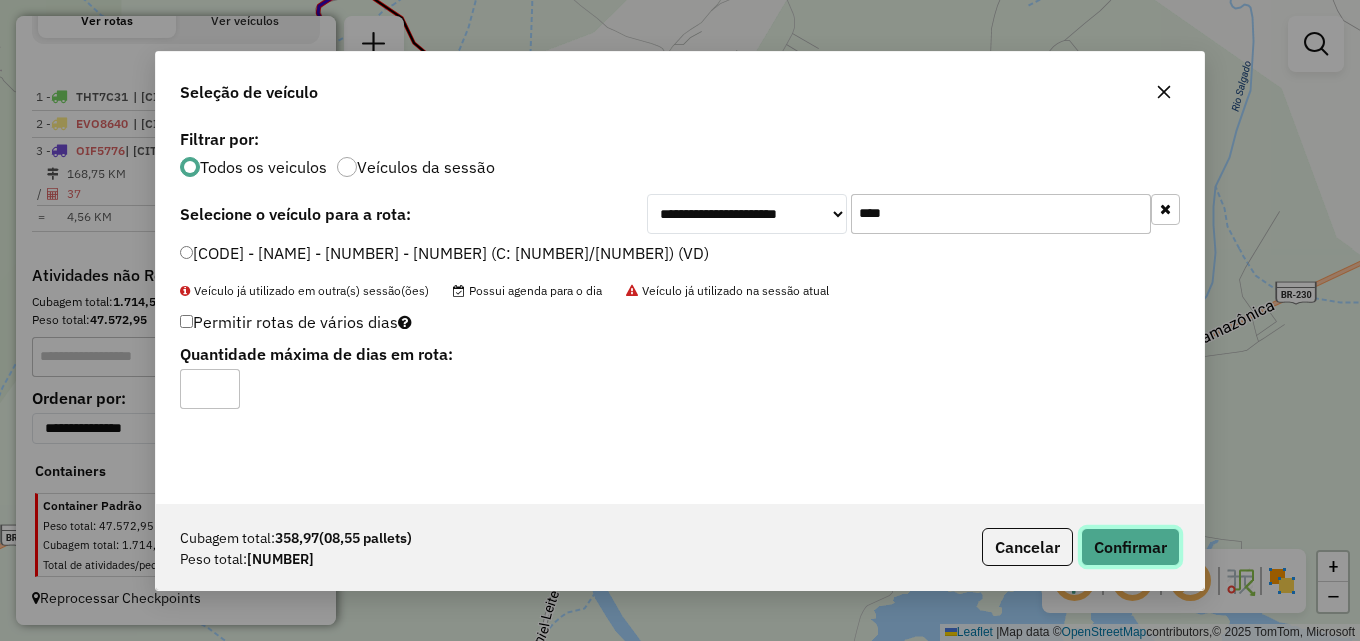 click on "Confirmar" 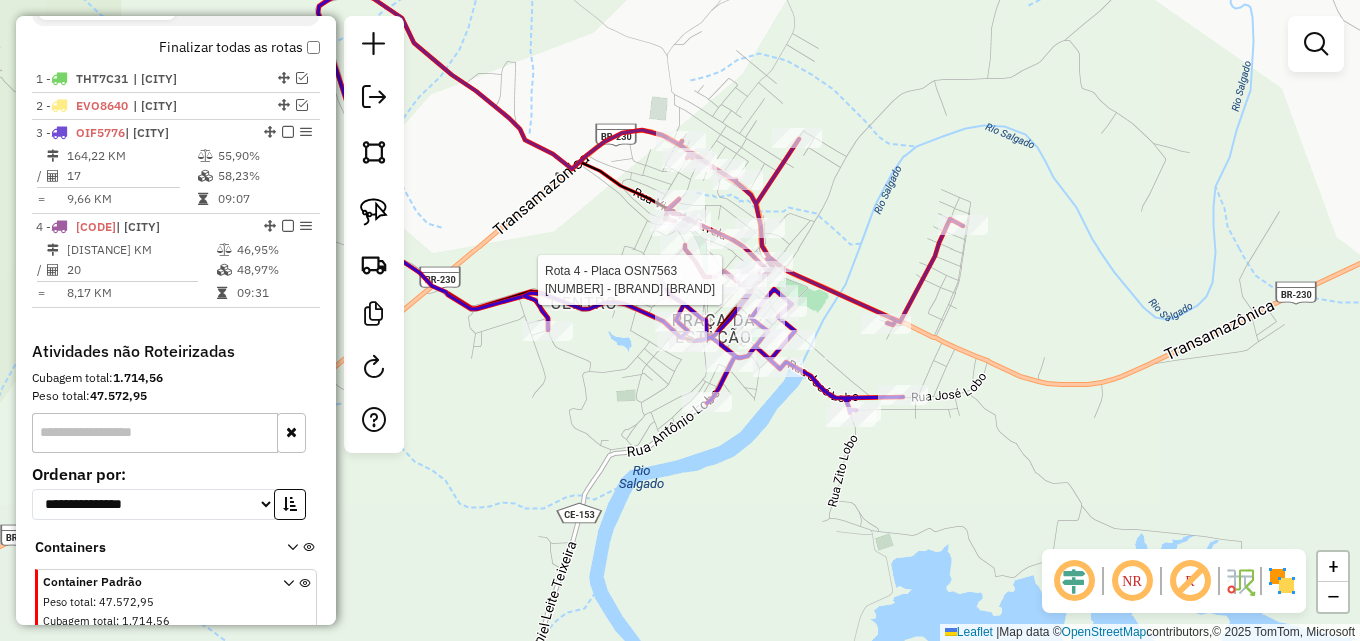 select on "*********" 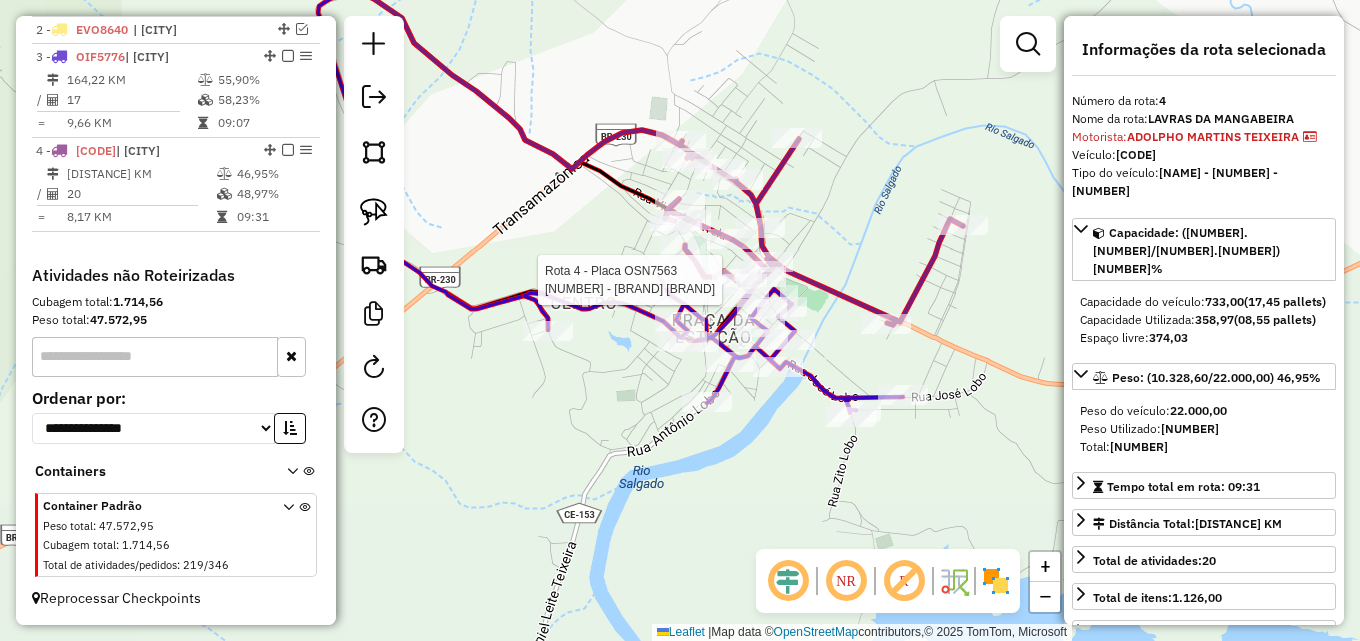 scroll, scrollTop: 812, scrollLeft: 0, axis: vertical 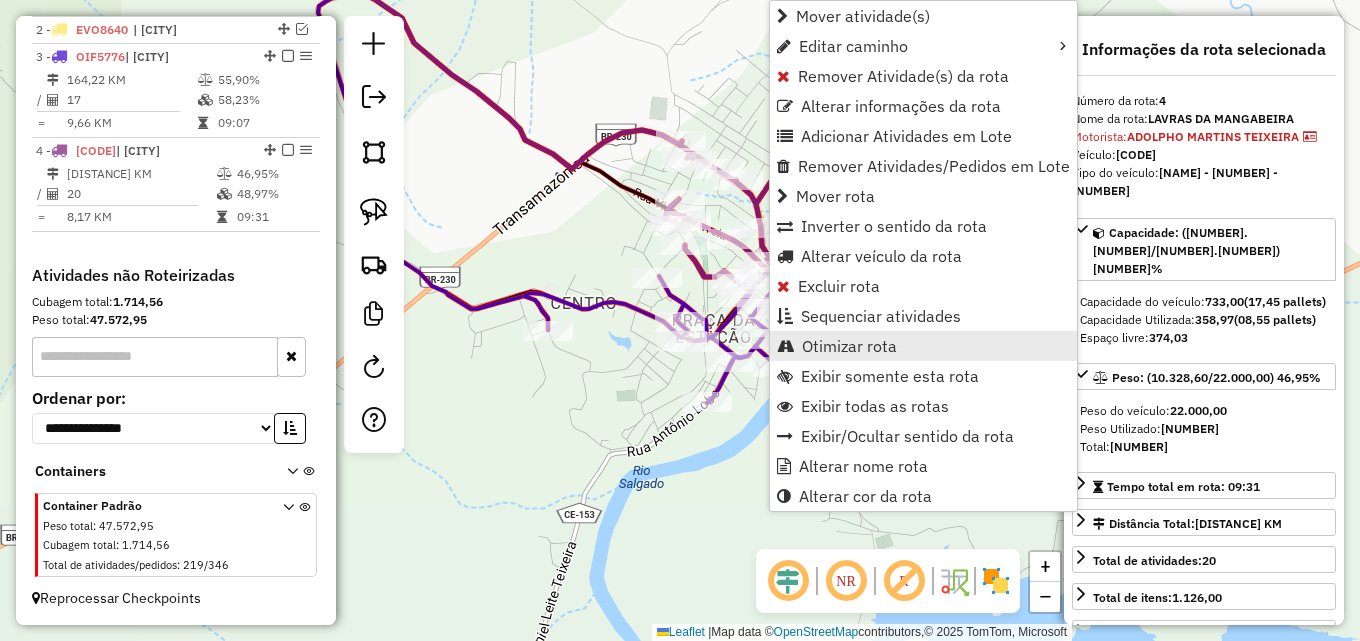 click on "Otimizar rota" at bounding box center [849, 346] 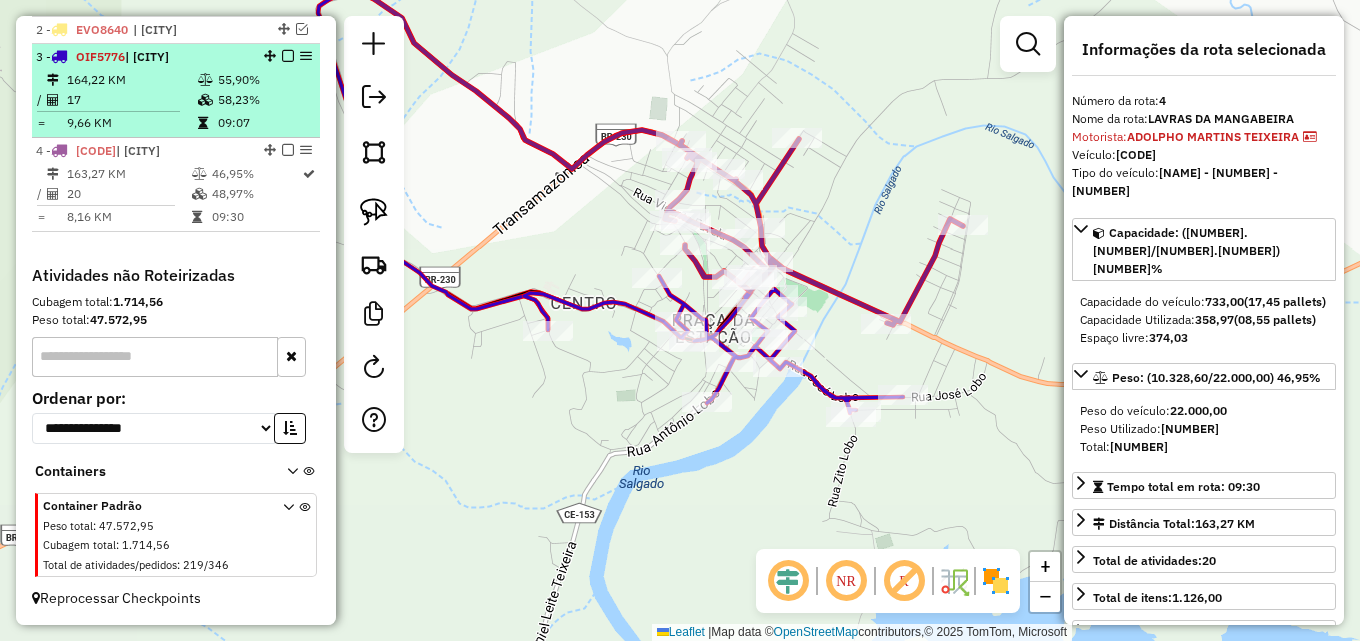 drag, startPoint x: 176, startPoint y: 61, endPoint x: 198, endPoint y: 61, distance: 22 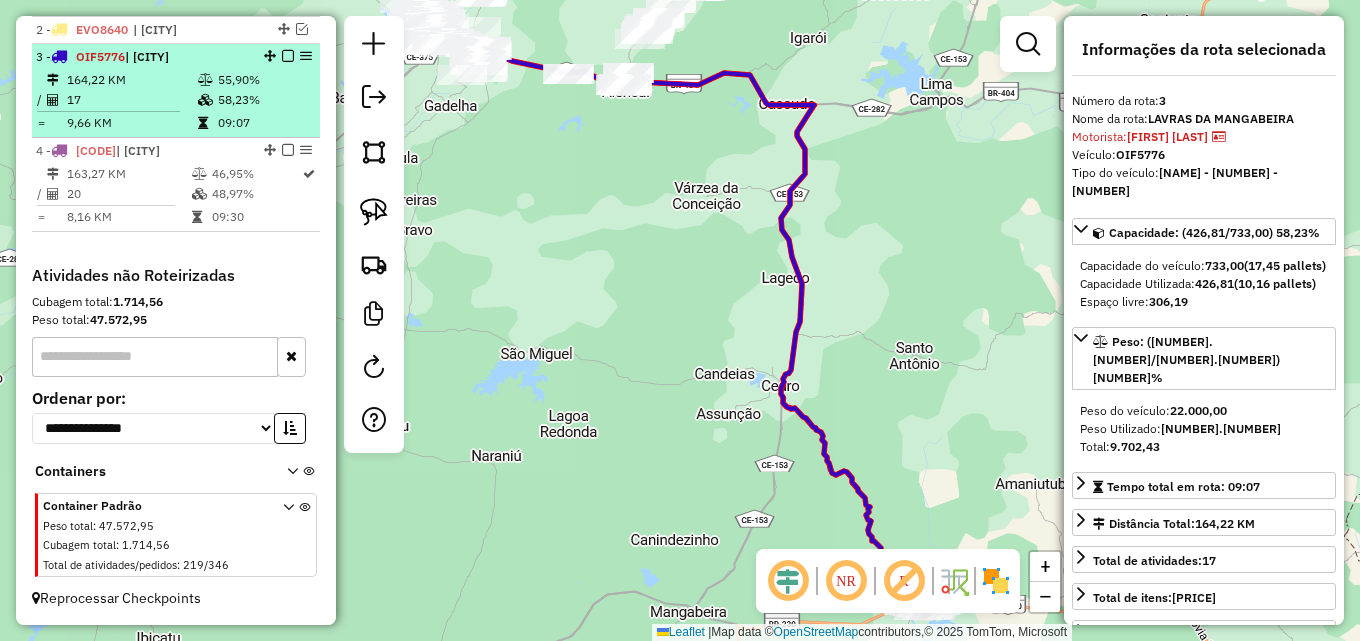 click at bounding box center [207, 100] 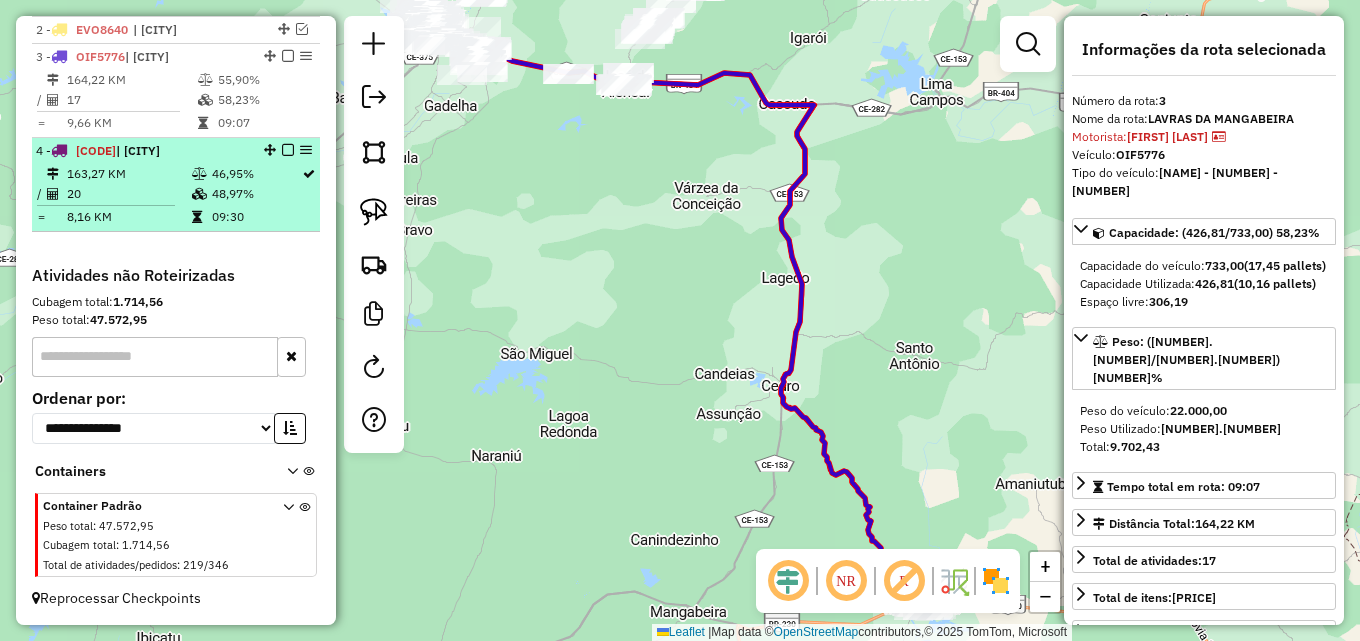 click on "4 -       OSN7563   | LAVRAS DA MANGABEIRA" at bounding box center [142, 151] 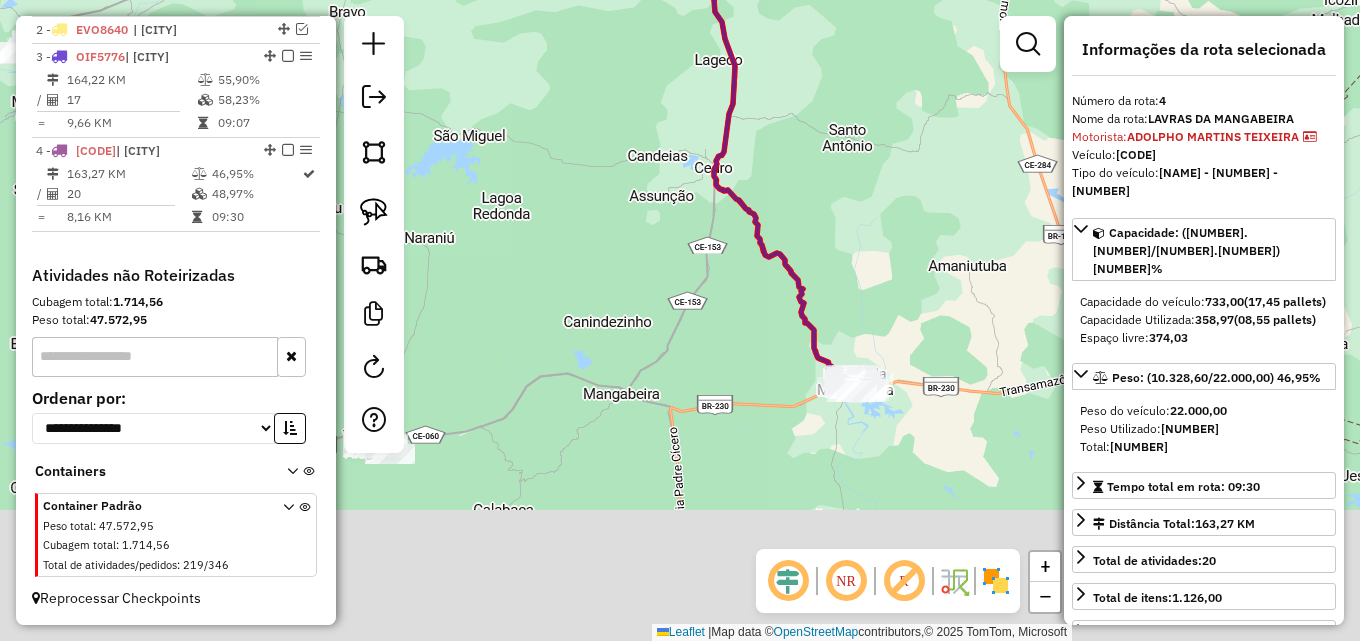drag, startPoint x: 537, startPoint y: 358, endPoint x: 481, endPoint y: 62, distance: 301.25073 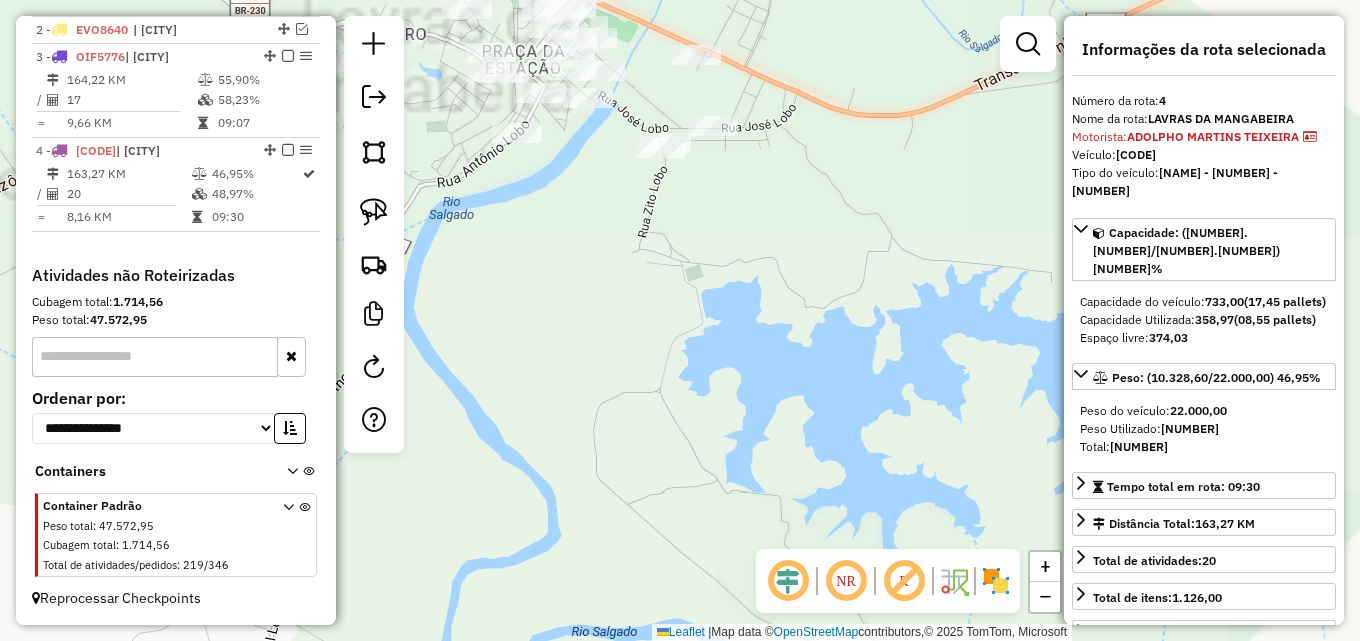 drag, startPoint x: 783, startPoint y: 270, endPoint x: 836, endPoint y: 408, distance: 147.8276 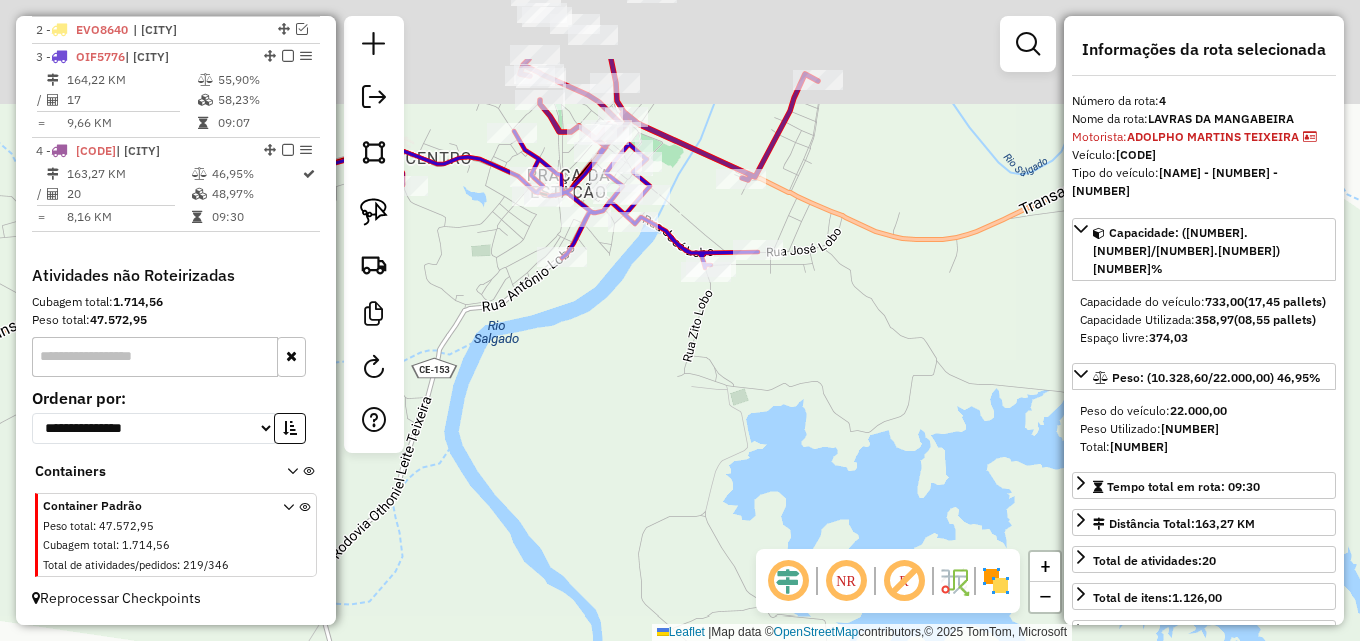 drag, startPoint x: 658, startPoint y: 68, endPoint x: 704, endPoint y: 197, distance: 136.95619 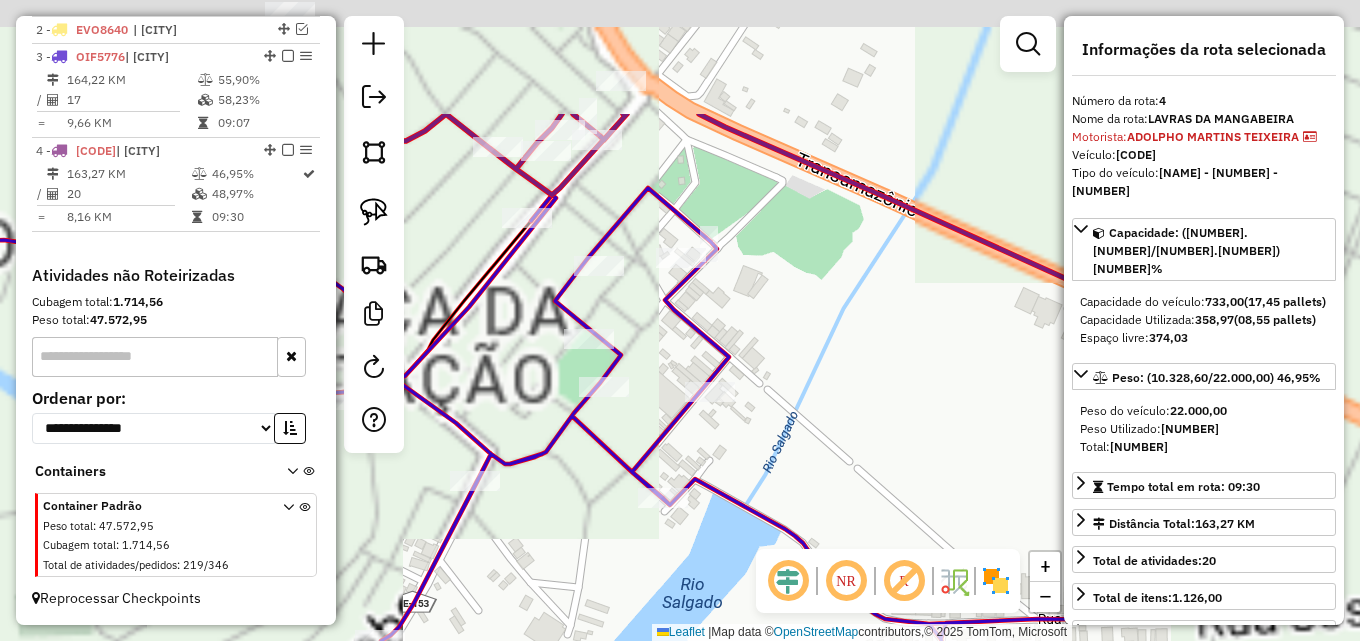 drag, startPoint x: 762, startPoint y: 293, endPoint x: 810, endPoint y: 362, distance: 84.05355 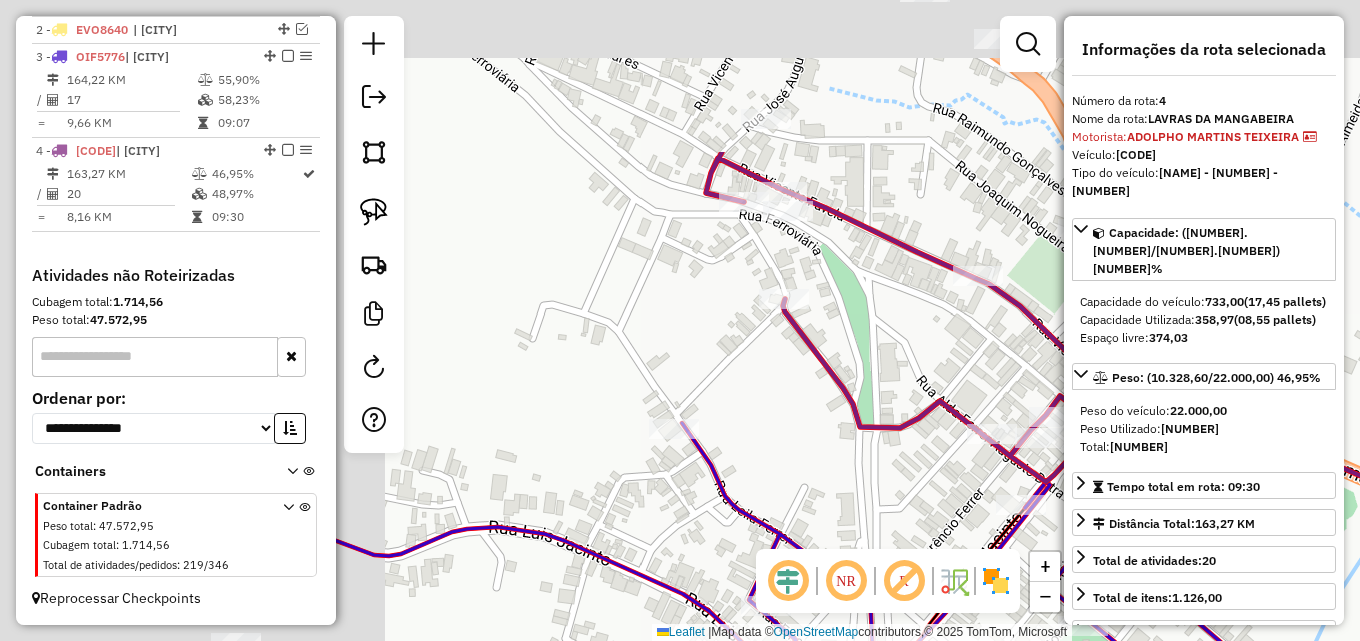 drag, startPoint x: 496, startPoint y: 167, endPoint x: 887, endPoint y: 336, distance: 425.96008 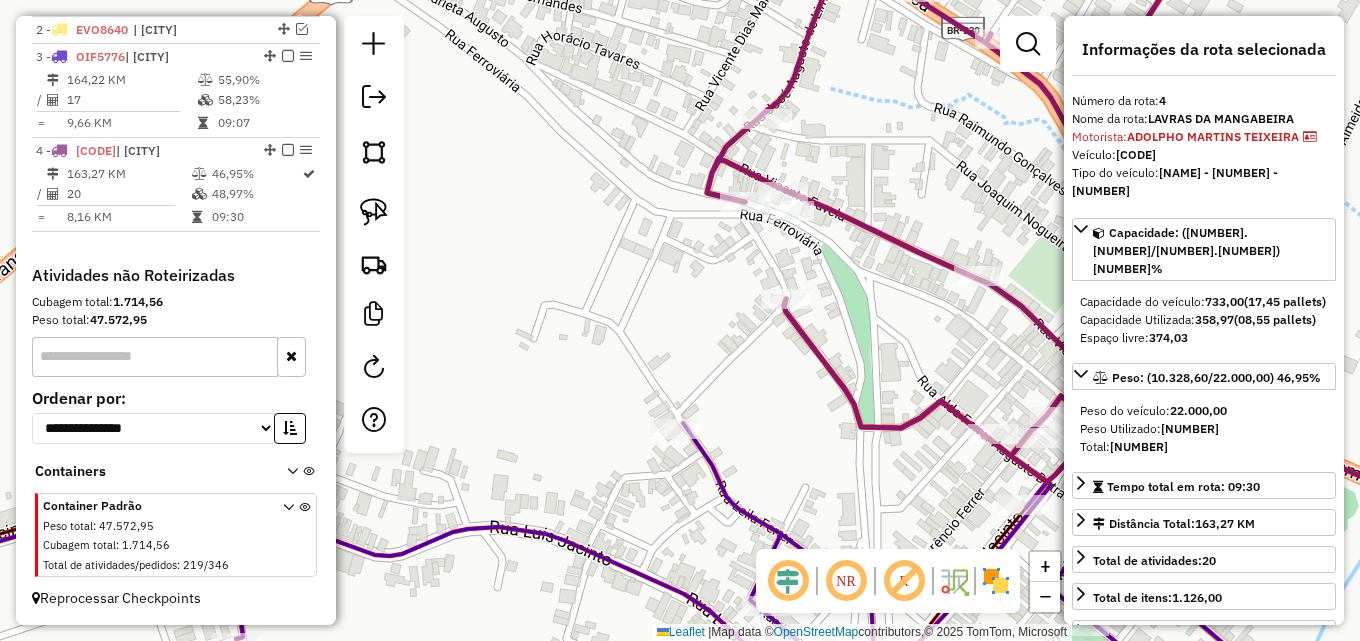 drag, startPoint x: 791, startPoint y: 400, endPoint x: 718, endPoint y: 293, distance: 129.52992 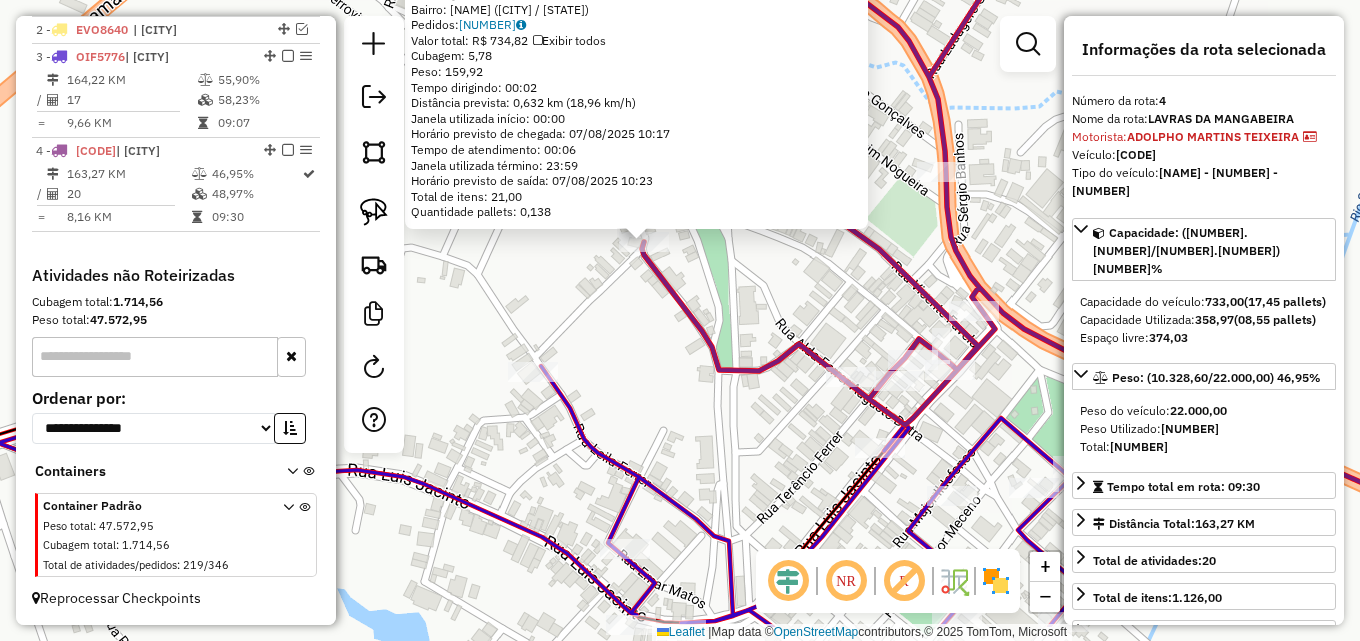 drag, startPoint x: 682, startPoint y: 407, endPoint x: 638, endPoint y: 291, distance: 124.0645 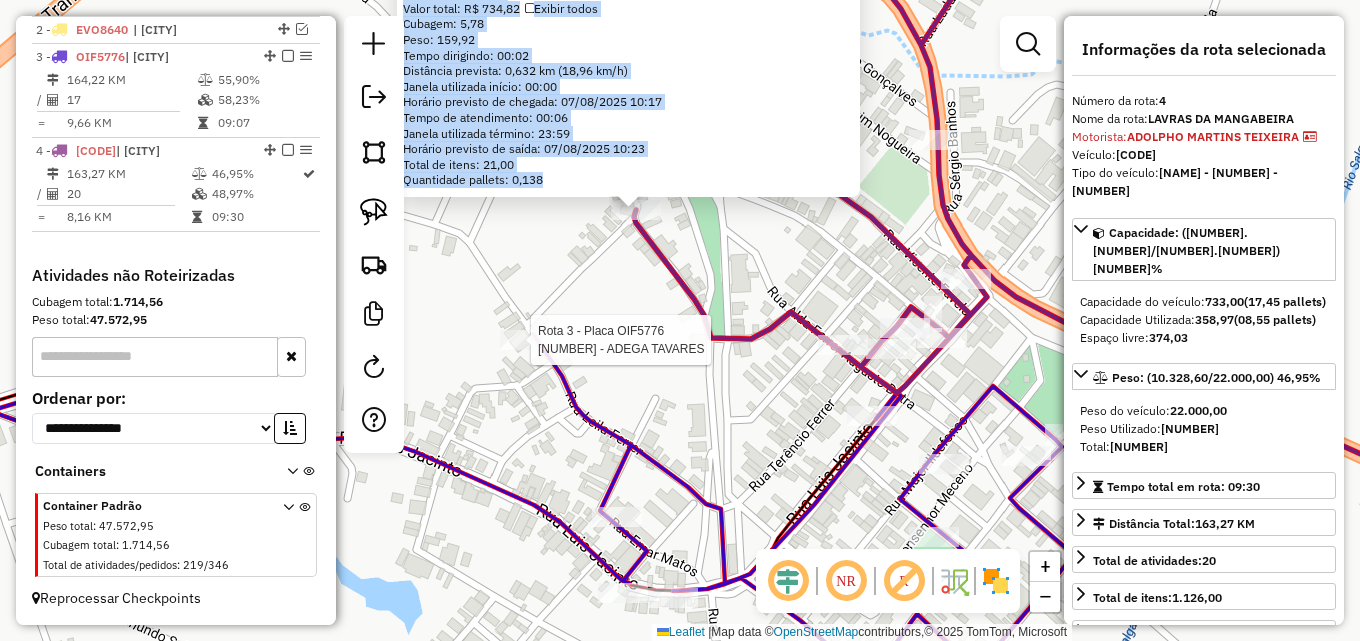 click on "Rota 3 - Placa OIF5776  16653 - ADEGA TAVARES 13501 - MERCADINHO SV  Endereço: R   EDVAR TEIXEIRA FERRER, 177   Bairro: CENTRO (LAVRAS DA MANGABEIRA / CE)   Pedidos:  06743879   Valor total: R$ 734,82   Exibir todos   Cubagem: 5,78  Peso: 159,92  Tempo dirigindo: 00:02   Distância prevista: 0,632 km (18,96 km/h)   Janela utilizada início: 00:00   Horário previsto de chegada: 07/08/2025 10:17   Tempo de atendimento: 00:06   Janela utilizada término: 23:59   Horário previsto de saída: 07/08/2025 10:23   Total de itens: 21,00   Quantidade pallets: 0,138  ×" 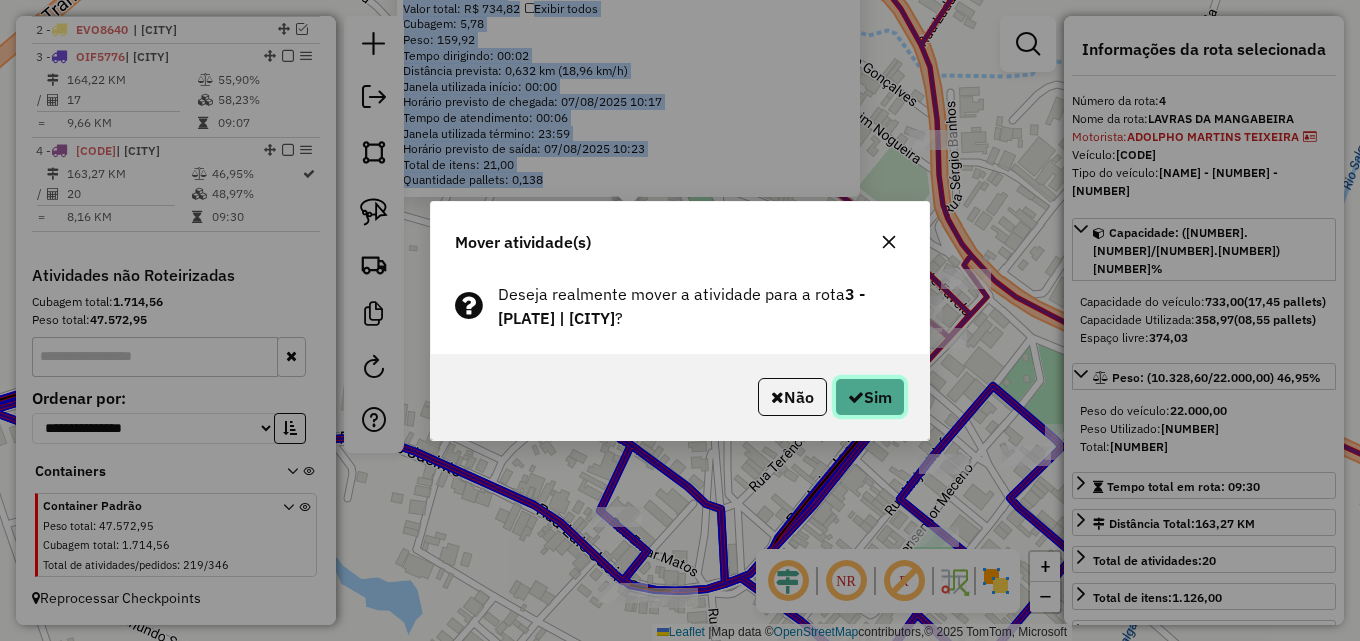 click on "Sim" 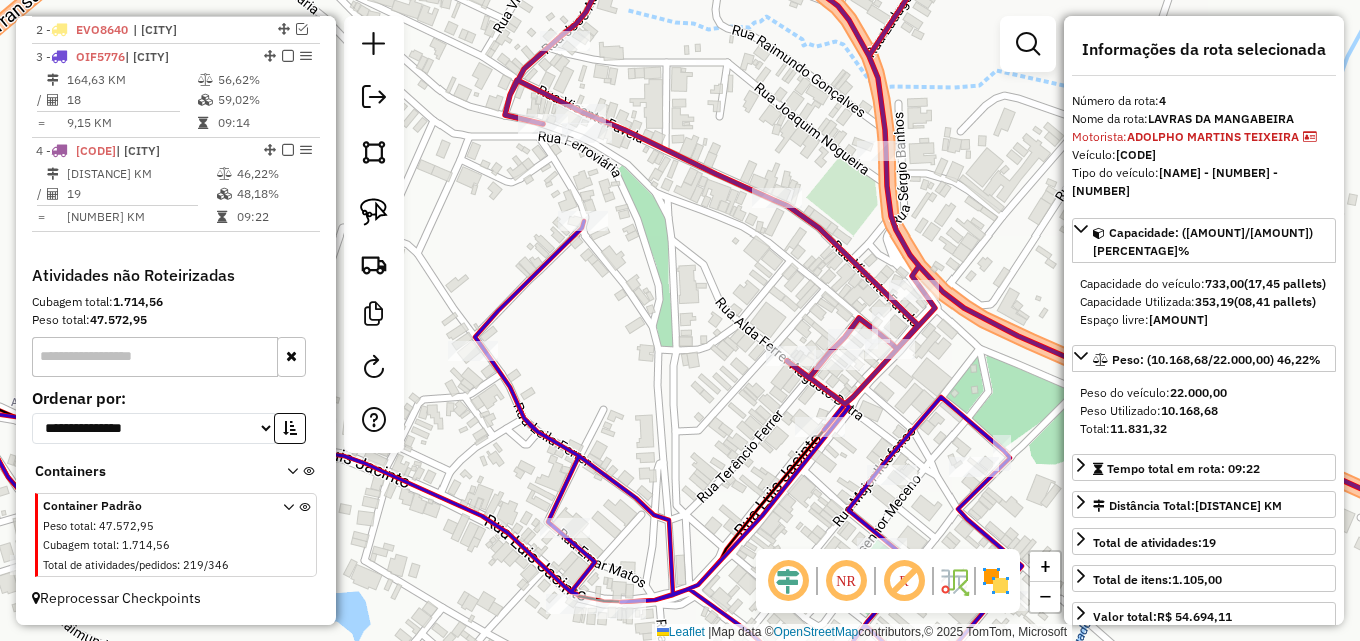 drag, startPoint x: 766, startPoint y: 351, endPoint x: 714, endPoint y: 362, distance: 53.15073 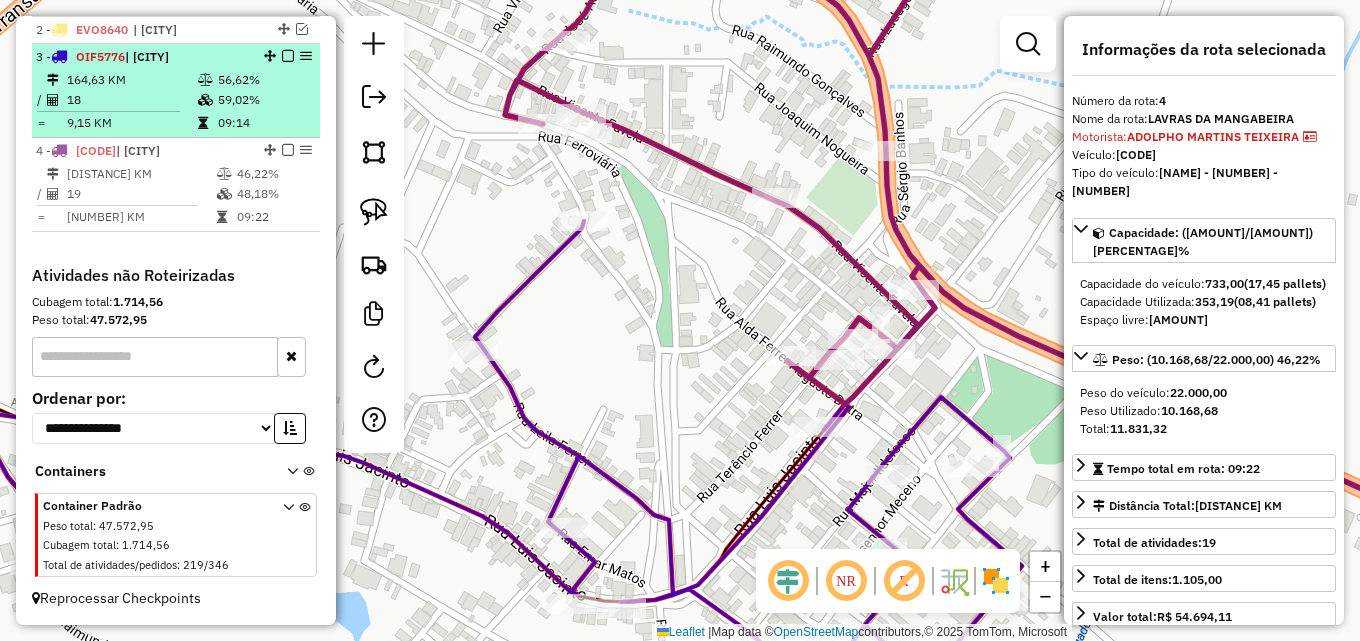 click at bounding box center (207, 100) 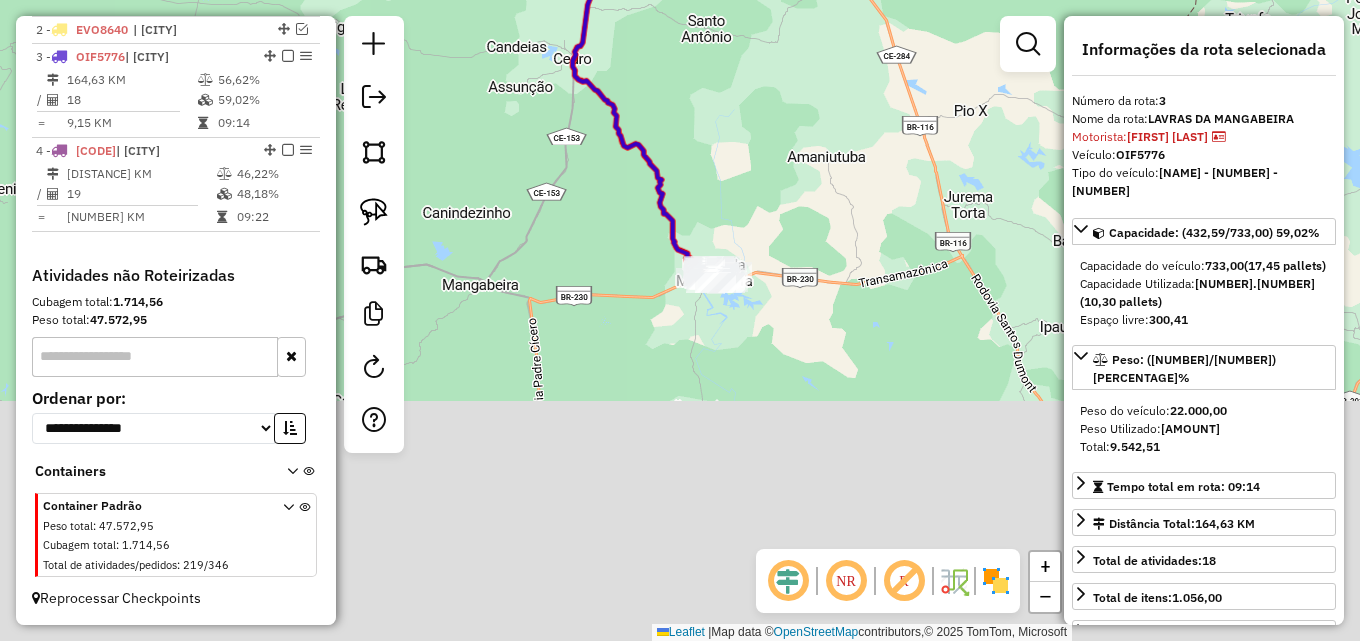 drag, startPoint x: 976, startPoint y: 391, endPoint x: 756, endPoint y: 50, distance: 405.80908 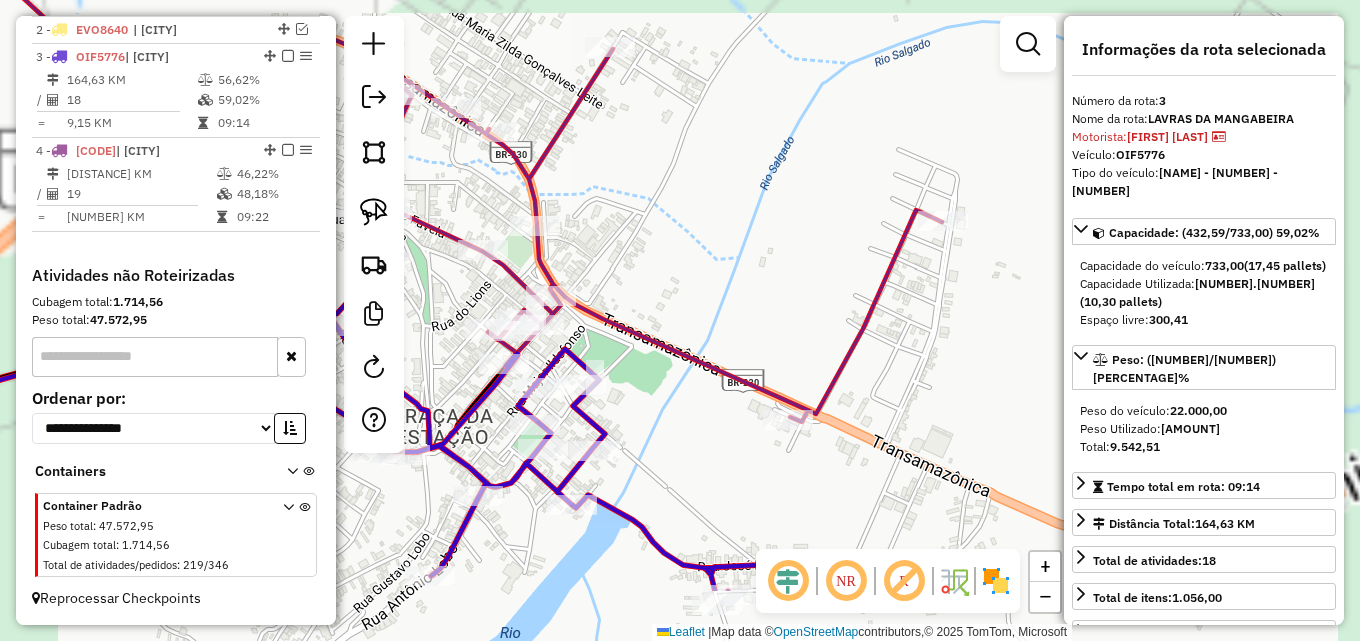 drag, startPoint x: 625, startPoint y: 223, endPoint x: 784, endPoint y: 10, distance: 265.8007 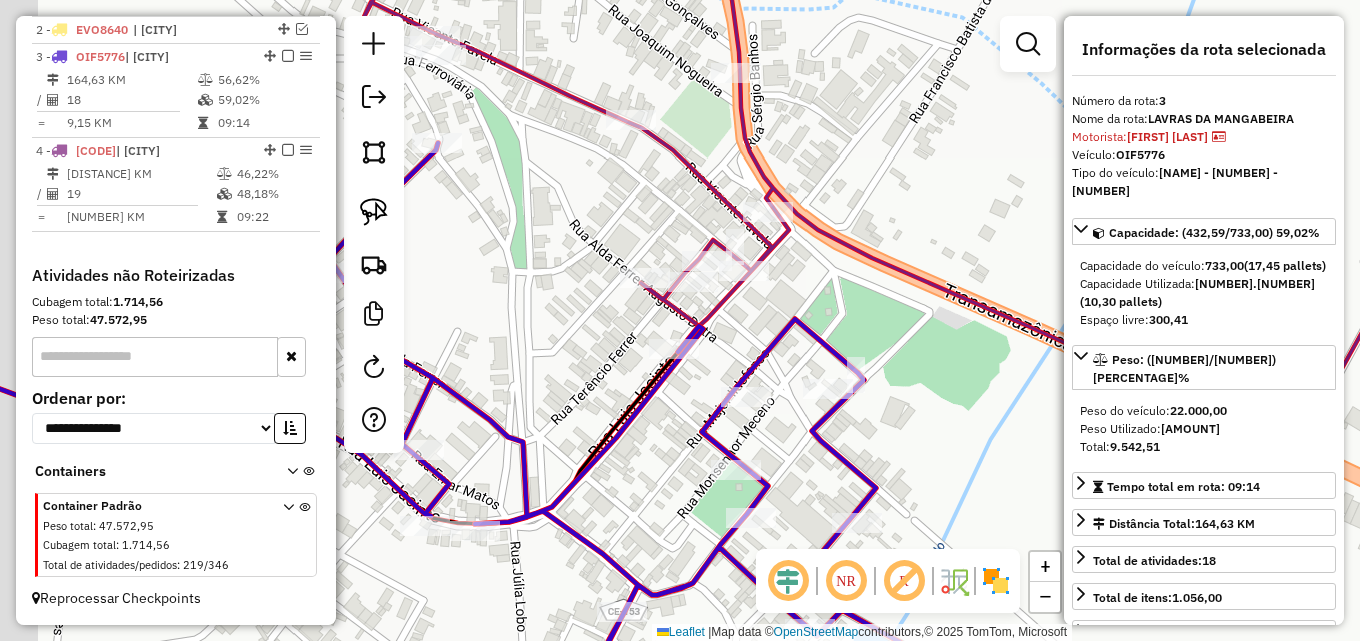 drag, startPoint x: 576, startPoint y: 181, endPoint x: 688, endPoint y: 244, distance: 128.50291 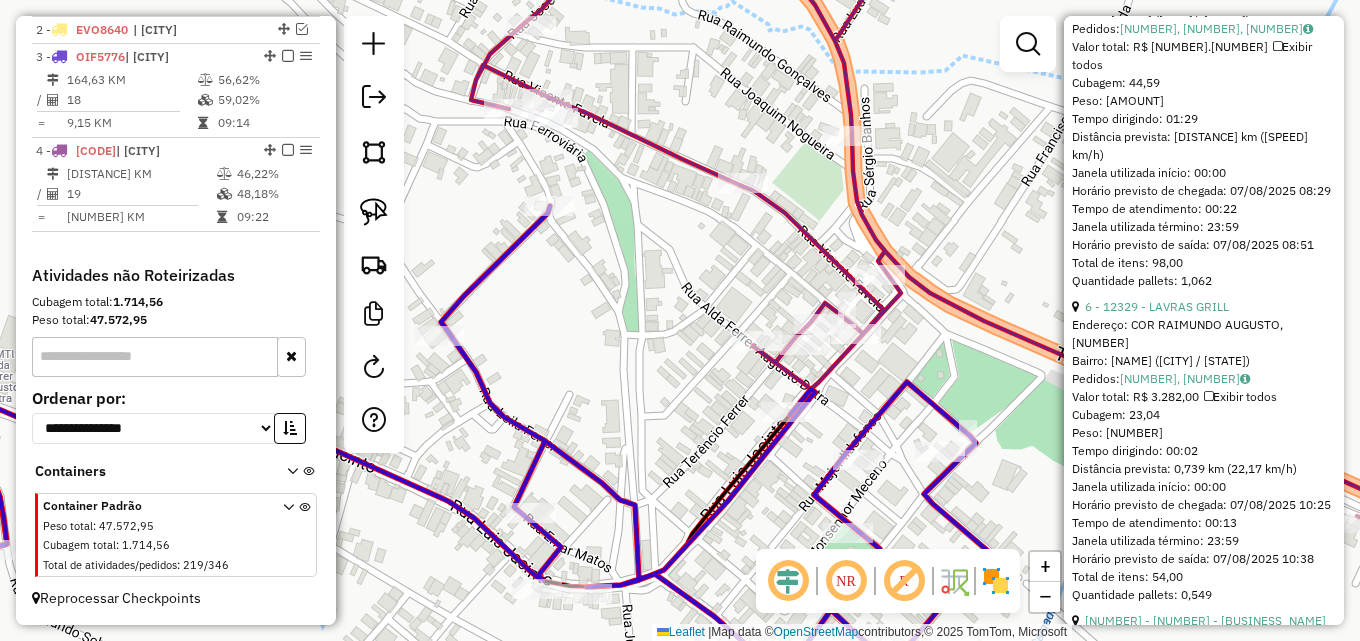 scroll, scrollTop: 1700, scrollLeft: 0, axis: vertical 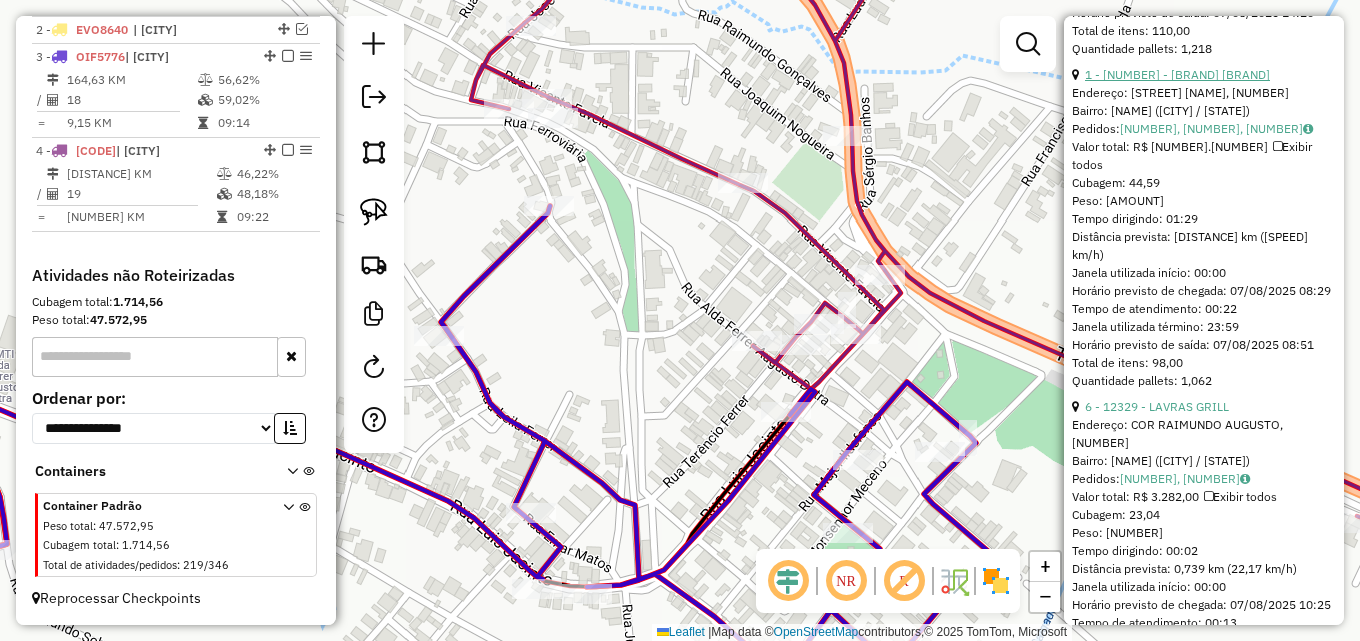 click on "[NUMBER] - [NUMBER] - [NAME]" at bounding box center (1177, 74) 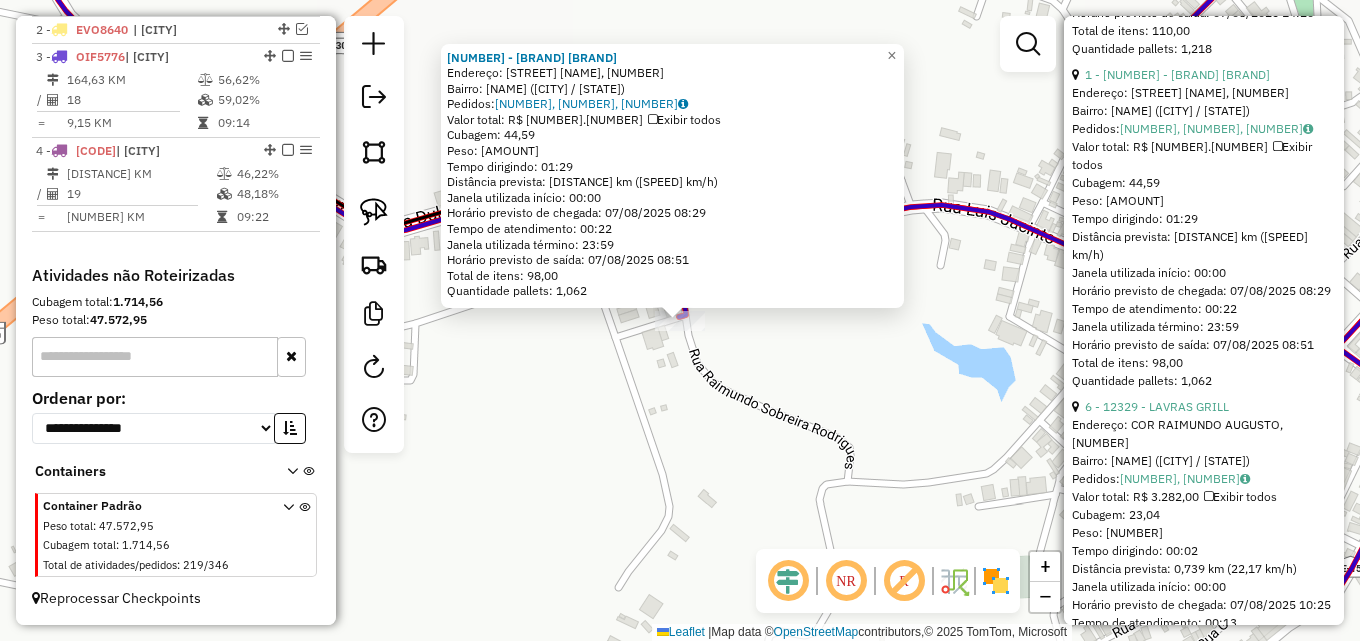 click on "10941 - SOBRADÇO SHOW  Endereço: R   MARIA MILTA PEREIRA MACHADO, 5   Bairro: CENTRO (LAVRAS DA MANGABEIRA / CE)   Pedidos:  06743672, 06743674, 06743676   Valor total: R$ 5.286,83   Exibir todos   Cubagem: 44,59  Peso: 1.297,19  Tempo dirigindo: 01:29   Distância prevista: 78,596 km (52,99 km/h)   Janela utilizada início: 00:00   Horário previsto de chegada: 07/08/2025 08:29   Tempo de atendimento: 00:22   Janela utilizada término: 23:59   Horário previsto de saída: 07/08/2025 08:51   Total de itens: 98,00   Quantidade pallets: 1,062  × Janela de atendimento Grade de atendimento Capacidade Transportadoras Veículos Cliente Pedidos  Rotas Selecione os dias de semana para filtrar as janelas de atendimento  Seg   Ter   Qua   Qui   Sex   Sáb   Dom  Informe o período da janela de atendimento: De: Até:  Filtrar exatamente a janela do cliente  Considerar janela de atendimento padrão  Selecione os dias de semana para filtrar as grades de atendimento  Seg   Ter   Qua   Qui   Sex   Sáb   Dom   De:   De:" 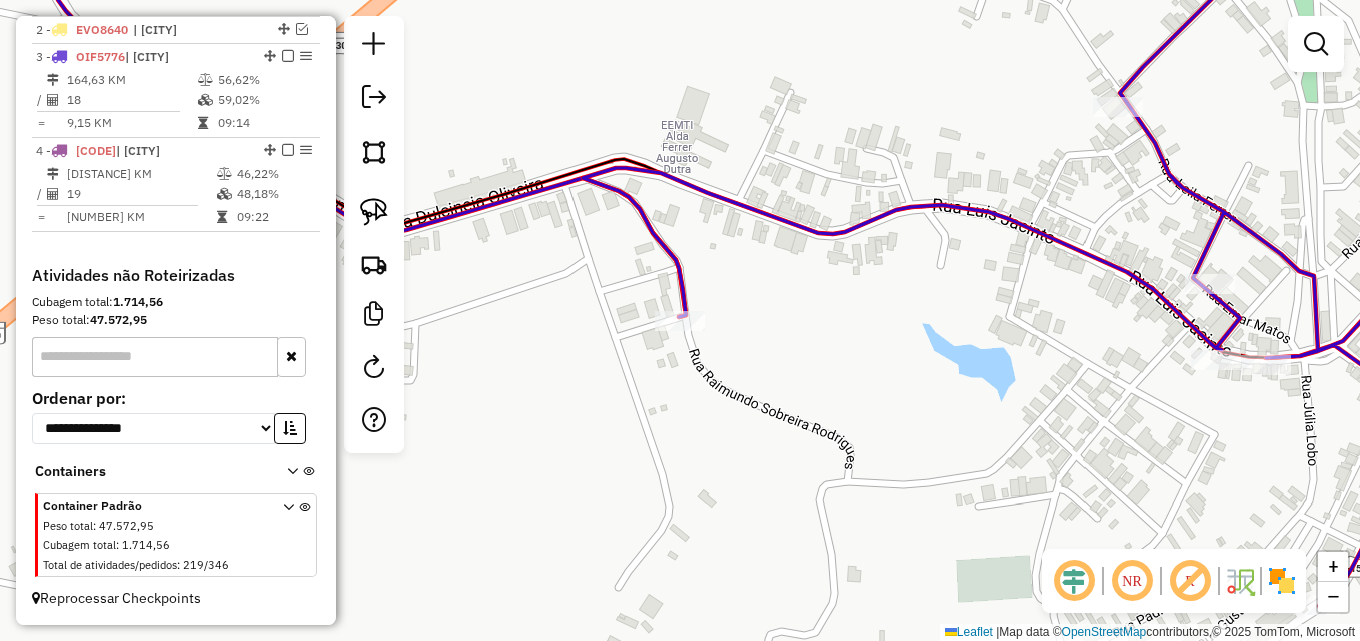 click on "Janela de atendimento Grade de atendimento Capacidade Transportadoras Veículos Cliente Pedidos  Rotas Selecione os dias de semana para filtrar as janelas de atendimento  Seg   Ter   Qua   Qui   Sex   Sáb   Dom  Informe o período da janela de atendimento: De: Até:  Filtrar exatamente a janela do cliente  Considerar janela de atendimento padrão  Selecione os dias de semana para filtrar as grades de atendimento  Seg   Ter   Qua   Qui   Sex   Sáb   Dom   Considerar clientes sem dia de atendimento cadastrado  Clientes fora do dia de atendimento selecionado Filtrar as atividades entre os valores definidos abaixo:  Peso mínimo:   Peso máximo:   Cubagem mínima:   Cubagem máxima:   De:   Até:  Filtrar as atividades entre o tempo de atendimento definido abaixo:  De:   Até:   Considerar capacidade total dos clientes não roteirizados Transportadora: Selecione um ou mais itens Tipo de veículo: Selecione um ou mais itens Veículo: Selecione um ou mais itens Motorista: Selecione um ou mais itens Nome: Rótulo:" 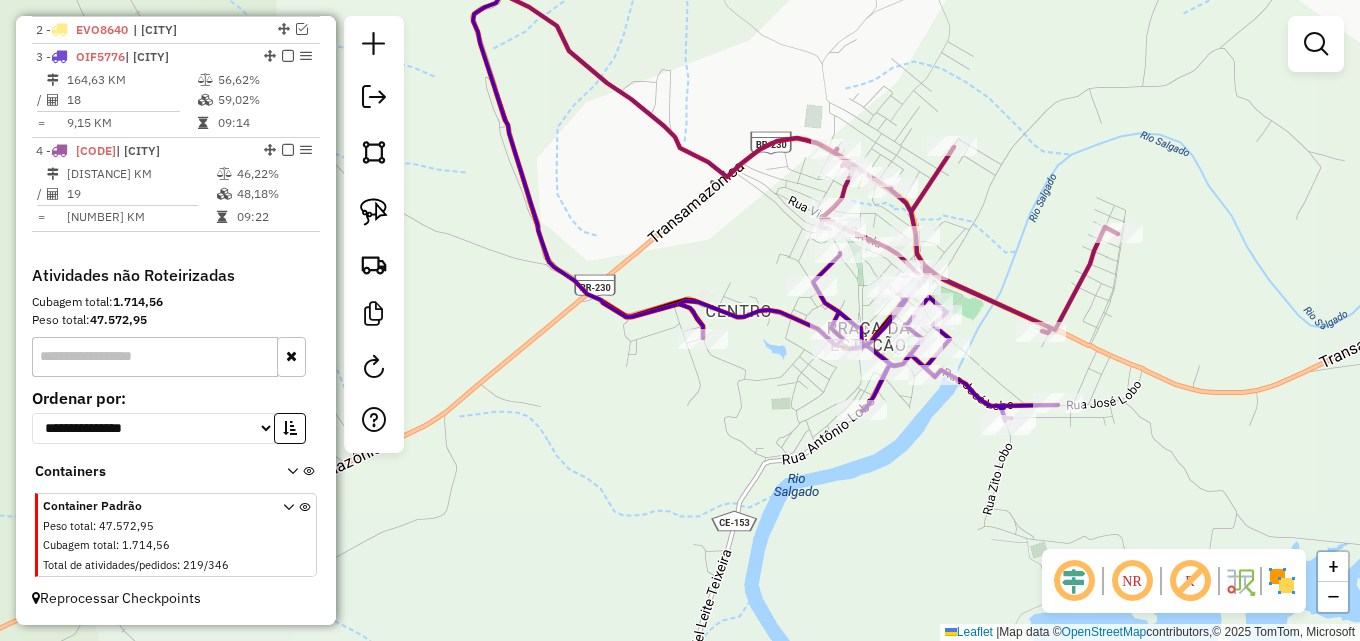 drag, startPoint x: 899, startPoint y: 368, endPoint x: 763, endPoint y: 356, distance: 136.52838 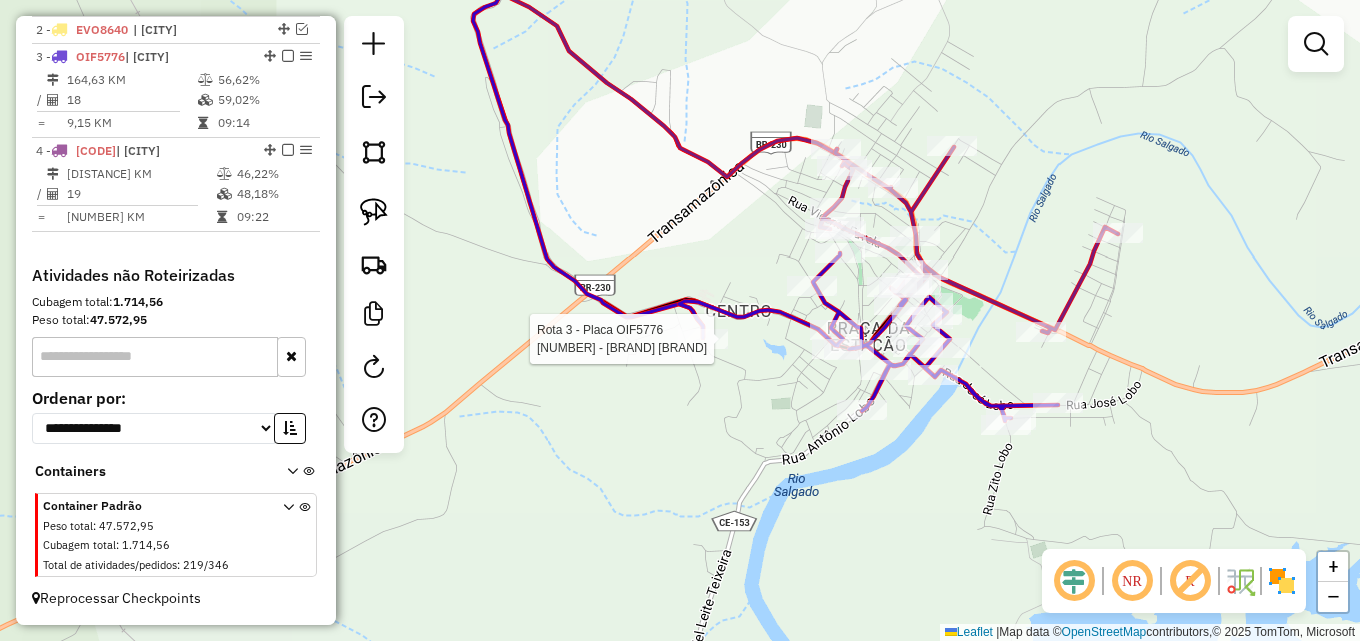 drag, startPoint x: 127, startPoint y: 190, endPoint x: 507, endPoint y: 241, distance: 383.4071 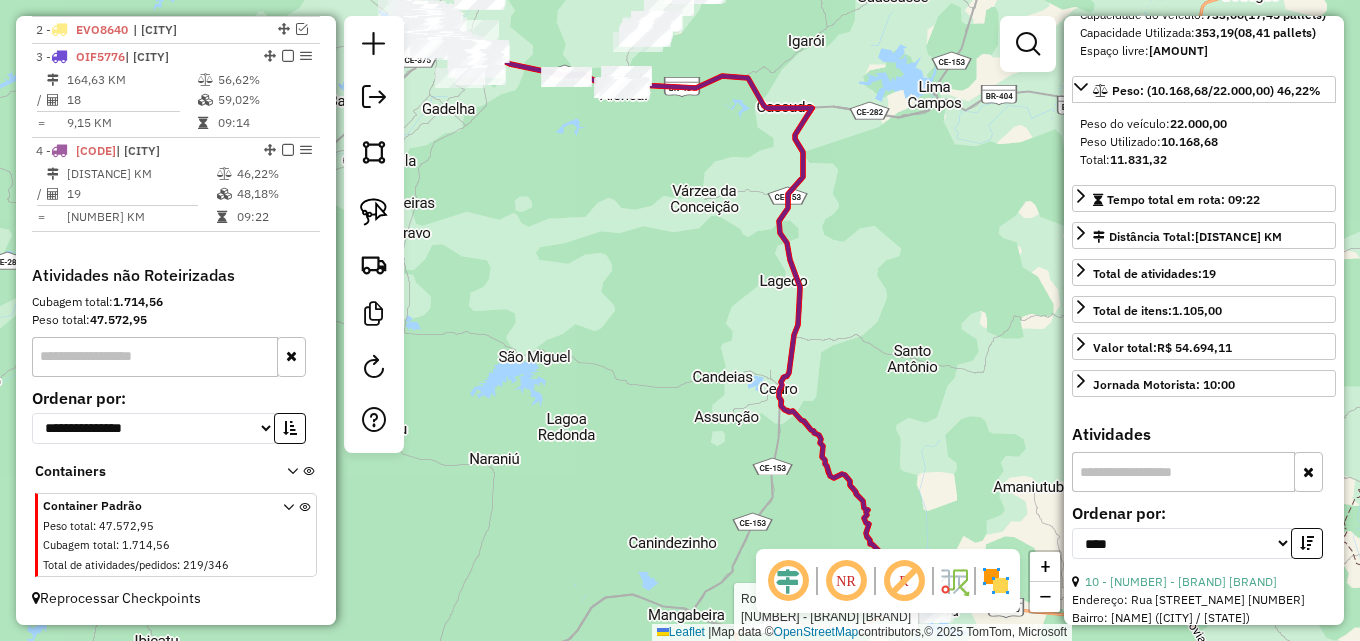 scroll, scrollTop: 300, scrollLeft: 0, axis: vertical 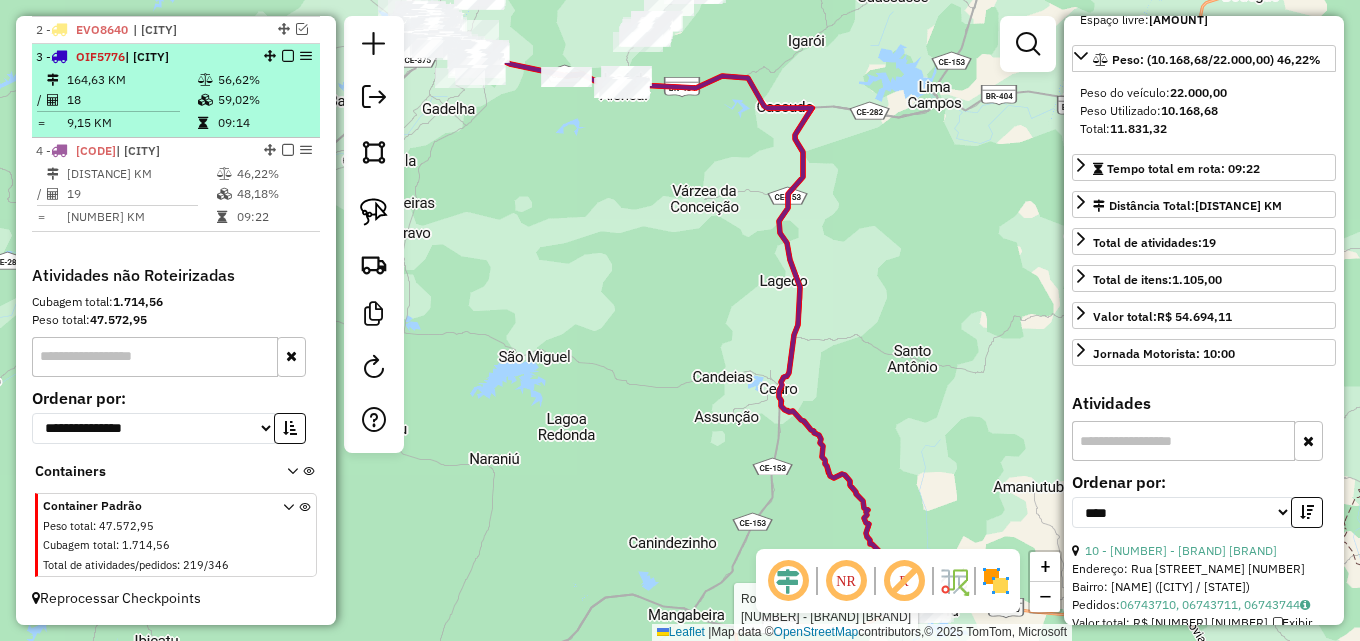 click on "56,62%" at bounding box center [264, 80] 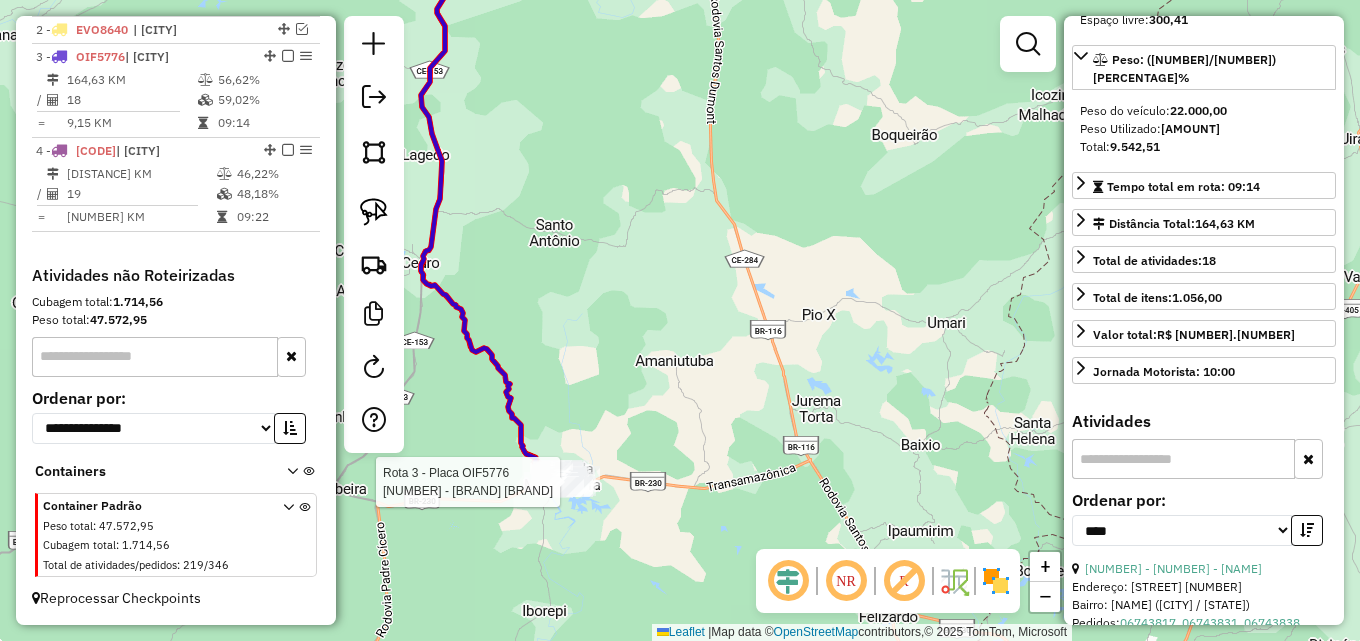 drag, startPoint x: 942, startPoint y: 356, endPoint x: 626, endPoint y: 199, distance: 352.85266 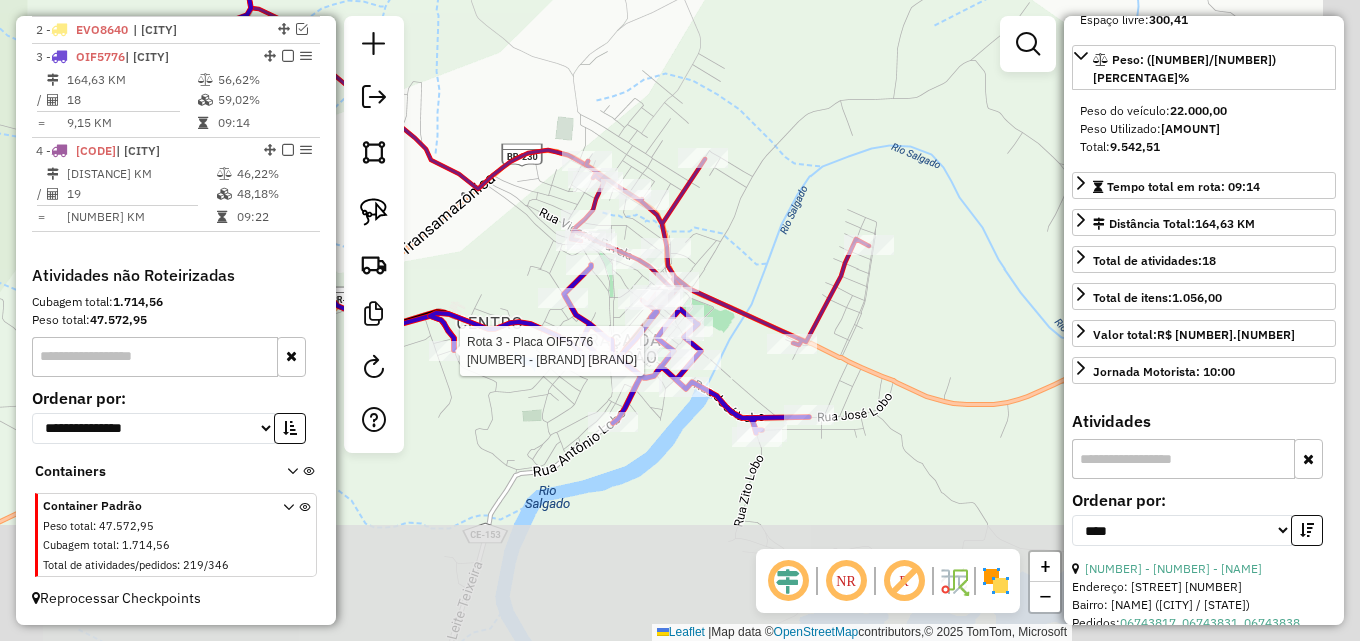 drag, startPoint x: 896, startPoint y: 318, endPoint x: 822, endPoint y: 188, distance: 149.58609 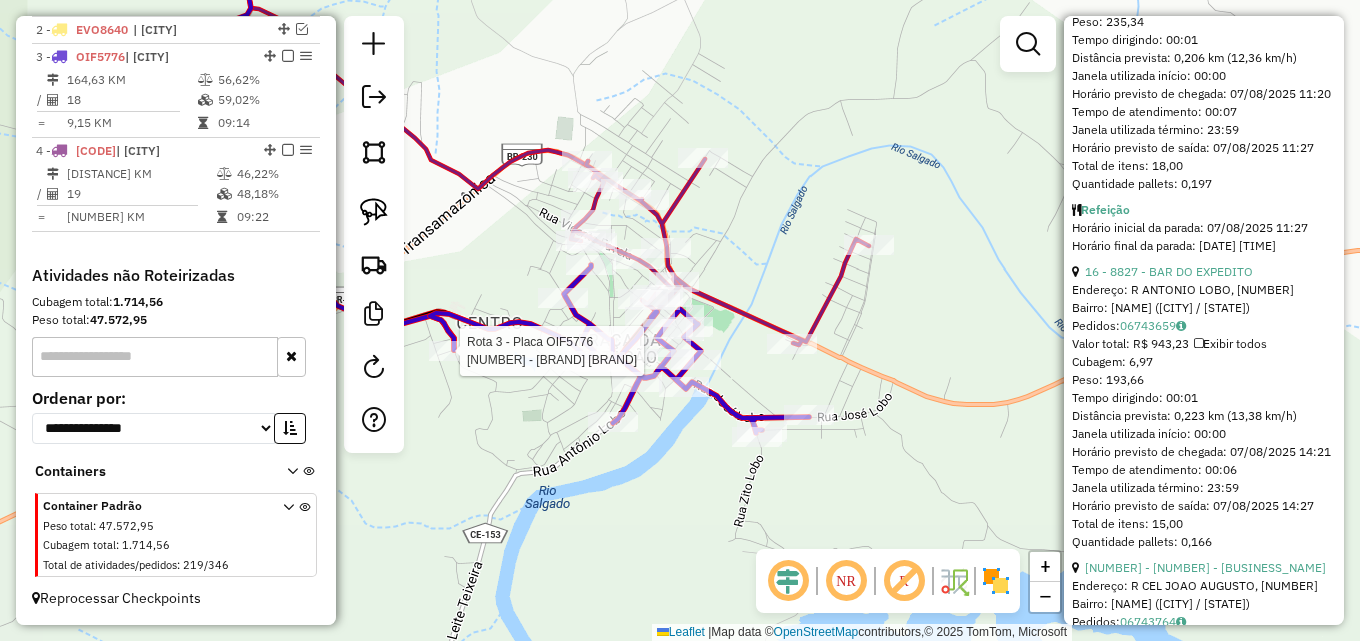 scroll, scrollTop: 3100, scrollLeft: 0, axis: vertical 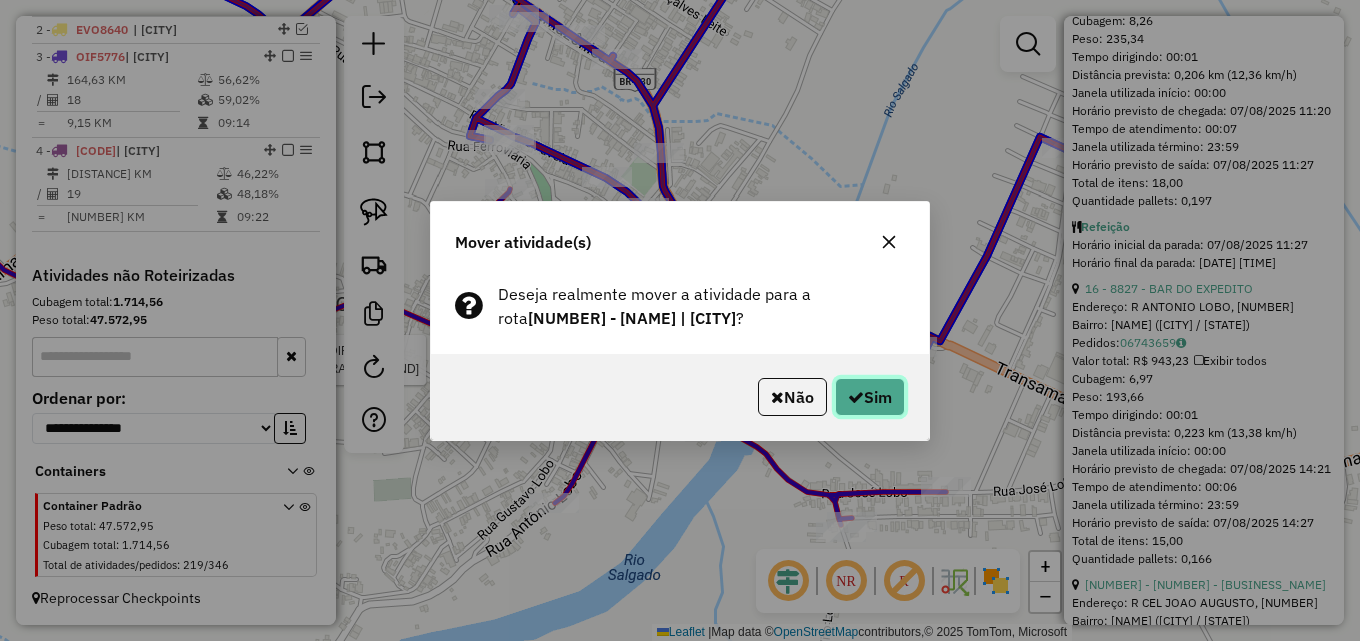 click 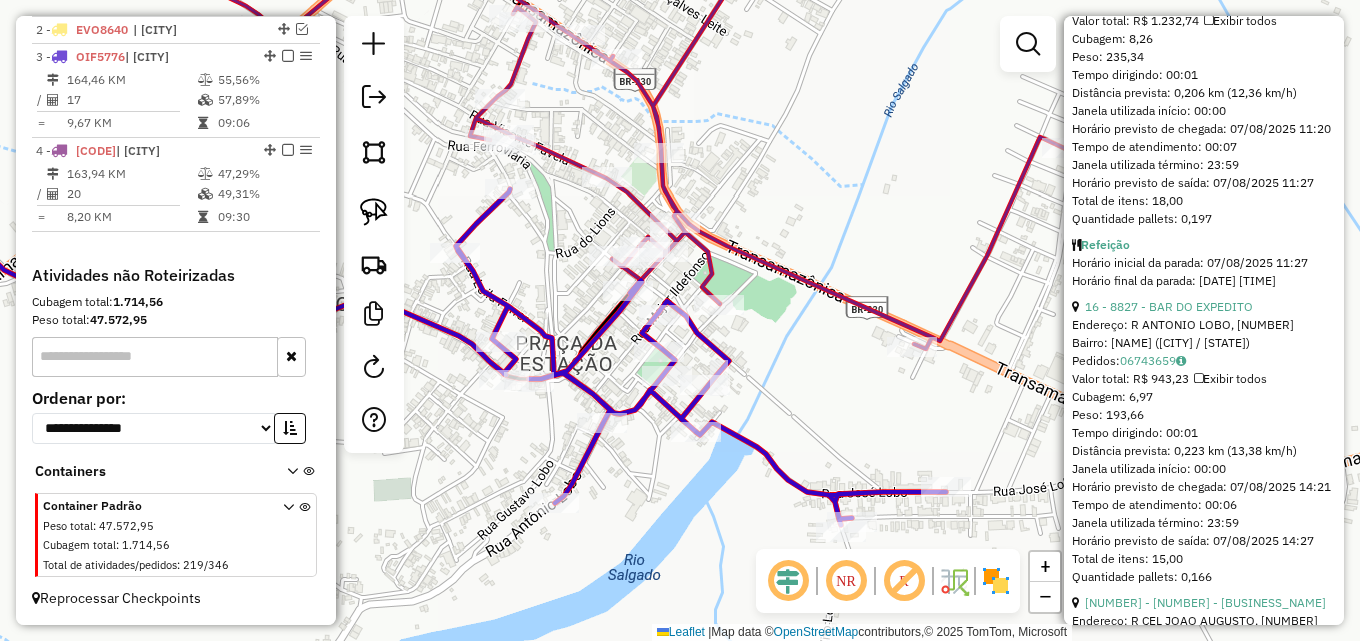 scroll, scrollTop: 804, scrollLeft: 0, axis: vertical 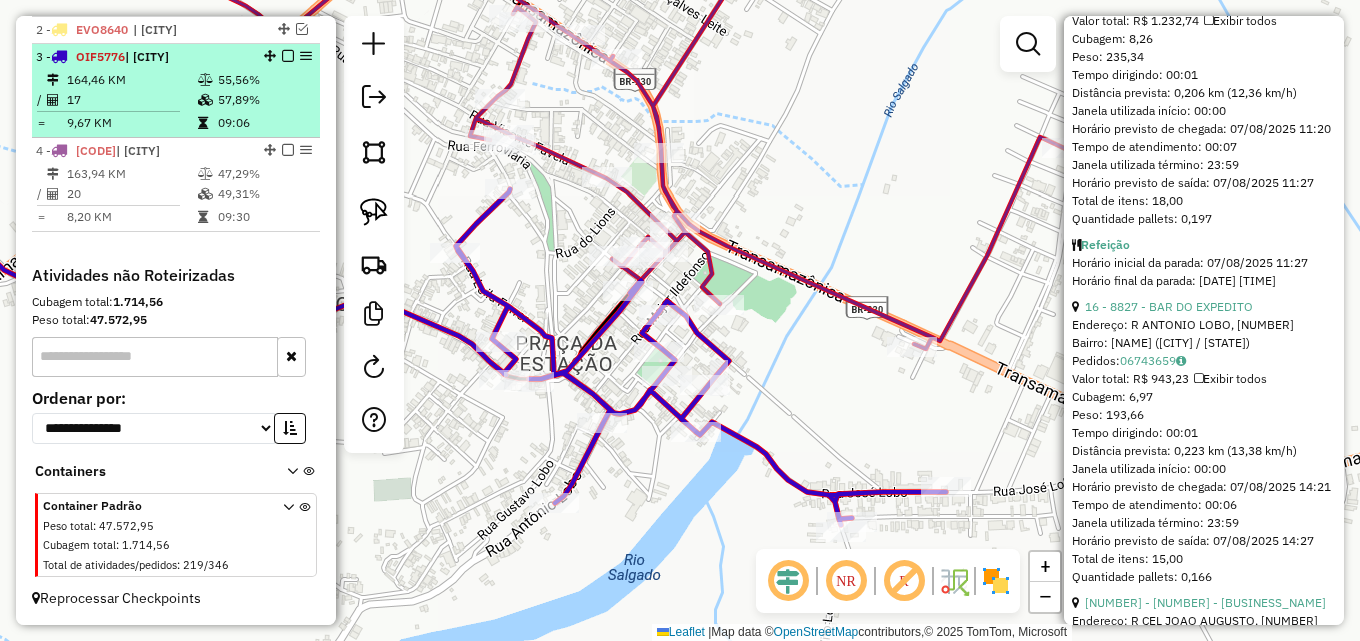 click on "3 -       OIF5776   | LAVRAS DA MANGABEIRA" at bounding box center [142, 57] 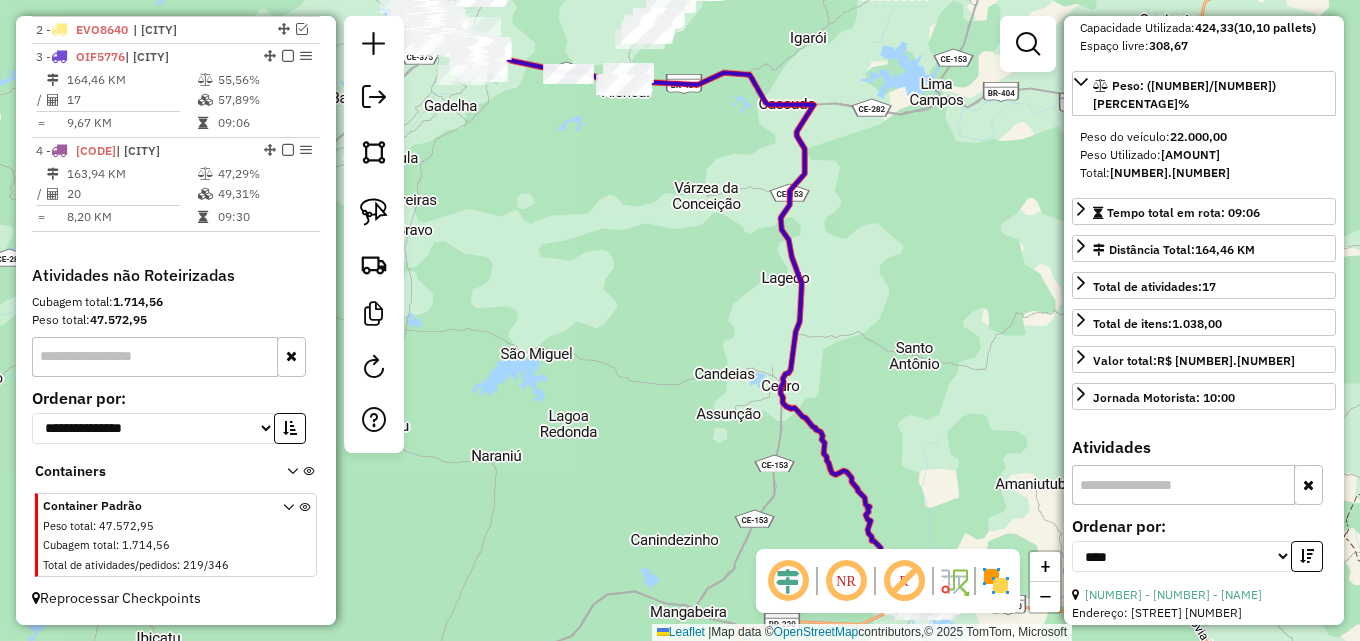 scroll, scrollTop: 0, scrollLeft: 0, axis: both 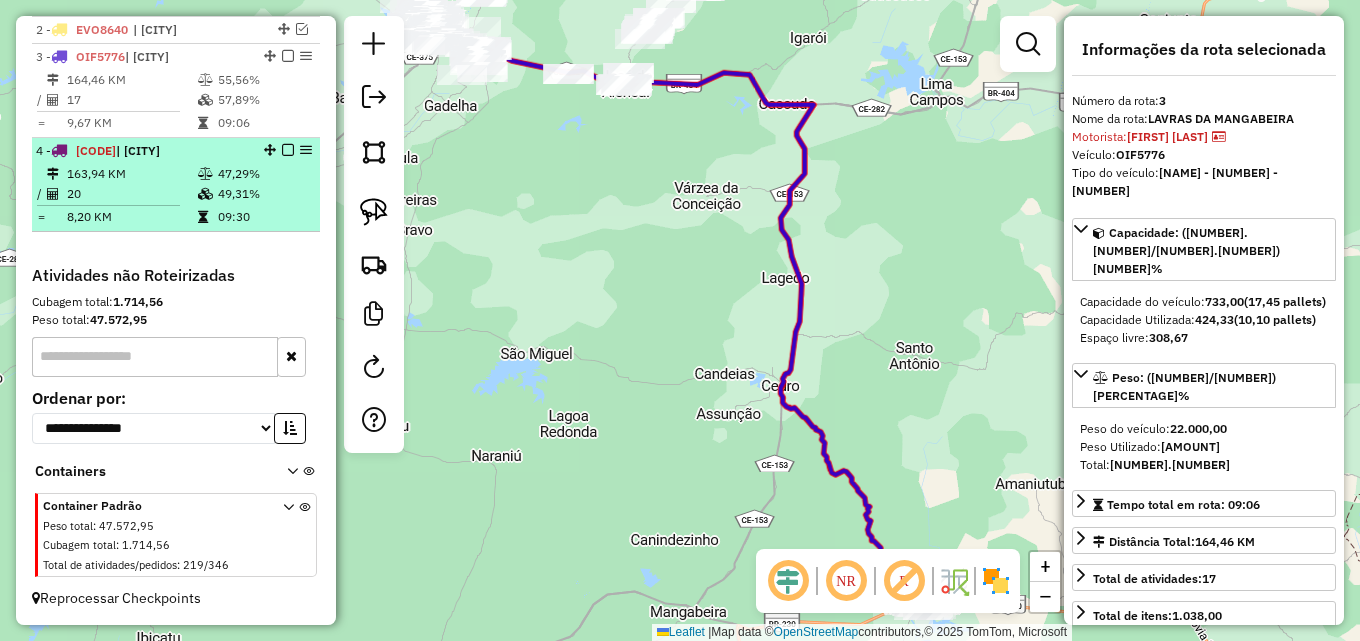 click at bounding box center [207, 174] 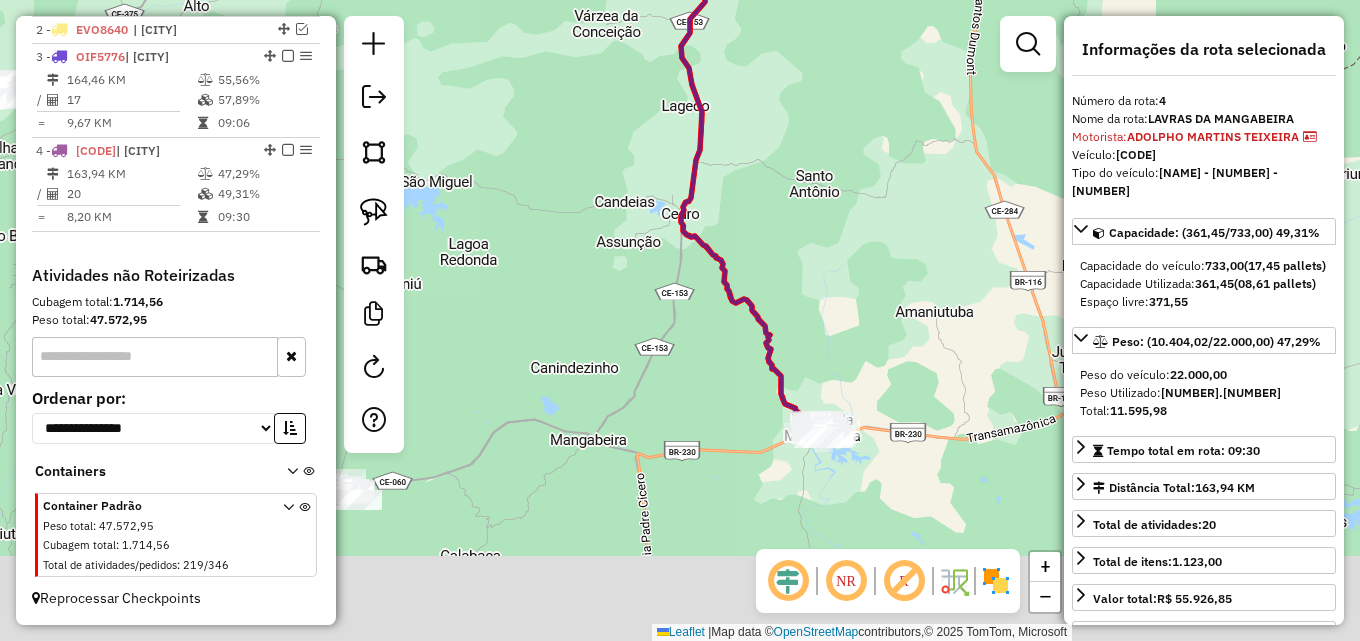 drag, startPoint x: 513, startPoint y: 335, endPoint x: 513, endPoint y: 175, distance: 160 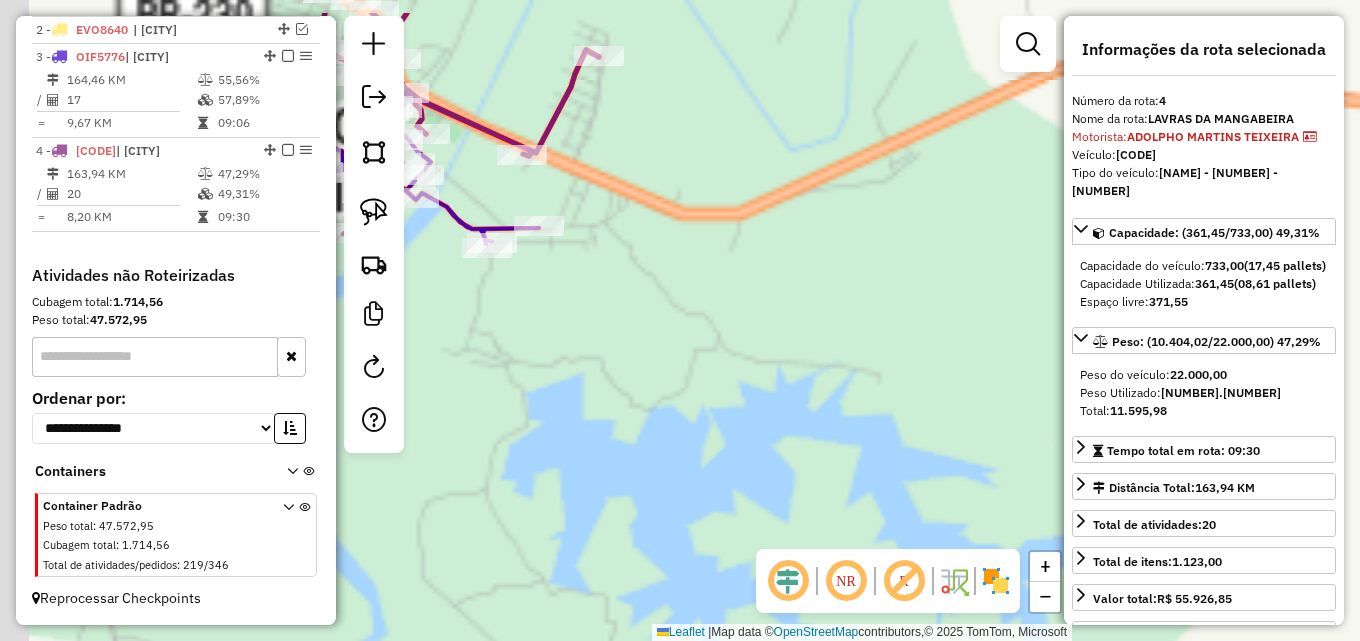 drag, startPoint x: 574, startPoint y: 262, endPoint x: 977, endPoint y: 339, distance: 410.29013 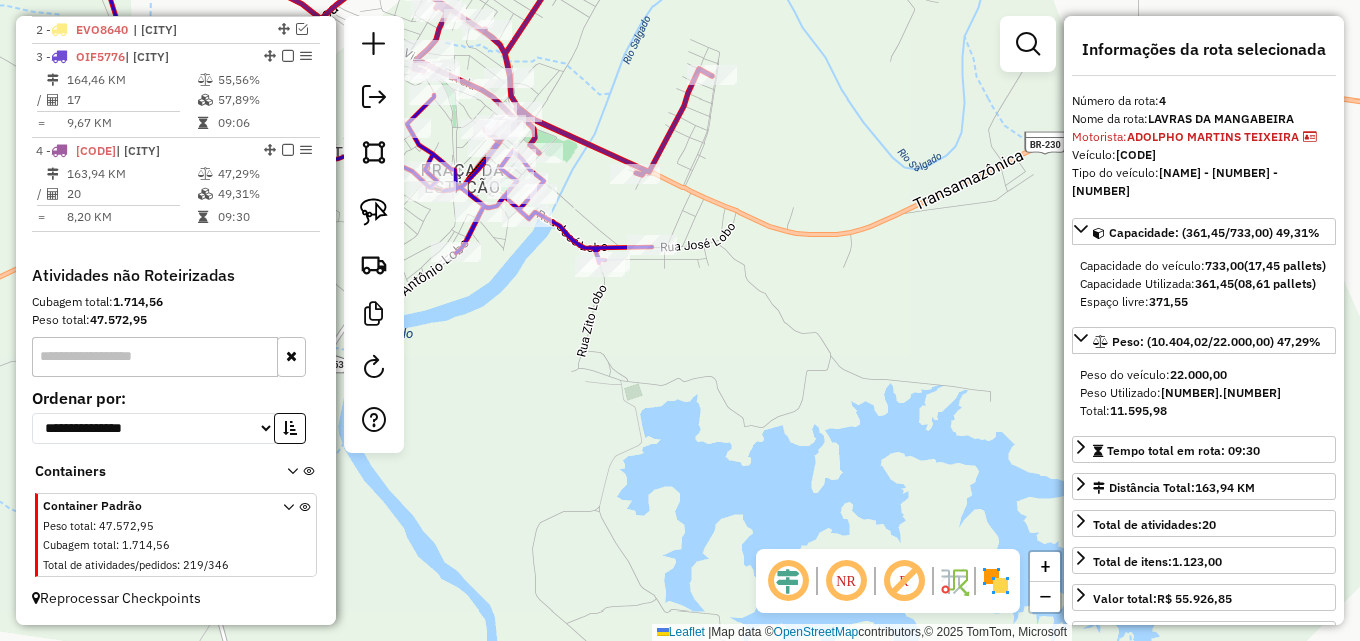 drag, startPoint x: 577, startPoint y: 160, endPoint x: 678, endPoint y: 180, distance: 102.96116 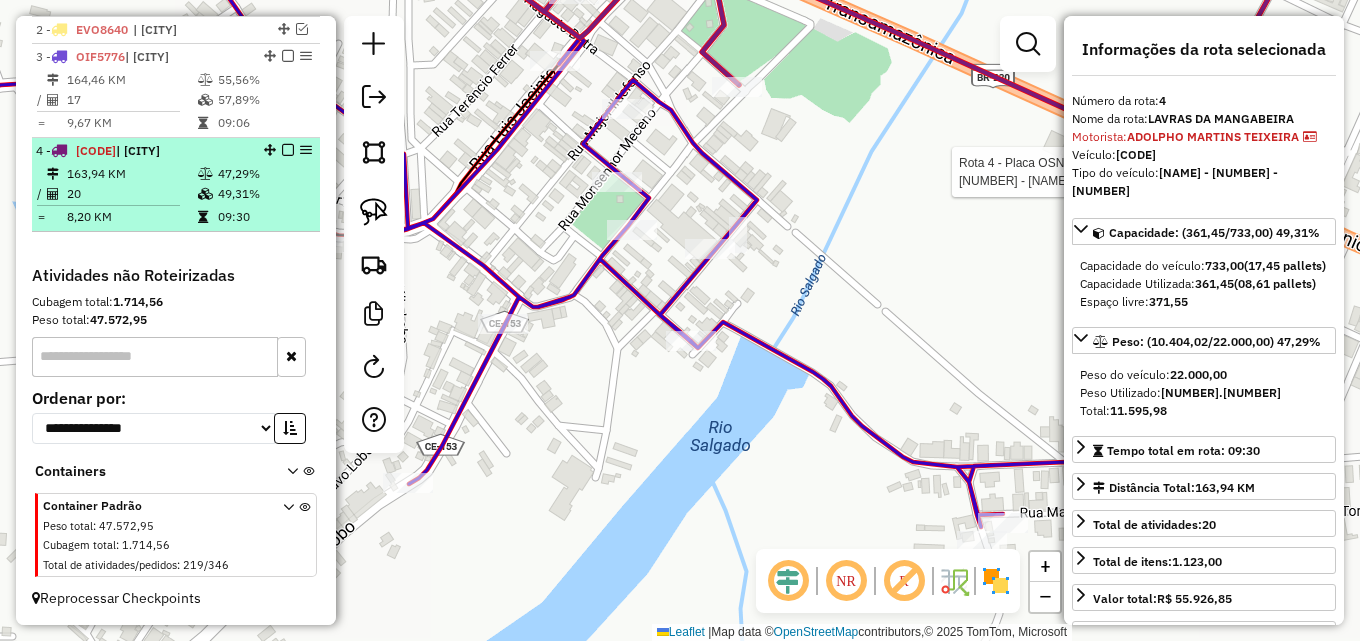 click on "49,31%" at bounding box center (264, 194) 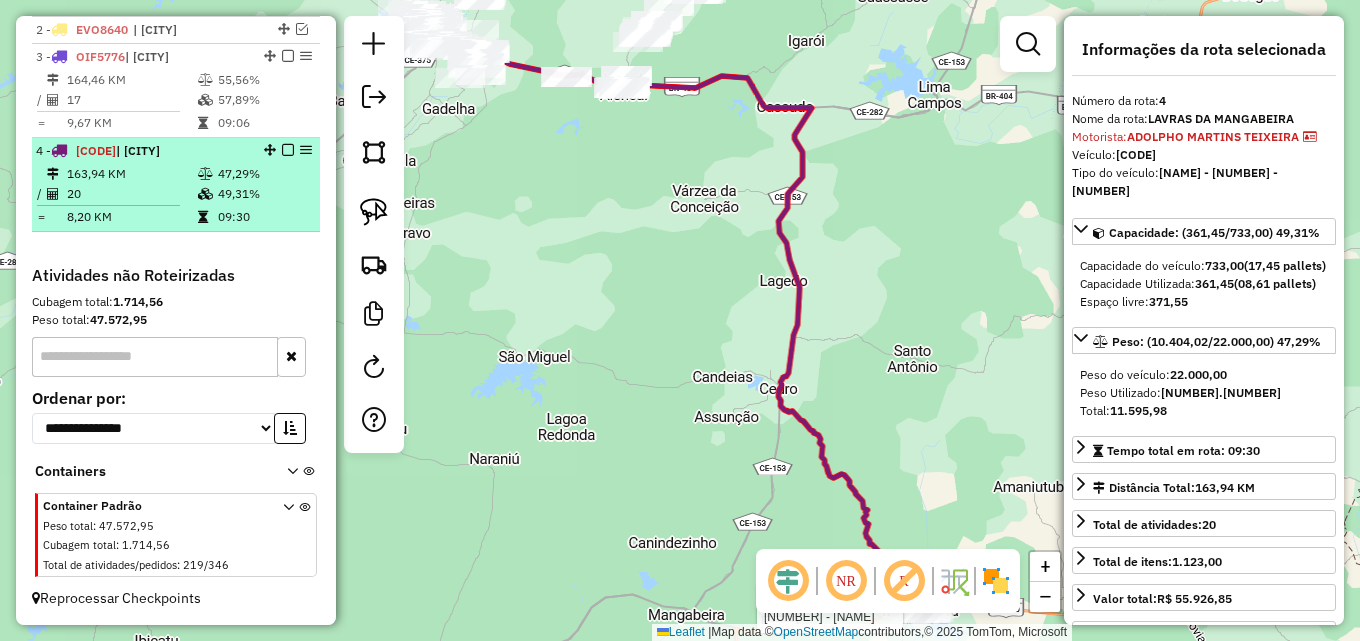 click on "49,31%" at bounding box center [264, 194] 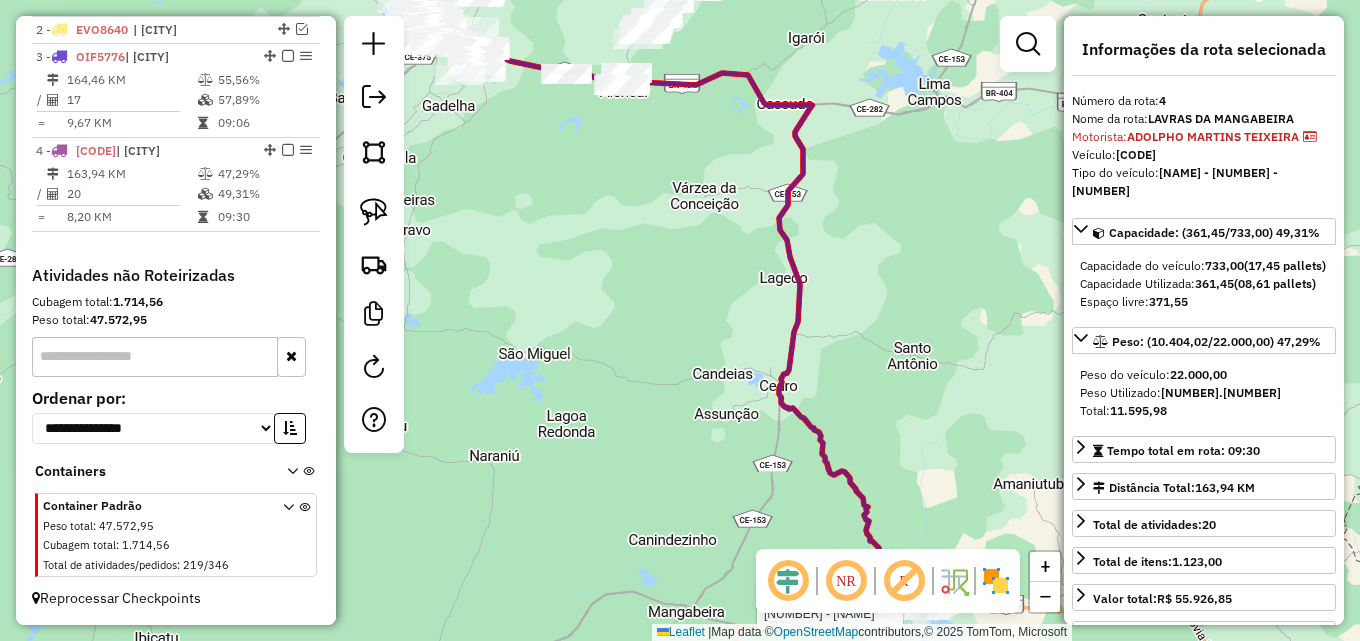 drag, startPoint x: 542, startPoint y: 370, endPoint x: 631, endPoint y: 252, distance: 147.80054 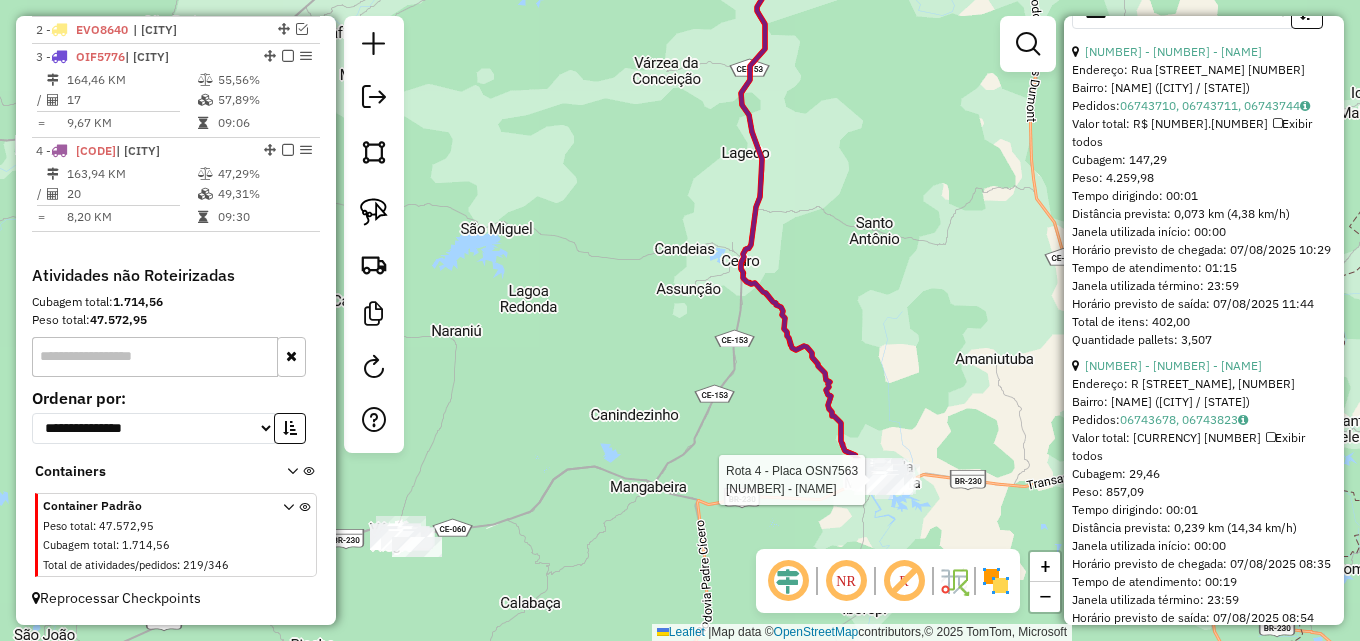 scroll, scrollTop: 1000, scrollLeft: 0, axis: vertical 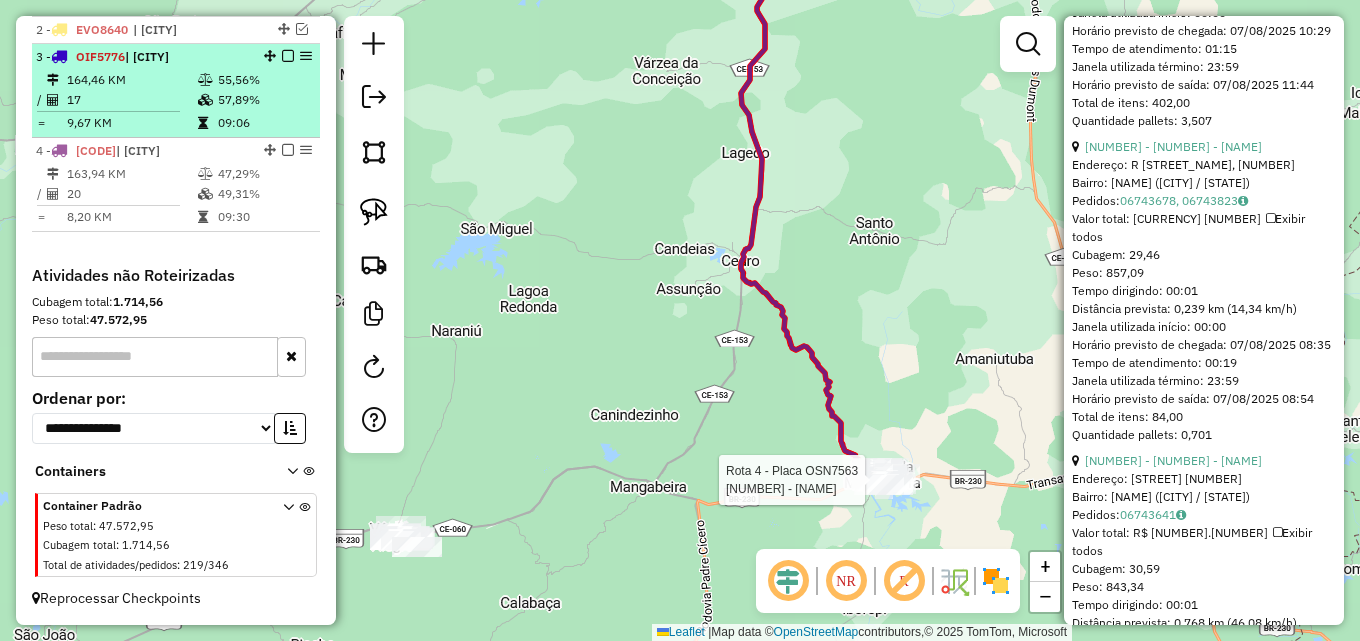 click on "57,89%" at bounding box center (264, 100) 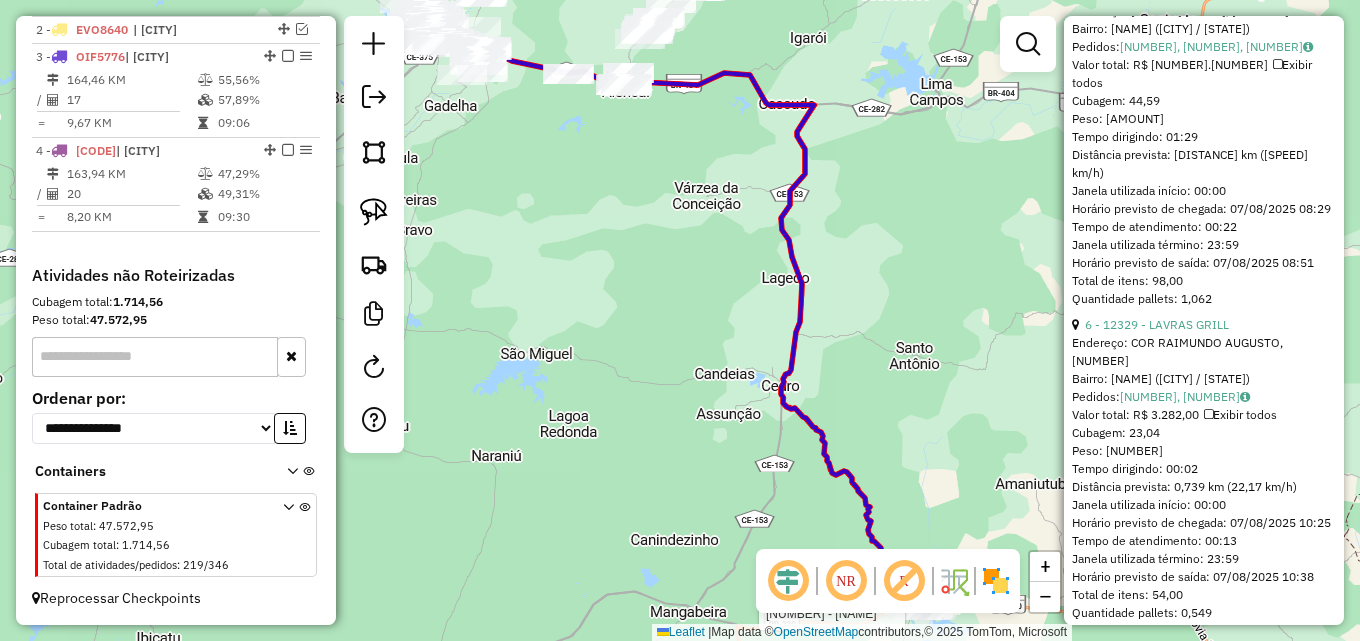 scroll, scrollTop: 1700, scrollLeft: 0, axis: vertical 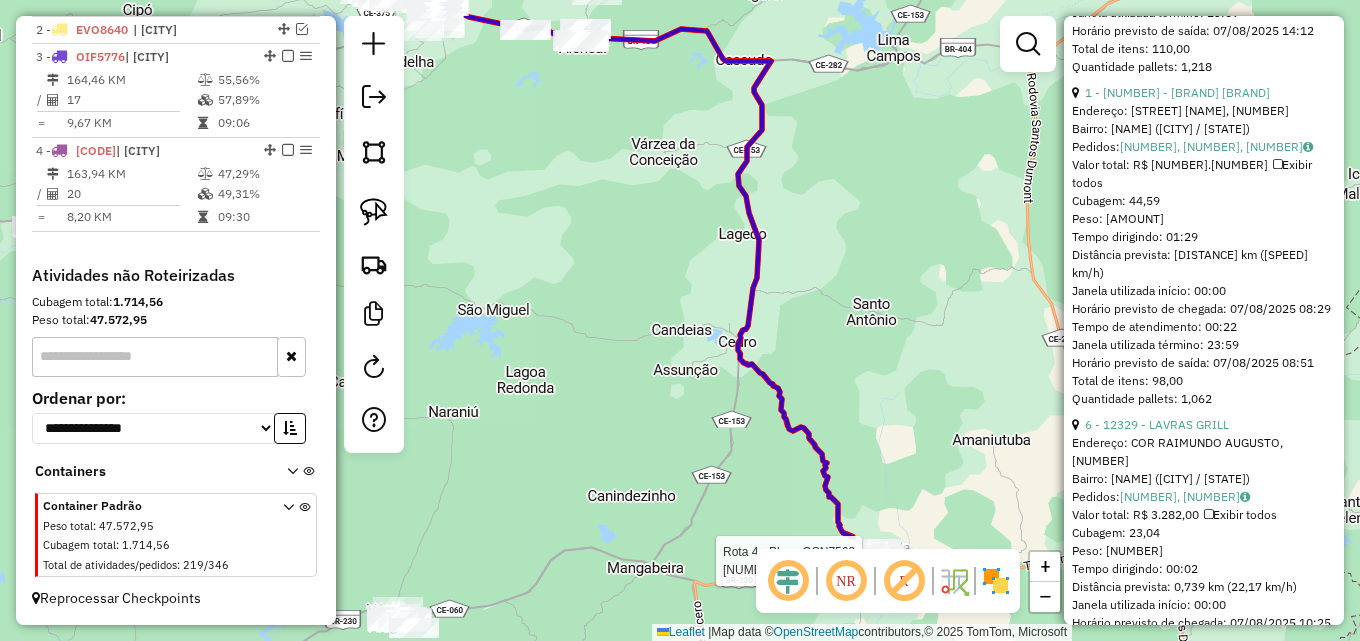 drag, startPoint x: 983, startPoint y: 452, endPoint x: 772, endPoint y: 220, distance: 313.60007 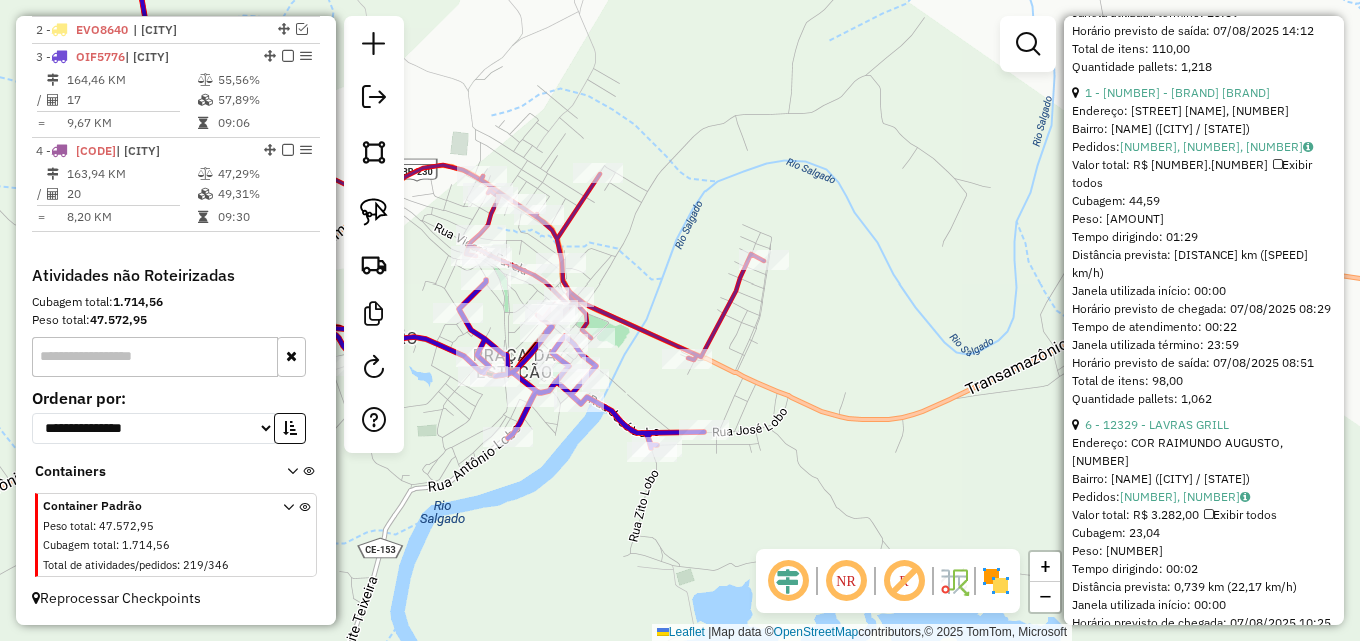 drag, startPoint x: 706, startPoint y: 428, endPoint x: 810, endPoint y: 389, distance: 111.07205 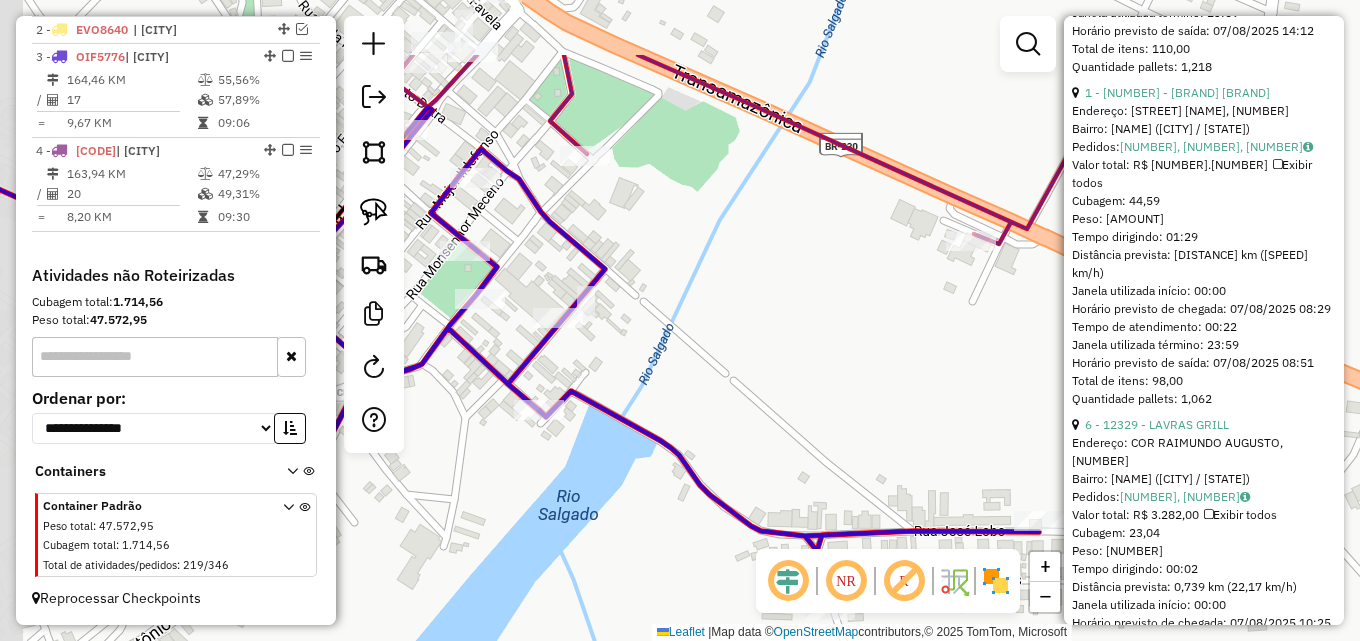drag, startPoint x: 671, startPoint y: 266, endPoint x: 723, endPoint y: 385, distance: 129.86531 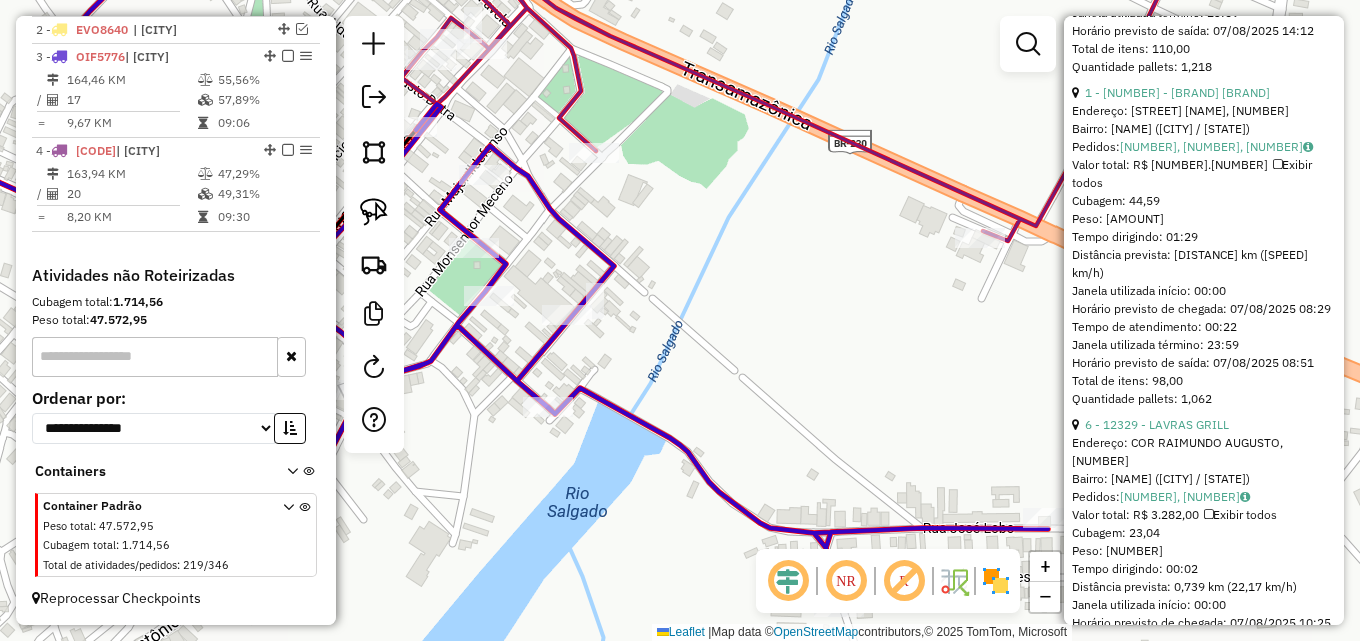 drag, startPoint x: 651, startPoint y: 217, endPoint x: 723, endPoint y: 207, distance: 72.691124 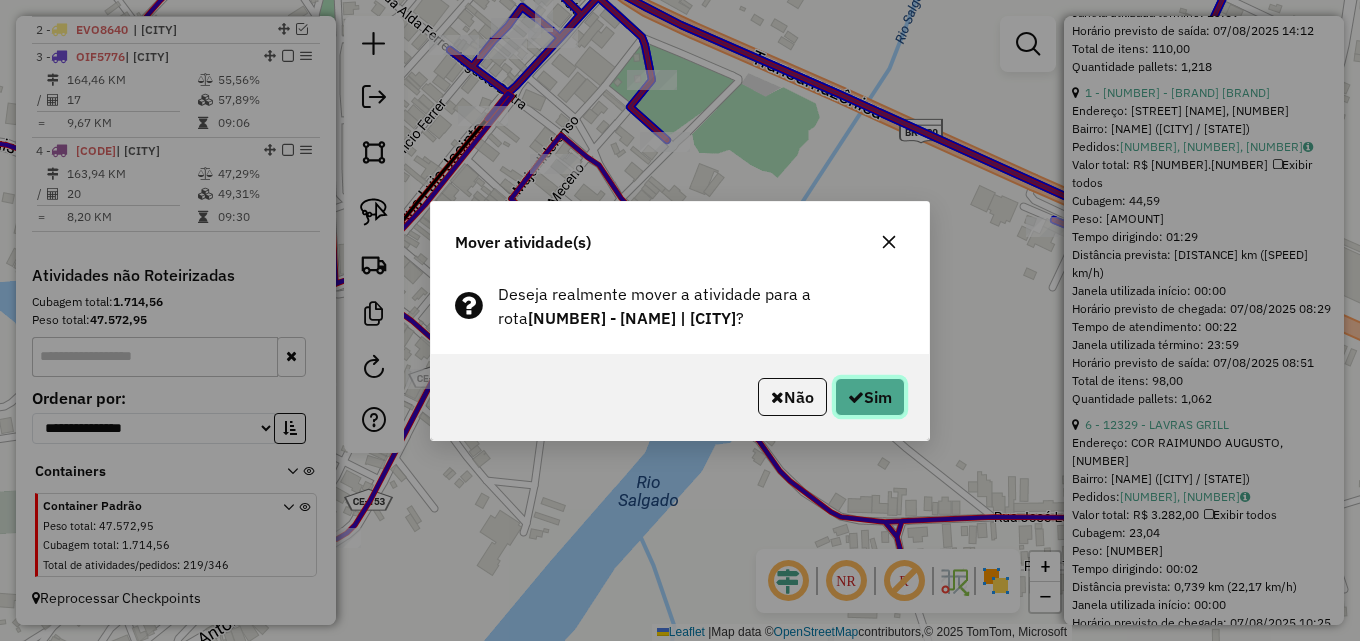 click on "Sim" 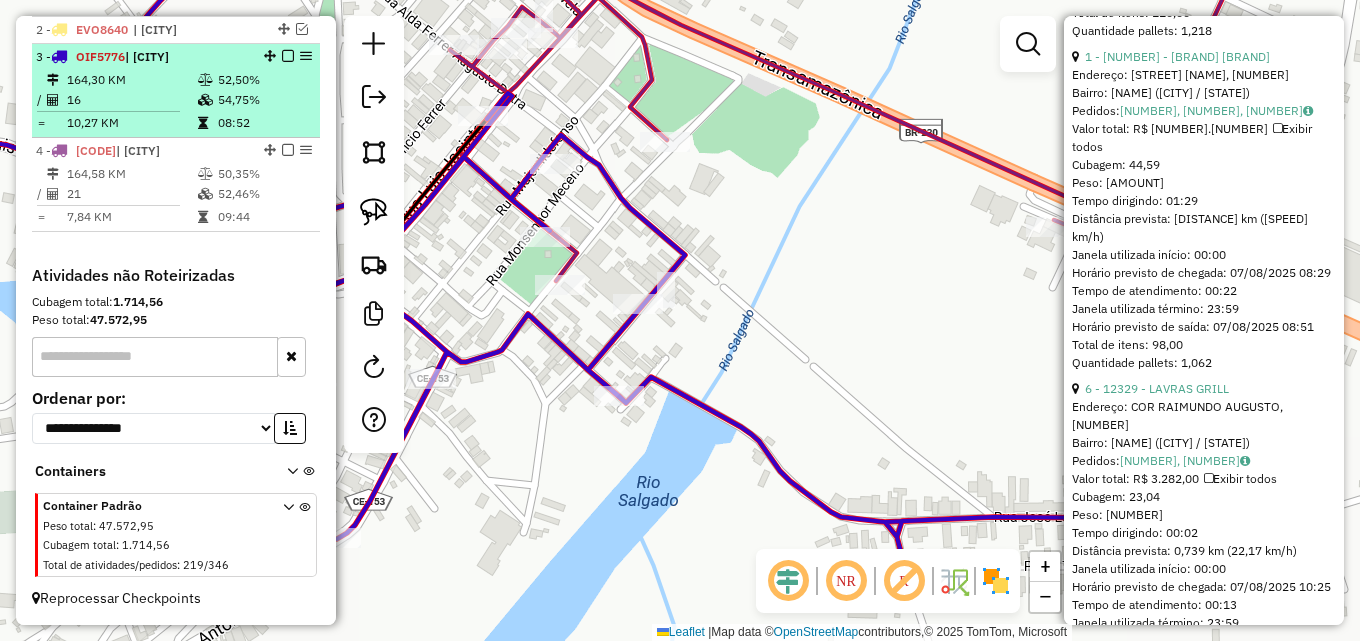 click at bounding box center [205, 80] 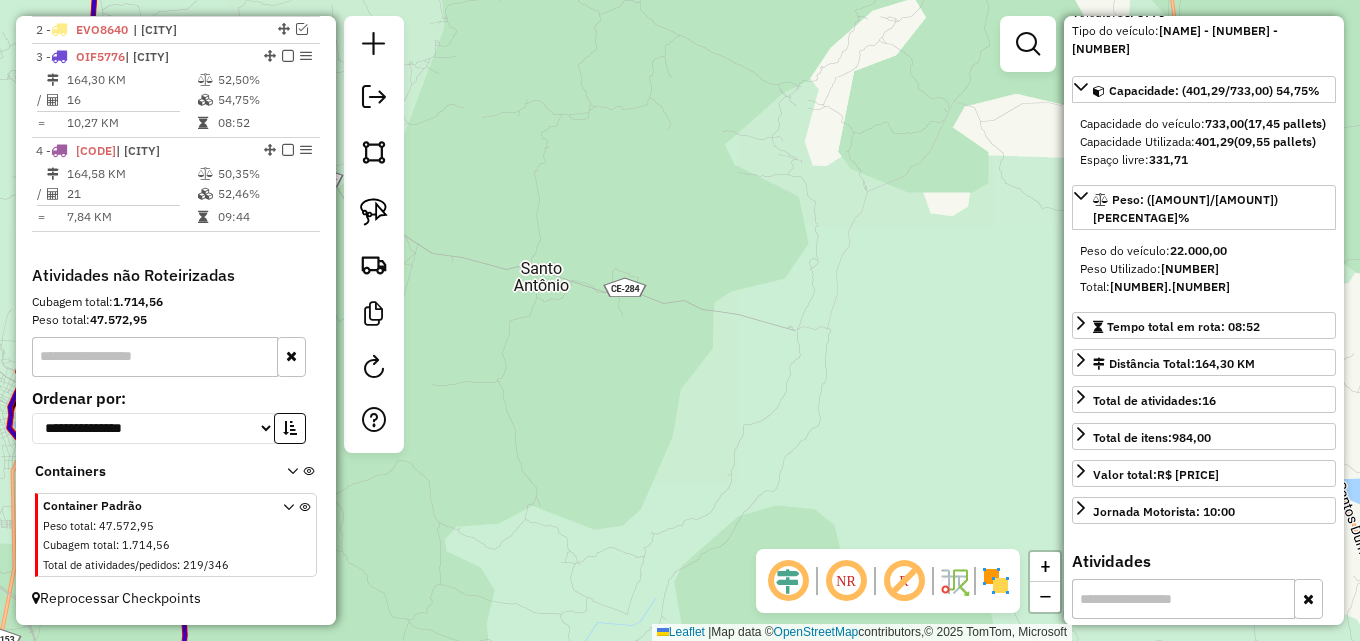 scroll, scrollTop: 0, scrollLeft: 0, axis: both 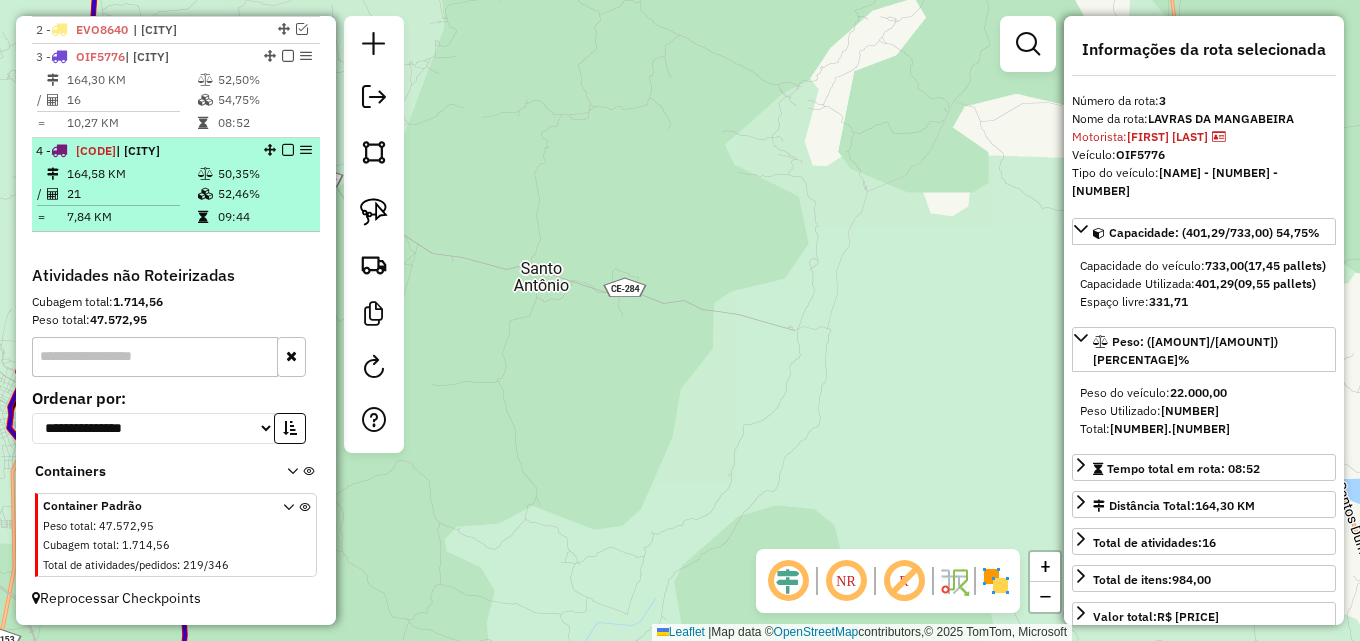 click on "52,46%" at bounding box center (264, 194) 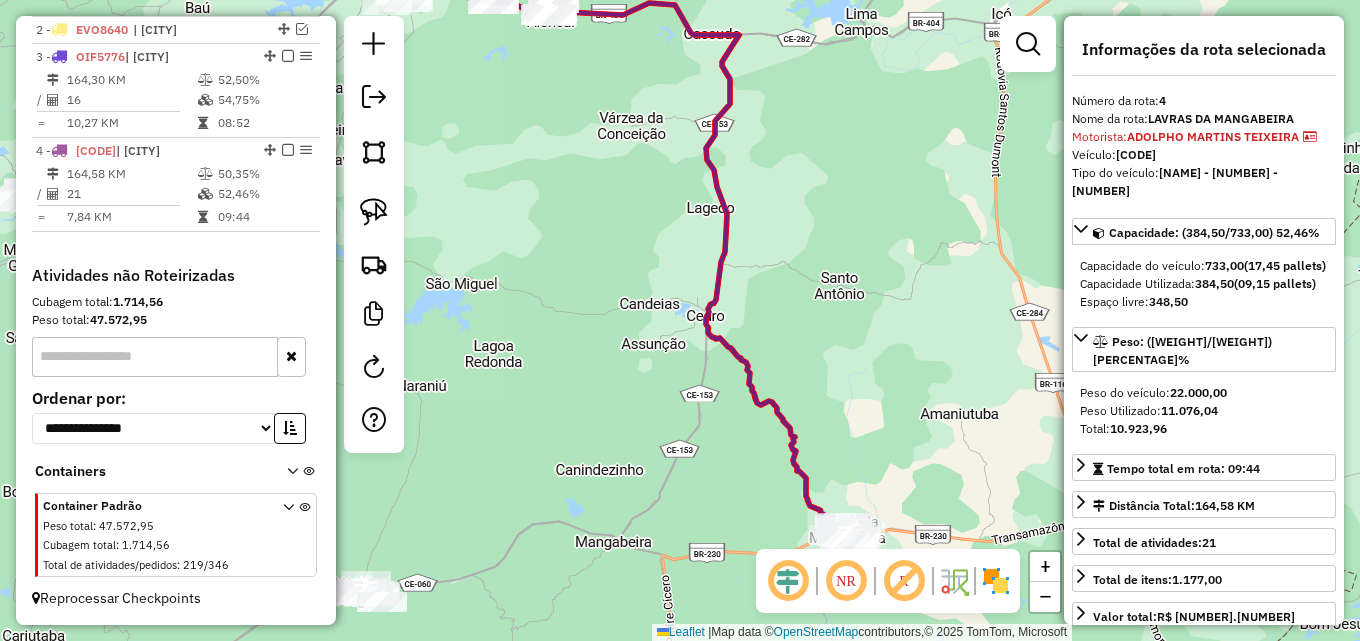 drag, startPoint x: 757, startPoint y: 438, endPoint x: 684, endPoint y: 365, distance: 103.23759 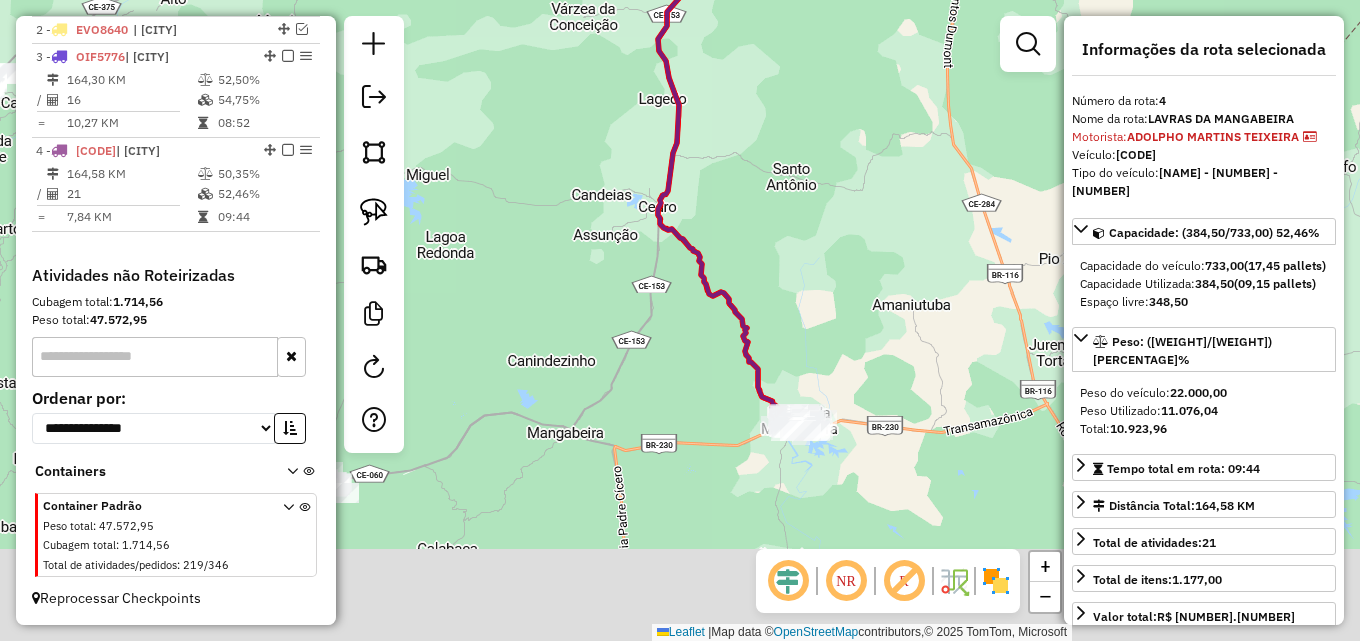 drag, startPoint x: 677, startPoint y: 421, endPoint x: 675, endPoint y: 333, distance: 88.02273 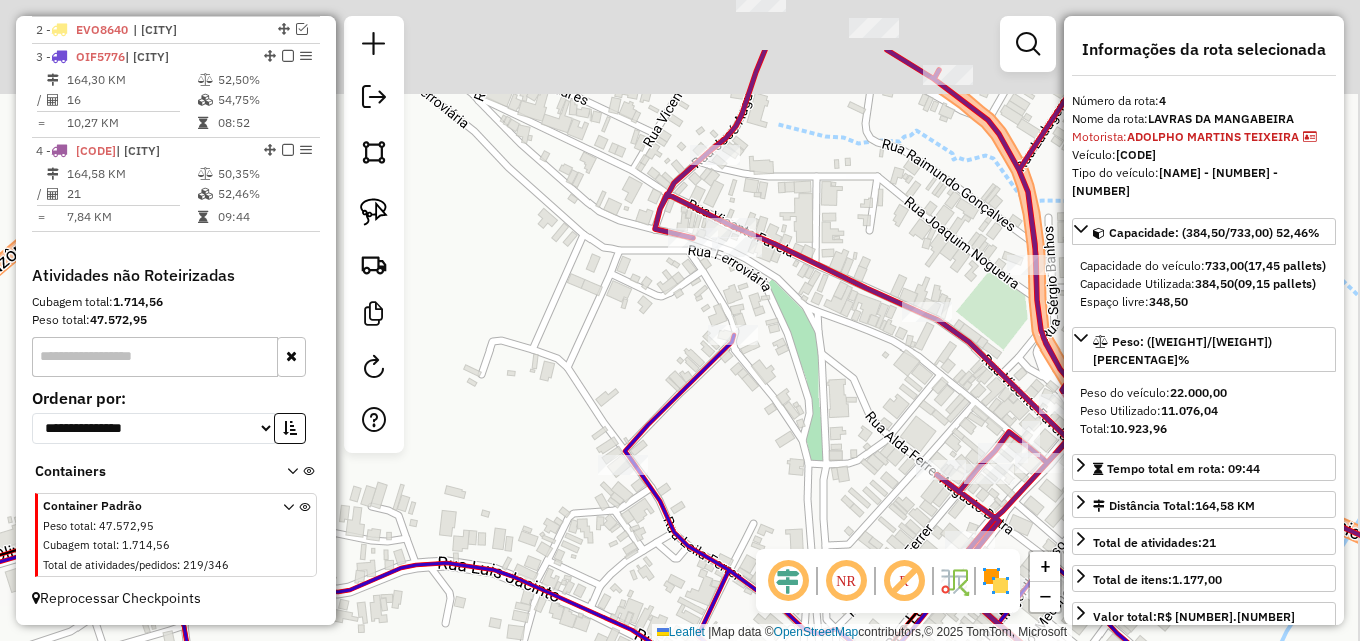 drag, startPoint x: 806, startPoint y: 312, endPoint x: 757, endPoint y: 461, distance: 156.85025 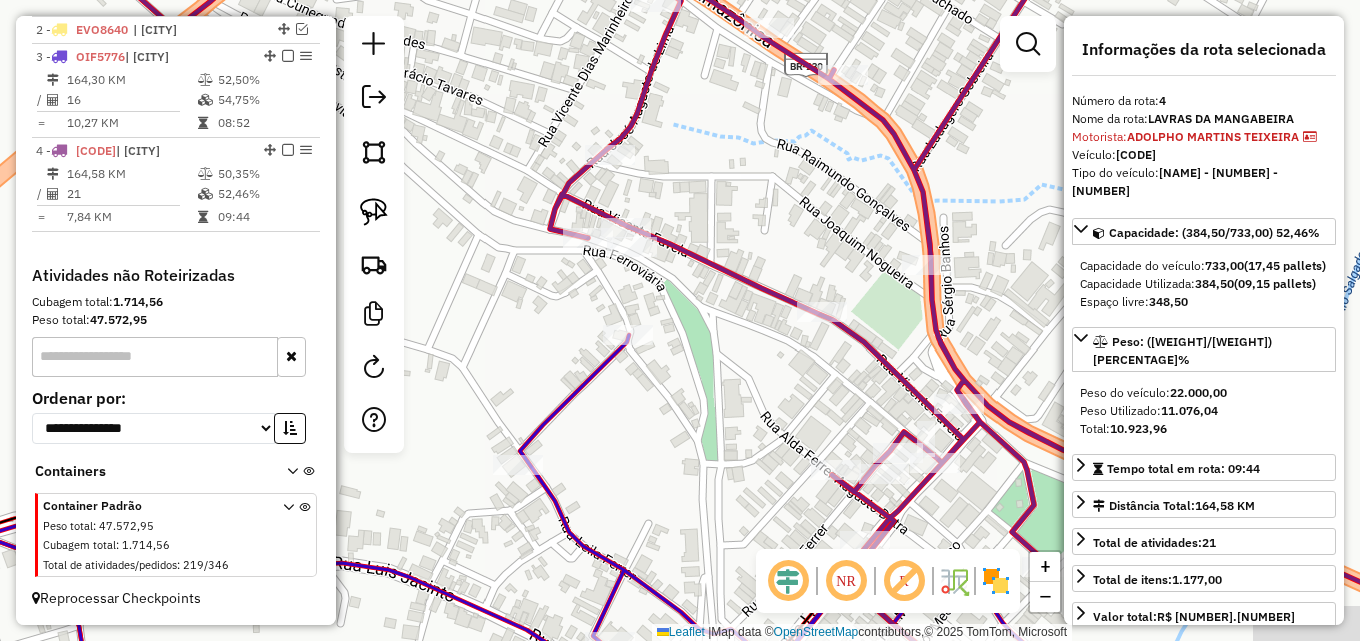 drag, startPoint x: 995, startPoint y: 339, endPoint x: 809, endPoint y: 191, distance: 237.69728 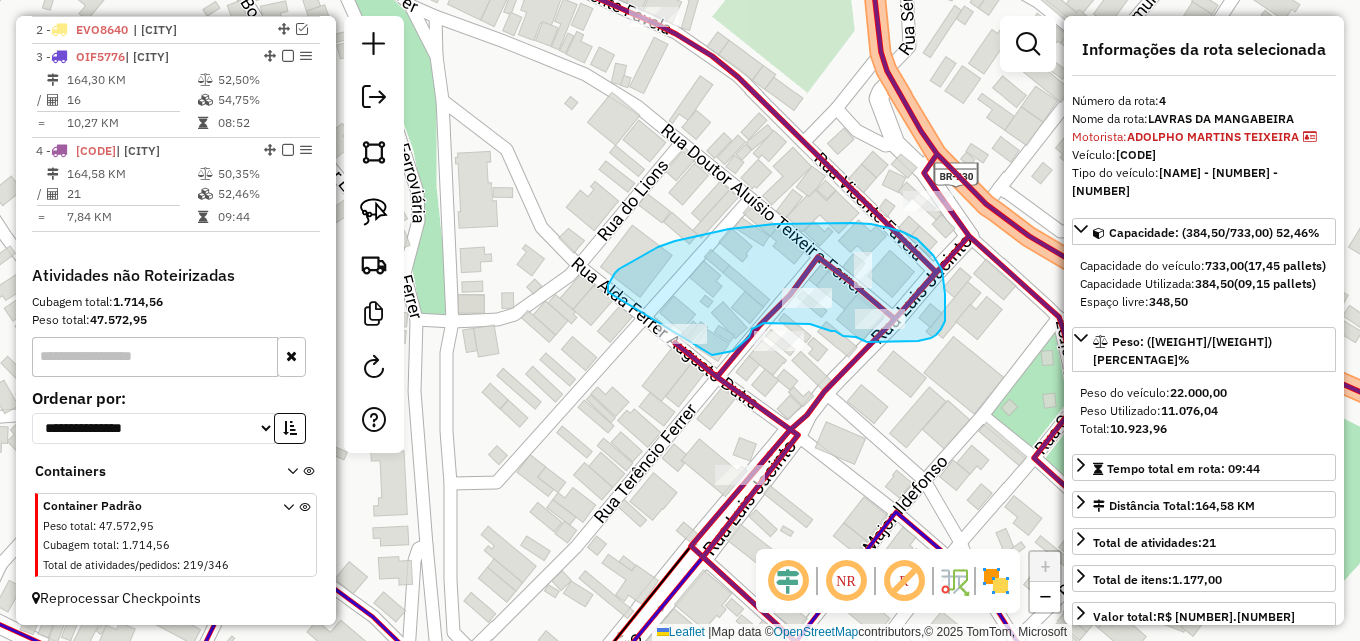drag, startPoint x: 610, startPoint y: 281, endPoint x: 623, endPoint y: 359, distance: 79.07591 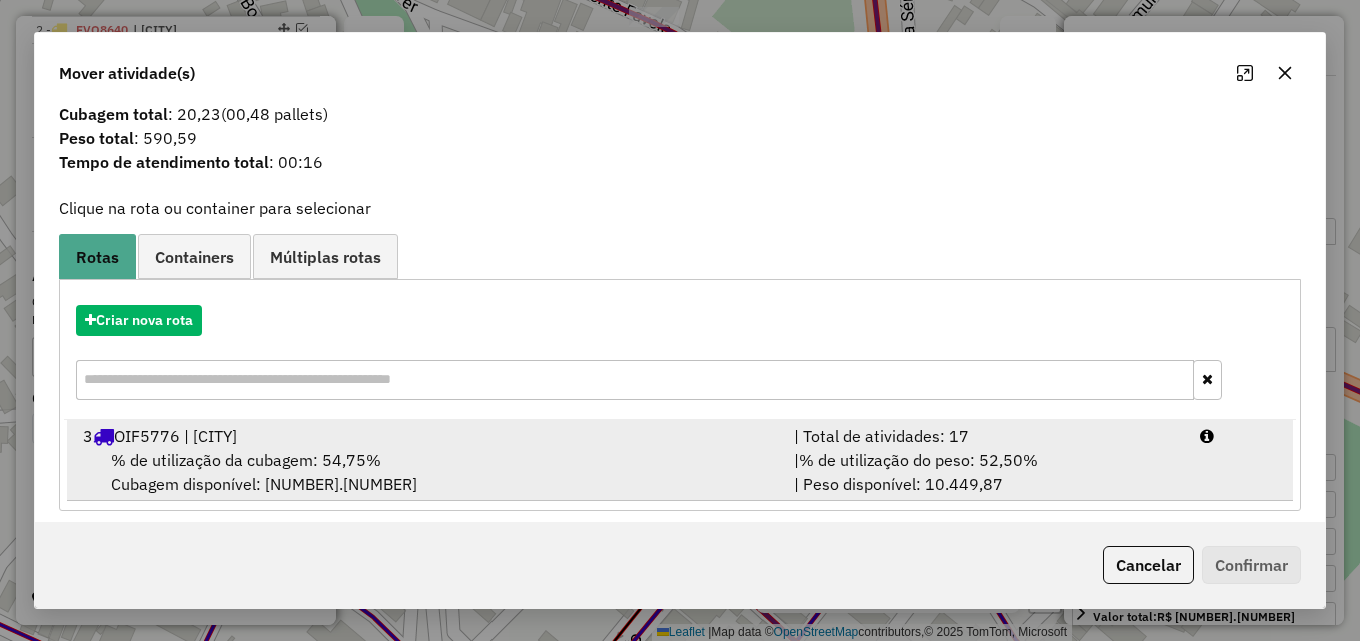 scroll, scrollTop: 48, scrollLeft: 0, axis: vertical 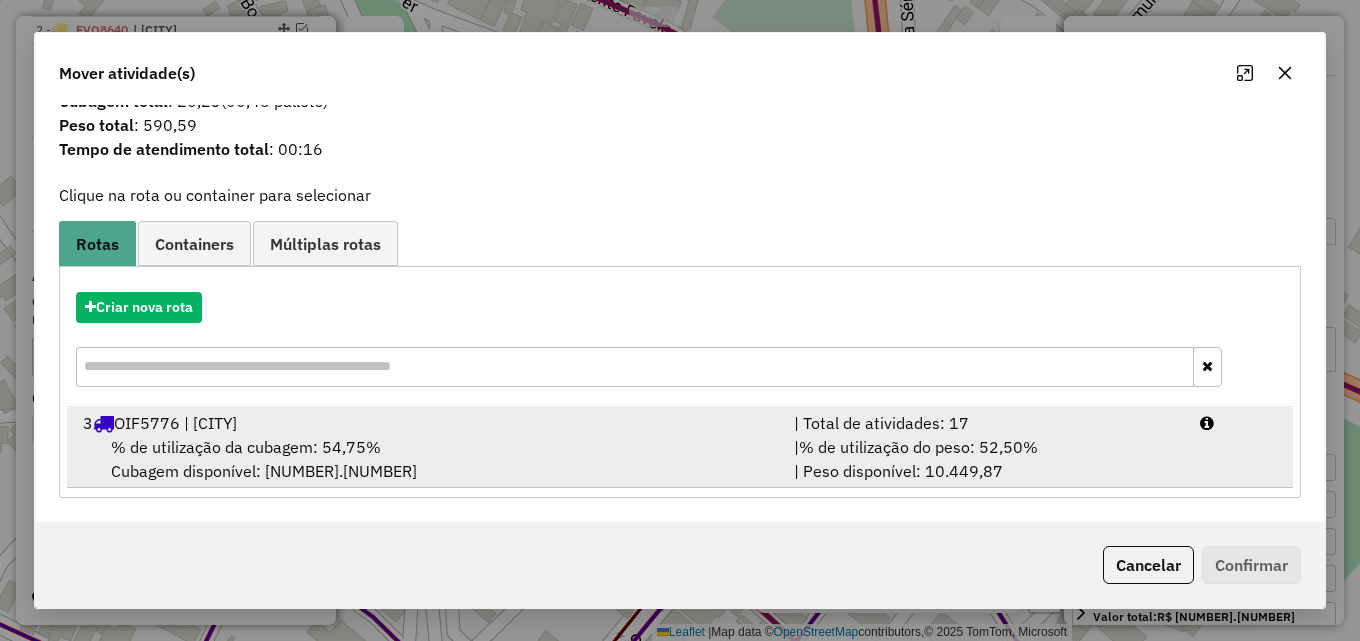 drag, startPoint x: 612, startPoint y: 416, endPoint x: 761, endPoint y: 440, distance: 150.9205 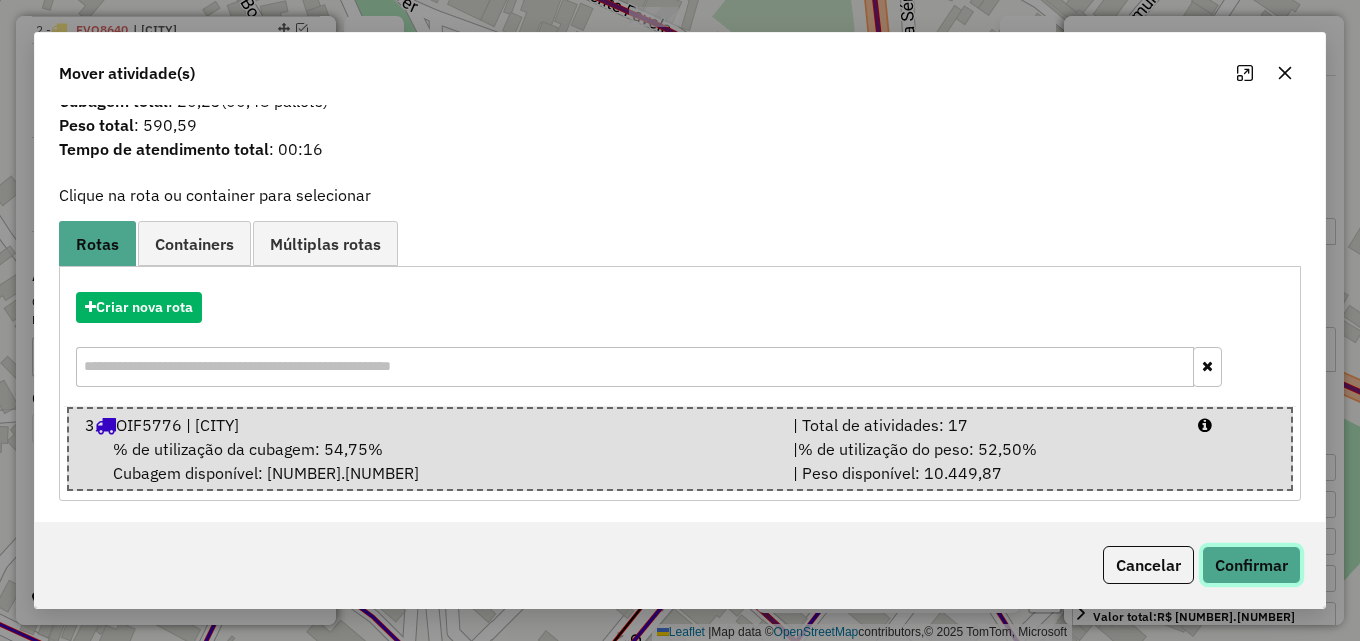 click on "Confirmar" 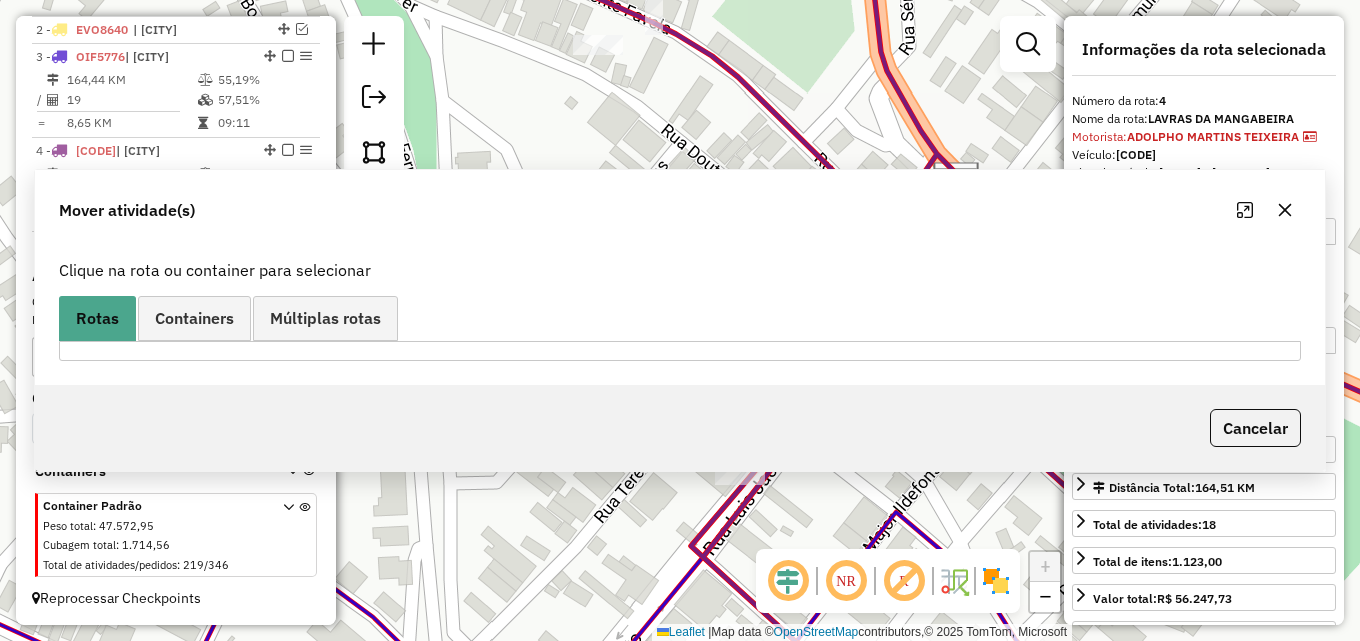 scroll, scrollTop: 0, scrollLeft: 0, axis: both 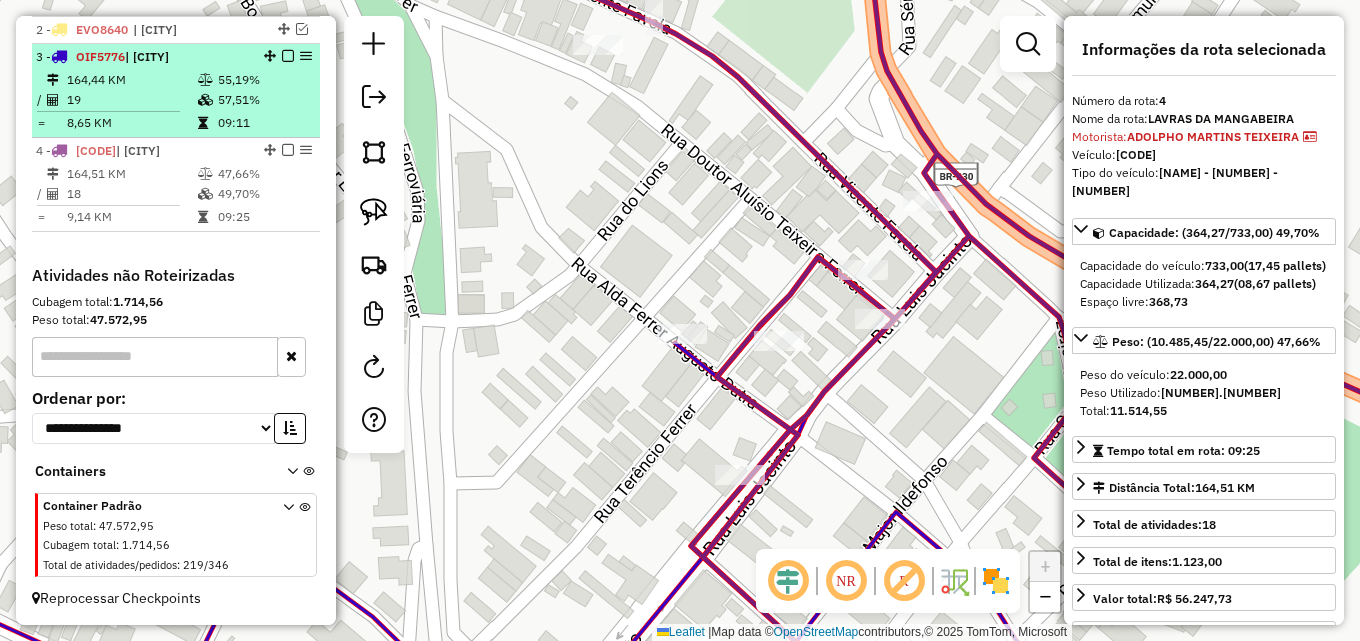 click on "19" at bounding box center (131, 100) 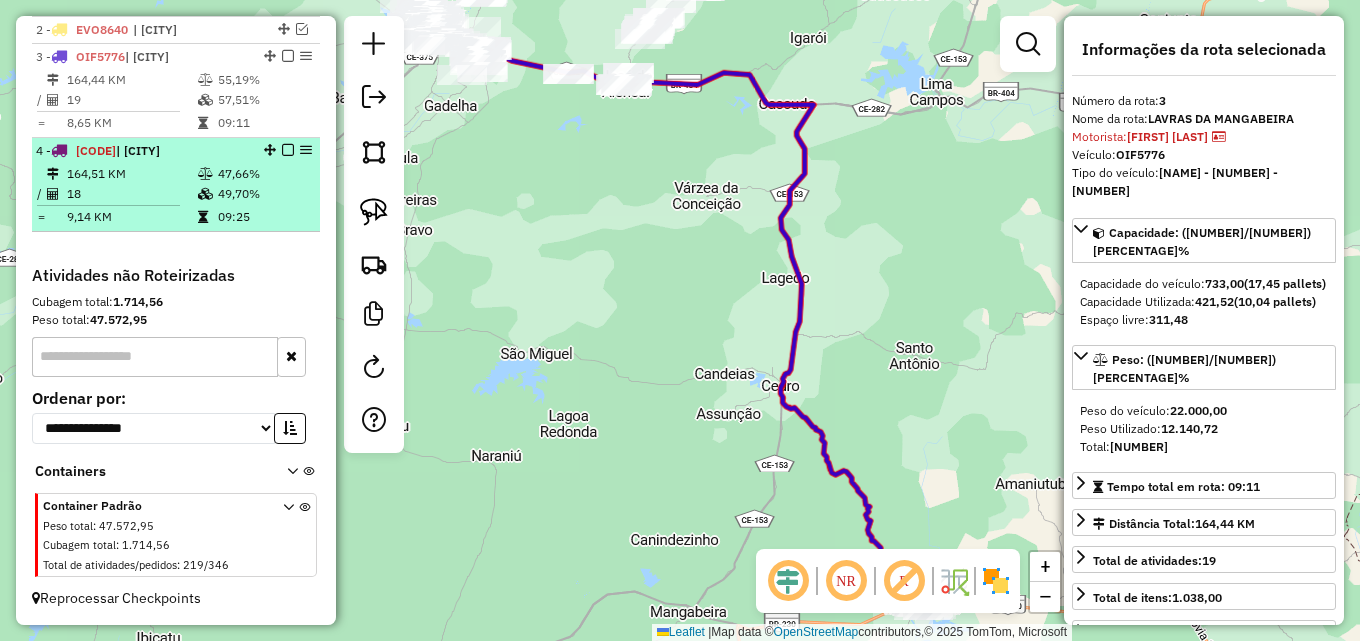 click on "09:25" at bounding box center [264, 217] 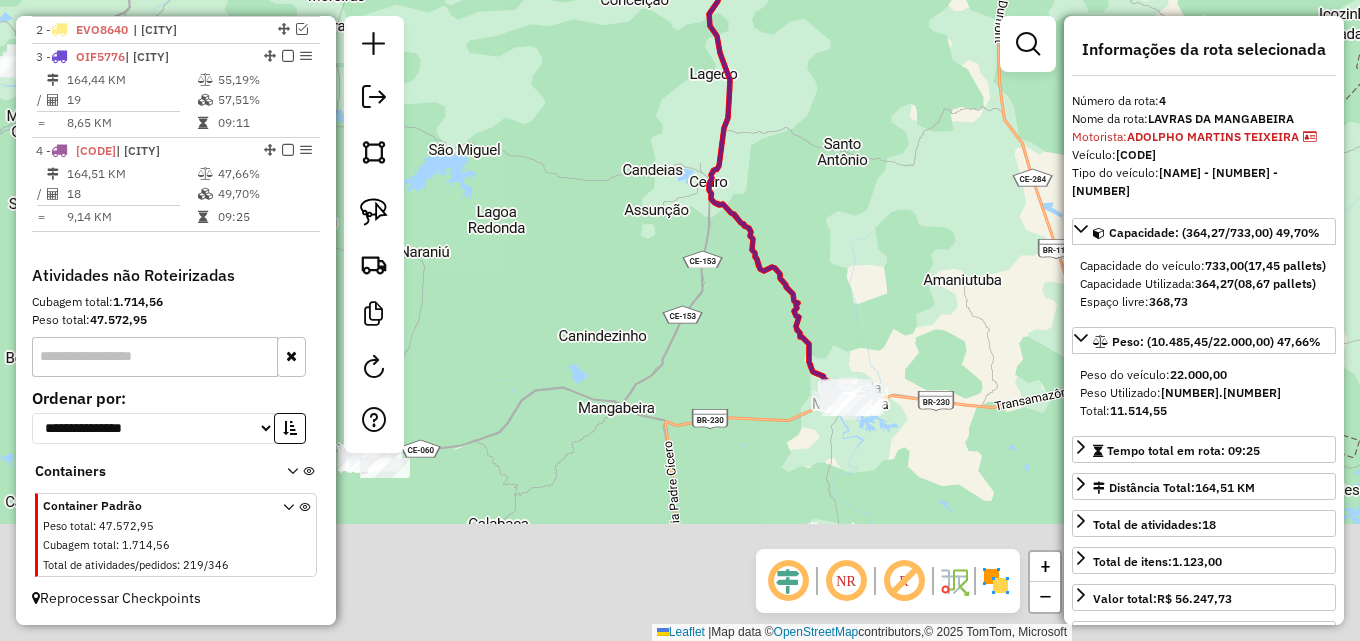 drag, startPoint x: 621, startPoint y: 419, endPoint x: 517, endPoint y: 148, distance: 290.27057 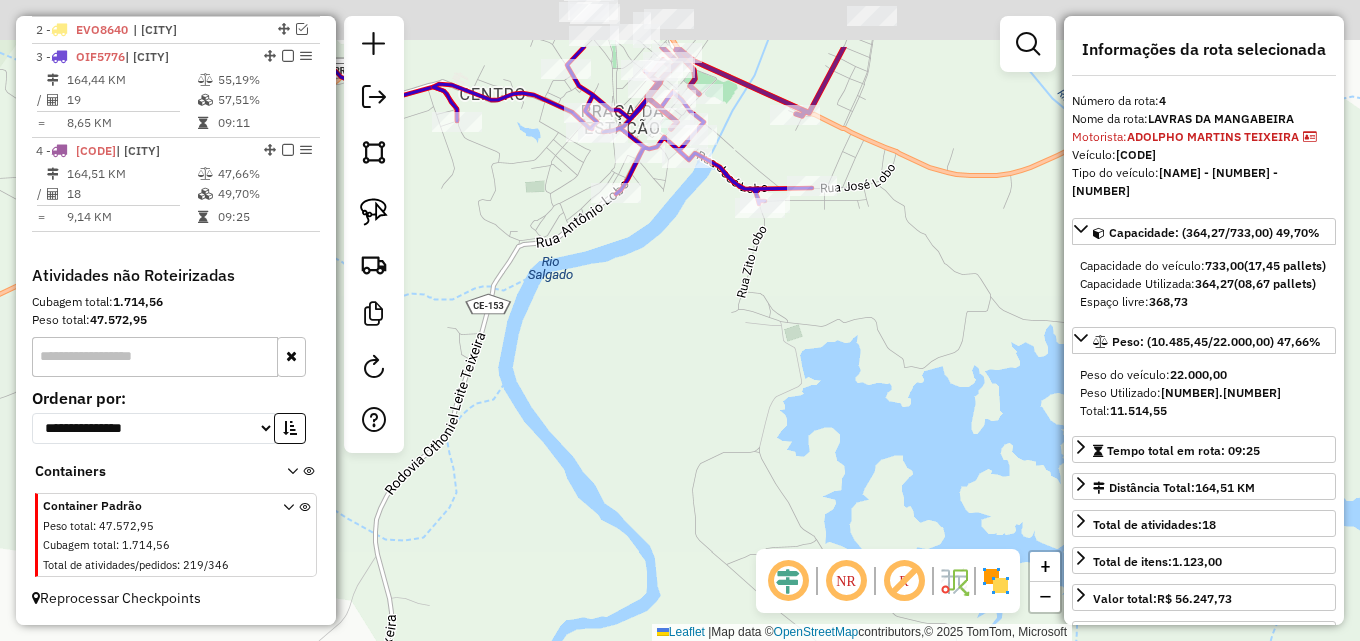 drag, startPoint x: 718, startPoint y: 277, endPoint x: 669, endPoint y: 388, distance: 121.33425 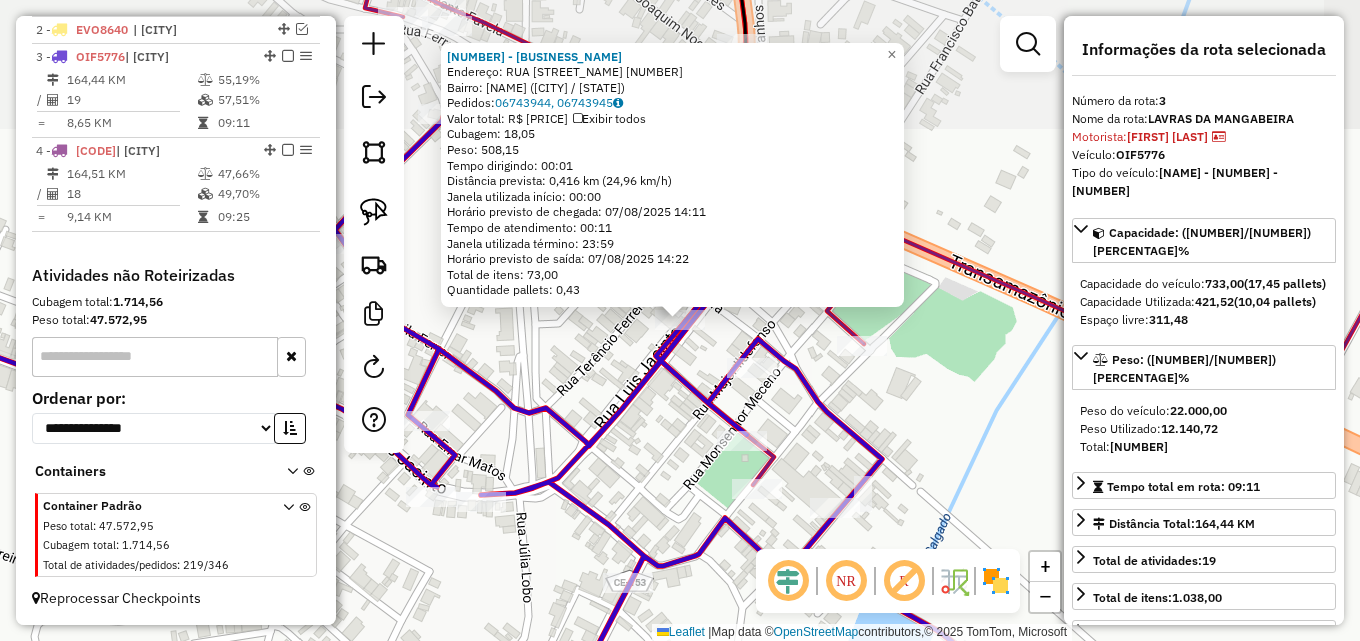scroll, scrollTop: 804, scrollLeft: 0, axis: vertical 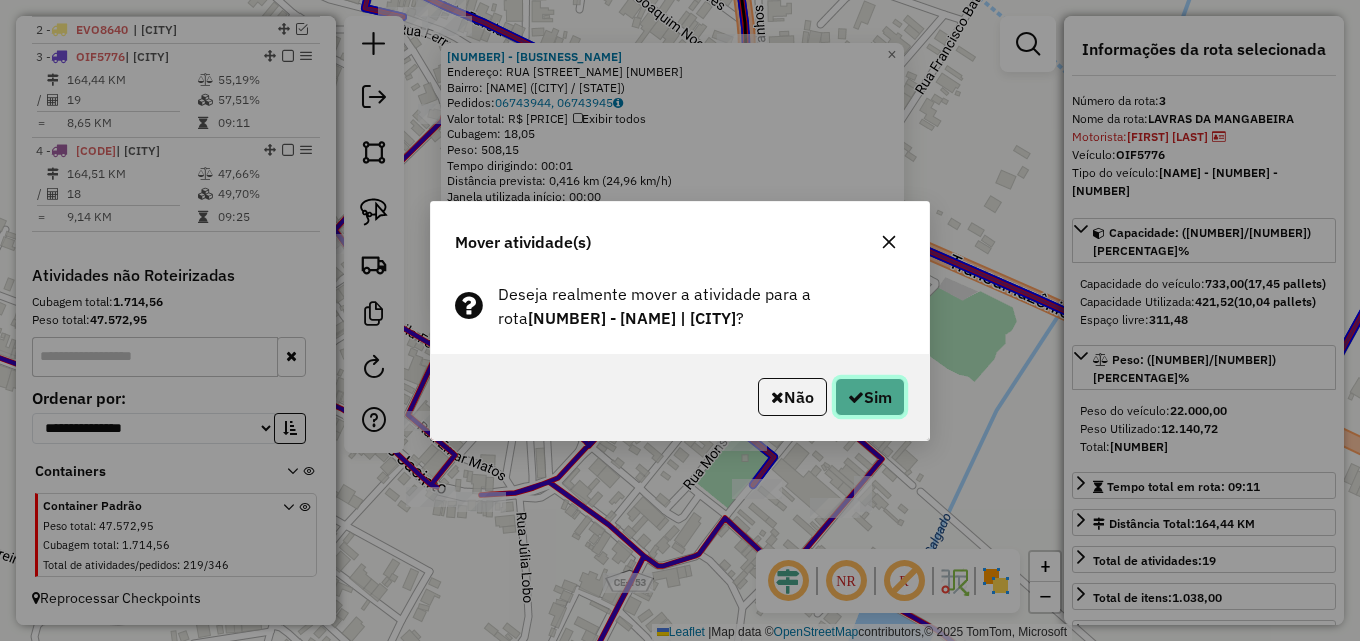 click on "Sim" 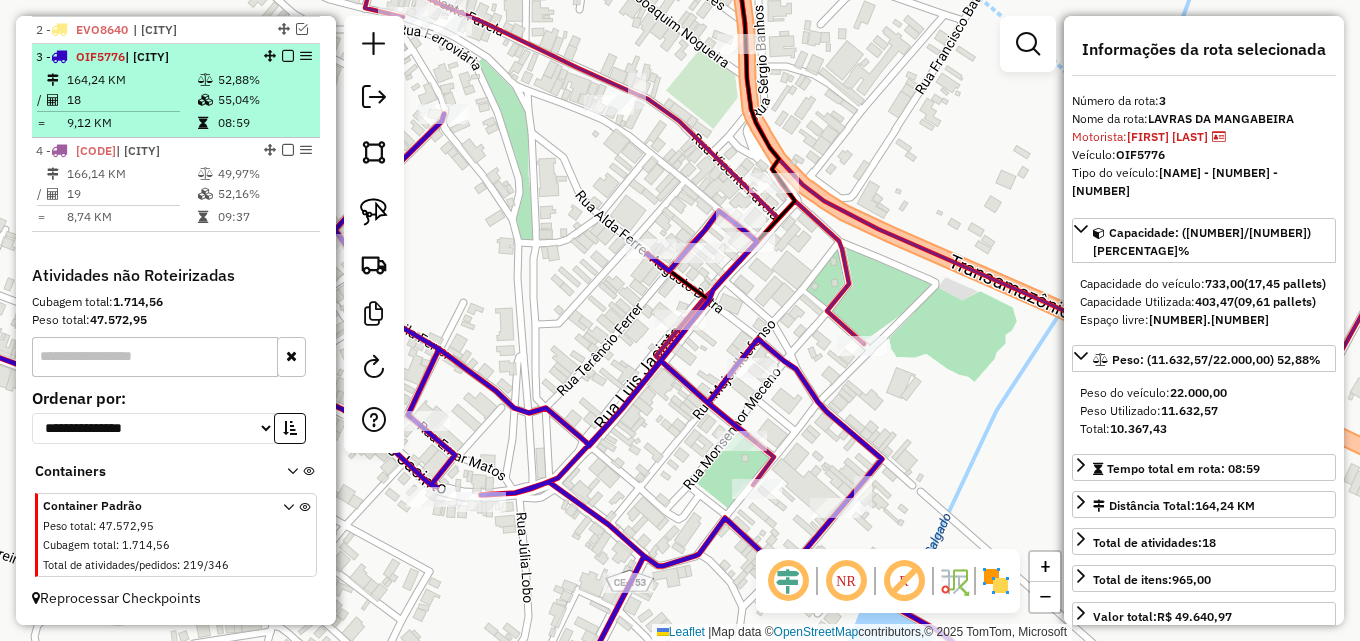 click on "52,88%" at bounding box center [264, 80] 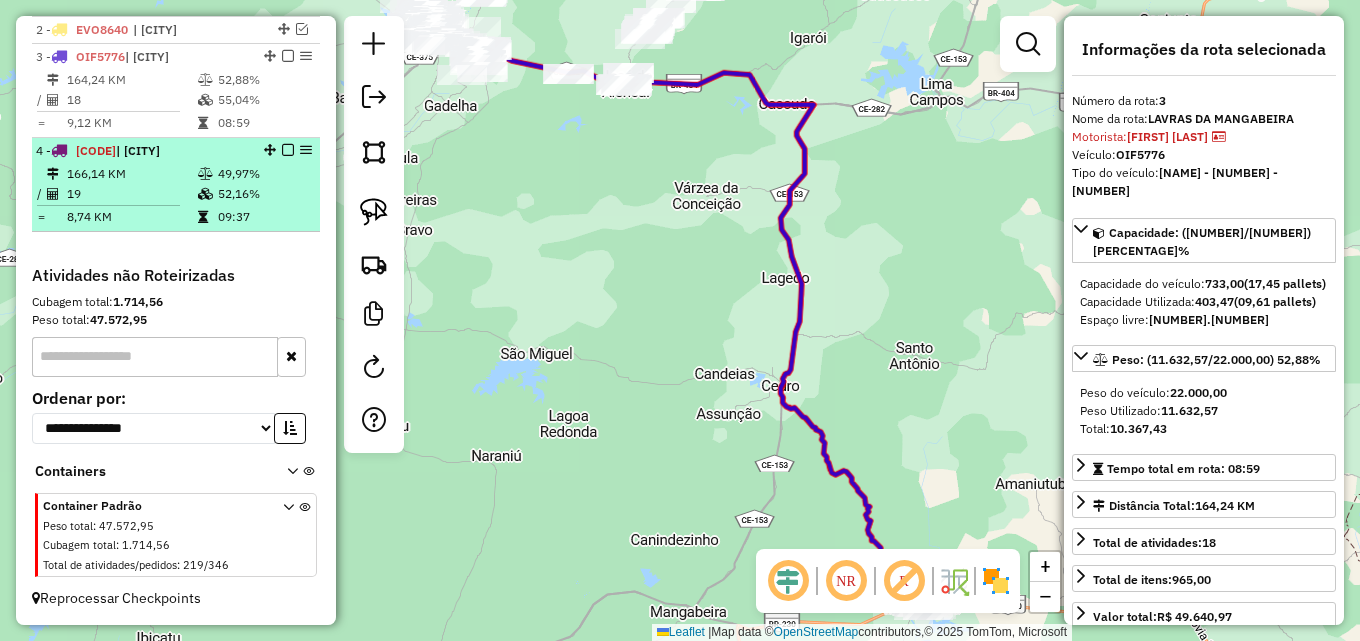 click on "4 -       OSN7563   | LAVRAS DA MANGABEIRA" at bounding box center (142, 151) 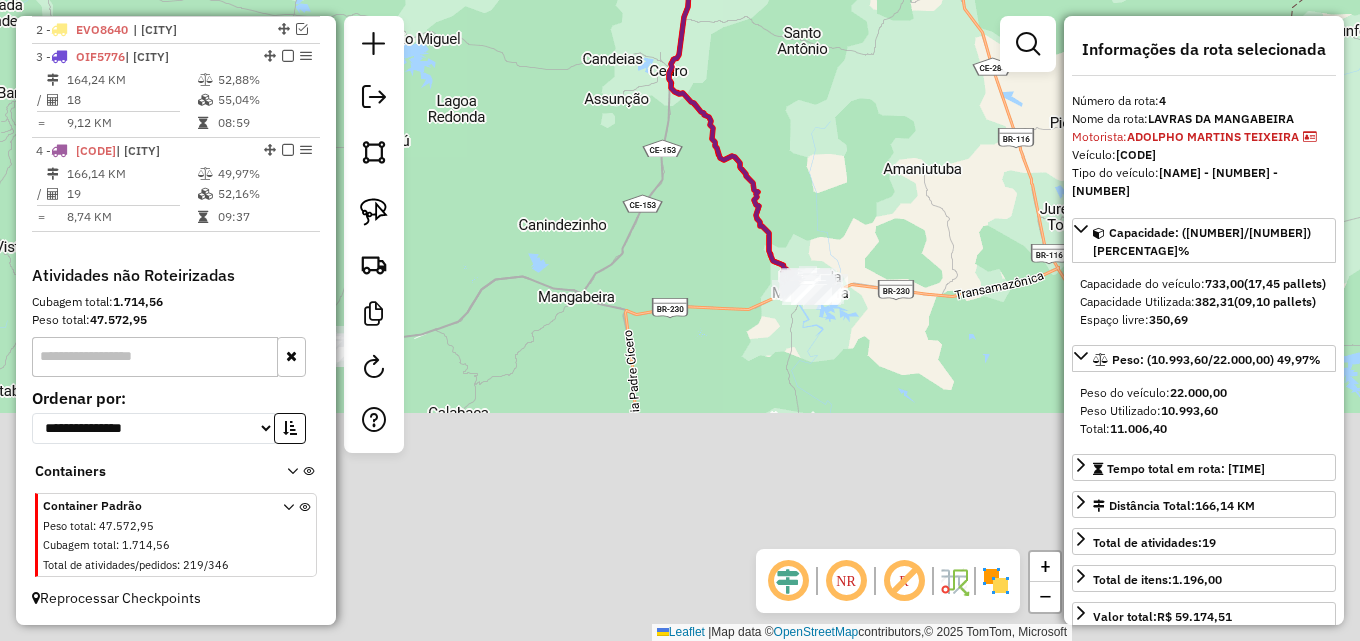 drag, startPoint x: 625, startPoint y: 363, endPoint x: 561, endPoint y: 99, distance: 271.64682 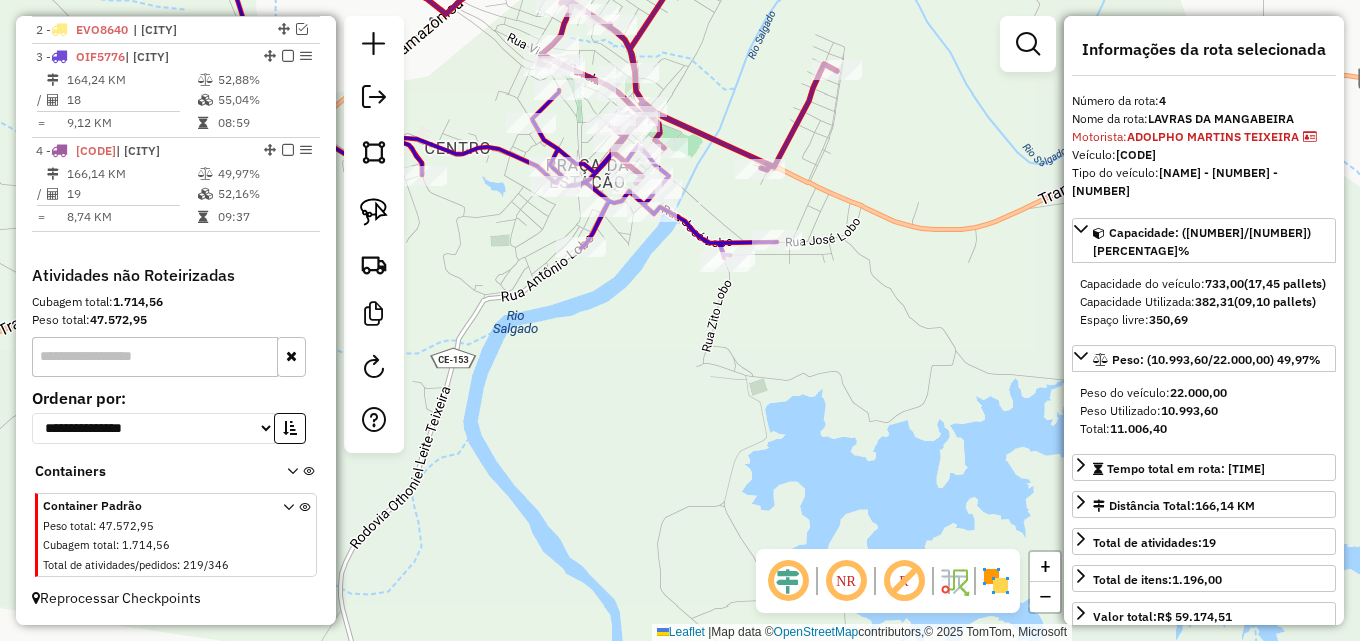 scroll, scrollTop: 812, scrollLeft: 0, axis: vertical 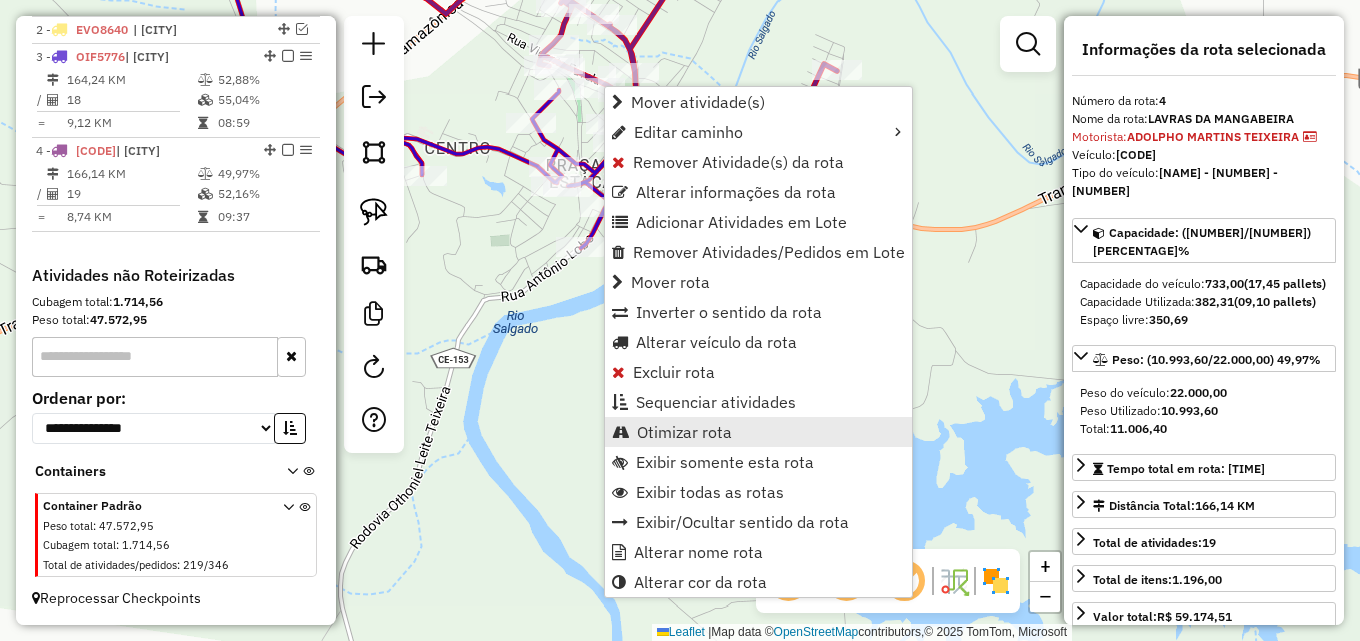 click on "Otimizar rota" at bounding box center (684, 432) 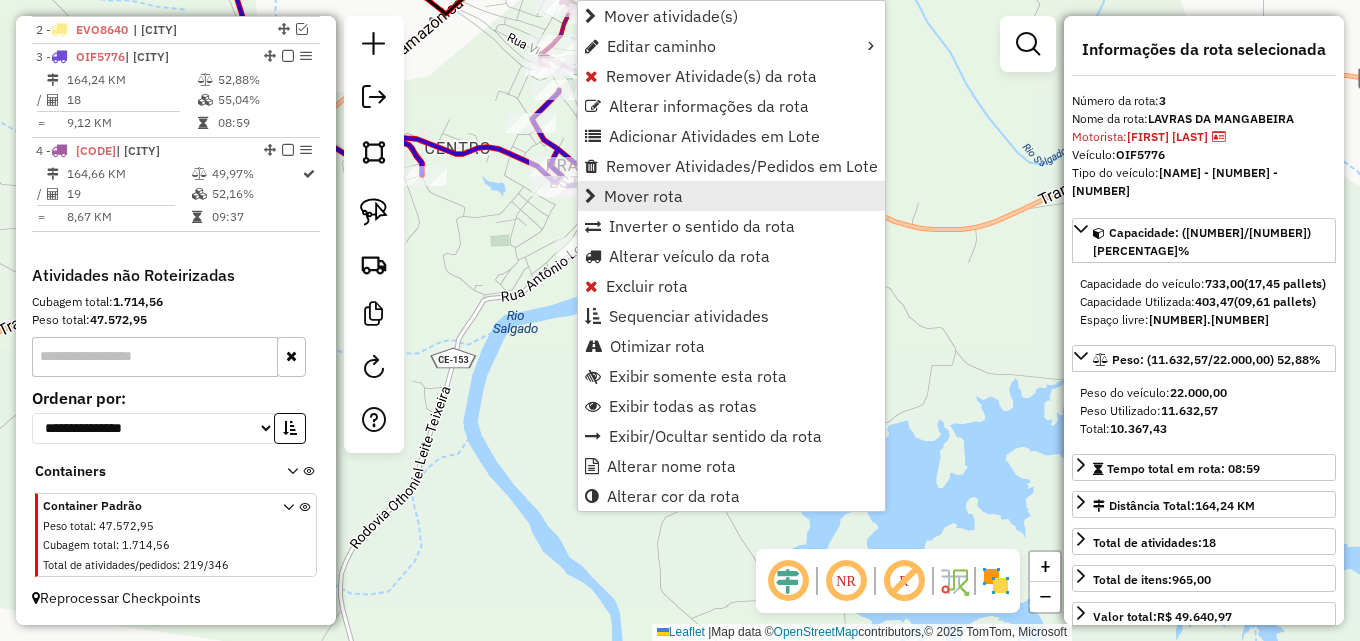 scroll, scrollTop: 804, scrollLeft: 0, axis: vertical 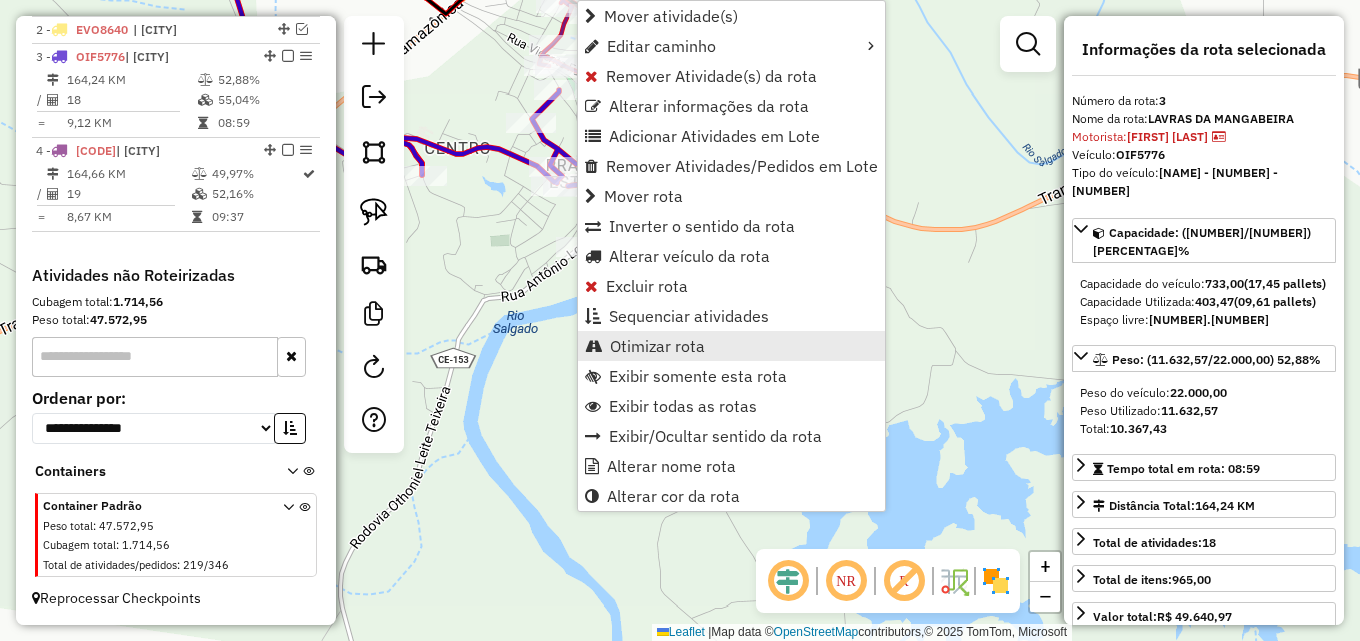 click on "Otimizar rota" at bounding box center (657, 346) 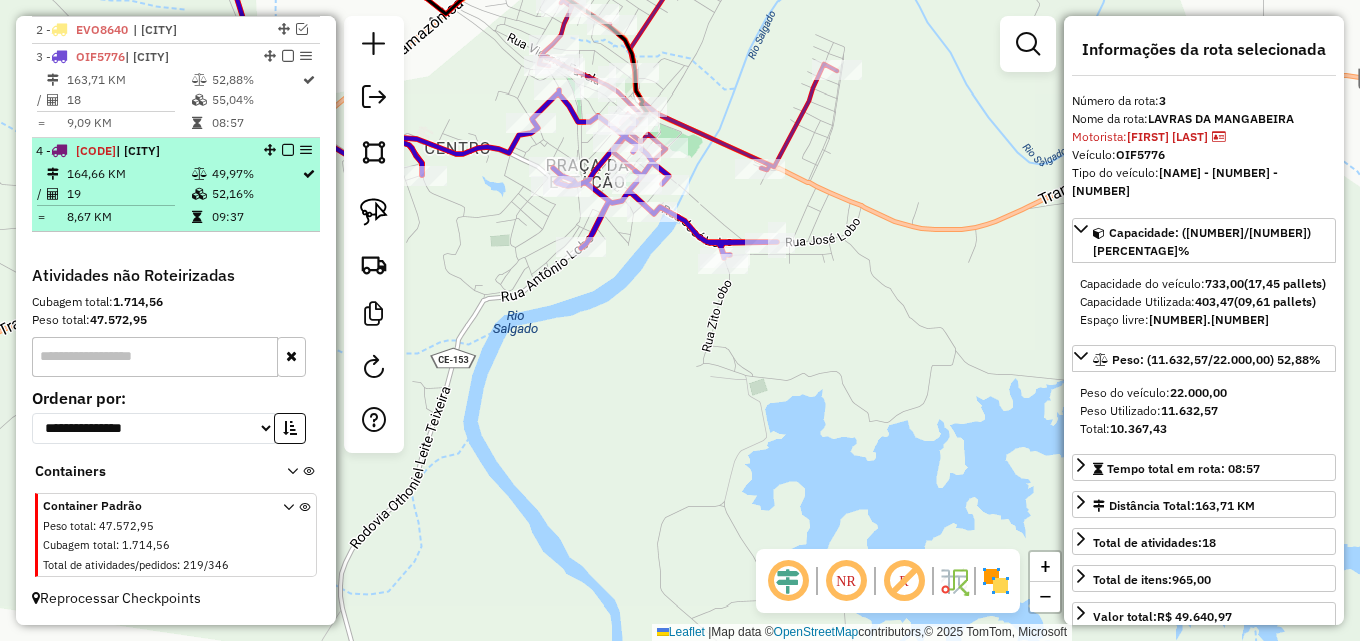 scroll, scrollTop: 404, scrollLeft: 0, axis: vertical 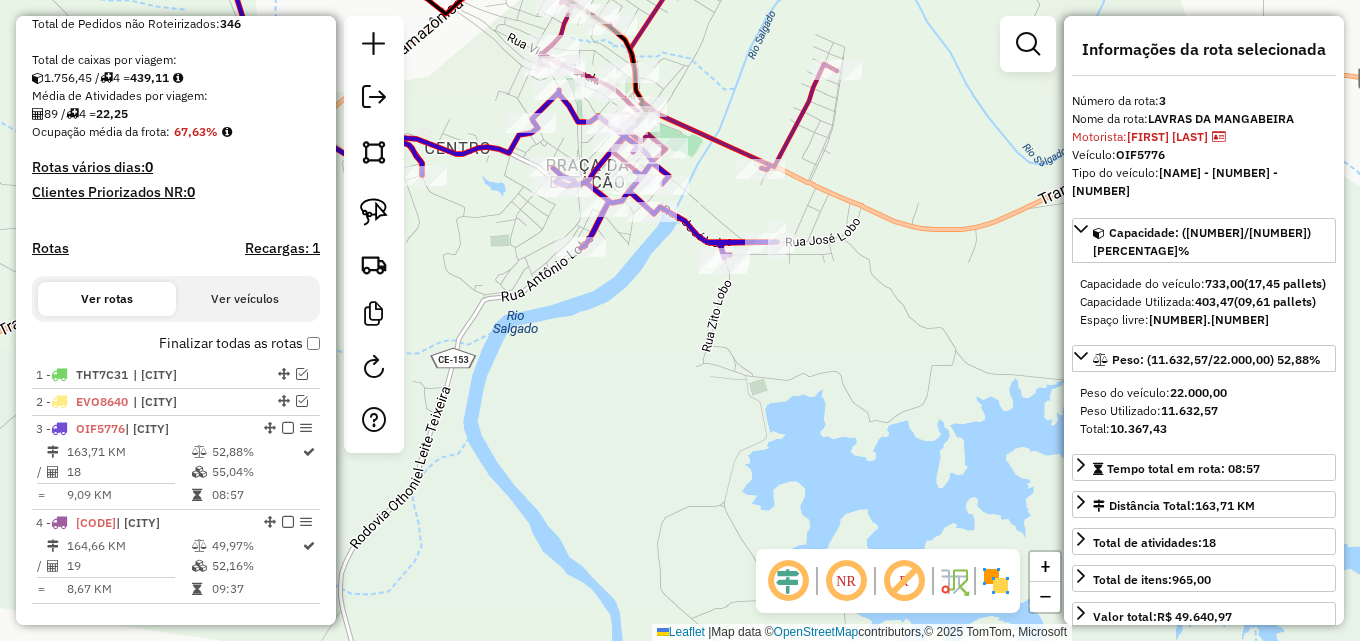click on "Depósito:  Dibesa  Total de rotas:  4  Distância Total:  572,47 km  Tempo total:  36:40  Valor total:  R$ 448.255,55  - Total roteirizado:  R$ 233.282,34  - Total não roteirizado:  R$ 214.973,21  Total de Atividades Roteirizadas:  89  Total de Pedidos Roteirizados:  145  Peso total roteirizado:  50.507,70  Cubagem total roteirizado:  1.756,45  Total de Atividades não Roteirizadas:  219  Total de Pedidos não Roteirizados:  346 Total de caixas por viagem:  1.756,45 /   4 =  439,11 Média de Atividades por viagem:  89 /   4 =  22,25 Ocupação média da frota:  67,63%   Rotas vários dias:  0  Clientes Priorizados NR:  0 Rotas  Recargas: 1   Ver rotas   Ver veículos  Finalizar todas as rotas   1 -       THT7C31   | VARZEA ALEGRE   2 -       EVO8640   | VARZEA ALEGRE   3 -       OIF5776   | LAVRAS DA MANGABEIRA  163,71 KM   52,88%  /  18   55,04%     =  9,09 KM   08:57   4 -       OSN7563   | LAVRAS DA MANGABEIRA  164,66 KM   49,97%  /  19   52,16%     =  8,67 KM   09:37" at bounding box center (176, 218) 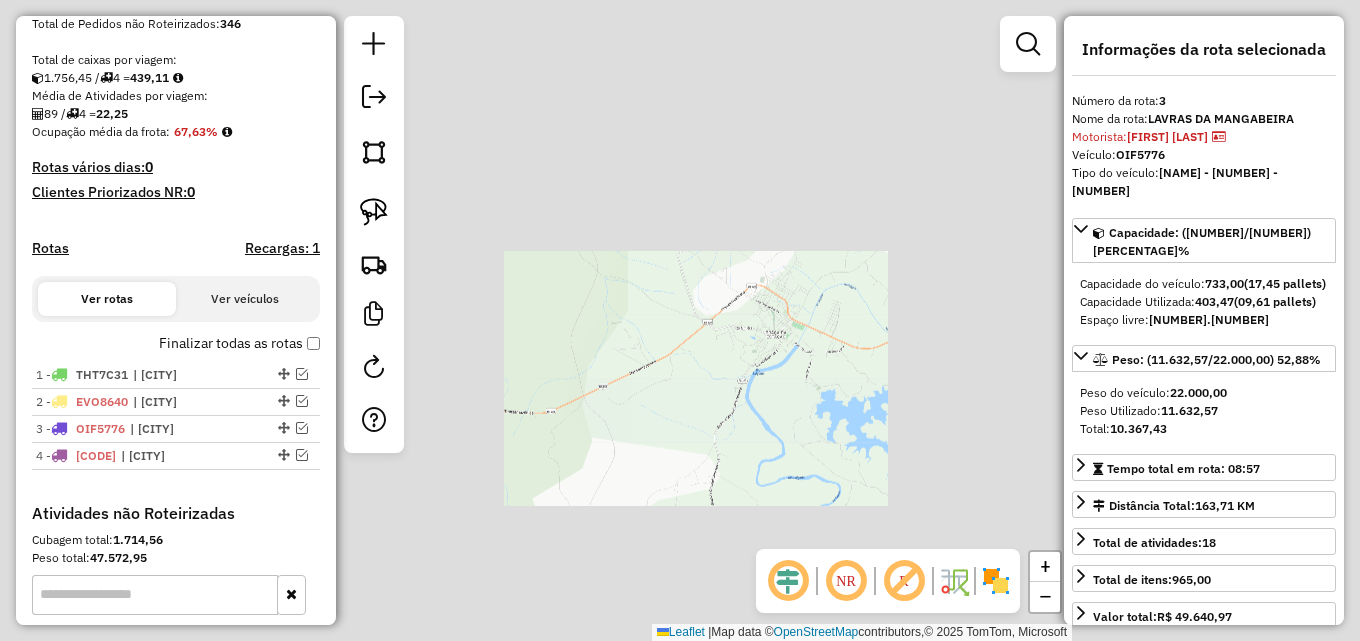 drag, startPoint x: 759, startPoint y: 247, endPoint x: 789, endPoint y: 337, distance: 94.86833 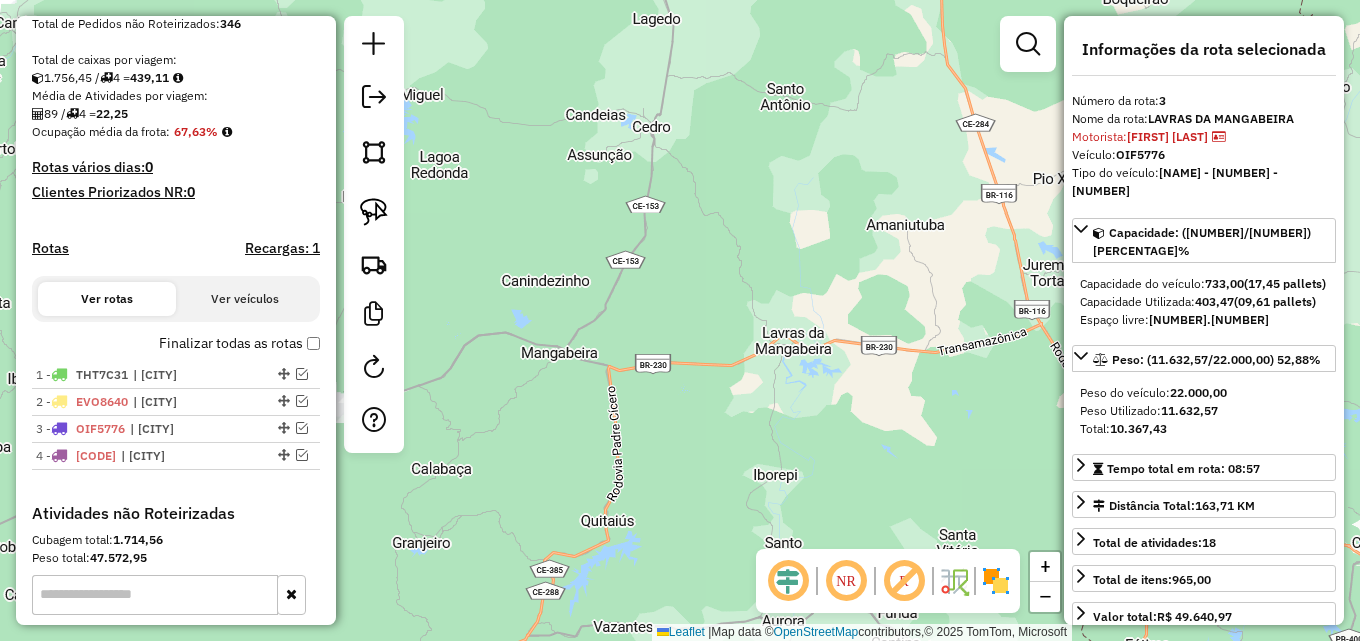 drag, startPoint x: 725, startPoint y: 311, endPoint x: 971, endPoint y: 268, distance: 249.72986 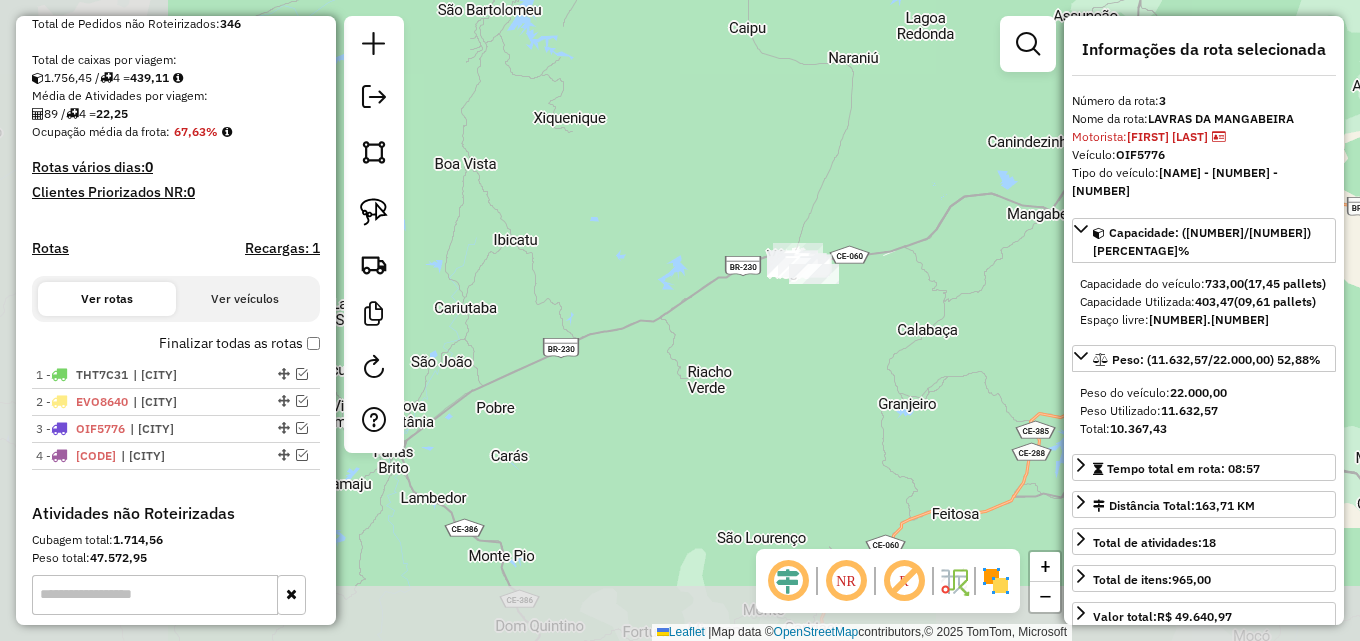 drag, startPoint x: 656, startPoint y: 401, endPoint x: 870, endPoint y: 312, distance: 231.76929 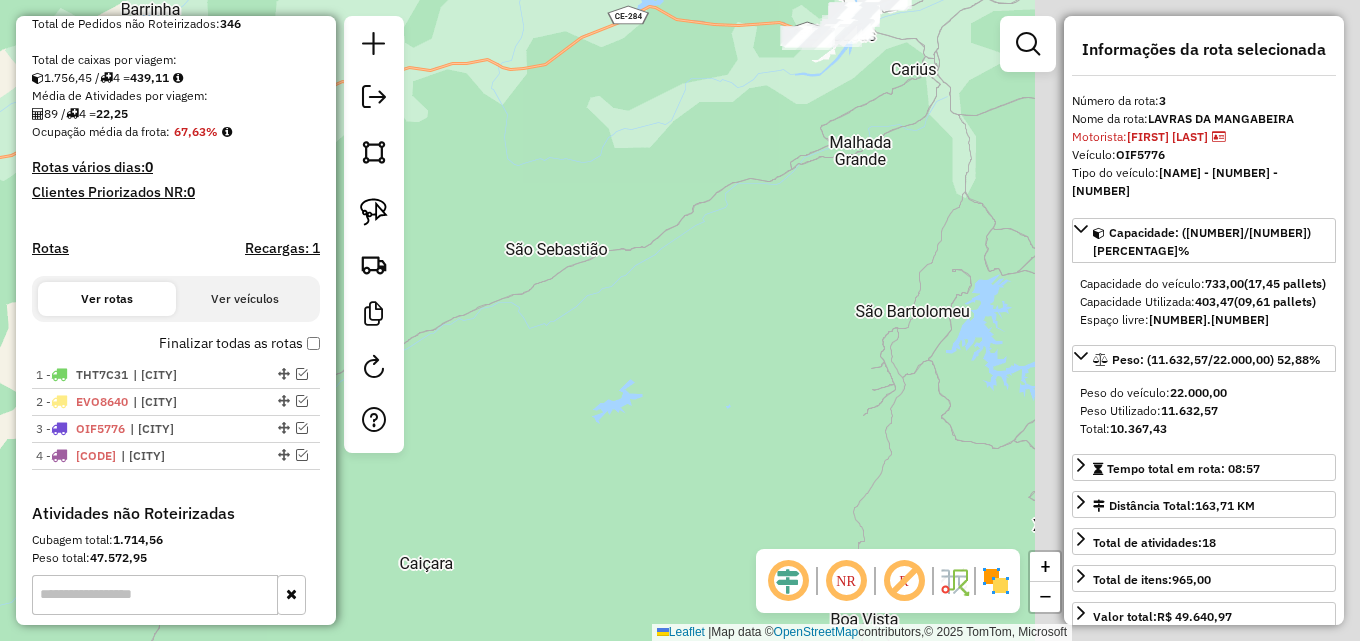 drag, startPoint x: 885, startPoint y: 194, endPoint x: 280, endPoint y: 346, distance: 623.80206 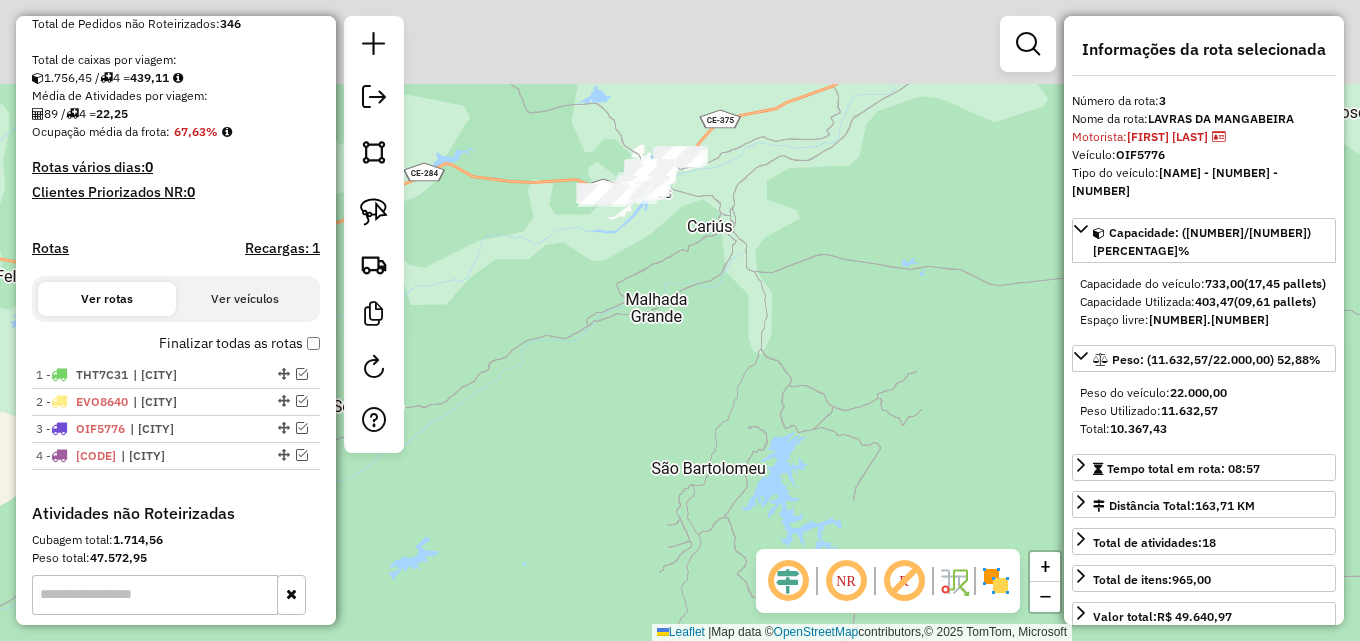 drag, startPoint x: 630, startPoint y: 219, endPoint x: 612, endPoint y: 348, distance: 130.24976 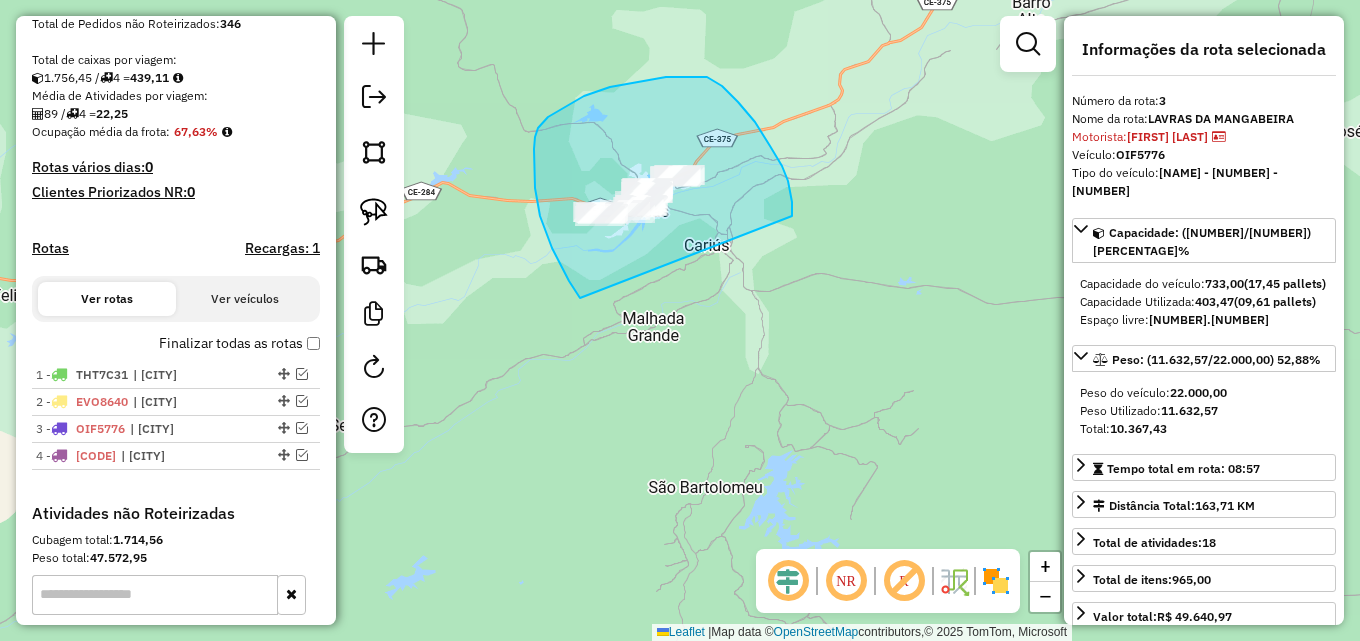 drag, startPoint x: 563, startPoint y: 269, endPoint x: 791, endPoint y: 222, distance: 232.7939 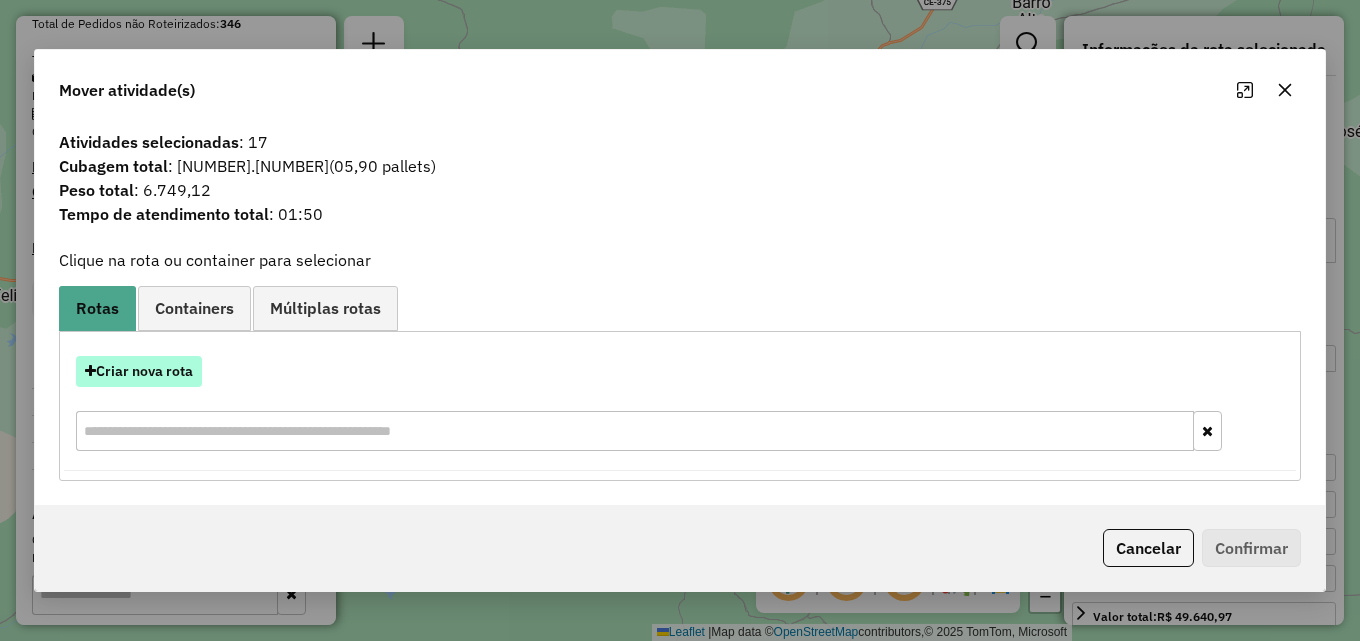 click on "Criar nova rota" at bounding box center [139, 371] 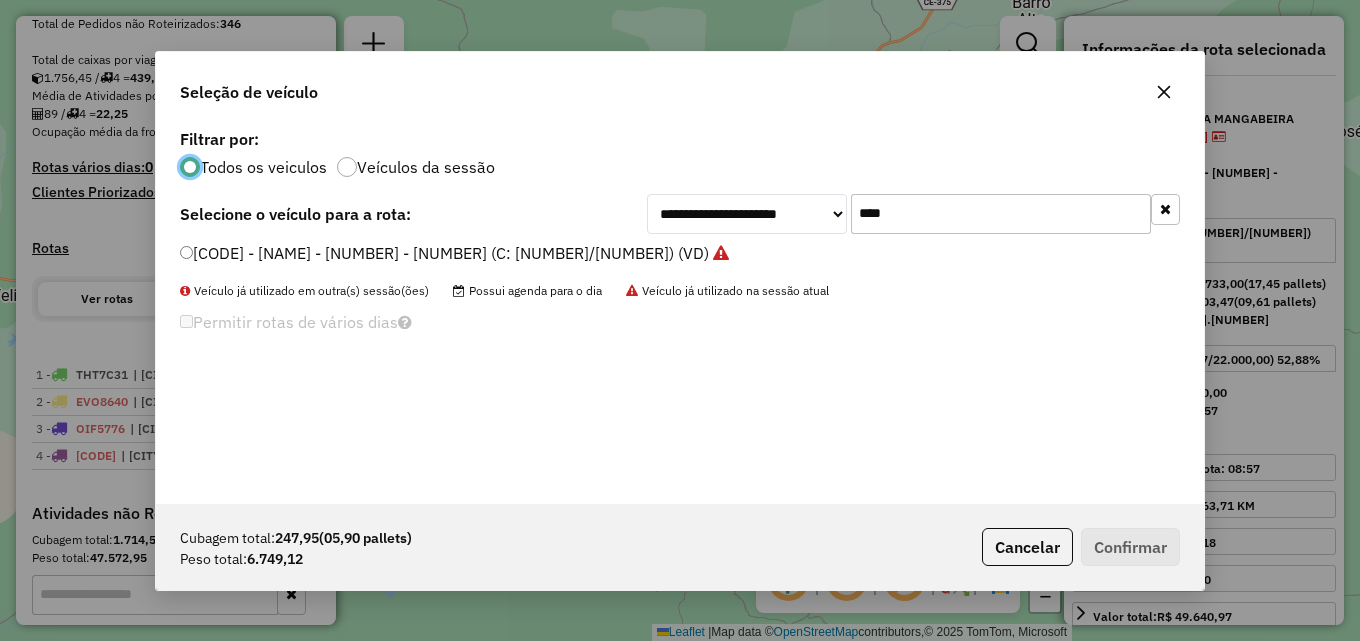 scroll, scrollTop: 11, scrollLeft: 6, axis: both 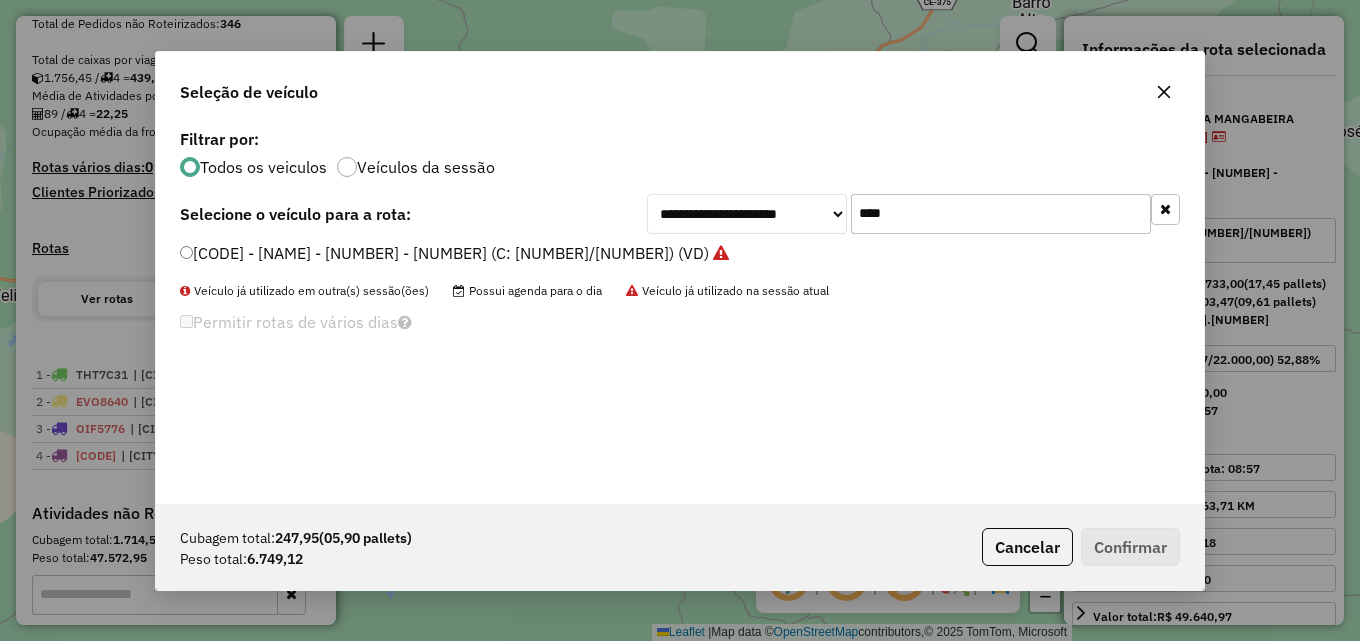 drag, startPoint x: 842, startPoint y: 218, endPoint x: 598, endPoint y: 221, distance: 244.01845 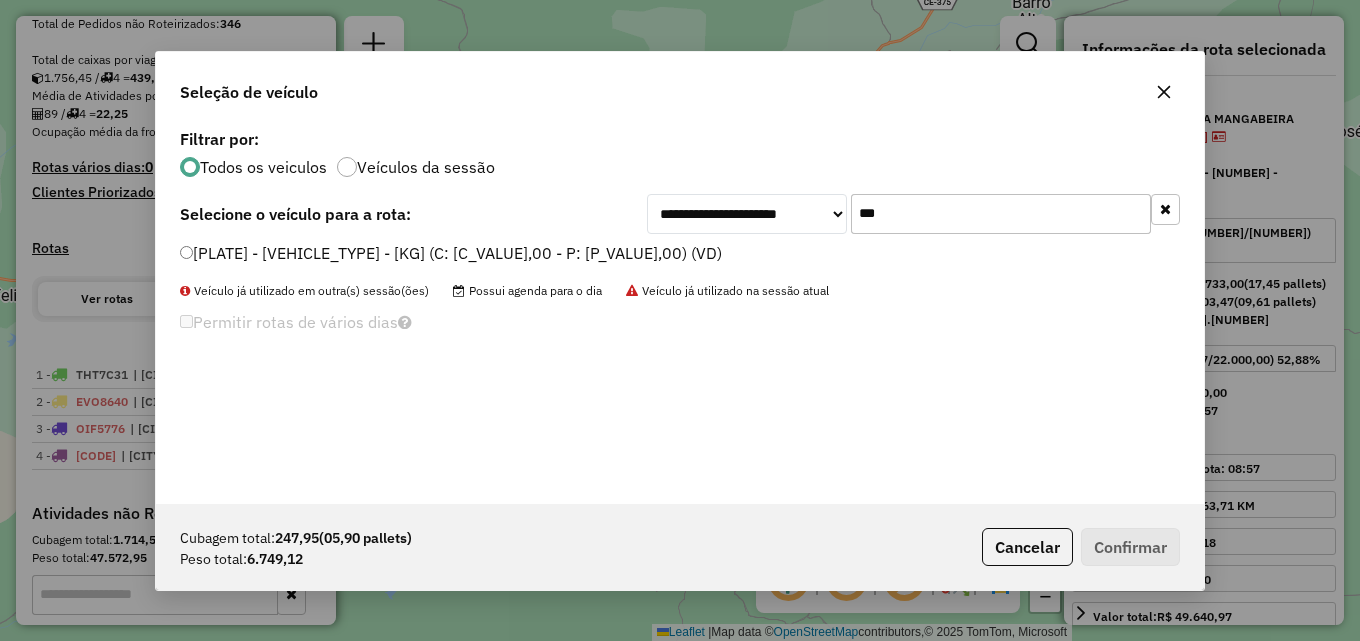type on "***" 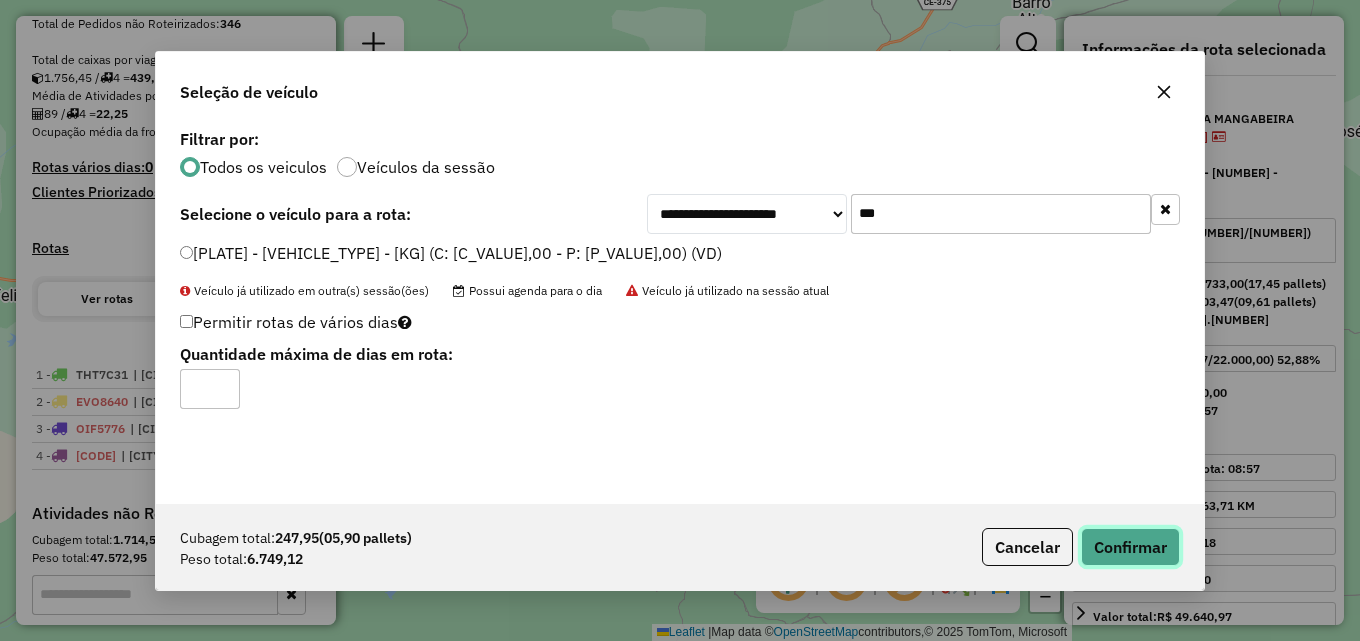 click on "Confirmar" 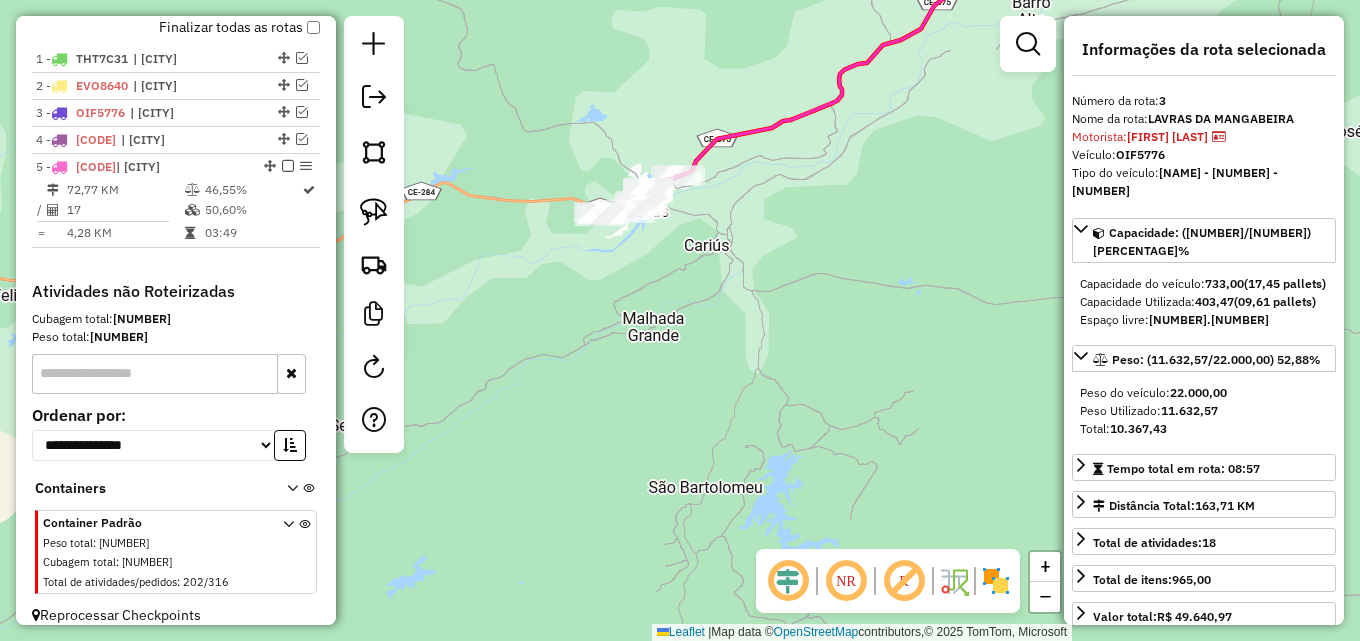 scroll, scrollTop: 761, scrollLeft: 0, axis: vertical 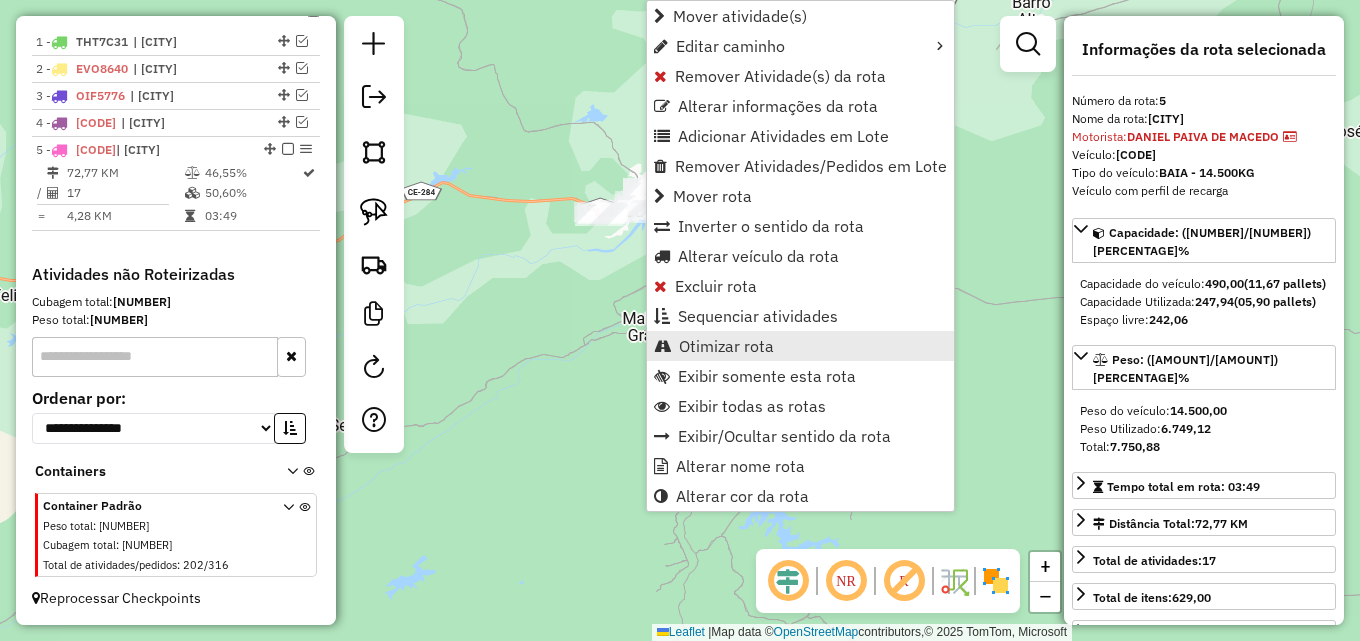 click on "Otimizar rota" at bounding box center [726, 346] 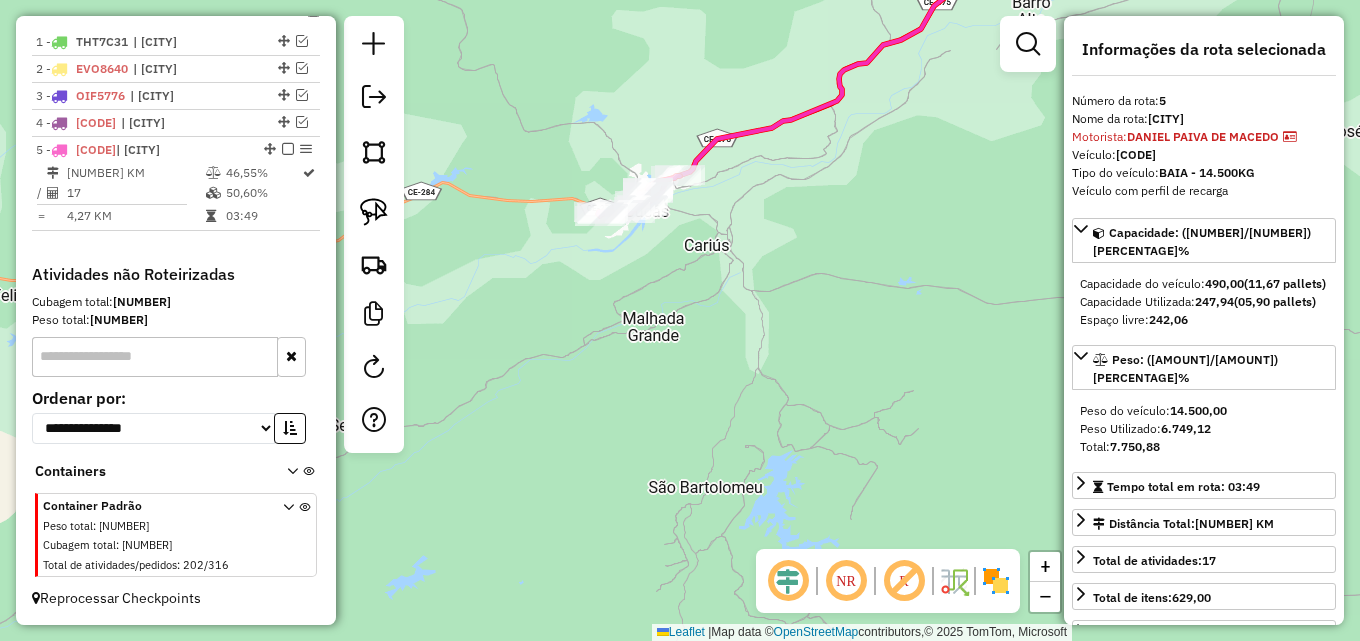 drag, startPoint x: 866, startPoint y: 287, endPoint x: 698, endPoint y: 297, distance: 168.29736 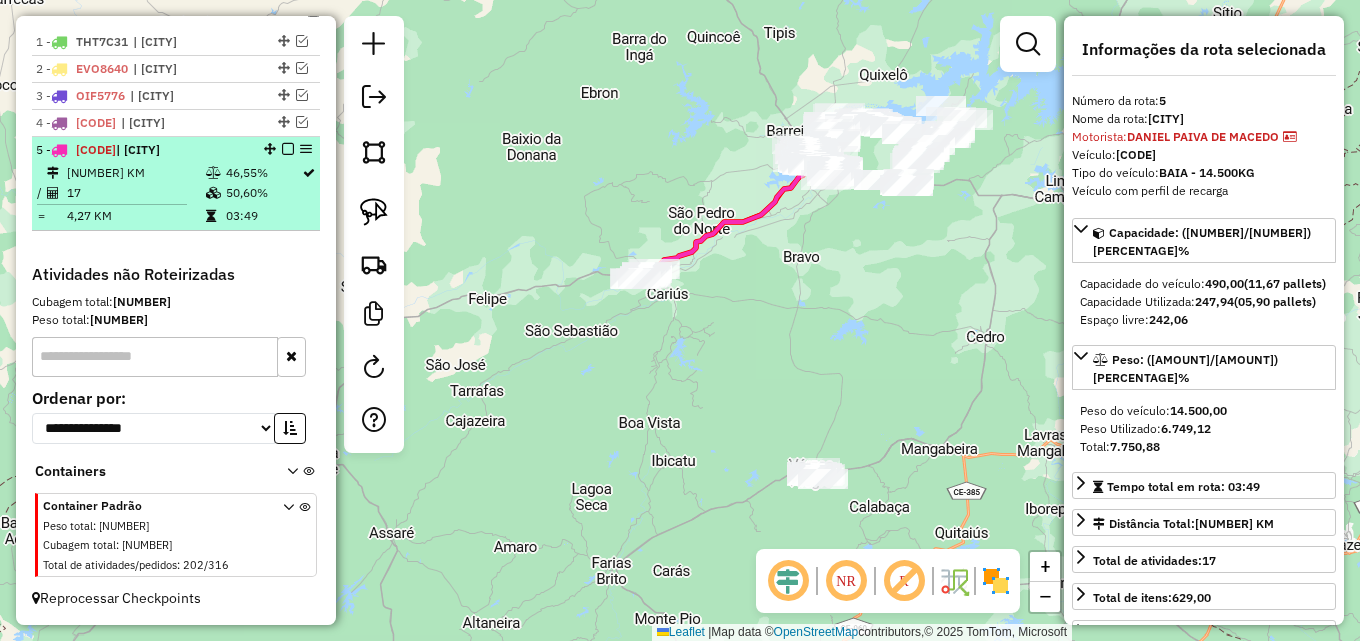 click at bounding box center [288, 149] 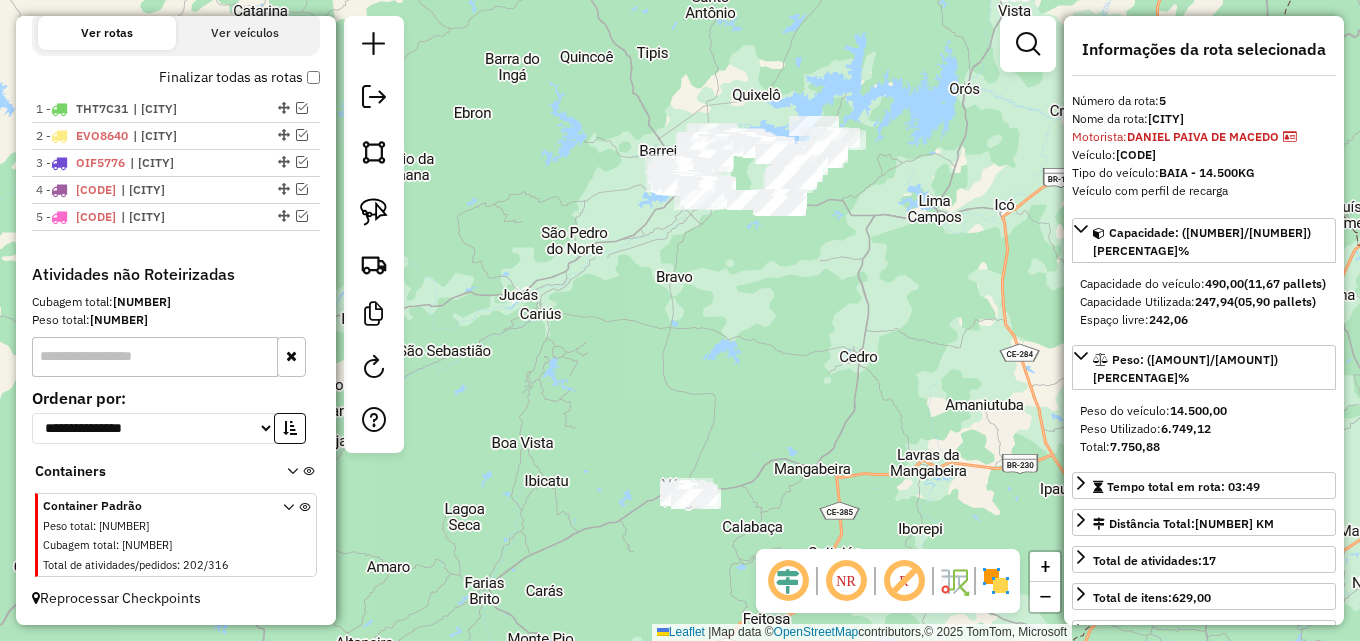 drag, startPoint x: 944, startPoint y: 267, endPoint x: 753, endPoint y: 262, distance: 191.06543 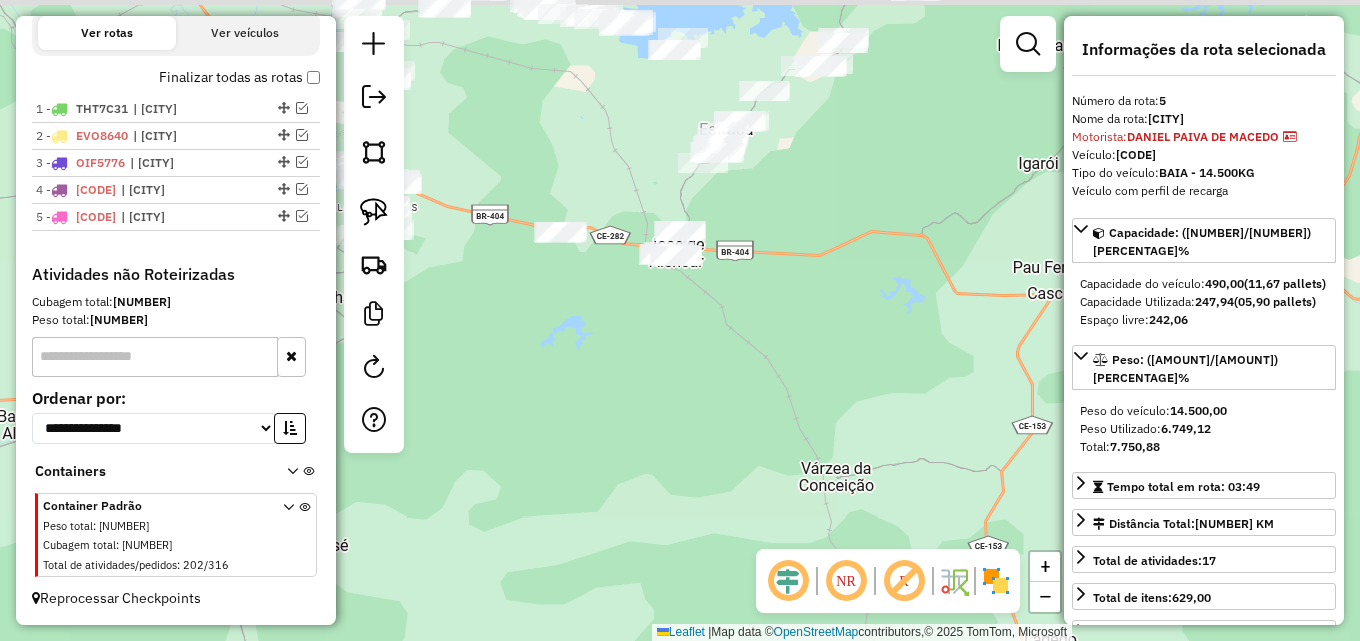 drag, startPoint x: 732, startPoint y: 187, endPoint x: 716, endPoint y: 459, distance: 272.47018 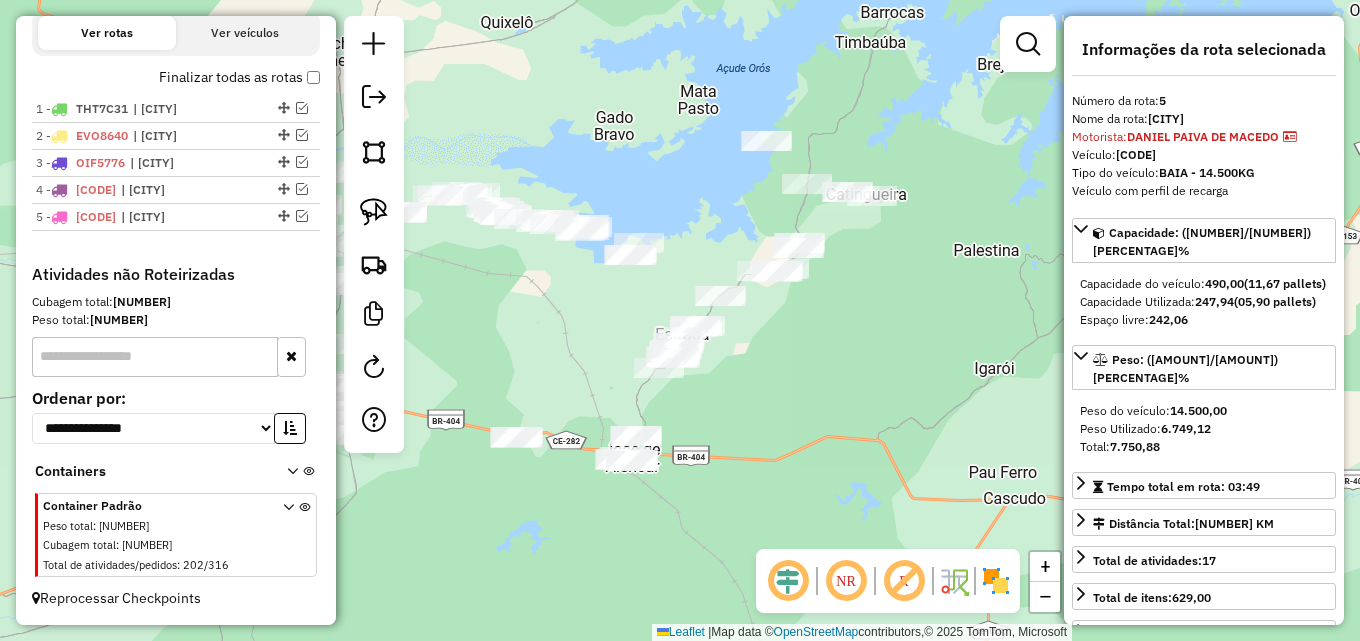 drag, startPoint x: 809, startPoint y: 336, endPoint x: 776, endPoint y: 405, distance: 76.48529 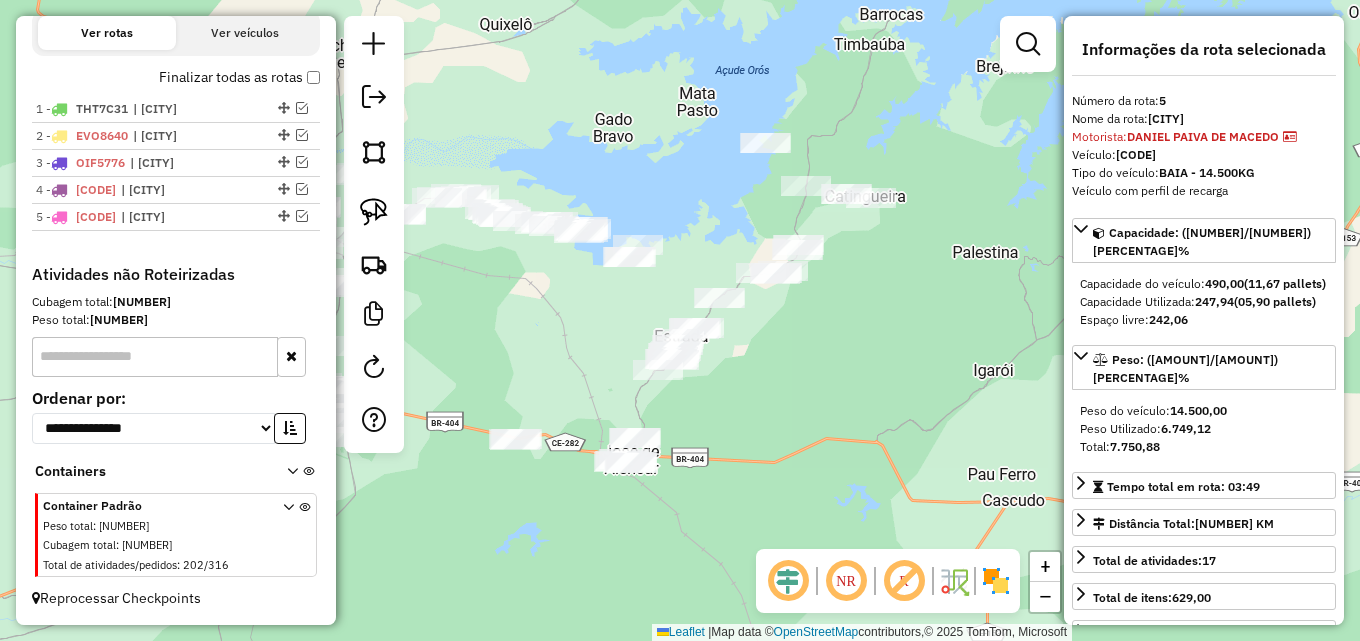 click on "Janela de atendimento Grade de atendimento Capacidade Transportadoras Veículos Cliente Pedidos  Rotas Selecione os dias de semana para filtrar as janelas de atendimento  Seg   Ter   Qua   Qui   Sex   Sáb   Dom  Informe o período da janela de atendimento: De: Até:  Filtrar exatamente a janela do cliente  Considerar janela de atendimento padrão  Selecione os dias de semana para filtrar as grades de atendimento  Seg   Ter   Qua   Qui   Sex   Sáb   Dom   Considerar clientes sem dia de atendimento cadastrado  Clientes fora do dia de atendimento selecionado Filtrar as atividades entre os valores definidos abaixo:  Peso mínimo:   Peso máximo:   Cubagem mínima:   Cubagem máxima:   De:   Até:  Filtrar as atividades entre o tempo de atendimento definido abaixo:  De:   Até:   Considerar capacidade total dos clientes não roteirizados Transportadora: Selecione um ou mais itens Tipo de veículo: Selecione um ou mais itens Veículo: Selecione um ou mais itens Motorista: Selecione um ou mais itens Nome: Rótulo:" 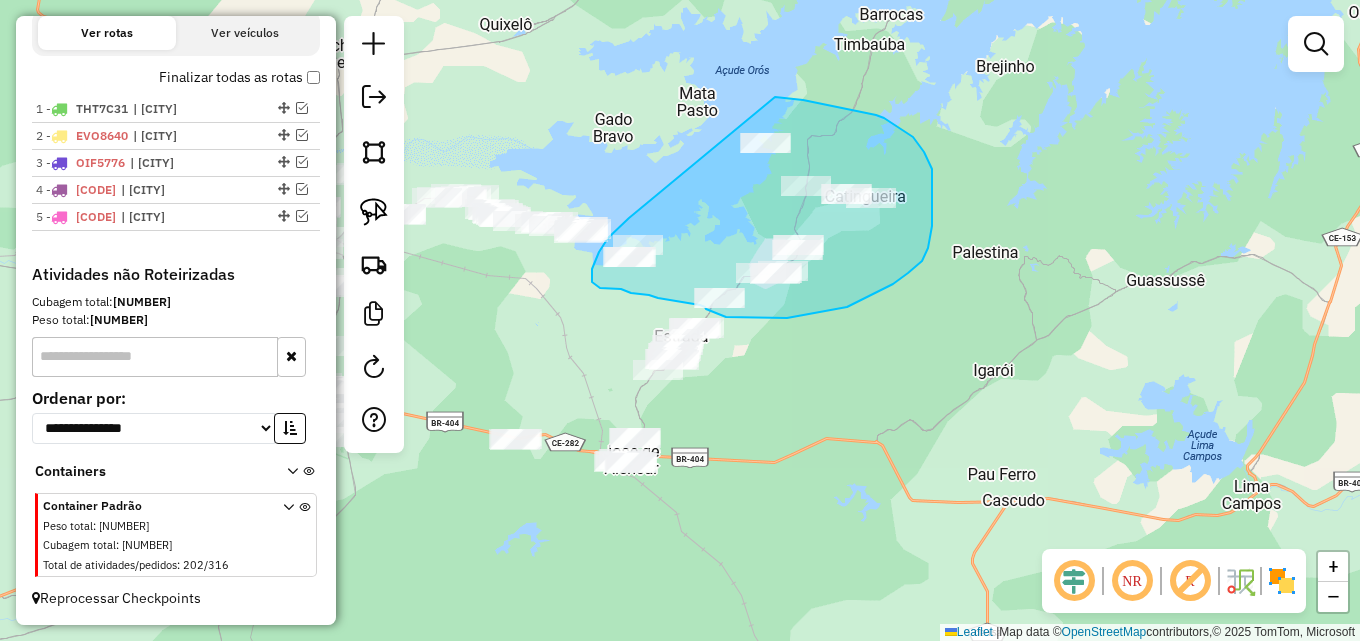 drag, startPoint x: 629, startPoint y: 218, endPoint x: 758, endPoint y: 97, distance: 176.86719 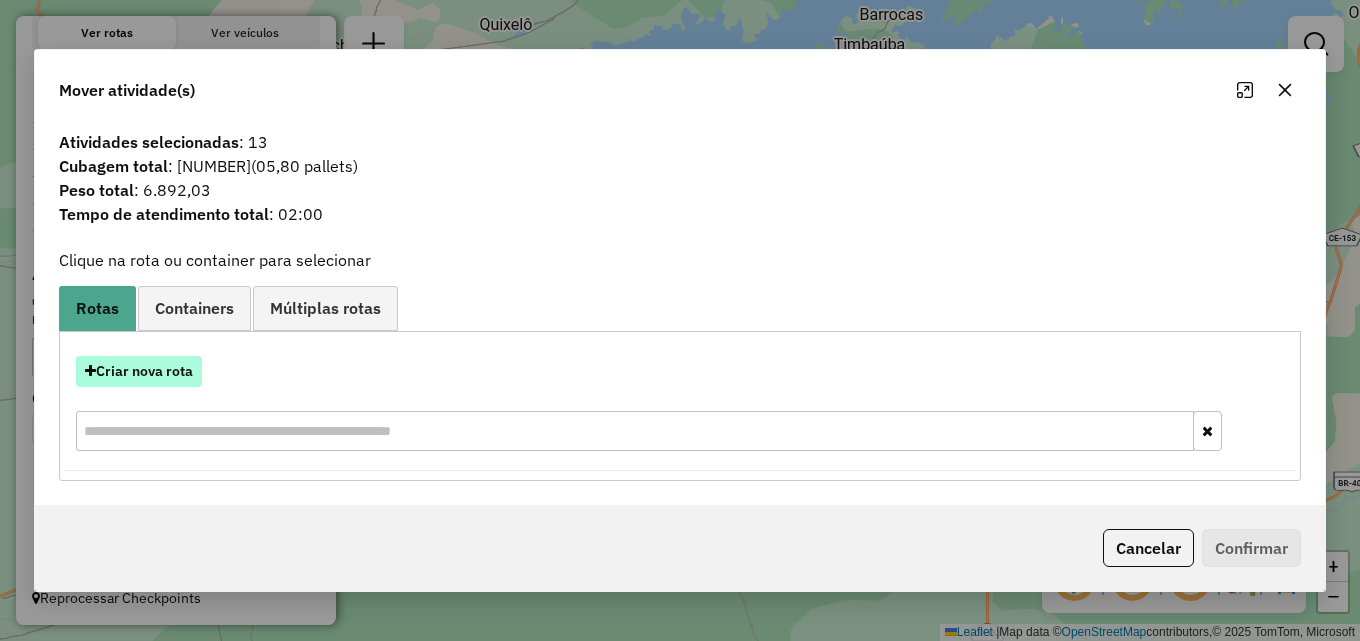 click on "Criar nova rota" at bounding box center (139, 371) 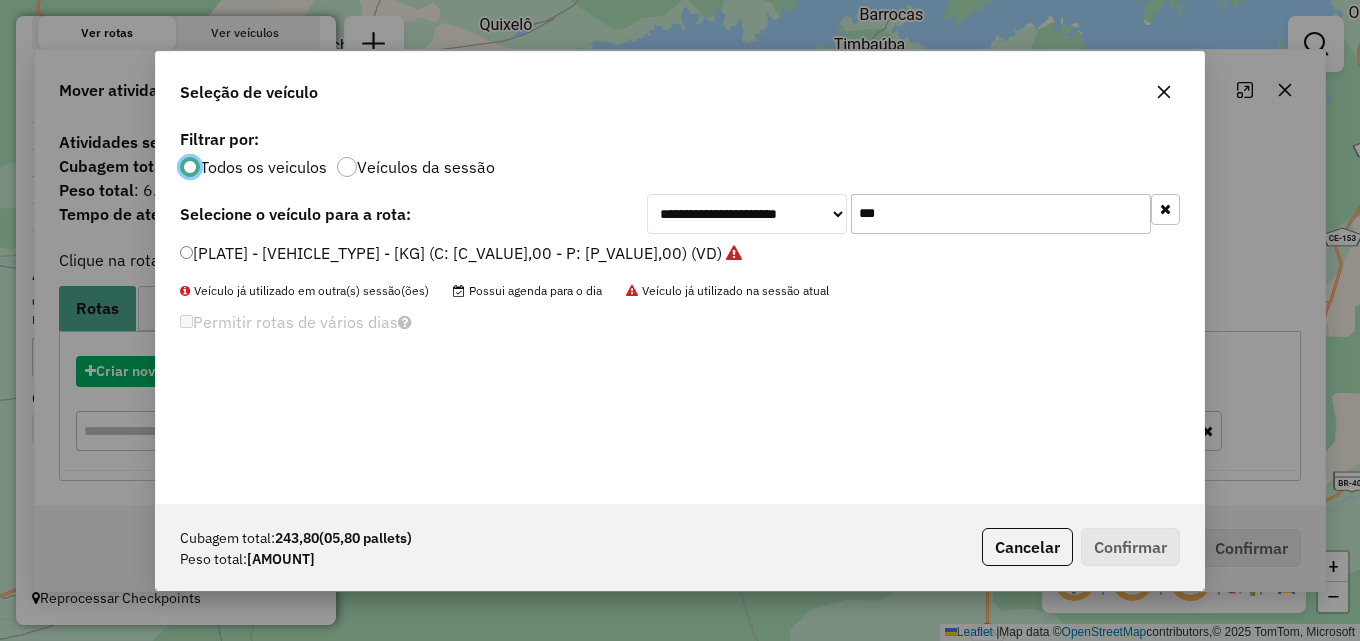 scroll, scrollTop: 11, scrollLeft: 6, axis: both 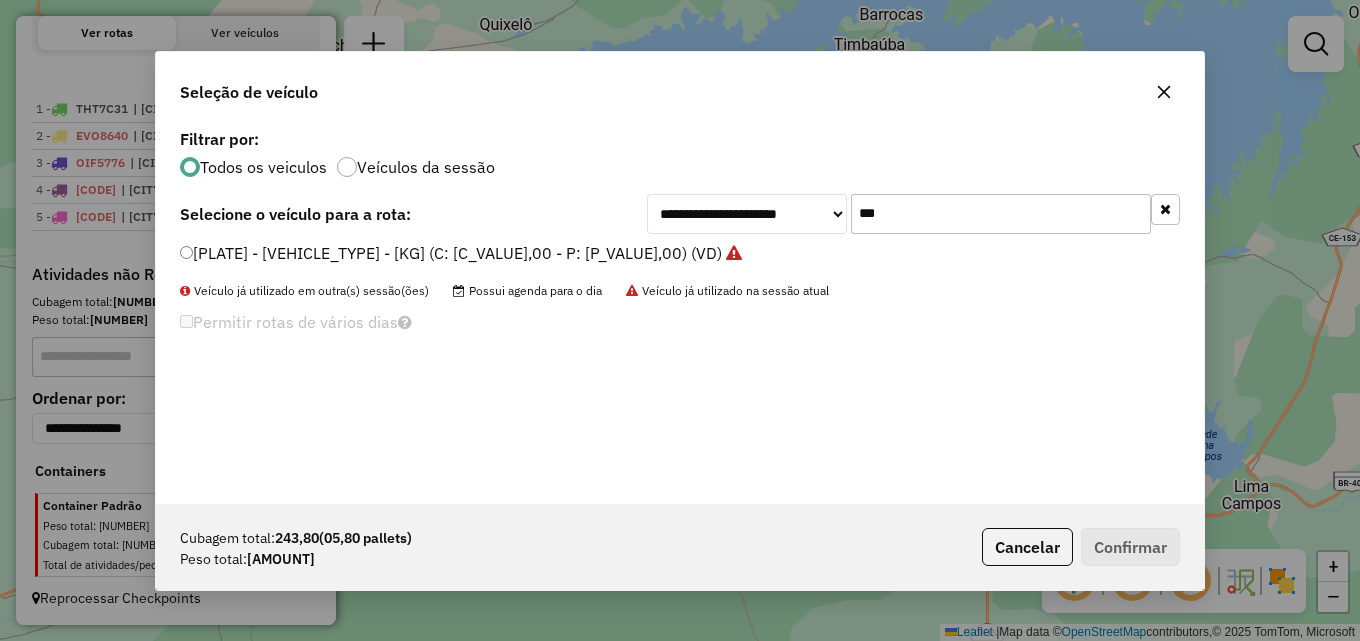 drag, startPoint x: 934, startPoint y: 211, endPoint x: 499, endPoint y: 242, distance: 436.1032 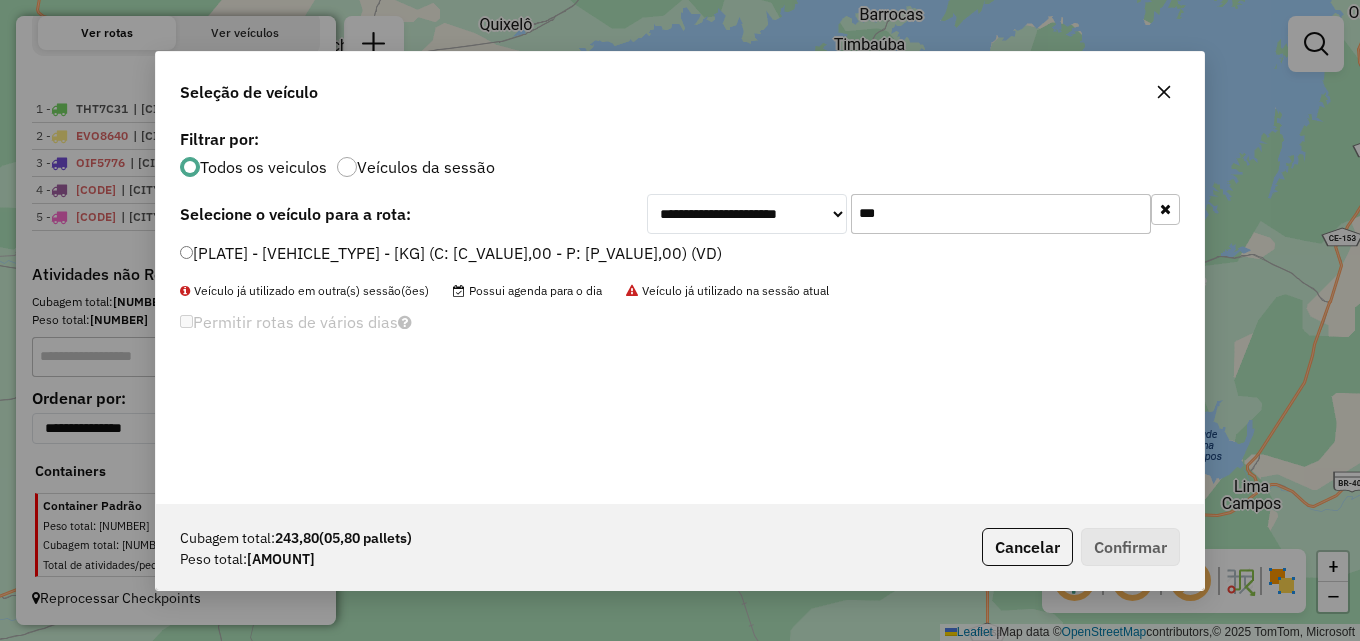 type on "***" 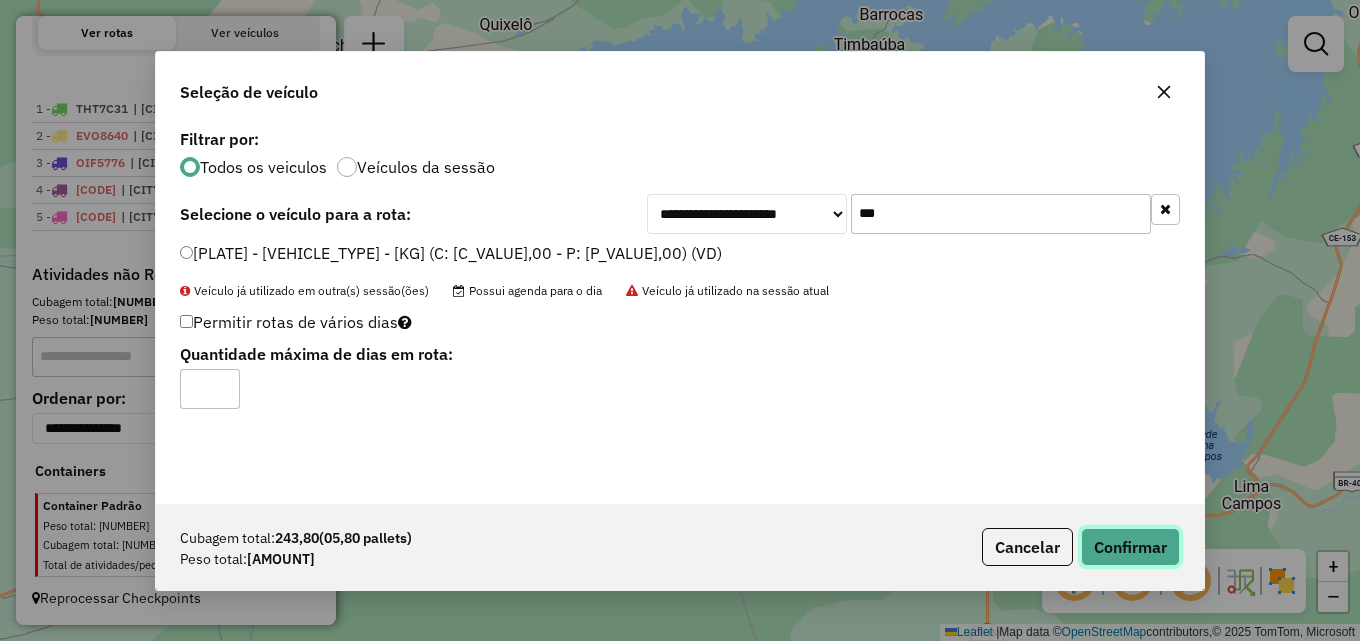 click on "Confirmar" 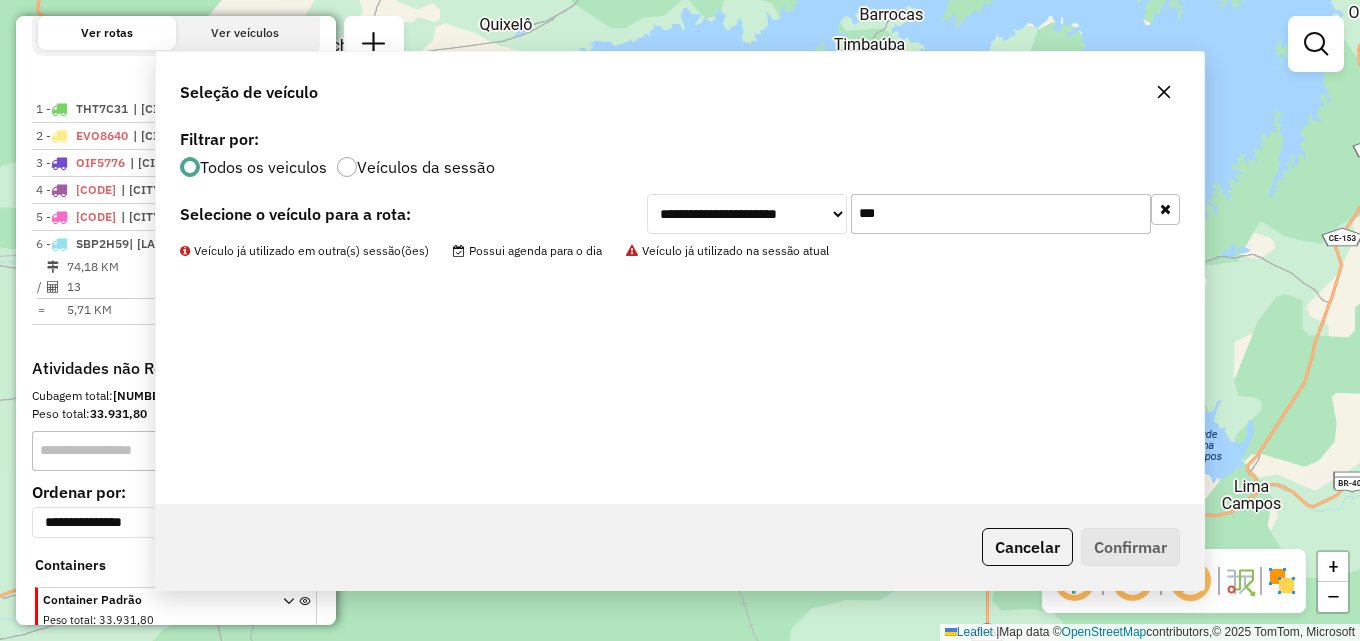 scroll, scrollTop: 761, scrollLeft: 0, axis: vertical 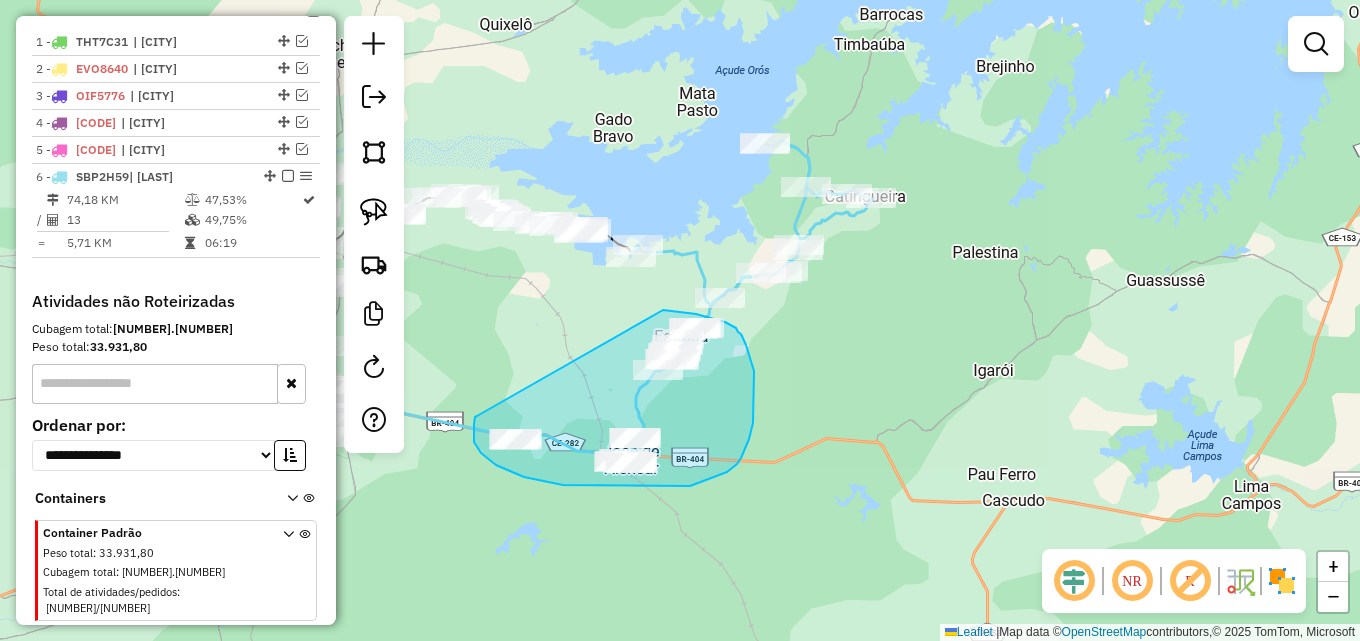 drag, startPoint x: 474, startPoint y: 424, endPoint x: 663, endPoint y: 310, distance: 220.71928 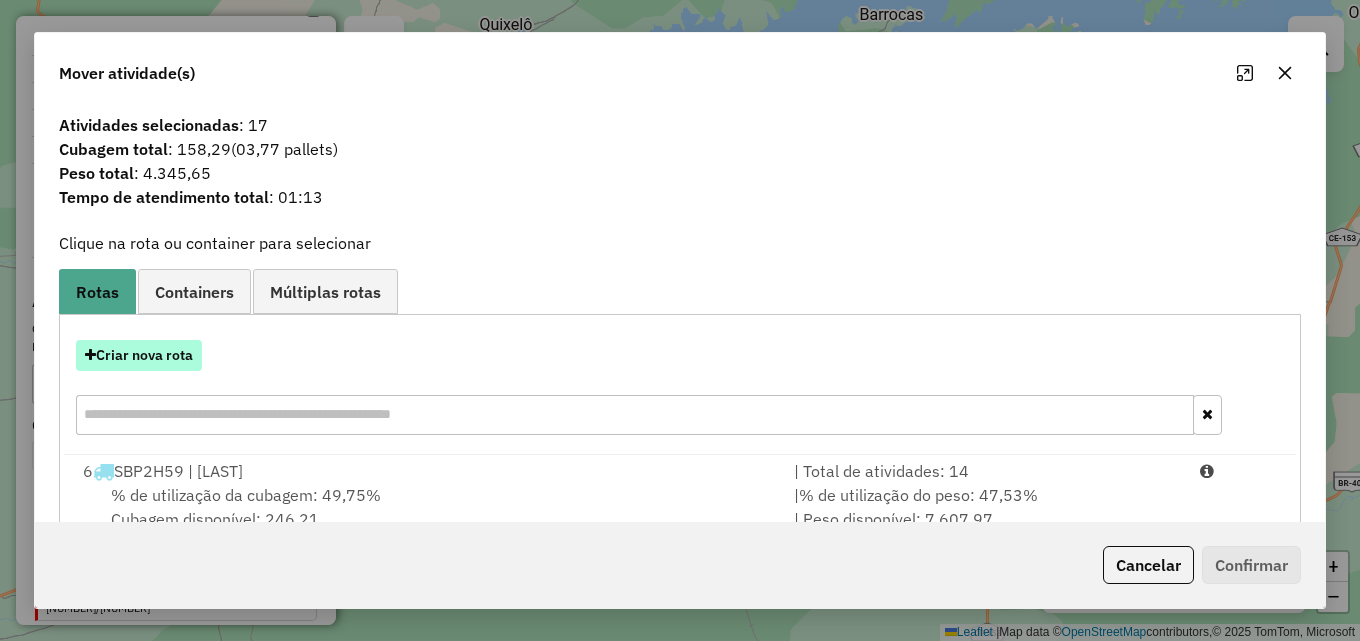 click on "Criar nova rota" at bounding box center (139, 355) 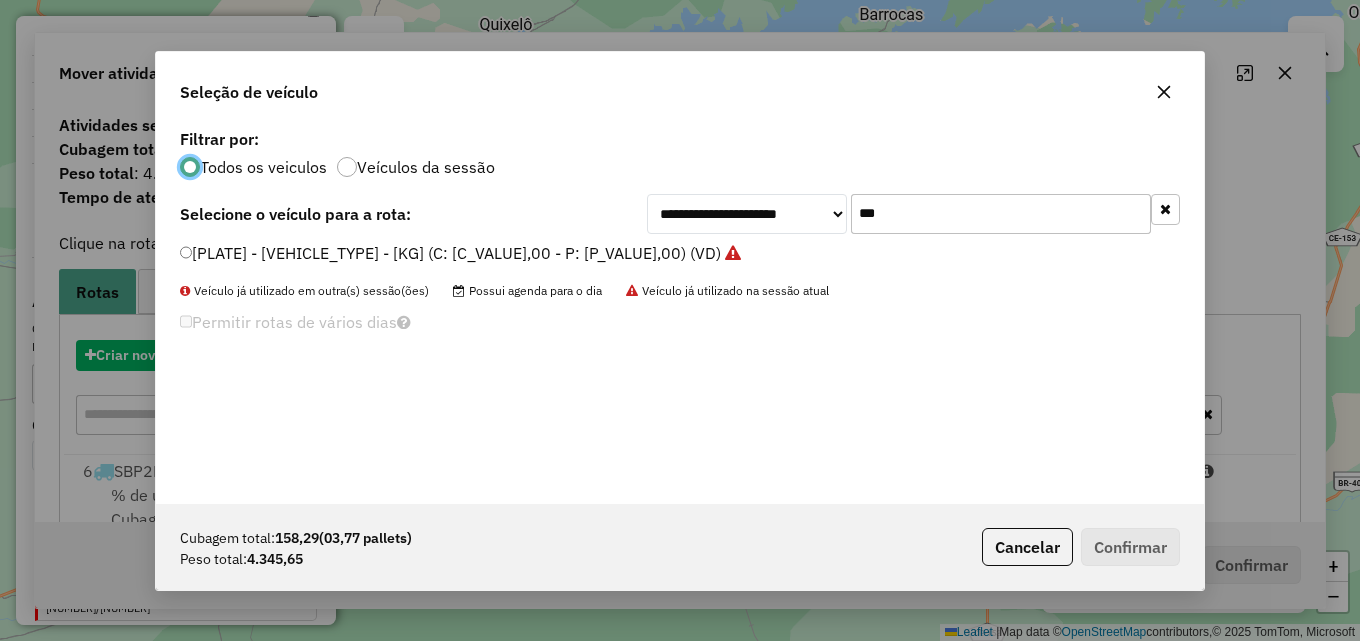 scroll, scrollTop: 11, scrollLeft: 6, axis: both 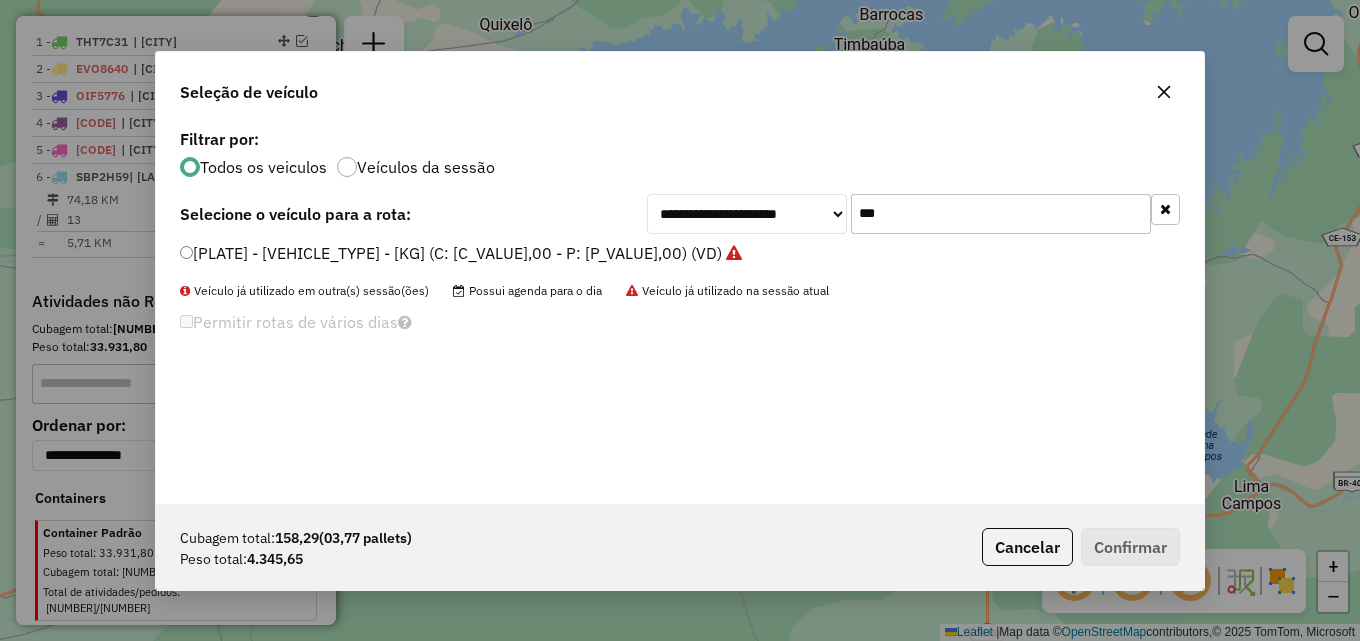drag, startPoint x: 898, startPoint y: 221, endPoint x: 735, endPoint y: 221, distance: 163 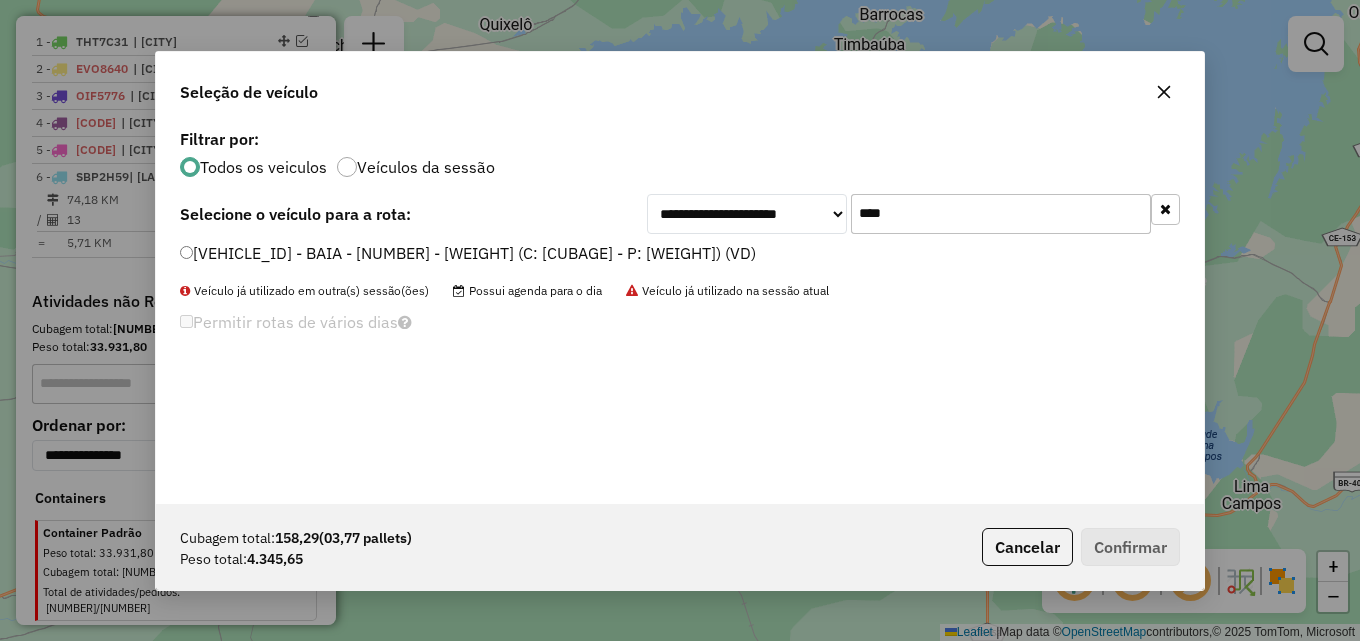 type on "****" 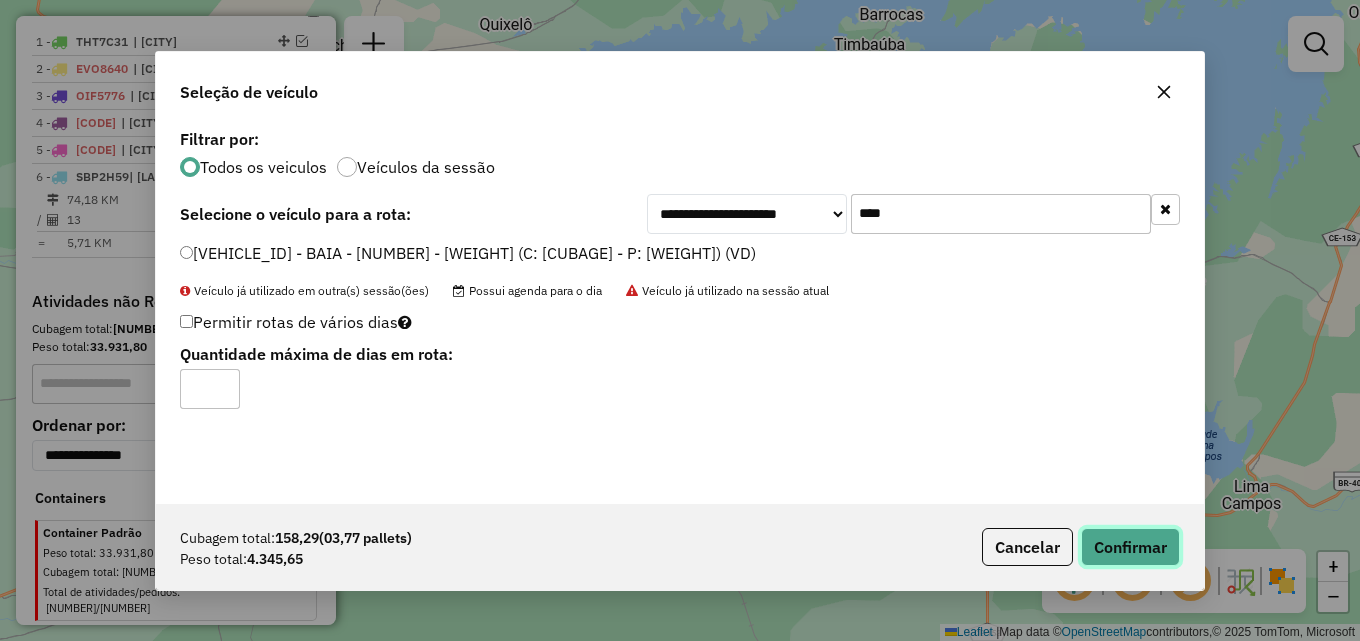 click on "Confirmar" 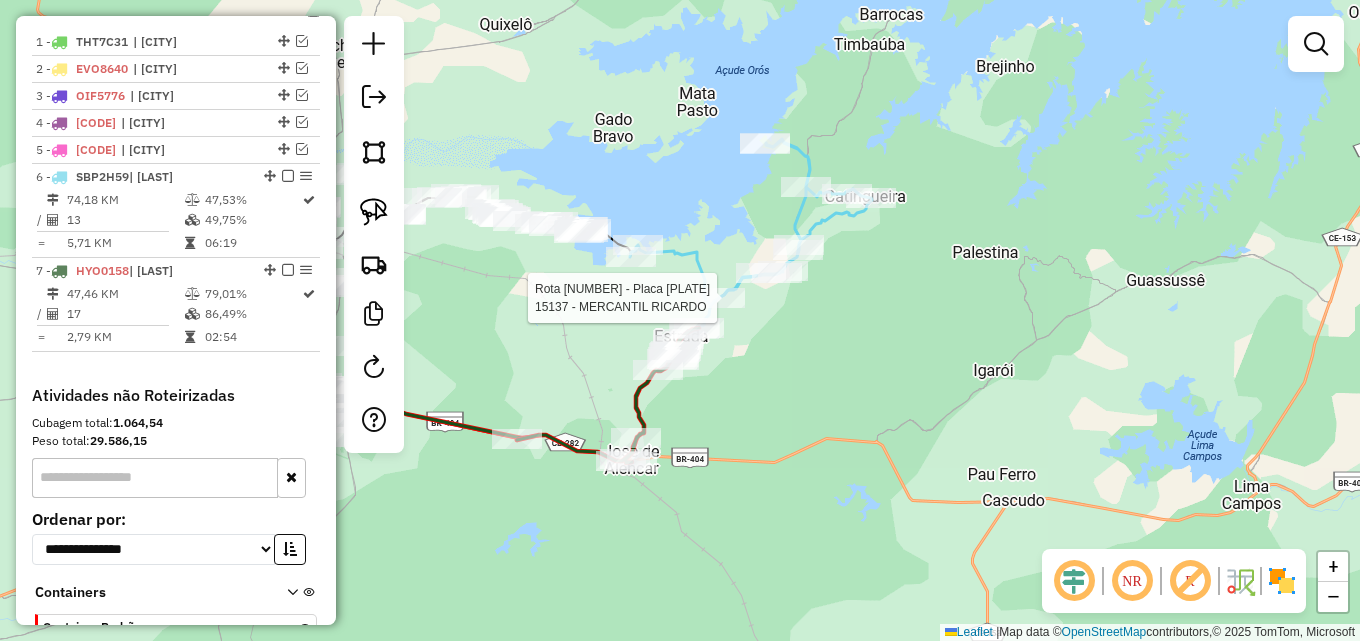 select on "*********" 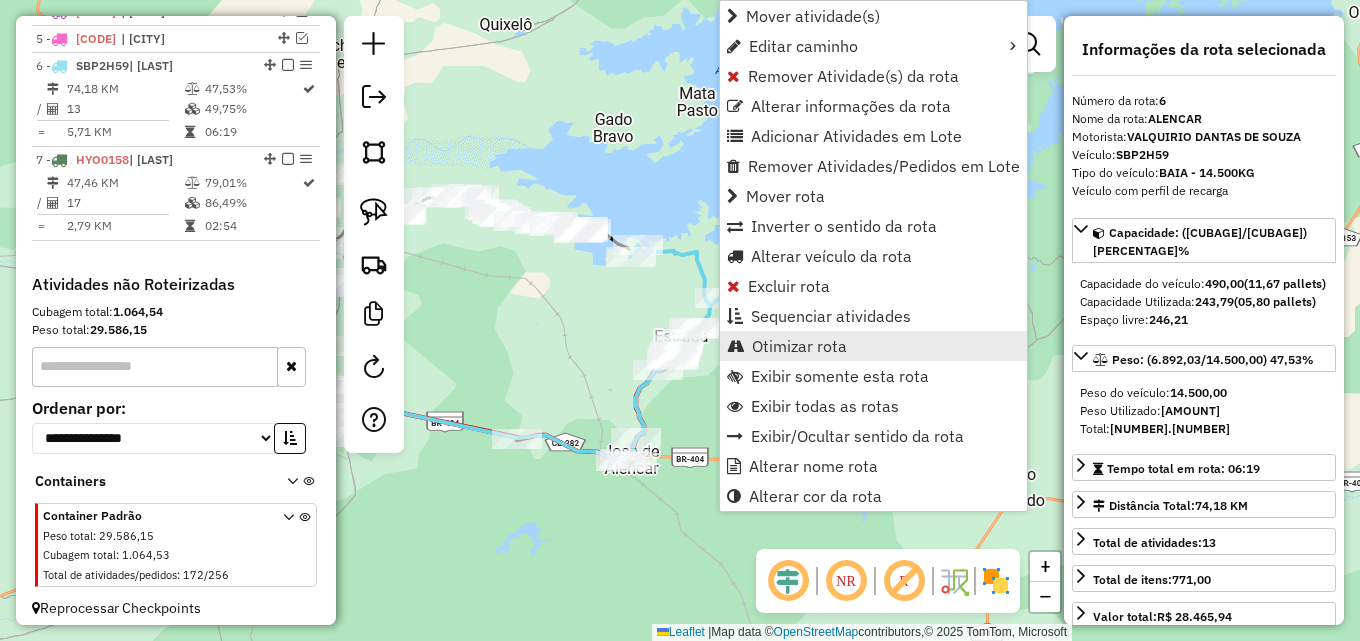 scroll, scrollTop: 882, scrollLeft: 0, axis: vertical 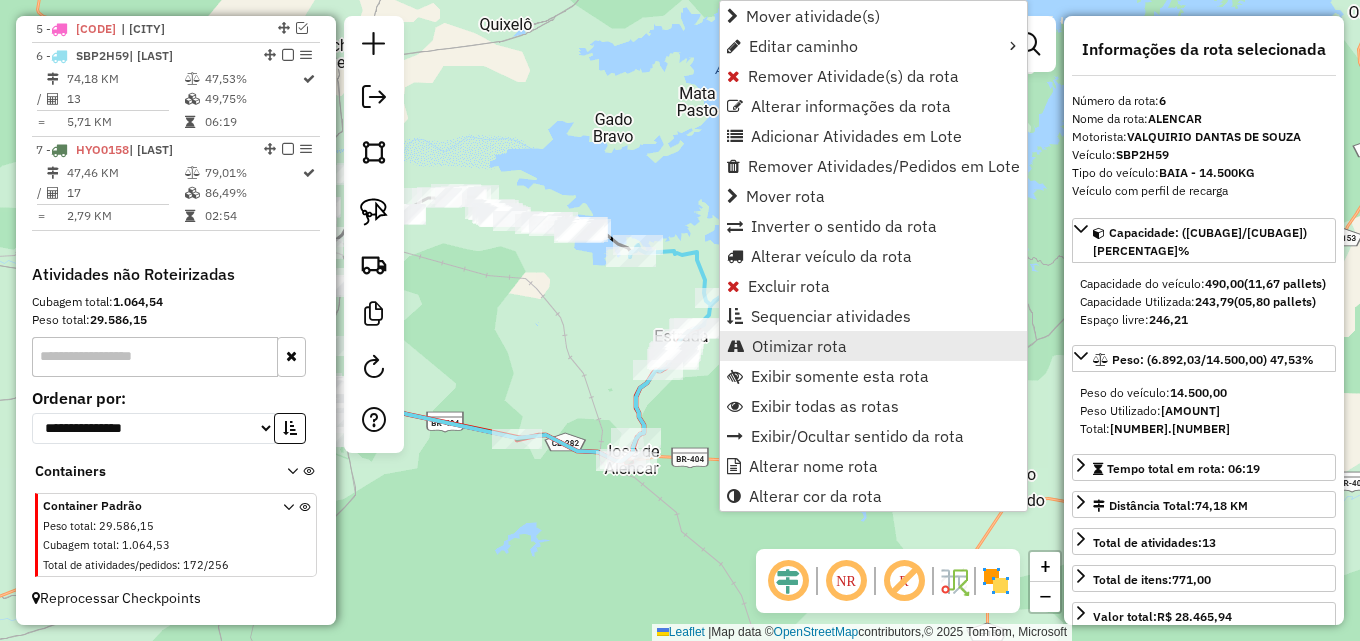 click on "Otimizar rota" at bounding box center (799, 346) 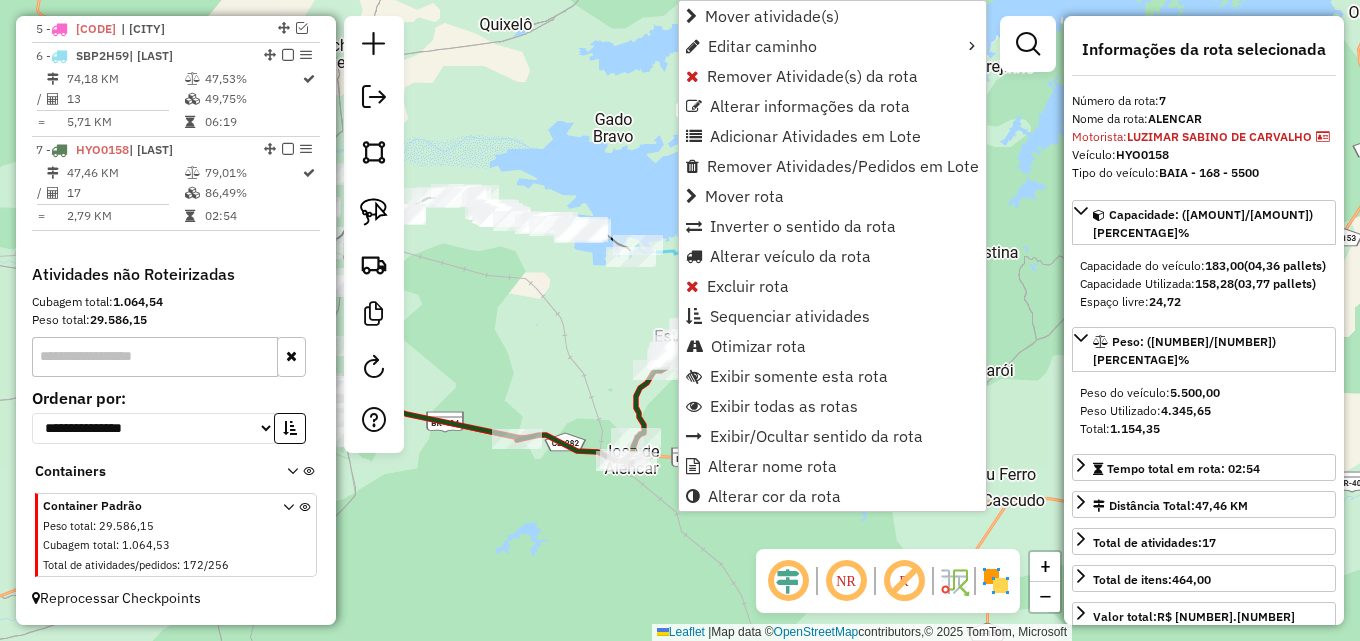 click on "Otimizar rota" at bounding box center [832, 346] 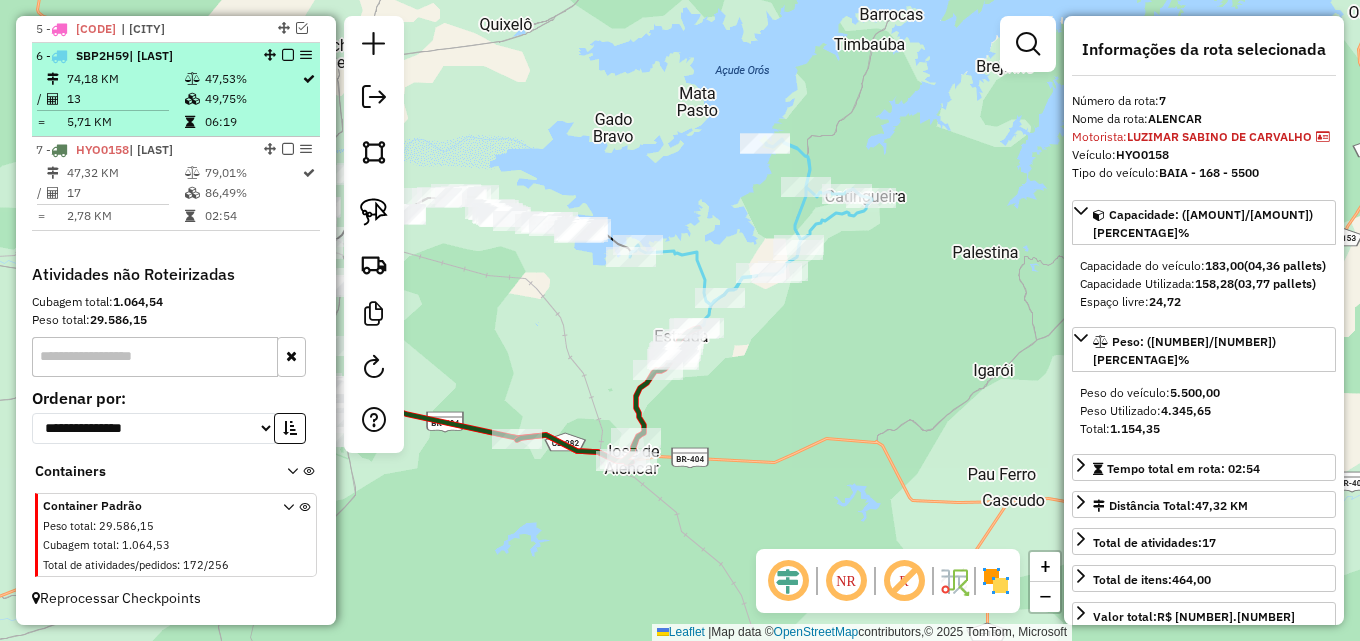 click at bounding box center (288, 55) 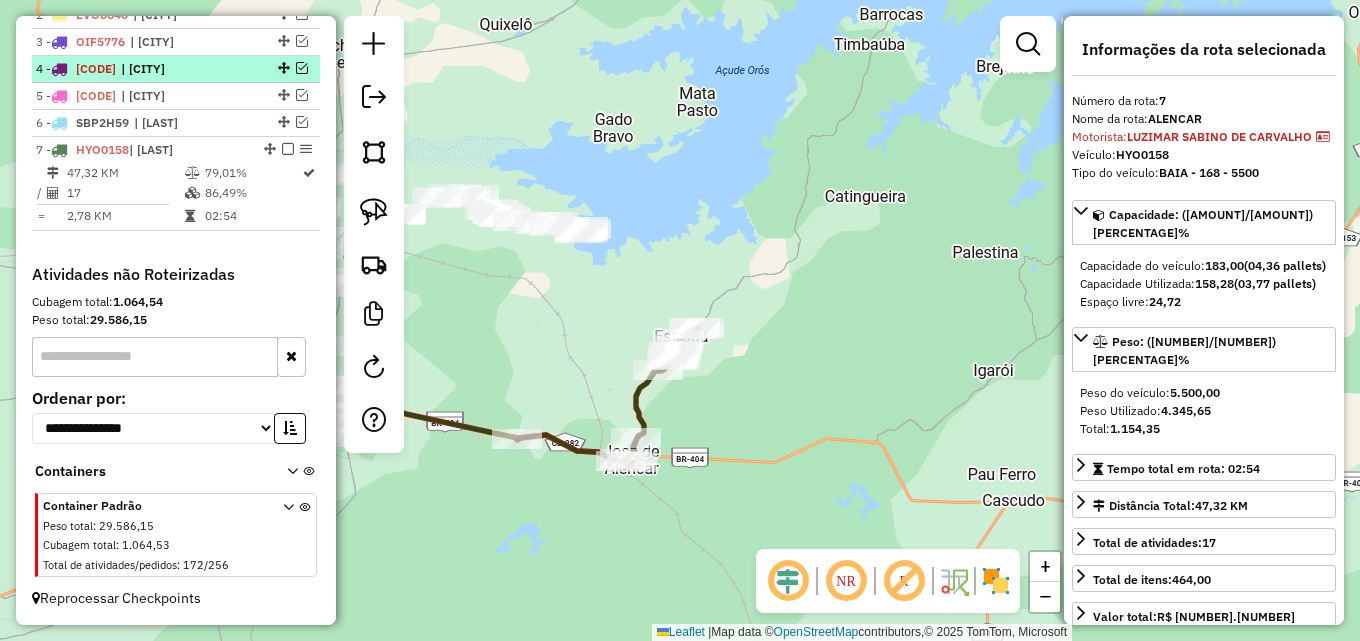 scroll, scrollTop: 815, scrollLeft: 0, axis: vertical 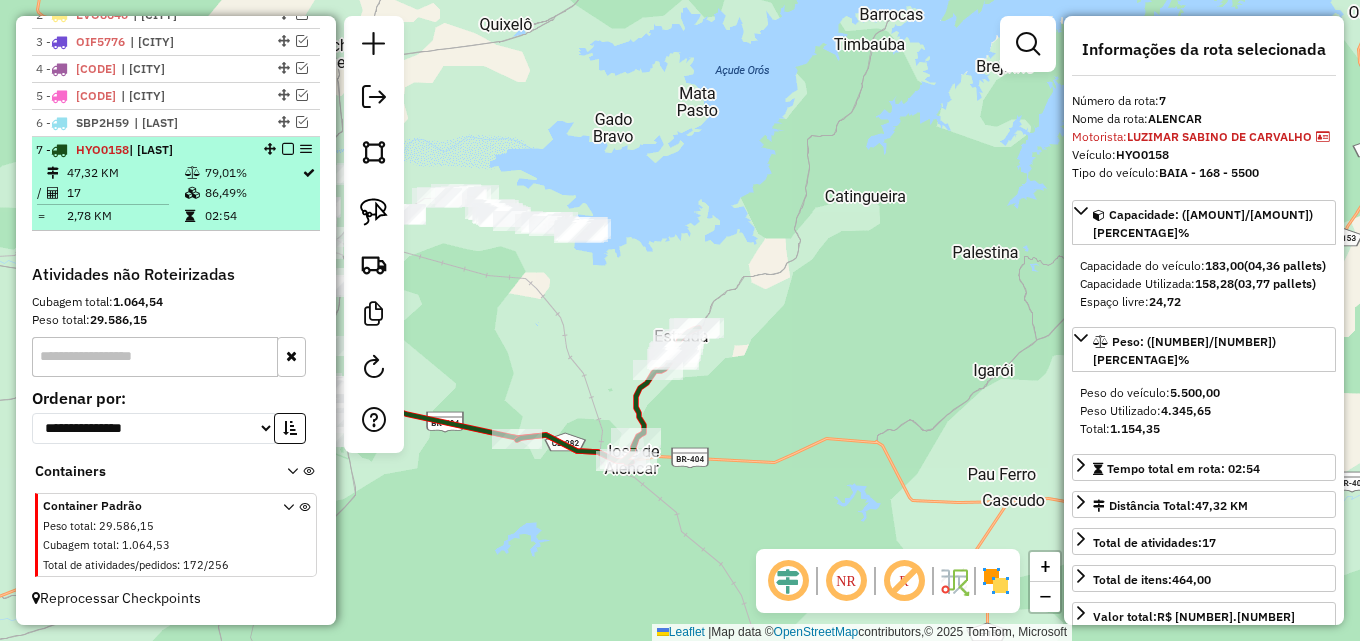 click at bounding box center [288, 149] 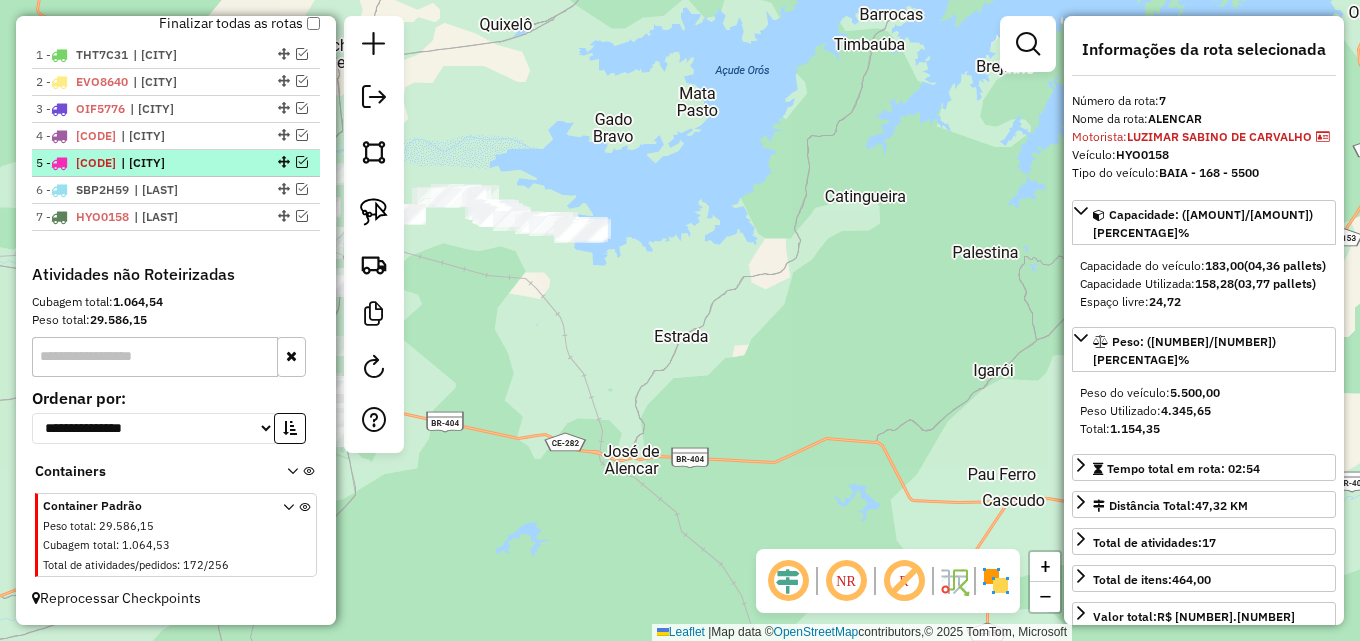 scroll, scrollTop: 748, scrollLeft: 0, axis: vertical 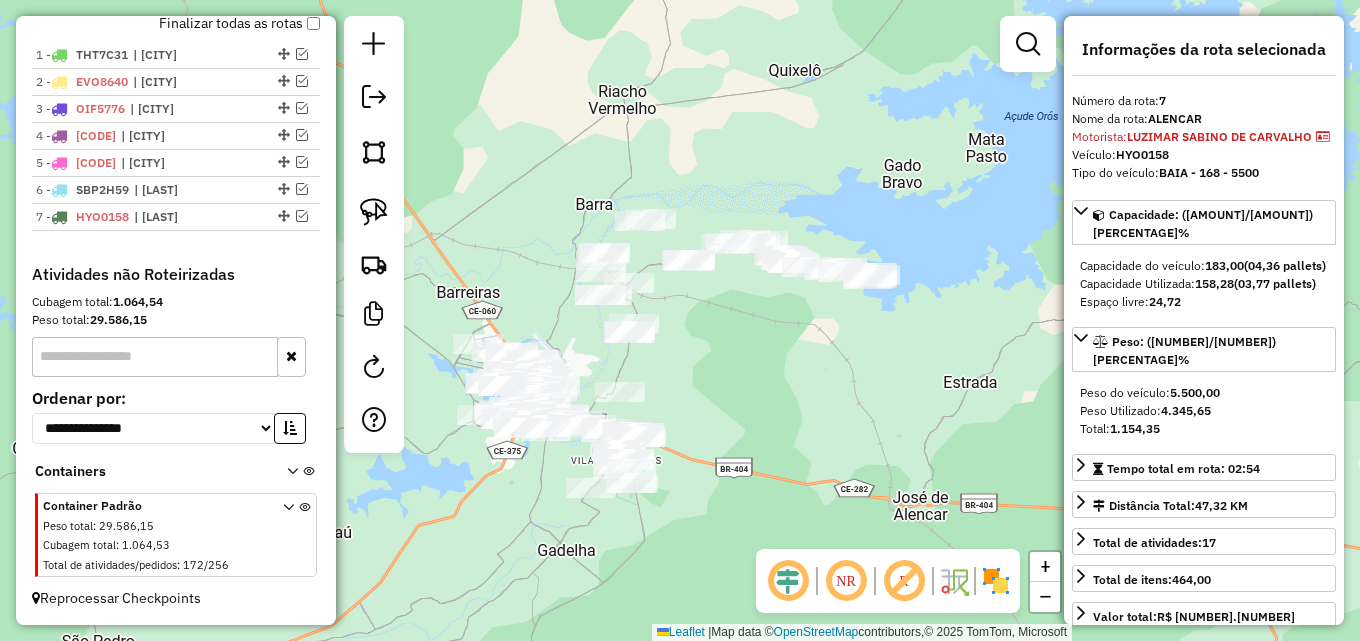 drag, startPoint x: 546, startPoint y: 323, endPoint x: 797, endPoint y: 365, distance: 254.48969 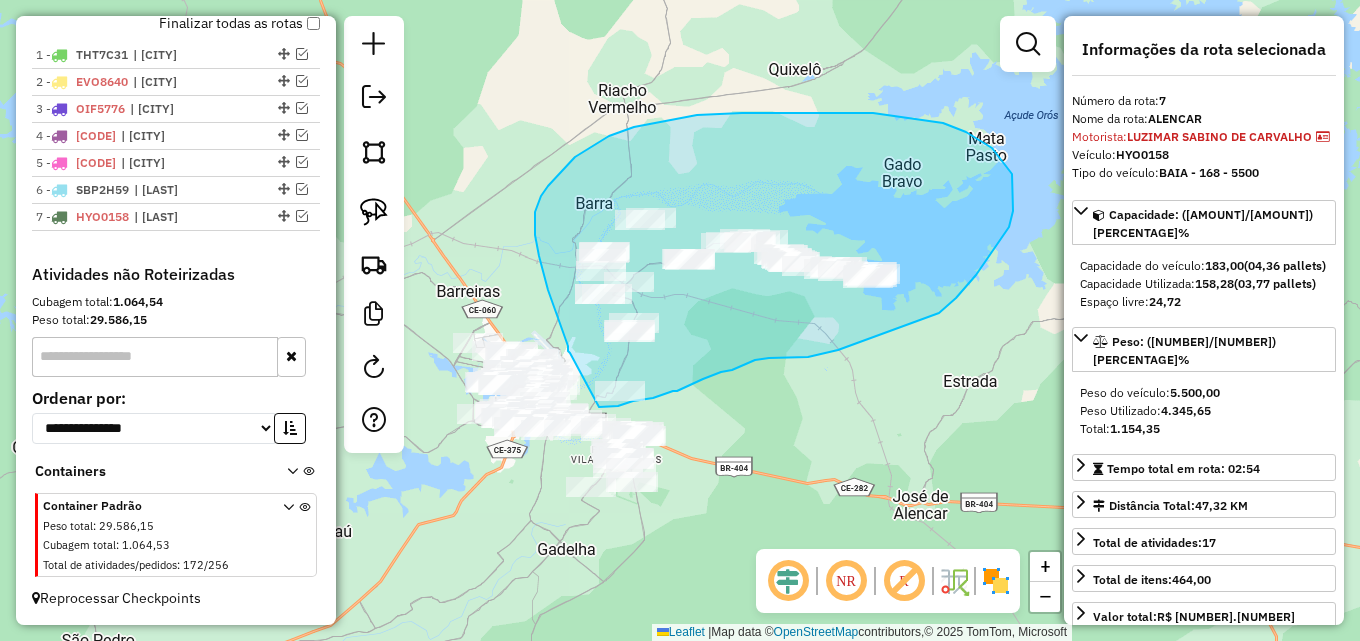 drag, startPoint x: 568, startPoint y: 346, endPoint x: 591, endPoint y: 408, distance: 66.12866 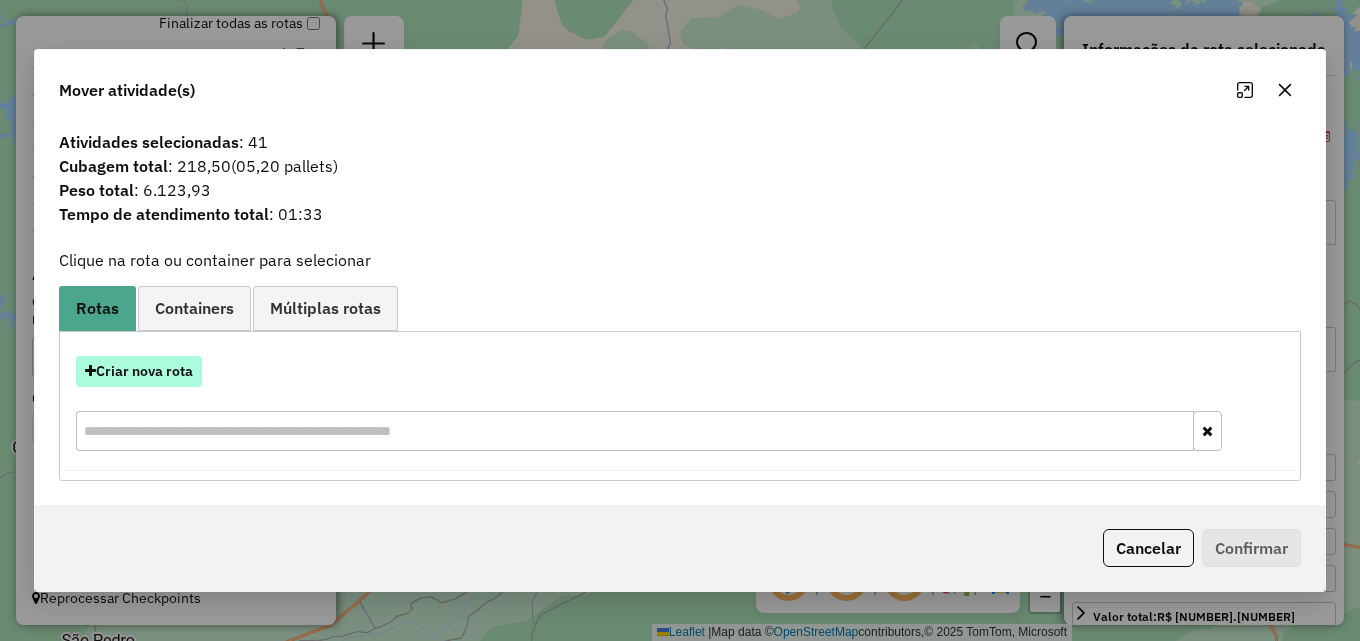 click on "Criar nova rota" at bounding box center [139, 371] 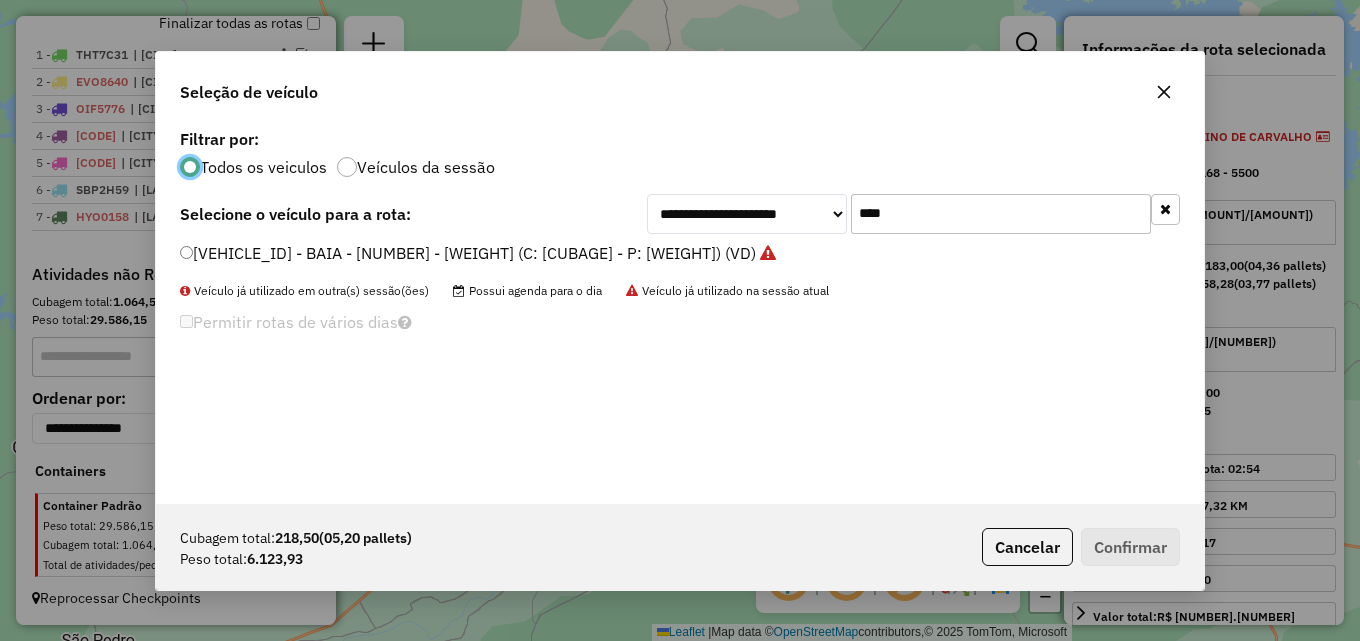 scroll, scrollTop: 11, scrollLeft: 6, axis: both 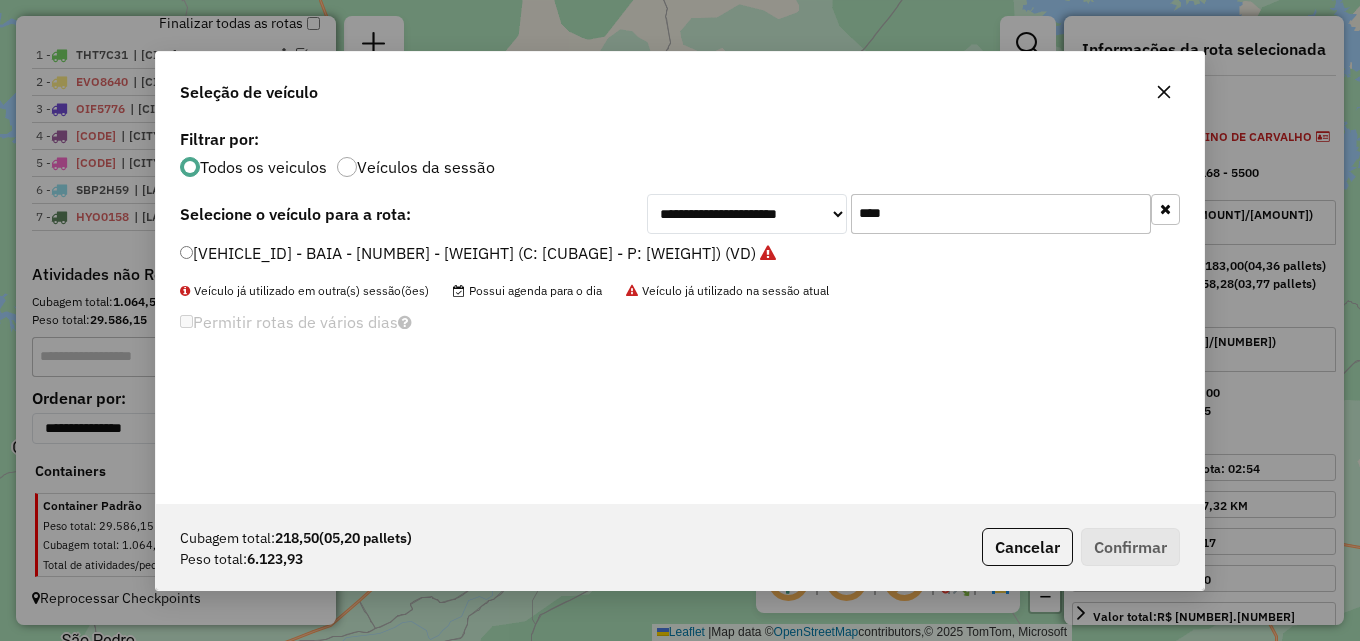 drag, startPoint x: 894, startPoint y: 215, endPoint x: 573, endPoint y: 249, distance: 322.7956 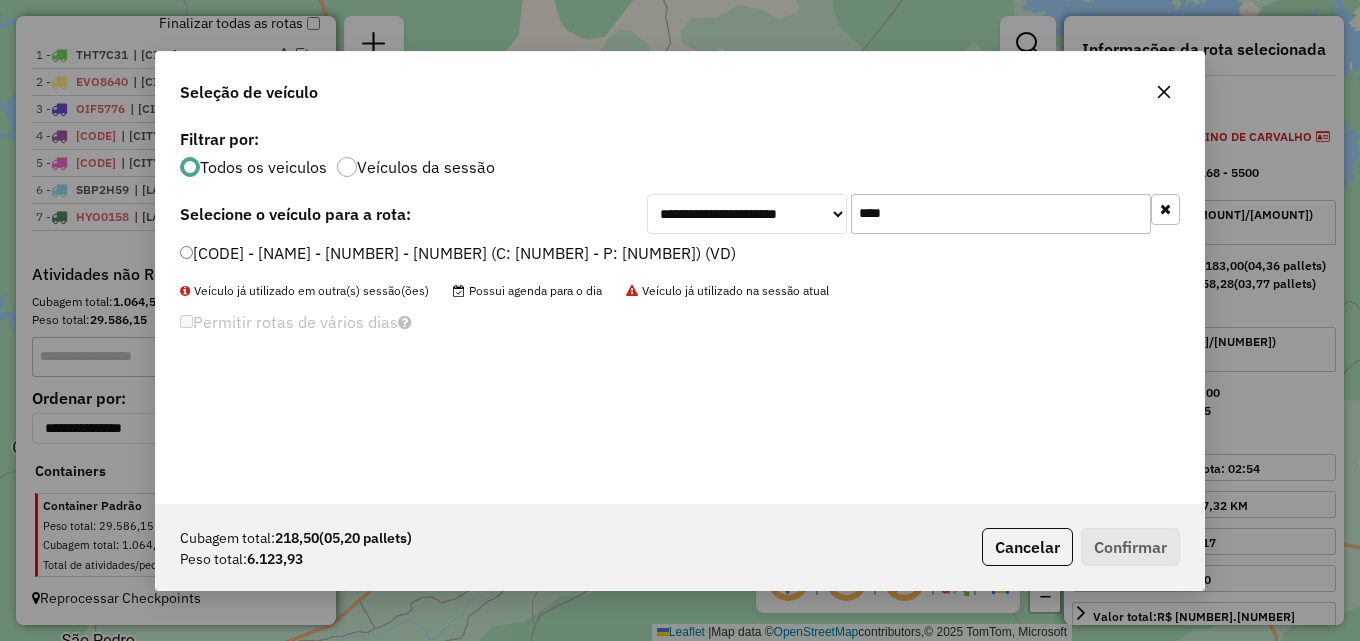 type on "****" 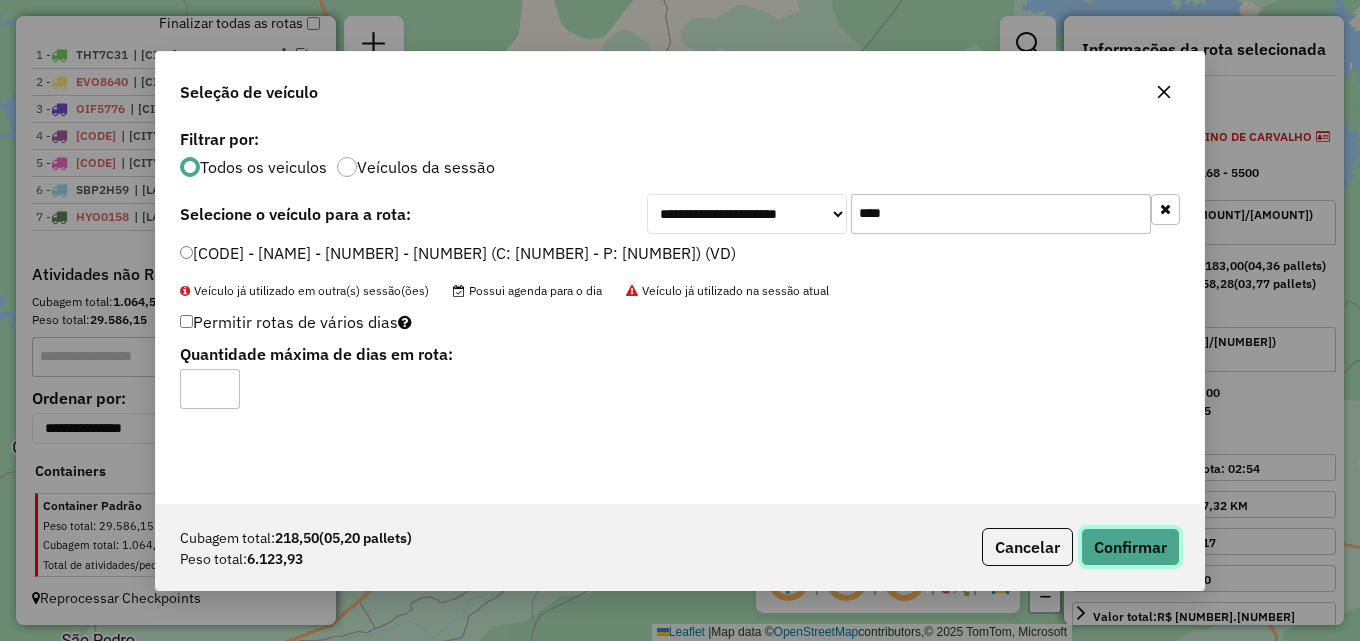 click on "Confirmar" 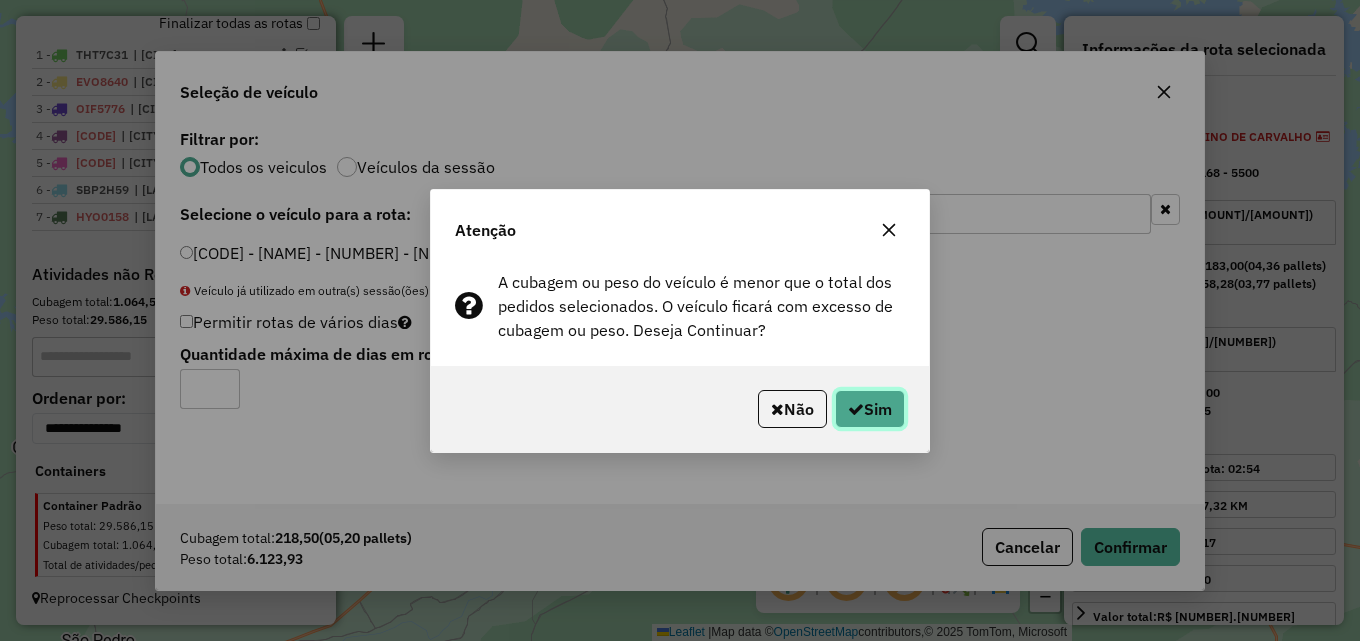 click on "Sim" 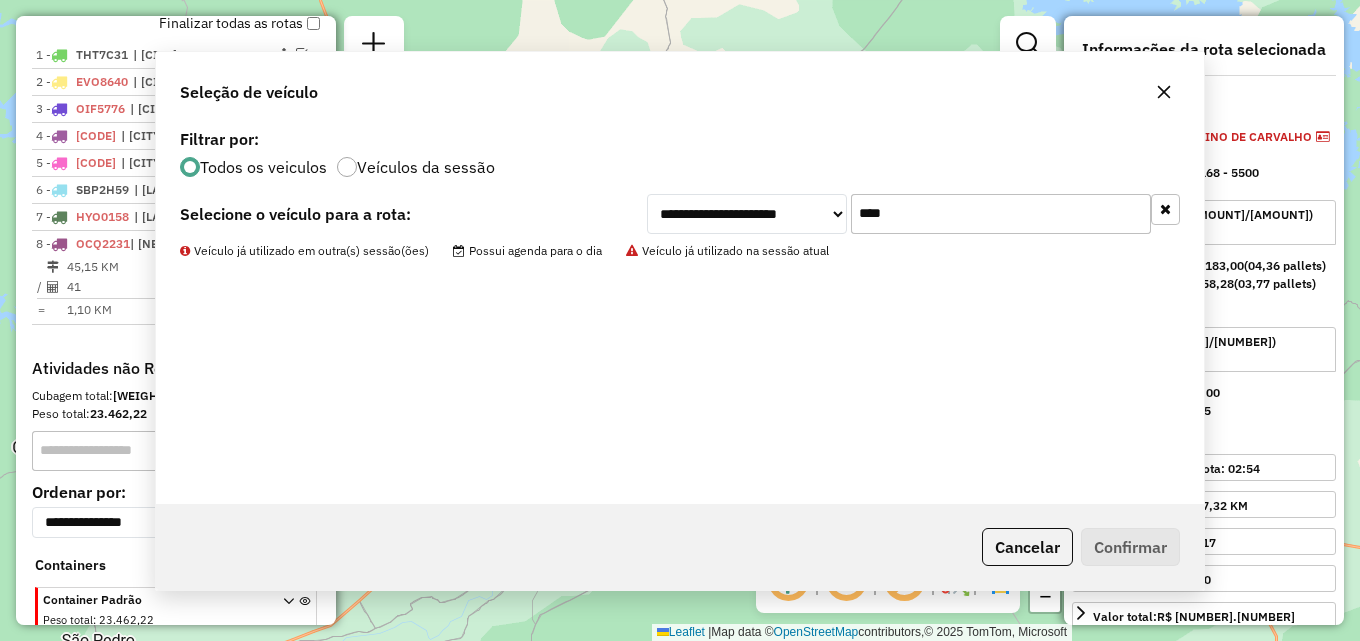 scroll, scrollTop: 842, scrollLeft: 0, axis: vertical 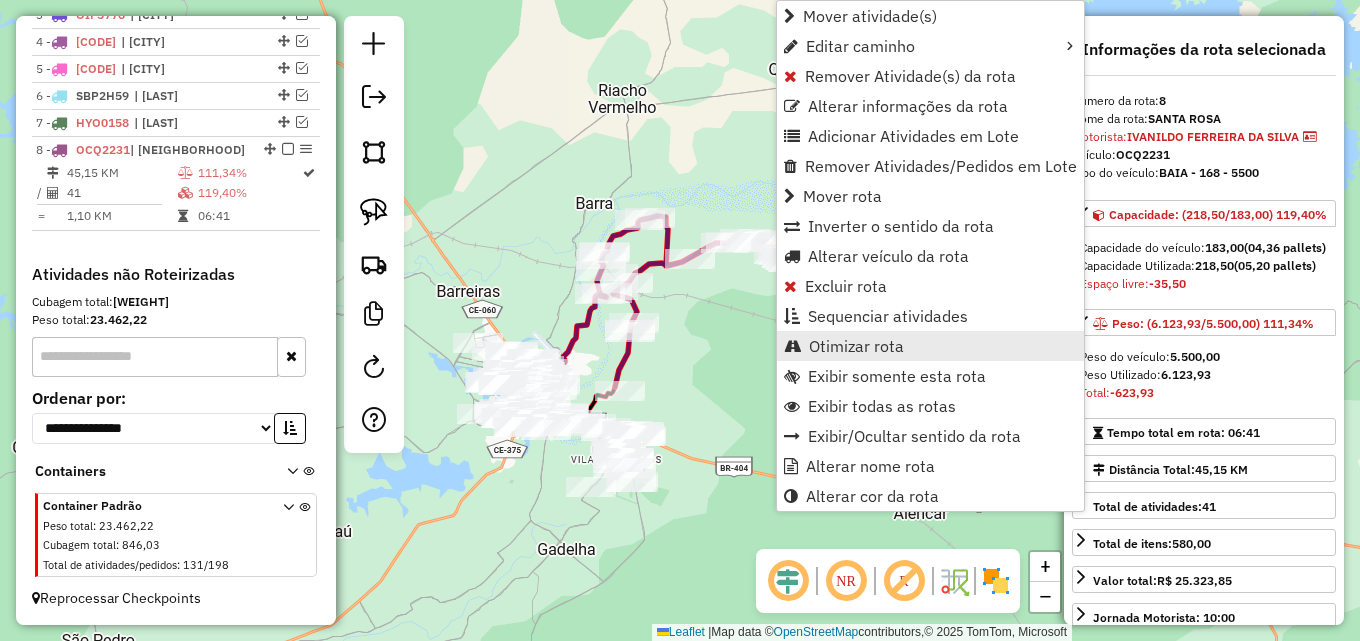 click on "Otimizar rota" at bounding box center (856, 346) 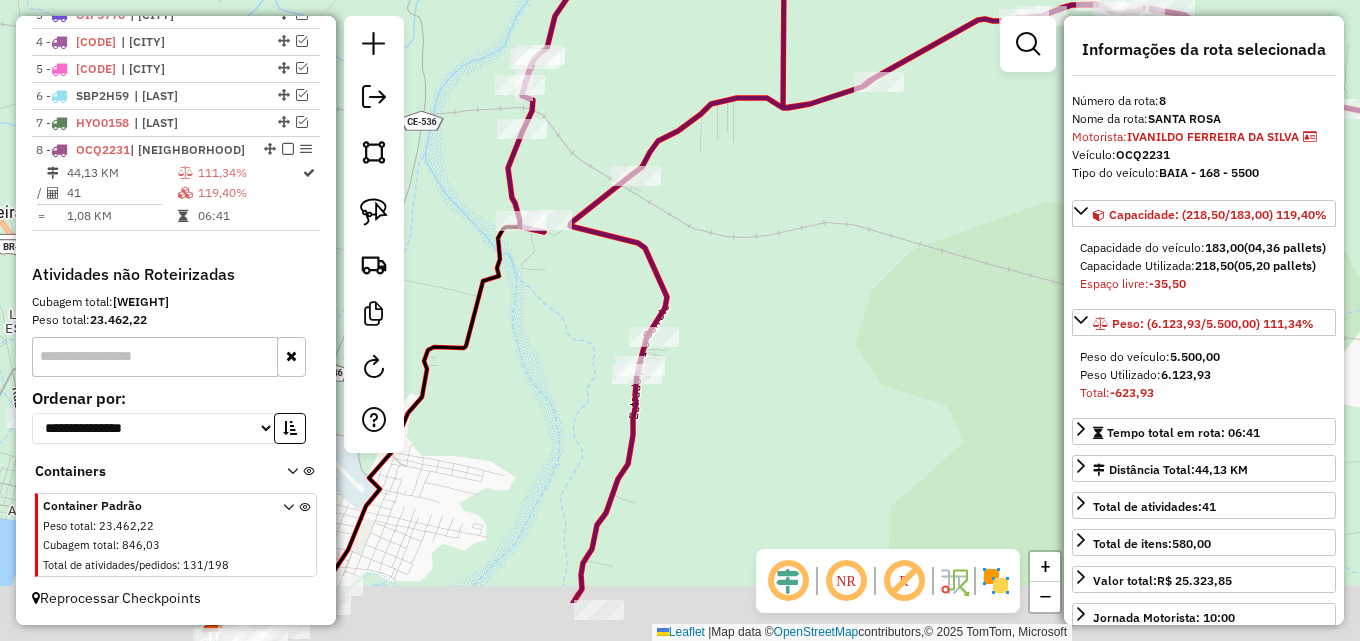drag, startPoint x: 730, startPoint y: 361, endPoint x: 751, endPoint y: 252, distance: 111.0045 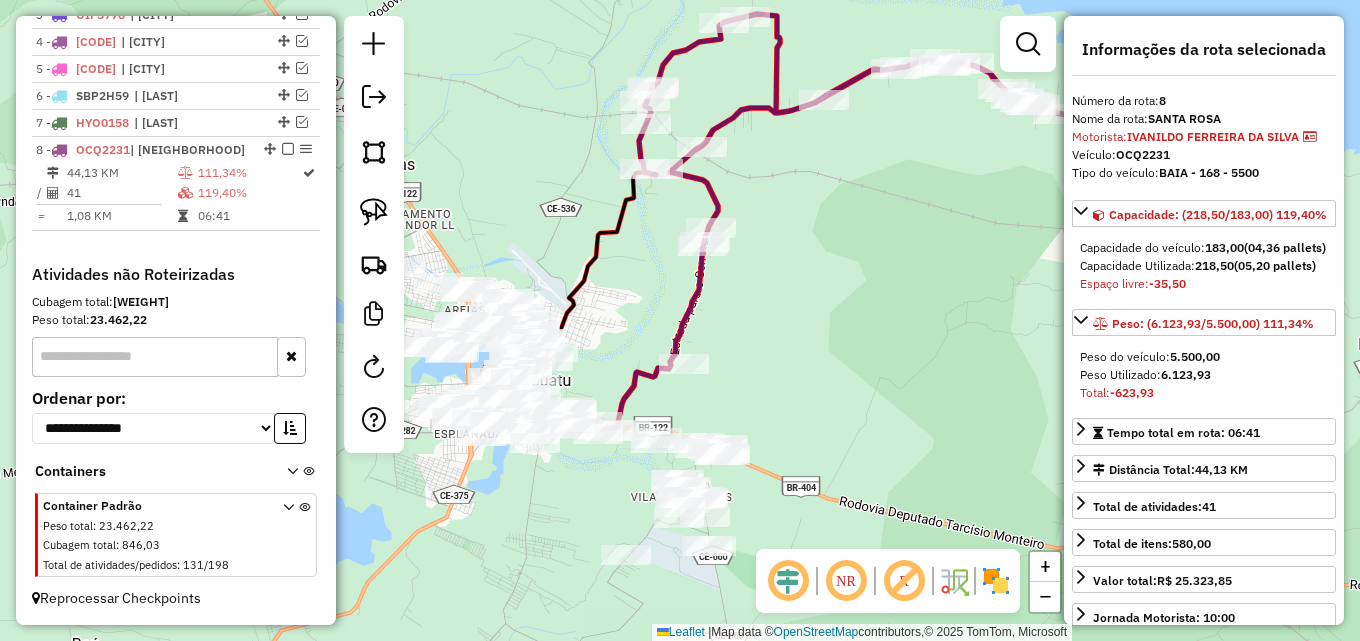 drag, startPoint x: 753, startPoint y: 274, endPoint x: 760, endPoint y: 209, distance: 65.37584 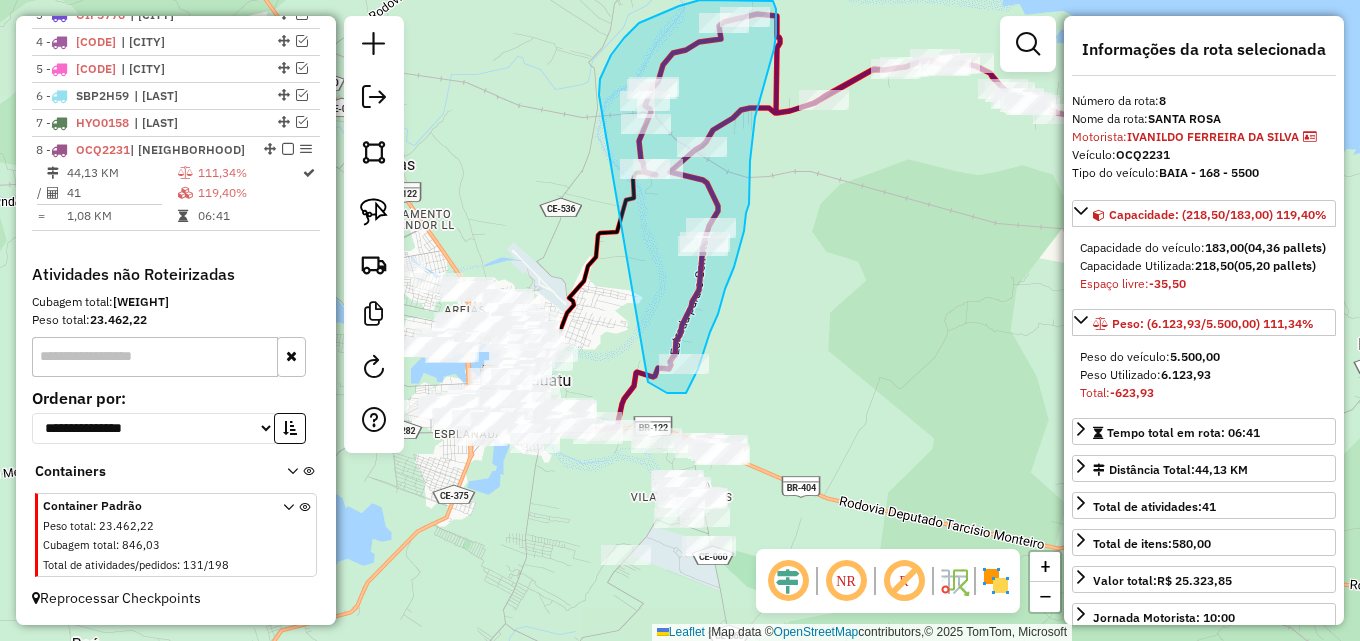 drag, startPoint x: 602, startPoint y: 74, endPoint x: 648, endPoint y: 382, distance: 311.4161 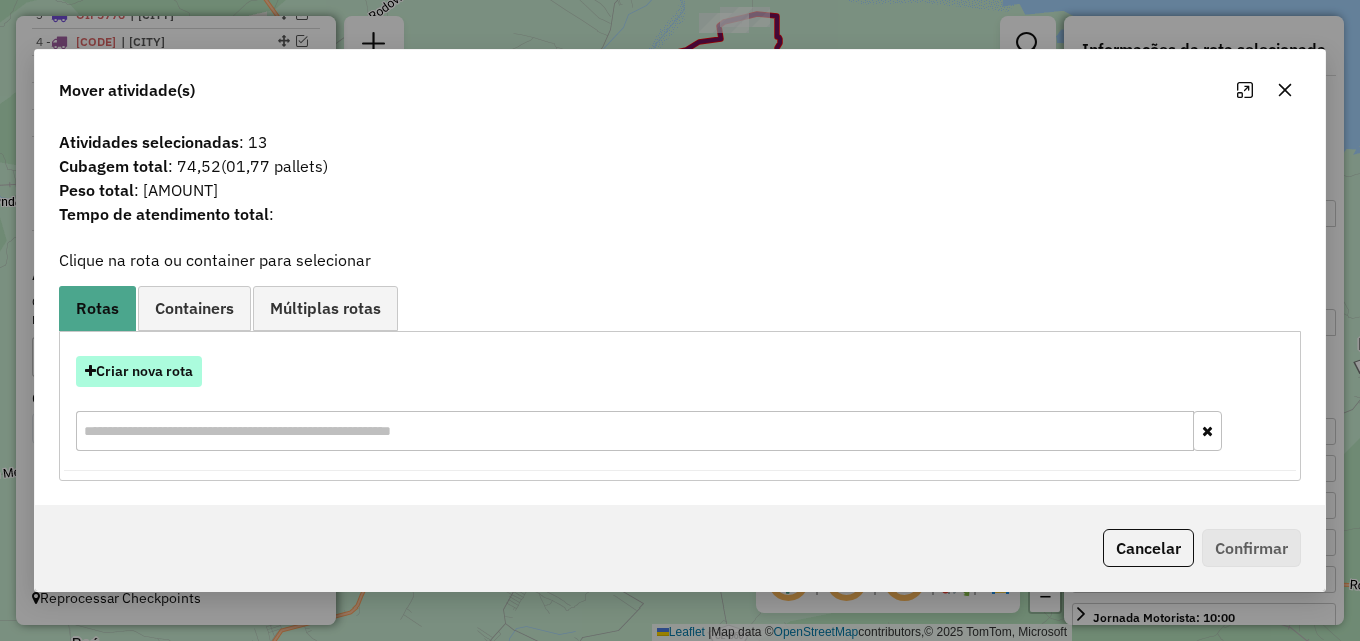 click on "Criar nova rota" at bounding box center [139, 371] 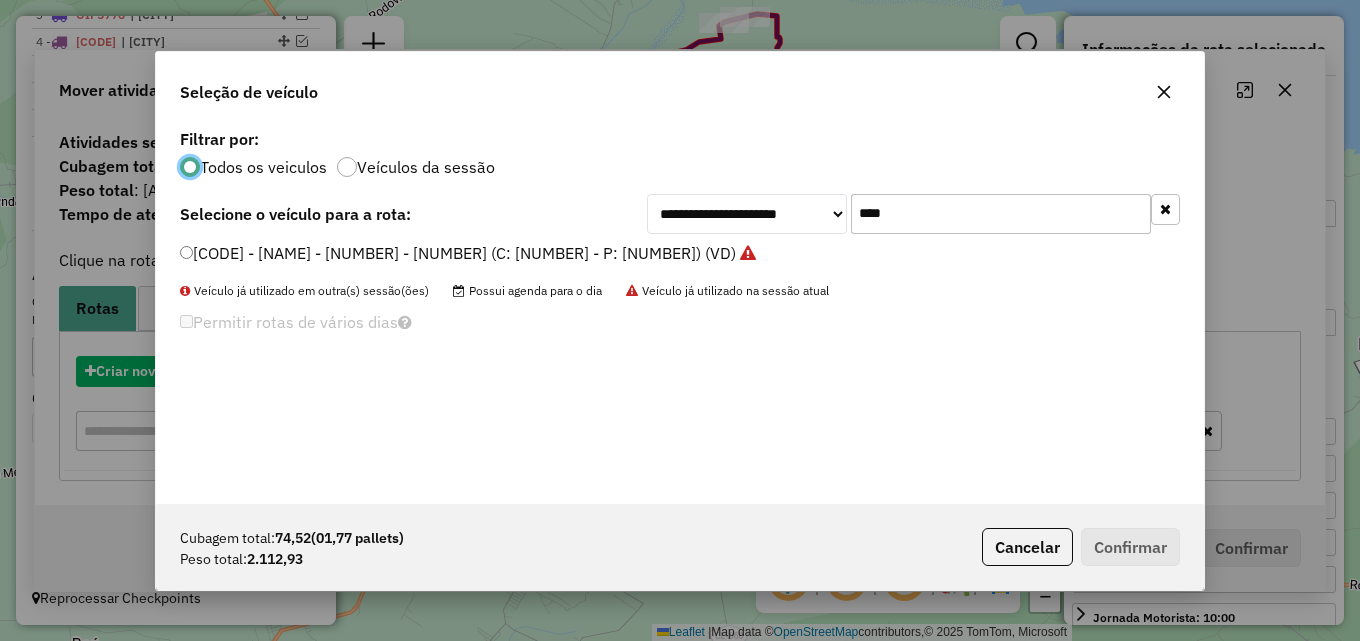 scroll, scrollTop: 11, scrollLeft: 6, axis: both 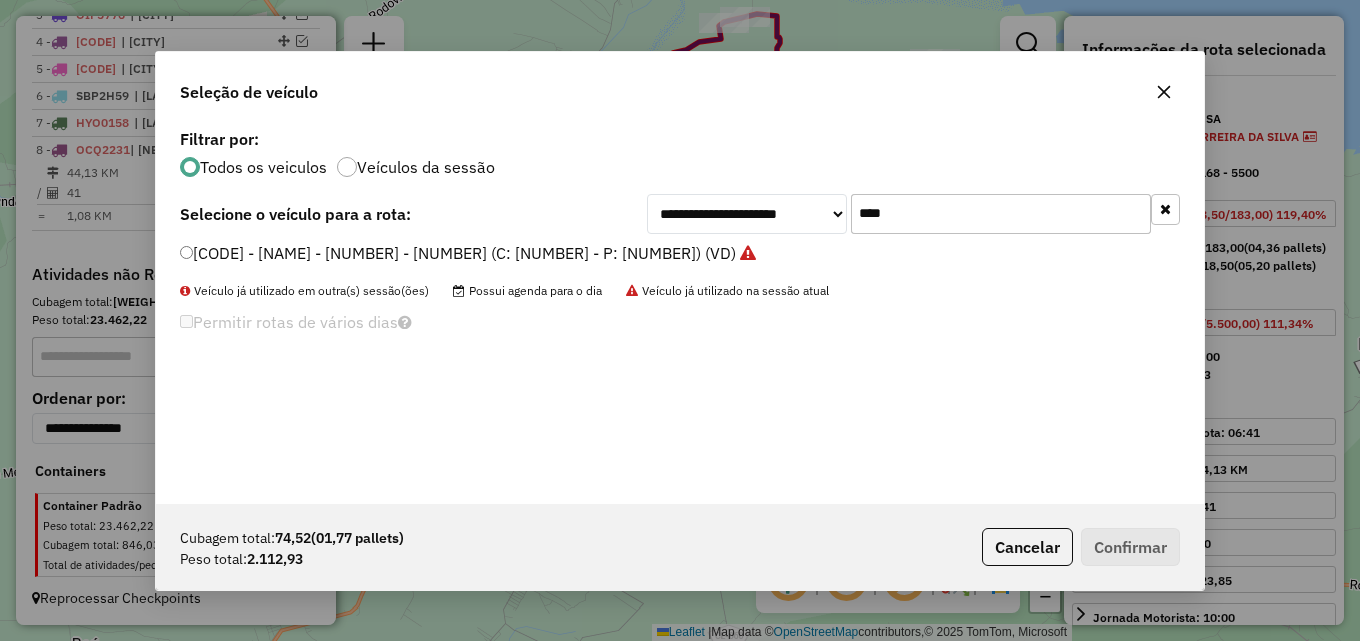 drag, startPoint x: 891, startPoint y: 213, endPoint x: 773, endPoint y: 221, distance: 118.270874 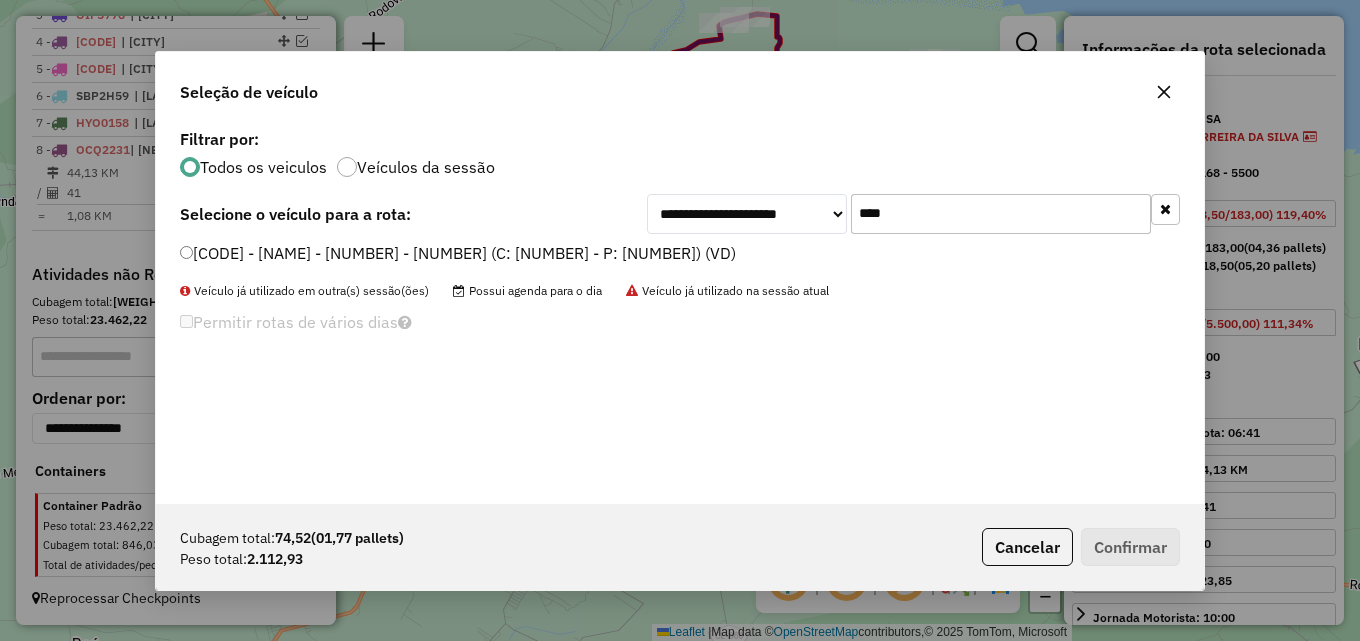 type on "****" 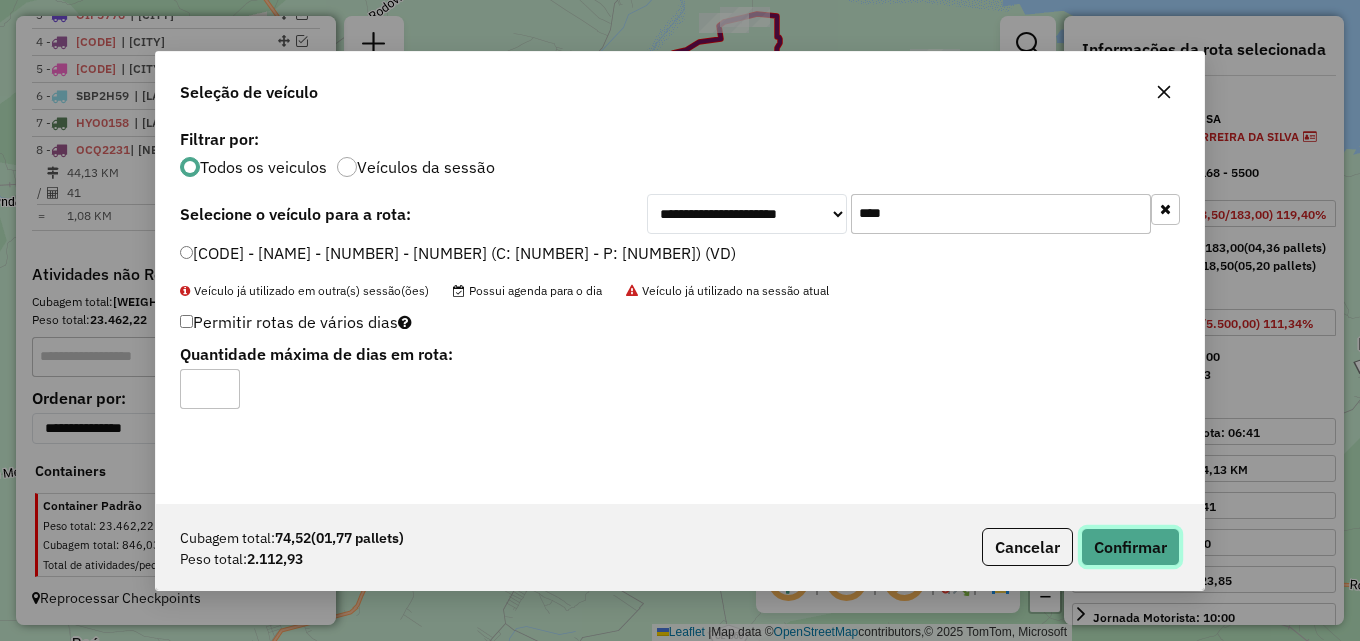 click on "Confirmar" 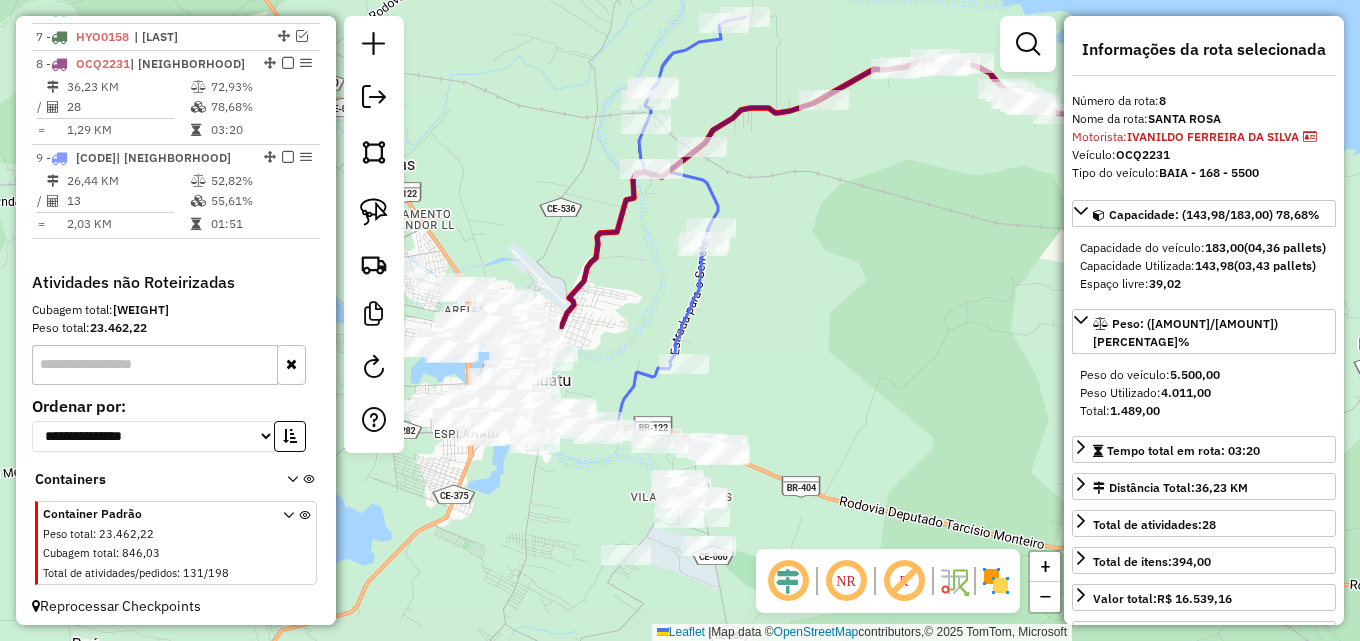 scroll, scrollTop: 936, scrollLeft: 0, axis: vertical 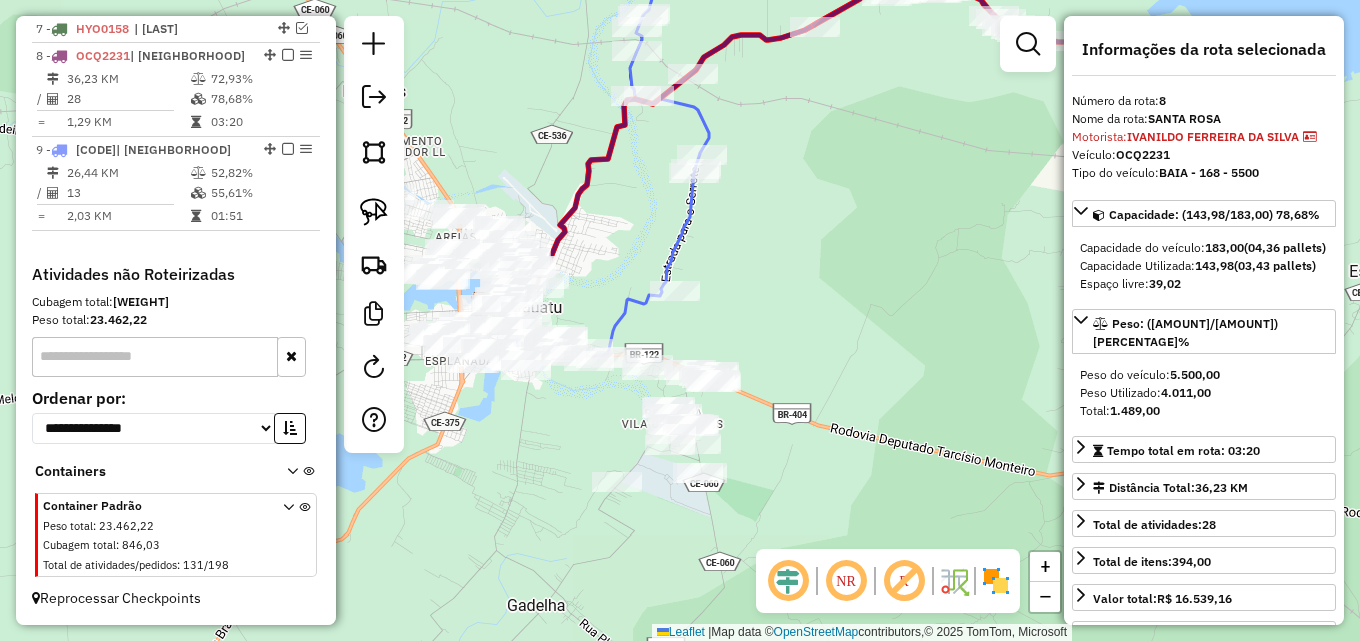 drag, startPoint x: 788, startPoint y: 339, endPoint x: 778, endPoint y: 264, distance: 75.66373 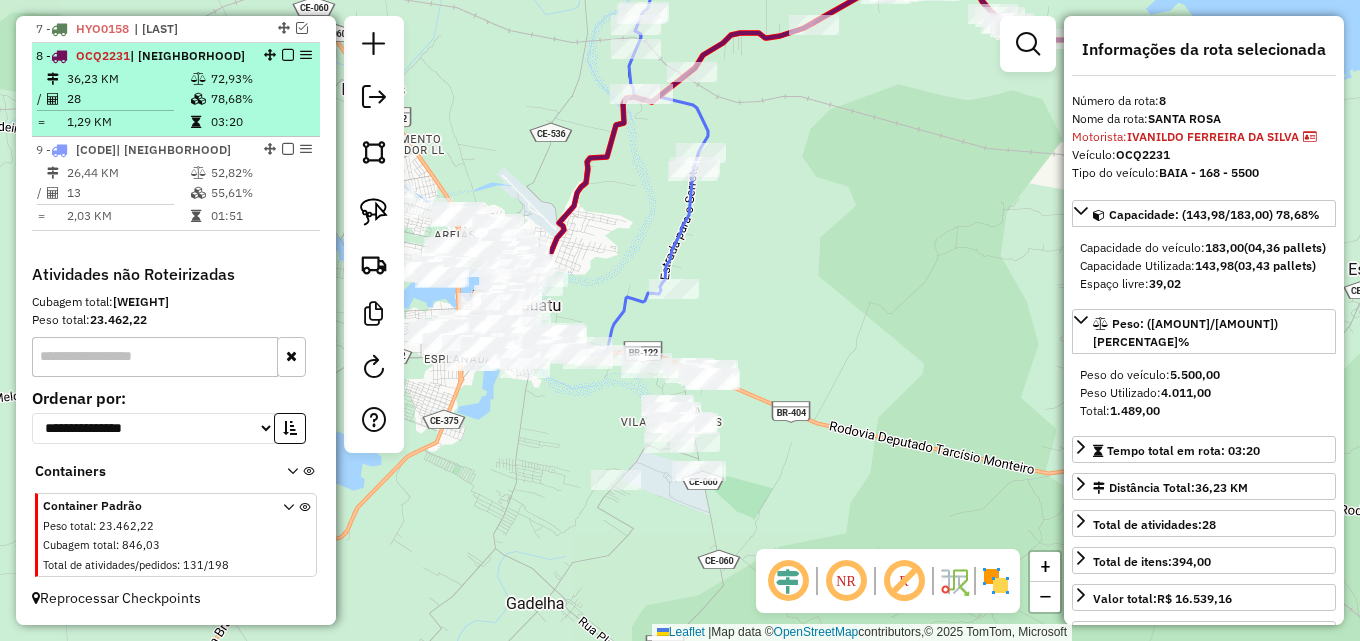 click on "8 -       OCQ2231   | SANTA ROSA" at bounding box center (176, 56) 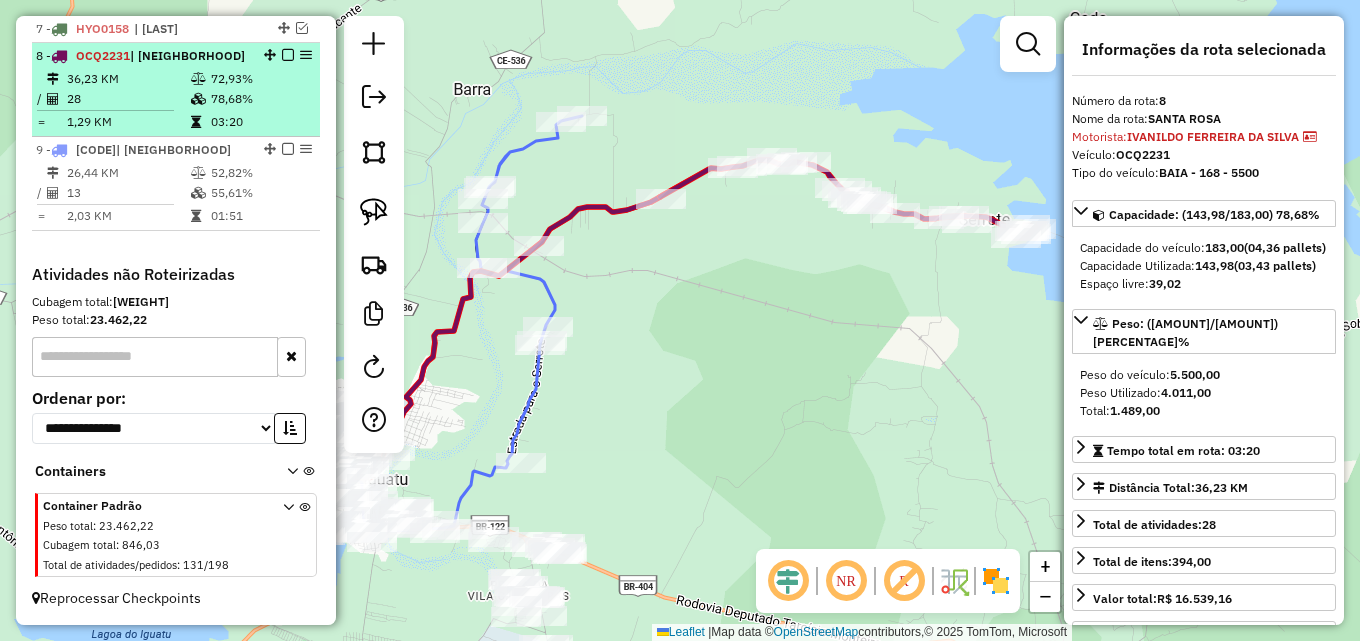 click at bounding box center (288, 55) 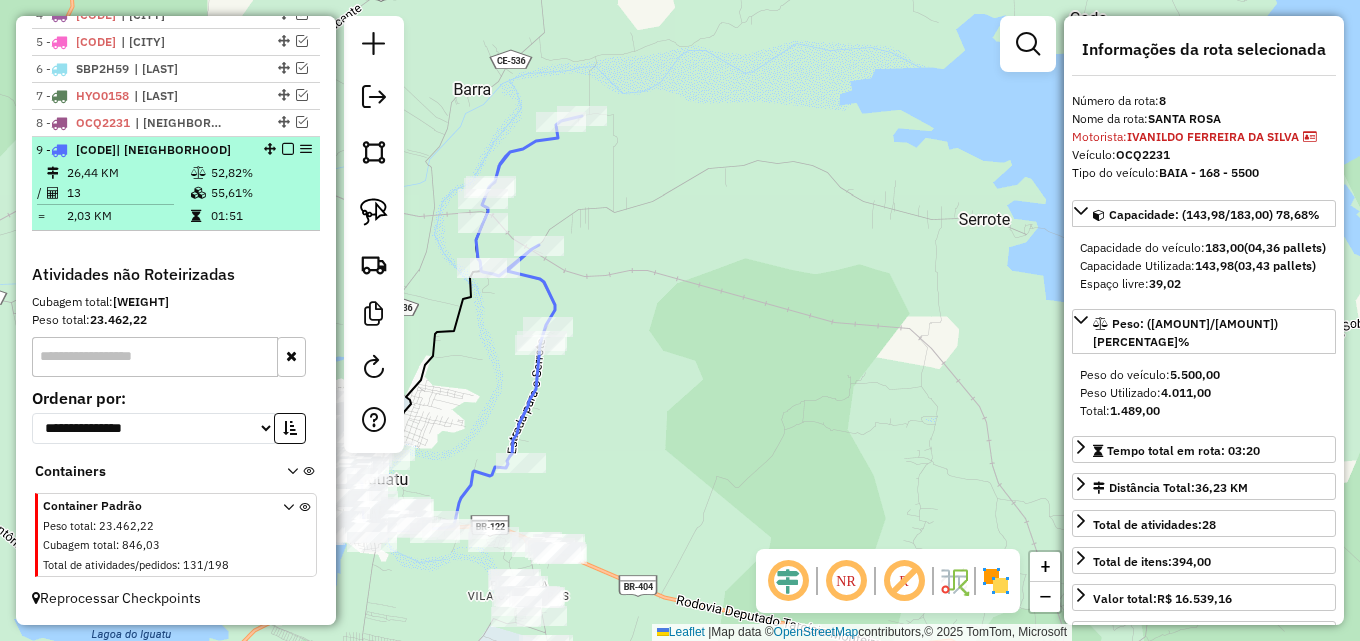 click on "52,82%" at bounding box center (260, 173) 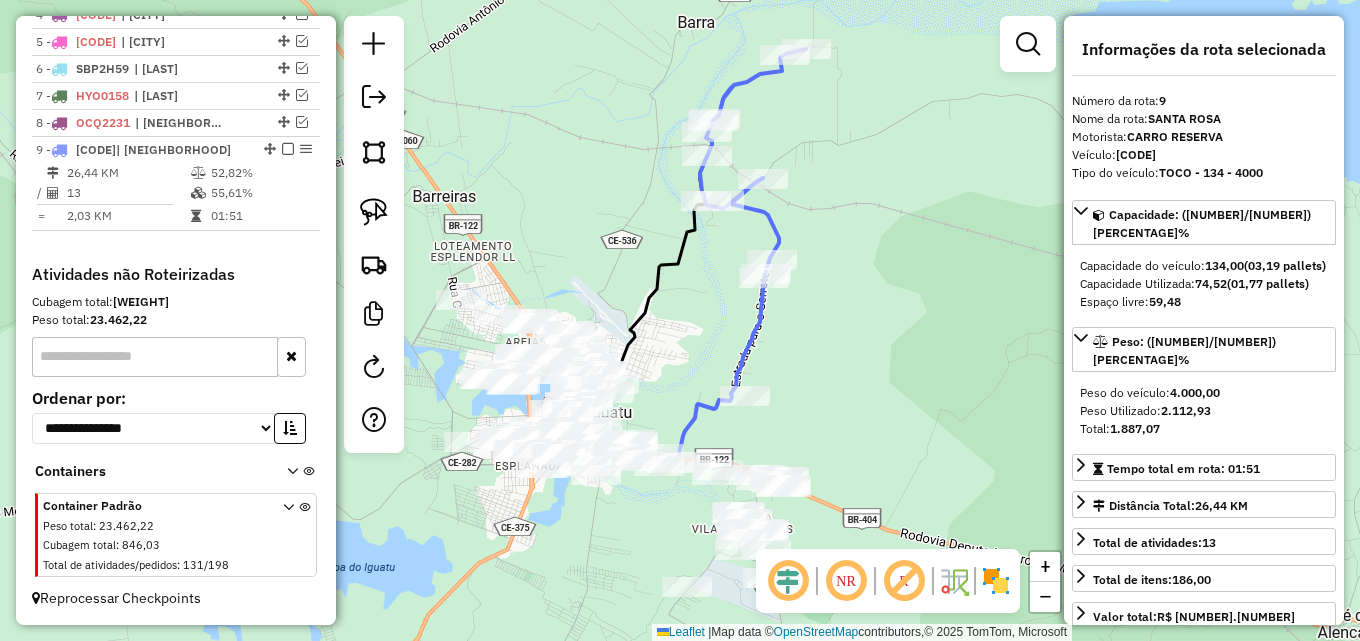 drag, startPoint x: 916, startPoint y: 465, endPoint x: 816, endPoint y: 311, distance: 183.61917 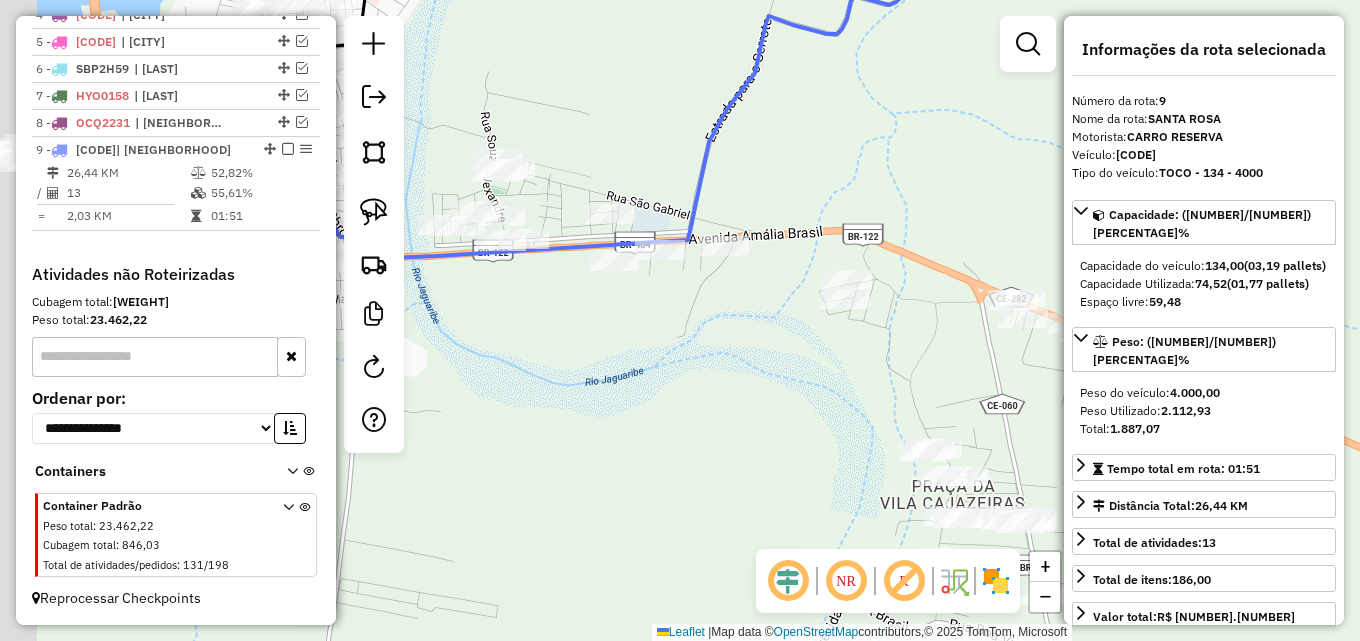 drag, startPoint x: 654, startPoint y: 353, endPoint x: 863, endPoint y: 364, distance: 209.28928 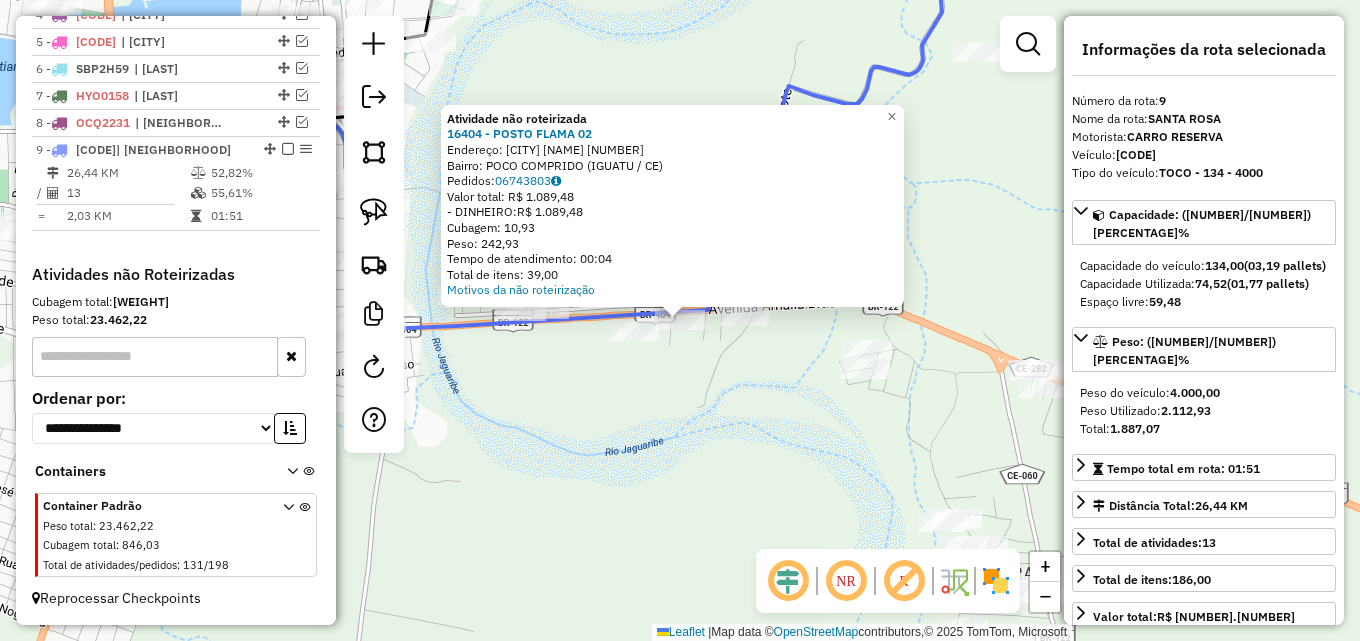 click on "Atividade não roteirizada 16404 - POSTO FLAMA 02  Endereço:  IGUATU ICO 986   Bairro: POCO COMPRIDO (IGUATU / CE)   Pedidos:  06743803   Valor total: R$ 1.089,48   - DINHEIRO:  R$ 1.089,48   Cubagem: 10,93   Peso: 242,93   Tempo de atendimento: 00:04   Total de itens: 39,00  Motivos da não roteirização × Janela de atendimento Grade de atendimento Capacidade Transportadoras Veículos Cliente Pedidos  Rotas Selecione os dias de semana para filtrar as janelas de atendimento  Seg   Ter   Qua   Qui   Sex   Sáb   Dom  Informe o período da janela de atendimento: De: Até:  Filtrar exatamente a janela do cliente  Considerar janela de atendimento padrão  Selecione os dias de semana para filtrar as grades de atendimento  Seg   Ter   Qua   Qui   Sex   Sáb   Dom   Considerar clientes sem dia de atendimento cadastrado  Clientes fora do dia de atendimento selecionado Filtrar as atividades entre os valores definidos abaixo:  Peso mínimo:   Peso máximo:   Cubagem mínima:   Cubagem máxima:   De:   Até:   De:  +" 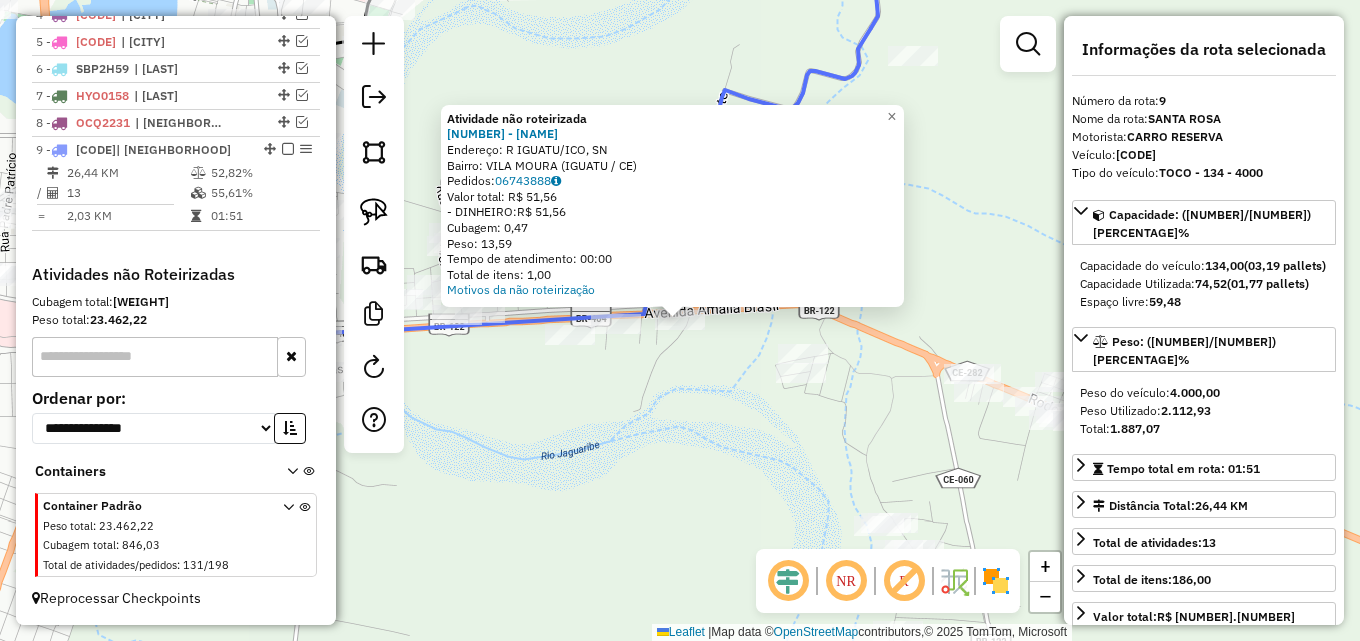 click on "Atividade não roteirizada 8221 - PEIXADA LIMA CAMPOS  Endereço: R   IGUATU/ICO, SN   Bairro: VILA MOURA (IGUATU / CE)   Pedidos:  06743888   Valor total: R$ 51,56   - DINHEIRO:  R$ 51,56   Cubagem: 0,47   Peso: 13,59   Tempo de atendimento: 00:00   Total de itens: 1,00  Motivos da não roteirização × Janela de atendimento Grade de atendimento Capacidade Transportadoras Veículos Cliente Pedidos  Rotas Selecione os dias de semana para filtrar as janelas de atendimento  Seg   Ter   Qua   Qui   Sex   Sáb   Dom  Informe o período da janela de atendimento: De: Até:  Filtrar exatamente a janela do cliente  Considerar janela de atendimento padrão  Selecione os dias de semana para filtrar as grades de atendimento  Seg   Ter   Qua   Qui   Sex   Sáb   Dom   Considerar clientes sem dia de atendimento cadastrado  Clientes fora do dia de atendimento selecionado Filtrar as atividades entre os valores definidos abaixo:  Peso mínimo:   Peso máximo:   Cubagem mínima:   Cubagem máxima:   De:   Até:   De:  Nome:" 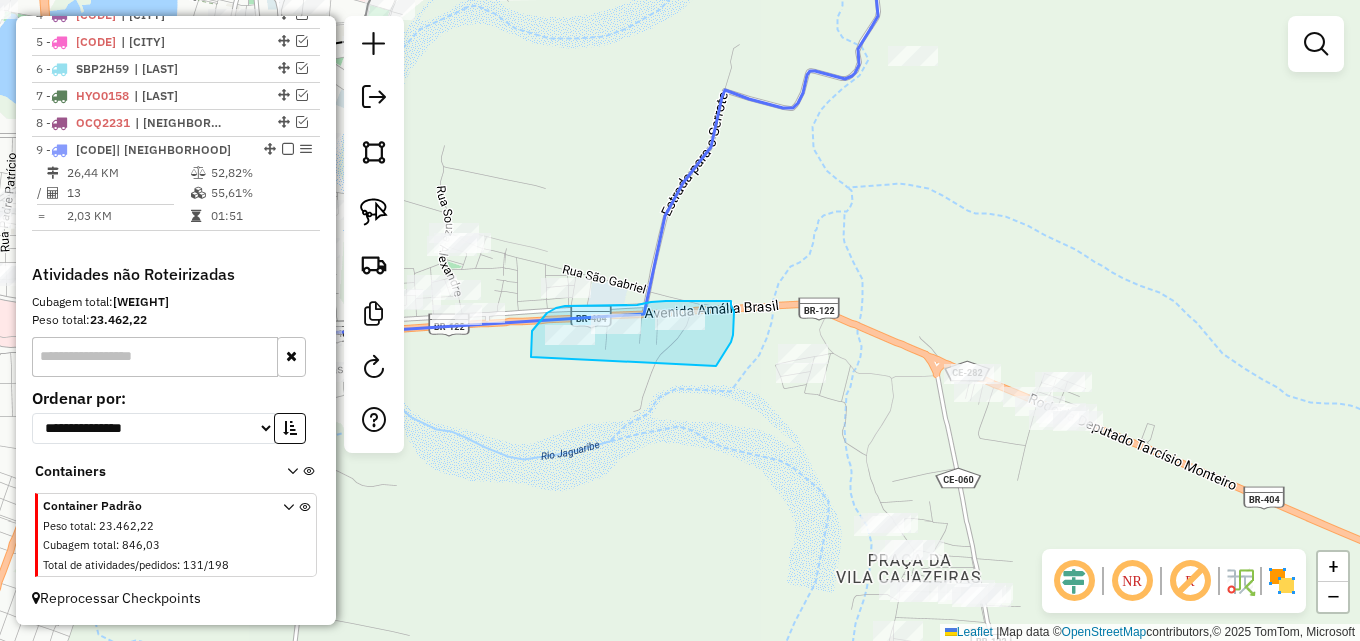 drag, startPoint x: 531, startPoint y: 357, endPoint x: 716, endPoint y: 366, distance: 185.2188 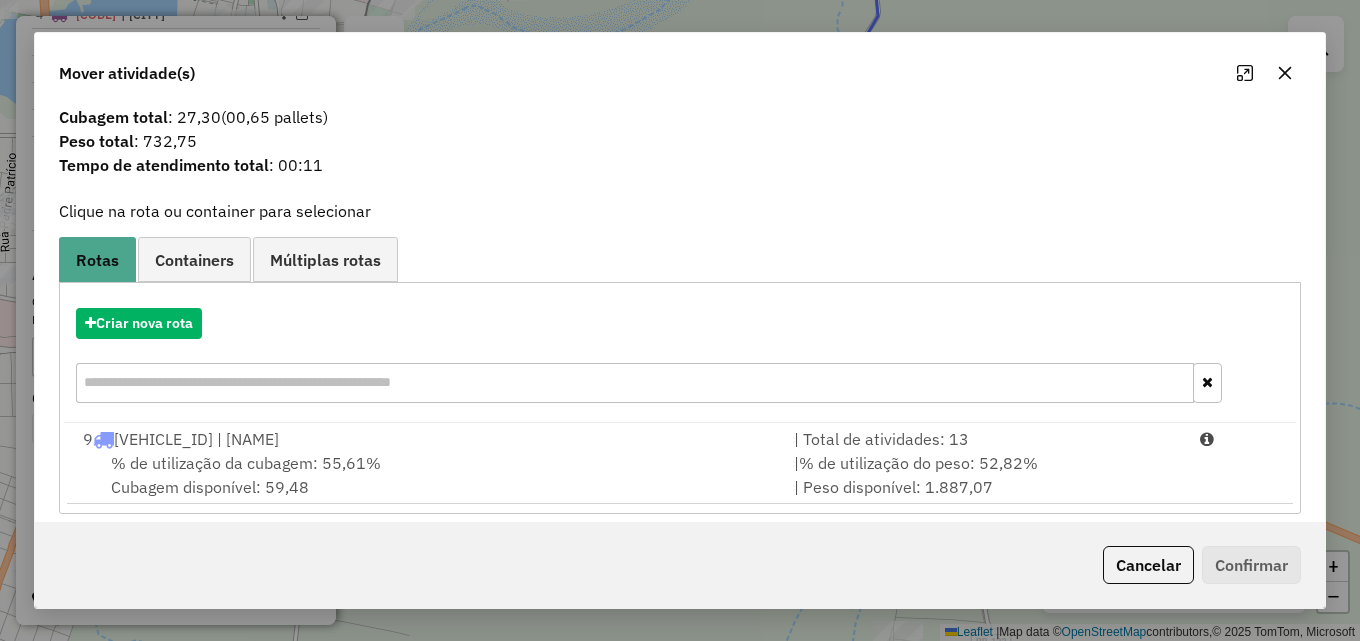 scroll, scrollTop: 48, scrollLeft: 0, axis: vertical 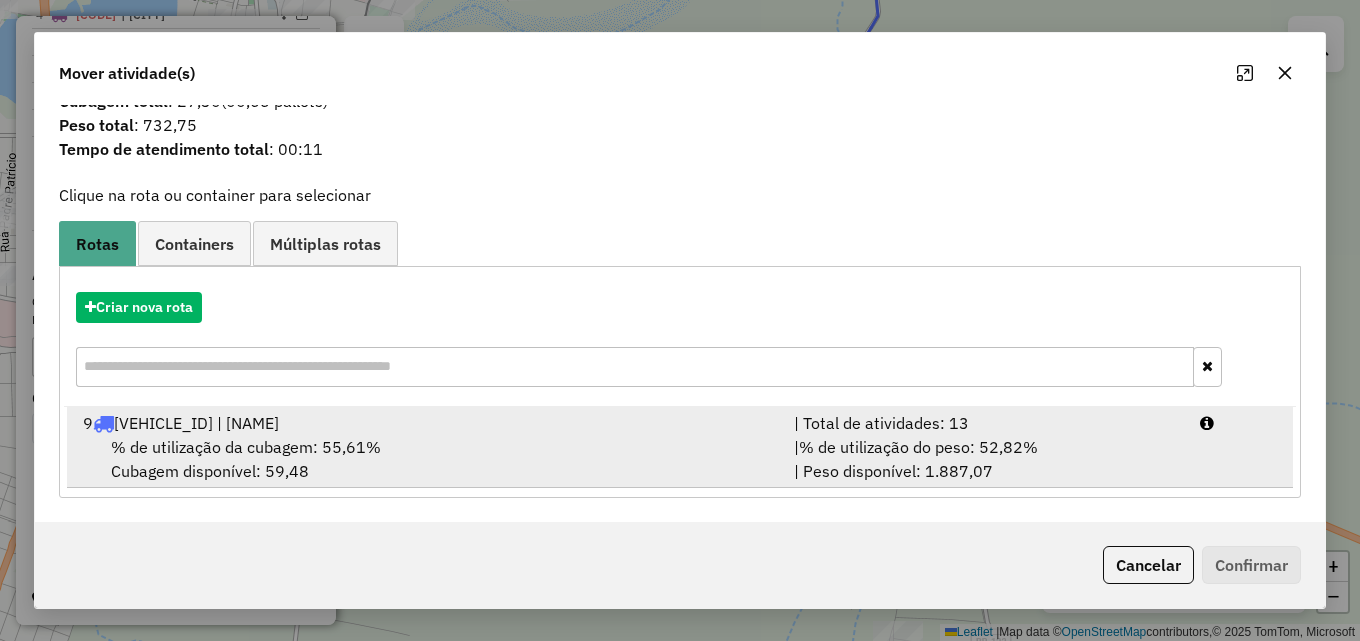 drag, startPoint x: 782, startPoint y: 436, endPoint x: 902, endPoint y: 451, distance: 120.93387 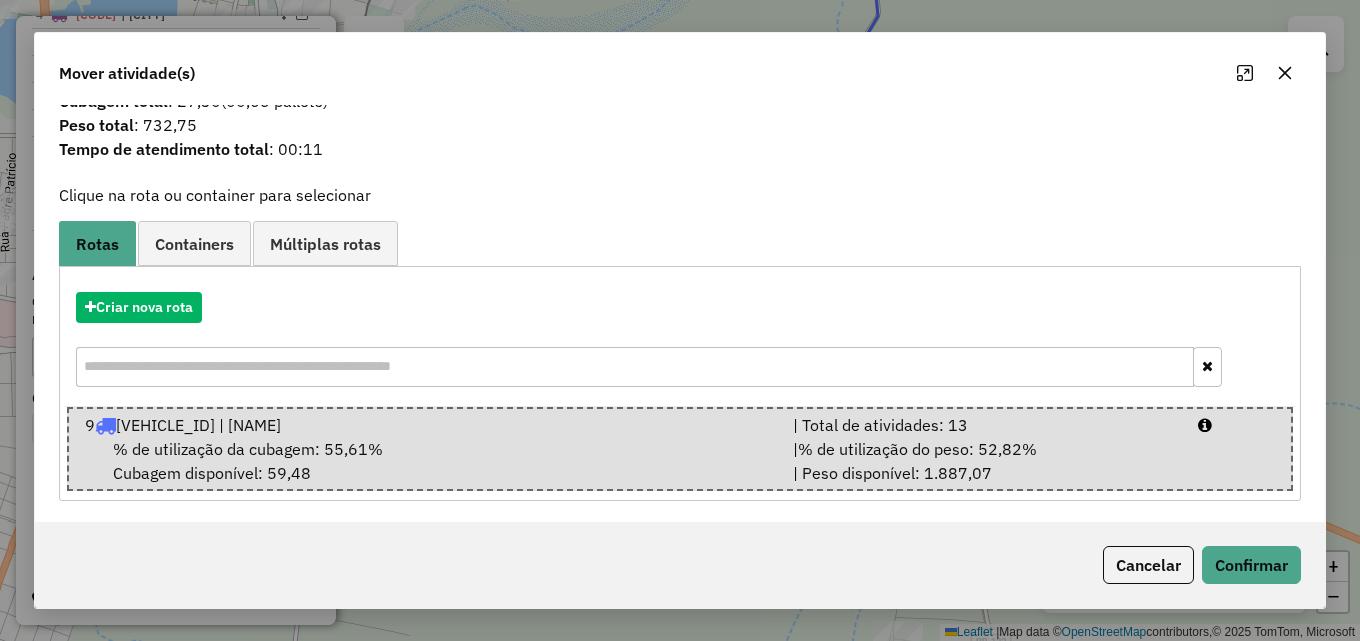 click on "Cancelar   Confirmar" 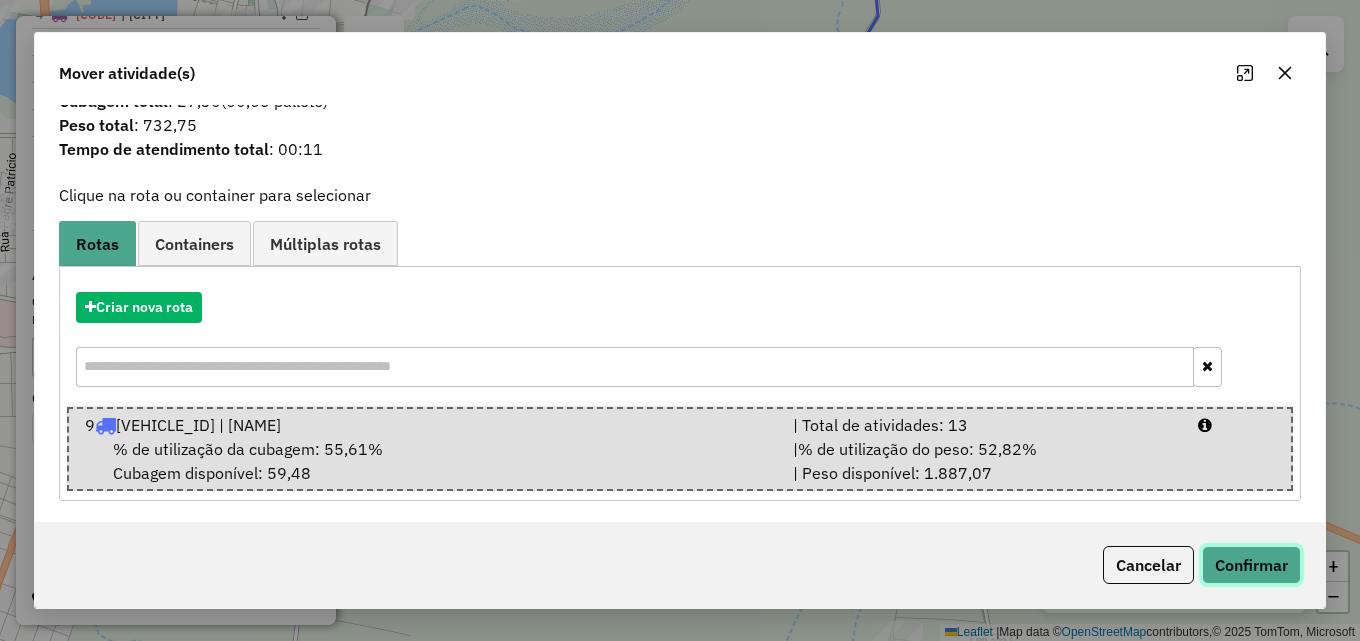 click on "Confirmar" 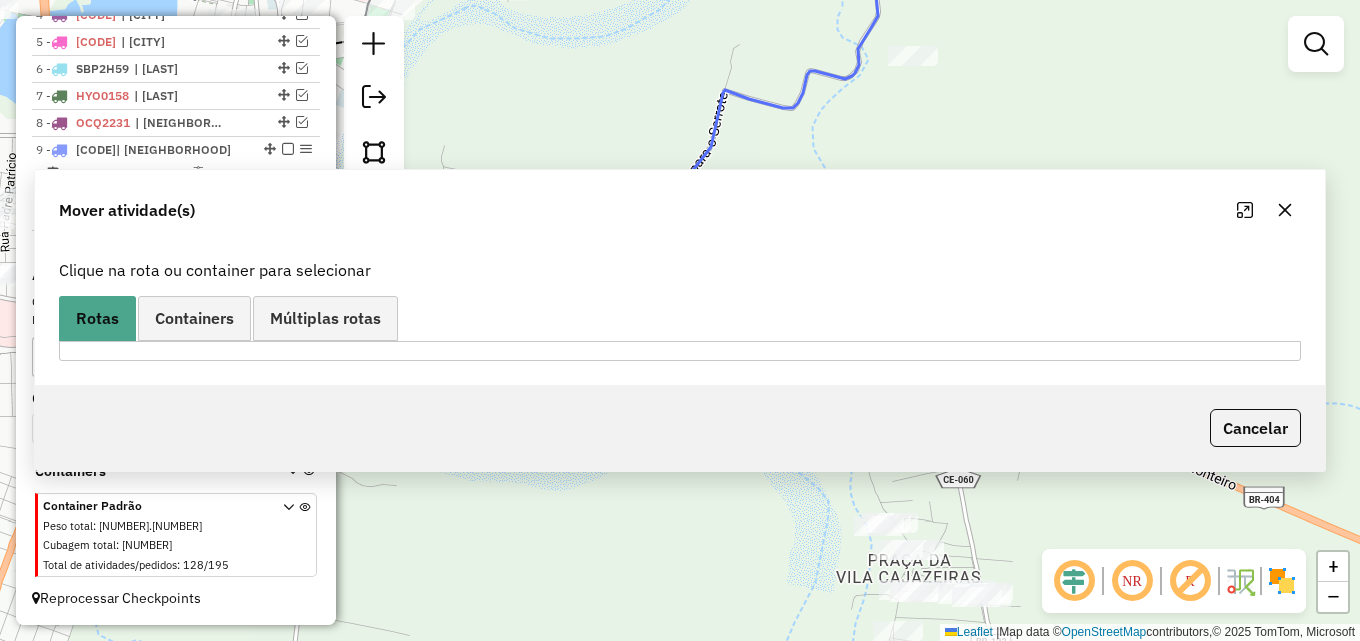 scroll, scrollTop: 0, scrollLeft: 0, axis: both 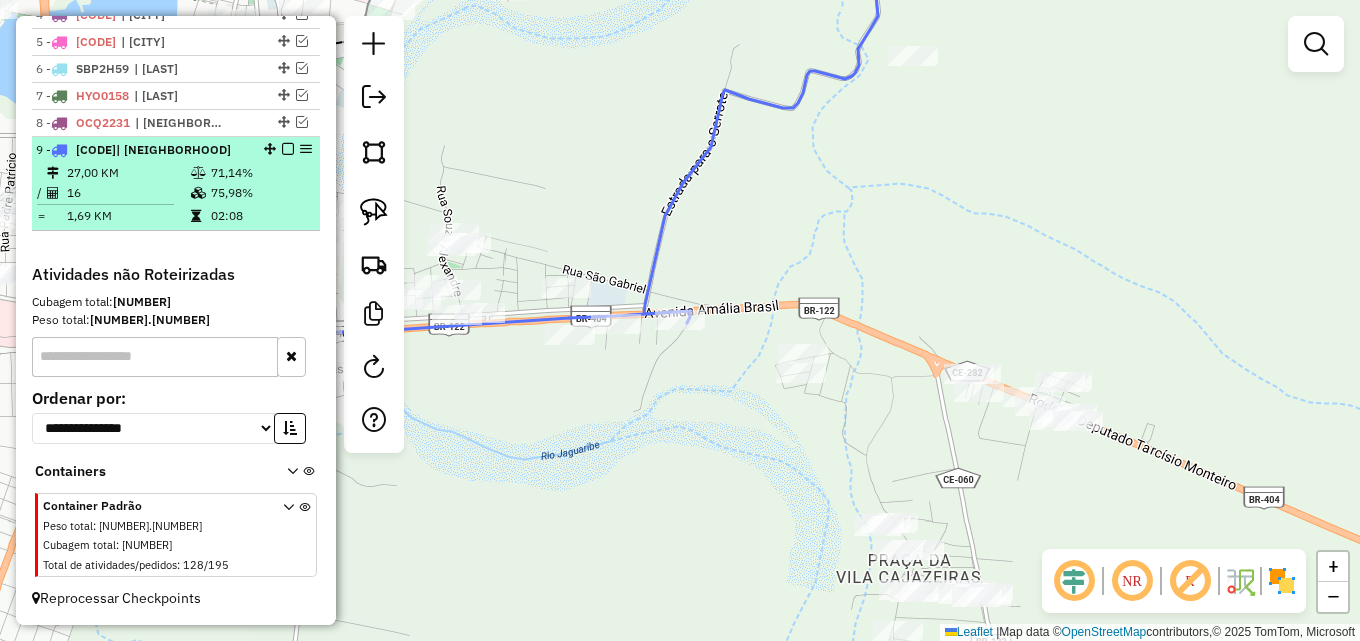 click on "71,14%" at bounding box center (260, 173) 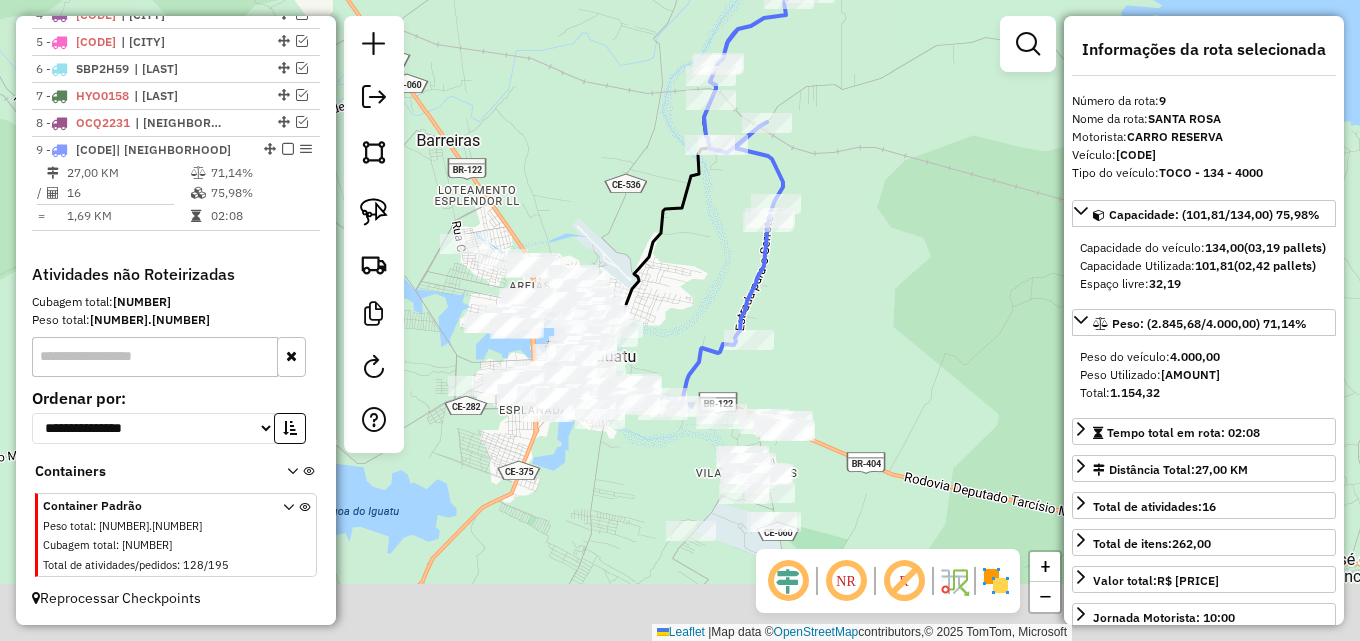 drag, startPoint x: 663, startPoint y: 417, endPoint x: 665, endPoint y: 302, distance: 115.01739 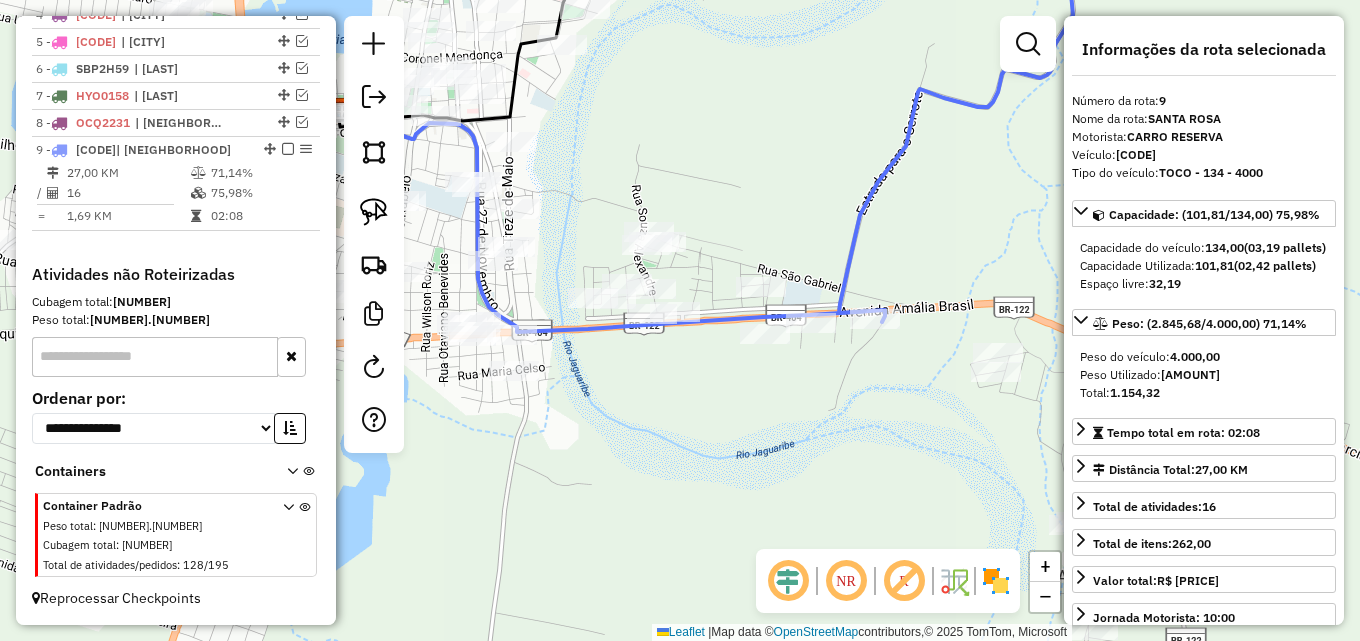 drag, startPoint x: 551, startPoint y: 378, endPoint x: 536, endPoint y: 265, distance: 113.99123 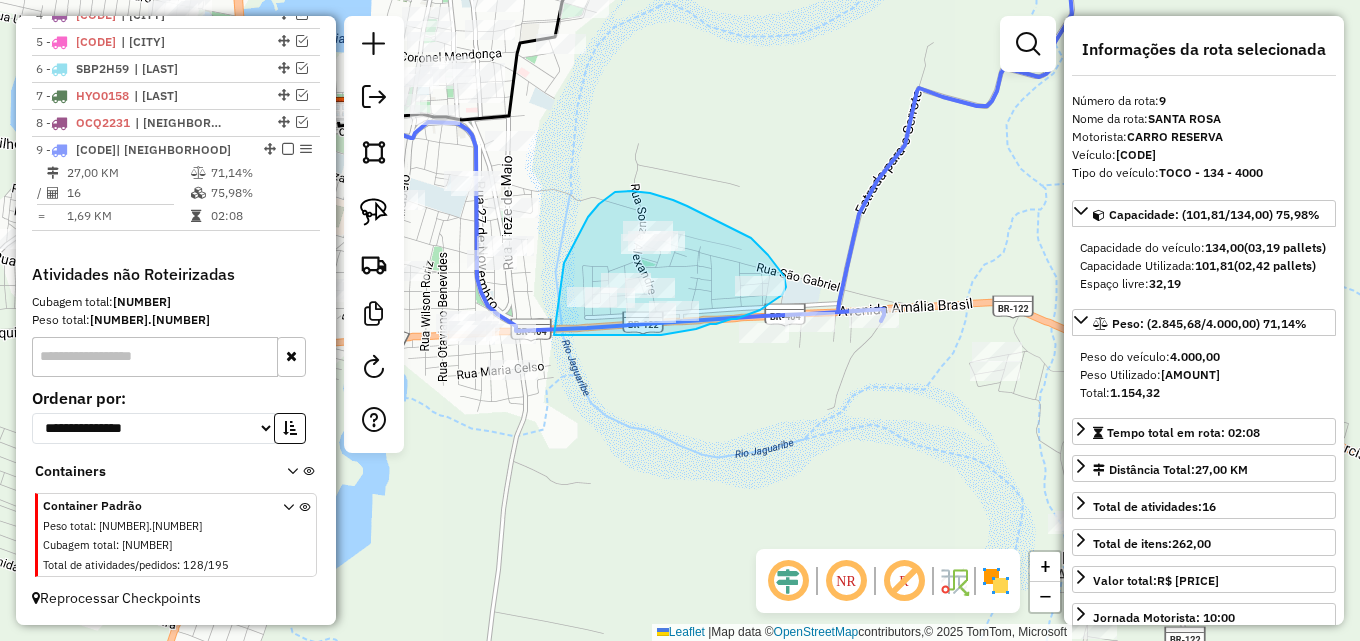 drag, startPoint x: 575, startPoint y: 241, endPoint x: 554, endPoint y: 335, distance: 96.317184 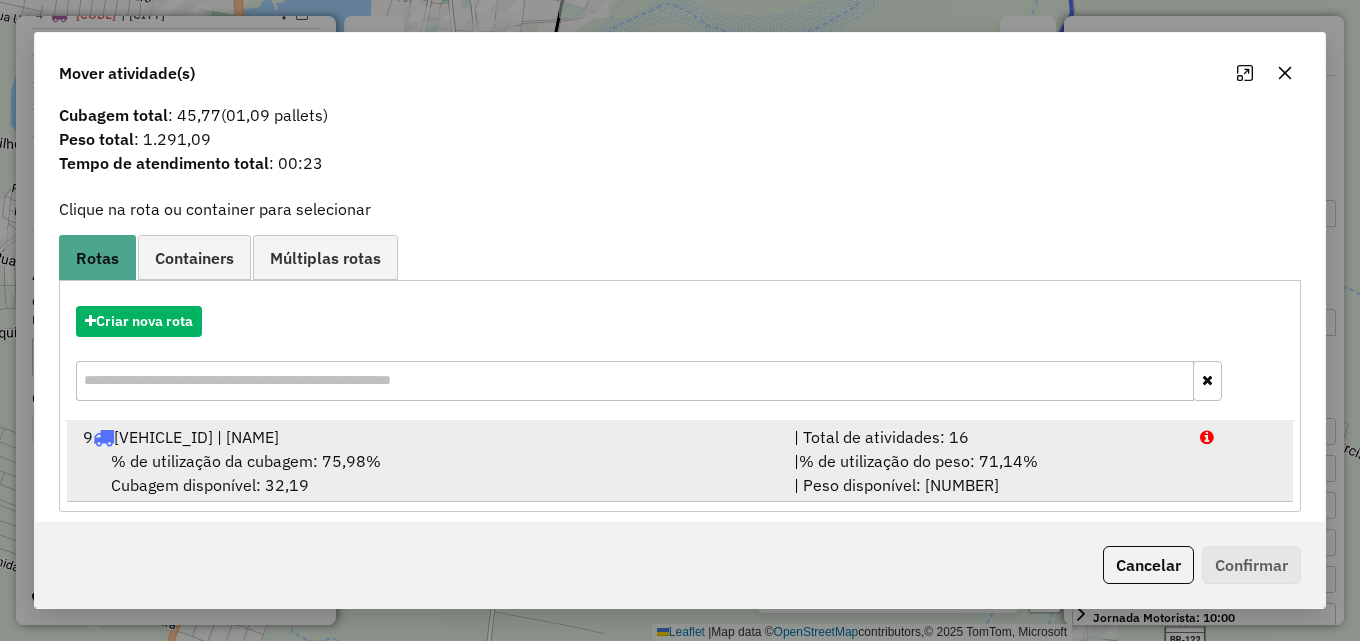 scroll, scrollTop: 48, scrollLeft: 0, axis: vertical 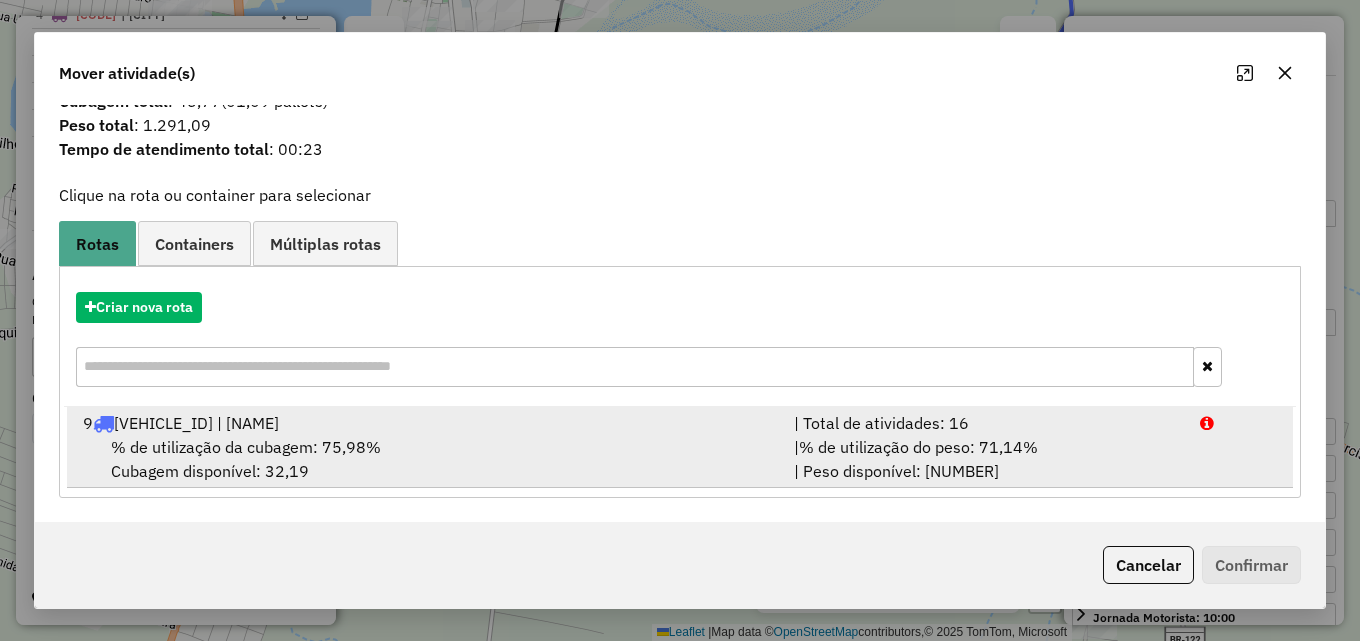 drag, startPoint x: 750, startPoint y: 457, endPoint x: 782, endPoint y: 453, distance: 32.24903 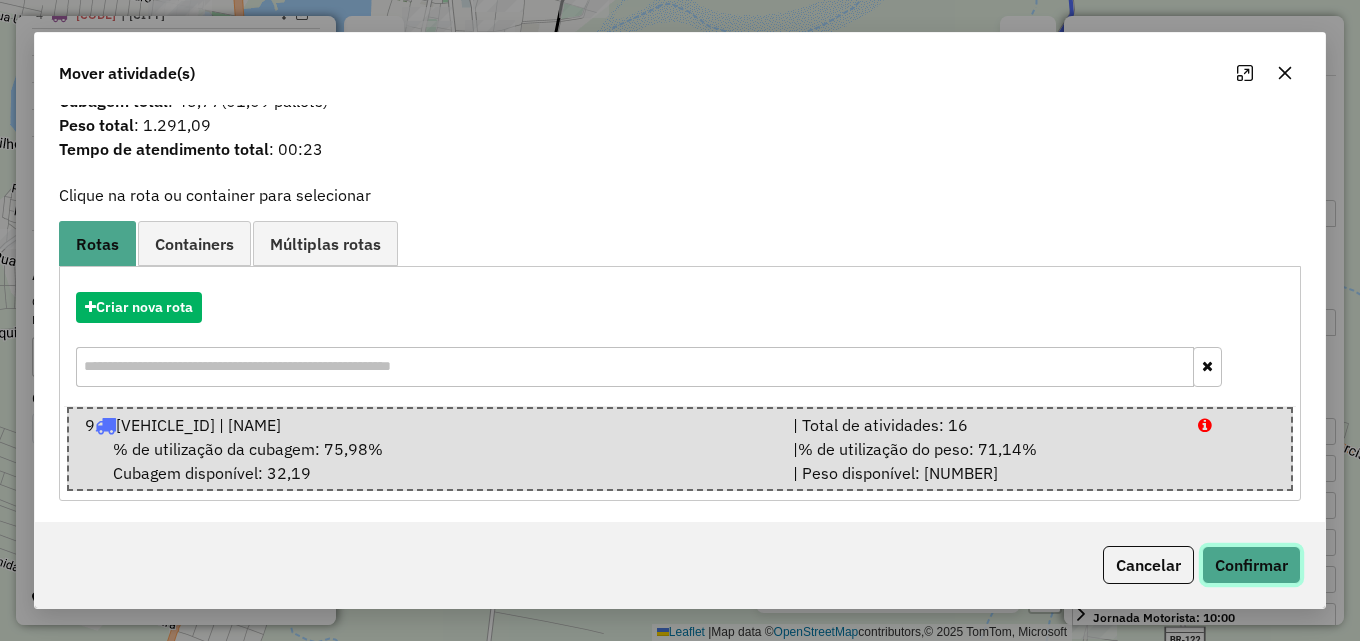 click on "Confirmar" 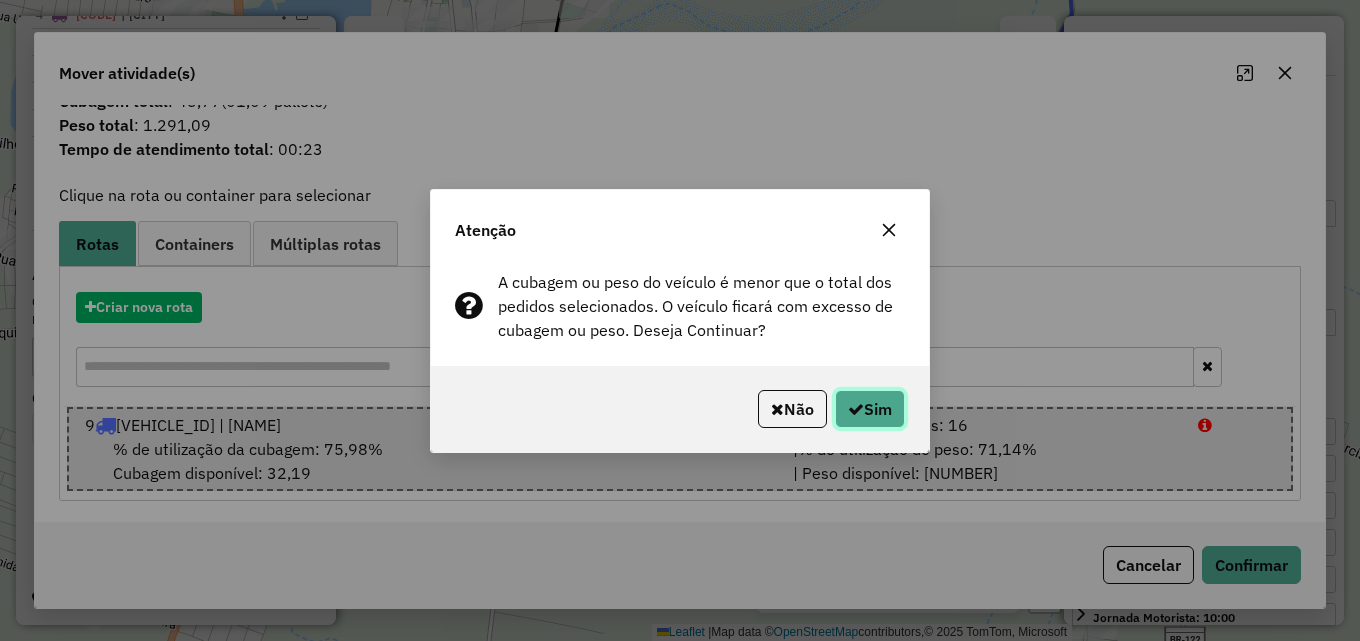 click on "Sim" 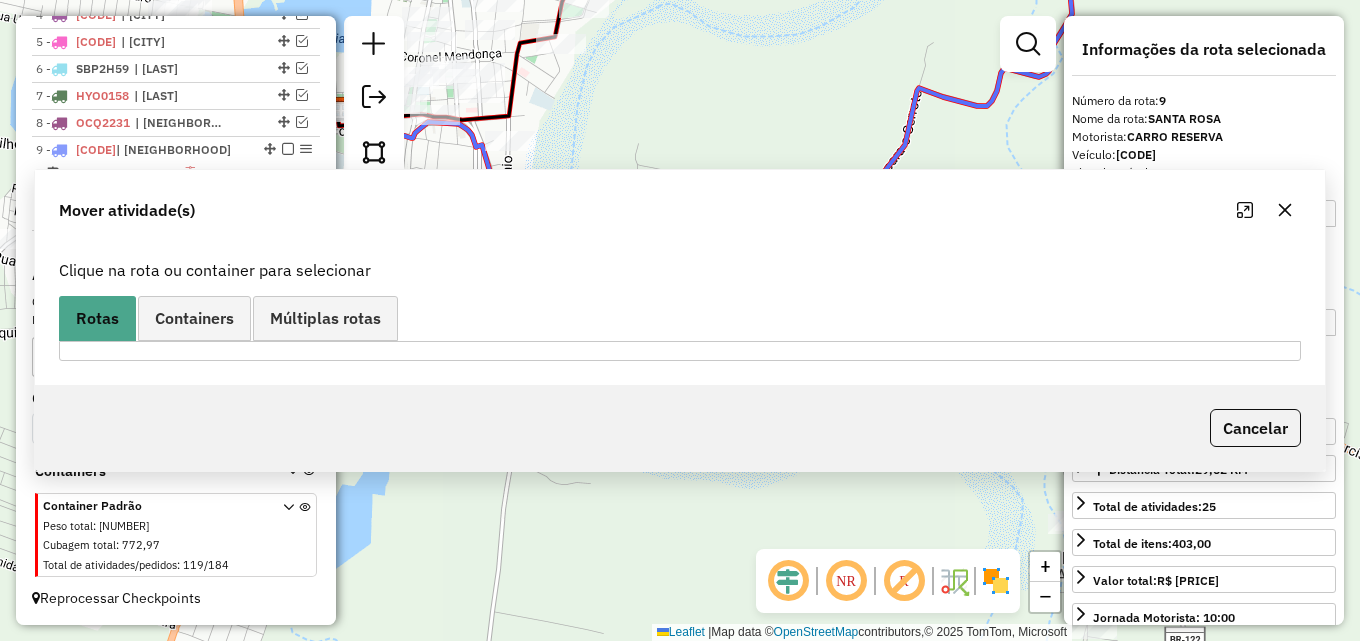 scroll, scrollTop: 0, scrollLeft: 0, axis: both 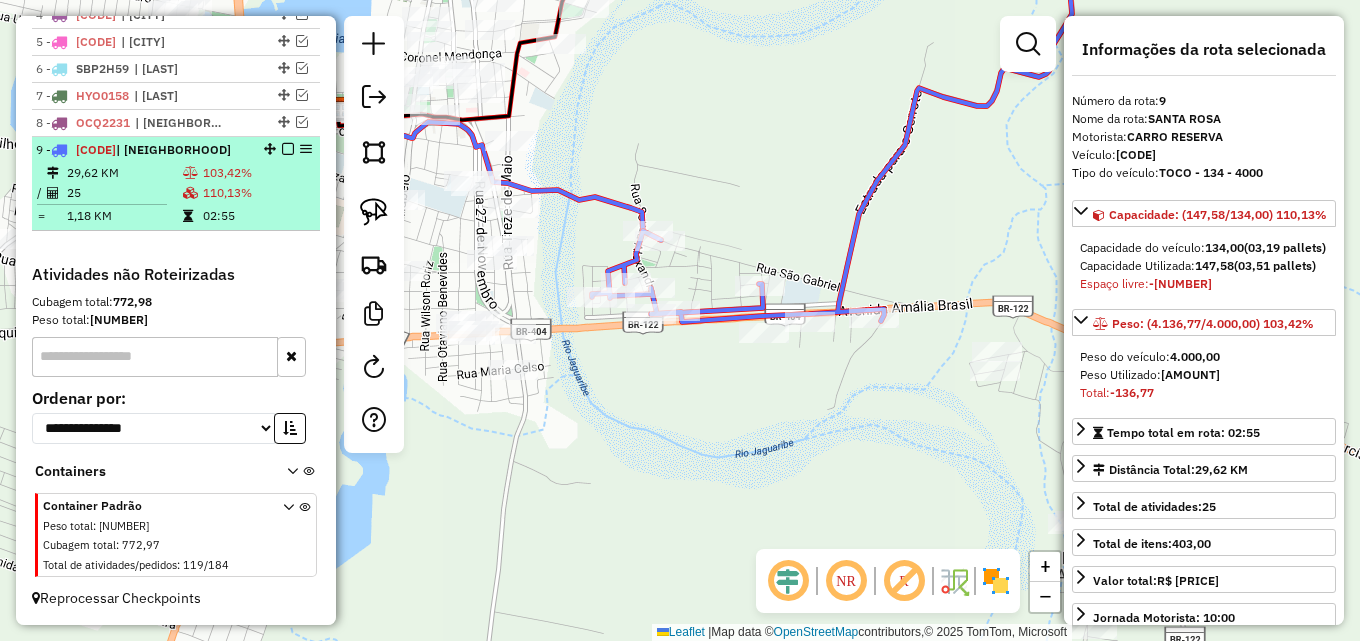 drag, startPoint x: 44, startPoint y: 176, endPoint x: 59, endPoint y: 181, distance: 15.811388 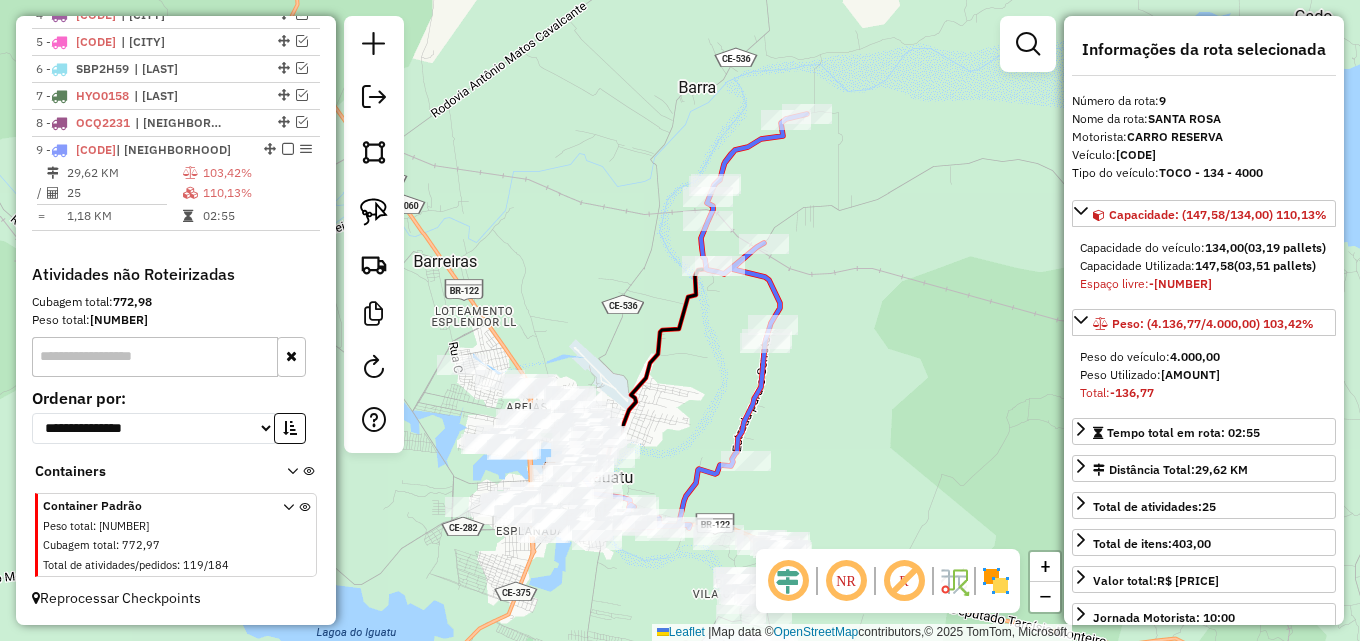 drag, startPoint x: 847, startPoint y: 431, endPoint x: 808, endPoint y: 347, distance: 92.61209 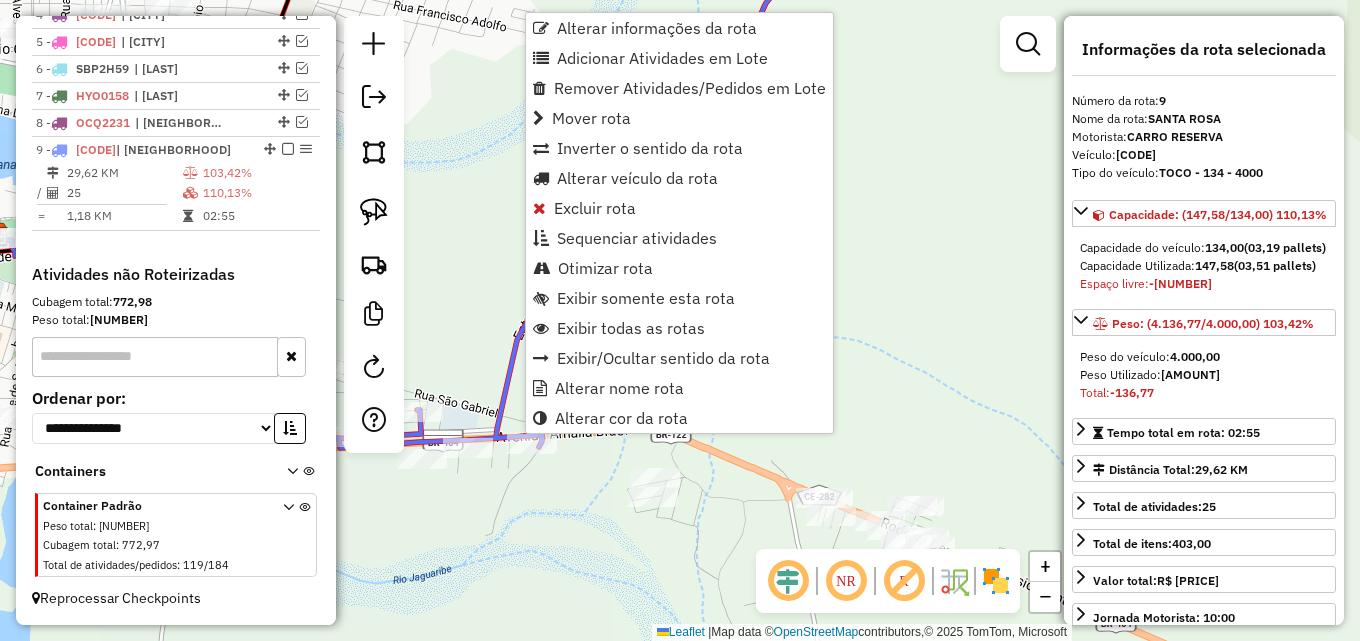 click on "Rota 9 - Placa HXS3J10  8221 - PEIXADA LIMA CAMPOS Janela de atendimento Grade de atendimento Capacidade Transportadoras Veículos Cliente Pedidos  Rotas Selecione os dias de semana para filtrar as janelas de atendimento  Seg   Ter   Qua   Qui   Sex   Sáb   Dom  Informe o período da janela de atendimento: De: Até:  Filtrar exatamente a janela do cliente  Considerar janela de atendimento padrão  Selecione os dias de semana para filtrar as grades de atendimento  Seg   Ter   Qua   Qui   Sex   Sáb   Dom   Considerar clientes sem dia de atendimento cadastrado  Clientes fora do dia de atendimento selecionado Filtrar as atividades entre os valores definidos abaixo:  Peso mínimo:   Peso máximo:   Cubagem mínima:   Cubagem máxima:   De:   Até:  Filtrar as atividades entre o tempo de atendimento definido abaixo:  De:   Até:   Considerar capacidade total dos clientes não roteirizados Transportadora: Selecione um ou mais itens Tipo de veículo: Selecione um ou mais itens Veículo: Selecione um ou mais itens +" 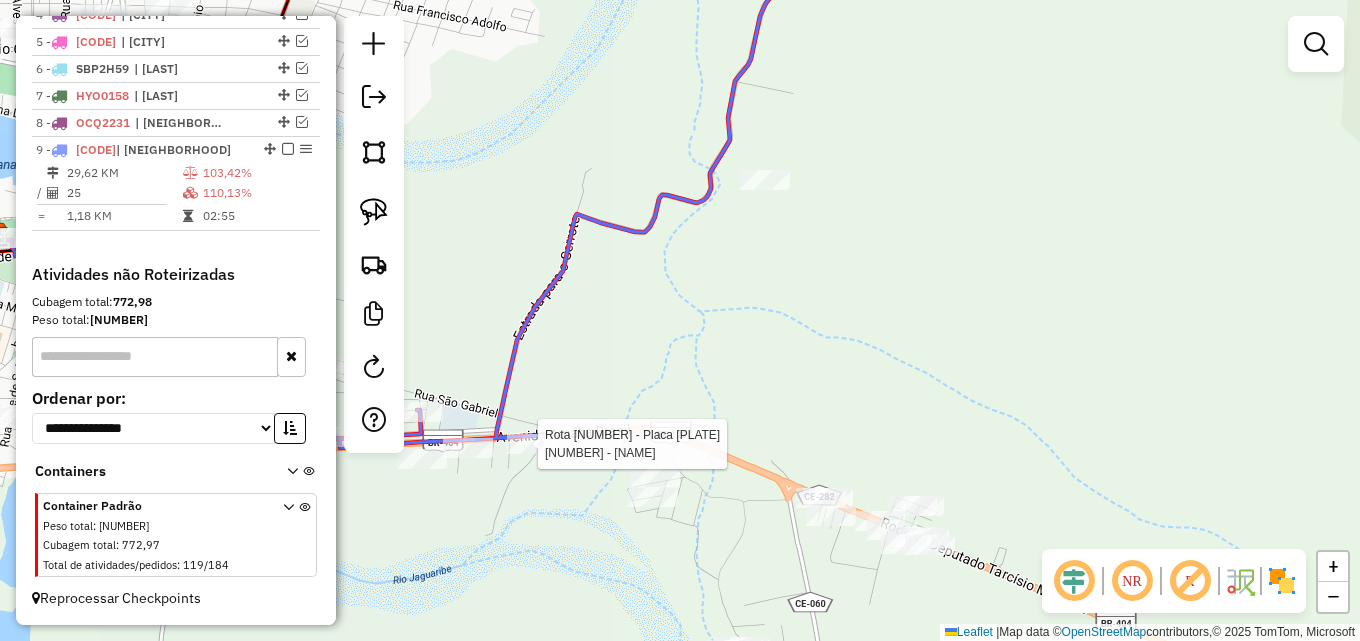 select on "*********" 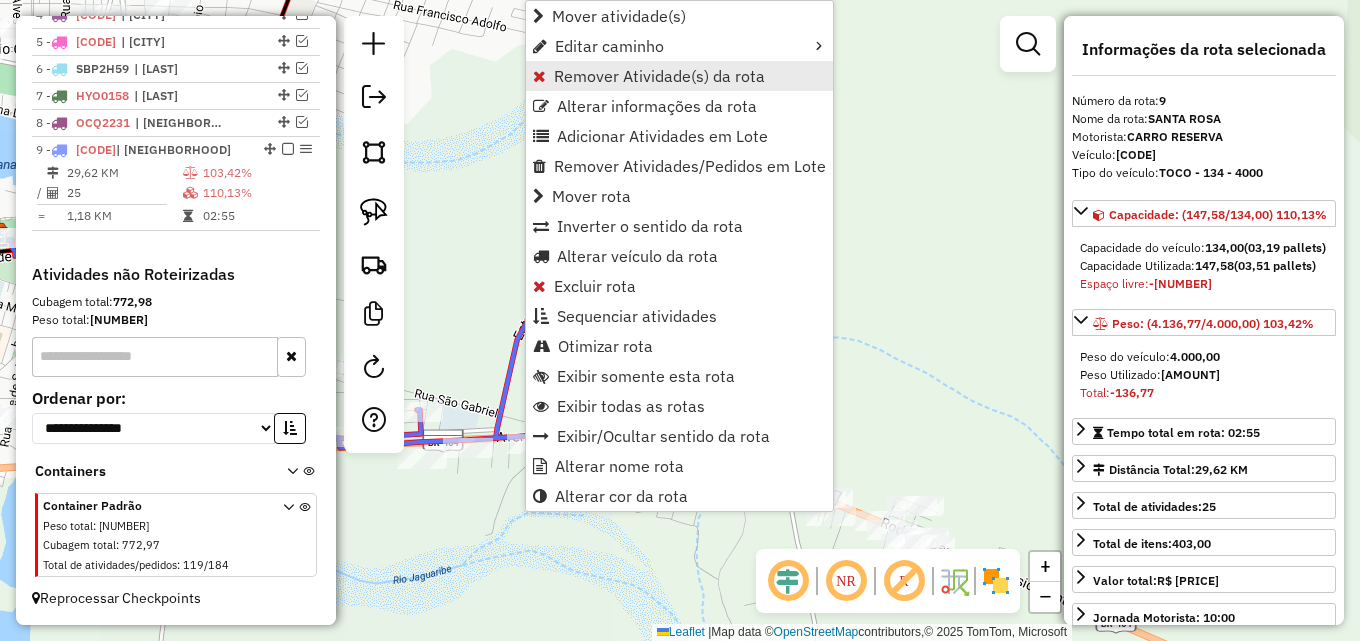 click on "Remover Atividade(s) da rota" at bounding box center (659, 76) 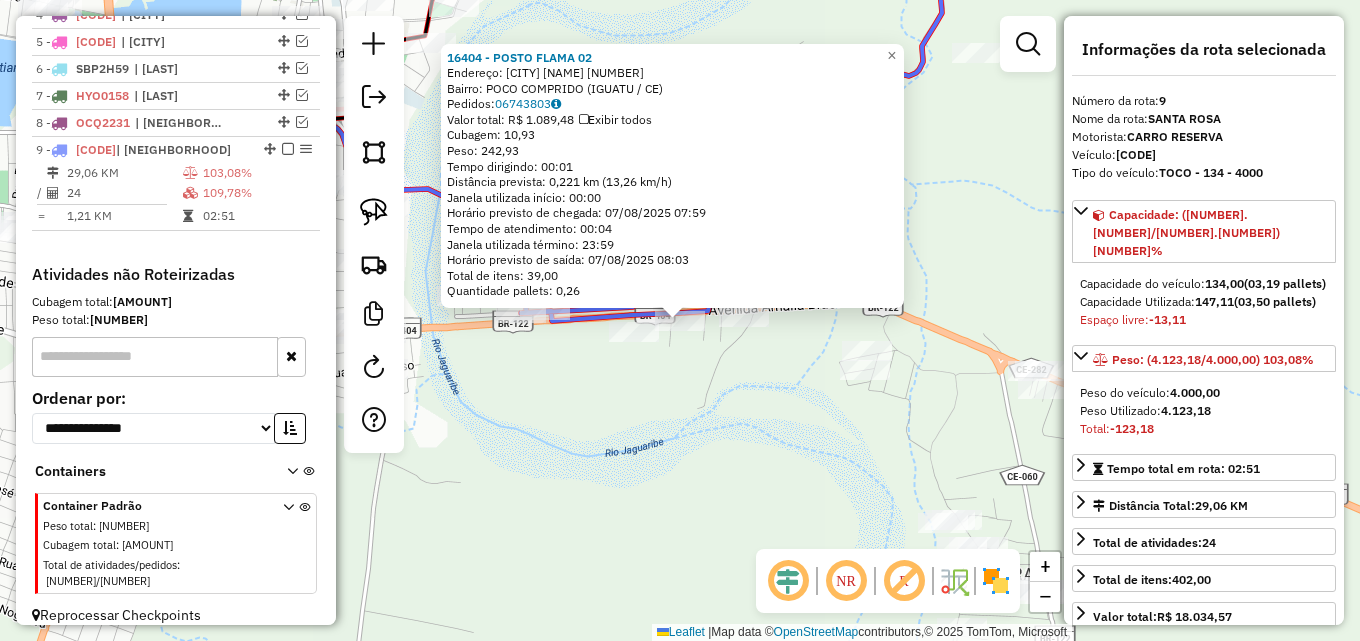 click on "Rota 9 - Placa HXS3J10  14330 - CHU FUNDO DE QUINTAL 16404 - POSTO FLAMA 02  Endereço:  IGUATU ICO 986   Bairro: POCO COMPRIDO (IGUATU / CE)   Pedidos:  06743803   Valor total: R$ 1.089,48   Exibir todos   Cubagem: 10,93  Peso: 242,93  Tempo dirigindo: 00:01   Distância prevista: 0,221 km (13,26 km/h)   Janela utilizada início: 00:00   Horário previsto de chegada: 07/08/2025 07:59   Tempo de atendimento: 00:04   Janela utilizada término: 23:59   Horário previsto de saída: 07/08/2025 08:03   Total de itens: 39,00   Quantidade pallets: 0,26  × Janela de atendimento Grade de atendimento Capacidade Transportadoras Veículos Cliente Pedidos  Rotas Selecione os dias de semana para filtrar as janelas de atendimento  Seg   Ter   Qua   Qui   Sex   Sáb   Dom  Informe o período da janela de atendimento: De: Até:  Filtrar exatamente a janela do cliente  Considerar janela de atendimento padrão  Selecione os dias de semana para filtrar as grades de atendimento  Seg   Ter   Qua   Qui   Sex   Sáb   Dom   De:  +" 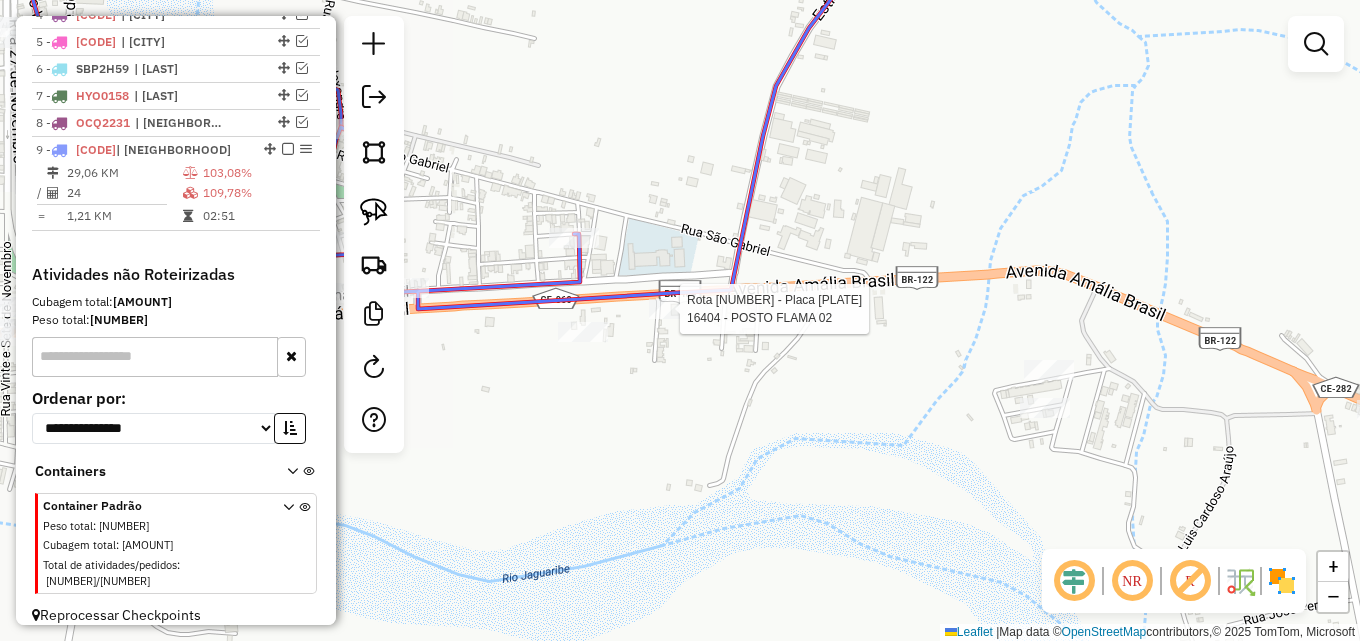 select on "*********" 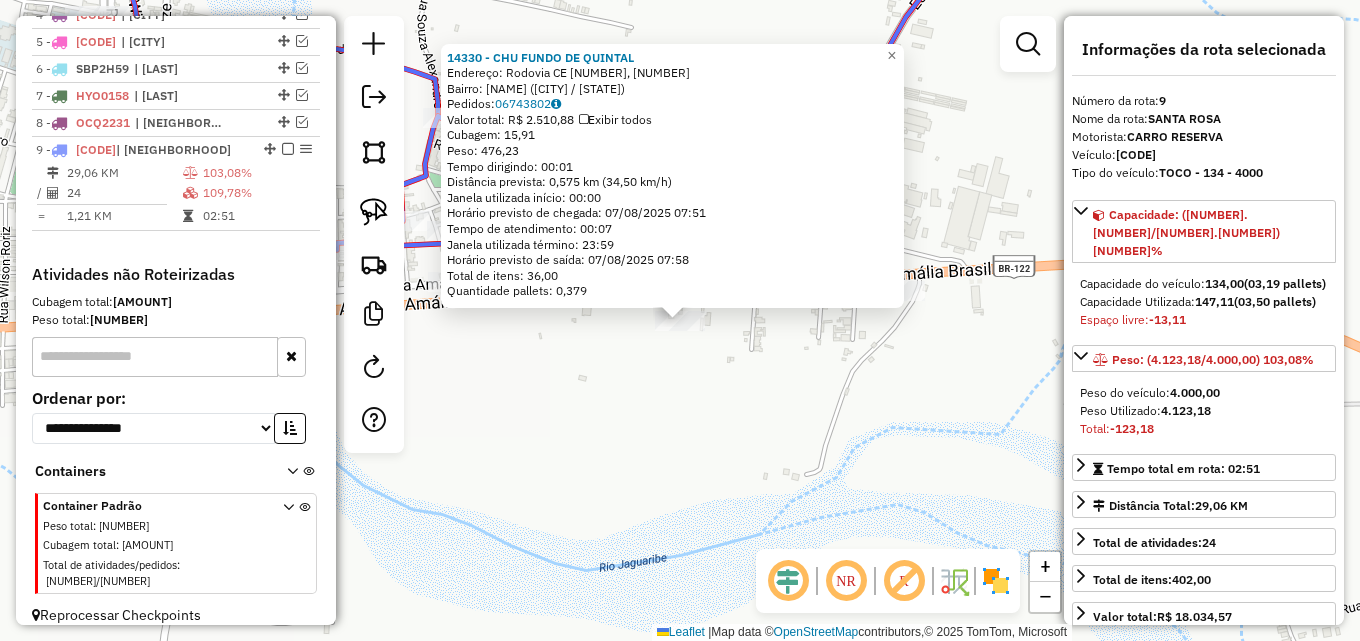 drag, startPoint x: 602, startPoint y: 428, endPoint x: 664, endPoint y: 404, distance: 66.48308 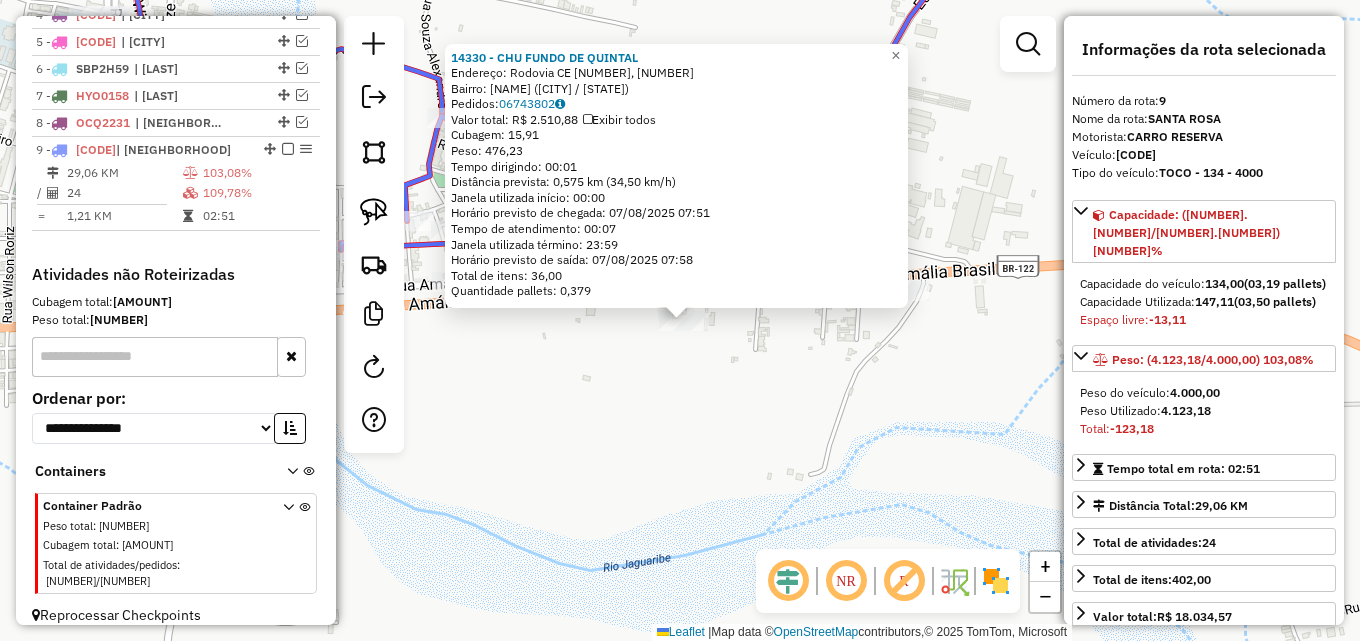 click on "14330 - CHU FUNDO DE QUINTAL  Endereço: Rodovia CE 282, 271   Bairro: Poço Comprido (Iguatu / CE)   Pedidos:  06743802   Valor total: R$ 2.510,88   Exibir todos   Cubagem: 15,91  Peso: 476,23  Tempo dirigindo: 00:01   Distância prevista: 0,575 km (34,50 km/h)   Janela utilizada início: 00:00   Horário previsto de chegada: 07/08/2025 07:51   Tempo de atendimento: 00:07   Janela utilizada término: 23:59   Horário previsto de saída: 07/08/2025 07:58   Total de itens: 36,00   Quantidade pallets: 0,379  × Janela de atendimento Grade de atendimento Capacidade Transportadoras Veículos Cliente Pedidos  Rotas Selecione os dias de semana para filtrar as janelas de atendimento  Seg   Ter   Qua   Qui   Sex   Sáb   Dom  Informe o período da janela de atendimento: De: Até:  Filtrar exatamente a janela do cliente  Considerar janela de atendimento padrão  Selecione os dias de semana para filtrar as grades de atendimento  Seg   Ter   Qua   Qui   Sex   Sáb   Dom   Clientes fora do dia de atendimento selecionado" 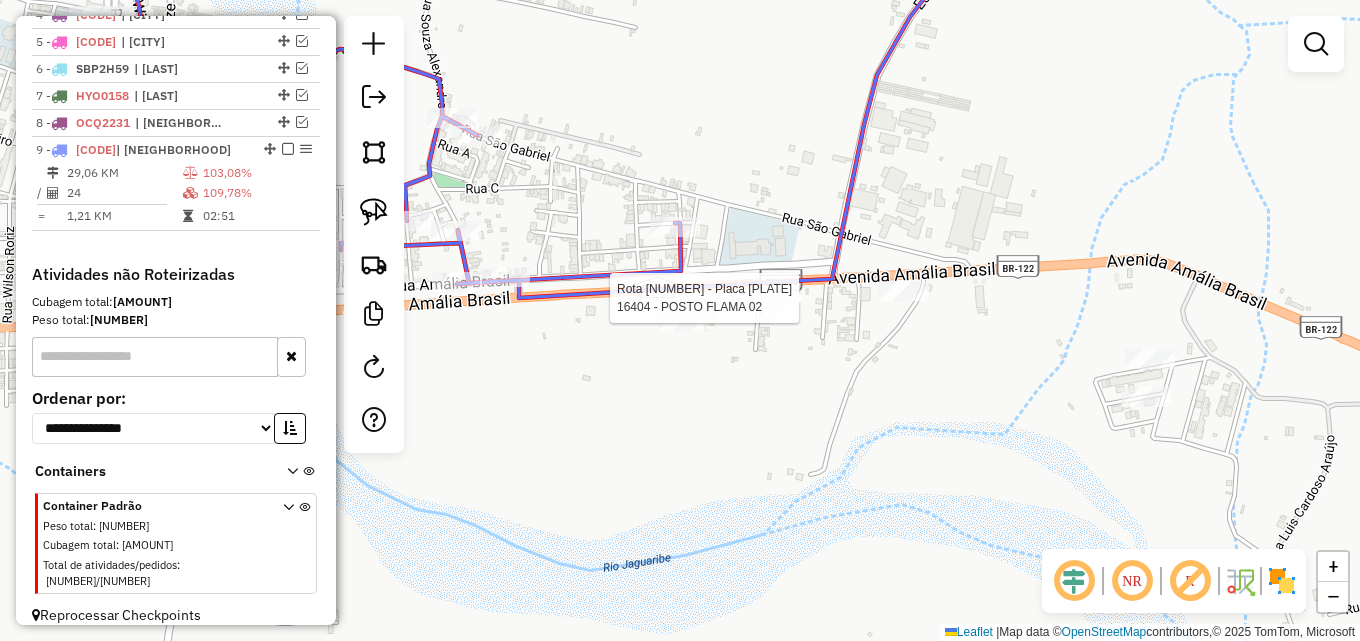 select on "*********" 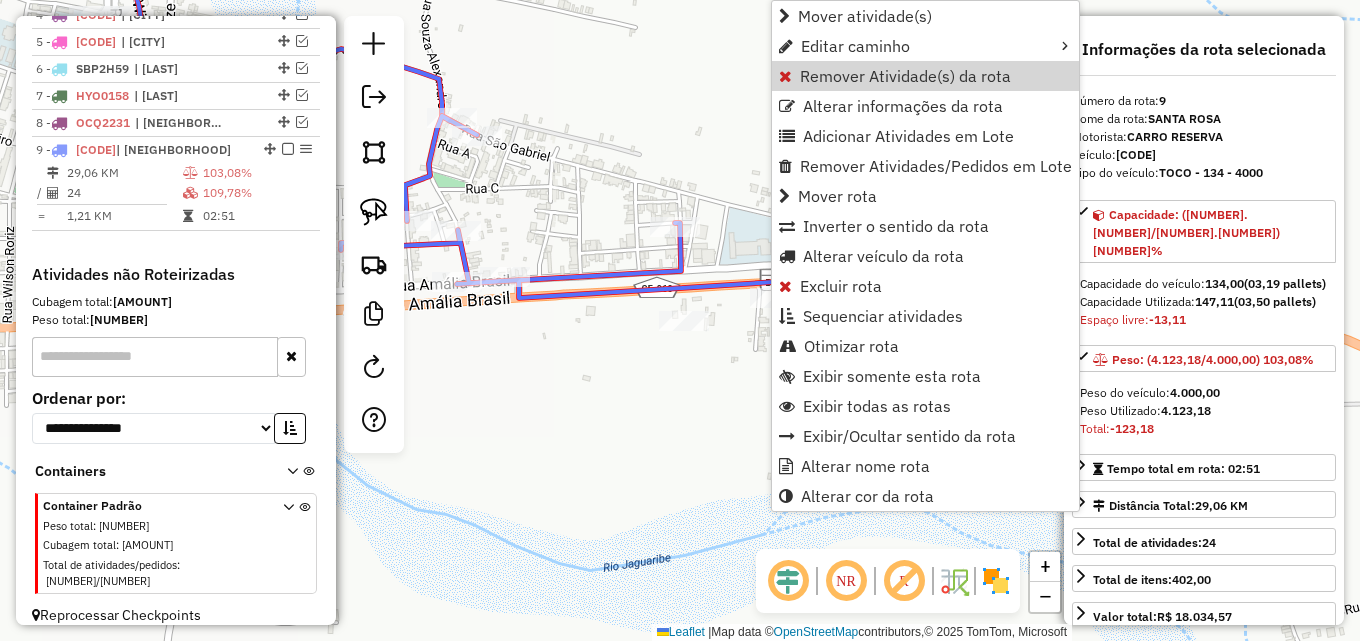 click on "Remover Atividade(s) da rota" at bounding box center [905, 76] 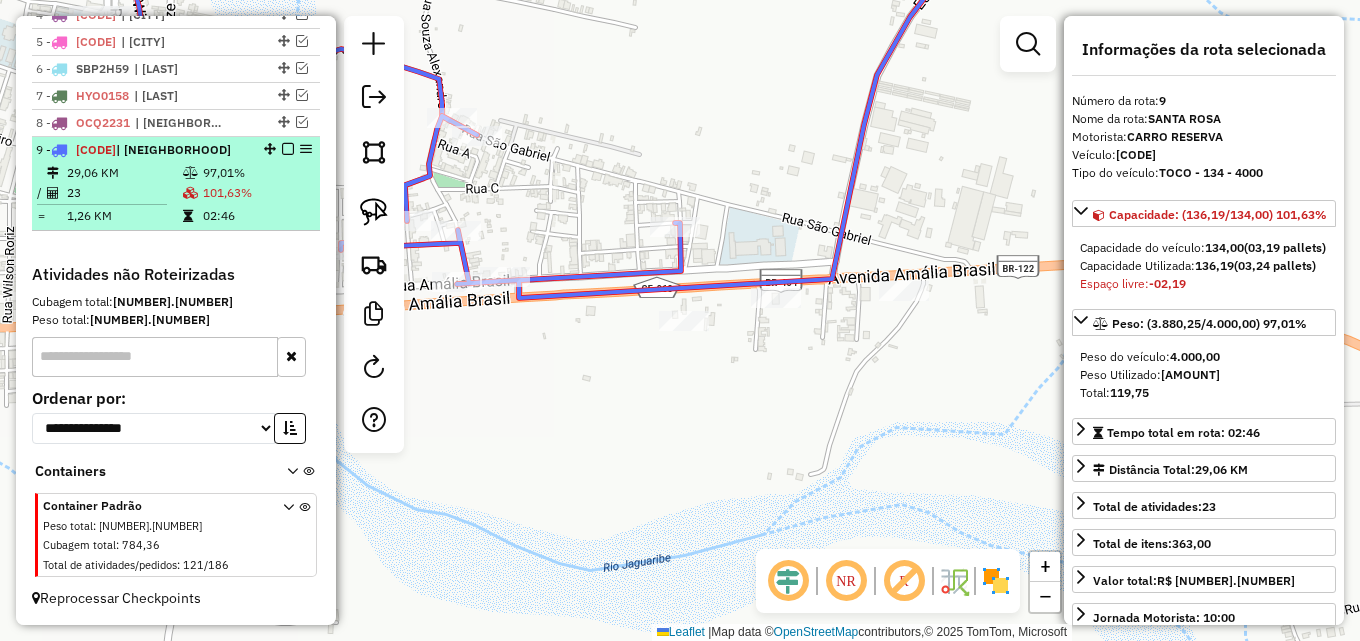 click at bounding box center [288, 149] 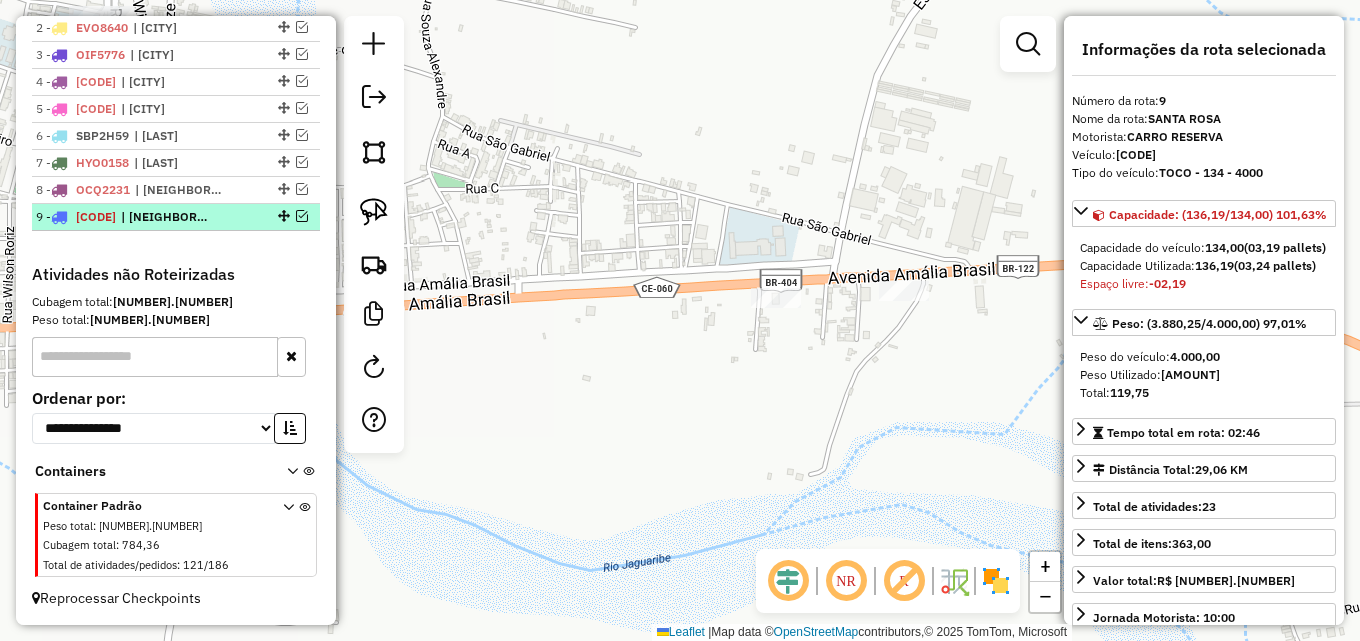 scroll, scrollTop: 802, scrollLeft: 0, axis: vertical 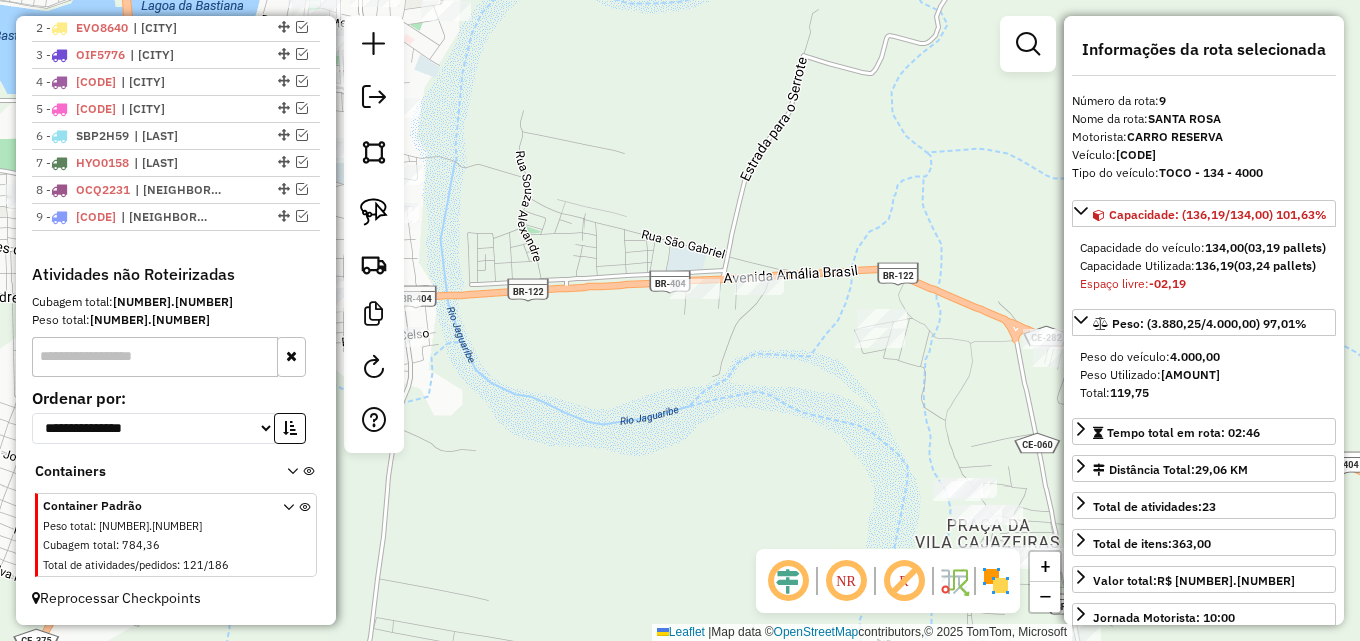 drag, startPoint x: 552, startPoint y: 348, endPoint x: 638, endPoint y: 317, distance: 91.416626 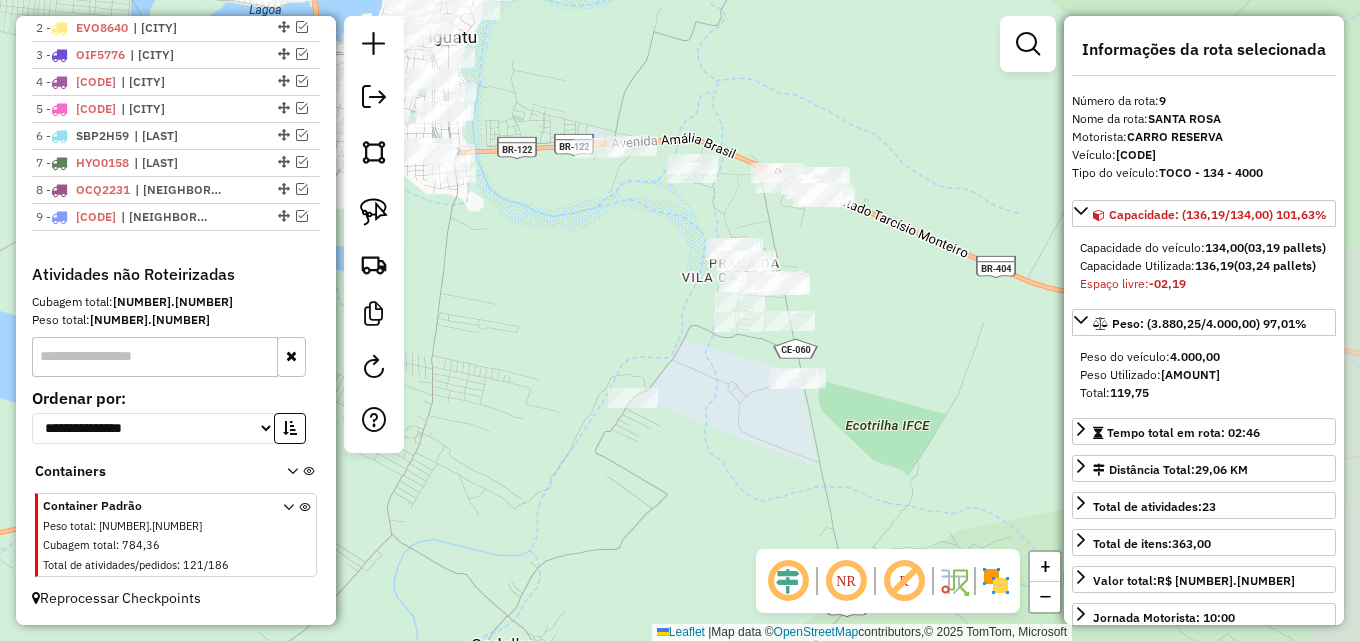 drag, startPoint x: 649, startPoint y: 378, endPoint x: 564, endPoint y: 235, distance: 166.35504 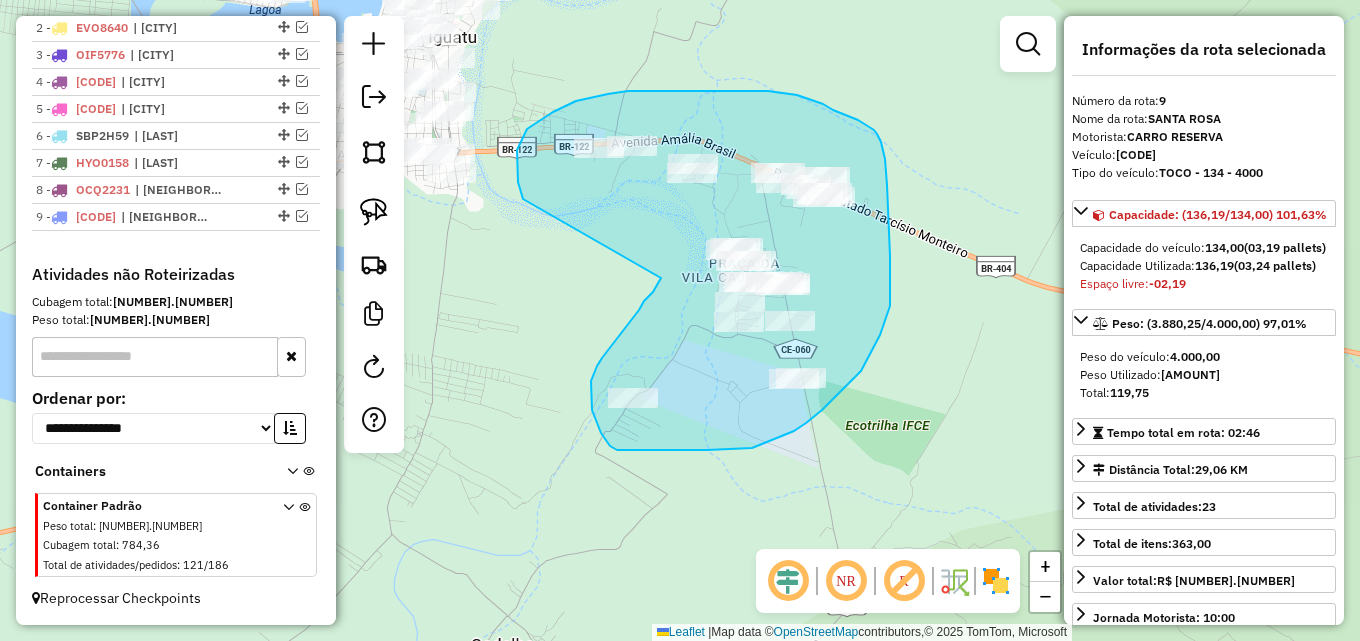 drag, startPoint x: 518, startPoint y: 182, endPoint x: 680, endPoint y: 244, distance: 173.45892 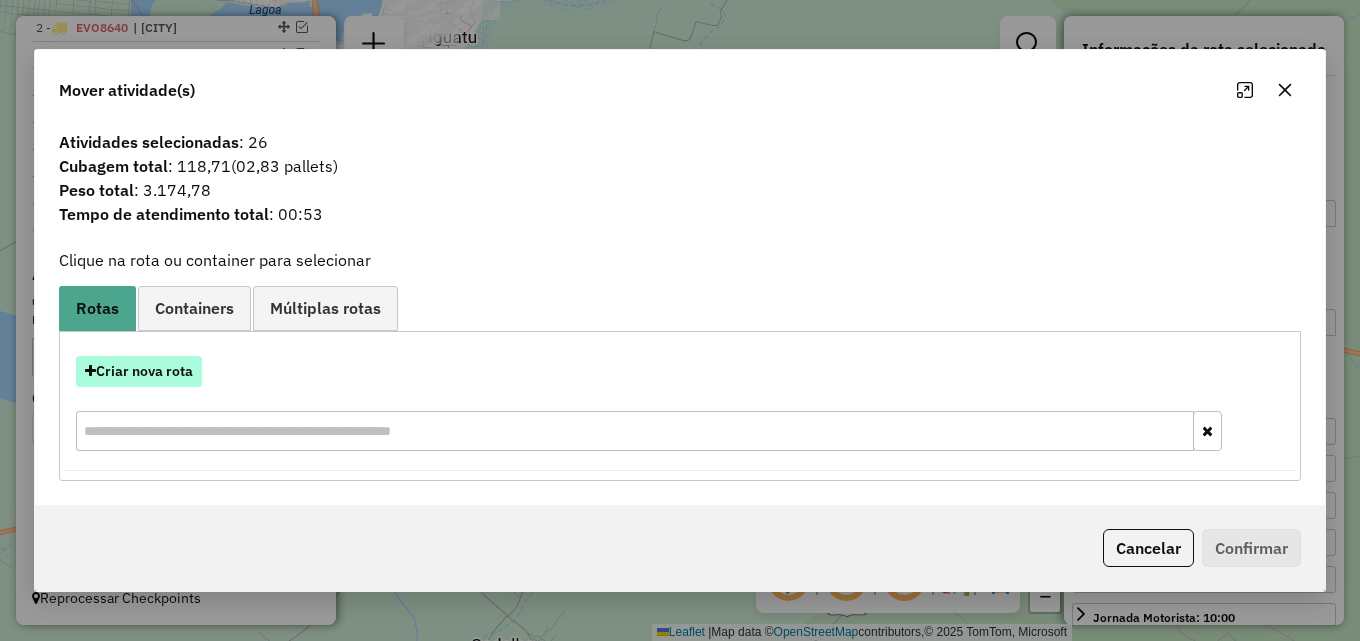 click on "Criar nova rota" at bounding box center (139, 371) 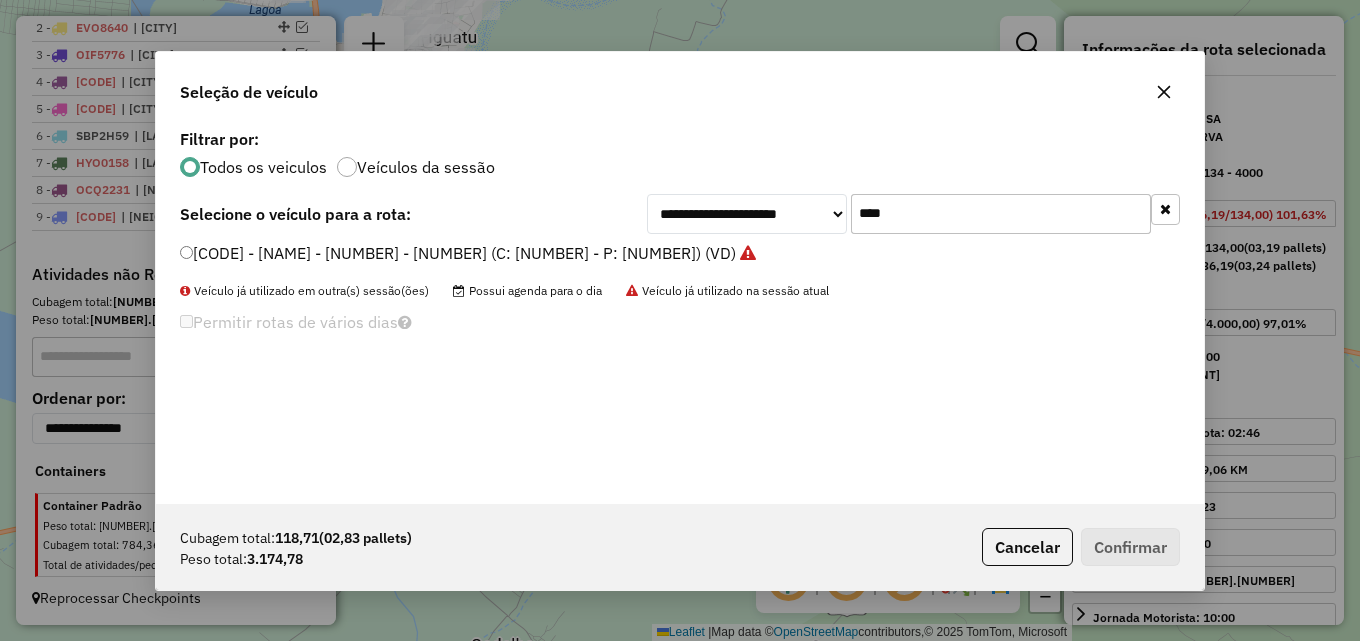 scroll, scrollTop: 11, scrollLeft: 6, axis: both 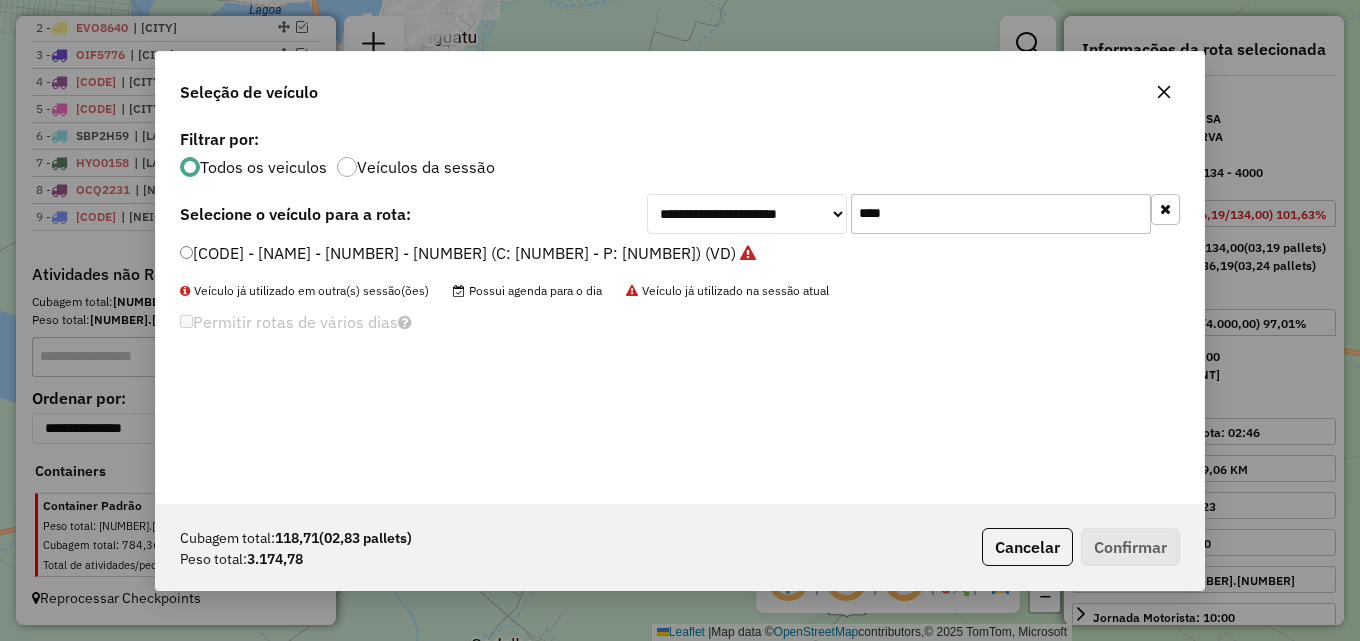 drag, startPoint x: 742, startPoint y: 216, endPoint x: 473, endPoint y: 223, distance: 269.09106 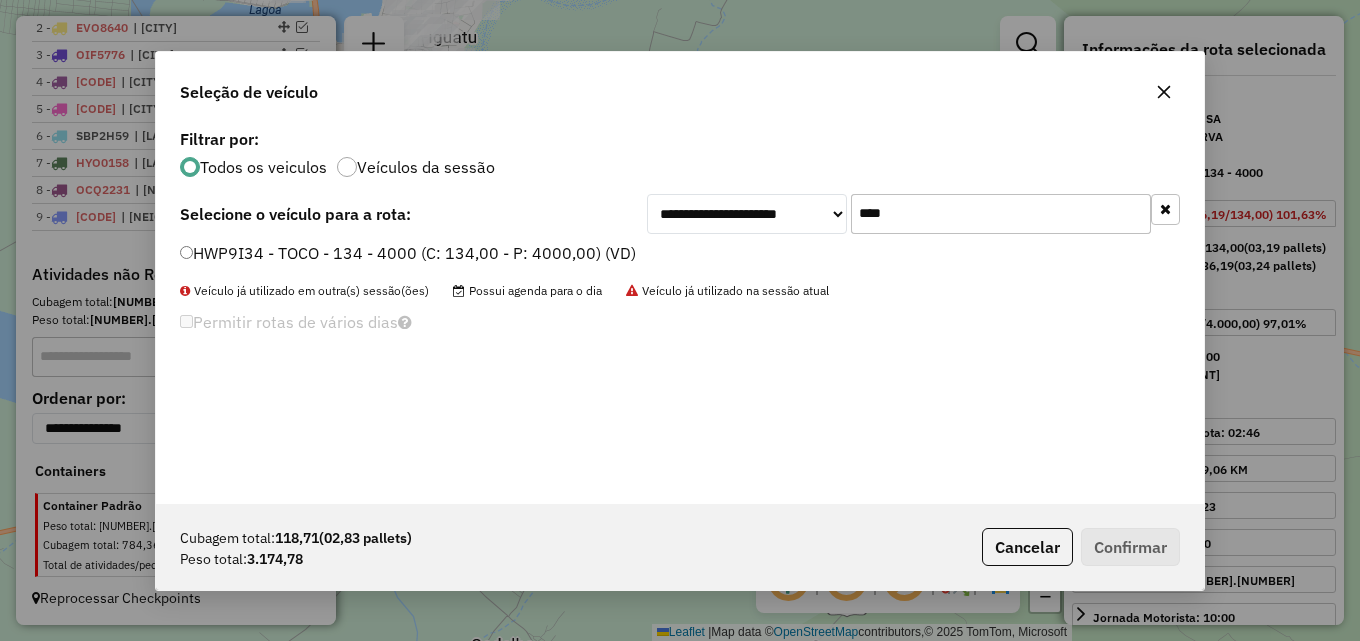 type on "****" 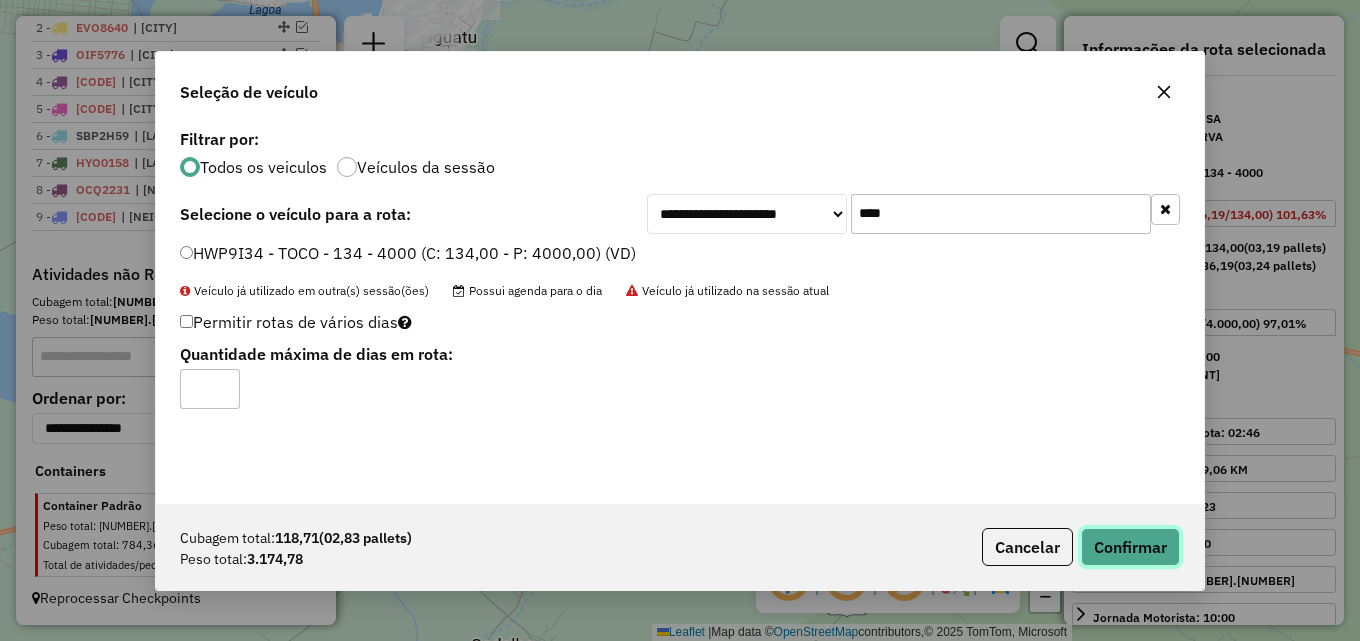 click on "Confirmar" 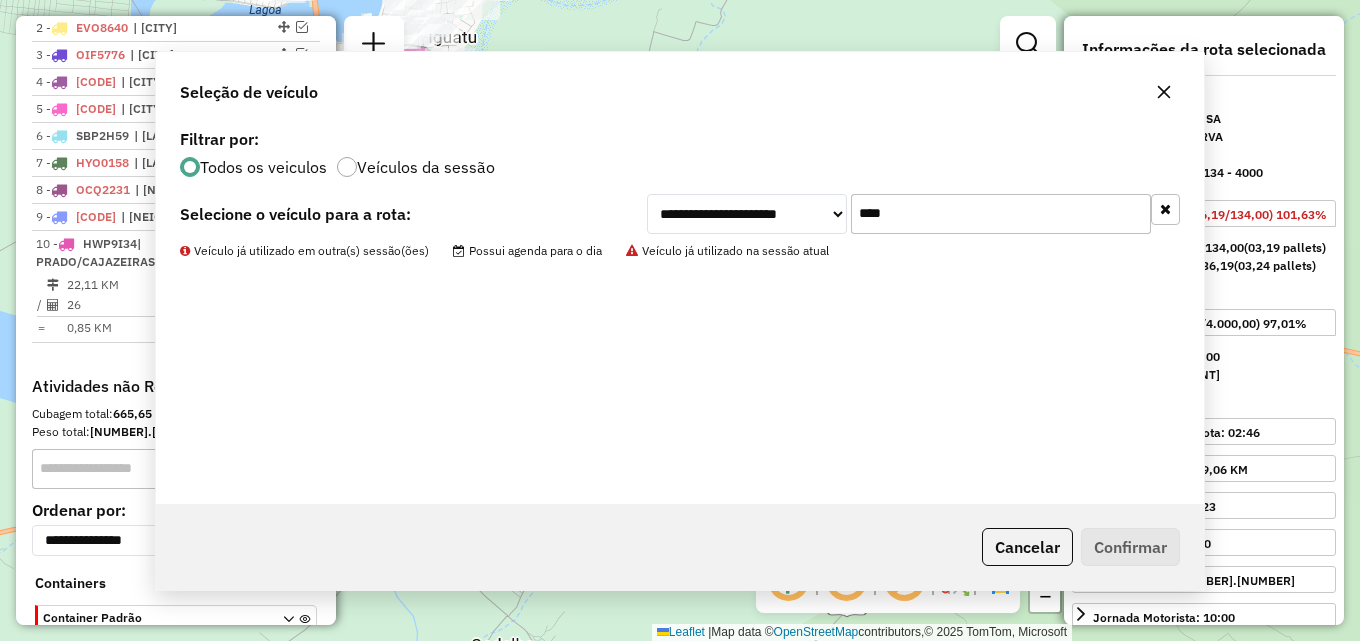 scroll, scrollTop: 914, scrollLeft: 0, axis: vertical 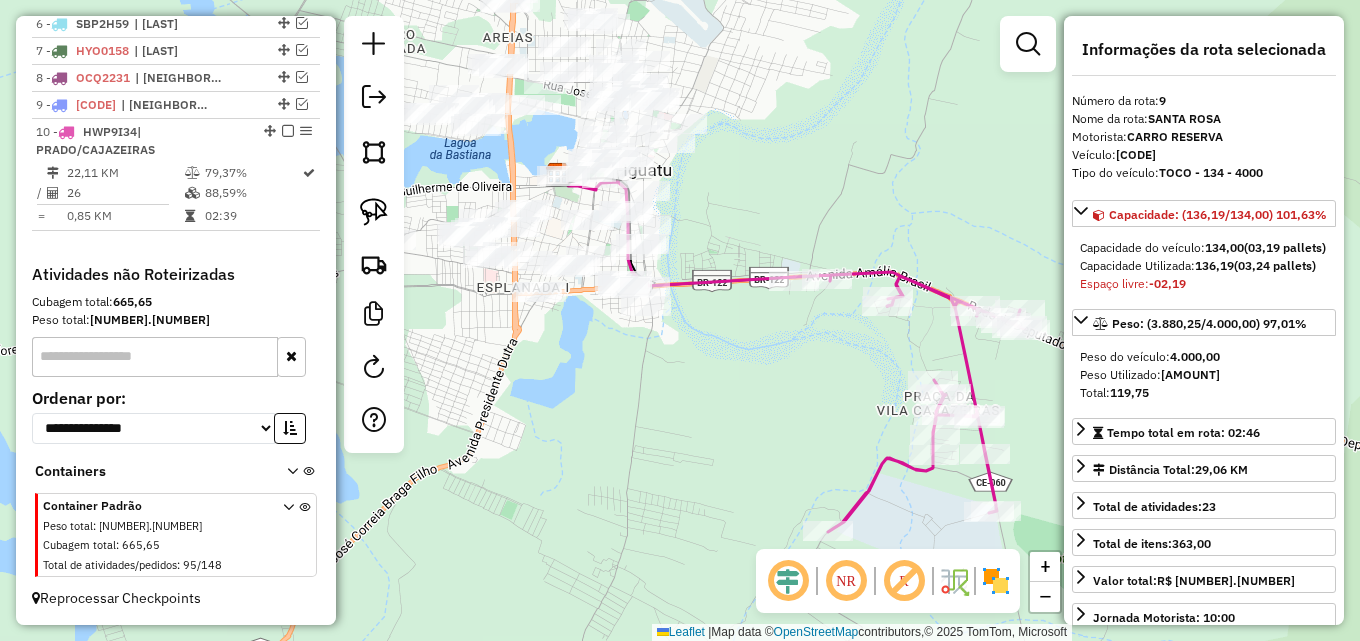 drag, startPoint x: 575, startPoint y: 310, endPoint x: 776, endPoint y: 443, distance: 241.01868 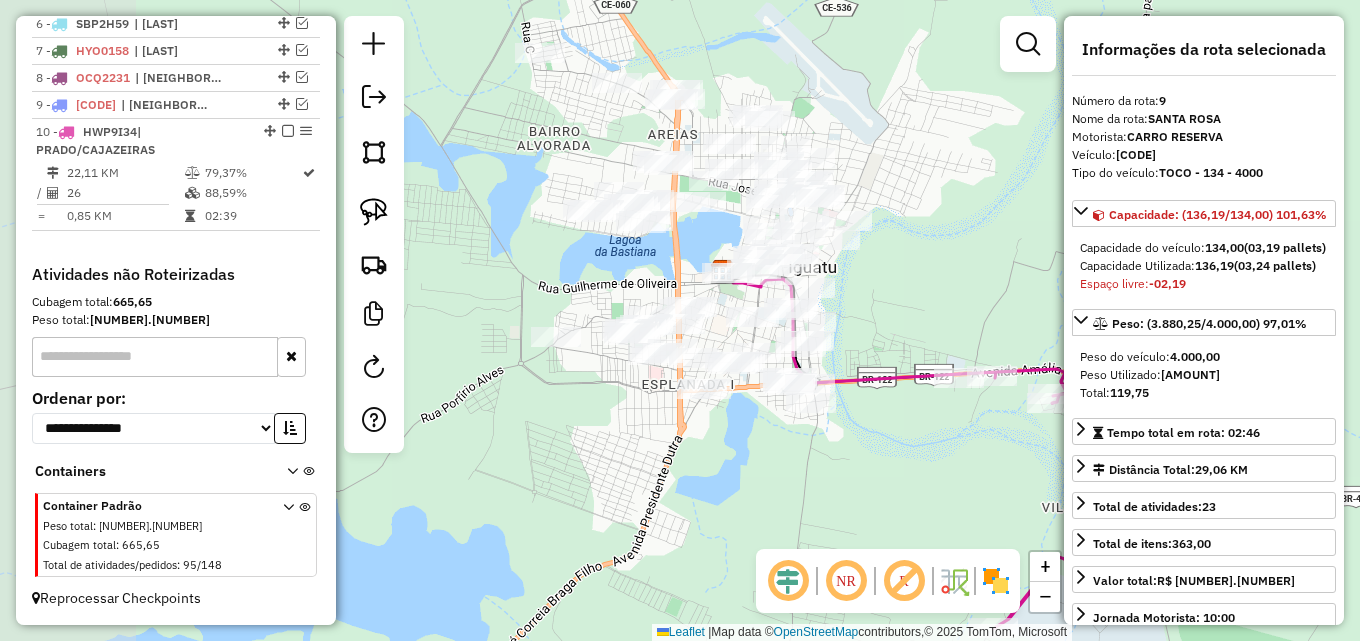 drag, startPoint x: 693, startPoint y: 382, endPoint x: 815, endPoint y: 468, distance: 149.26486 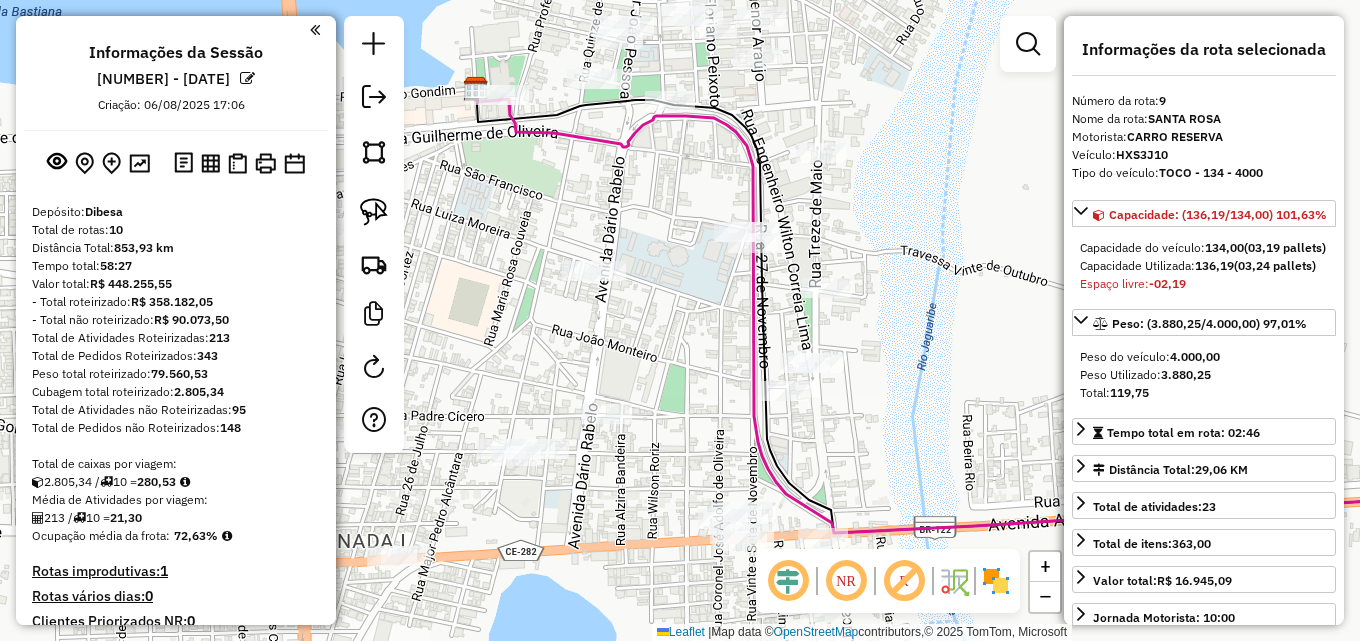 select on "*********" 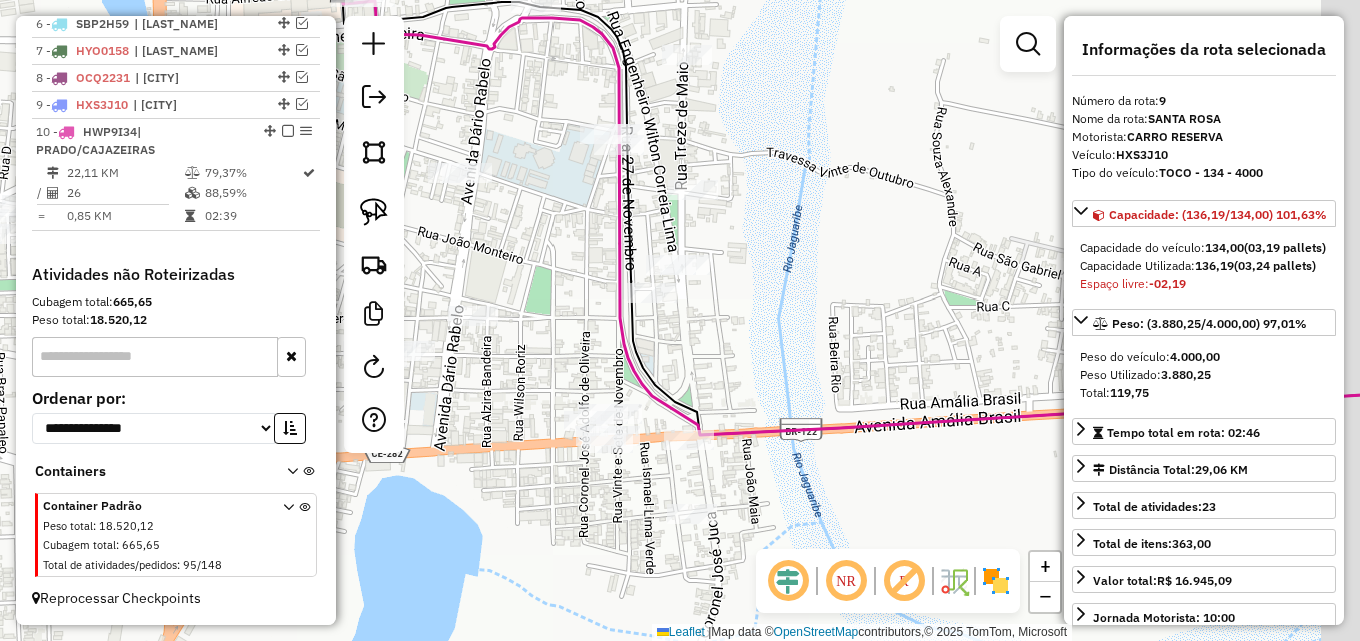 drag, startPoint x: 826, startPoint y: 409, endPoint x: 678, endPoint y: 284, distance: 193.72403 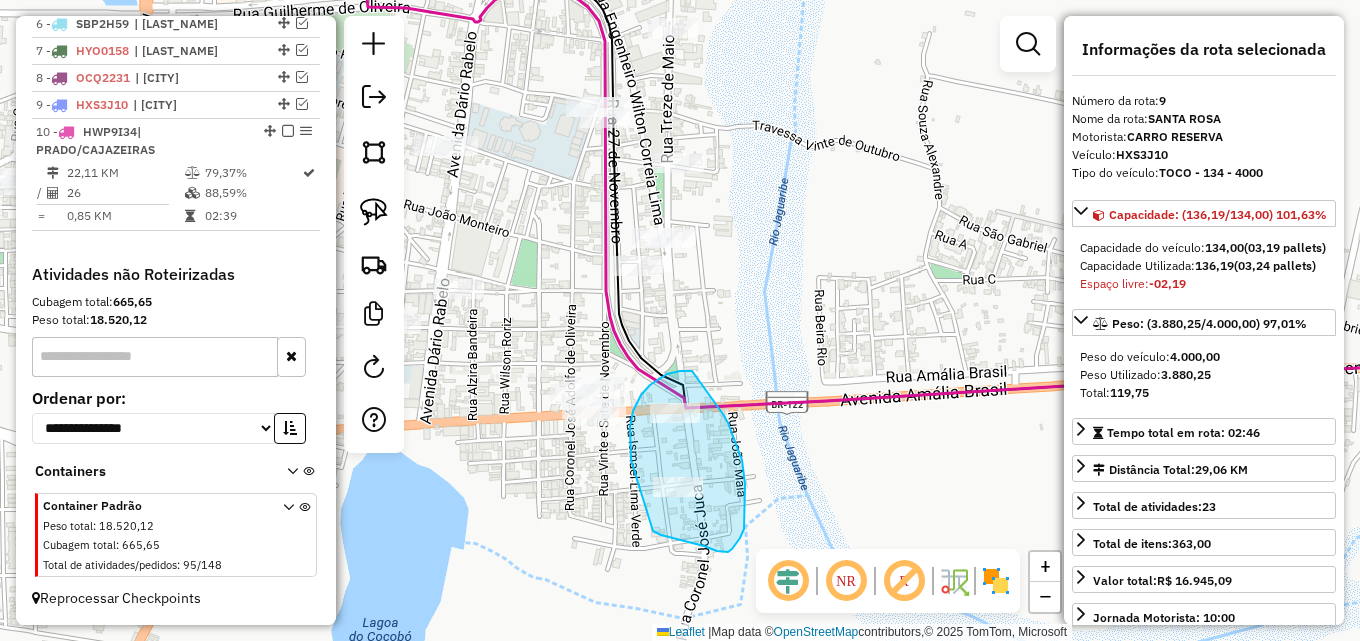 drag, startPoint x: 630, startPoint y: 446, endPoint x: 653, endPoint y: 531, distance: 88.0568 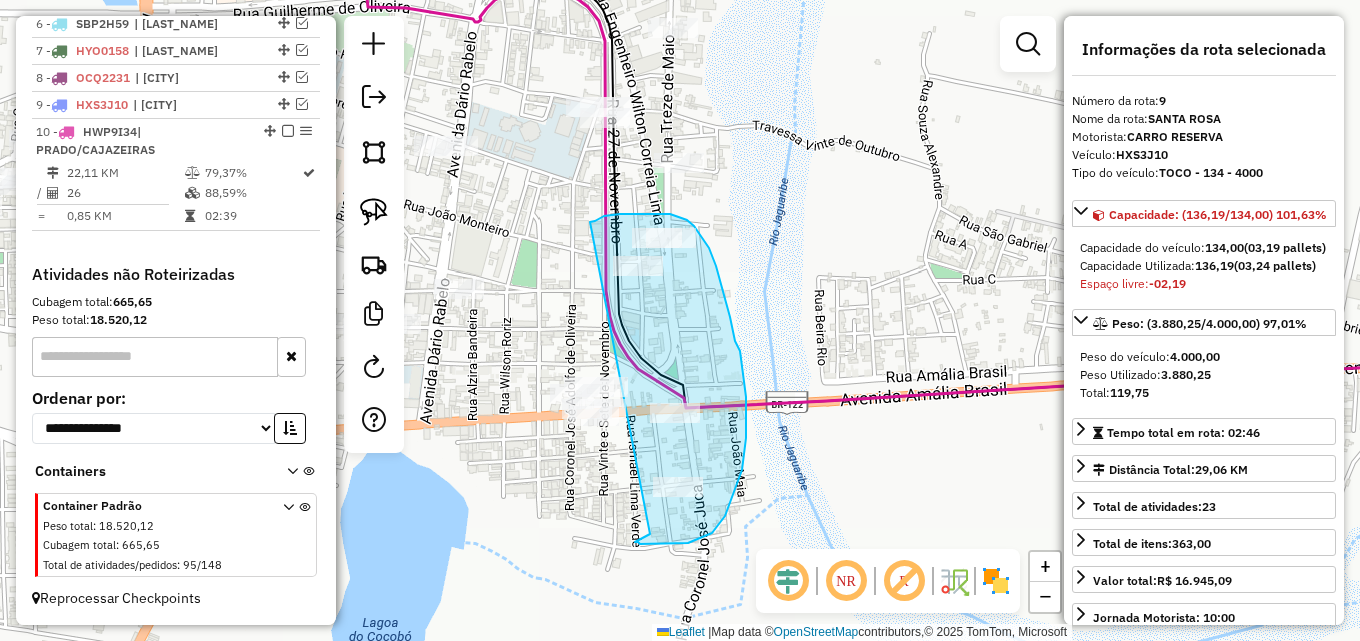 drag, startPoint x: 590, startPoint y: 222, endPoint x: 651, endPoint y: 532, distance: 315.9446 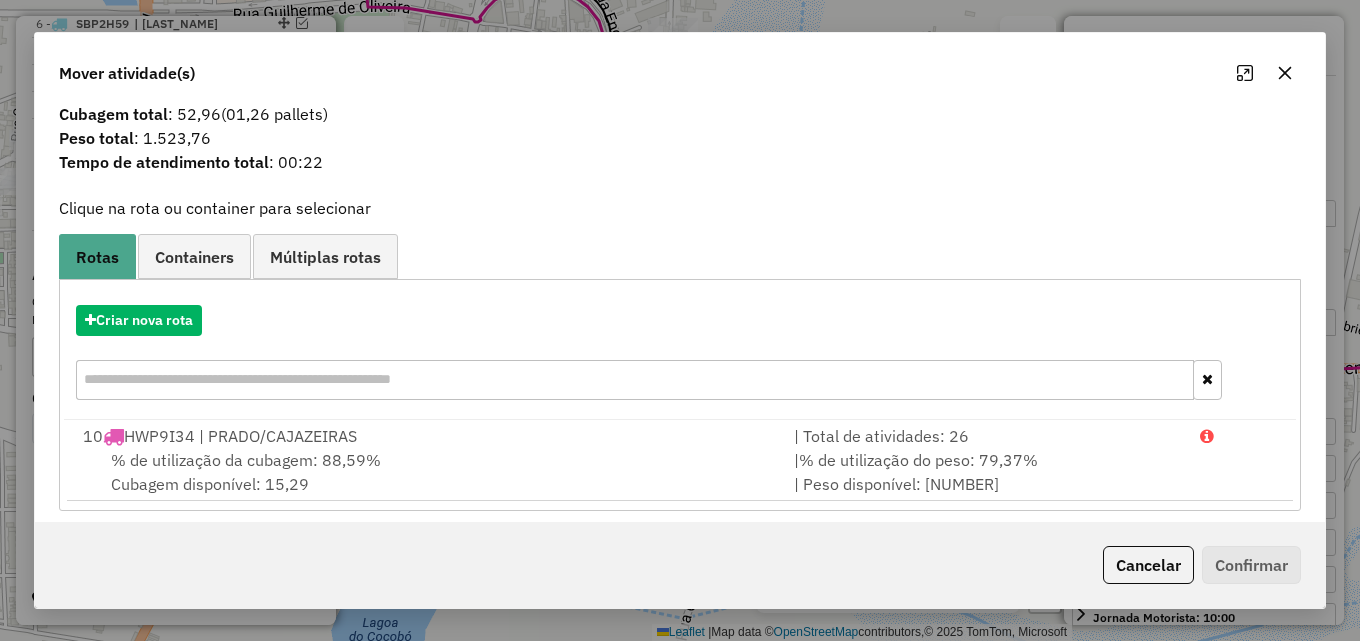 scroll, scrollTop: 48, scrollLeft: 0, axis: vertical 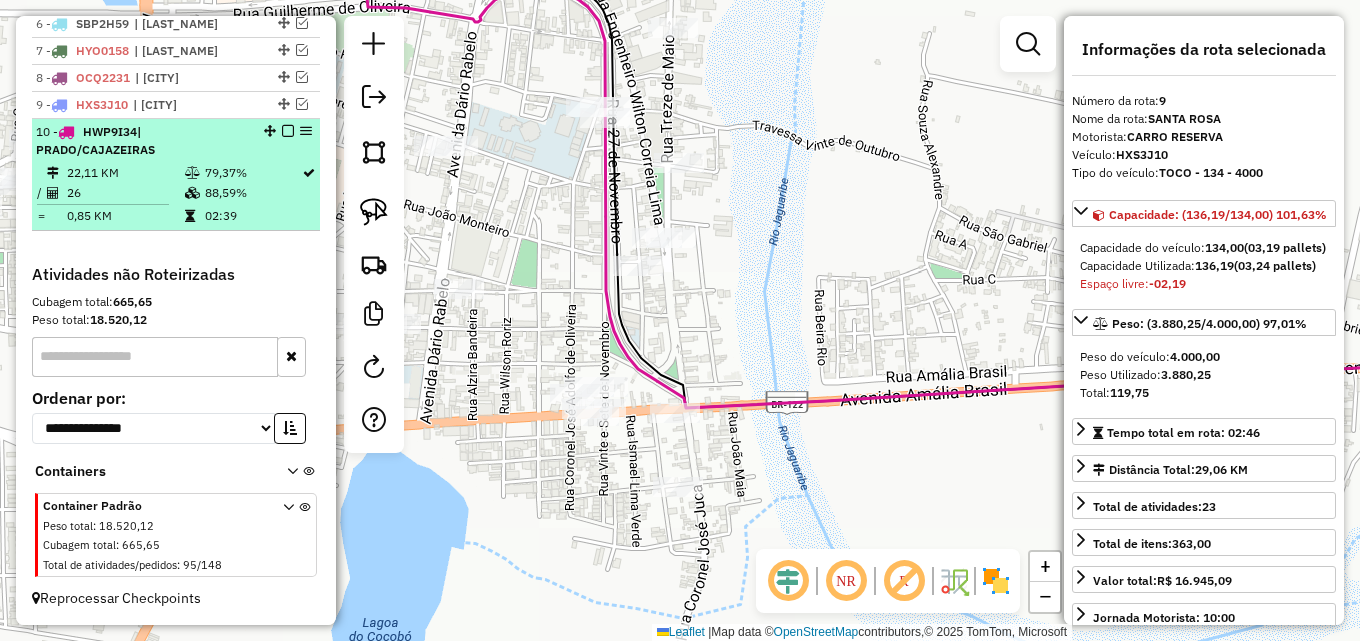 click on "88,59%" at bounding box center (252, 193) 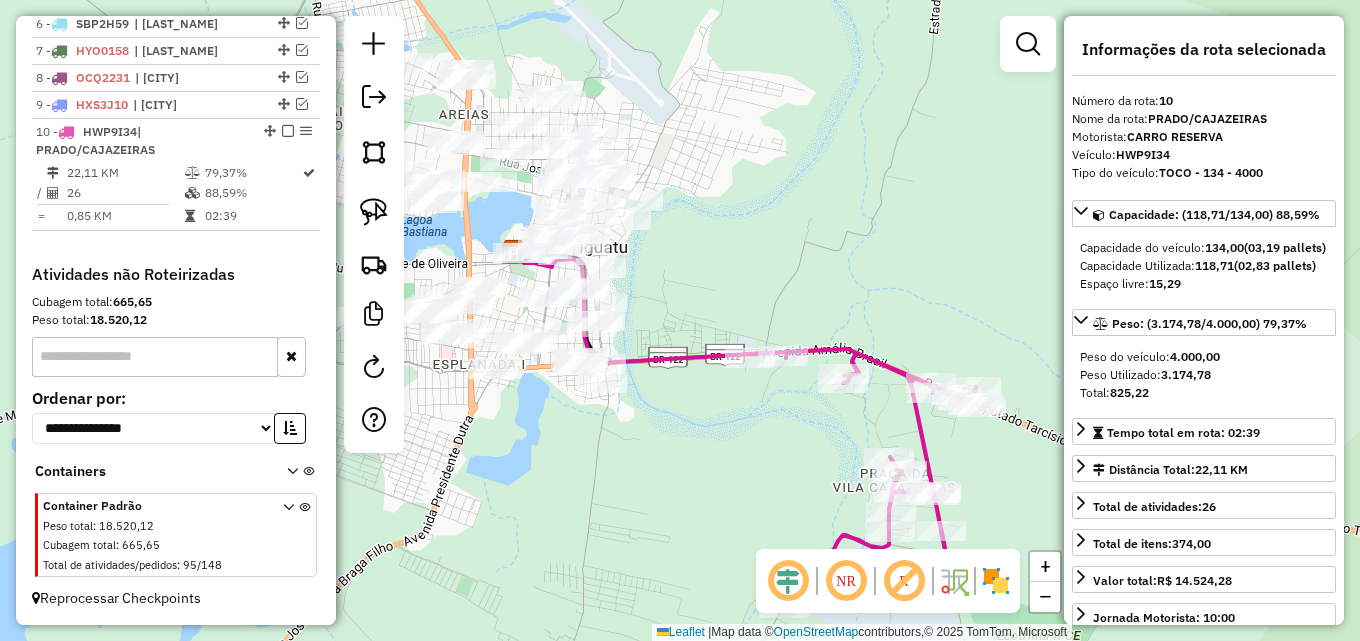 drag, startPoint x: 575, startPoint y: 377, endPoint x: 643, endPoint y: 487, distance: 129.3213 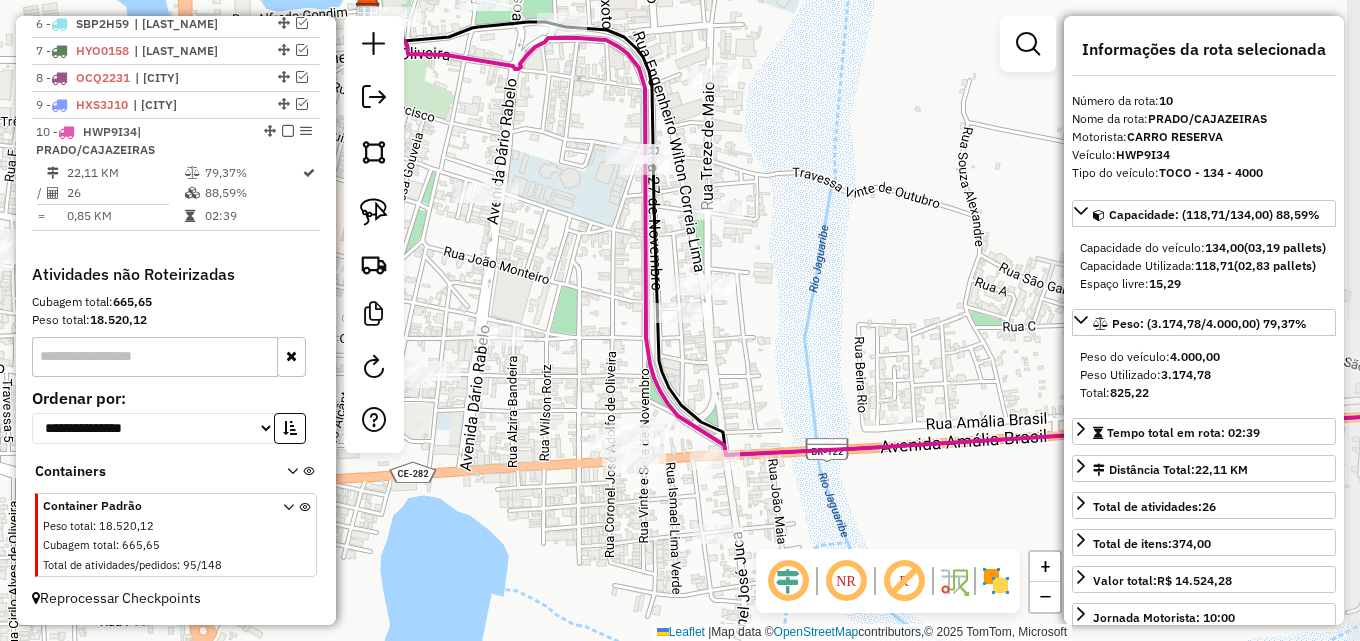 drag, startPoint x: 734, startPoint y: 323, endPoint x: 717, endPoint y: 353, distance: 34.48188 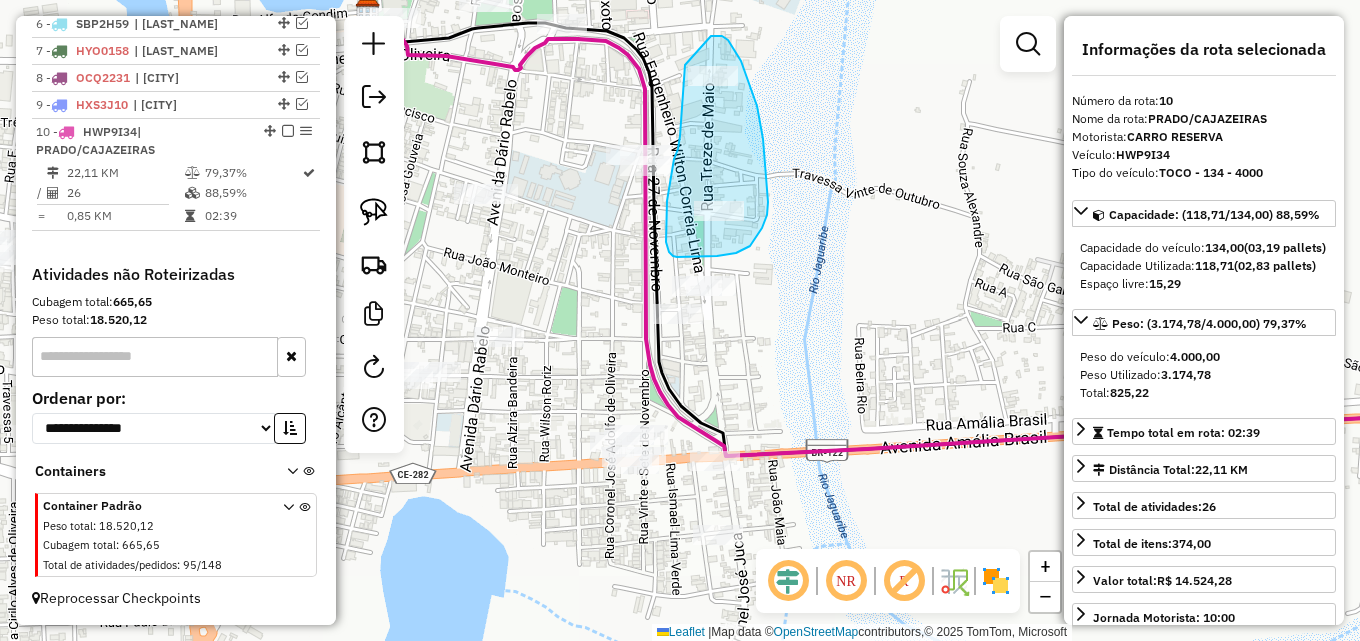 drag, startPoint x: 720, startPoint y: 36, endPoint x: 685, endPoint y: 64, distance: 44.82187 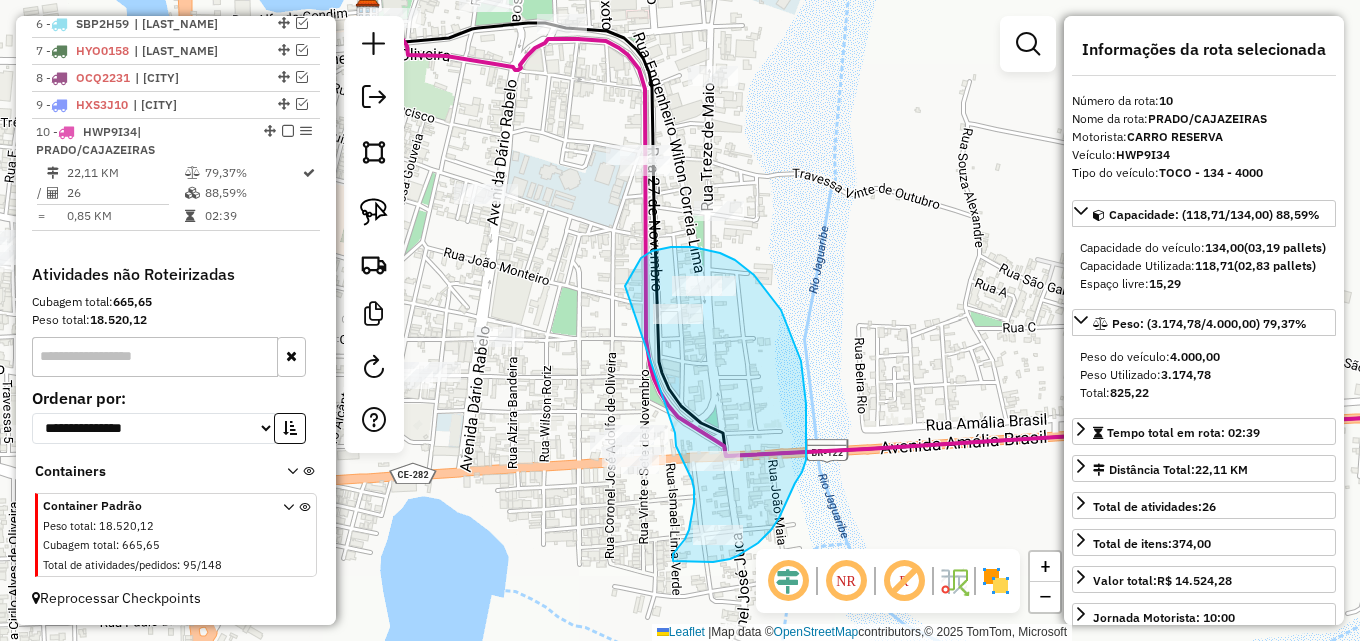 drag, startPoint x: 627, startPoint y: 284, endPoint x: 675, endPoint y: 433, distance: 156.54073 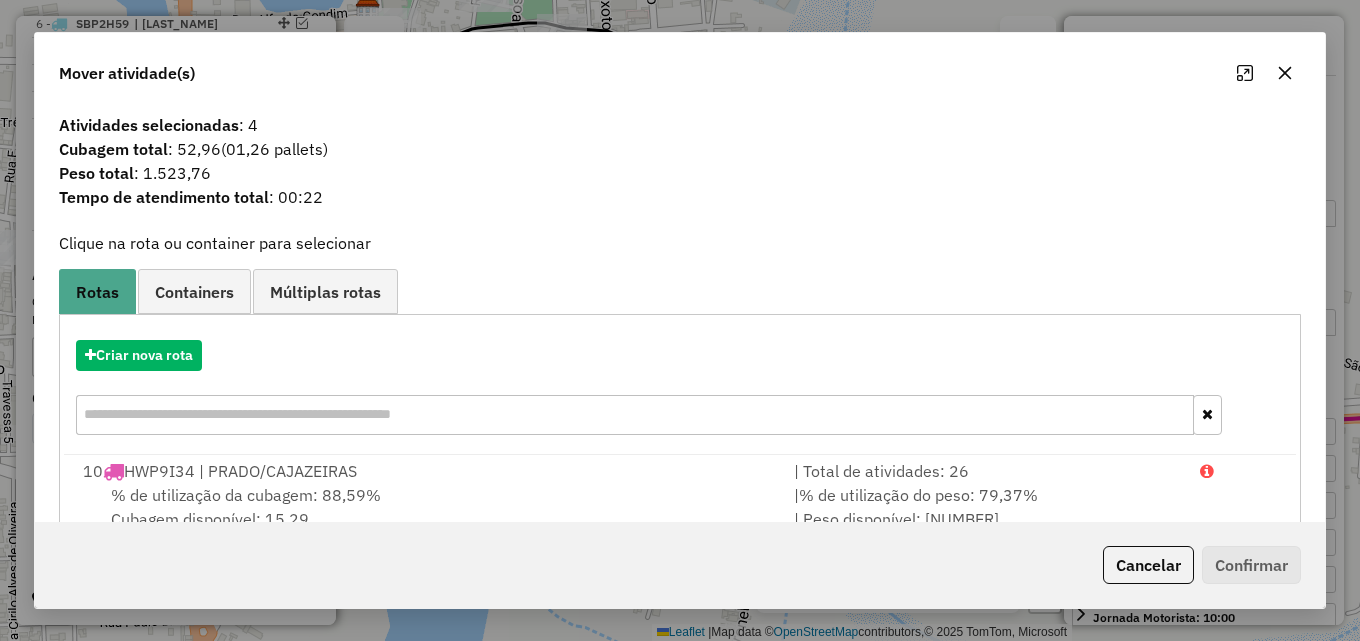scroll, scrollTop: 48, scrollLeft: 0, axis: vertical 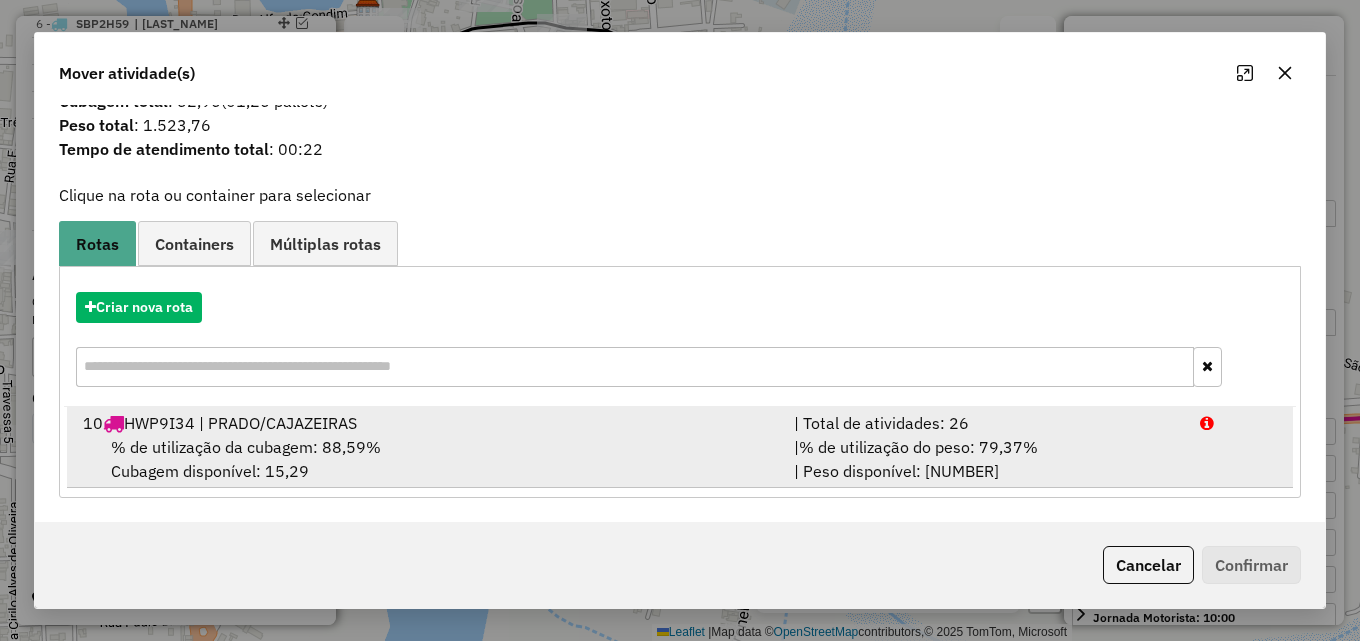 drag, startPoint x: 677, startPoint y: 437, endPoint x: 713, endPoint y: 444, distance: 36.67424 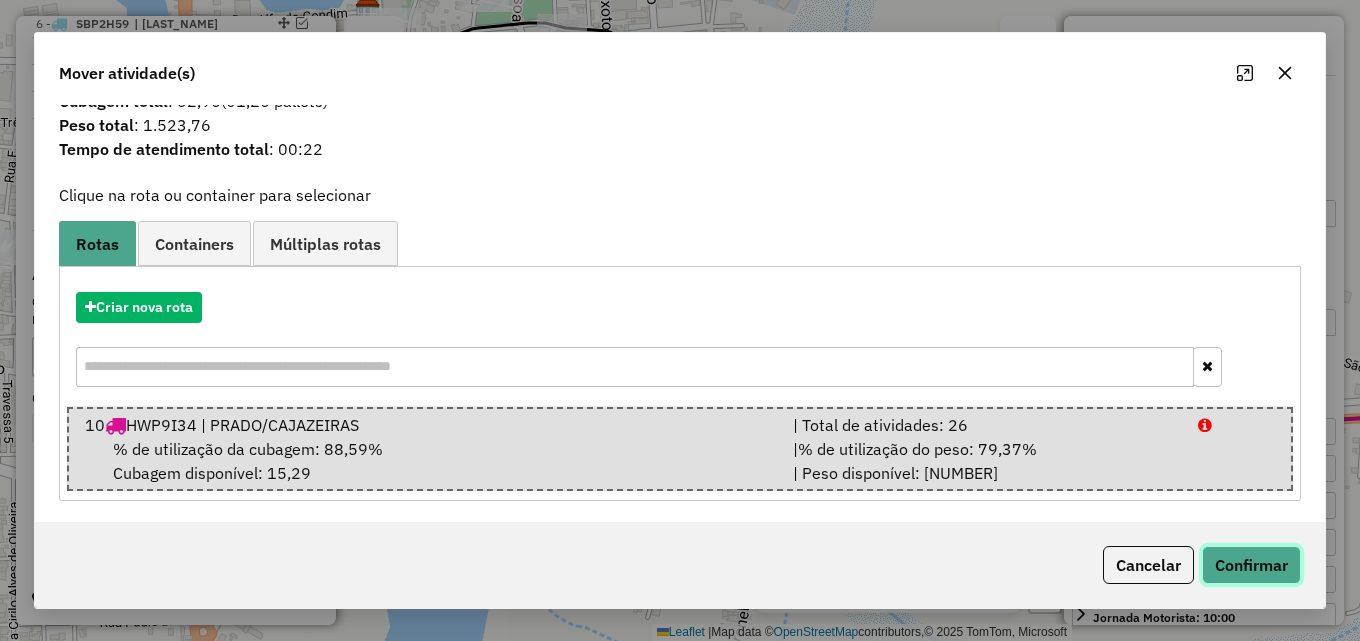 click on "Confirmar" 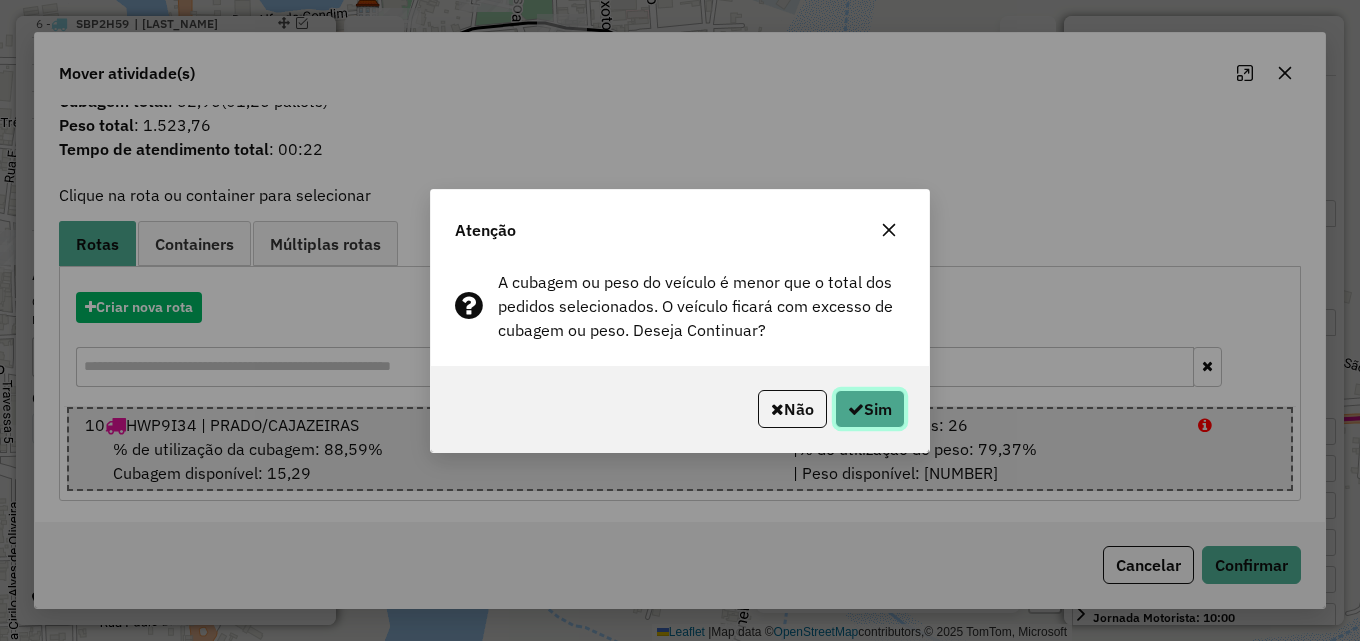 click on "Sim" 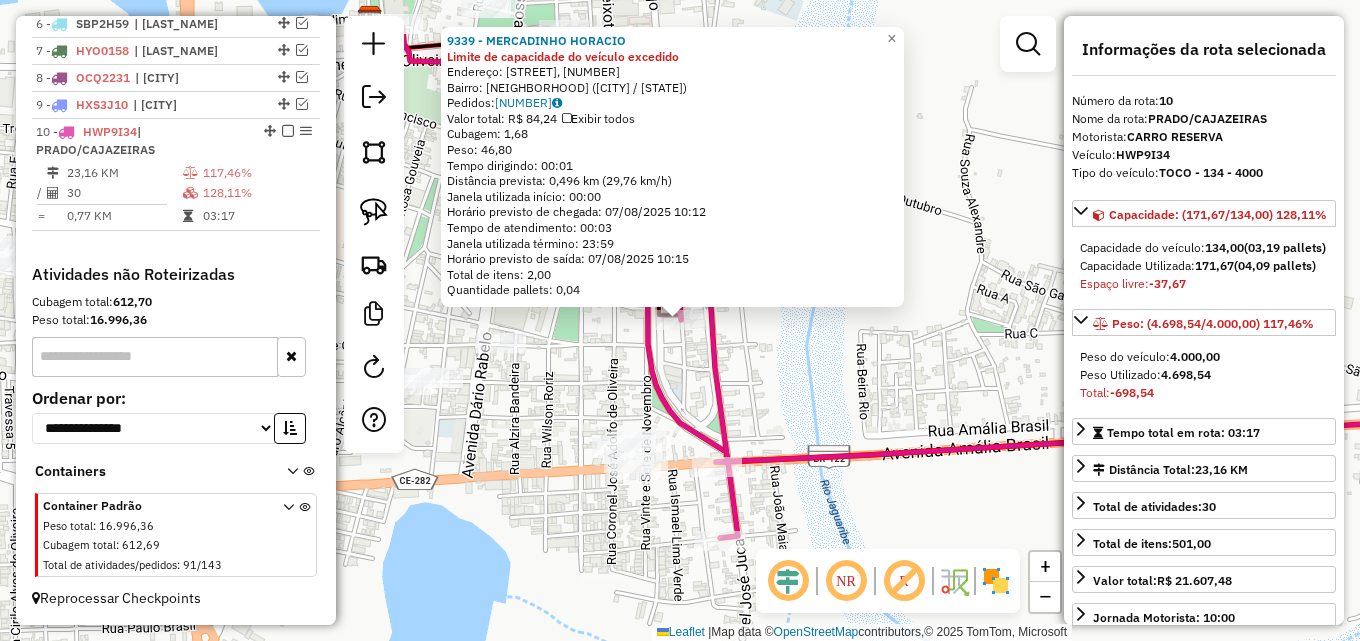 click on "9339 - MERCADINHO HORACIO Limite de capacidade do veículo excedido  Endereço: R    ORIGENES RABELO, 232   Bairro: PRADO (IGUATU / CE)   Pedidos:  06743952   Valor total: R$ 84,24   Exibir todos   Cubagem: 1,68  Peso: 46,80  Tempo dirigindo: 00:01   Distância prevista: 0,496 km (29,76 km/h)   Janela utilizada início: 00:00   Horário previsto de chegada: 07/08/2025 10:12   Tempo de atendimento: 00:03   Janela utilizada término: 23:59   Horário previsto de saída: 07/08/2025 10:15   Total de itens: 2,00   Quantidade pallets: 0,04  × Janela de atendimento Grade de atendimento Capacidade Transportadoras Veículos Cliente Pedidos  Rotas Selecione os dias de semana para filtrar as janelas de atendimento  Seg   Ter   Qua   Qui   Sex   Sáb   Dom  Informe o período da janela de atendimento: De: Até:  Filtrar exatamente a janela do cliente  Considerar janela de atendimento padrão  Selecione os dias de semana para filtrar as grades de atendimento  Seg   Ter   Qua   Qui   Sex   Sáb   Dom   Peso mínimo:  De:" 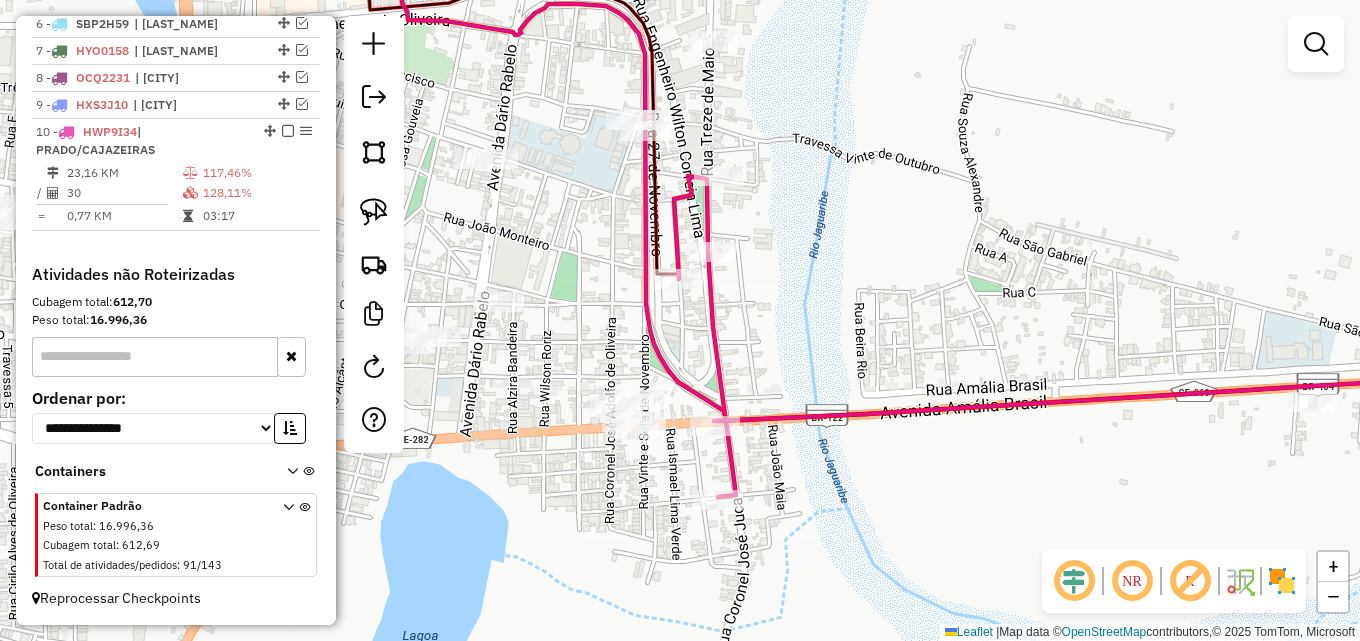 drag, startPoint x: 685, startPoint y: 365, endPoint x: 680, endPoint y: 300, distance: 65.192024 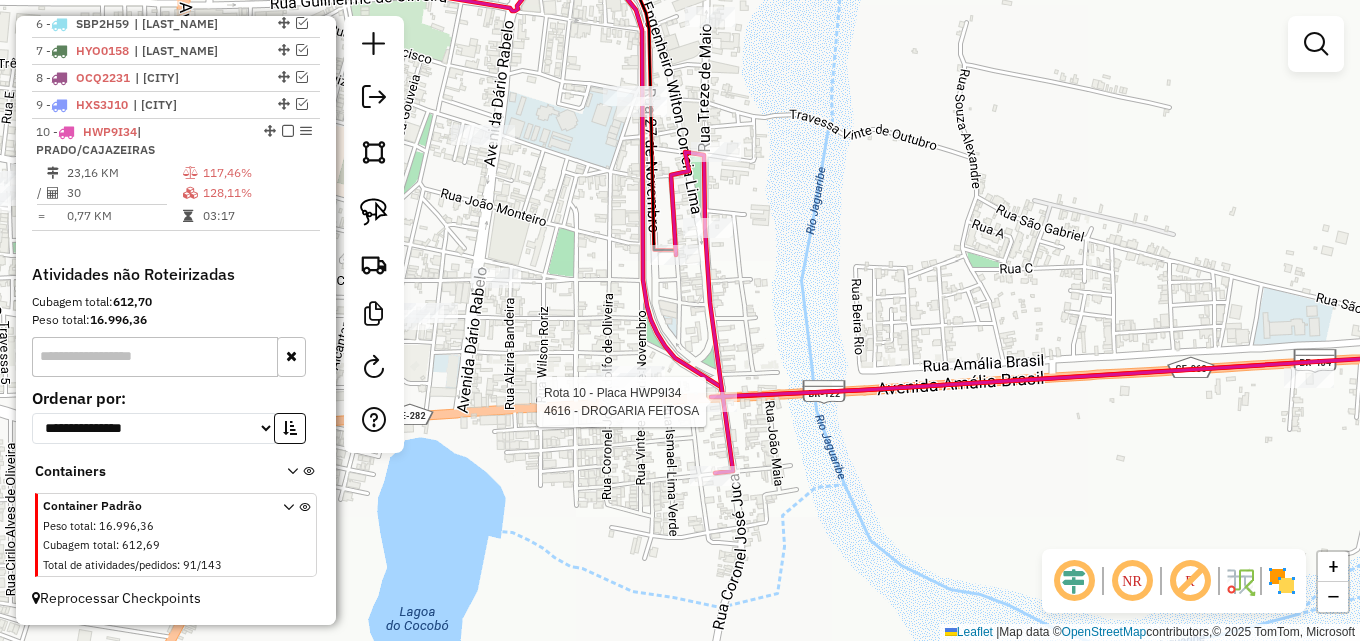 select on "*********" 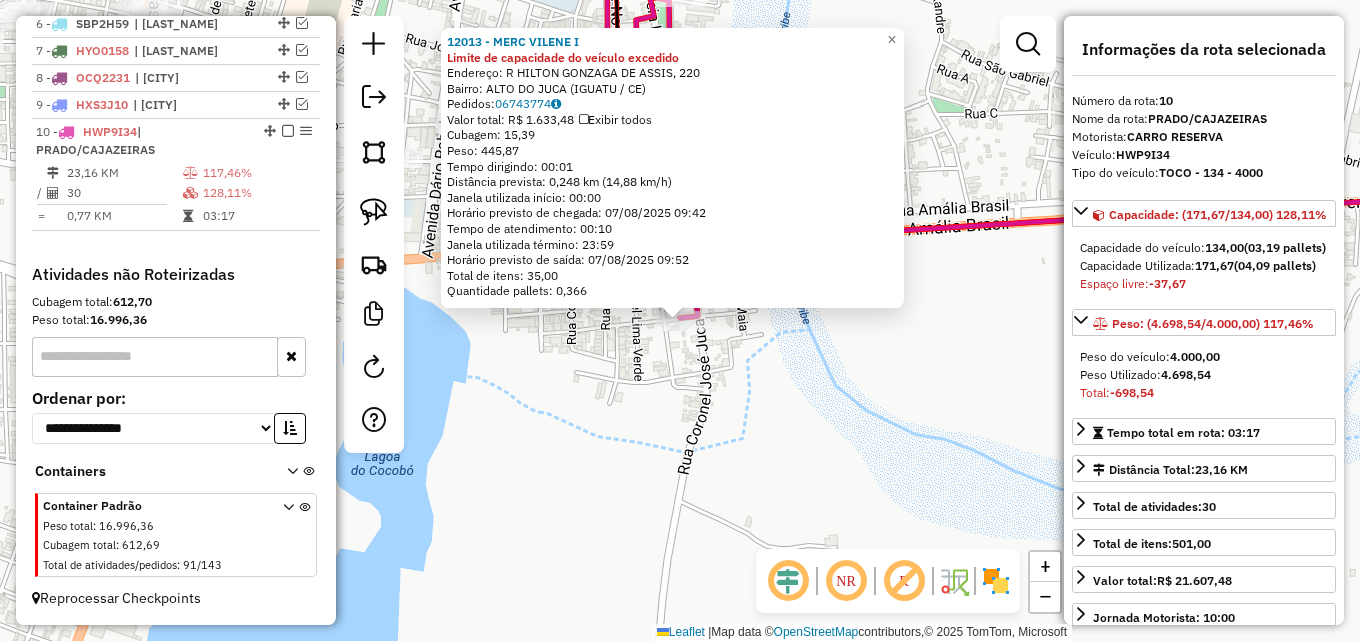 click on "12013 - MERC VILENE I Limite de capacidade do veículo excedido  Endereço: R   HILTON GONZAGA DE ASSIS, 220   Bairro: ALTO DO JUCA (IGUATU / CE)   Pedidos:  06743774   Valor total: R$ 1.633,48   Exibir todos   Cubagem: 15,39  Peso: 445,87  Tempo dirigindo: 00:01   Distância prevista: 0,248 km (14,88 km/h)   Janela utilizada início: 00:00   Horário previsto de chegada: 07/08/2025 09:42   Tempo de atendimento: 00:10   Janela utilizada término: 23:59   Horário previsto de saída: 07/08/2025 09:52   Total de itens: 35,00   Quantidade pallets: 0,366  × Janela de atendimento Grade de atendimento Capacidade Transportadoras Veículos Cliente Pedidos  Rotas Selecione os dias de semana para filtrar as janelas de atendimento  Seg   Ter   Qua   Qui   Sex   Sáb   Dom  Informe o período da janela de atendimento: De: Até:  Filtrar exatamente a janela do cliente  Considerar janela de atendimento padrão  Selecione os dias de semana para filtrar as grades de atendimento  Seg   Ter   Qua   Qui   Sex   Sáb   Dom  De:" 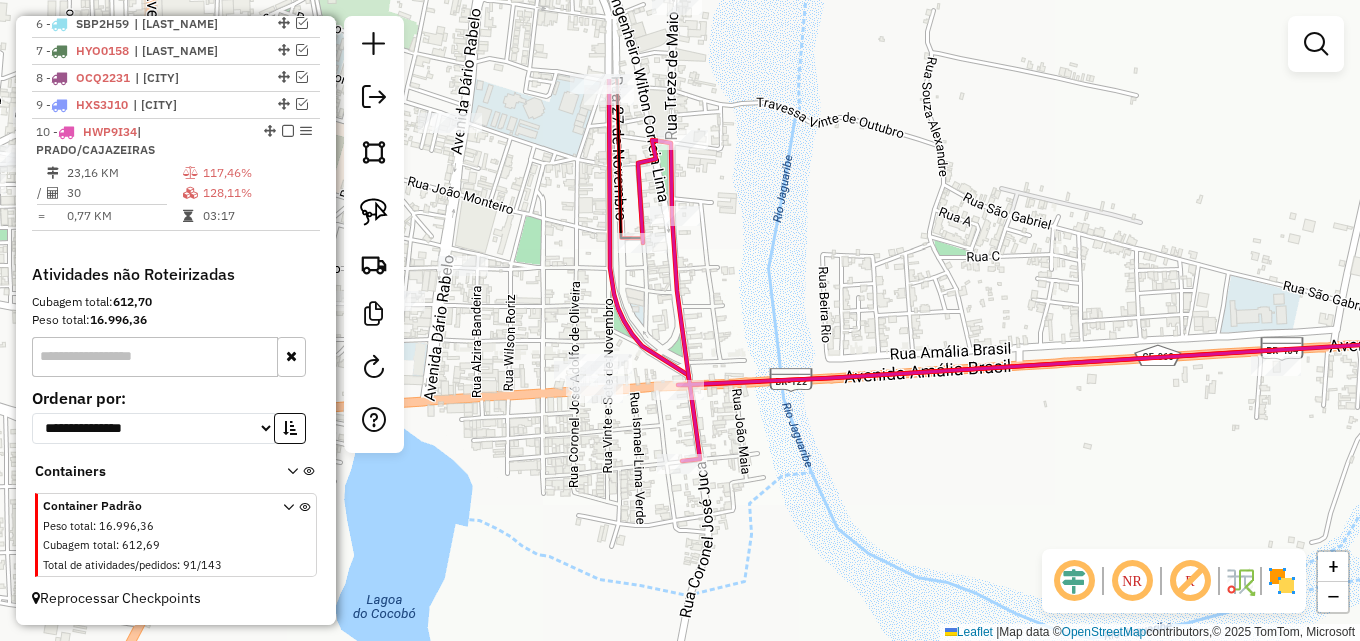 drag, startPoint x: 716, startPoint y: 330, endPoint x: 716, endPoint y: 438, distance: 108 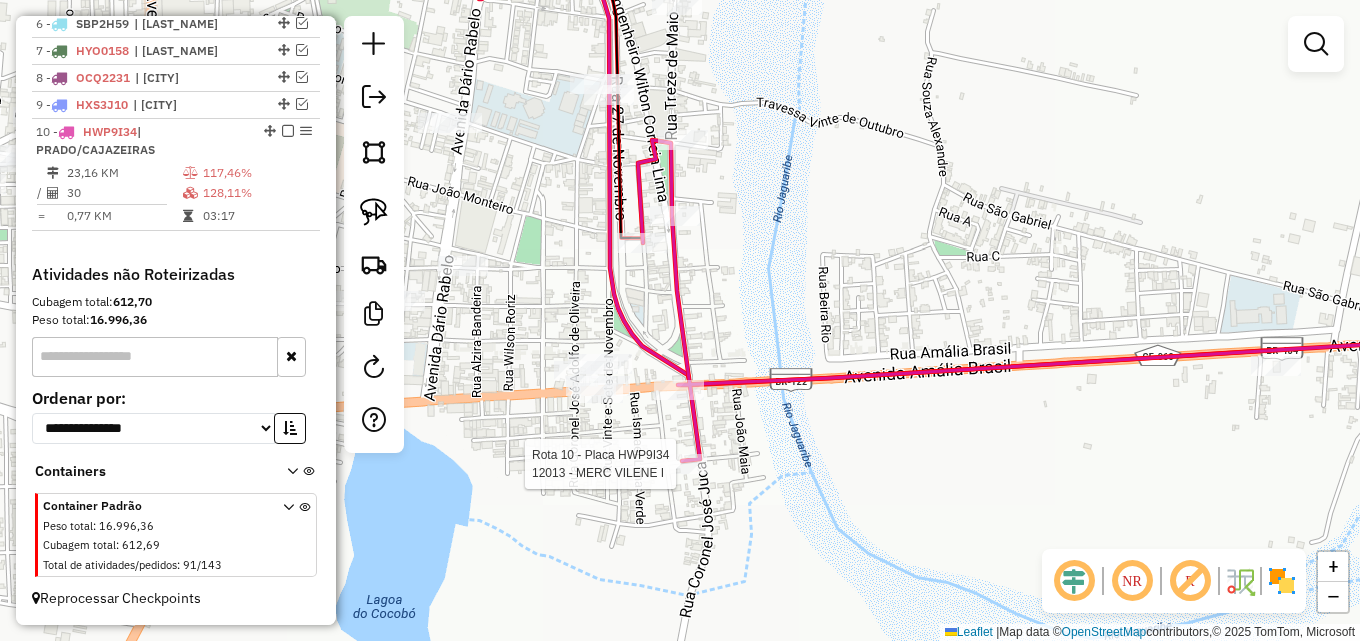 select on "*********" 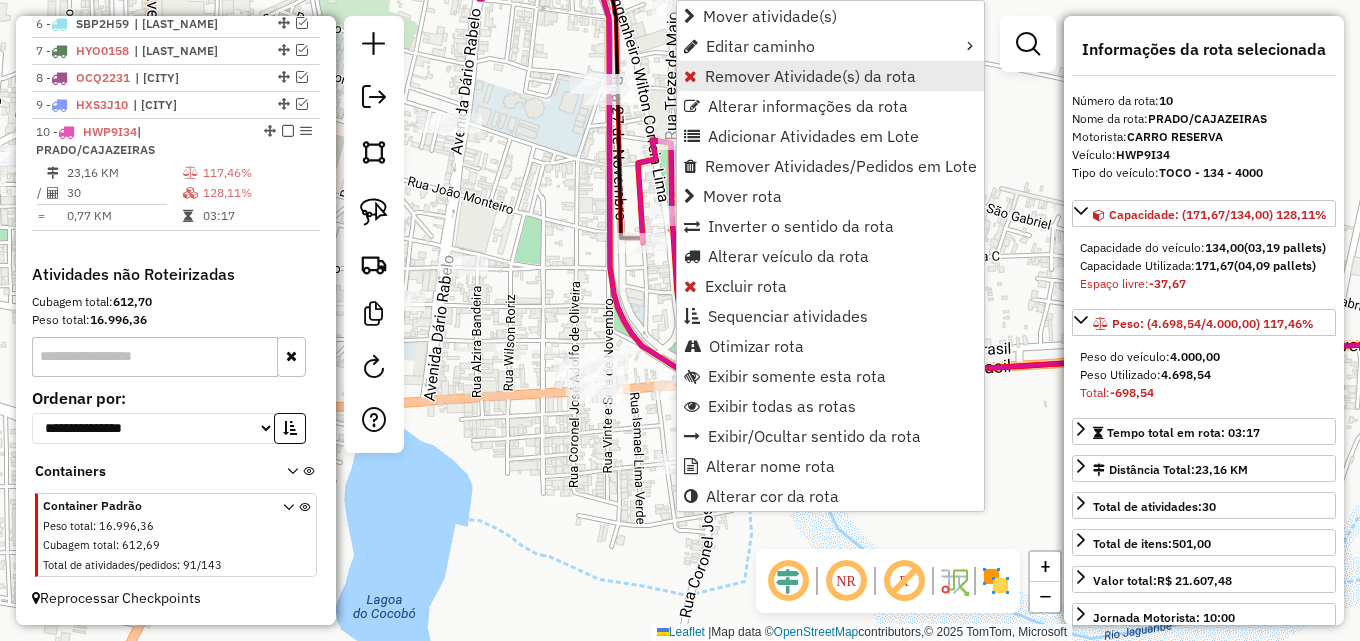 click on "Remover Atividade(s) da rota" at bounding box center (810, 76) 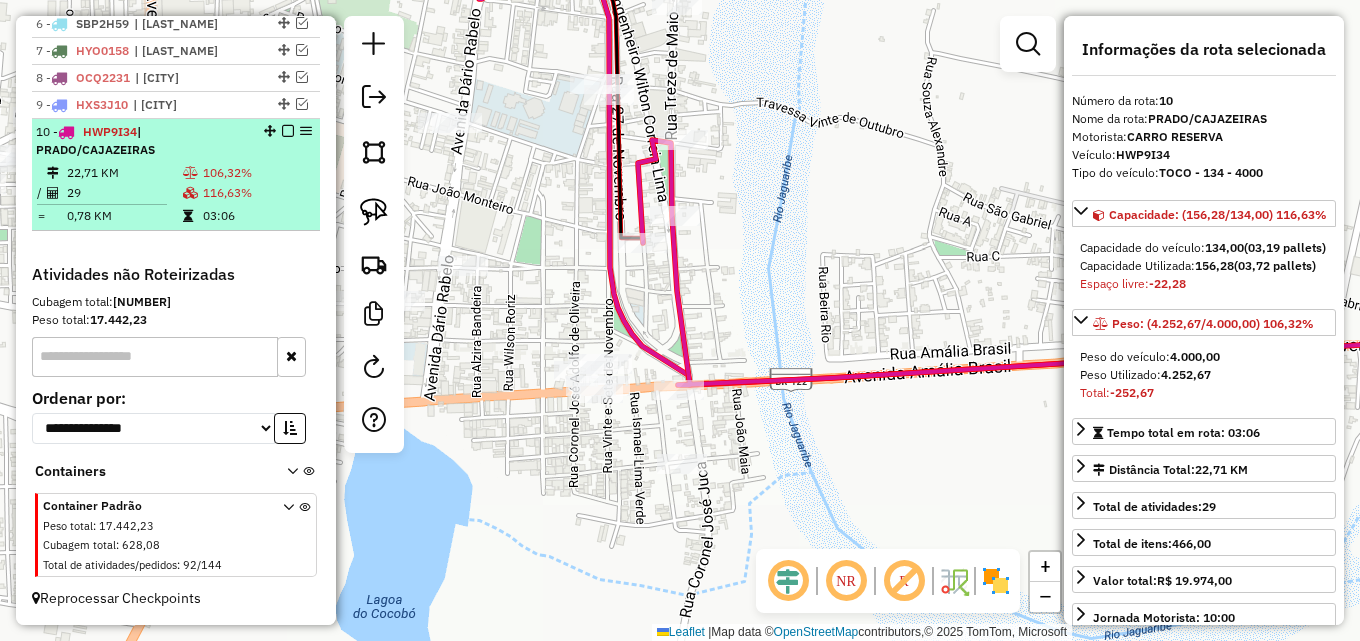 click at bounding box center [288, 131] 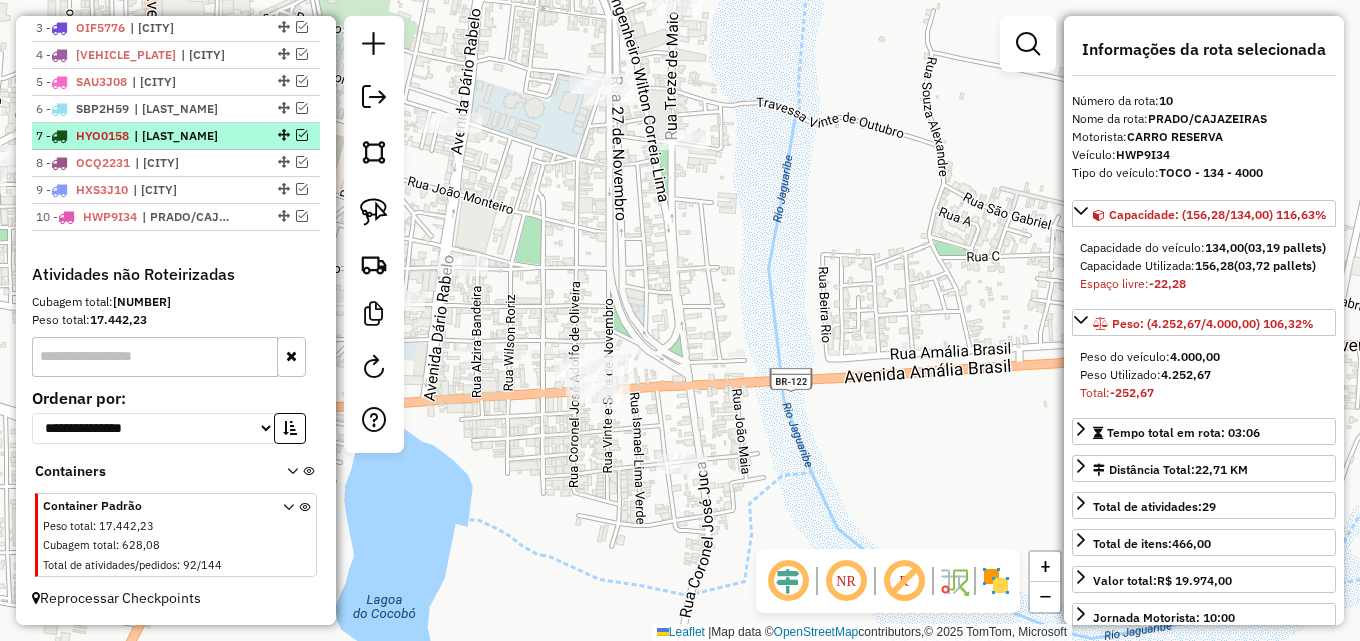 scroll, scrollTop: 829, scrollLeft: 0, axis: vertical 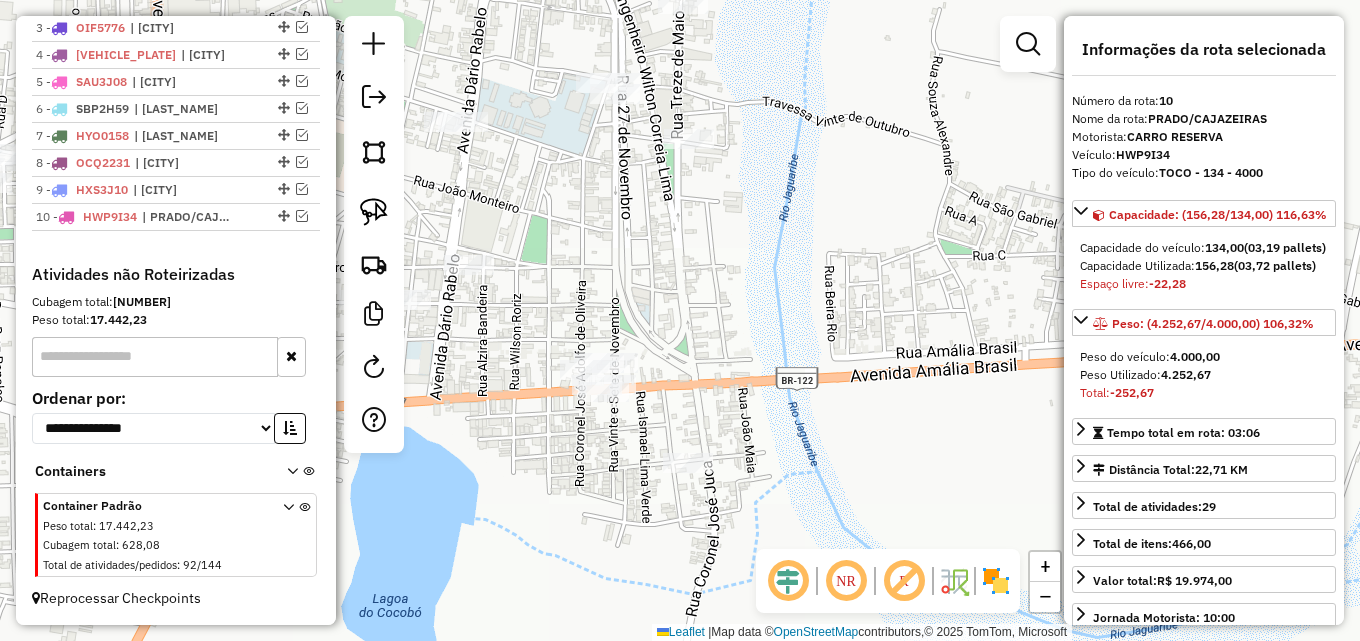 drag, startPoint x: 661, startPoint y: 269, endPoint x: 780, endPoint y: 270, distance: 119.0042 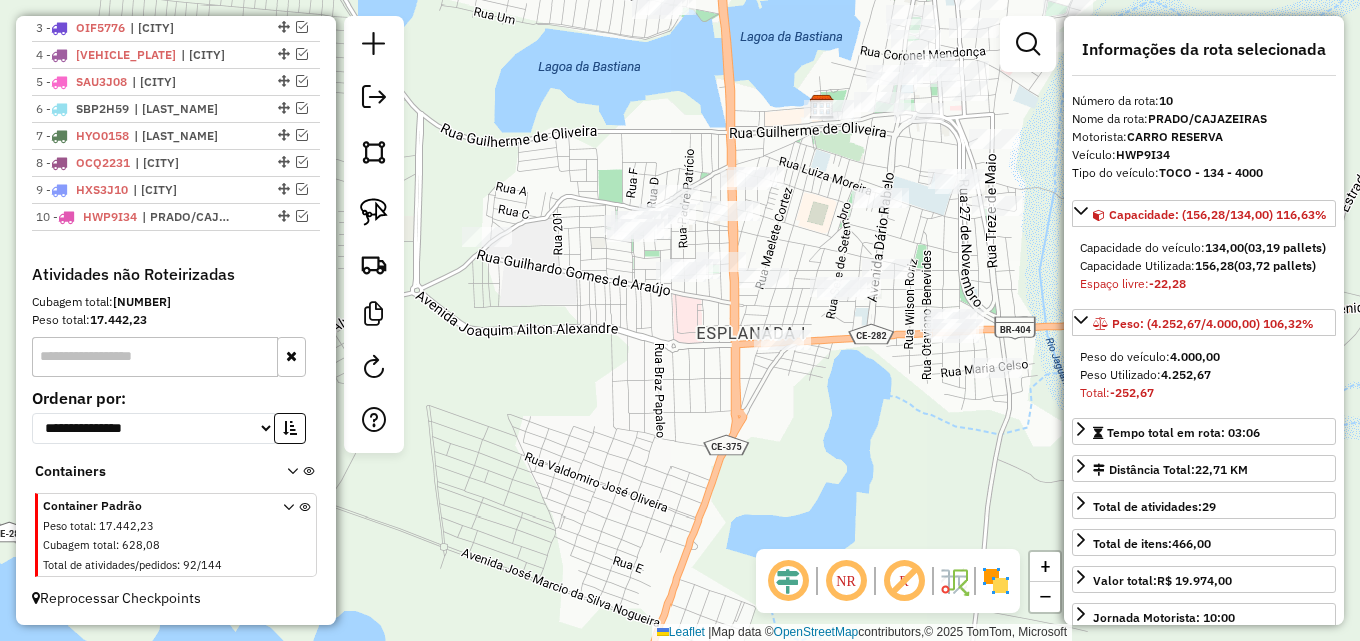 drag, startPoint x: 660, startPoint y: 396, endPoint x: 756, endPoint y: 523, distance: 159.20113 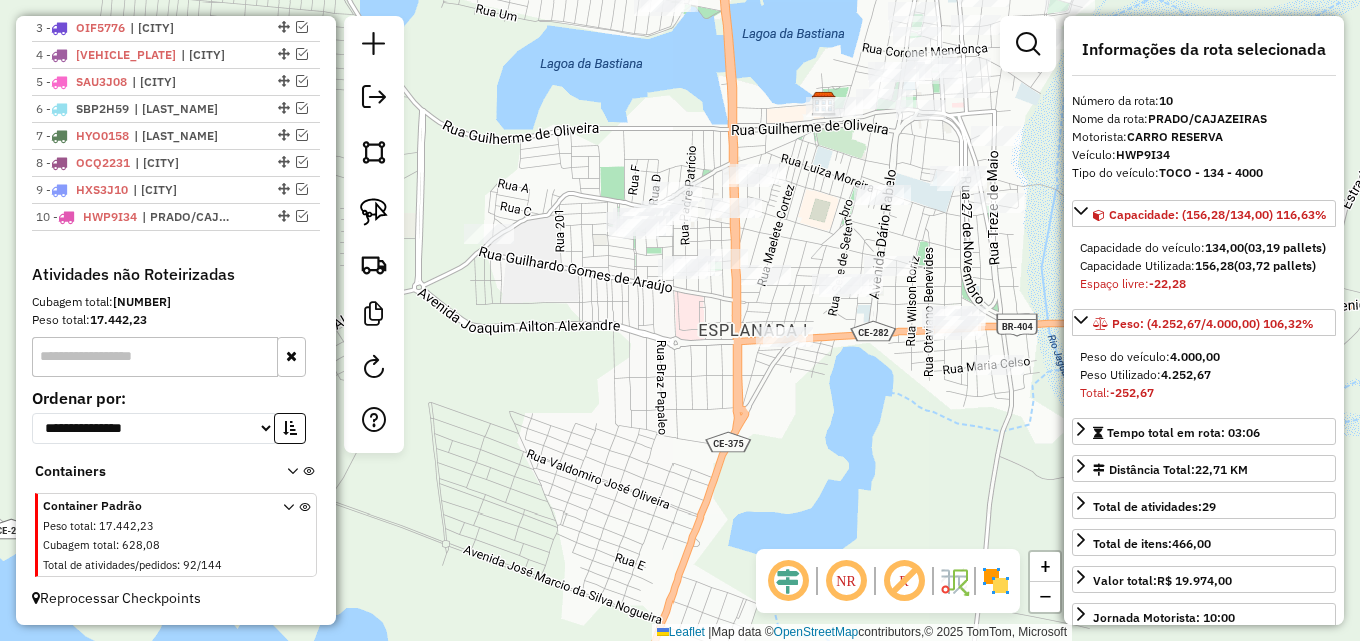 click on "Janela de atendimento Grade de atendimento Capacidade Transportadoras Veículos Cliente Pedidos  Rotas Selecione os dias de semana para filtrar as janelas de atendimento  Seg   Ter   Qua   Qui   Sex   Sáb   Dom  Informe o período da janela de atendimento: De: Até:  Filtrar exatamente a janela do cliente  Considerar janela de atendimento padrão  Selecione os dias de semana para filtrar as grades de atendimento  Seg   Ter   Qua   Qui   Sex   Sáb   Dom   Considerar clientes sem dia de atendimento cadastrado  Clientes fora do dia de atendimento selecionado Filtrar as atividades entre os valores definidos abaixo:  Peso mínimo:   Peso máximo:   Cubagem mínima:   Cubagem máxima:   De:   Até:  Filtrar as atividades entre o tempo de atendimento definido abaixo:  De:   Até:   Considerar capacidade total dos clientes não roteirizados Transportadora: Selecione um ou mais itens Tipo de veículo: Selecione um ou mais itens Veículo: Selecione um ou mais itens Motorista: Selecione um ou mais itens Nome: Rótulo:" 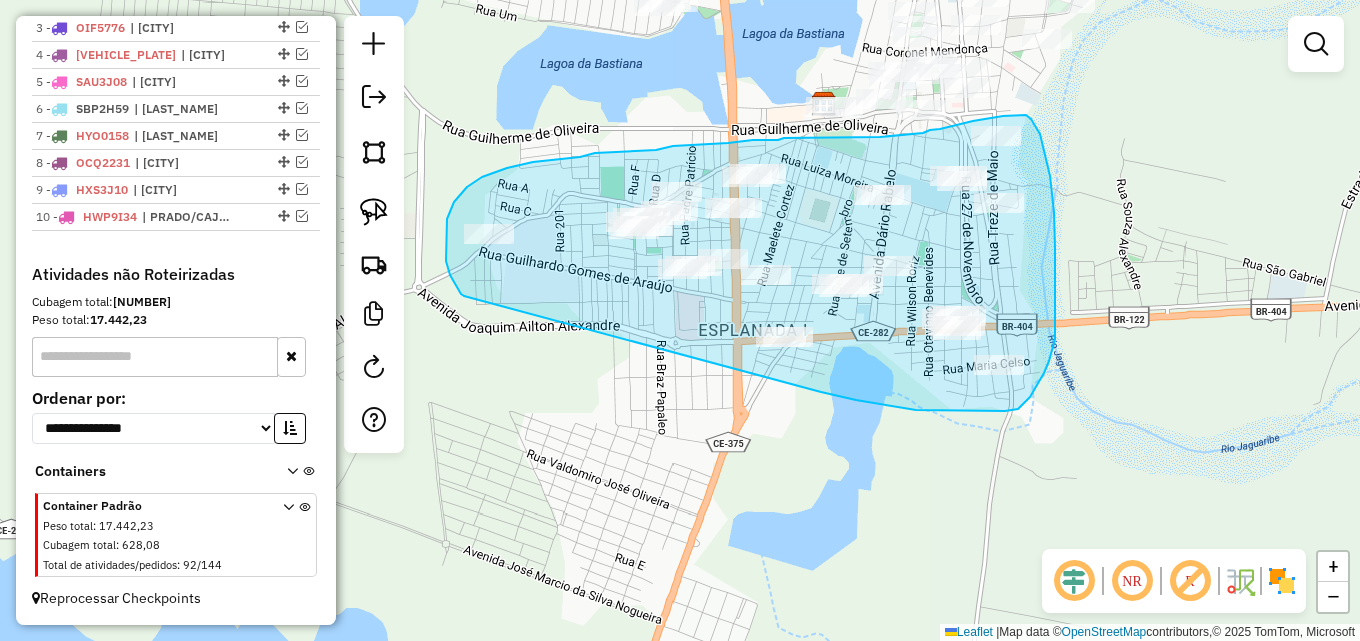 drag, startPoint x: 460, startPoint y: 292, endPoint x: 724, endPoint y: 377, distance: 277.34634 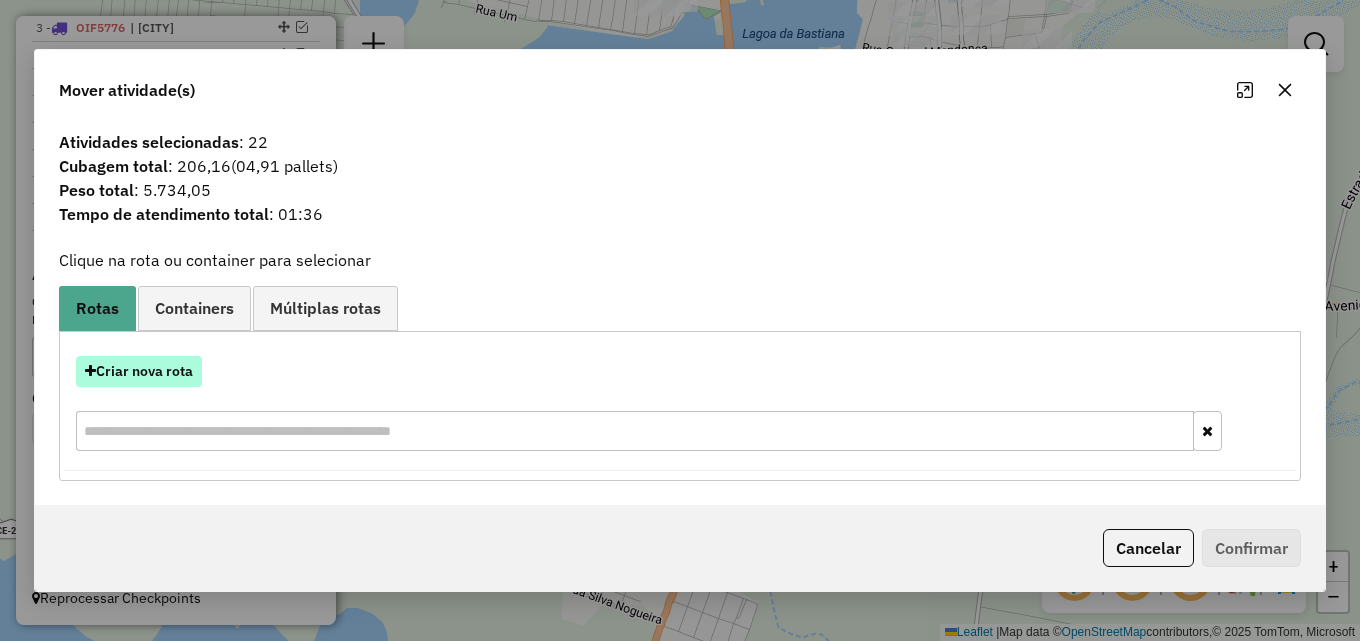 click on "Criar nova rota" at bounding box center [139, 371] 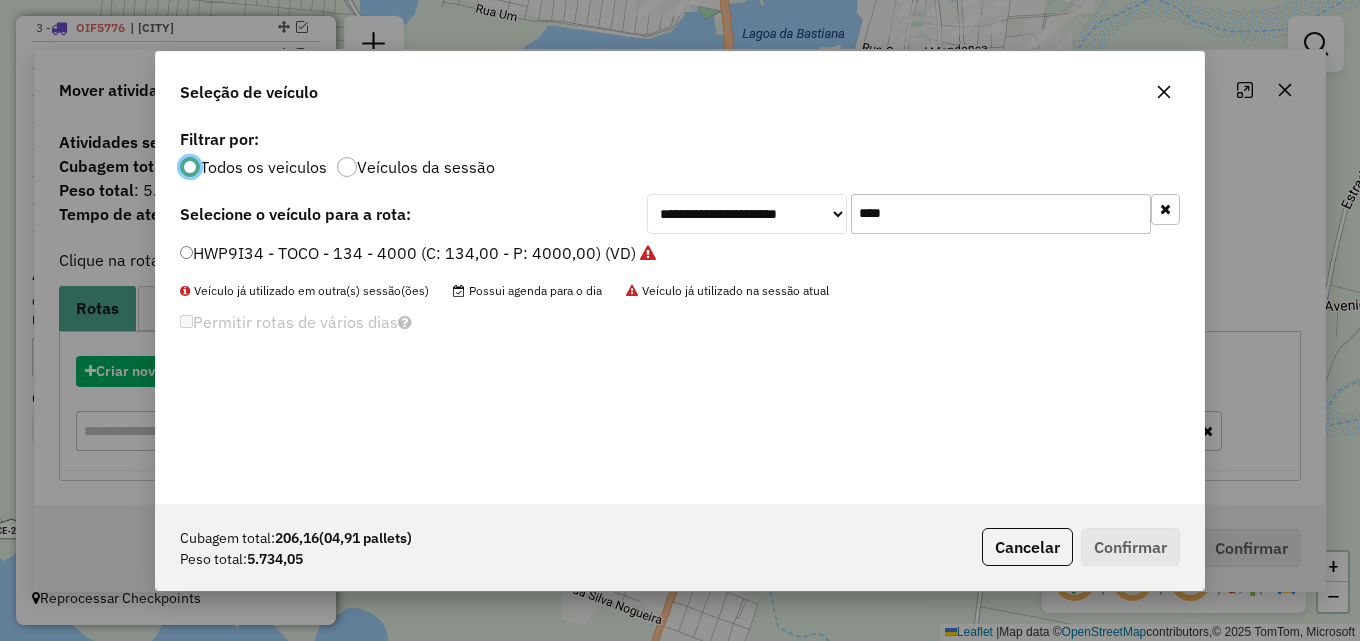 scroll, scrollTop: 11, scrollLeft: 6, axis: both 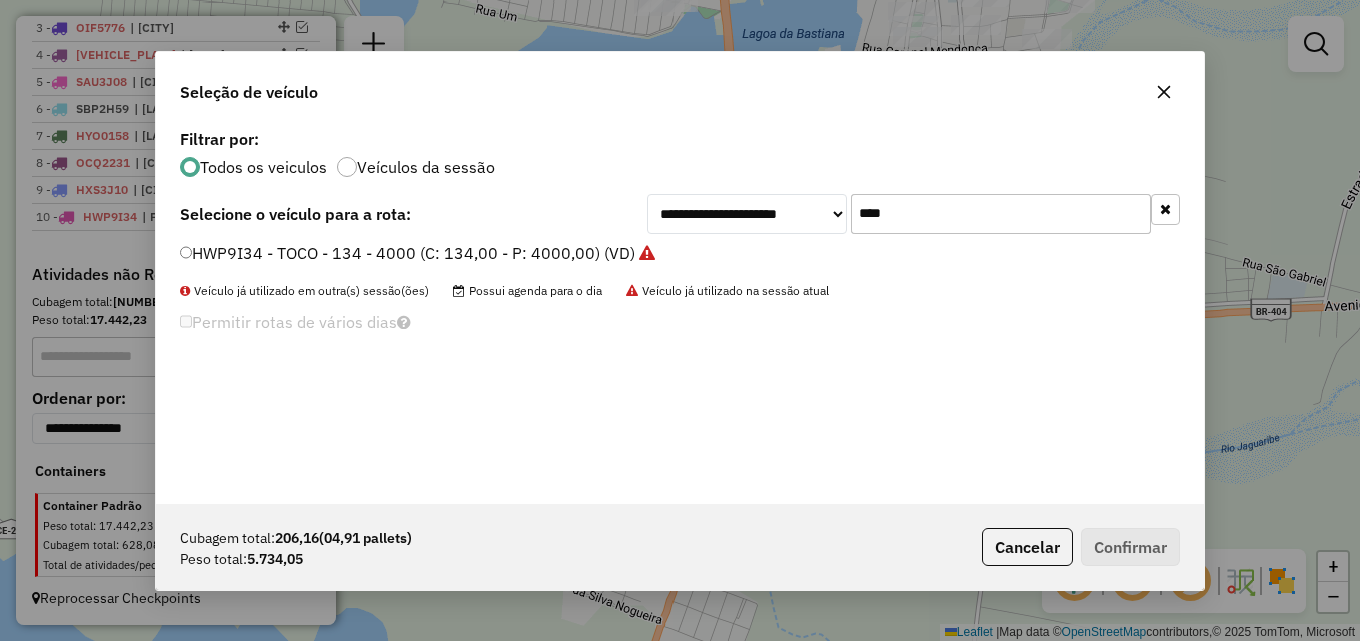 drag, startPoint x: 932, startPoint y: 215, endPoint x: 645, endPoint y: 222, distance: 287.08536 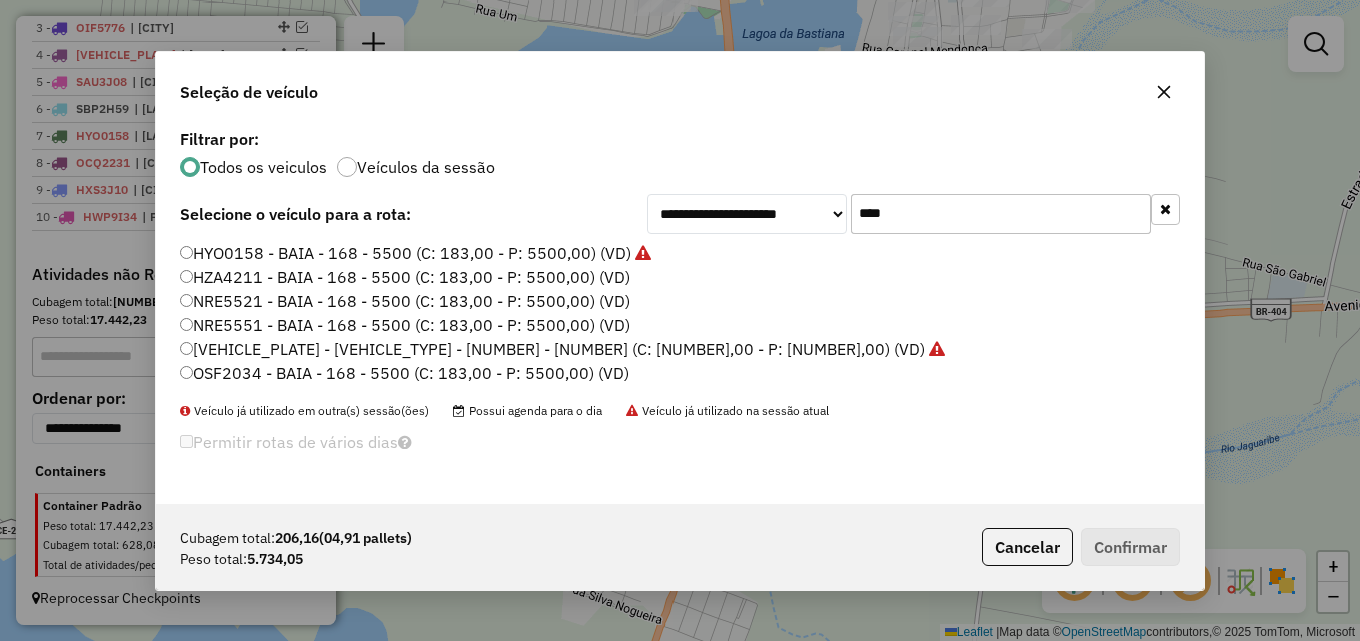 type on "****" 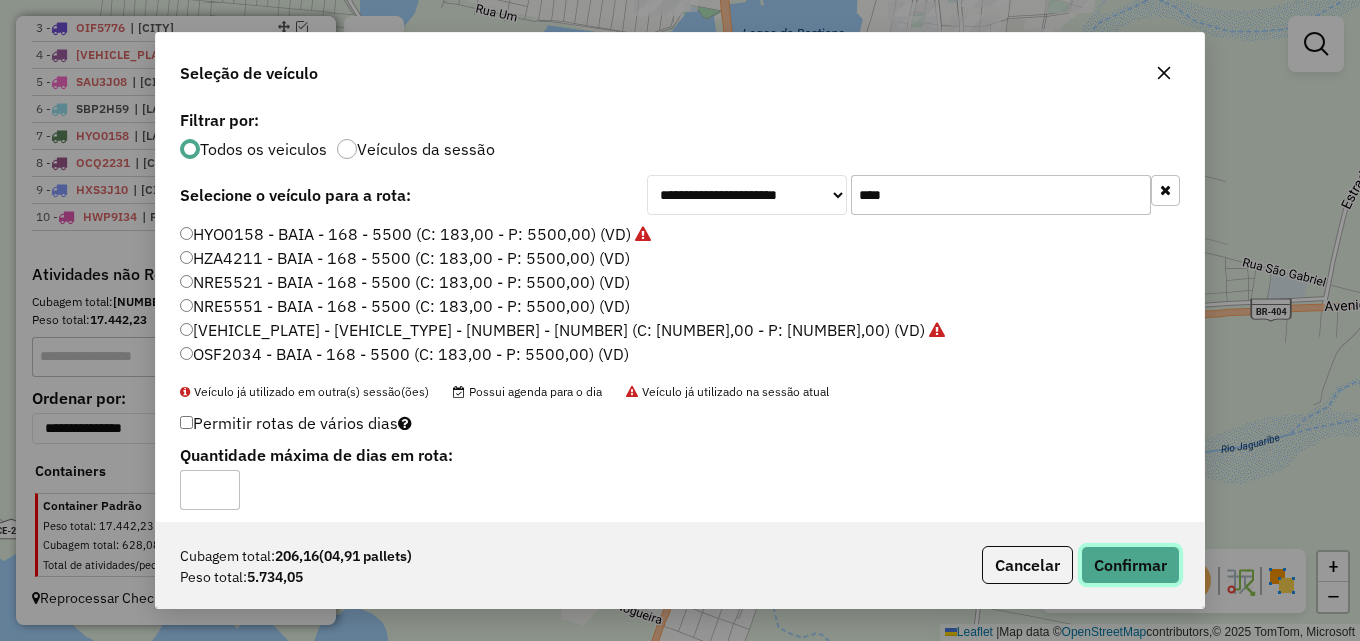 click on "Confirmar" 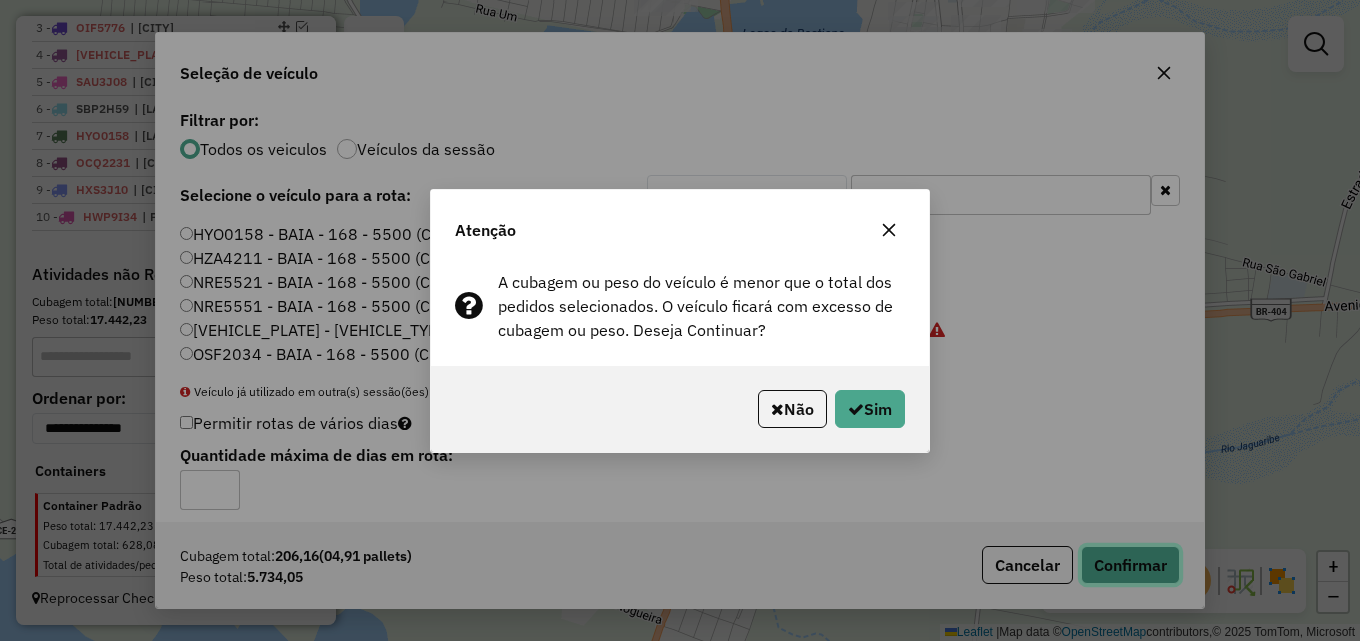 type 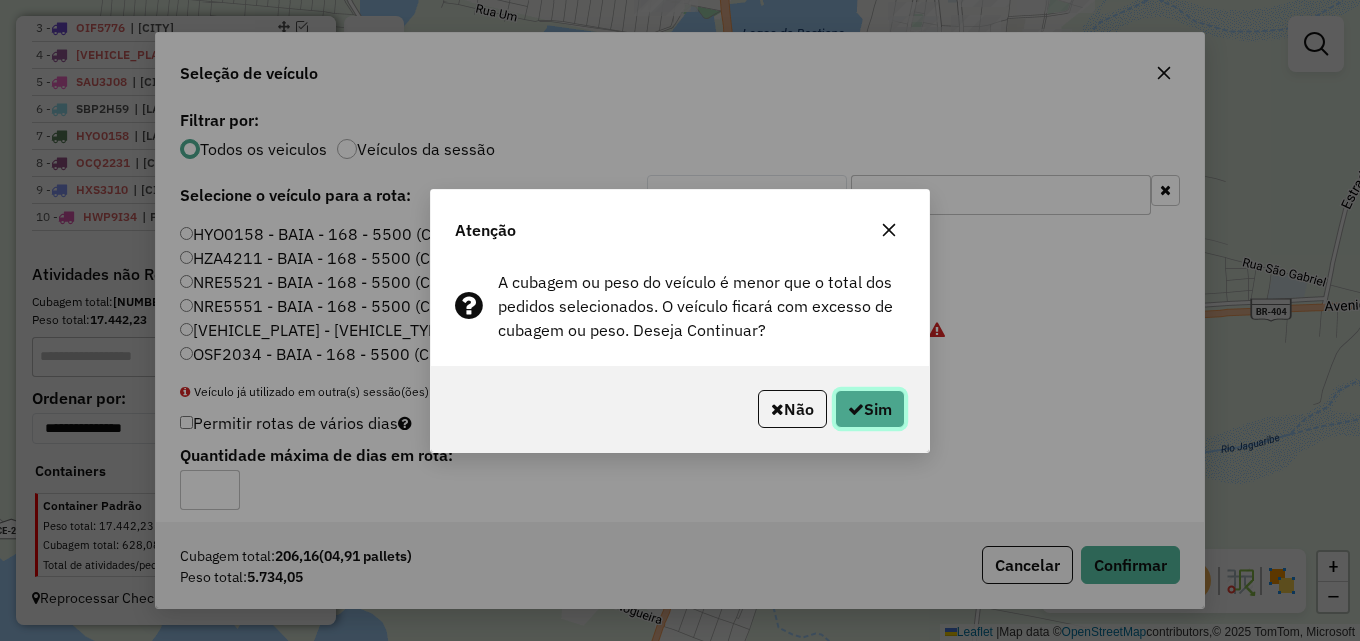 click 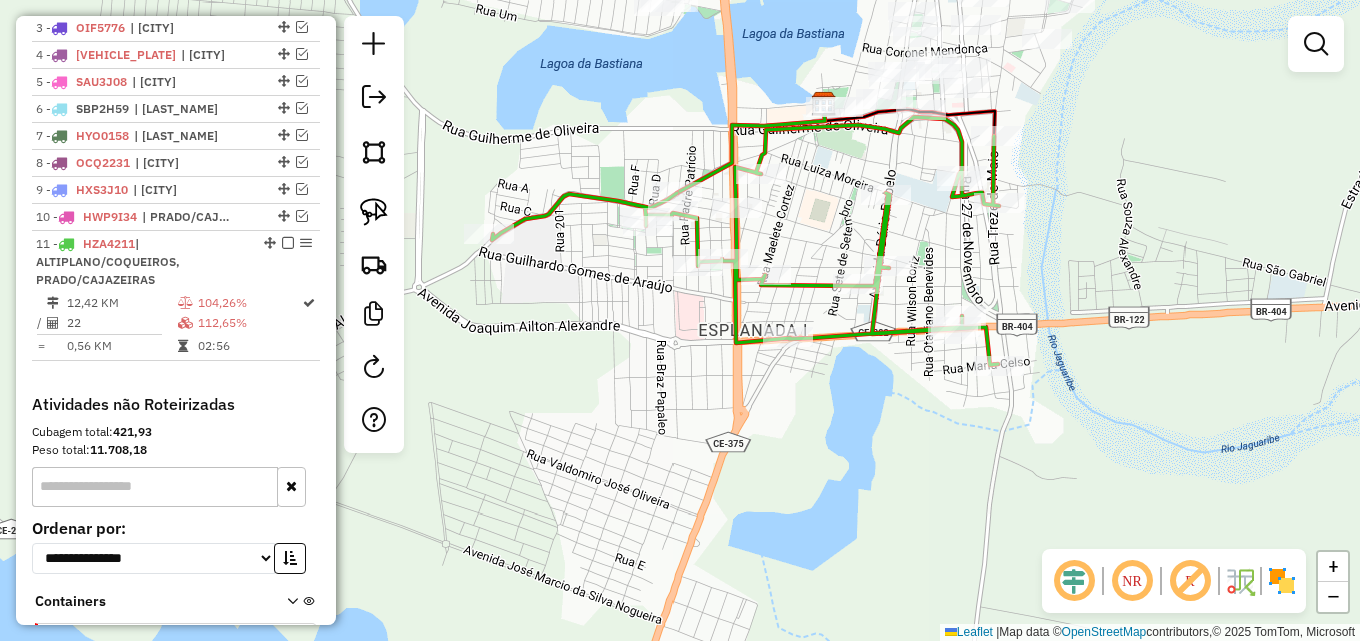scroll, scrollTop: 936, scrollLeft: 0, axis: vertical 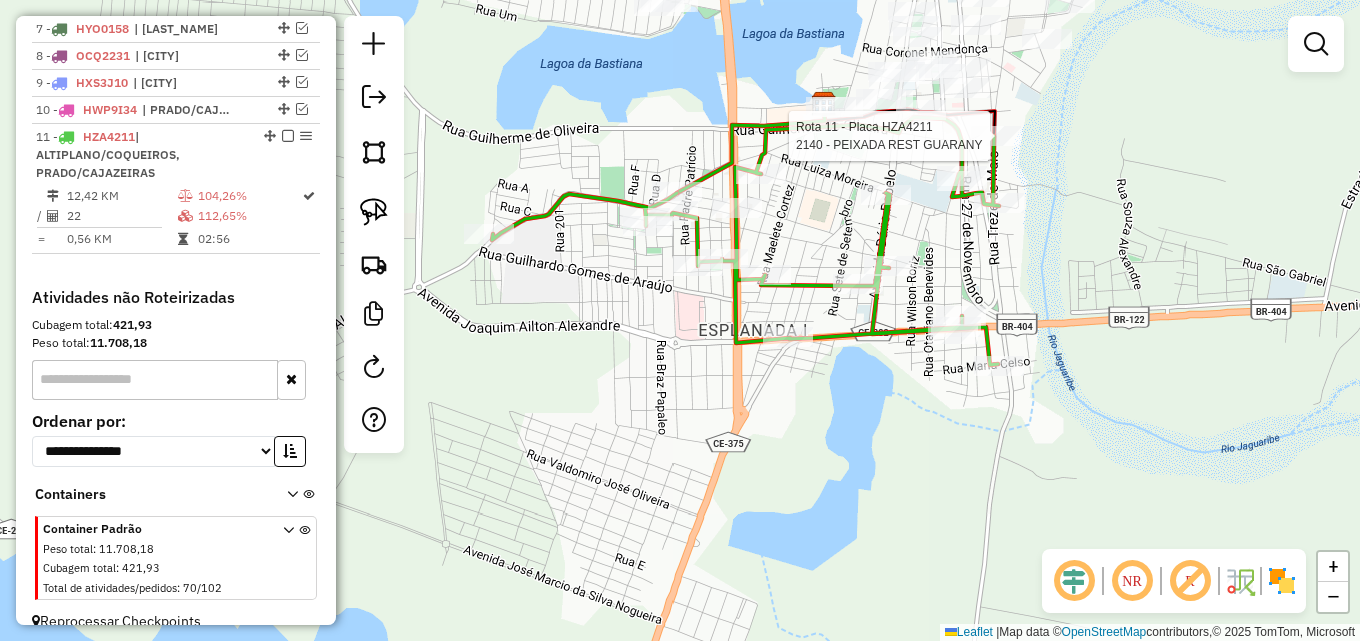 select on "*********" 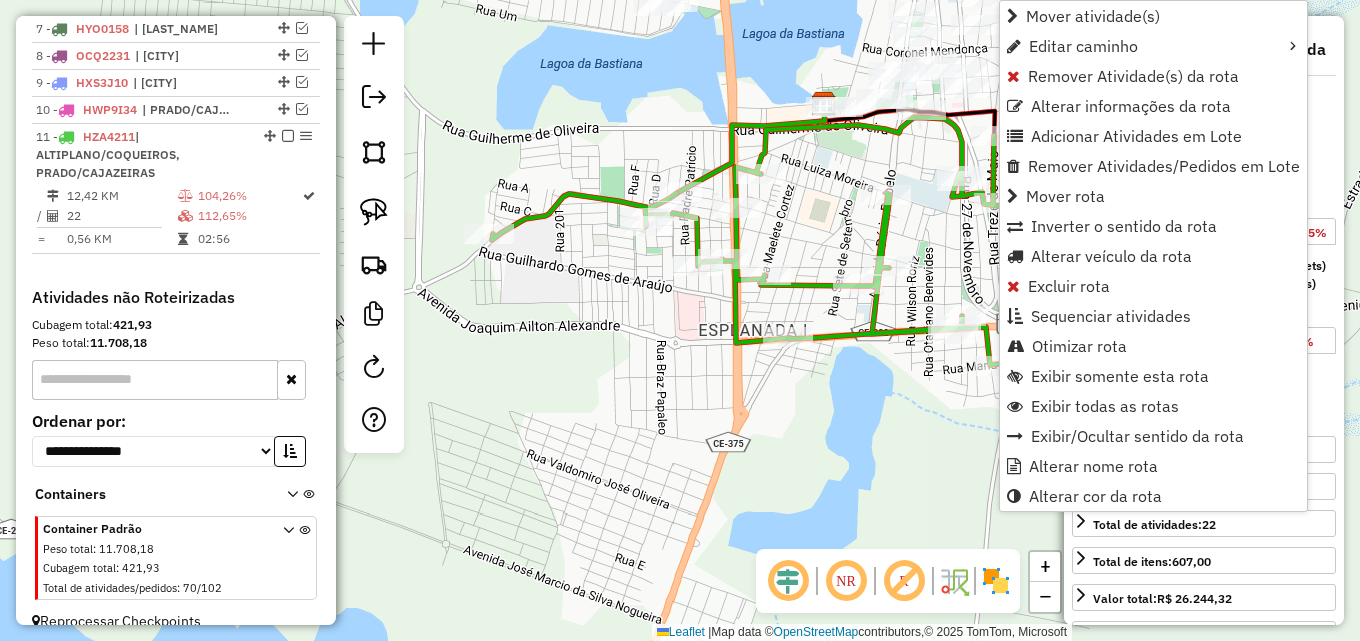 scroll, scrollTop: 959, scrollLeft: 0, axis: vertical 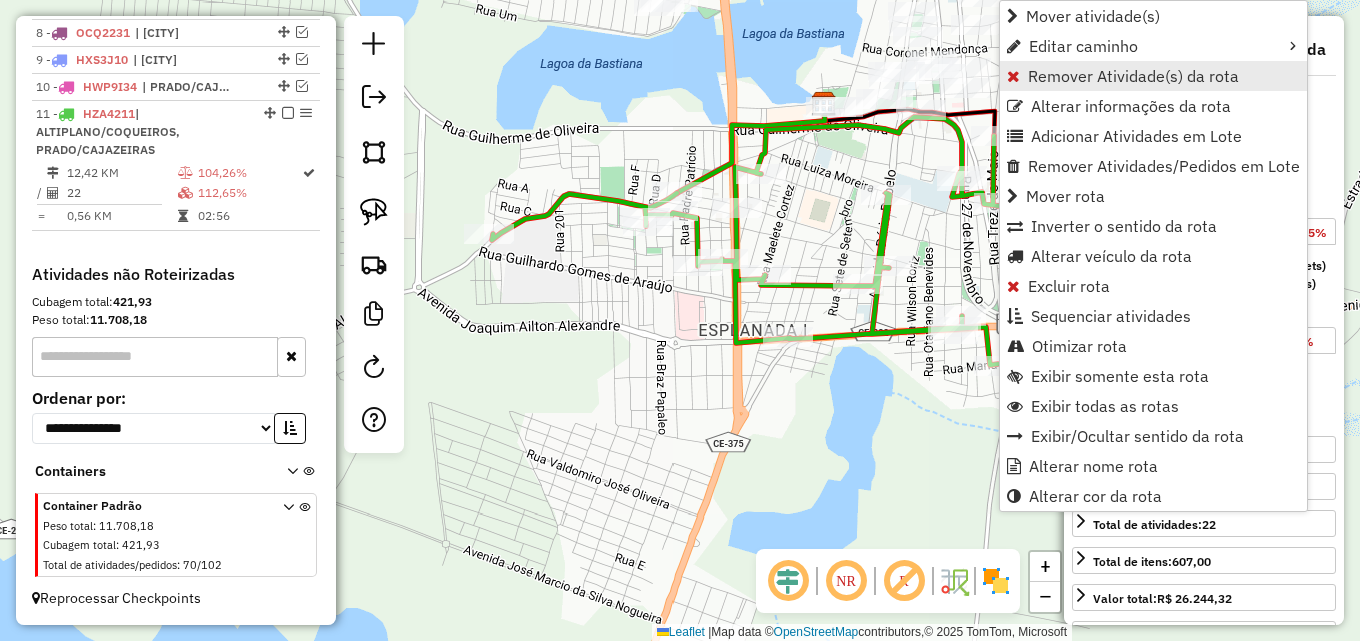 click on "Remover Atividade(s) da rota" at bounding box center [1133, 76] 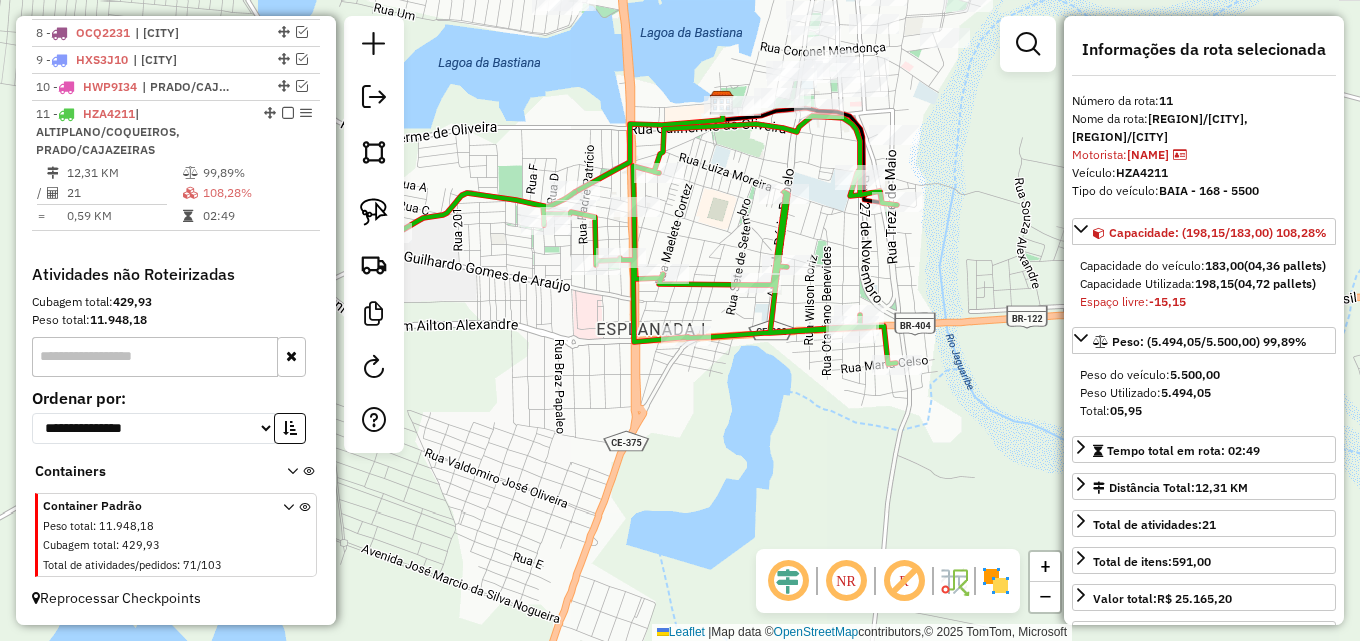 drag, startPoint x: 919, startPoint y: 254, endPoint x: 839, endPoint y: 248, distance: 80.224686 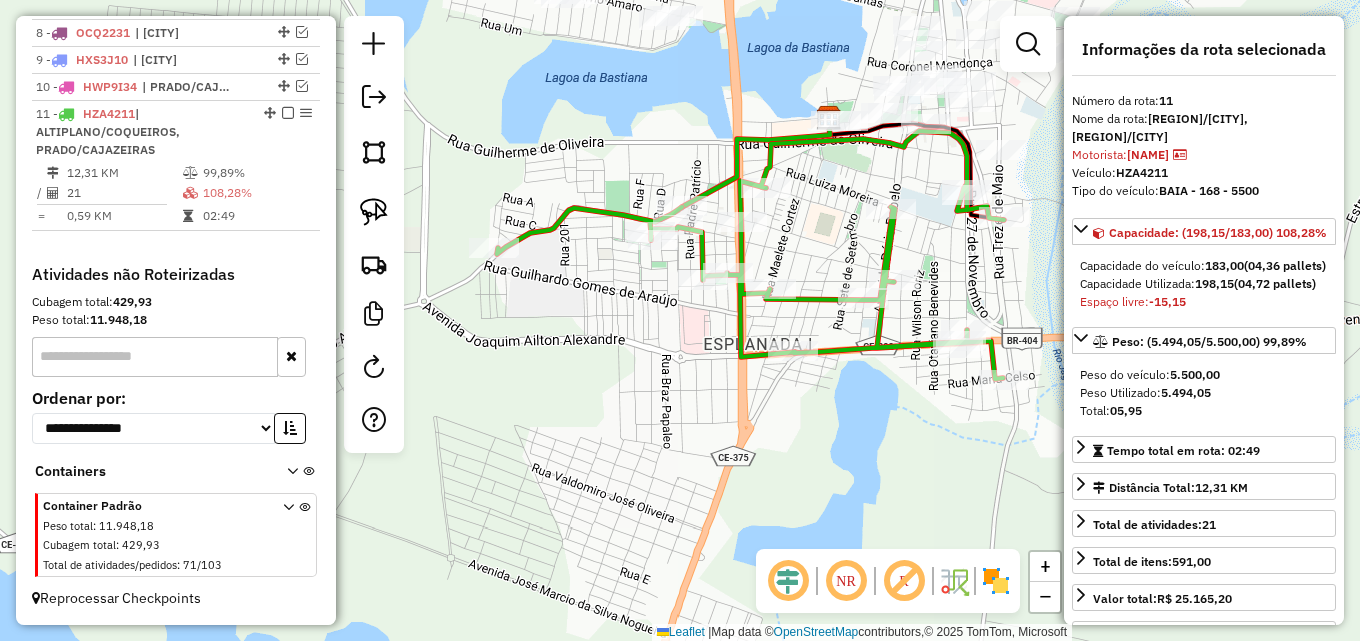 drag, startPoint x: 464, startPoint y: 281, endPoint x: 605, endPoint y: 297, distance: 141.90489 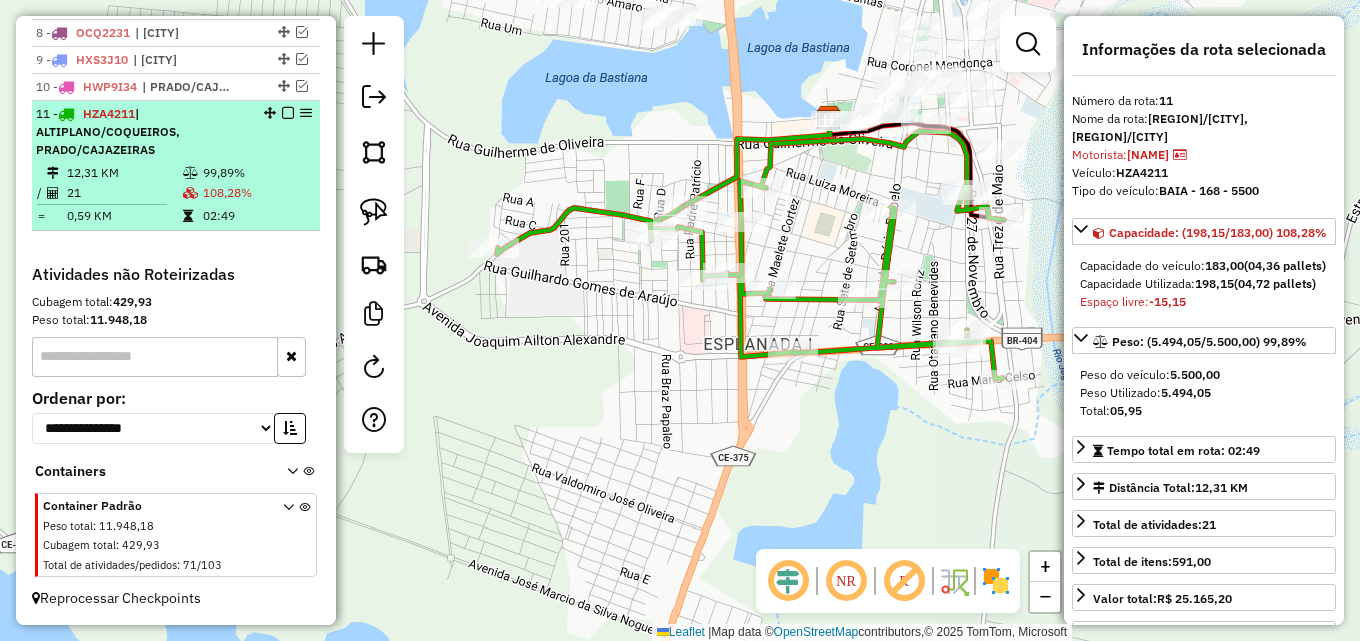 click at bounding box center [288, 113] 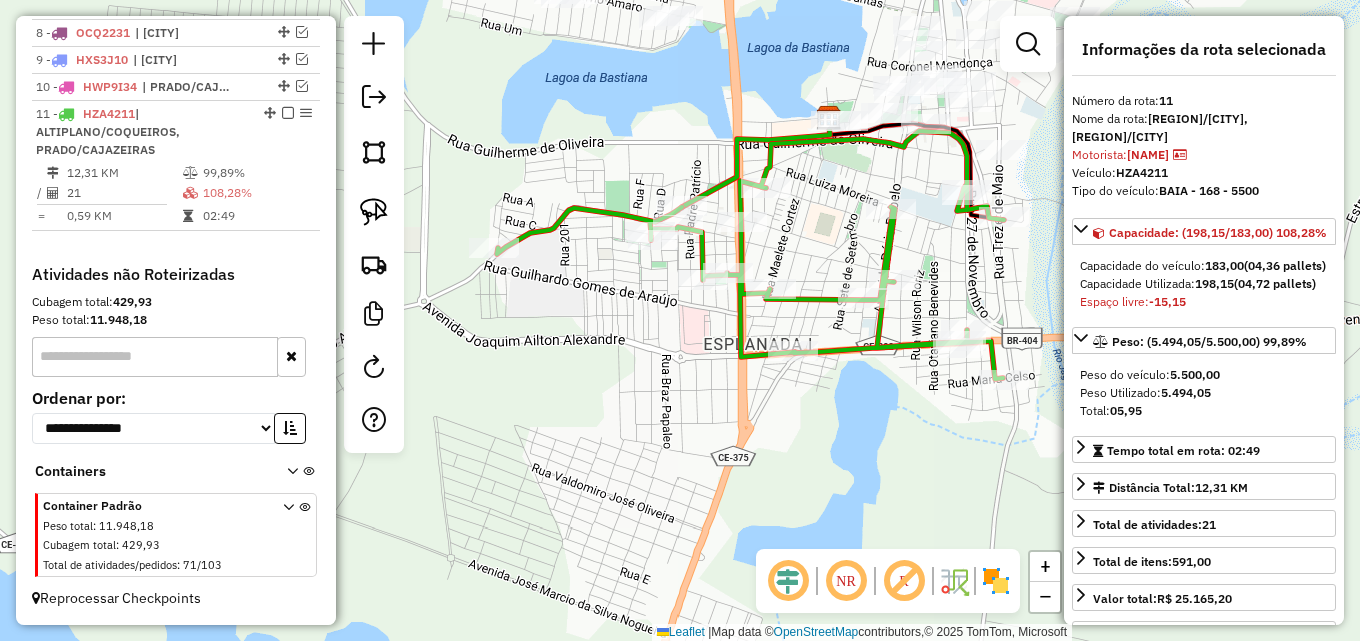 scroll, scrollTop: 856, scrollLeft: 0, axis: vertical 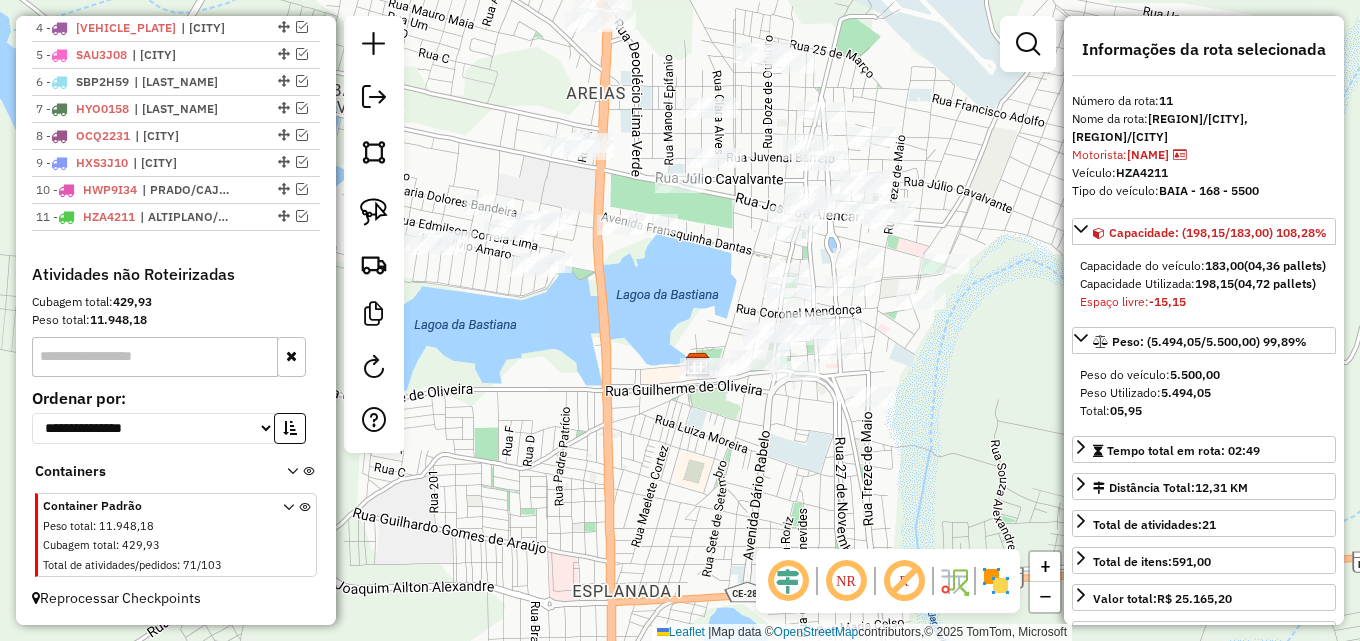 drag, startPoint x: 645, startPoint y: 145, endPoint x: 518, endPoint y: 391, distance: 276.84833 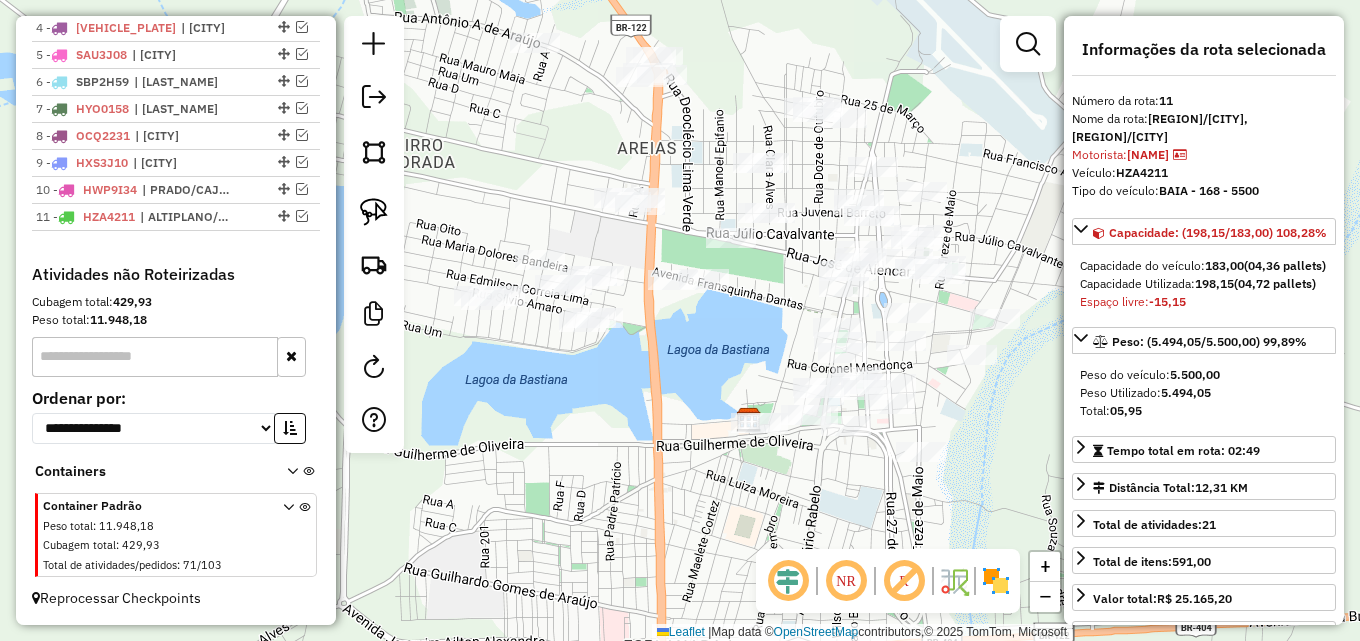 drag, startPoint x: 587, startPoint y: 405, endPoint x: 594, endPoint y: 445, distance: 40.60788 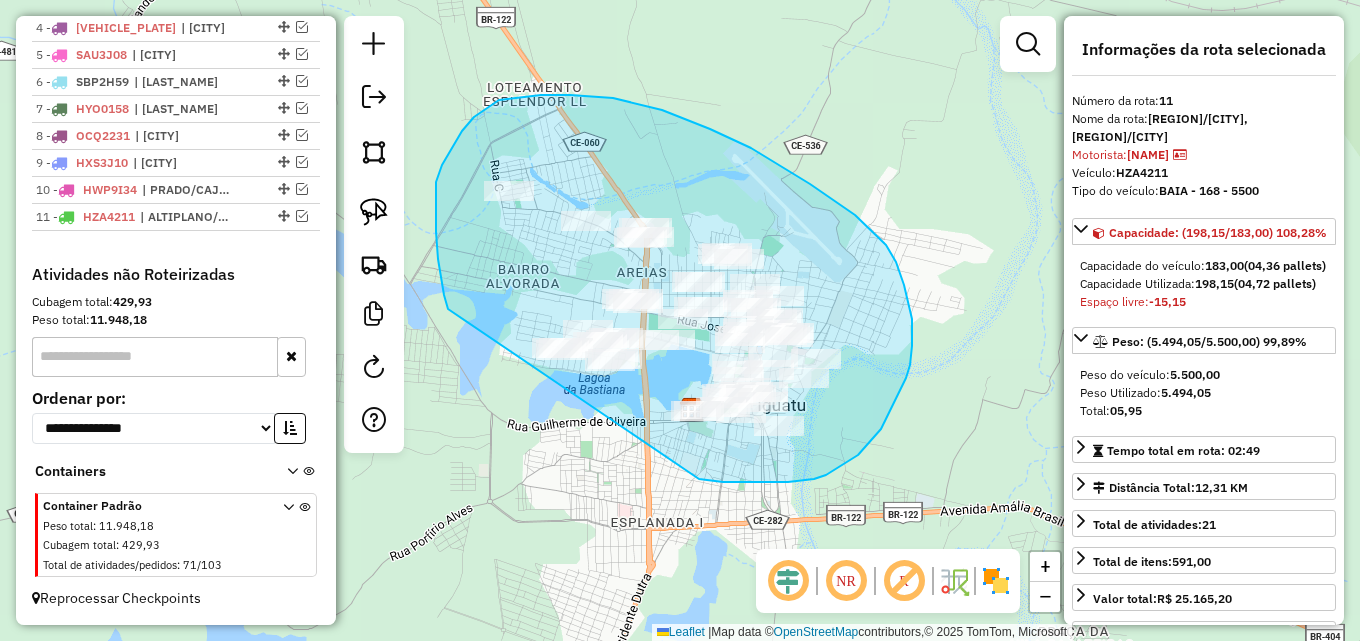 drag, startPoint x: 448, startPoint y: 309, endPoint x: 603, endPoint y: 446, distance: 206.86711 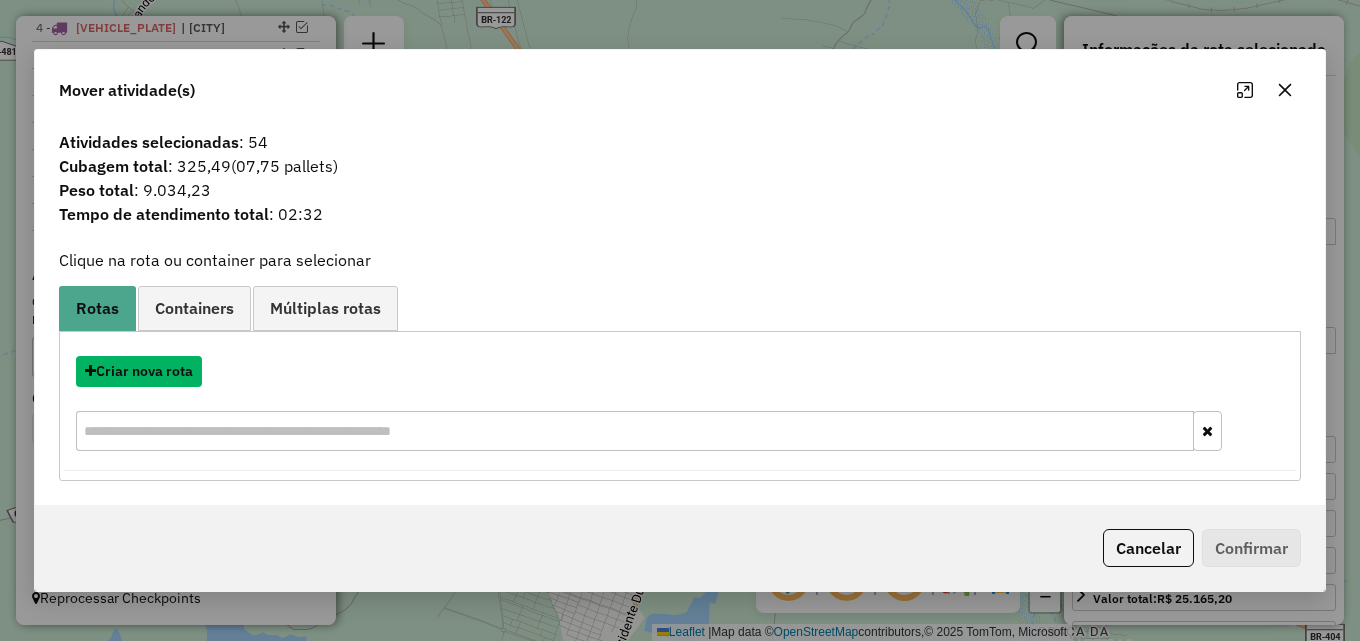 click on "Criar nova rota" at bounding box center [139, 371] 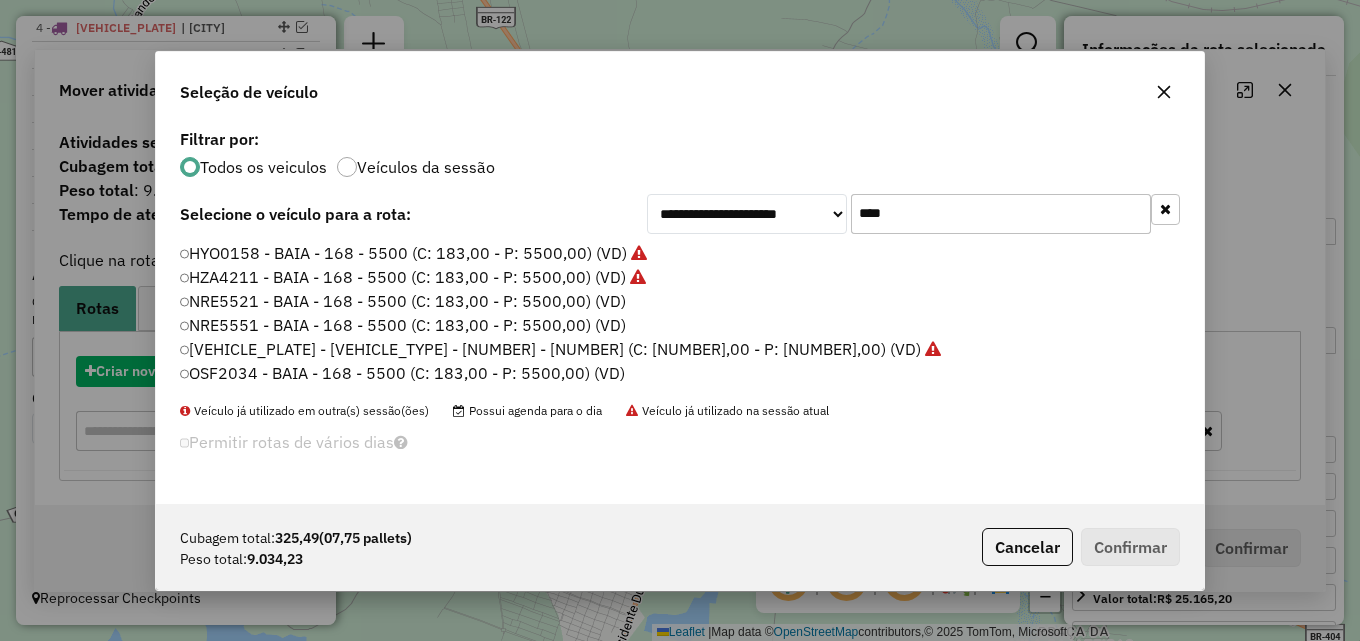 scroll, scrollTop: 11, scrollLeft: 6, axis: both 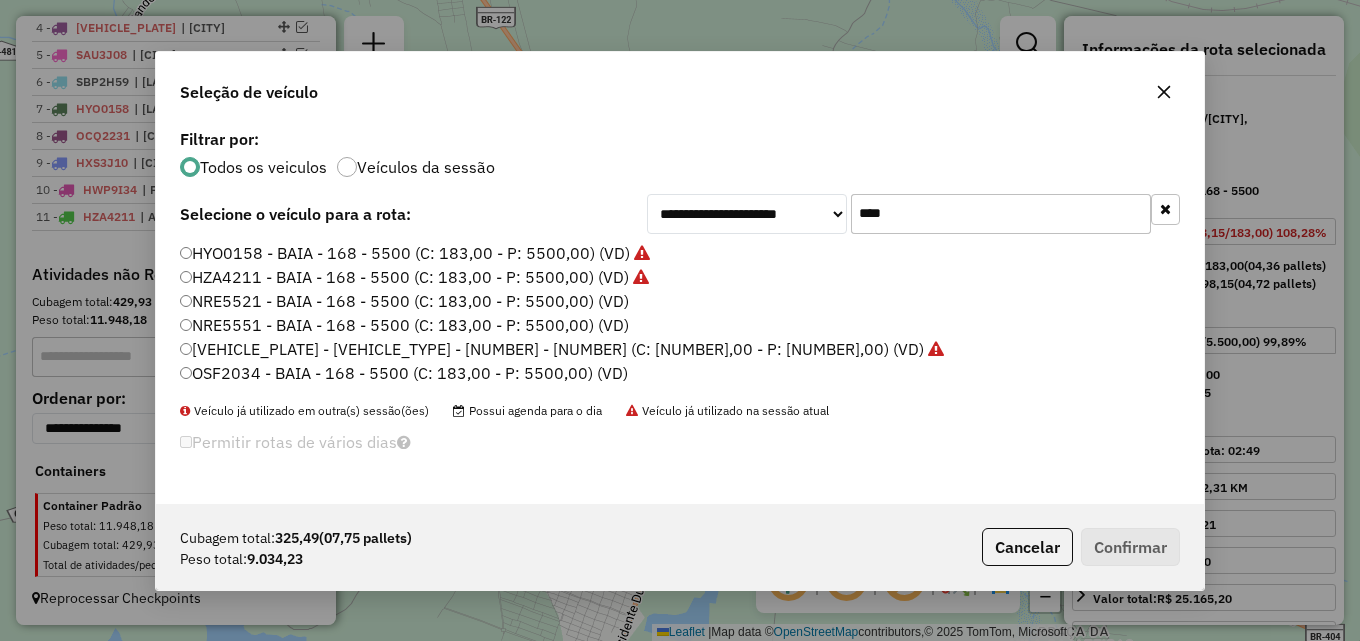 click on "****" 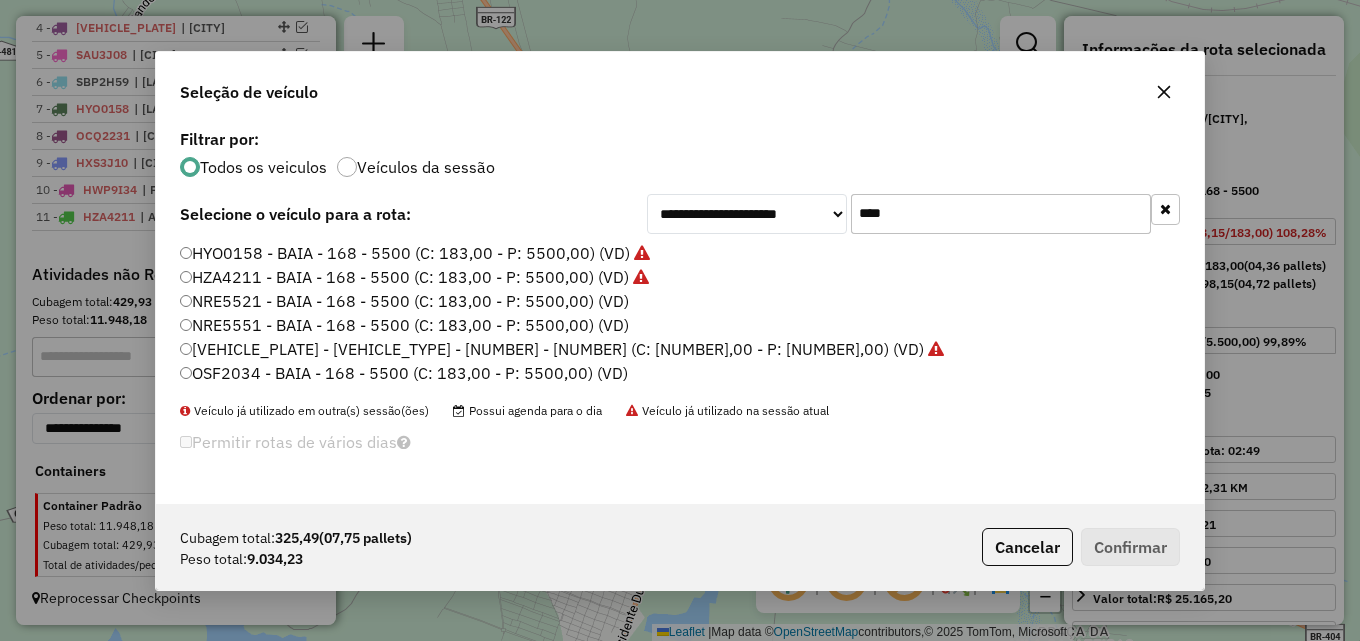 click on "NRE5521 - BAIA - 168 - 5500 (C: 183,00 - P: 5500,00) (VD)" 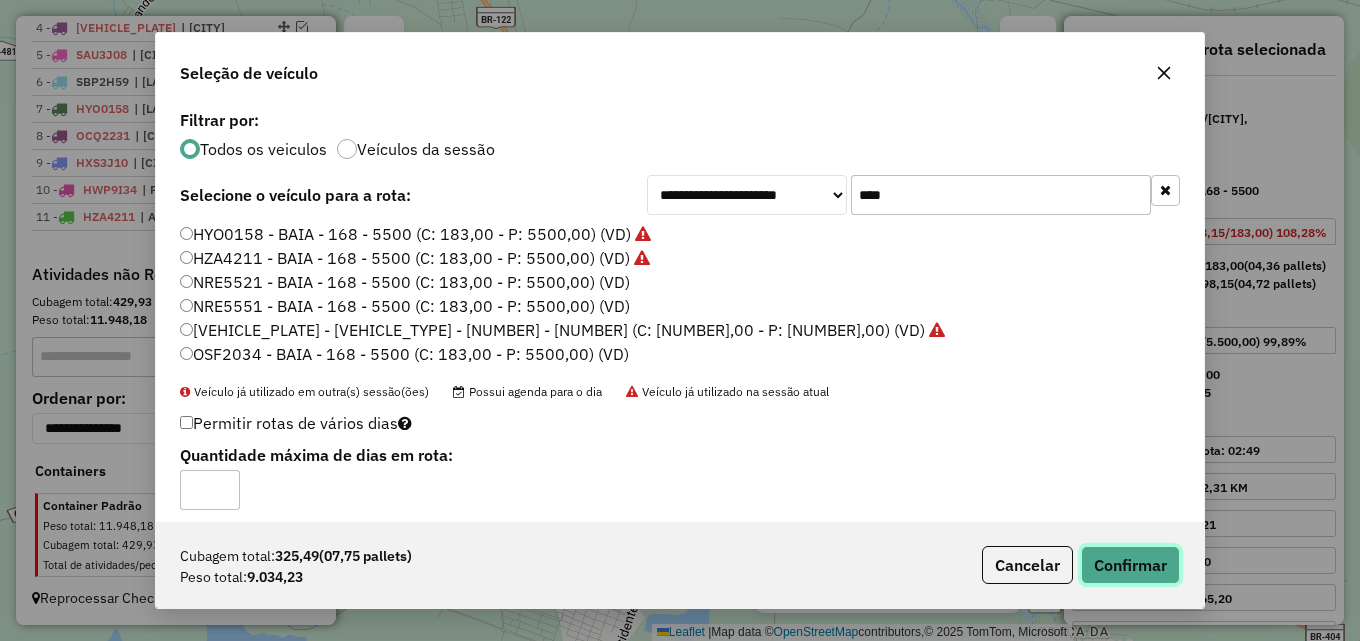 click on "Confirmar" 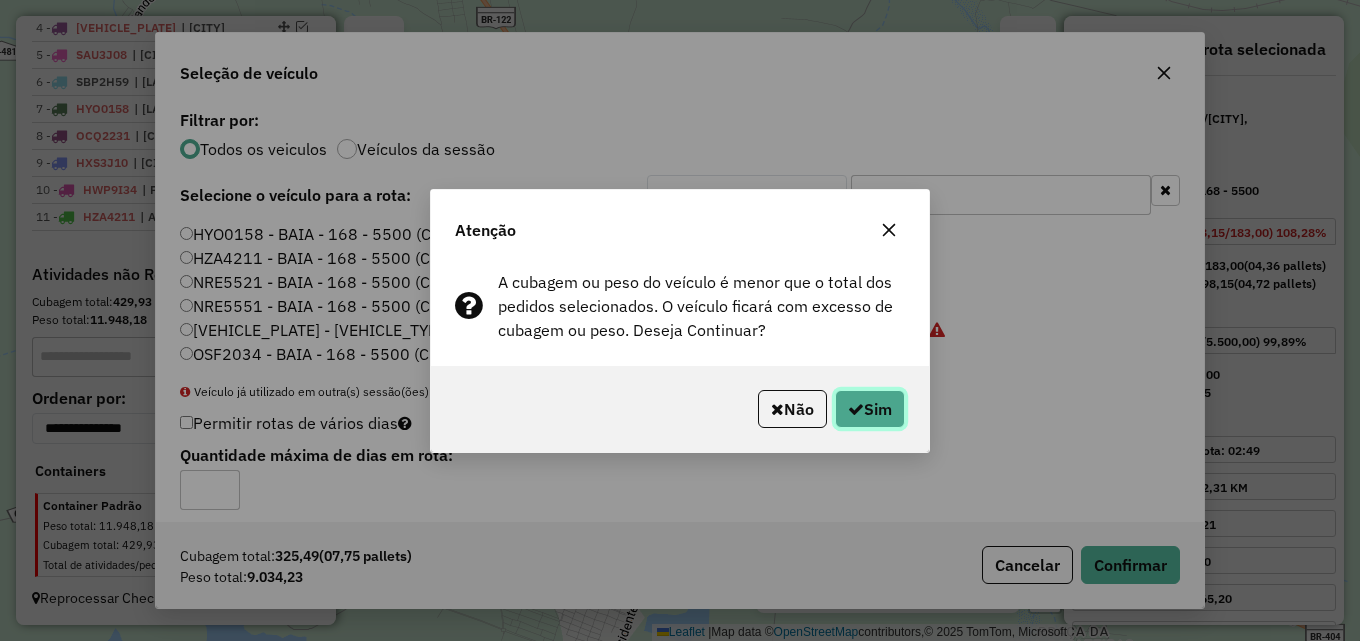 click on "Sim" 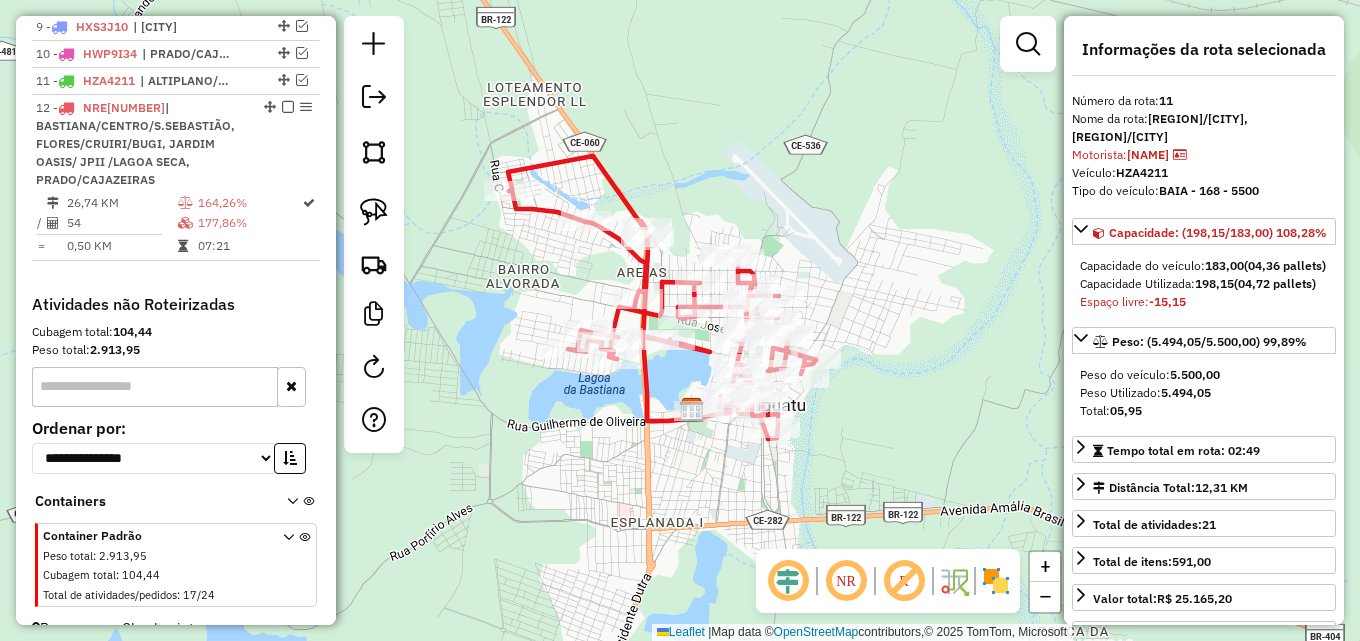 scroll, scrollTop: 1022, scrollLeft: 0, axis: vertical 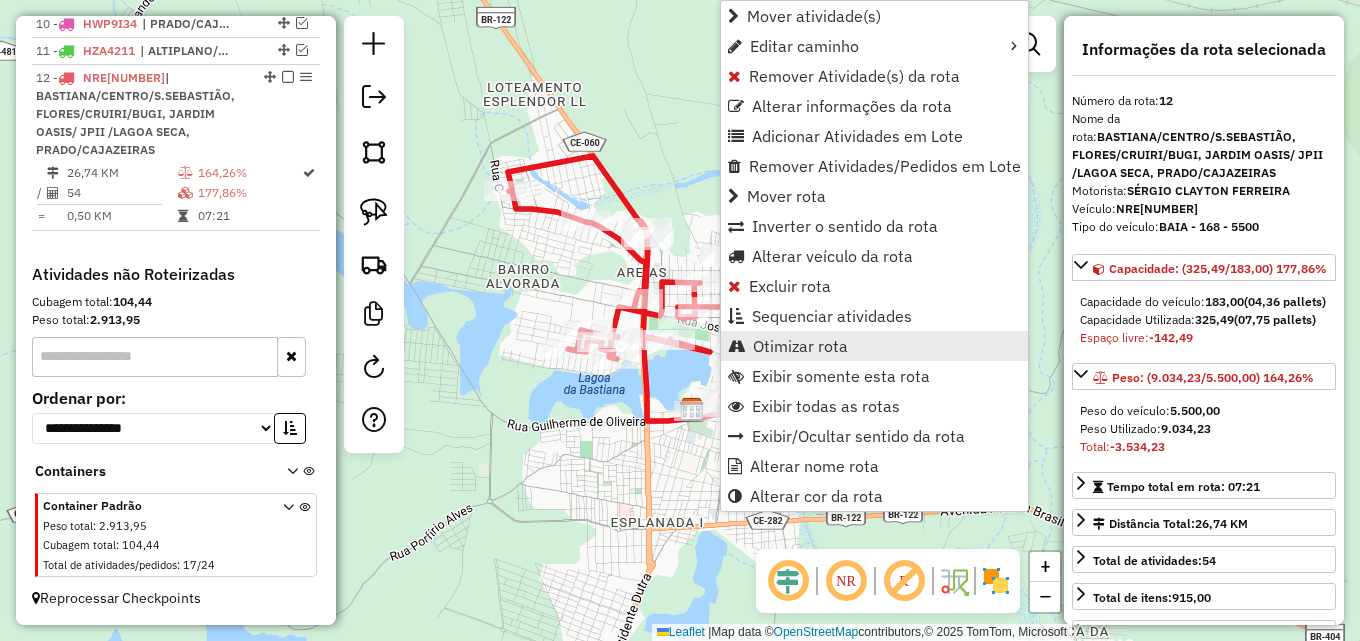 click on "Otimizar rota" at bounding box center (800, 346) 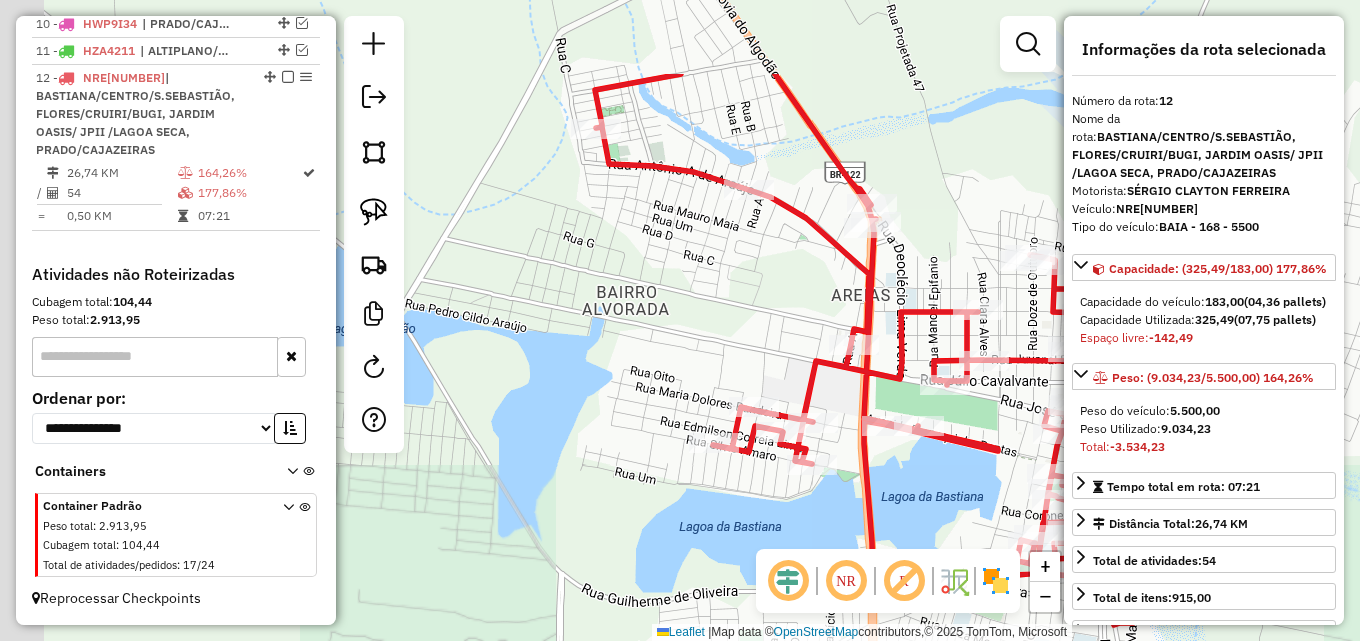 drag, startPoint x: 652, startPoint y: 370, endPoint x: 914, endPoint y: 490, distance: 288.17355 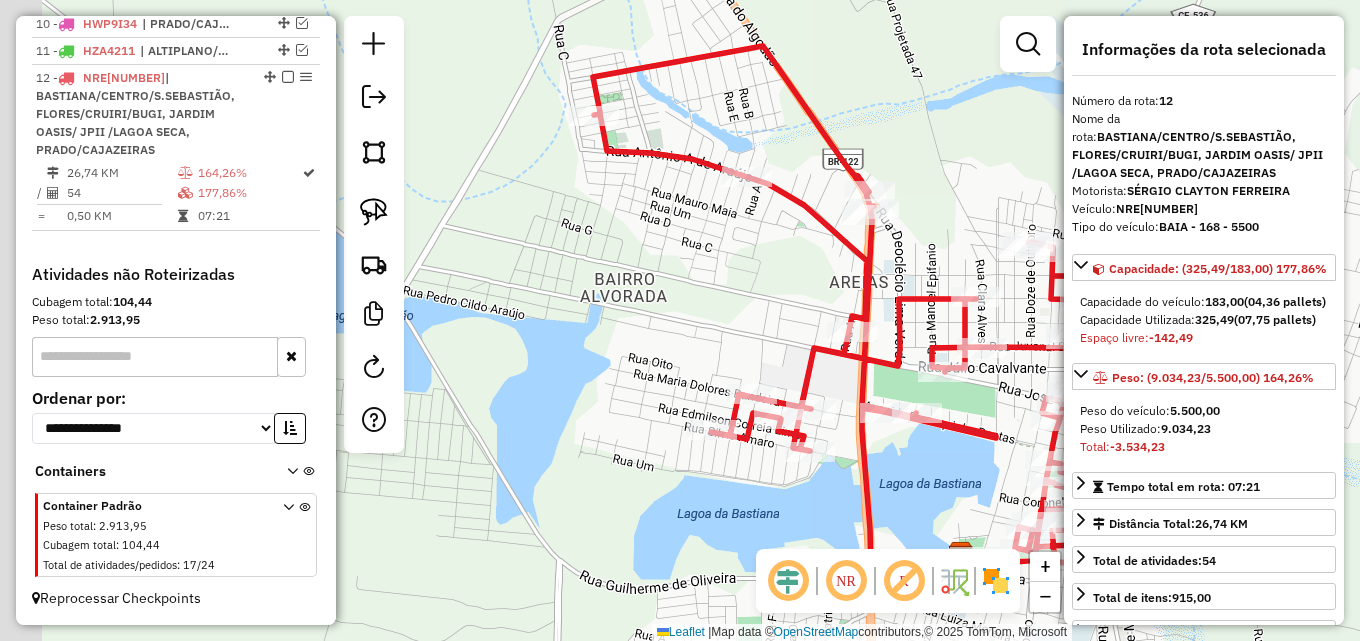 click on "Janela de atendimento Grade de atendimento Capacidade Transportadoras Veículos Cliente Pedidos  Rotas Selecione os dias de semana para filtrar as janelas de atendimento  Seg   Ter   Qua   Qui   Sex   Sáb   Dom  Informe o período da janela de atendimento: De: Até:  Filtrar exatamente a janela do cliente  Considerar janela de atendimento padrão  Selecione os dias de semana para filtrar as grades de atendimento  Seg   Ter   Qua   Qui   Sex   Sáb   Dom   Considerar clientes sem dia de atendimento cadastrado  Clientes fora do dia de atendimento selecionado Filtrar as atividades entre os valores definidos abaixo:  Peso mínimo:   Peso máximo:   Cubagem mínima:   Cubagem máxima:   De:   Até:  Filtrar as atividades entre o tempo de atendimento definido abaixo:  De:   Até:   Considerar capacidade total dos clientes não roteirizados Transportadora: Selecione um ou mais itens Tipo de veículo: Selecione um ou mais itens Veículo: Selecione um ou mais itens Motorista: Selecione um ou mais itens Nome: Rótulo:" 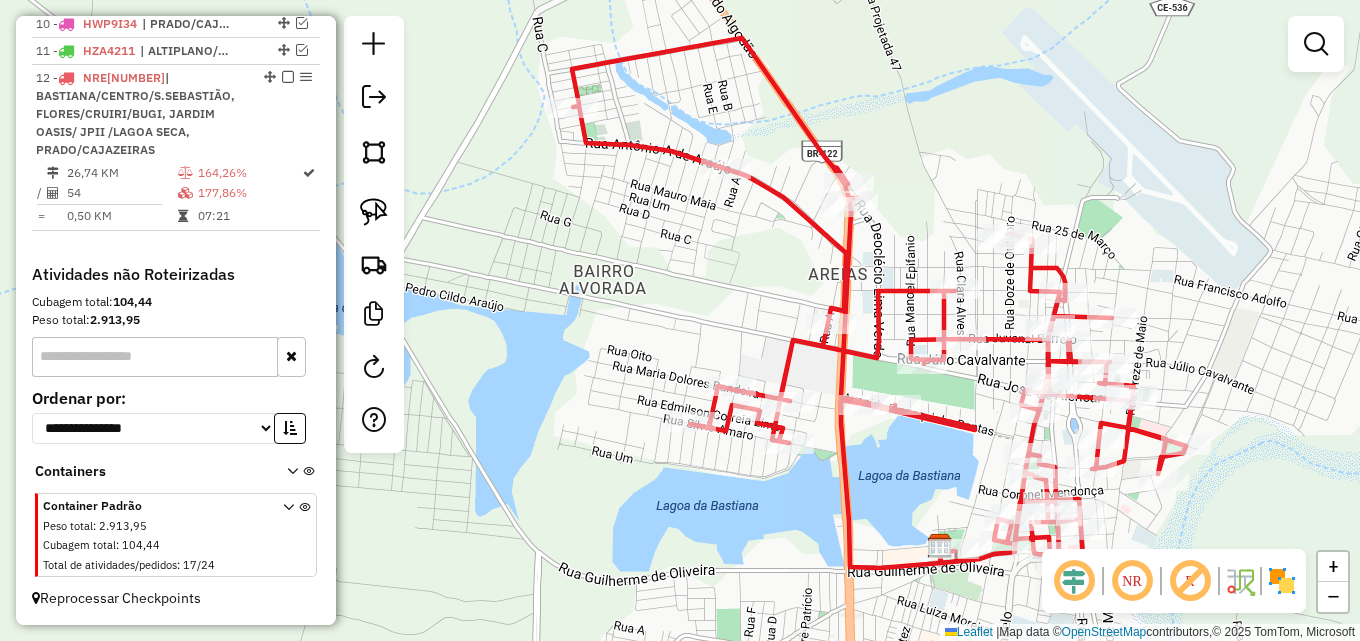 drag, startPoint x: 914, startPoint y: 490, endPoint x: 893, endPoint y: 482, distance: 22.472204 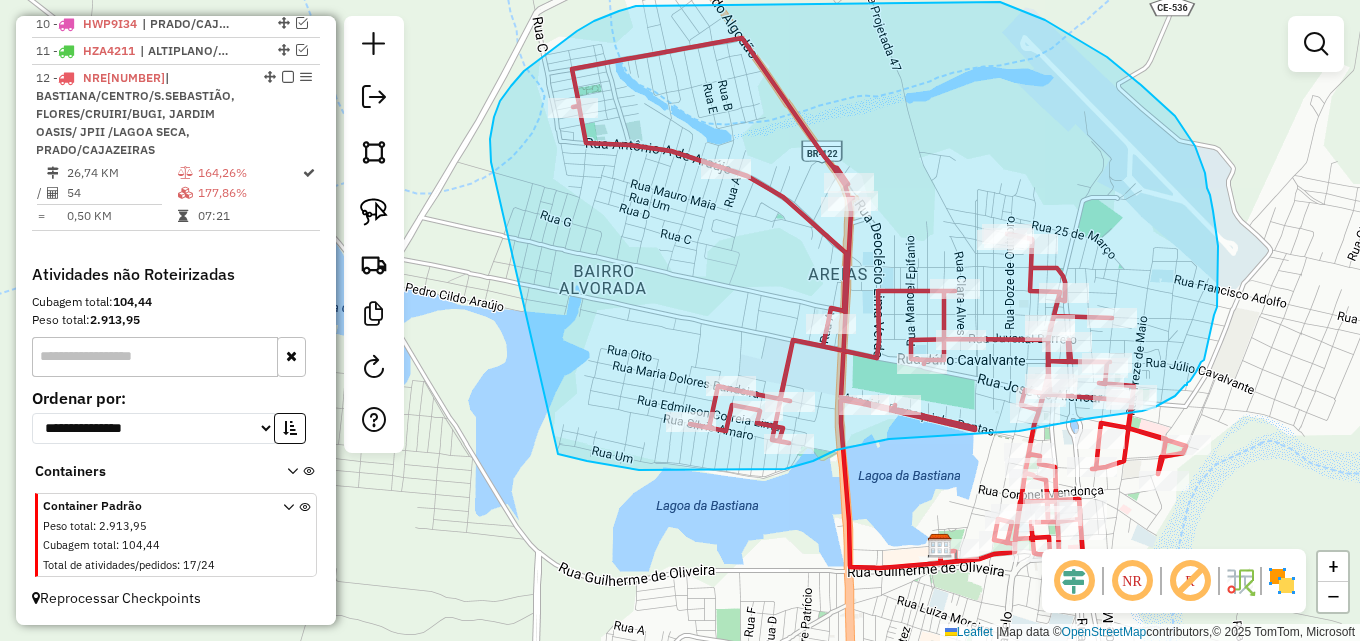 drag, startPoint x: 490, startPoint y: 139, endPoint x: 557, endPoint y: 453, distance: 321.06854 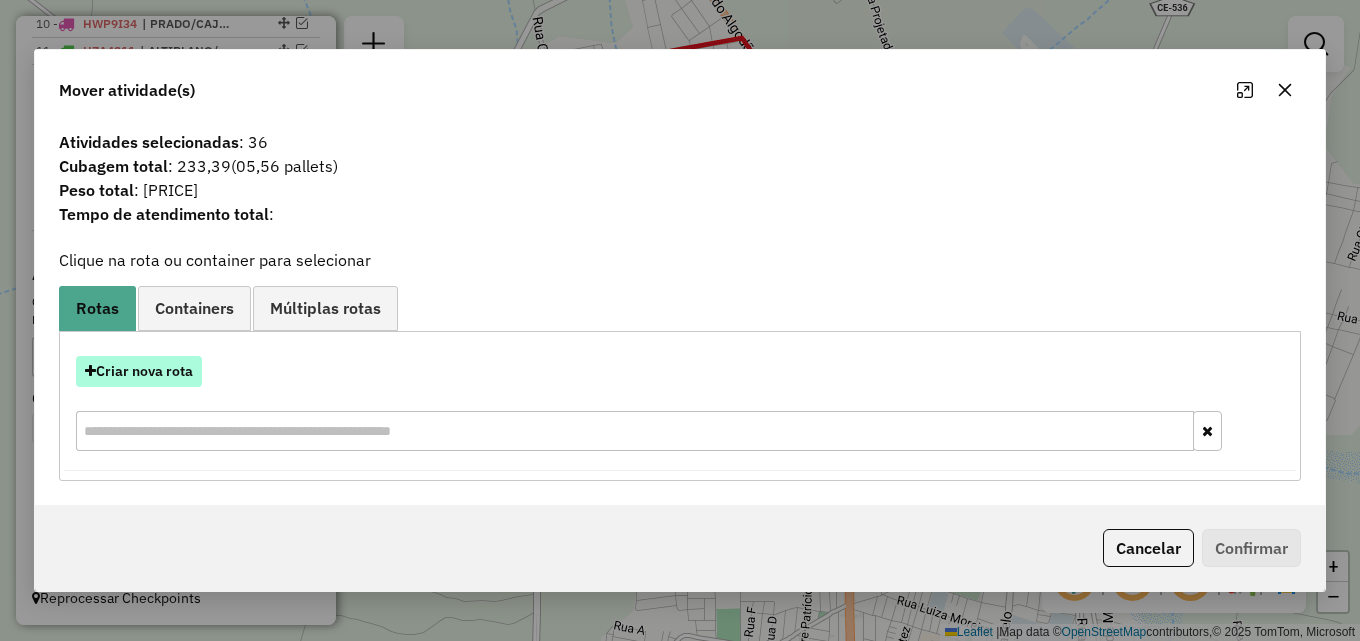 click on "Criar nova rota" at bounding box center (139, 371) 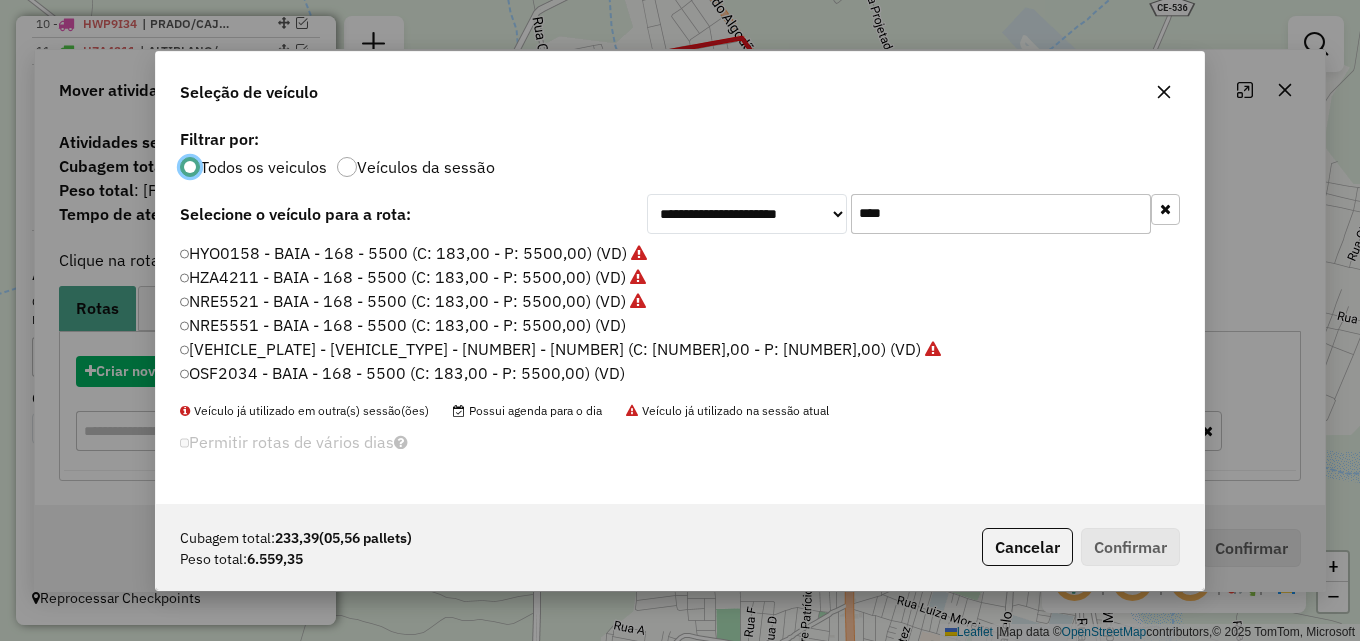 scroll, scrollTop: 11, scrollLeft: 6, axis: both 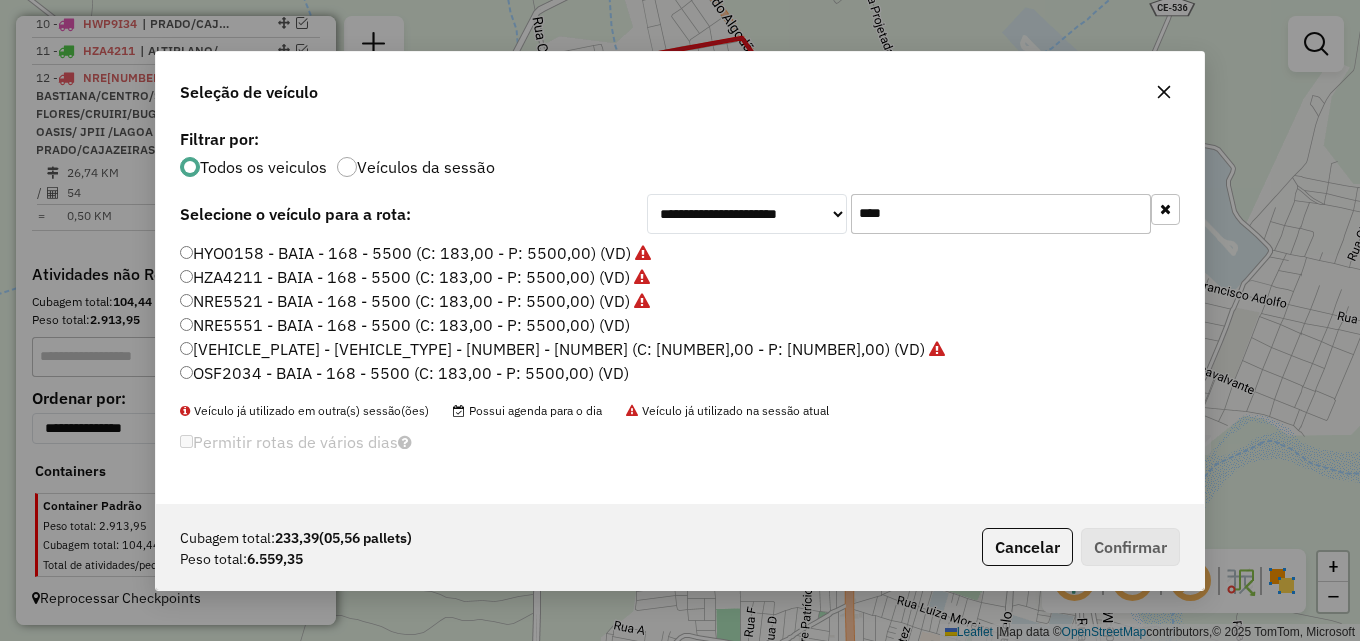 click on "[CODE] - [NAME] - [NUMBER] - [NUMBER] (C: [PRICE] - P: [PRICE]) (VD)" 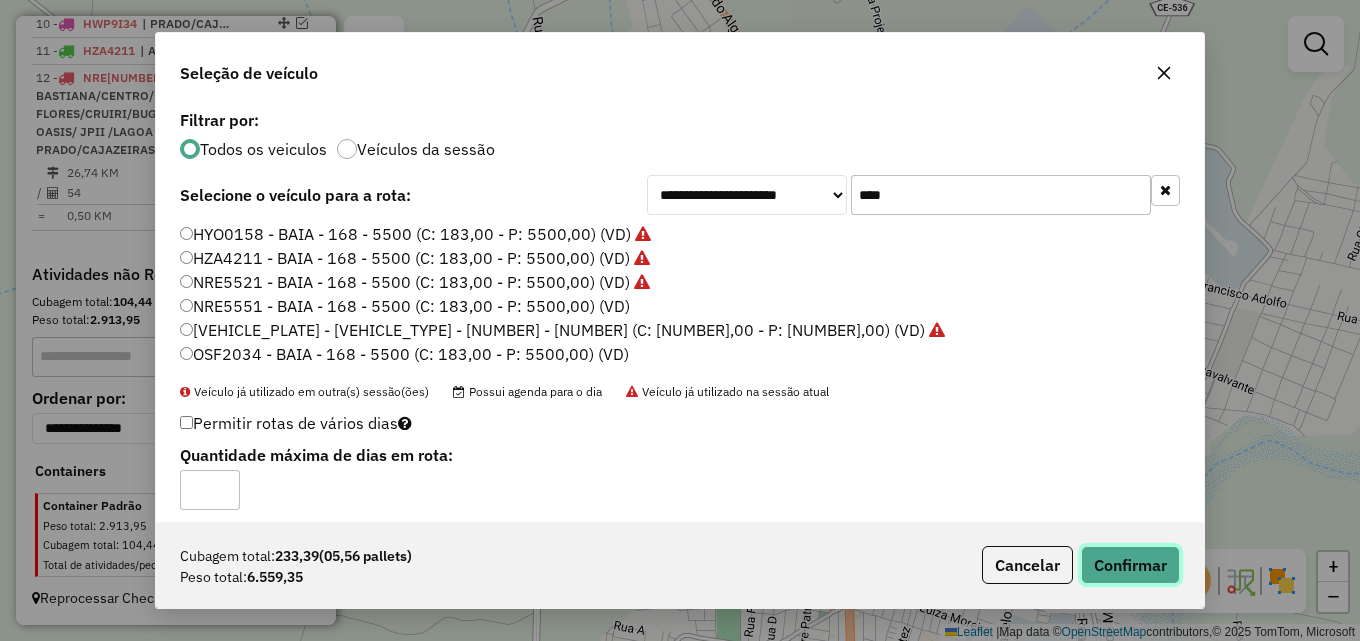 click on "Confirmar" 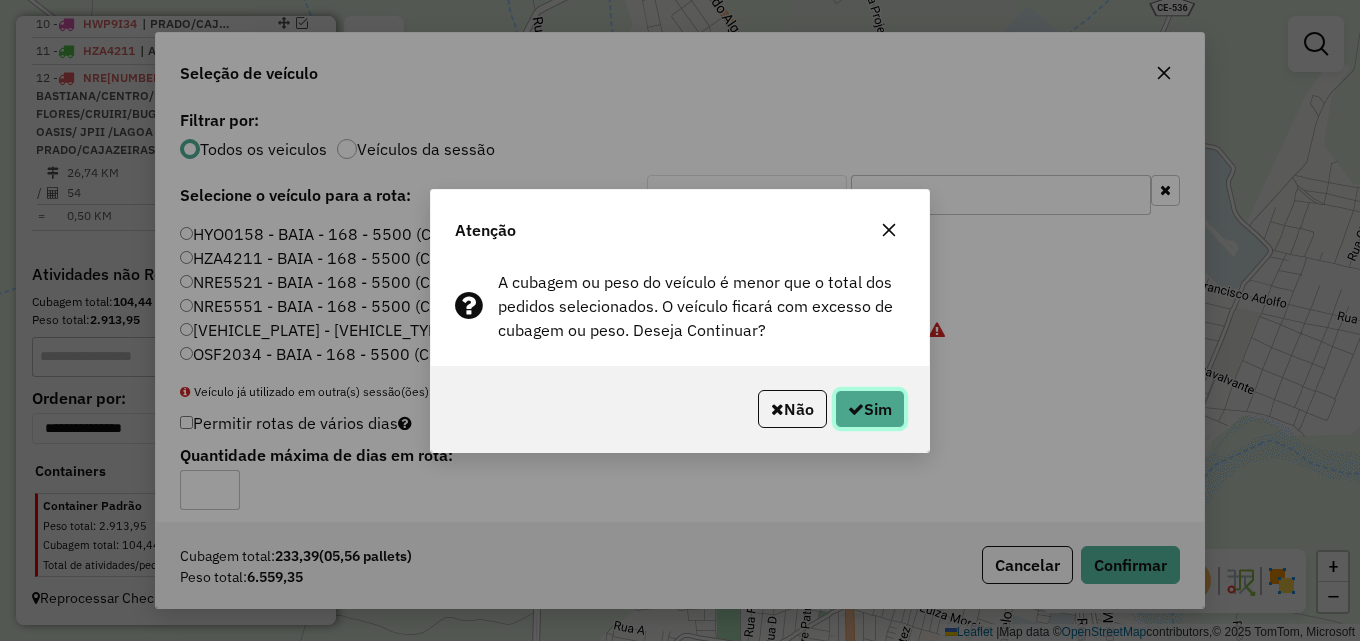 click on "Sim" 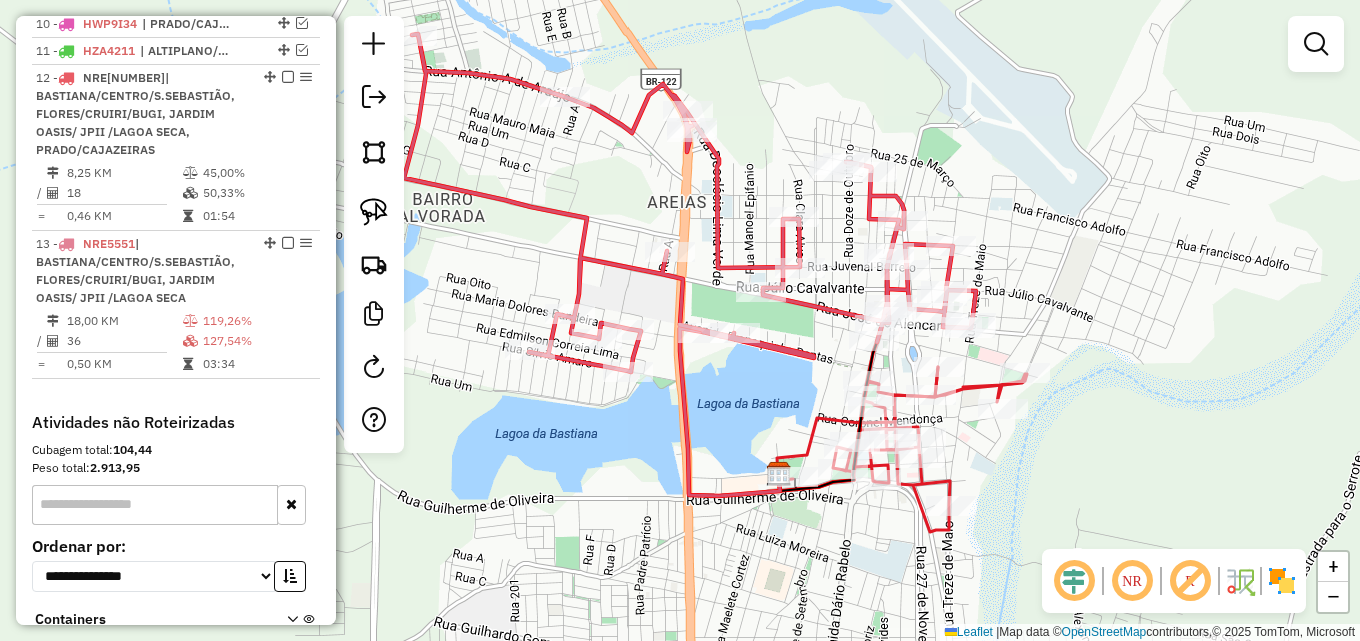 drag, startPoint x: 835, startPoint y: 489, endPoint x: 663, endPoint y: 402, distance: 192.75113 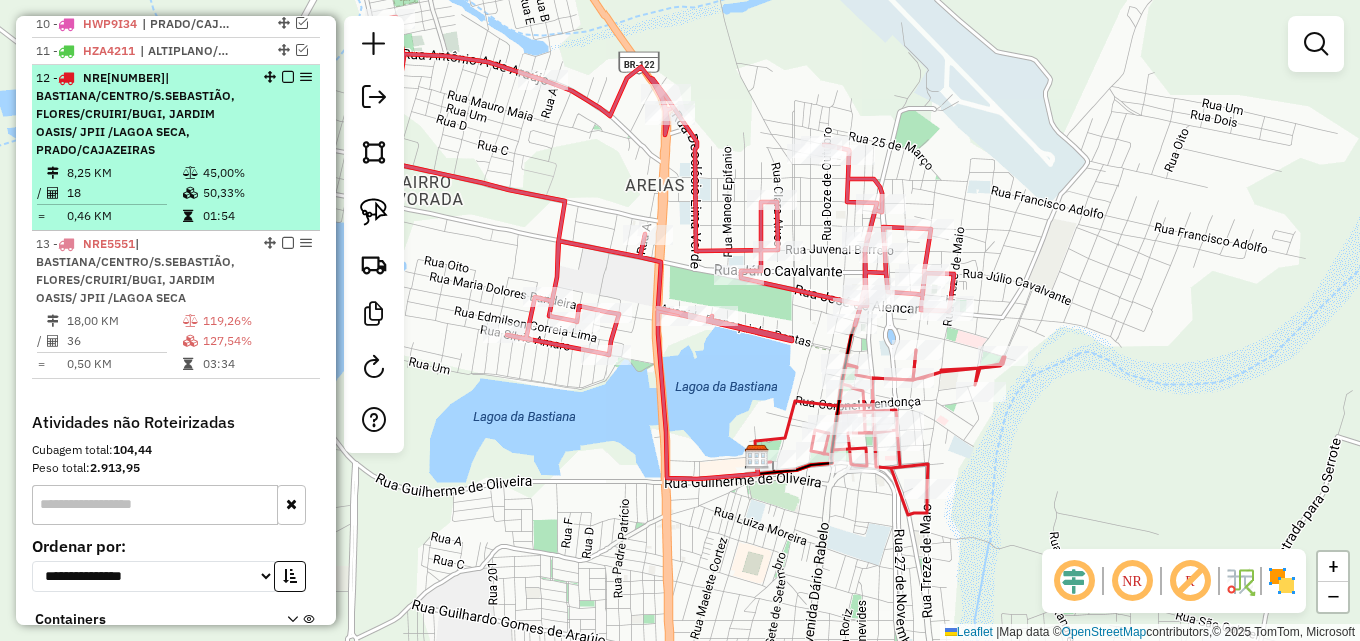 click on "| BASTIANA/CENTRO/S.SEBASTIÃO, FLORES/CRUIRI/BUGI, JARDIM OASIS/ JPII /LAGOA SECA, PRADO/CAJAZEIRAS" at bounding box center (135, 113) 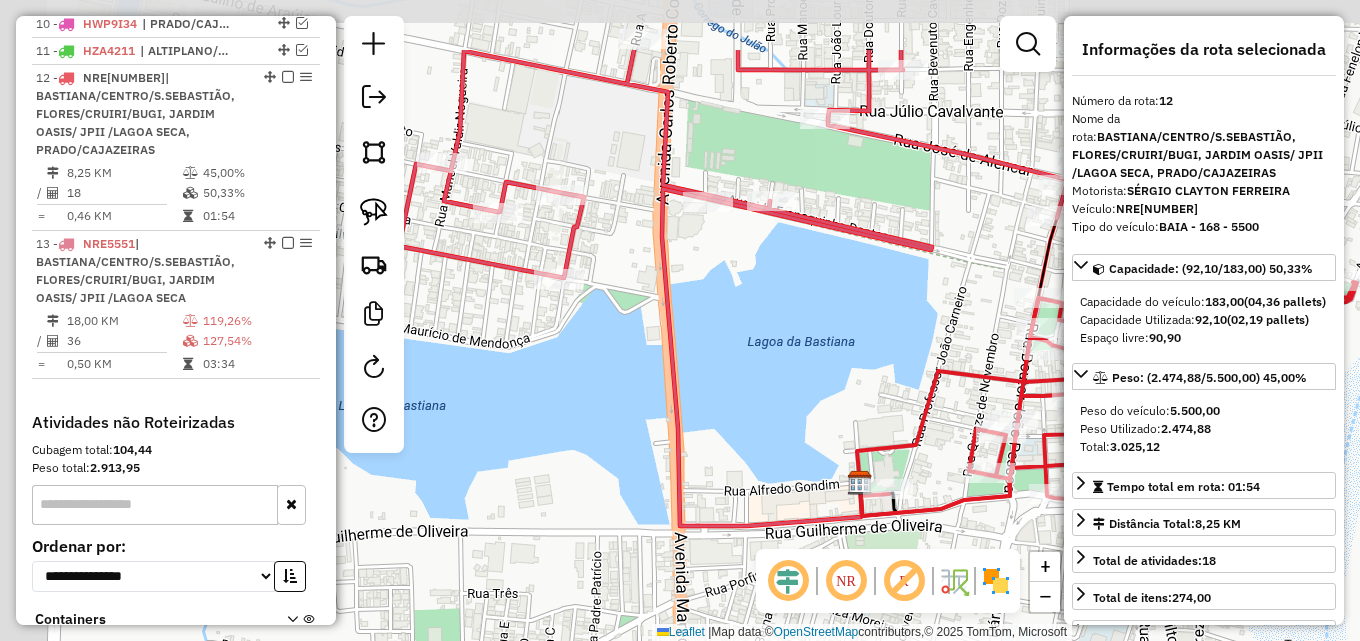 drag, startPoint x: 466, startPoint y: 243, endPoint x: 934, endPoint y: 355, distance: 481.21512 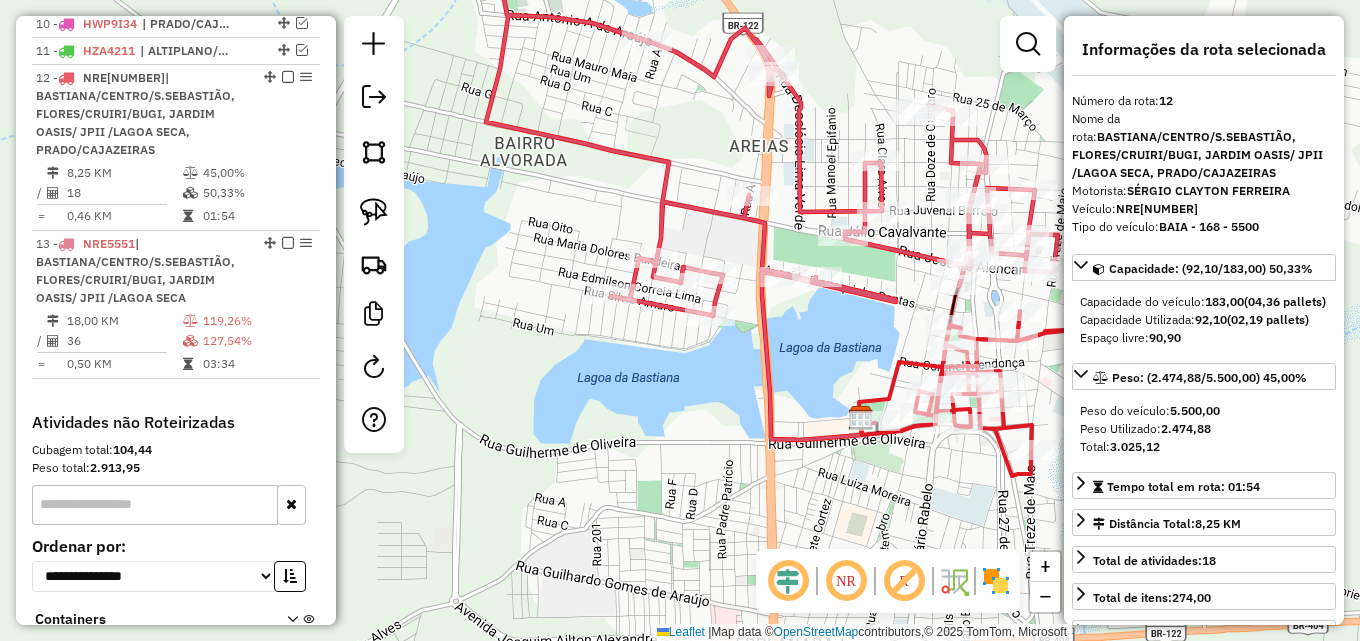drag, startPoint x: 920, startPoint y: 352, endPoint x: 864, endPoint y: 350, distance: 56.0357 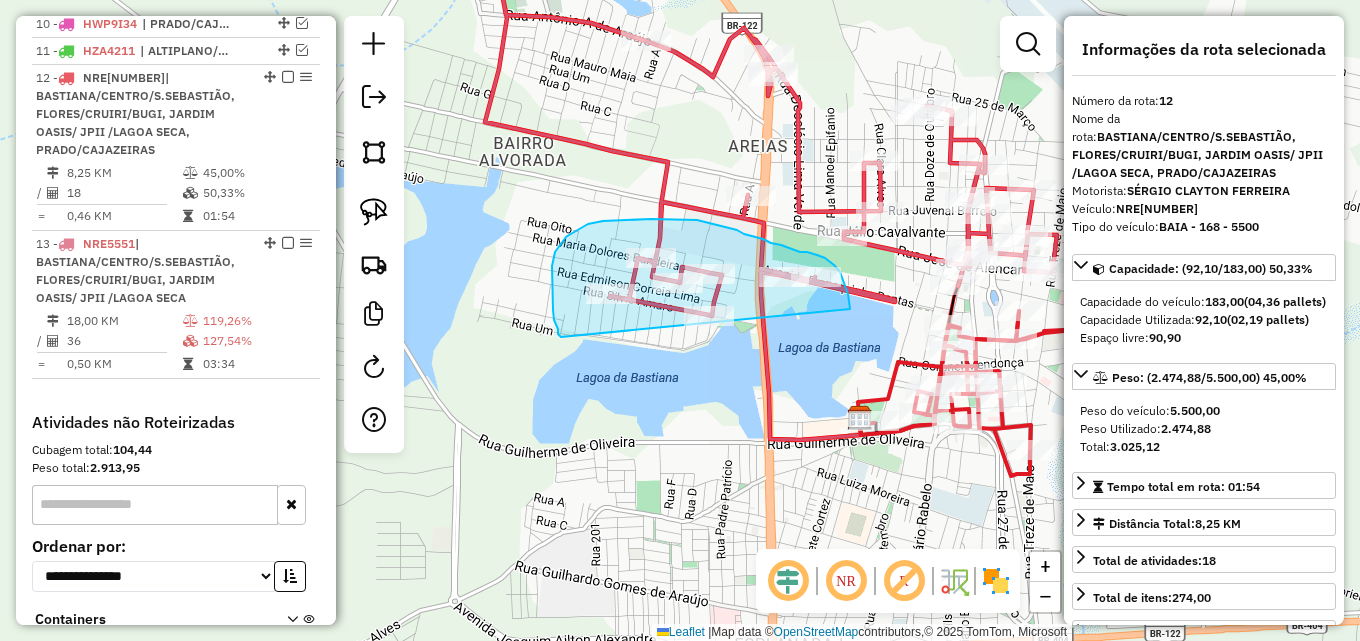 drag, startPoint x: 553, startPoint y: 310, endPoint x: 847, endPoint y: 338, distance: 295.33032 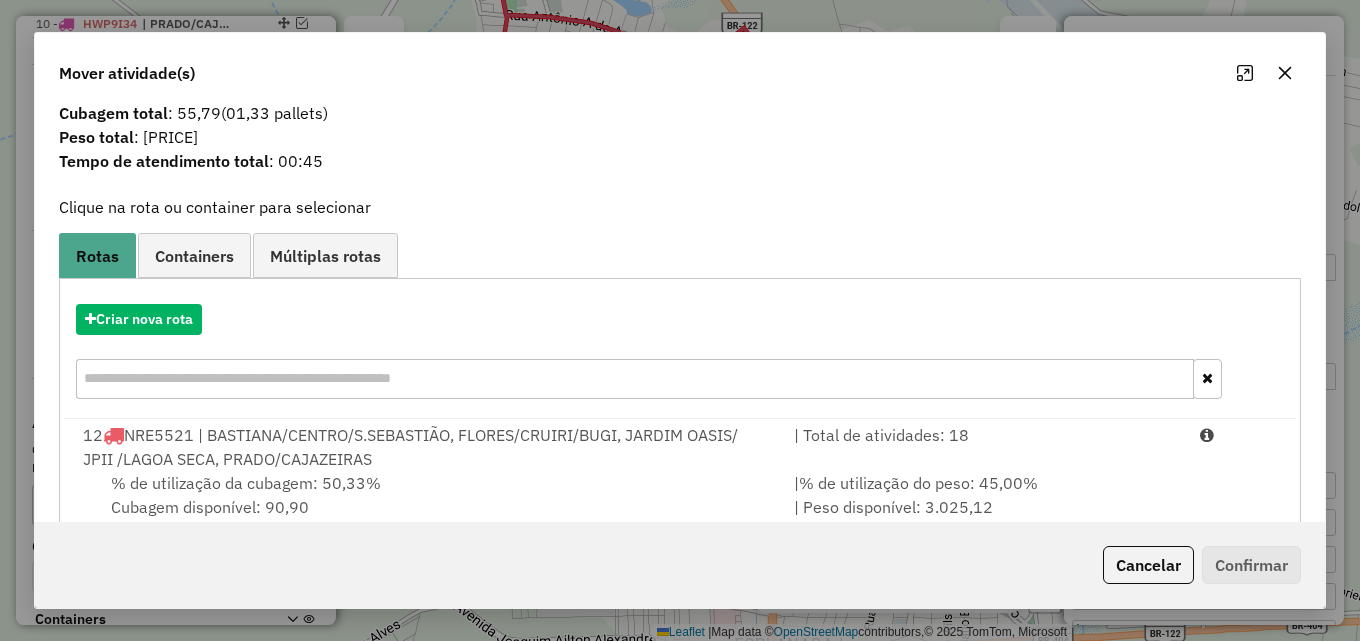 scroll, scrollTop: 72, scrollLeft: 0, axis: vertical 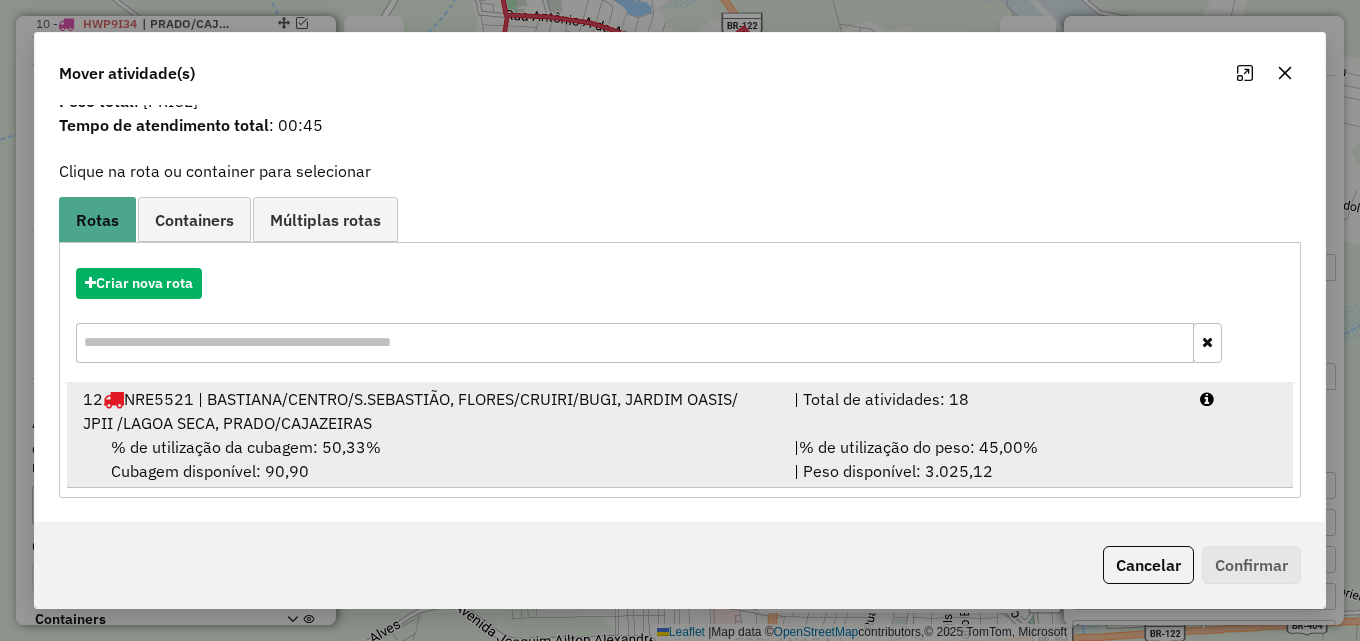 drag, startPoint x: 869, startPoint y: 434, endPoint x: 880, endPoint y: 441, distance: 13.038404 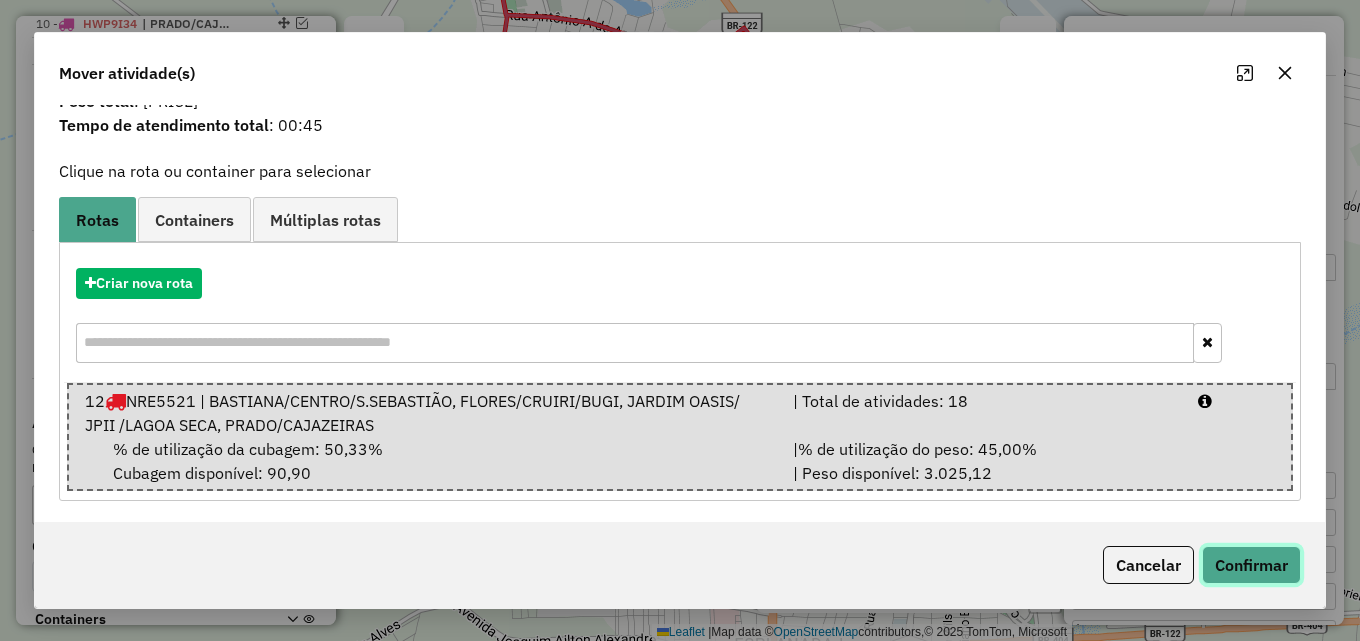 click on "Confirmar" 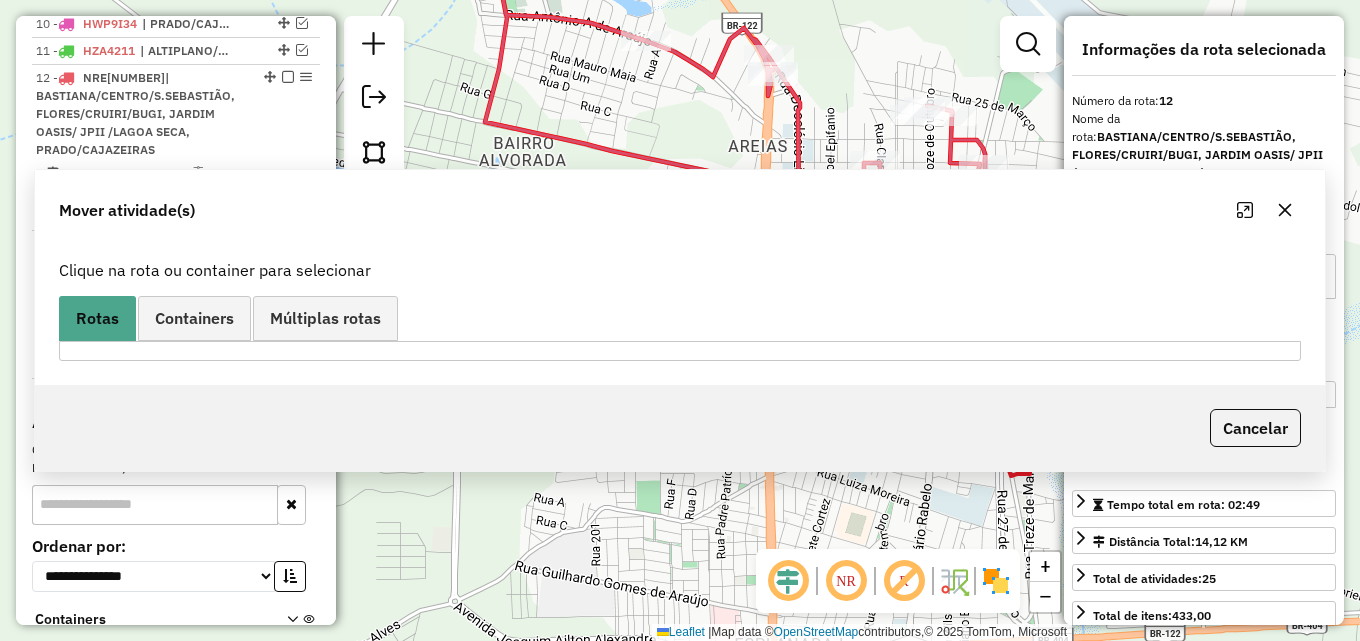 scroll, scrollTop: 0, scrollLeft: 0, axis: both 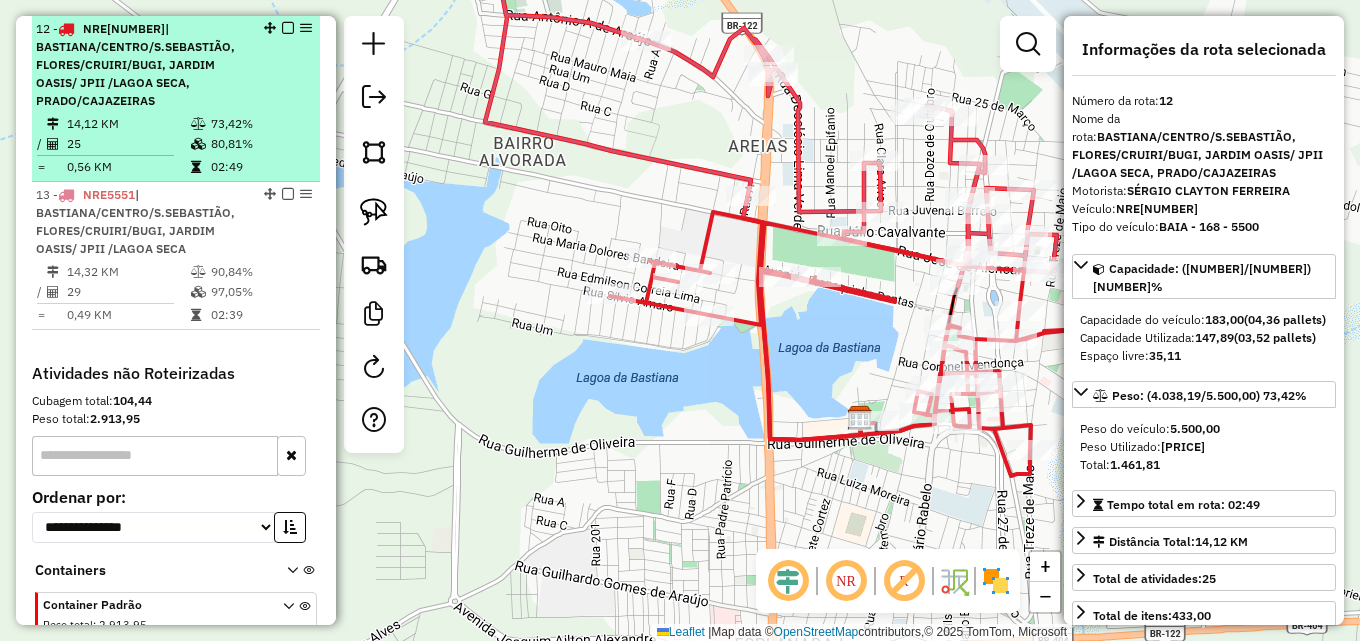 click on "12 -       NRE5521   | BASTIANA/CENTRO/S.SEBASTIÃO, FLORES/CRUIRI/BUGI, JARDIM OASIS/ JPII /LAGOA SECA, PRADO/CAJAZEIRAS" at bounding box center [142, 65] 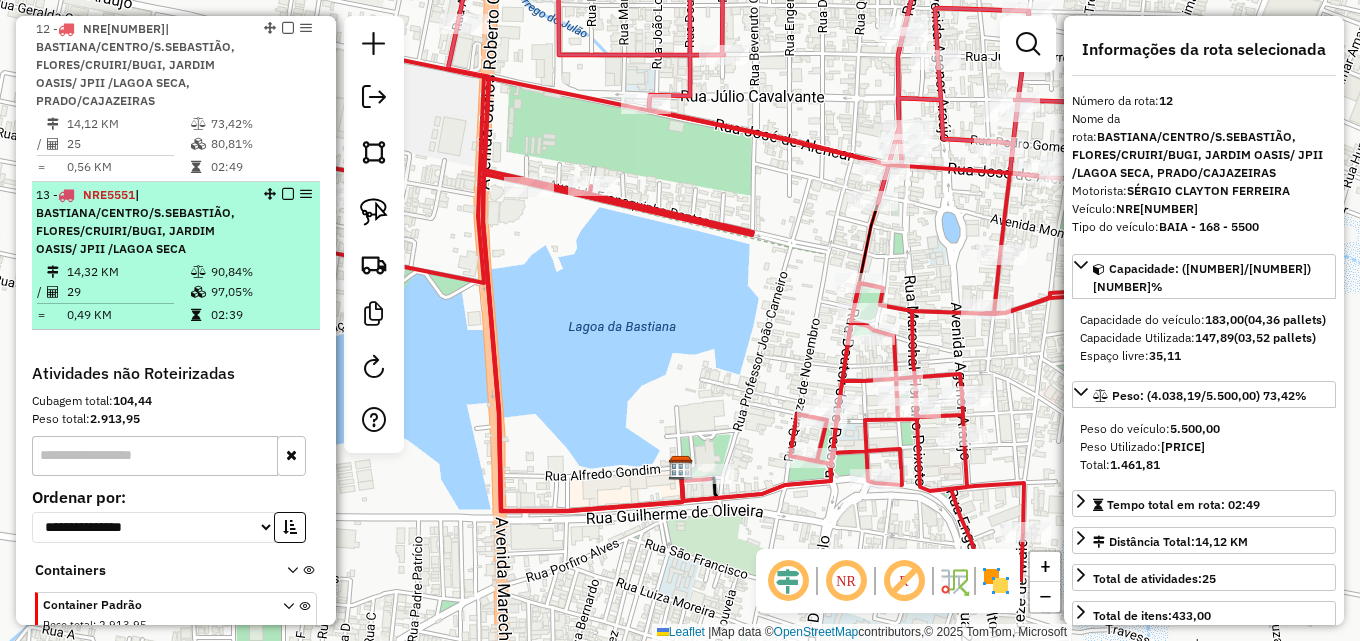 click on "| BASTIANA/CENTRO/S.SEBASTIÃO, FLORES/CRUIRI/BUGI, JARDIM OASIS/ JPII /LAGOA SECA" at bounding box center (135, 221) 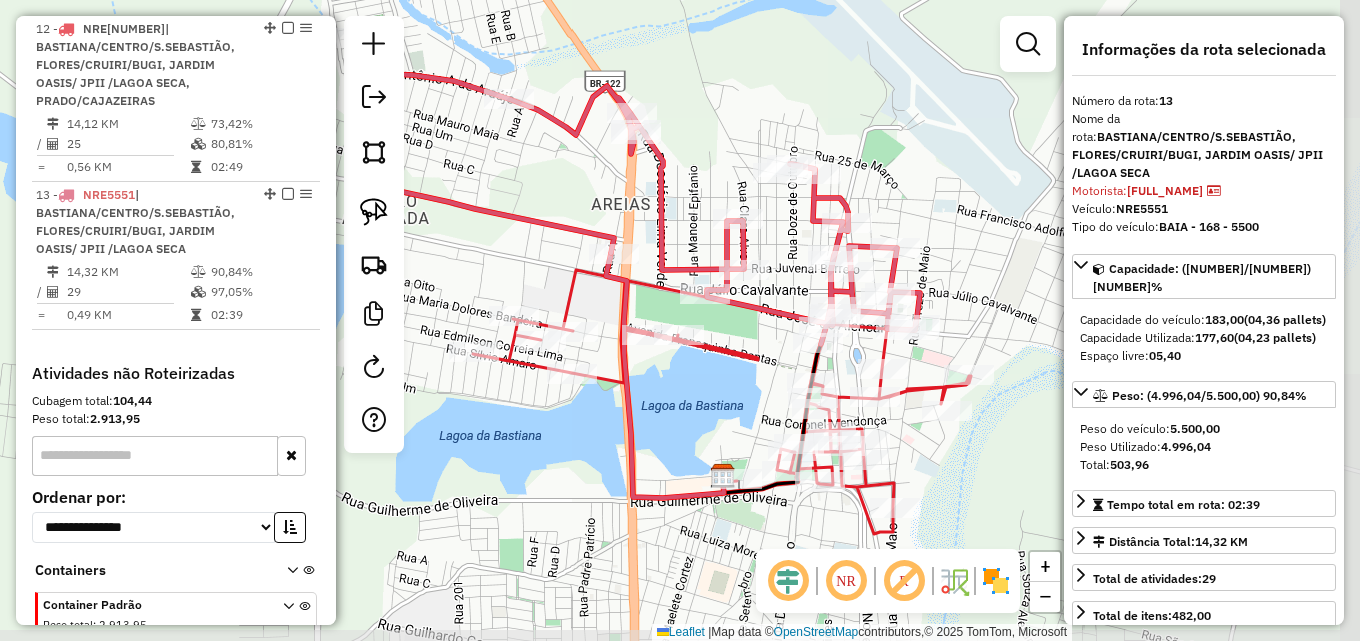 drag, startPoint x: 557, startPoint y: 201, endPoint x: 511, endPoint y: 154, distance: 65.76473 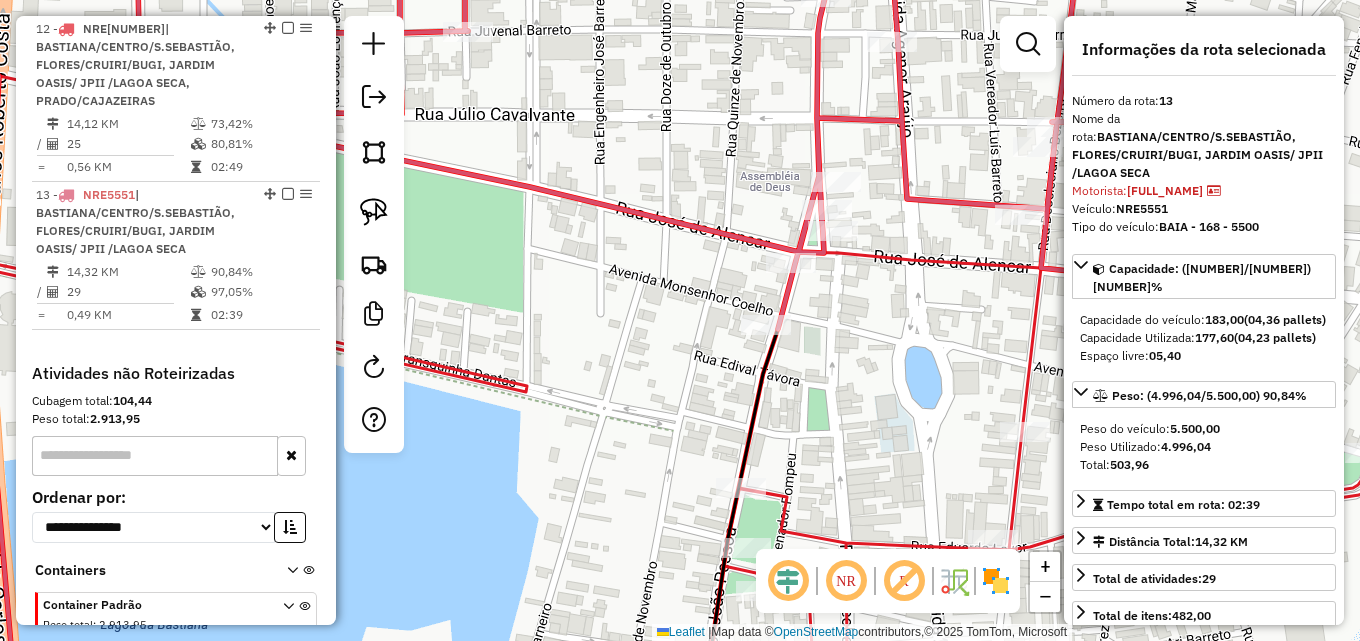 drag, startPoint x: 680, startPoint y: 366, endPoint x: 718, endPoint y: 344, distance: 43.908997 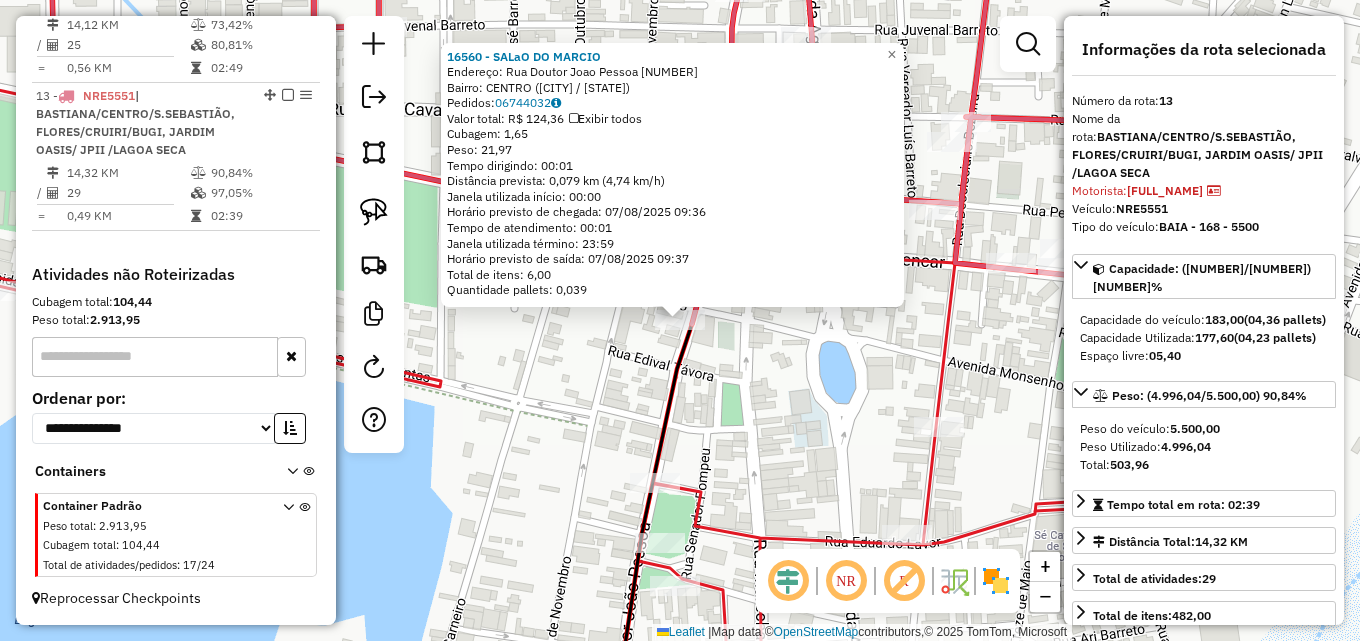 scroll, scrollTop: 1070, scrollLeft: 0, axis: vertical 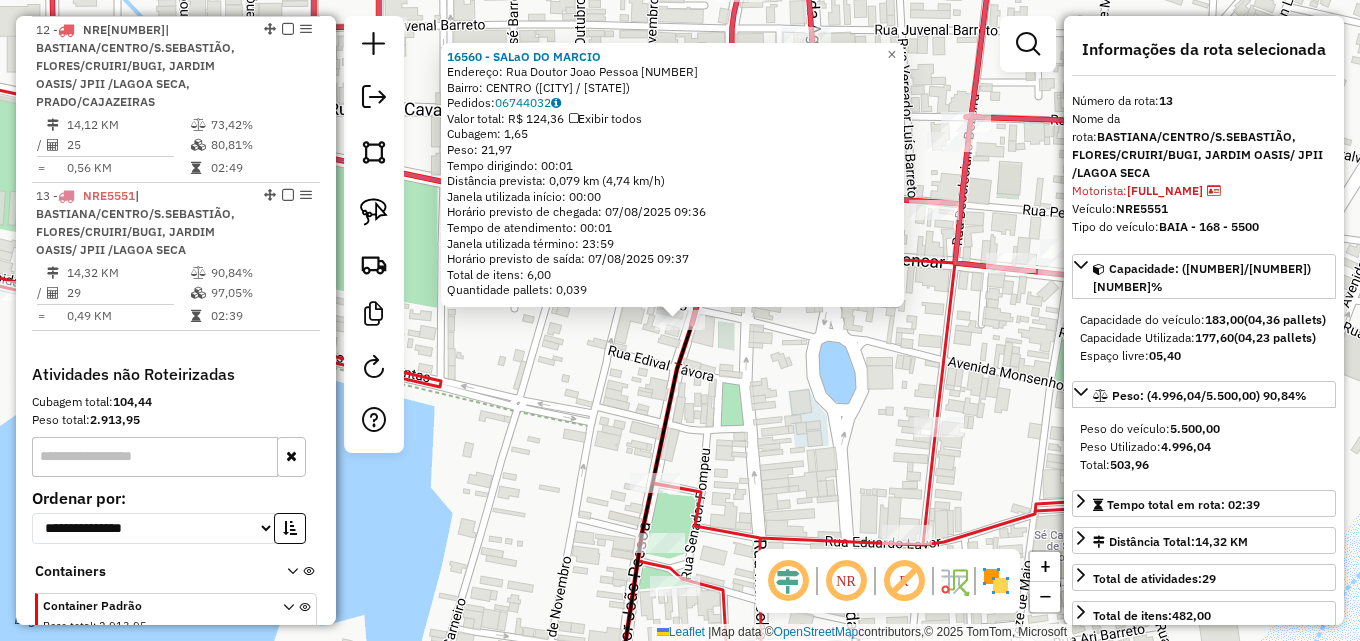 click on "16560 - SALaO DO MARCIO  Endereço:  Rua Doutor Joao Pessoa 254   Bairro: CENTRO (IGUATU / CE)   Pedidos:  06744032   Valor total: R$ 124,36   Exibir todos   Cubagem: 1,65  Peso: 21,97  Tempo dirigindo: 00:01   Distância prevista: 0,079 km (4,74 km/h)   Janela utilizada início: 00:00   Horário previsto de chegada: 07/08/2025 09:36   Tempo de atendimento: 00:01   Janela utilizada término: 23:59   Horário previsto de saída: 07/08/2025 09:37   Total de itens: 6,00   Quantidade pallets: 0,039  × Janela de atendimento Grade de atendimento Capacidade Transportadoras Veículos Cliente Pedidos  Rotas Selecione os dias de semana para filtrar as janelas de atendimento  Seg   Ter   Qua   Qui   Sex   Sáb   Dom  Informe o período da janela de atendimento: De: Até:  Filtrar exatamente a janela do cliente  Considerar janela de atendimento padrão  Selecione os dias de semana para filtrar as grades de atendimento  Seg   Ter   Qua   Qui   Sex   Sáb   Dom   Considerar clientes sem dia de atendimento cadastrado  De:" 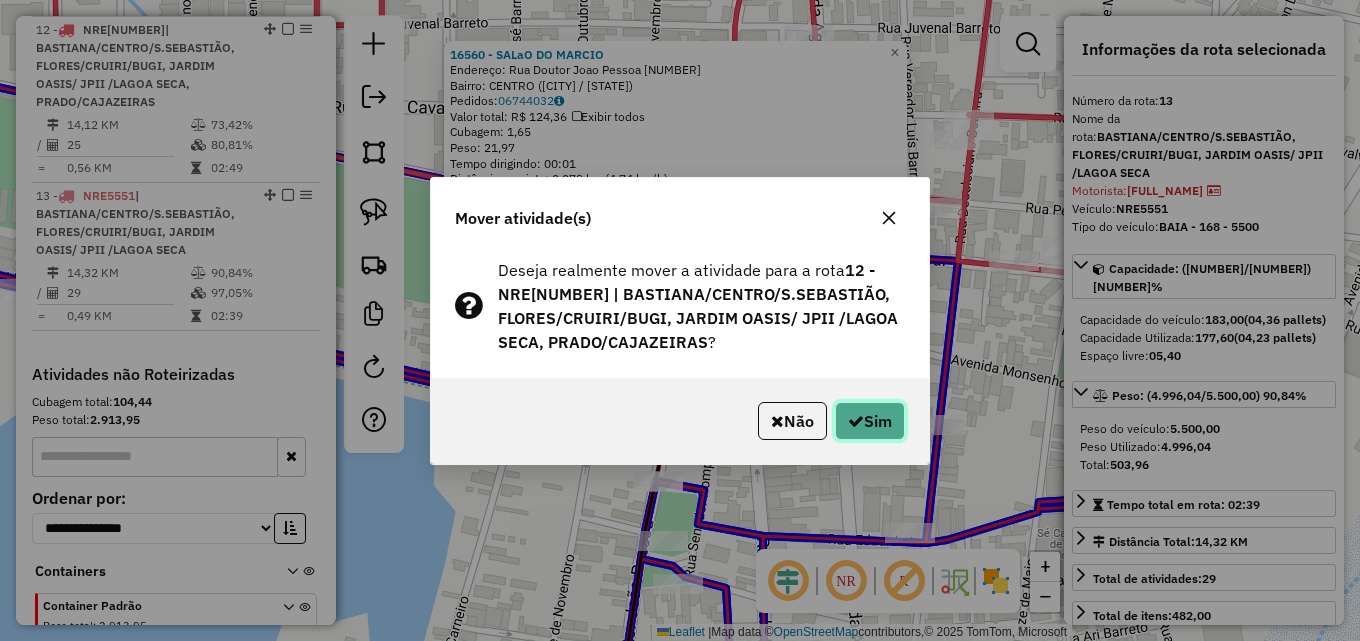 click on "Sim" 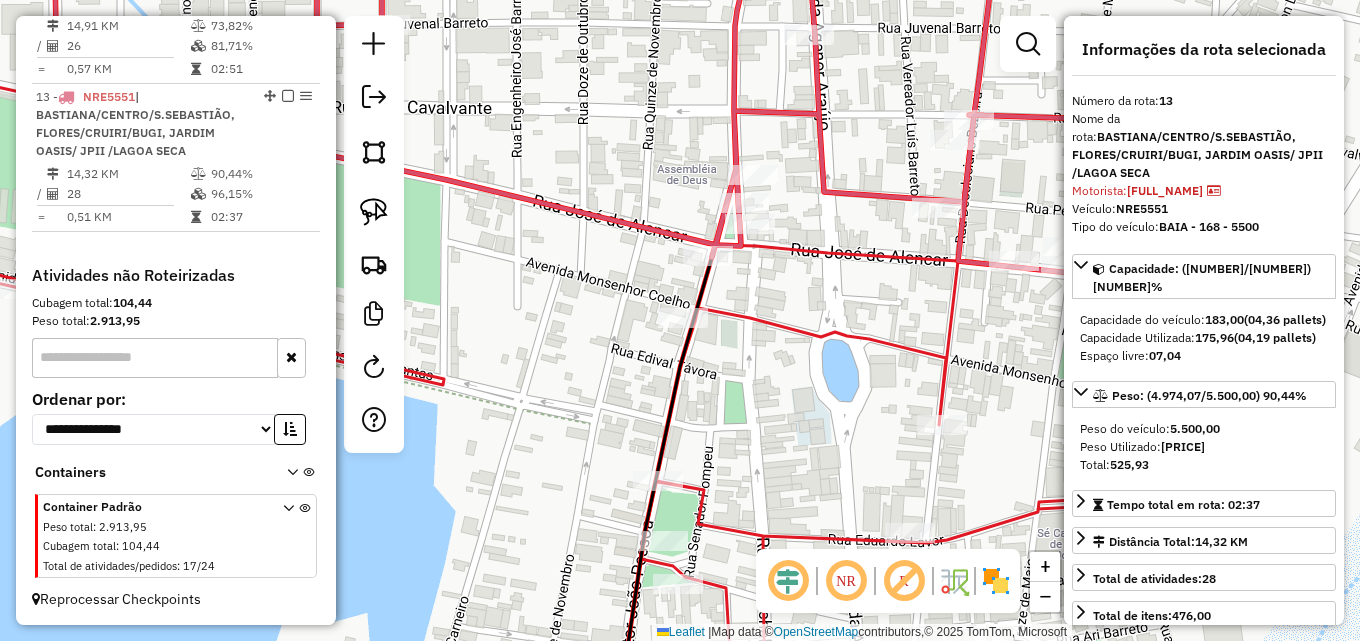 scroll, scrollTop: 1170, scrollLeft: 0, axis: vertical 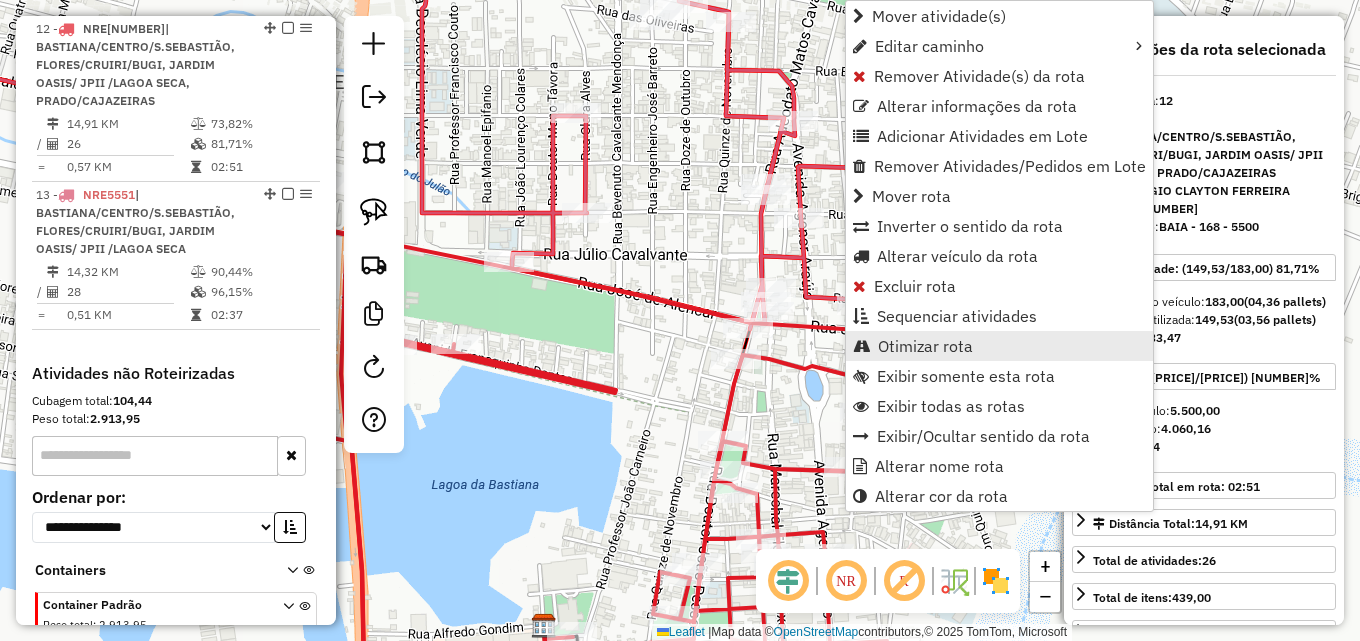 click on "Otimizar rota" at bounding box center (925, 346) 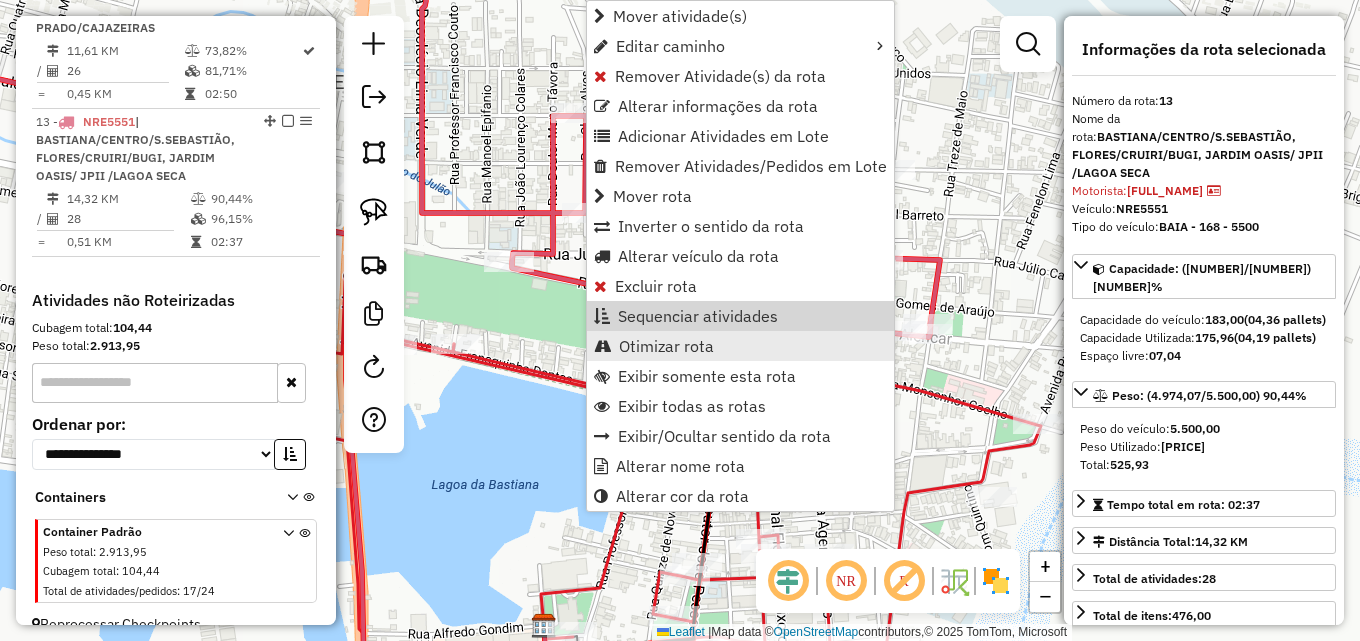 scroll, scrollTop: 1170, scrollLeft: 0, axis: vertical 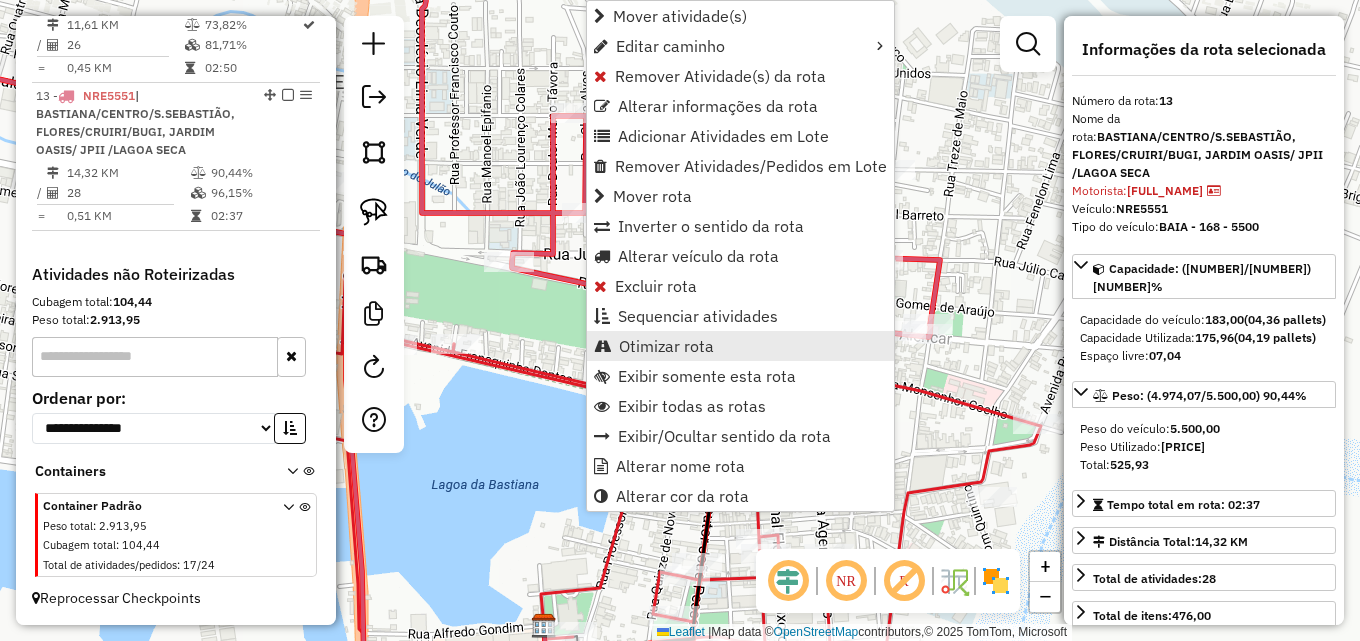 click on "Otimizar rota" at bounding box center (740, 346) 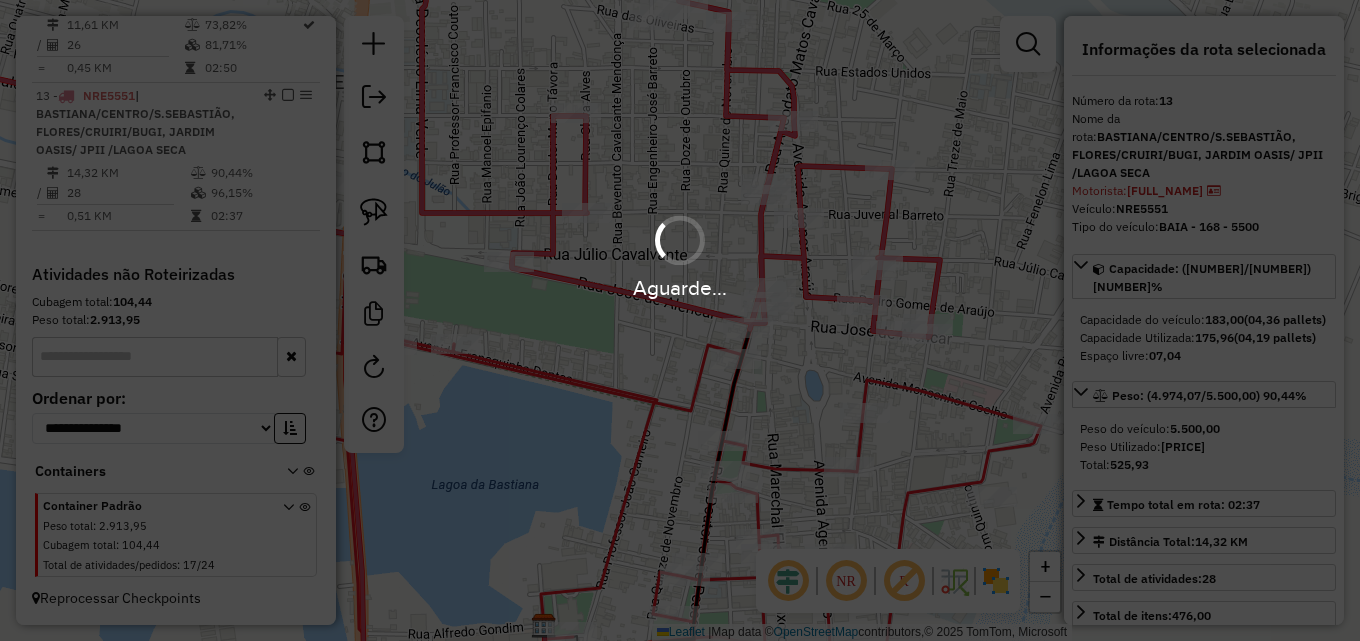 click on "Aguarde..." at bounding box center [680, 256] 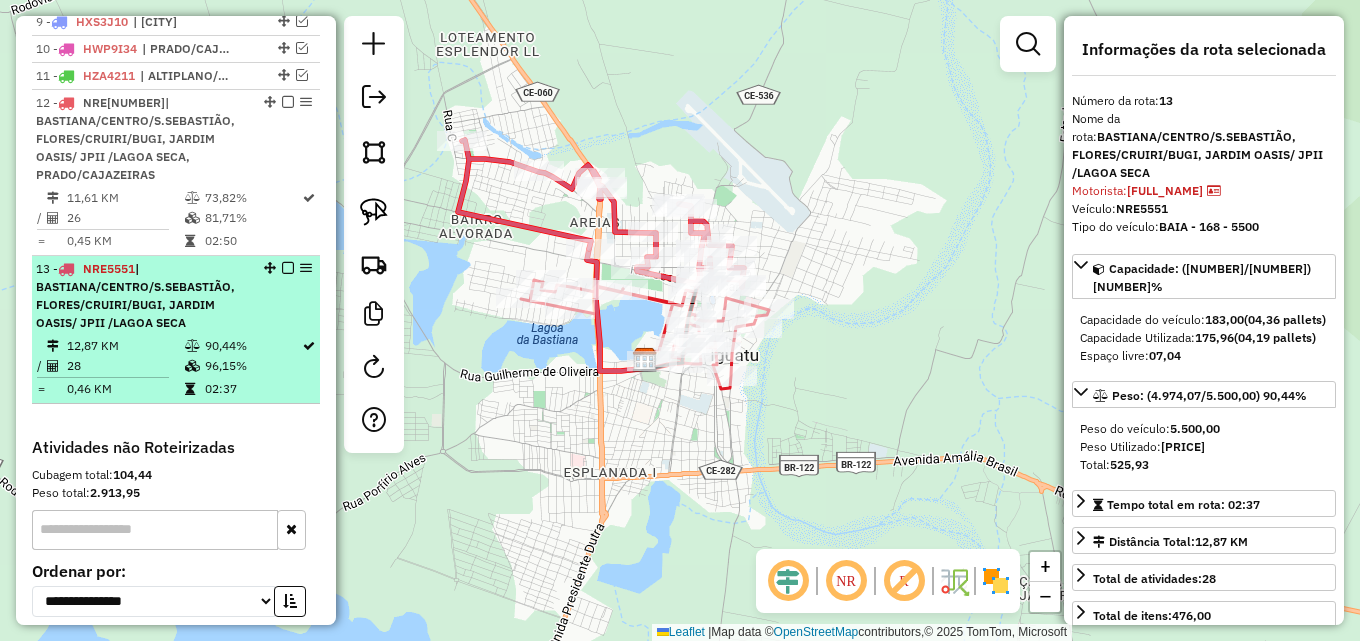 scroll, scrollTop: 970, scrollLeft: 0, axis: vertical 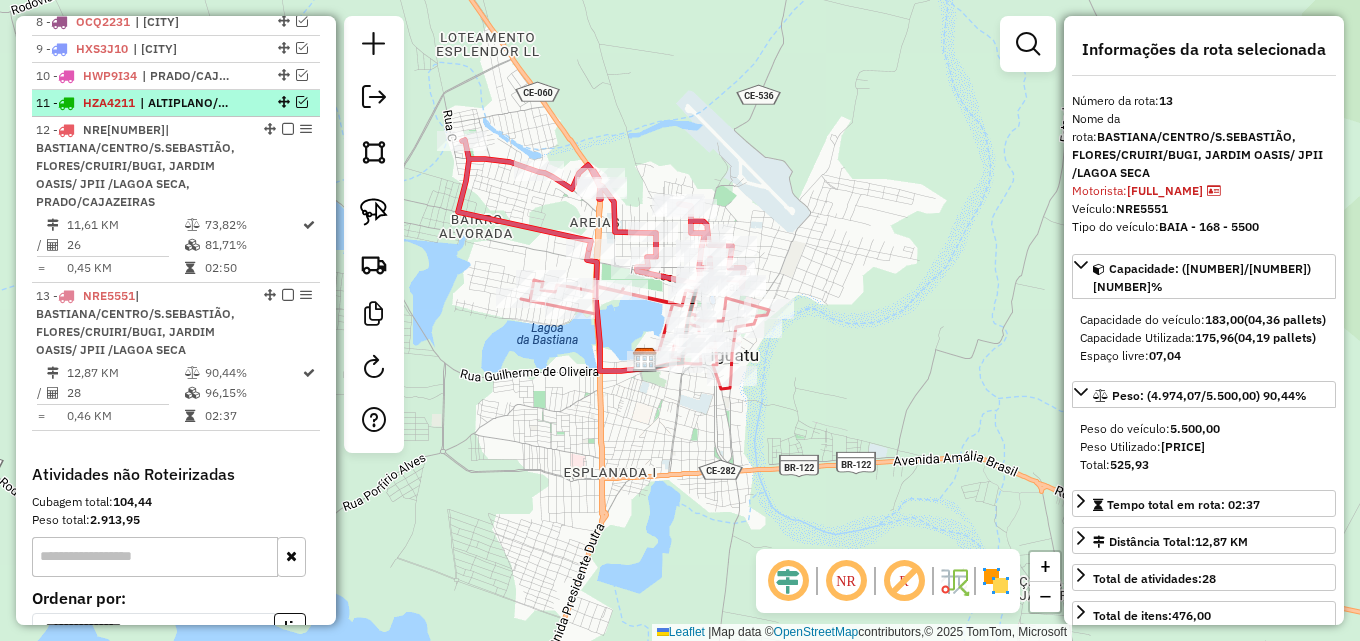 click at bounding box center [302, 102] 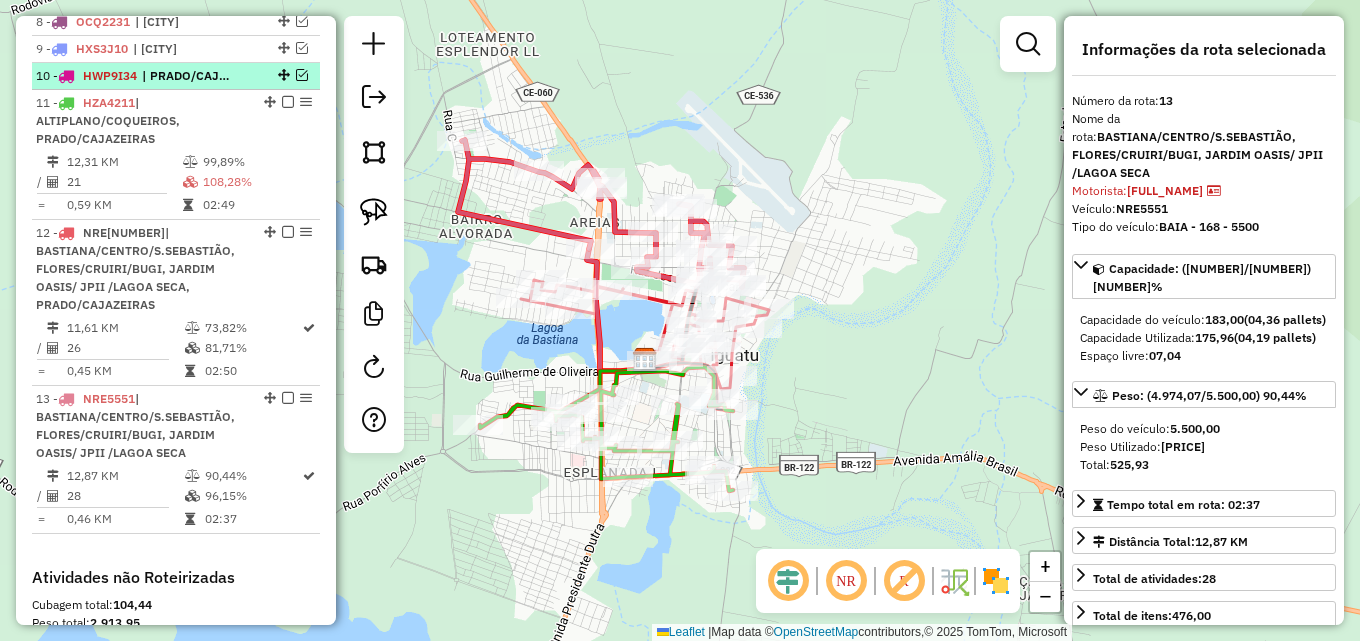 click at bounding box center [302, 75] 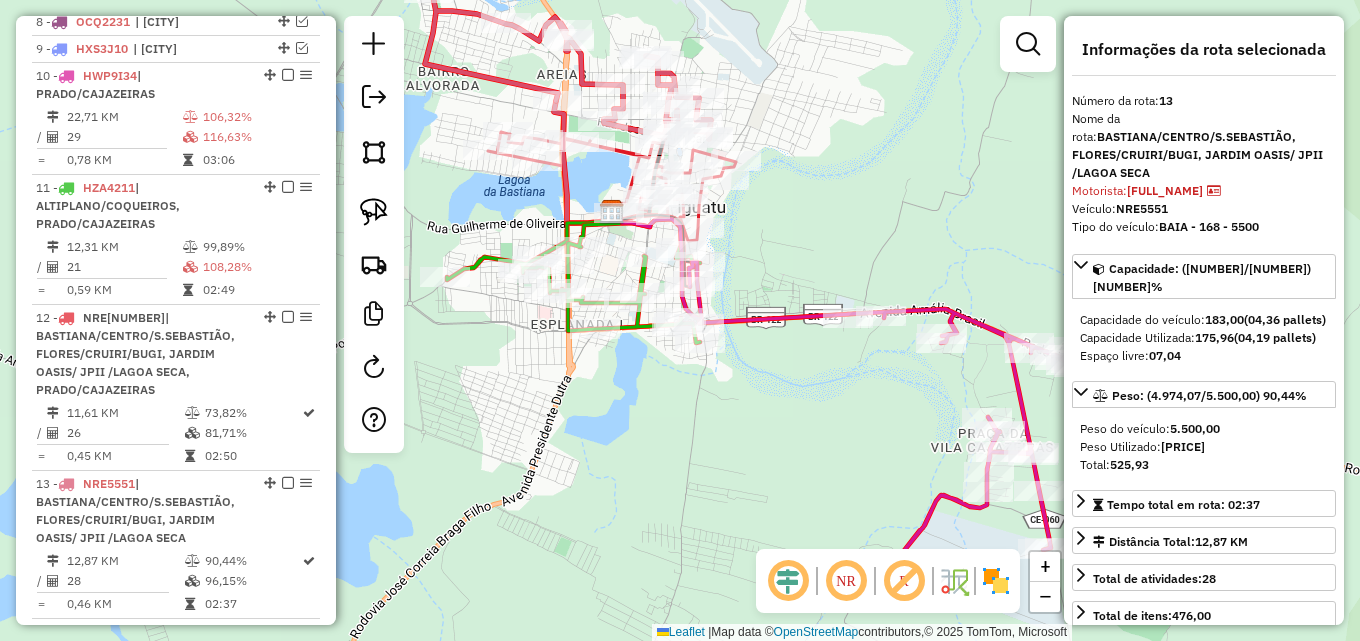 drag, startPoint x: 822, startPoint y: 373, endPoint x: 789, endPoint y: 225, distance: 151.63443 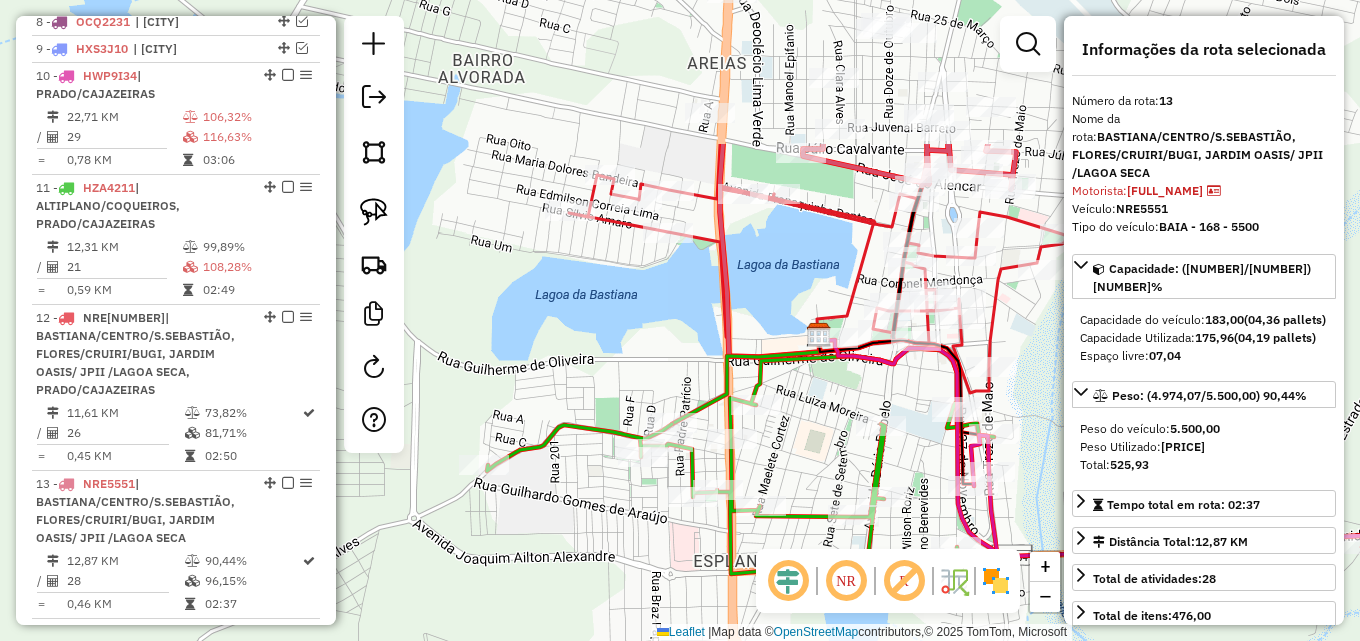 drag, startPoint x: 606, startPoint y: 238, endPoint x: 800, endPoint y: 414, distance: 261.93893 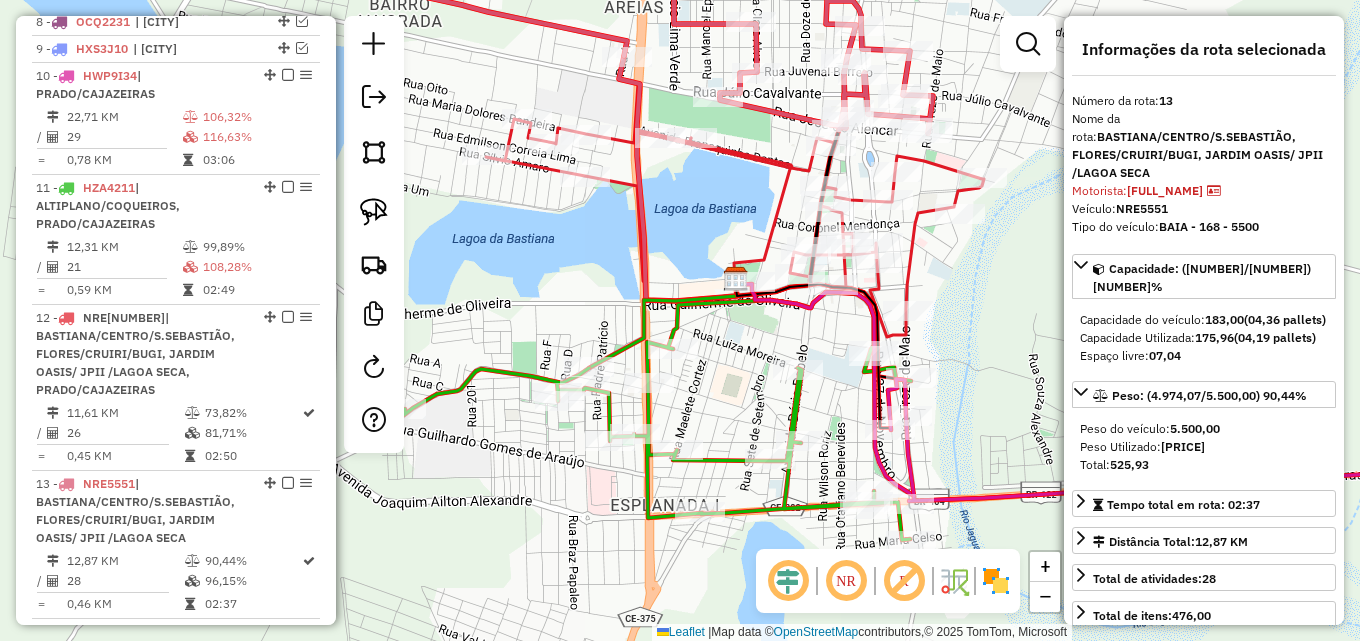 drag, startPoint x: 651, startPoint y: 382, endPoint x: 581, endPoint y: 268, distance: 133.77592 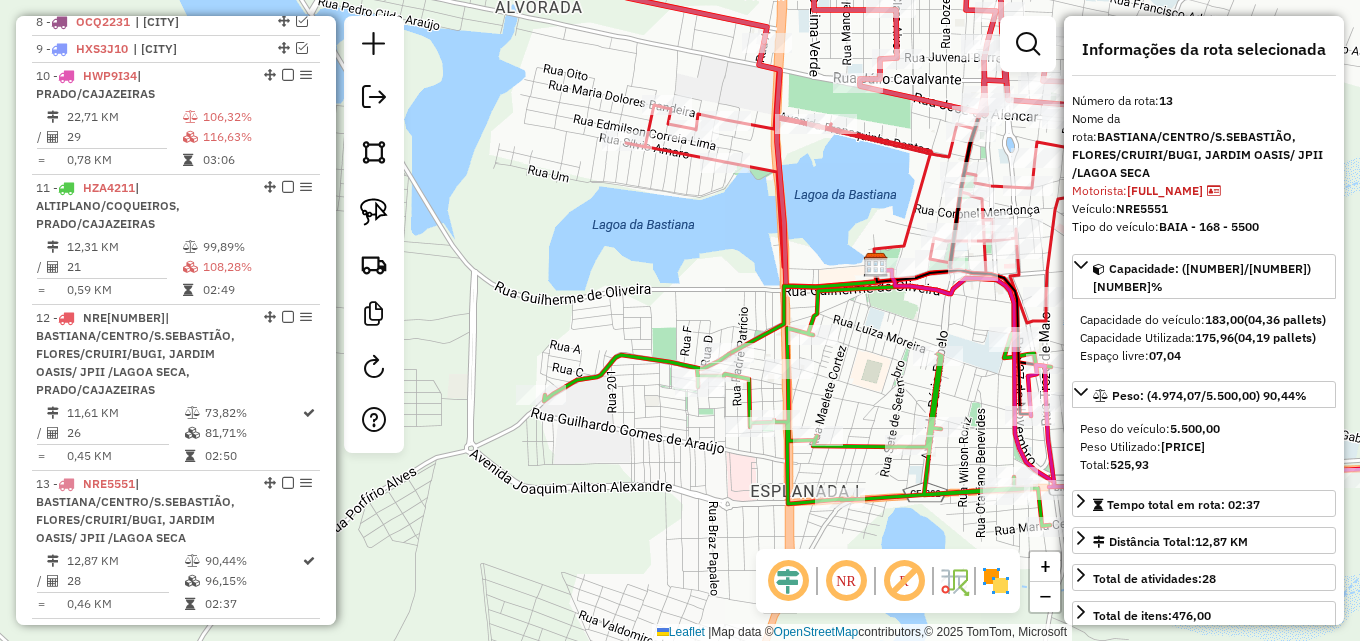 drag, startPoint x: 686, startPoint y: 254, endPoint x: 729, endPoint y: 254, distance: 43 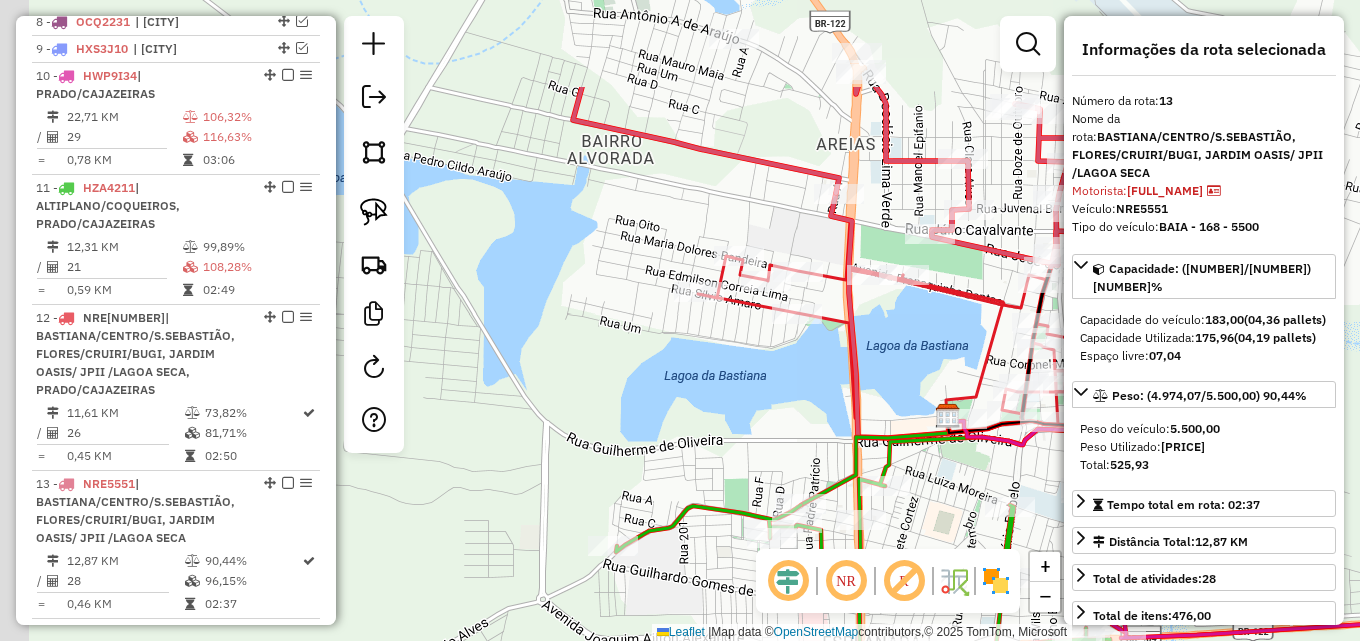 drag, startPoint x: 566, startPoint y: 234, endPoint x: 649, endPoint y: 396, distance: 182.02472 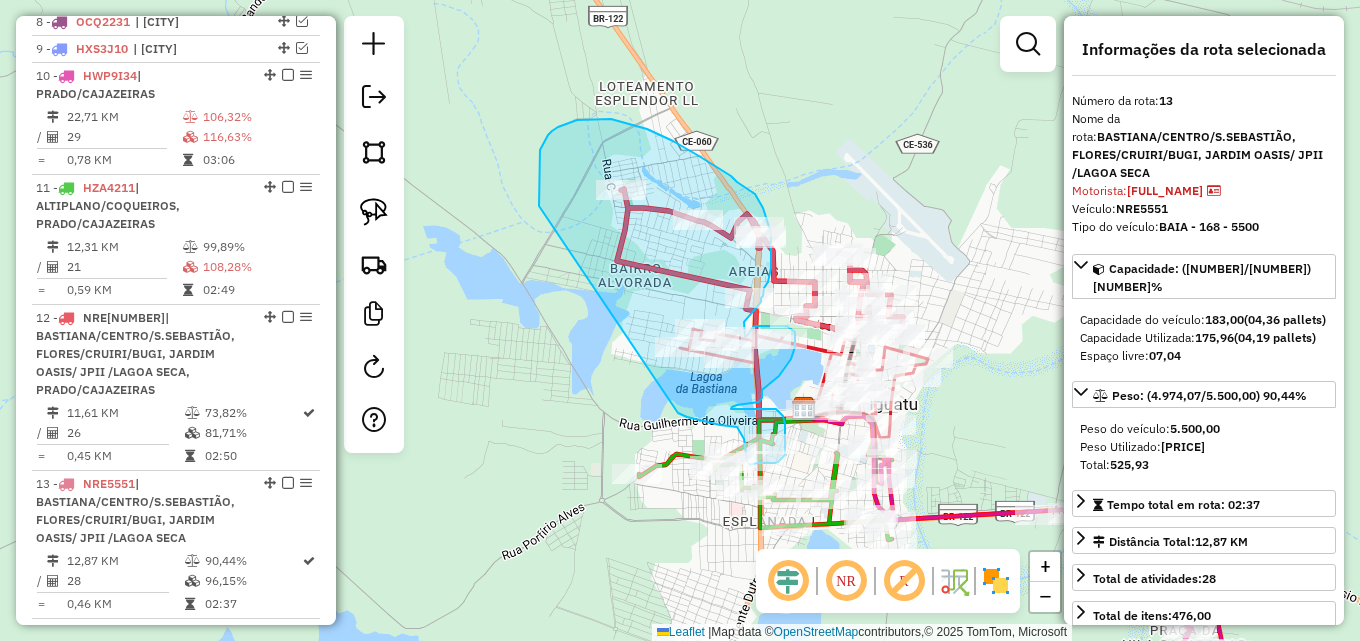 drag, startPoint x: 539, startPoint y: 169, endPoint x: 678, endPoint y: 412, distance: 279.9464 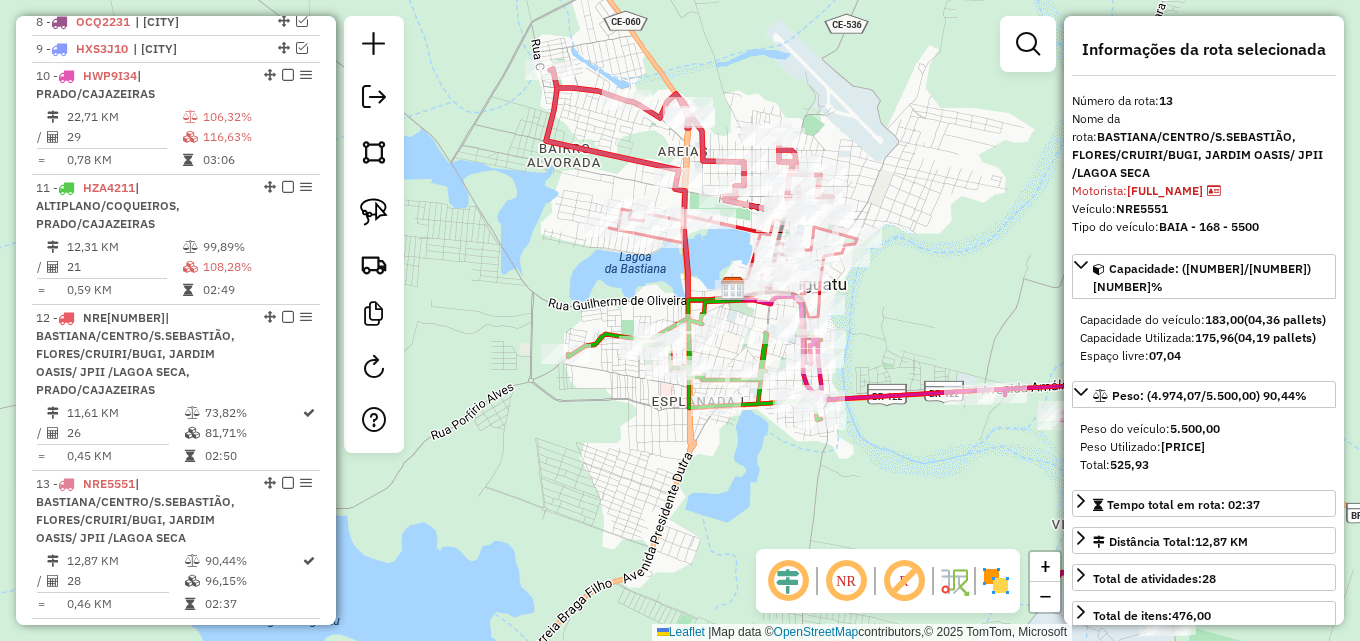 drag, startPoint x: 604, startPoint y: 417, endPoint x: 544, endPoint y: 284, distance: 145.9075 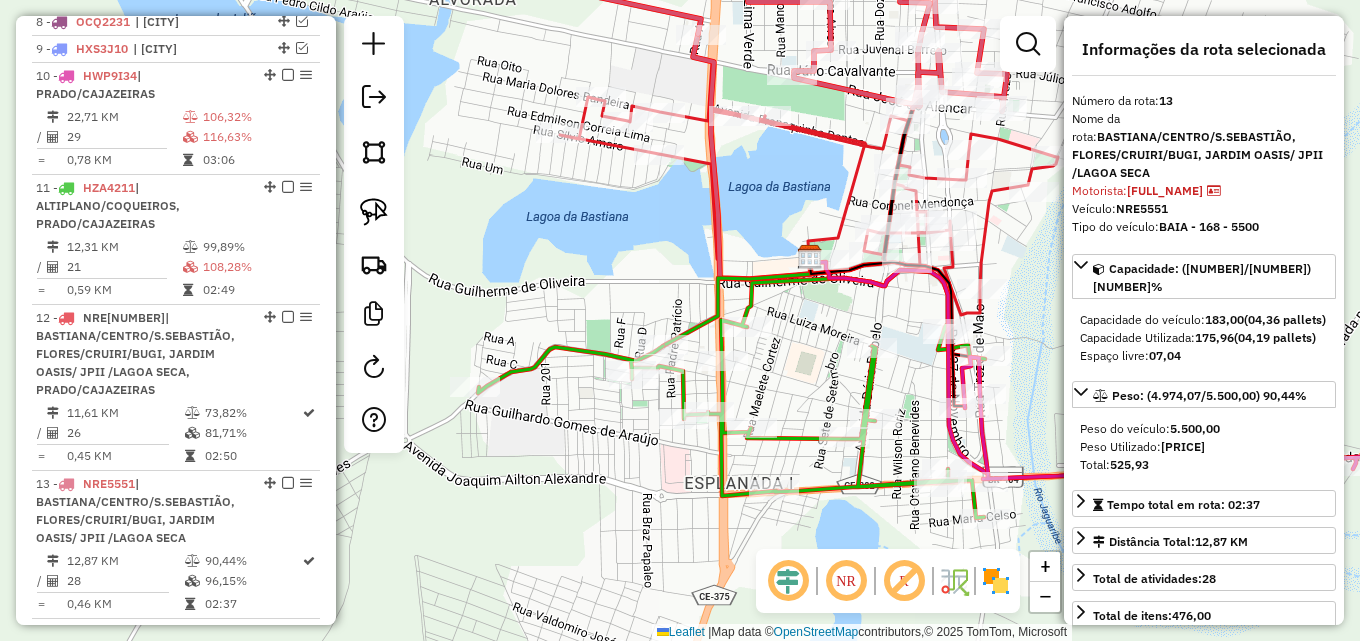 drag, startPoint x: 670, startPoint y: 220, endPoint x: 646, endPoint y: 262, distance: 48.373547 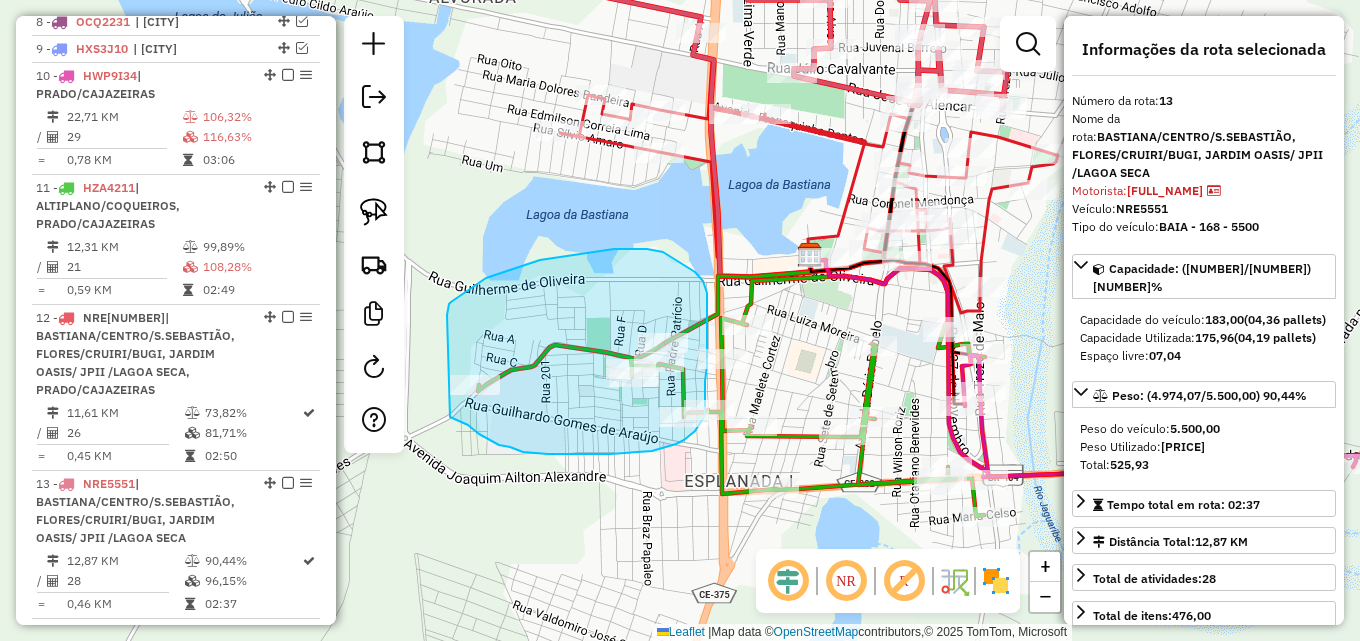 drag, startPoint x: 447, startPoint y: 315, endPoint x: 434, endPoint y: 405, distance: 90.934044 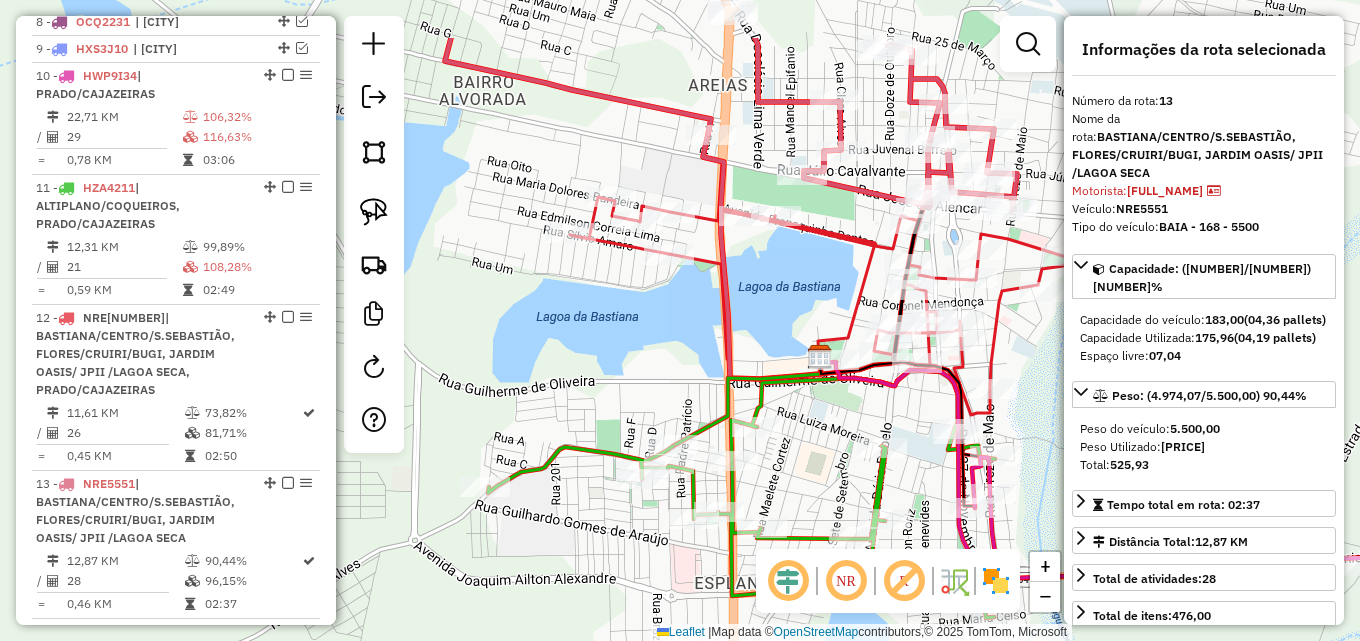drag, startPoint x: 577, startPoint y: 241, endPoint x: 587, endPoint y: 343, distance: 102.48902 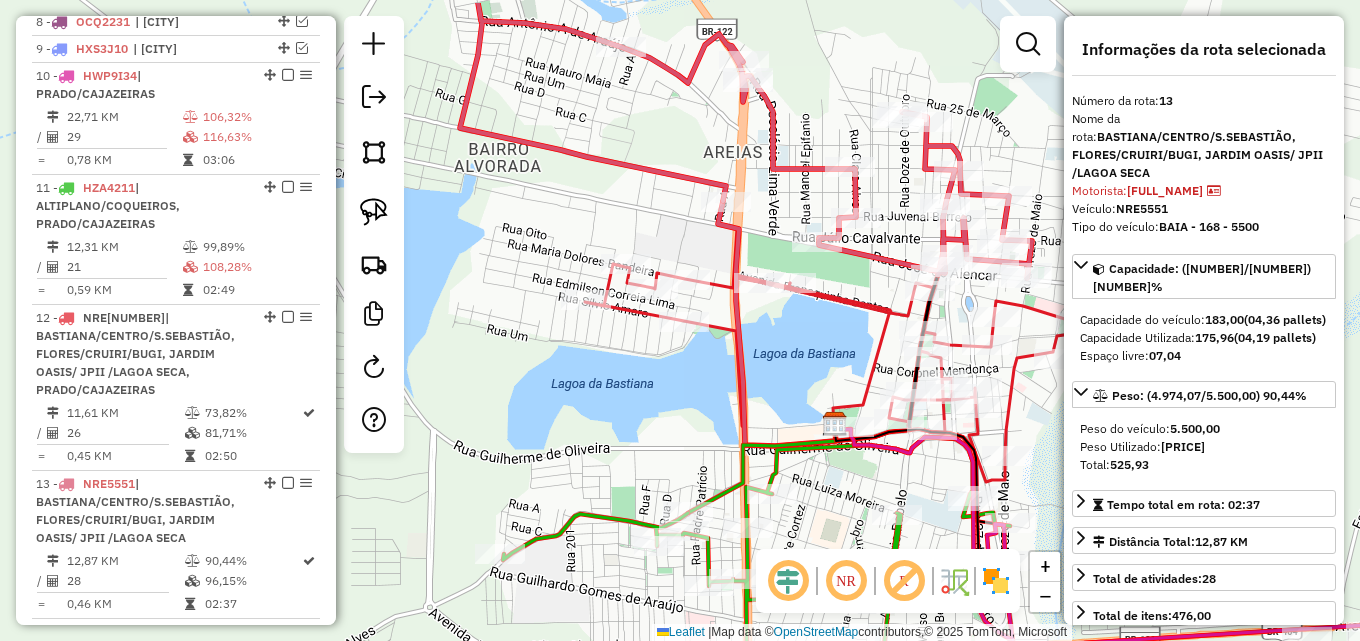drag, startPoint x: 588, startPoint y: 340, endPoint x: 603, endPoint y: 407, distance: 68.65858 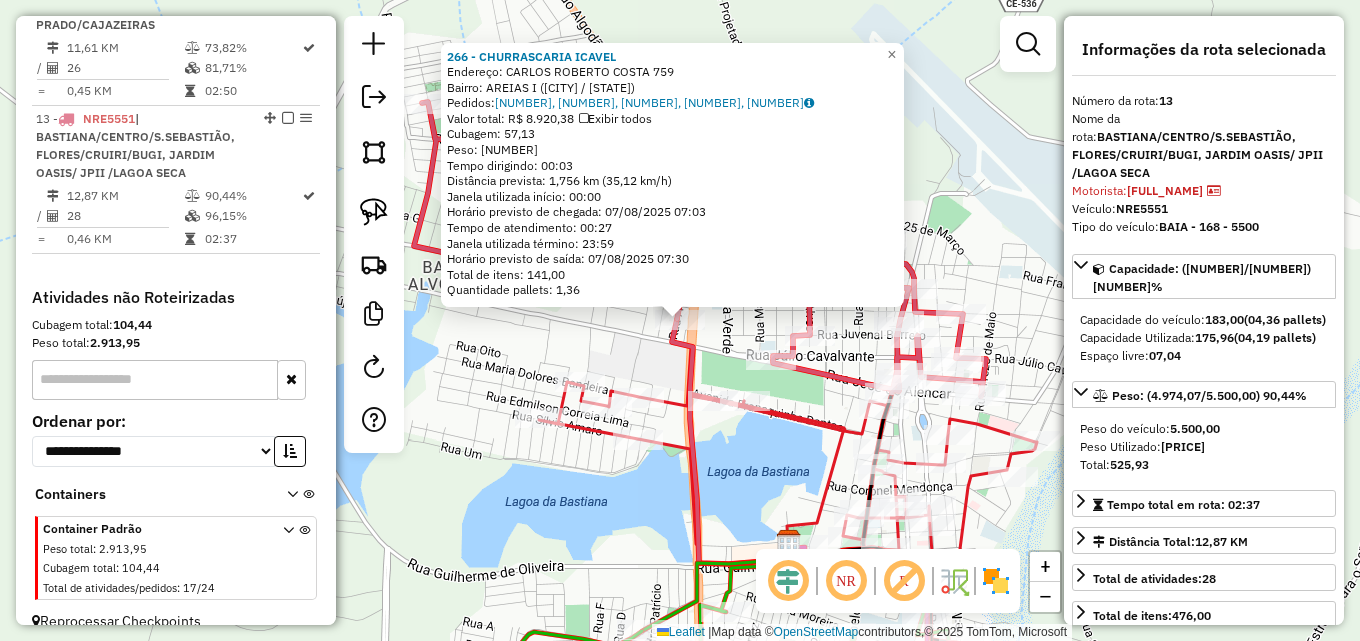 scroll, scrollTop: 1358, scrollLeft: 0, axis: vertical 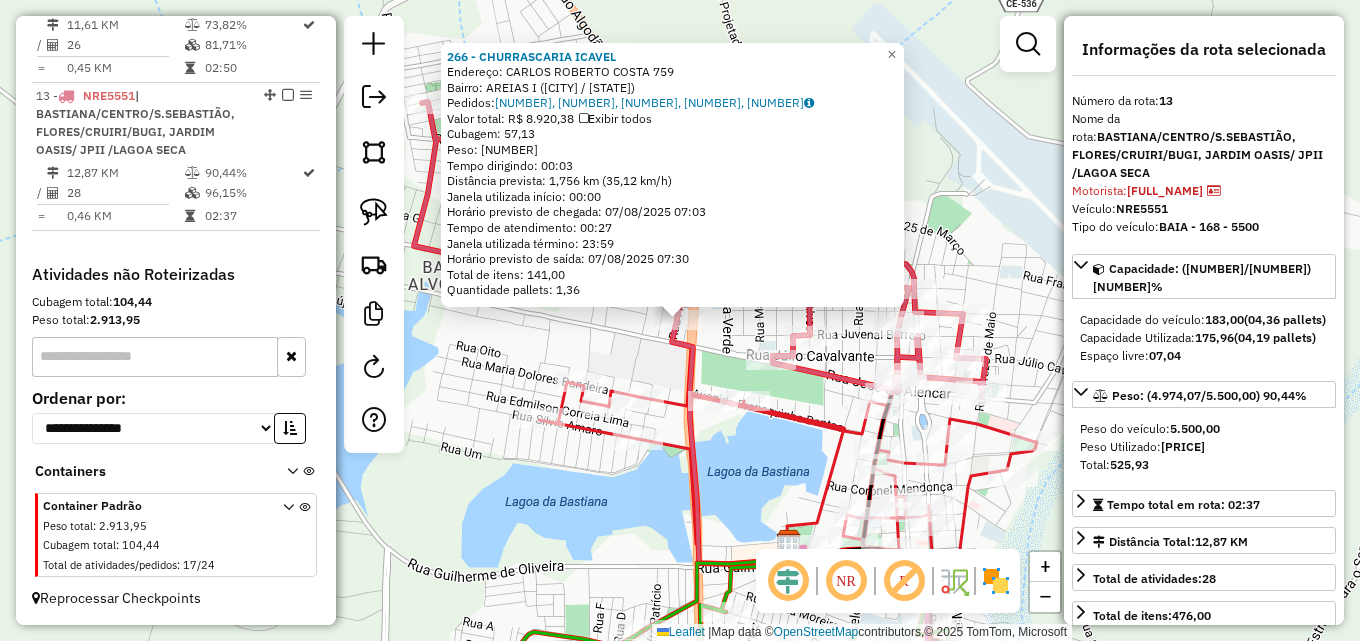 click on "266 - CHURRASCARIA ICAVEL  Endereço:  CARLOS ROBERTO COSTA 759   Bairro: AREIAS I (IGUATU / CE)   Pedidos:  06743903, 06743904, 06743905, 06743906, 06743996   Valor total: R$ 8.920,38   Exibir todos   Cubagem: 57,13  Peso: 1.622,39  Tempo dirigindo: 00:03   Distância prevista: 1,756 km (35,12 km/h)   Janela utilizada início: 00:00   Horário previsto de chegada: 07/08/2025 07:03   Tempo de atendimento: 00:27   Janela utilizada término: 23:59   Horário previsto de saída: 07/08/2025 07:30   Total de itens: 141,00   Quantidade pallets: 1,36  × Janela de atendimento Grade de atendimento Capacidade Transportadoras Veículos Cliente Pedidos  Rotas Selecione os dias de semana para filtrar as janelas de atendimento  Seg   Ter   Qua   Qui   Sex   Sáb   Dom  Informe o período da janela de atendimento: De: Até:  Filtrar exatamente a janela do cliente  Considerar janela de atendimento padrão  Selecione os dias de semana para filtrar as grades de atendimento  Seg   Ter   Qua   Qui   Sex   Sáb   Dom   De:  De:" 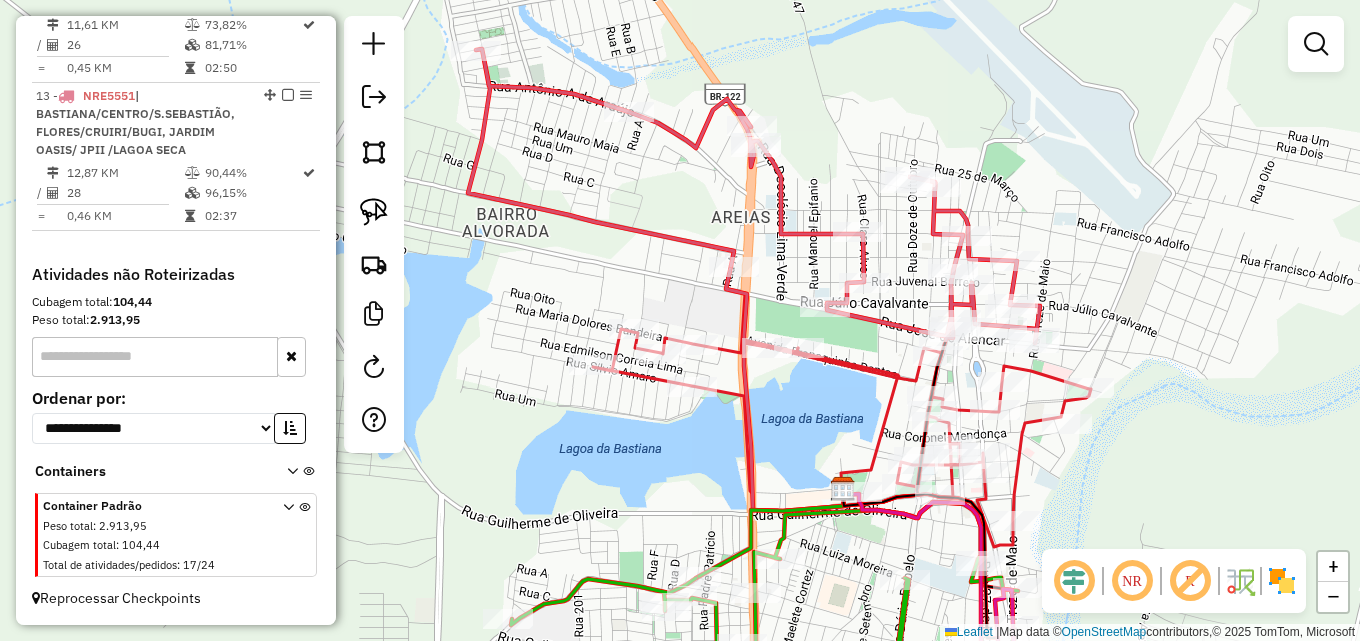 drag, startPoint x: 594, startPoint y: 256, endPoint x: 648, endPoint y: 203, distance: 75.66373 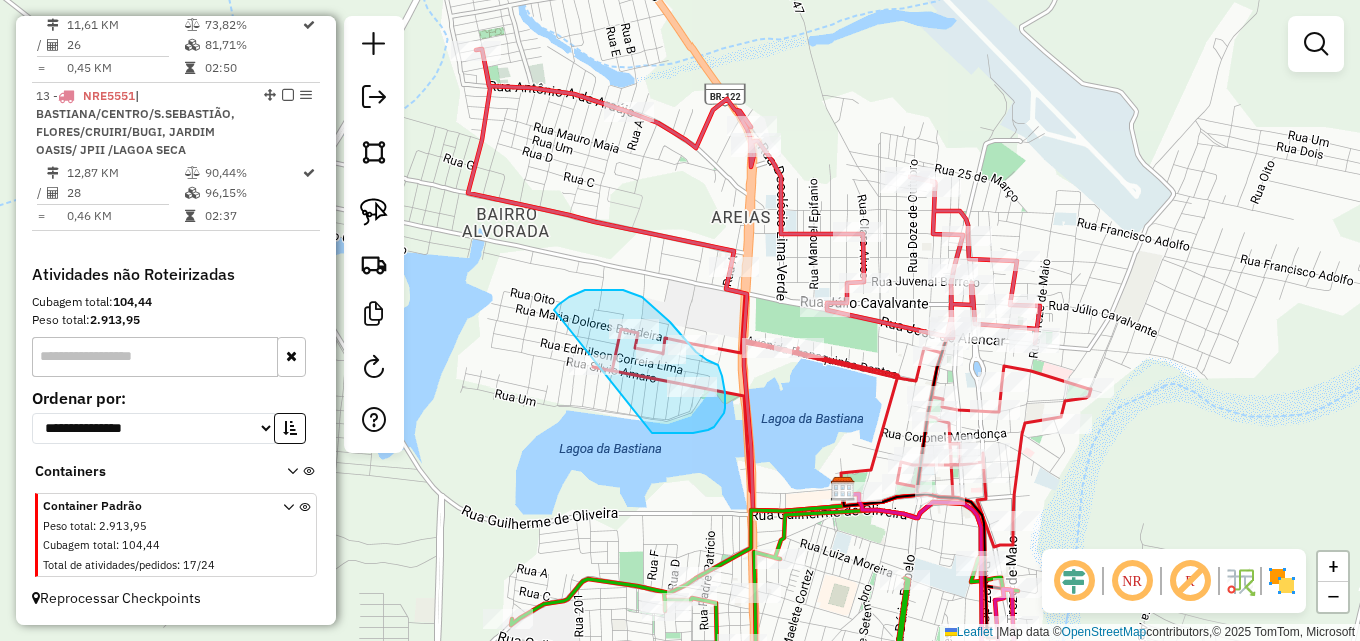 drag, startPoint x: 569, startPoint y: 297, endPoint x: 549, endPoint y: 416, distance: 120.66897 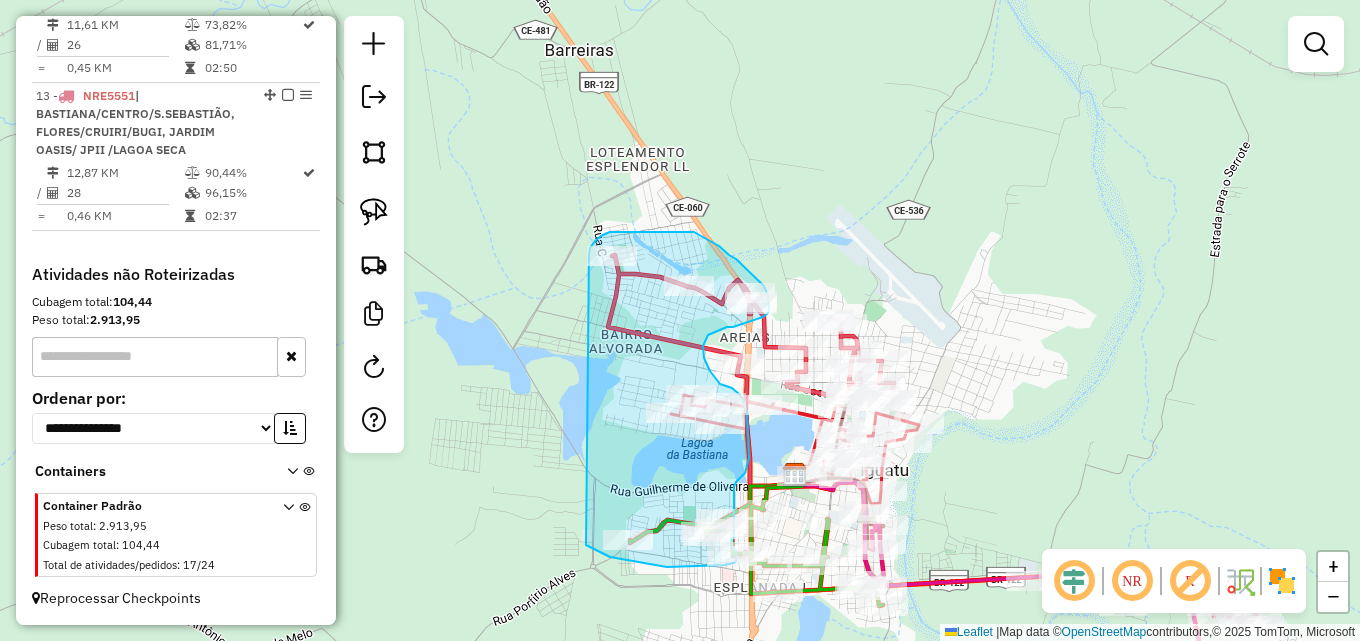 drag, startPoint x: 436, startPoint y: 29, endPoint x: 586, endPoint y: 545, distance: 537.3602 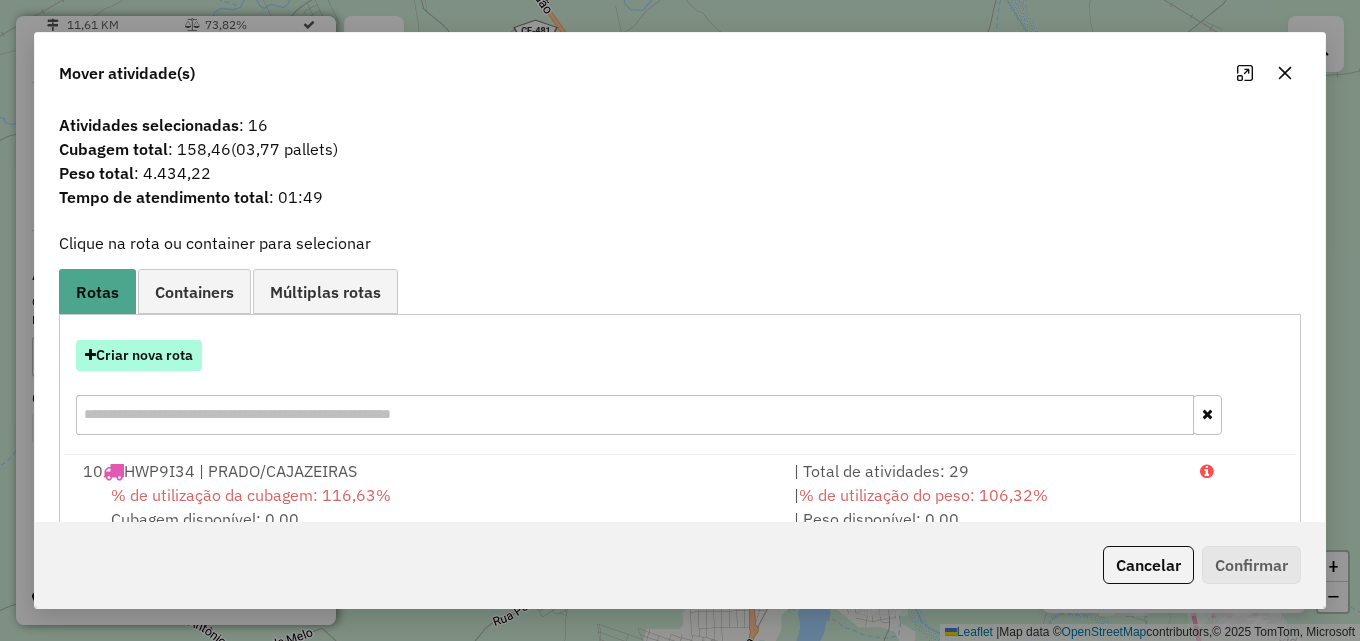 click on "Criar nova rota" at bounding box center (139, 355) 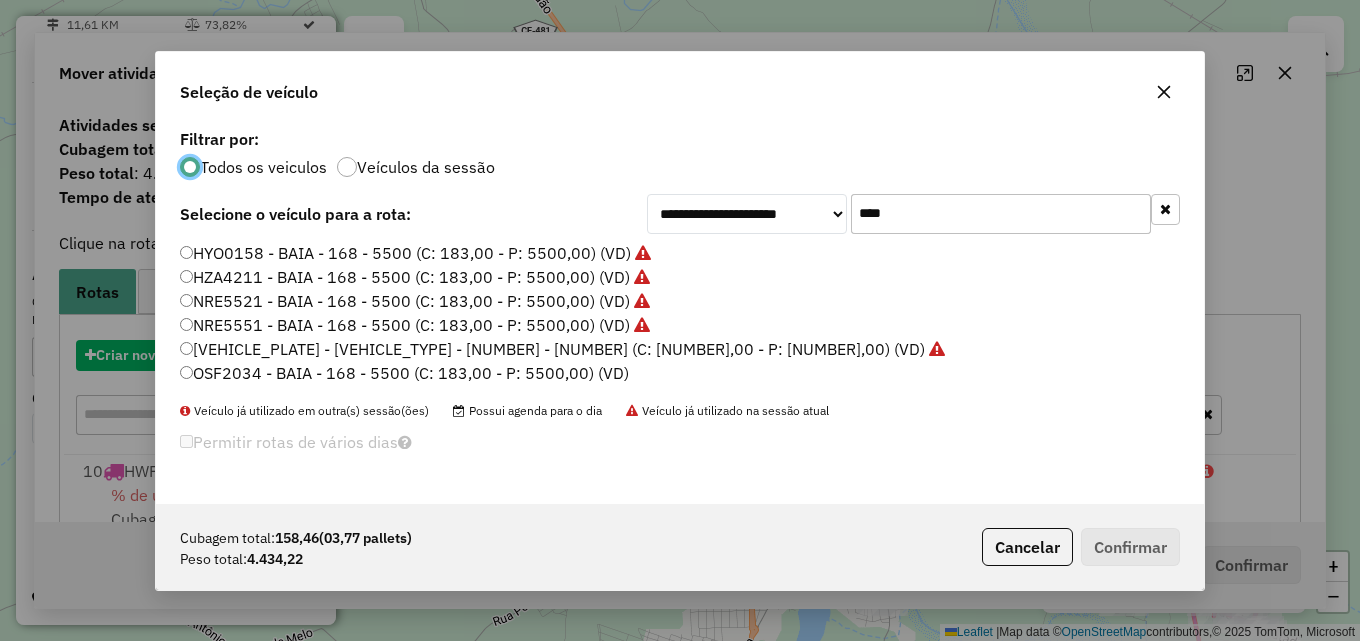 scroll, scrollTop: 11, scrollLeft: 6, axis: both 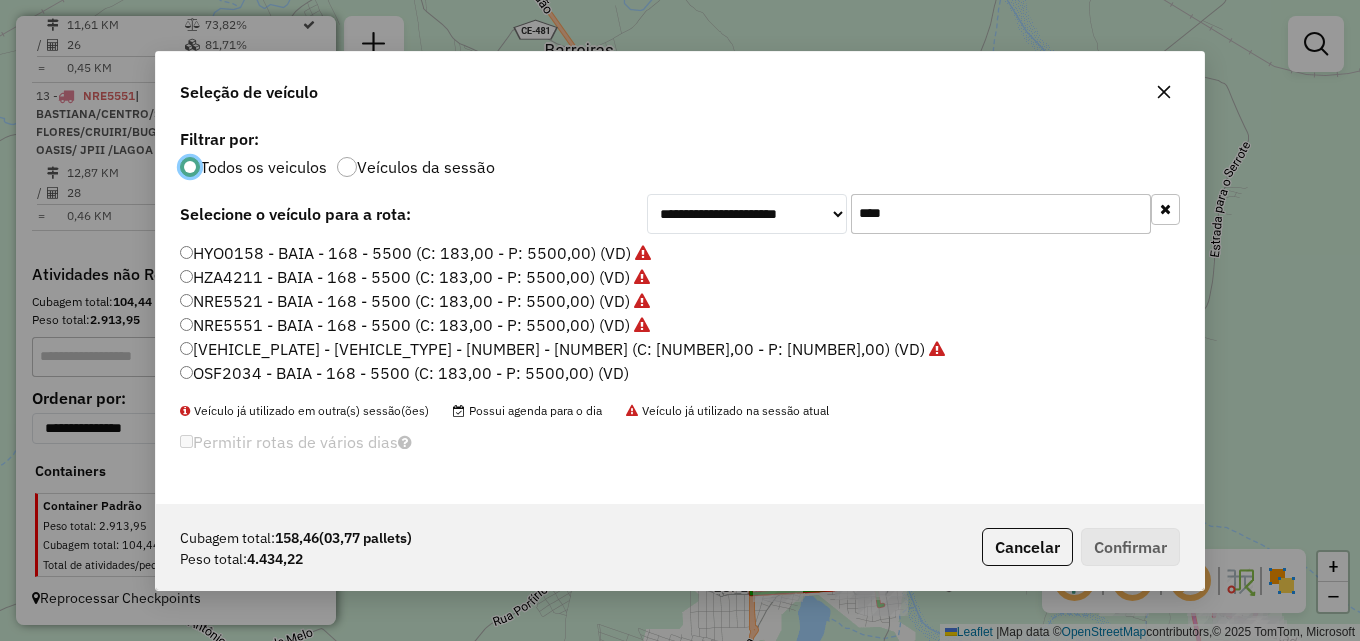 click on "[CODE] - BAIA - [NUMBER] - [NUMBER] (C: [PRICE] - P: [PRICE]) (VD)" 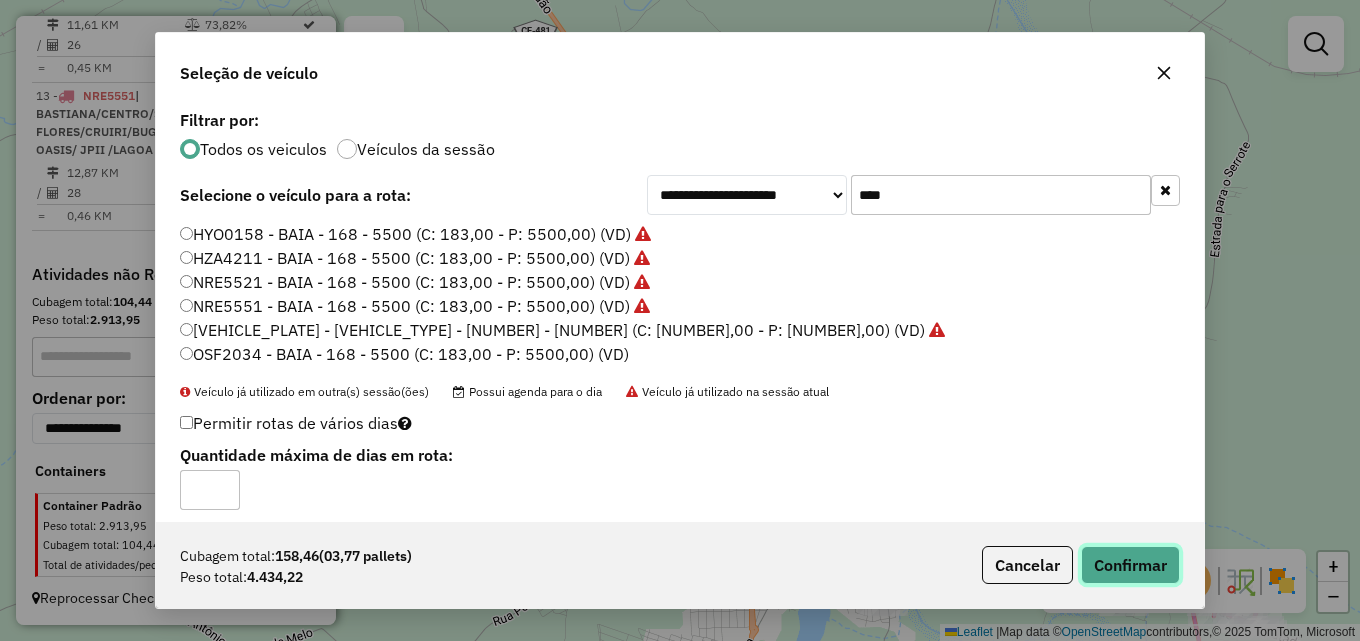click on "Confirmar" 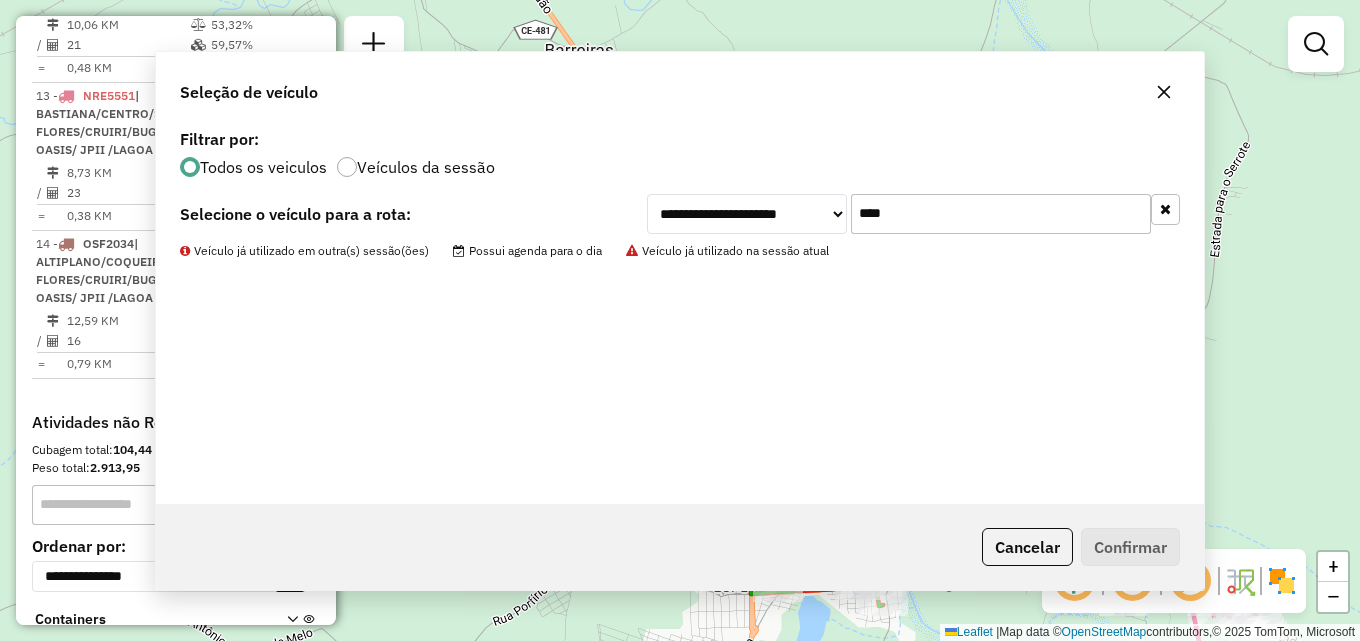 scroll, scrollTop: 914, scrollLeft: 0, axis: vertical 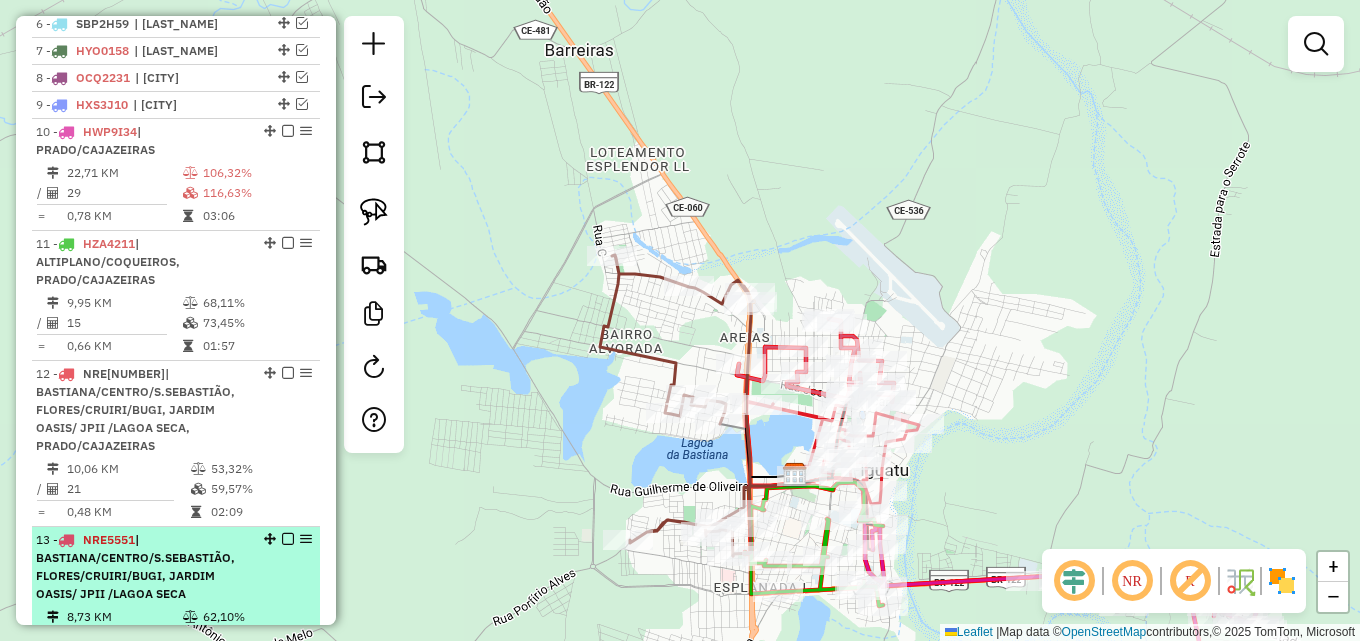click on "| BASTIANA/CENTRO/S.SEBASTIÃO, FLORES/CRUIRI/BUGI, JARDIM OASIS/ JPII /LAGOA SECA" at bounding box center [135, 566] 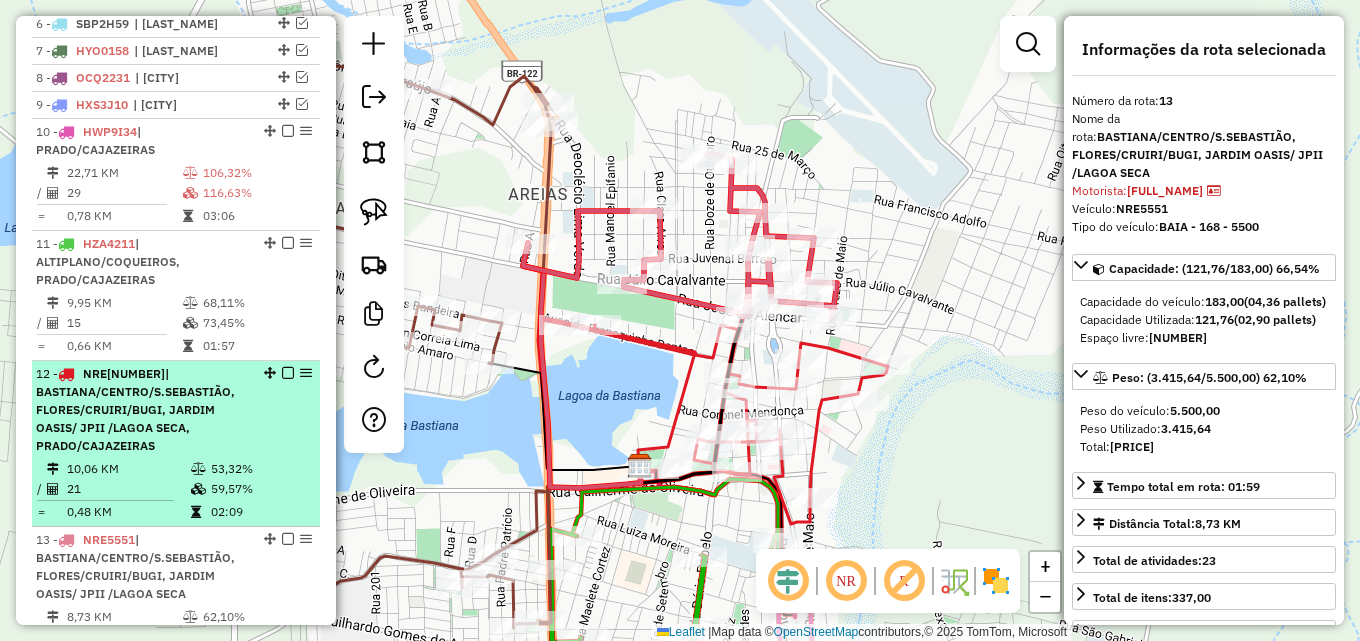 click on "| BASTIANA/CENTRO/S.SEBASTIÃO, FLORES/CRUIRI/BUGI, JARDIM OASIS/ JPII /LAGOA SECA, PRADO/CAJAZEIRAS" at bounding box center (135, 409) 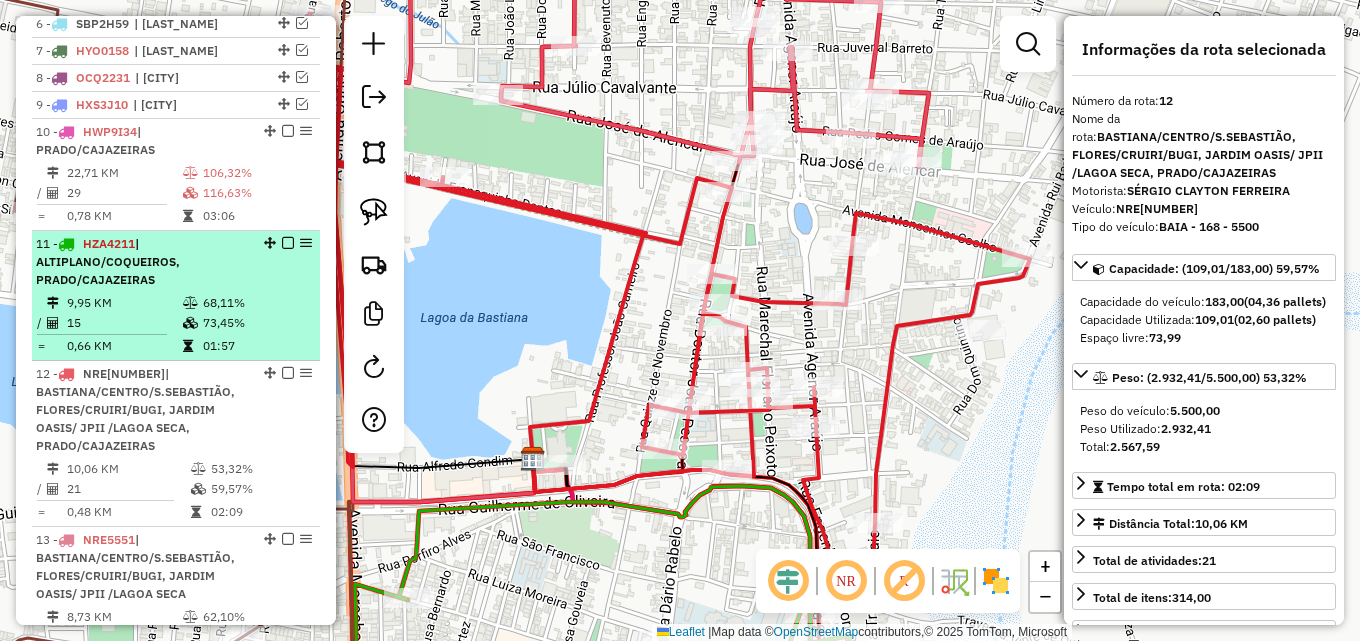 click on "11 -       HZA4211   | ALTIPLANO/COQUEIROS, PRADO/CAJAZEIRAS" at bounding box center [142, 262] 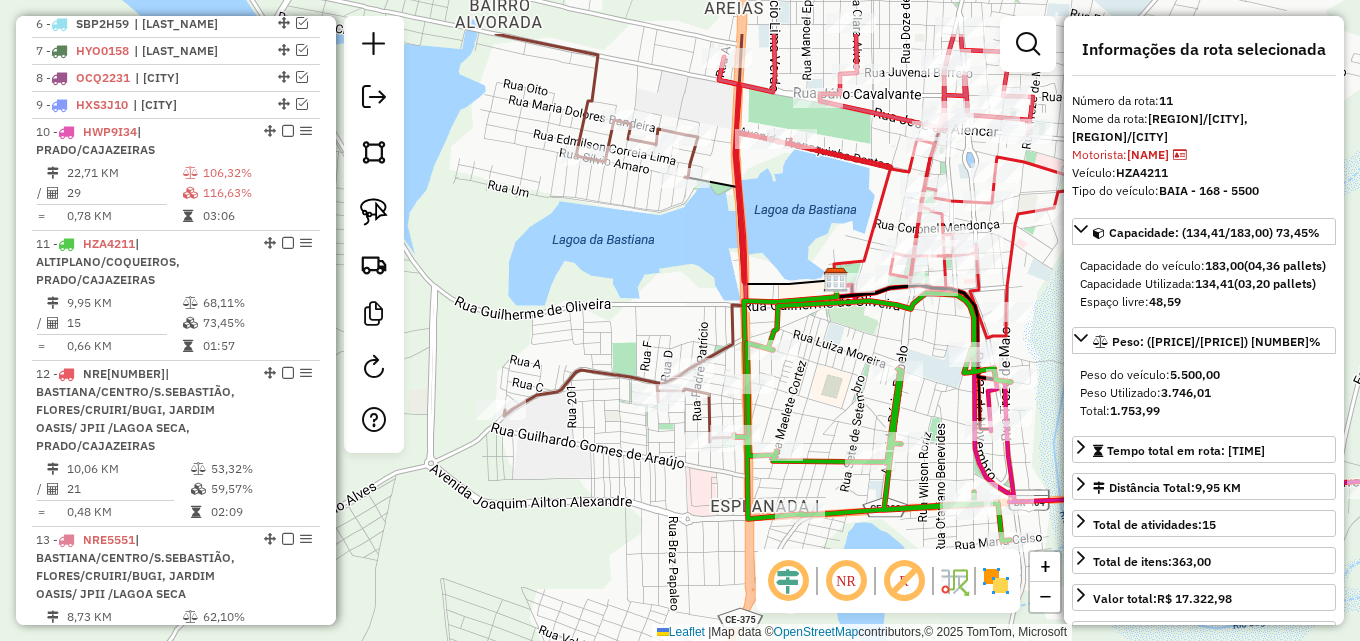 drag, startPoint x: 574, startPoint y: 307, endPoint x: 815, endPoint y: 405, distance: 260.16342 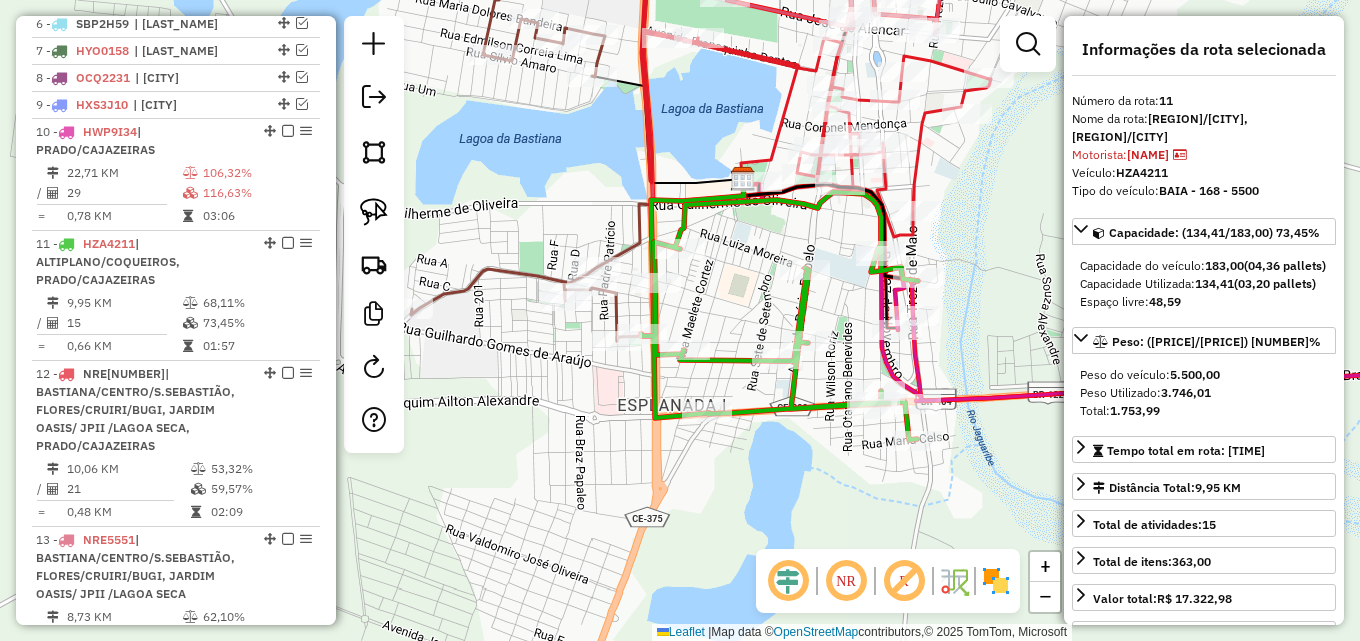 drag, startPoint x: 809, startPoint y: 398, endPoint x: 719, endPoint y: 301, distance: 132.32158 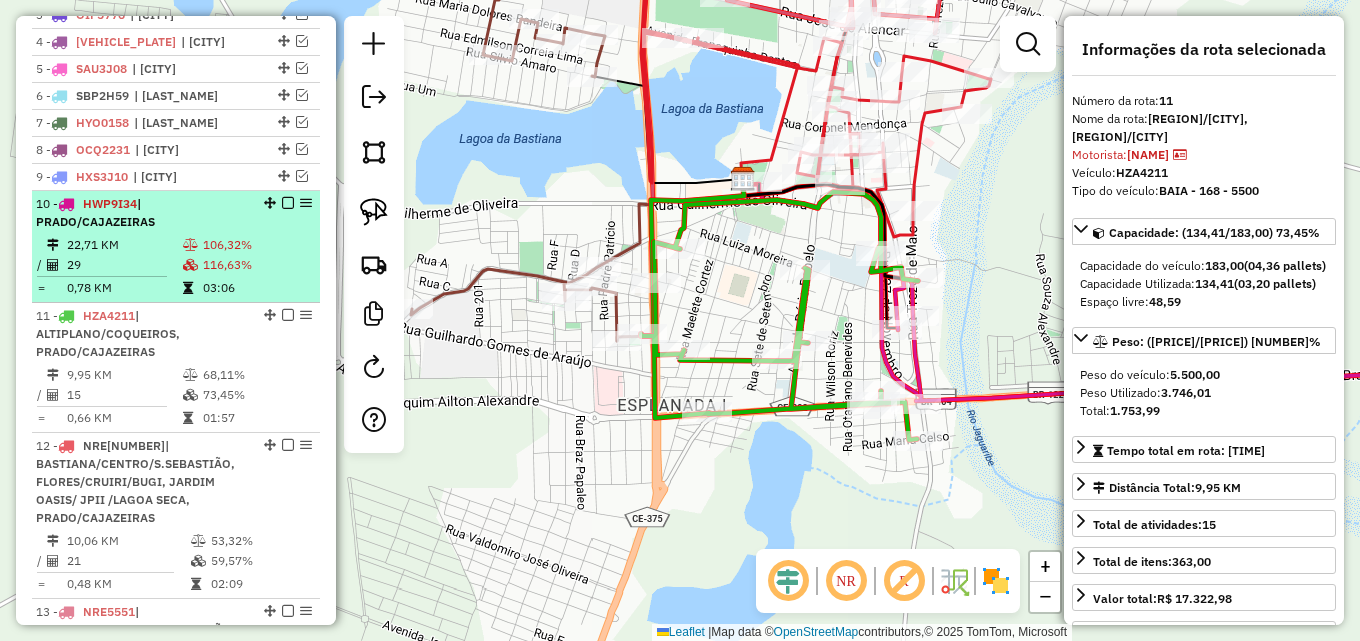 scroll, scrollTop: 814, scrollLeft: 0, axis: vertical 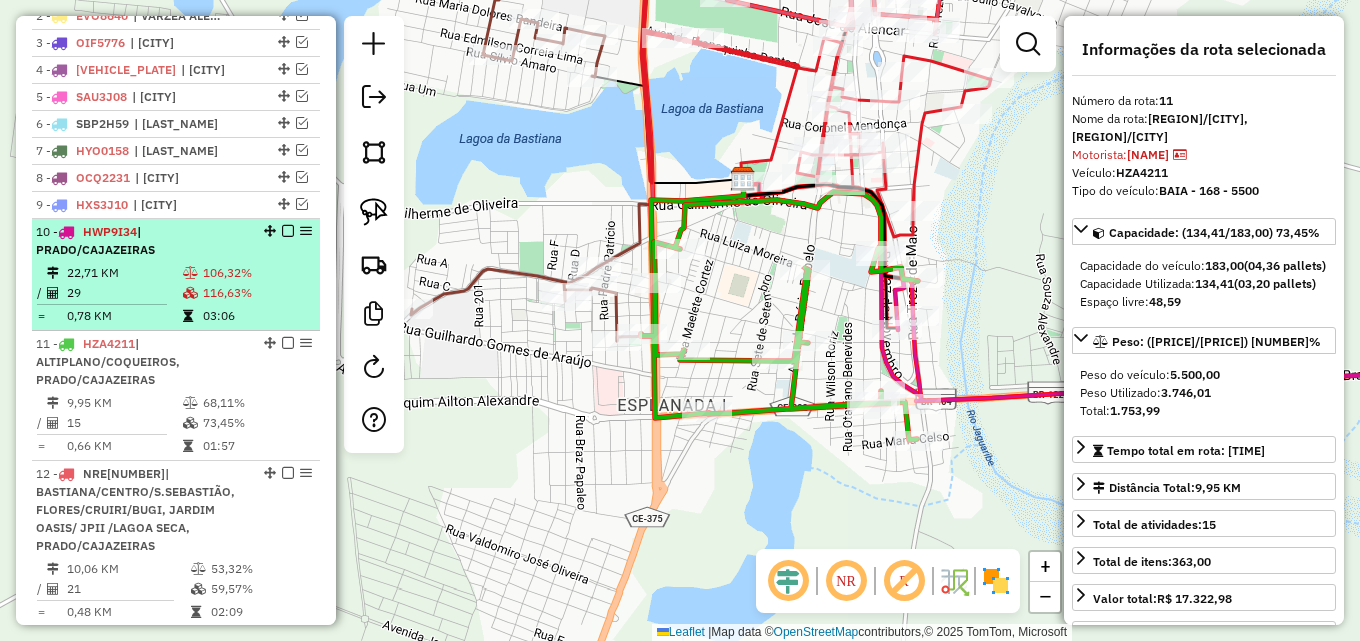 click on "10 -       HWP9I34   | PRADO/CAJAZEIRAS" at bounding box center [142, 241] 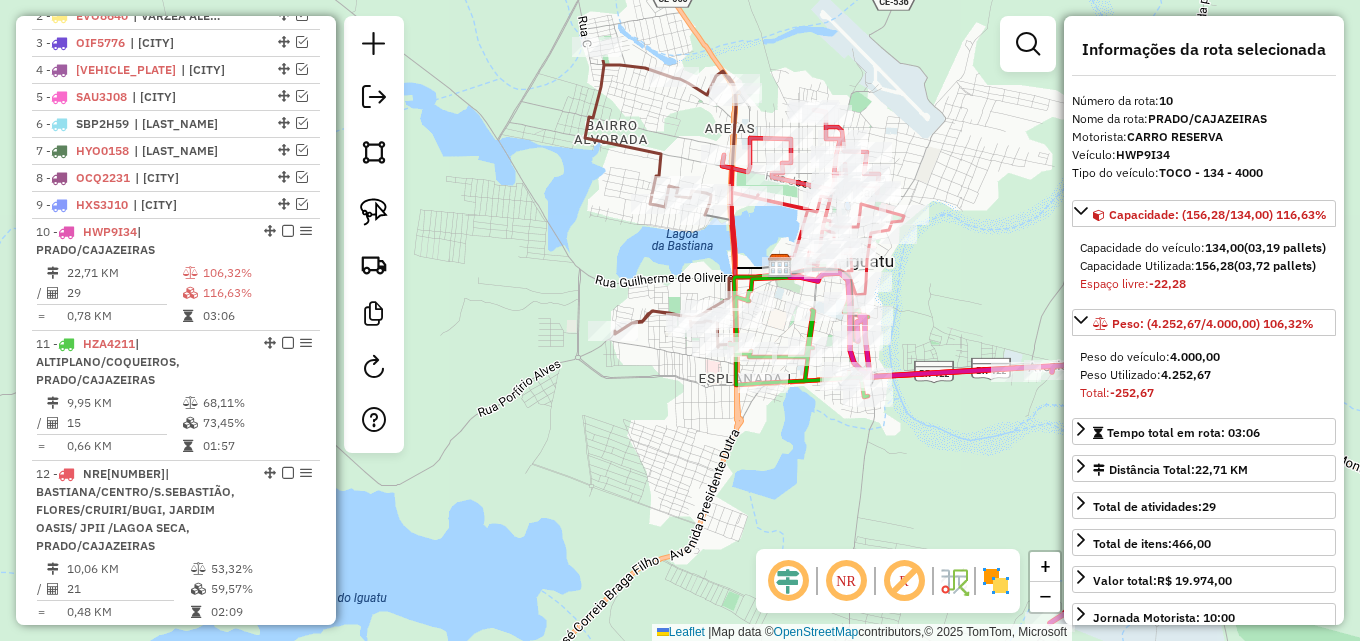 drag, startPoint x: 520, startPoint y: 333, endPoint x: 851, endPoint y: 458, distance: 353.81635 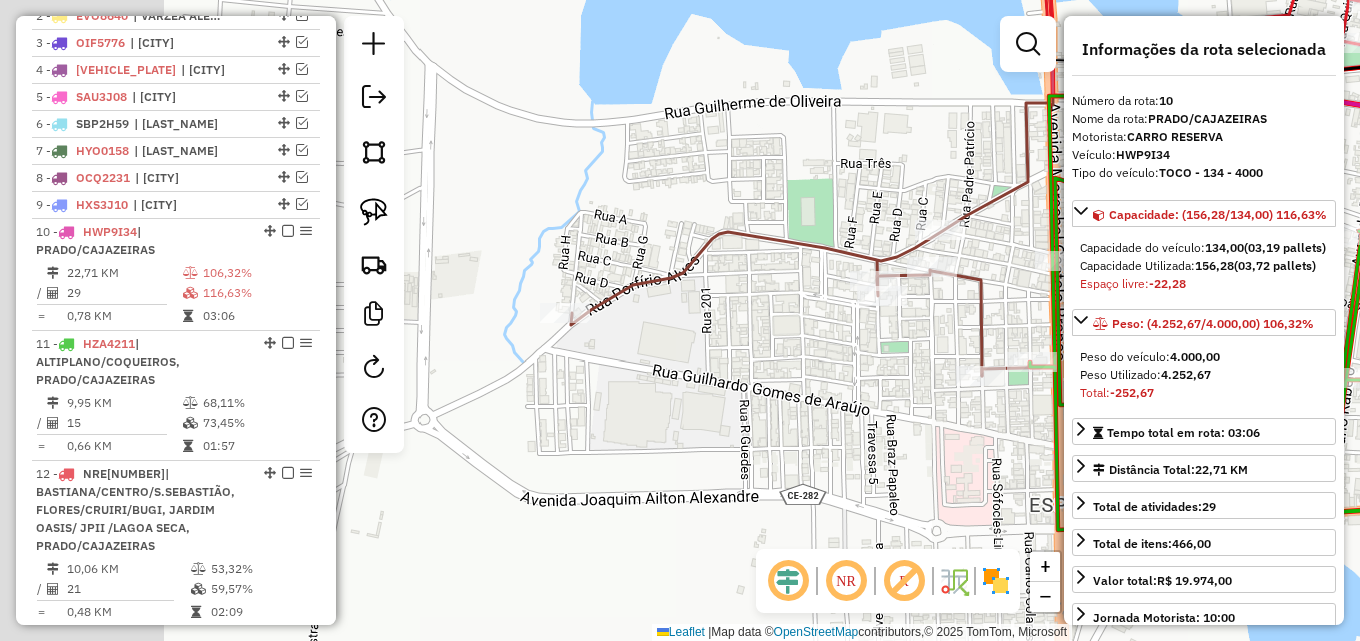 drag, startPoint x: 532, startPoint y: 413, endPoint x: 839, endPoint y: 412, distance: 307.00162 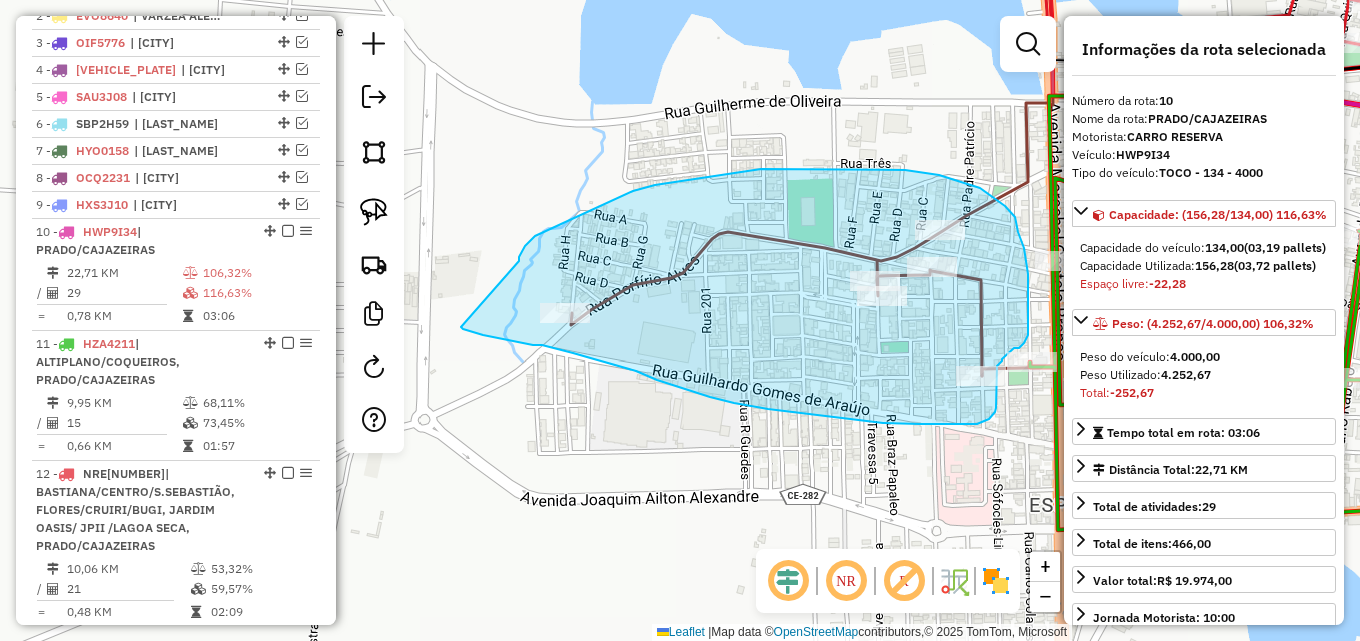 drag, startPoint x: 633, startPoint y: 191, endPoint x: 514, endPoint y: 330, distance: 182.98088 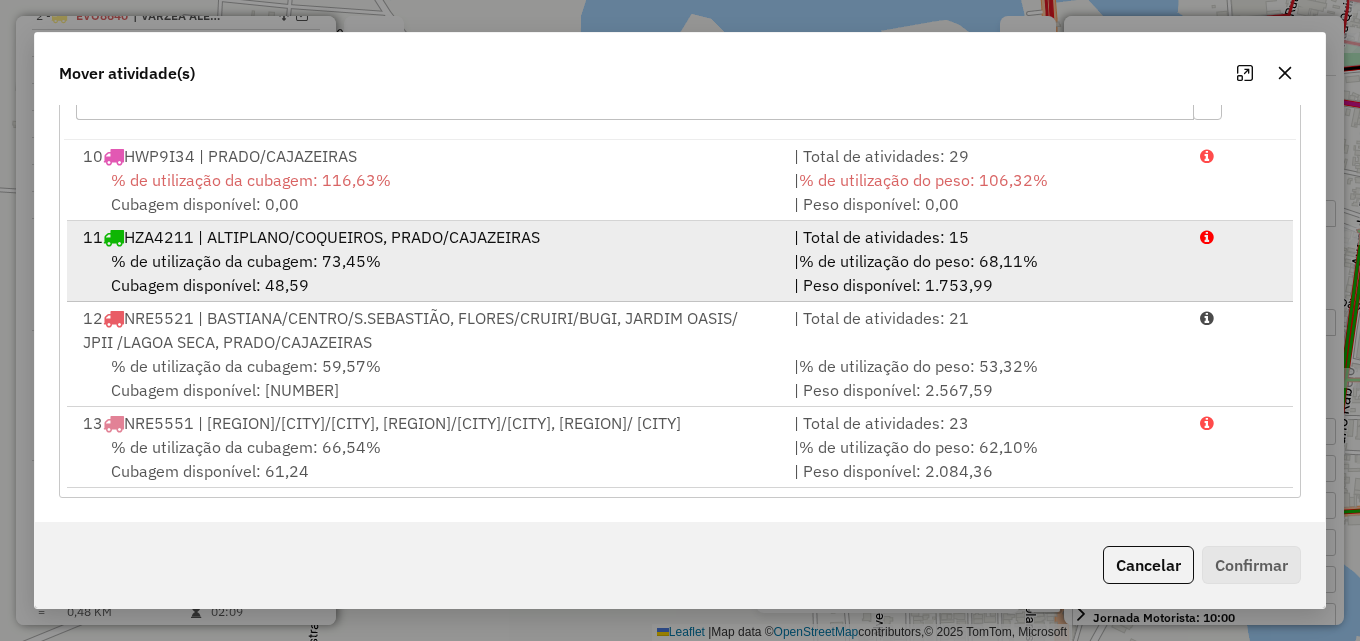 scroll, scrollTop: 339, scrollLeft: 0, axis: vertical 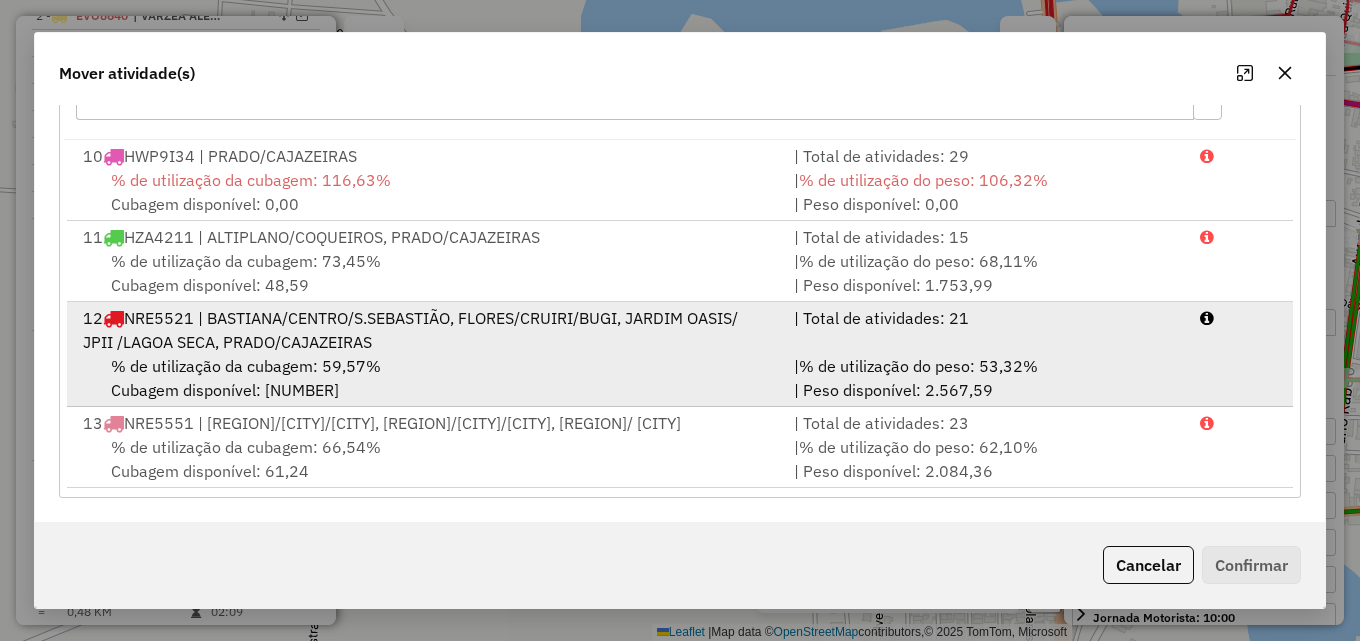 drag, startPoint x: 720, startPoint y: 241, endPoint x: 834, endPoint y: 301, distance: 128.82547 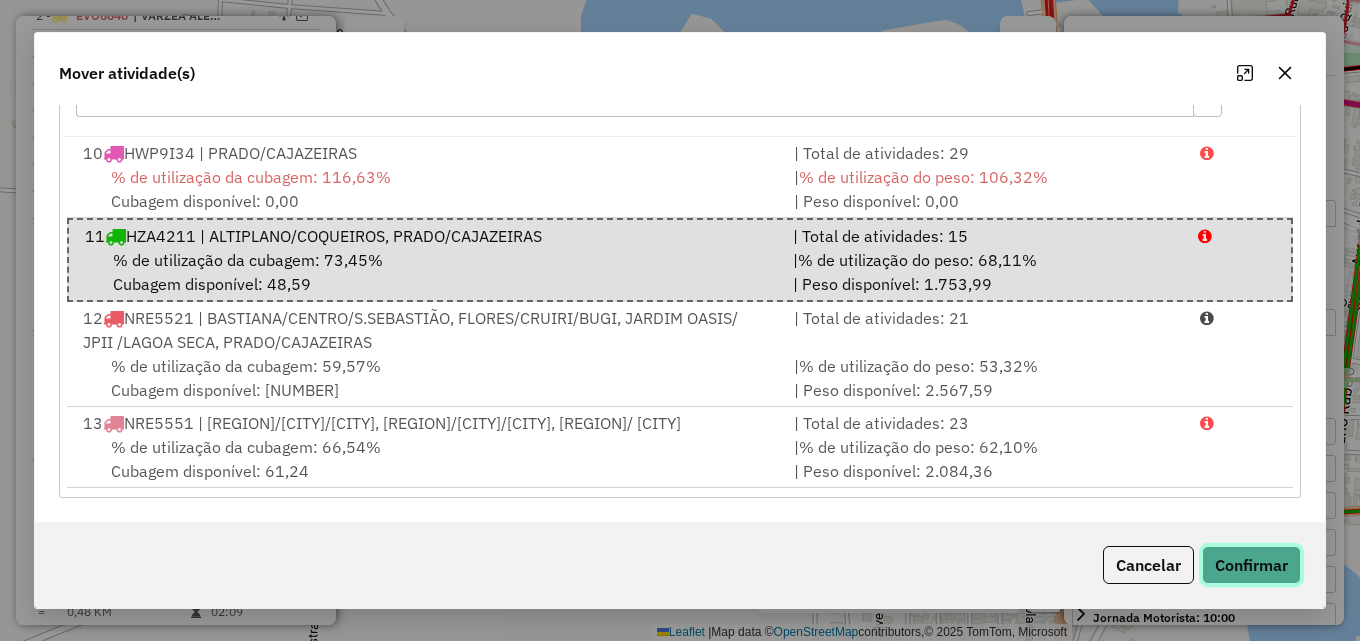 click on "Confirmar" 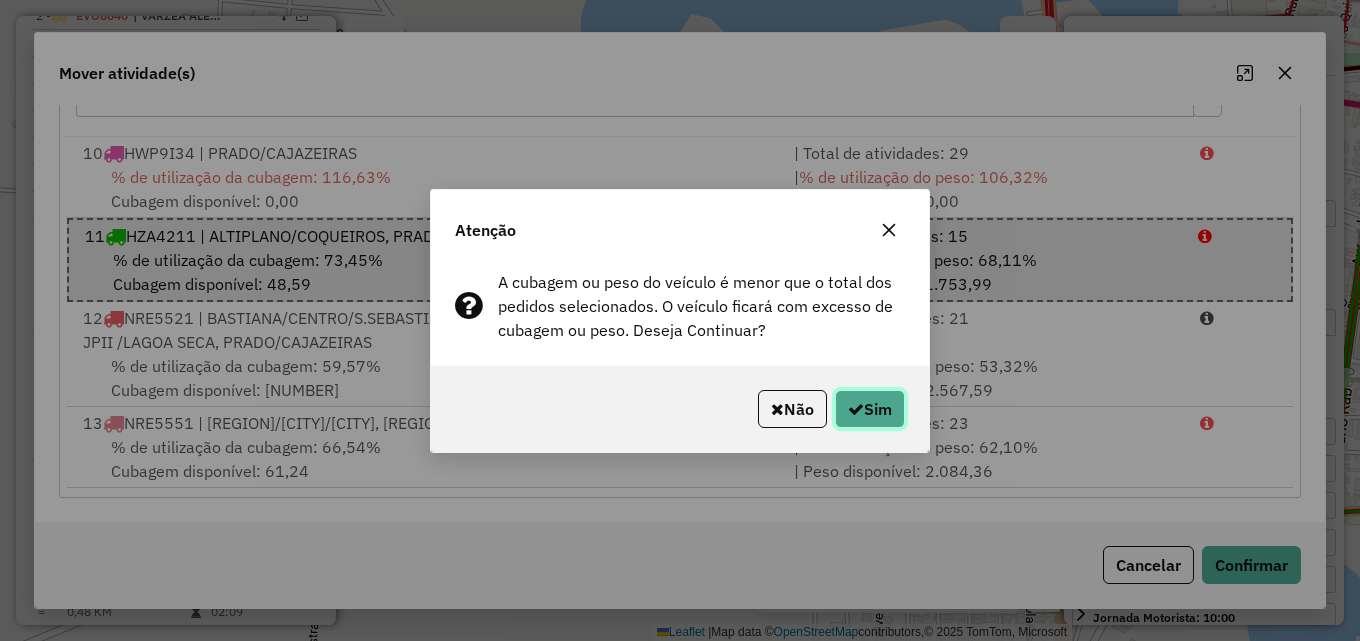 click on "Sim" 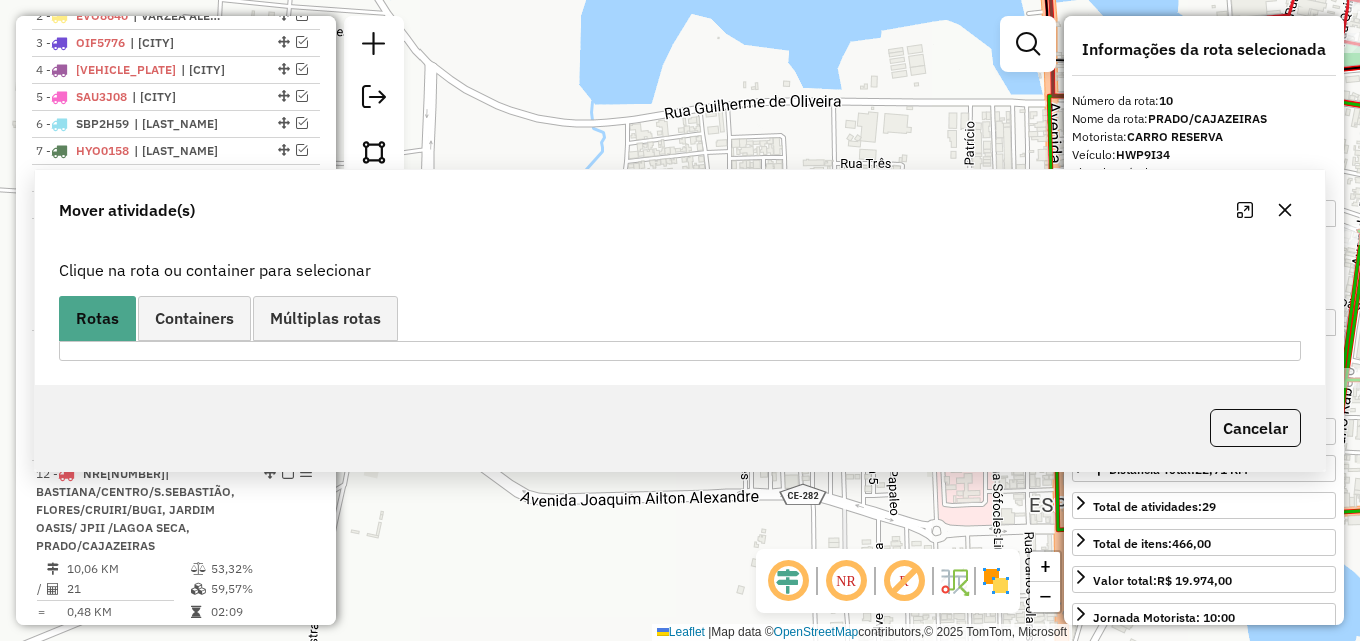 scroll, scrollTop: 0, scrollLeft: 0, axis: both 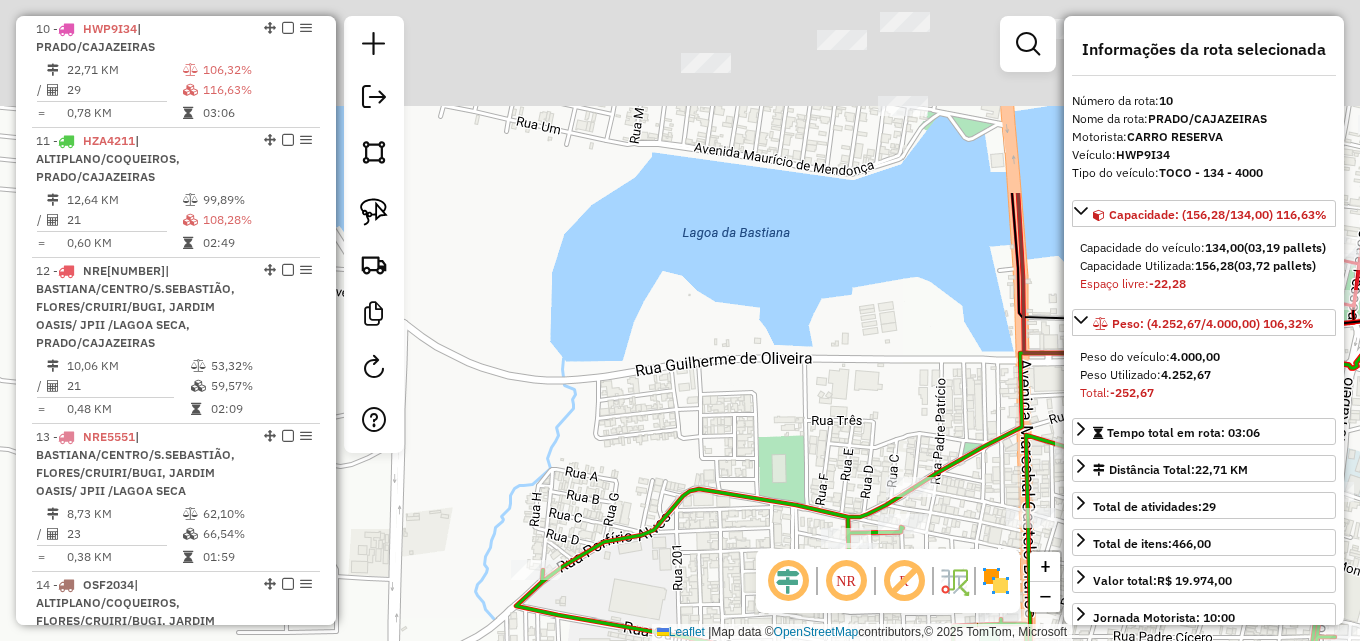 drag, startPoint x: 703, startPoint y: 312, endPoint x: 644, endPoint y: 505, distance: 201.81674 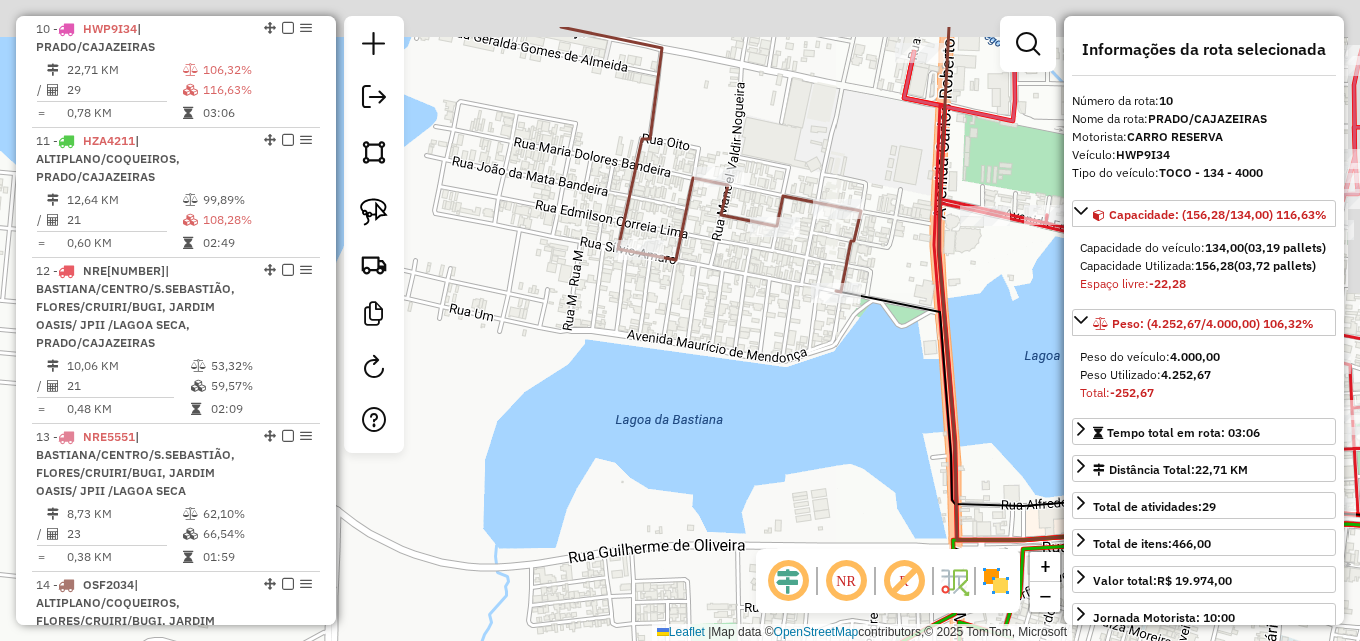 drag, startPoint x: 709, startPoint y: 342, endPoint x: 620, endPoint y: 485, distance: 168.43396 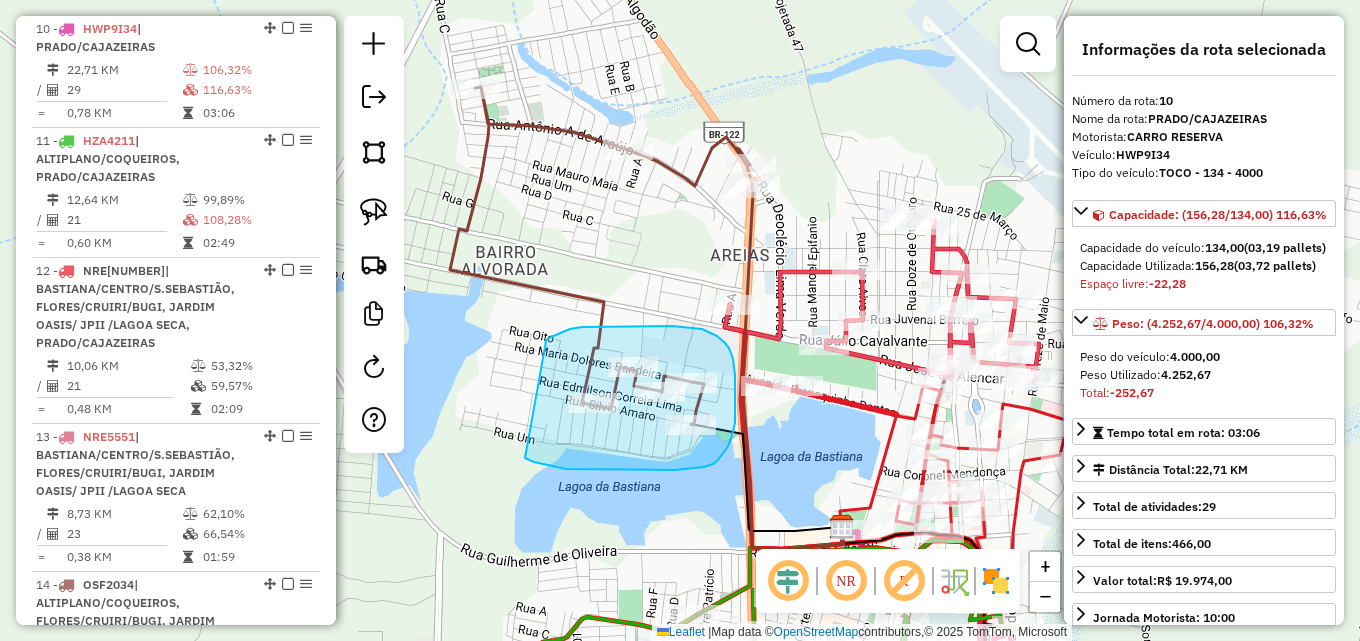 drag, startPoint x: 545, startPoint y: 345, endPoint x: 524, endPoint y: 457, distance: 113.951744 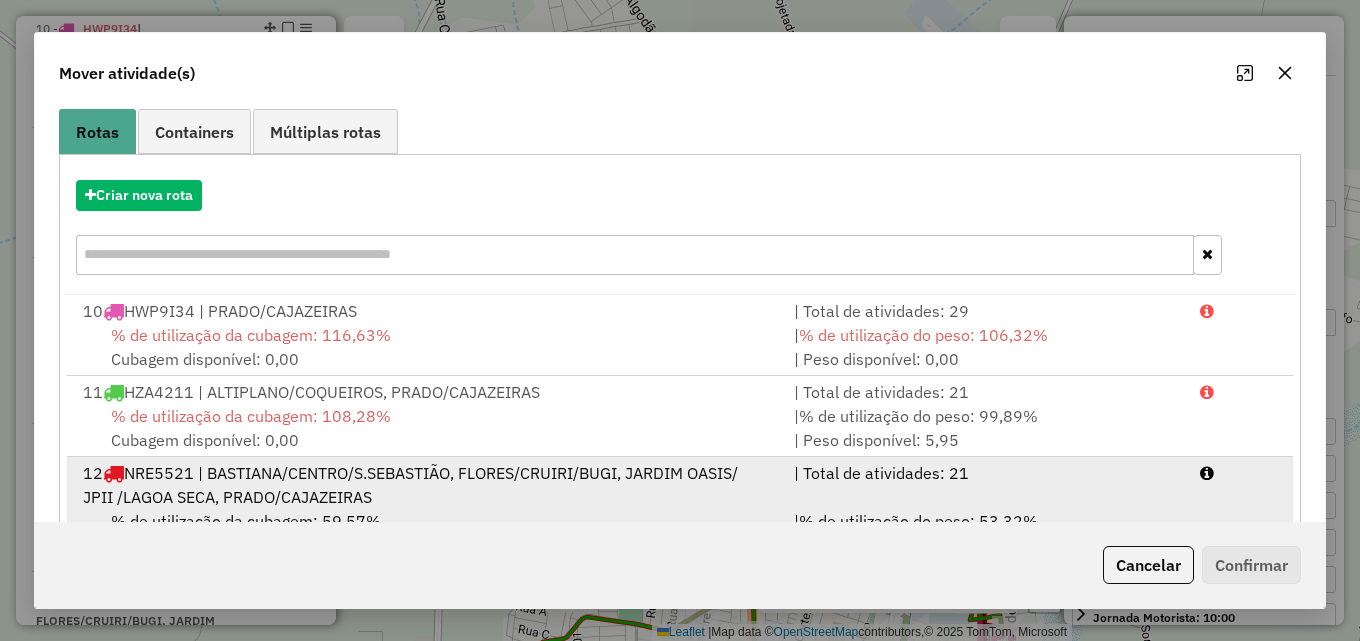 scroll, scrollTop: 339, scrollLeft: 0, axis: vertical 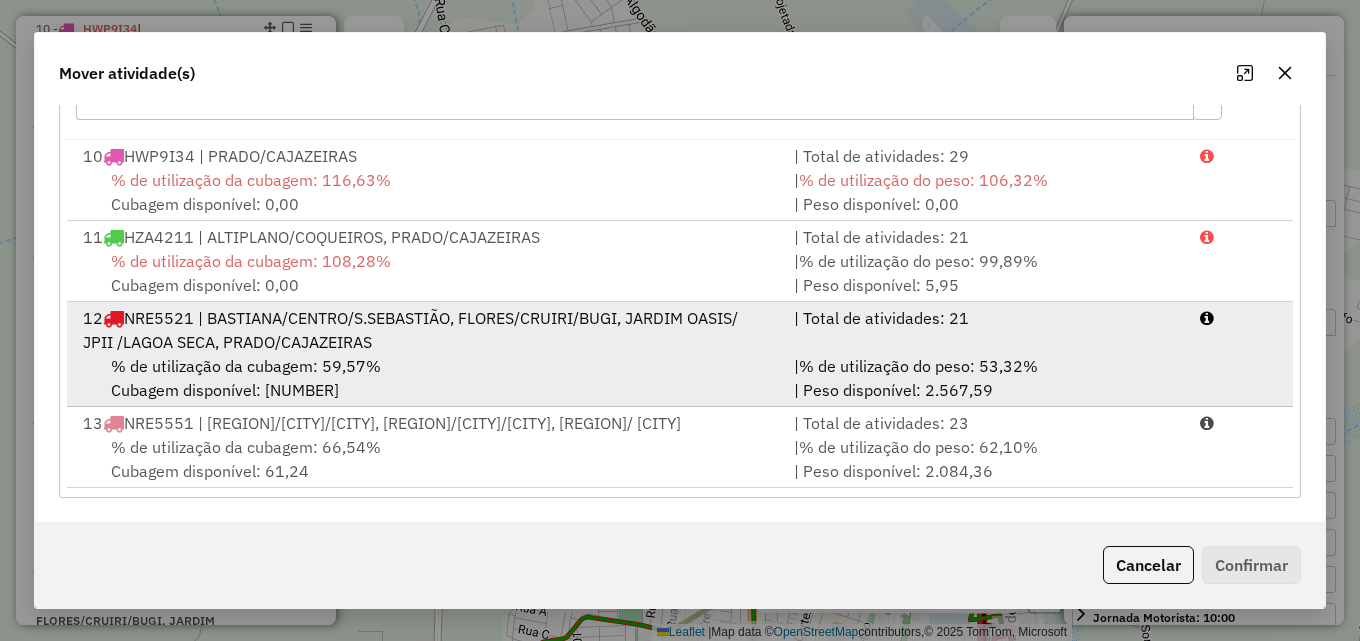 drag, startPoint x: 672, startPoint y: 346, endPoint x: 828, endPoint y: 373, distance: 158.31929 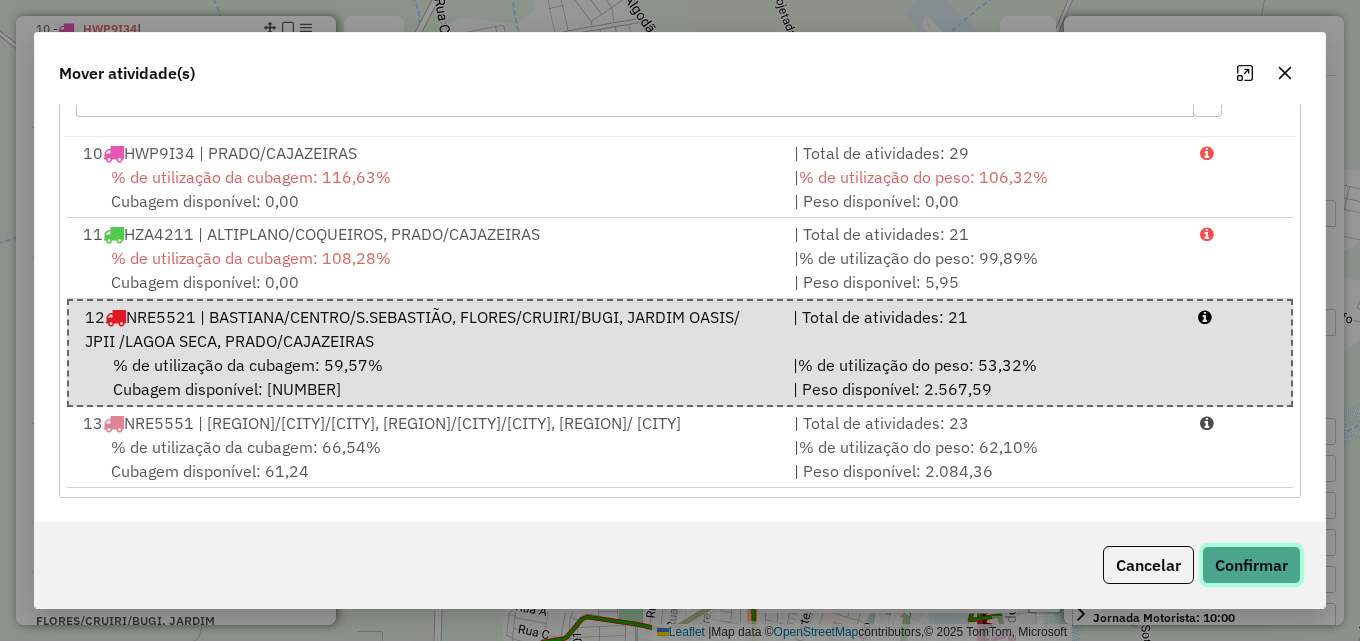 click on "Confirmar" 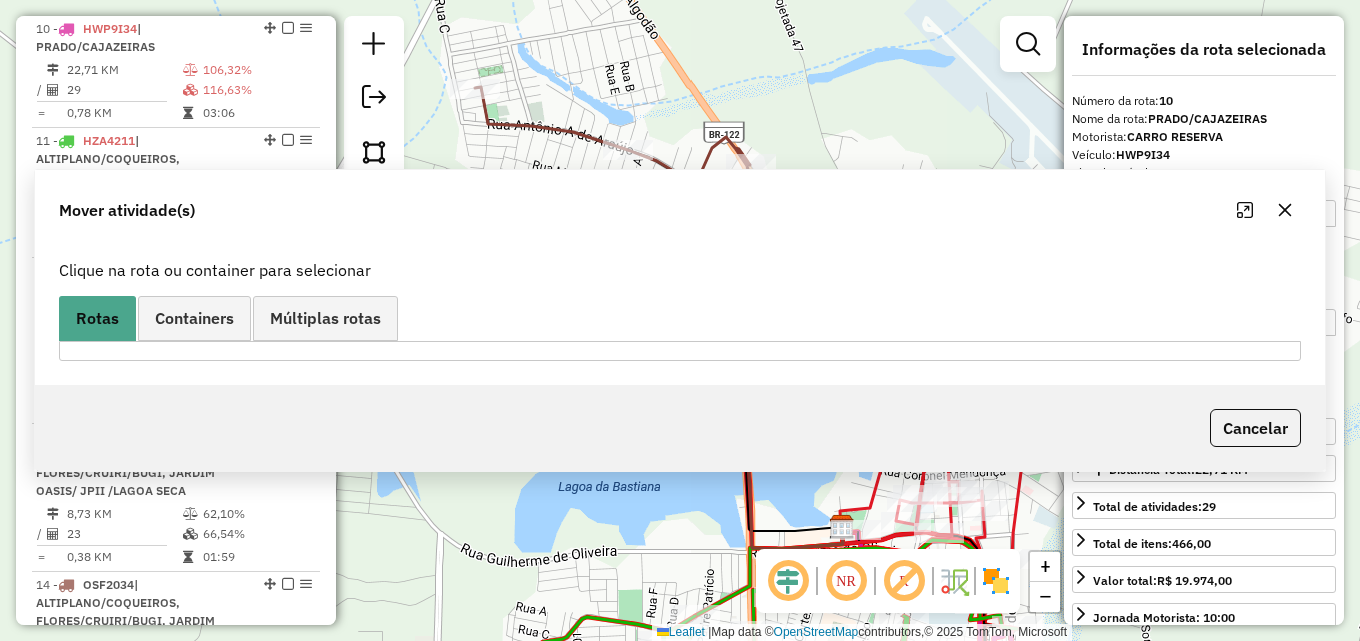 scroll, scrollTop: 0, scrollLeft: 0, axis: both 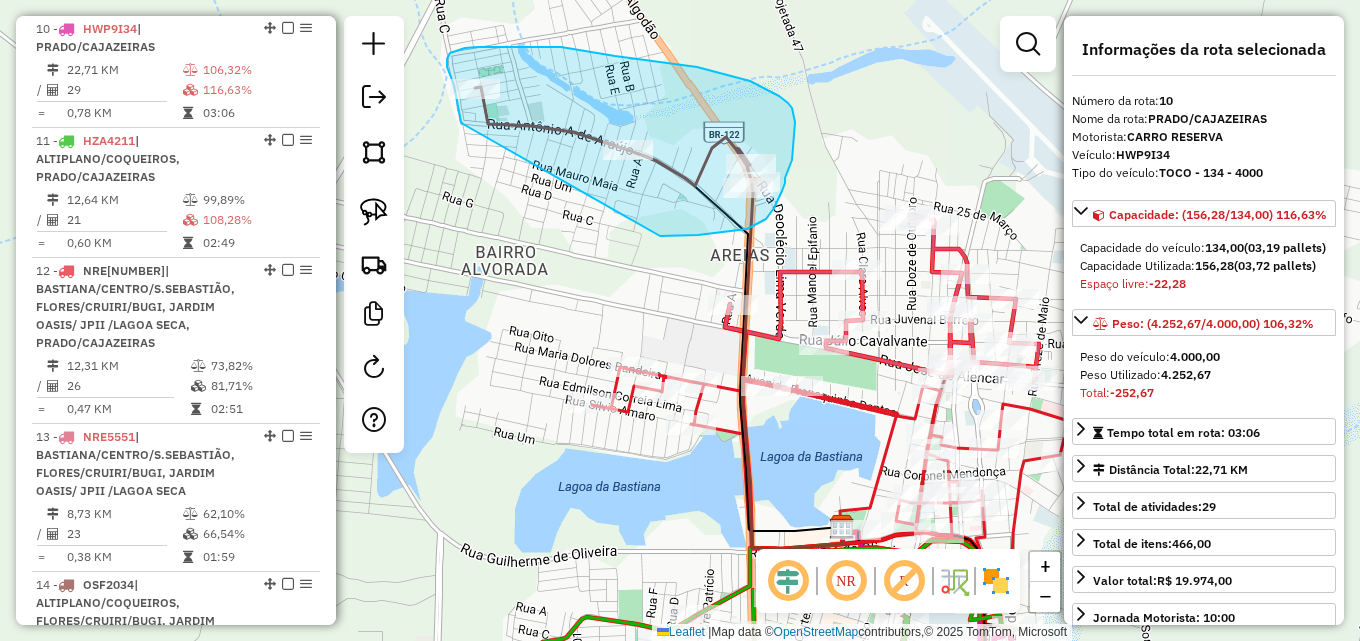 drag, startPoint x: 461, startPoint y: 122, endPoint x: 642, endPoint y: 237, distance: 214.44347 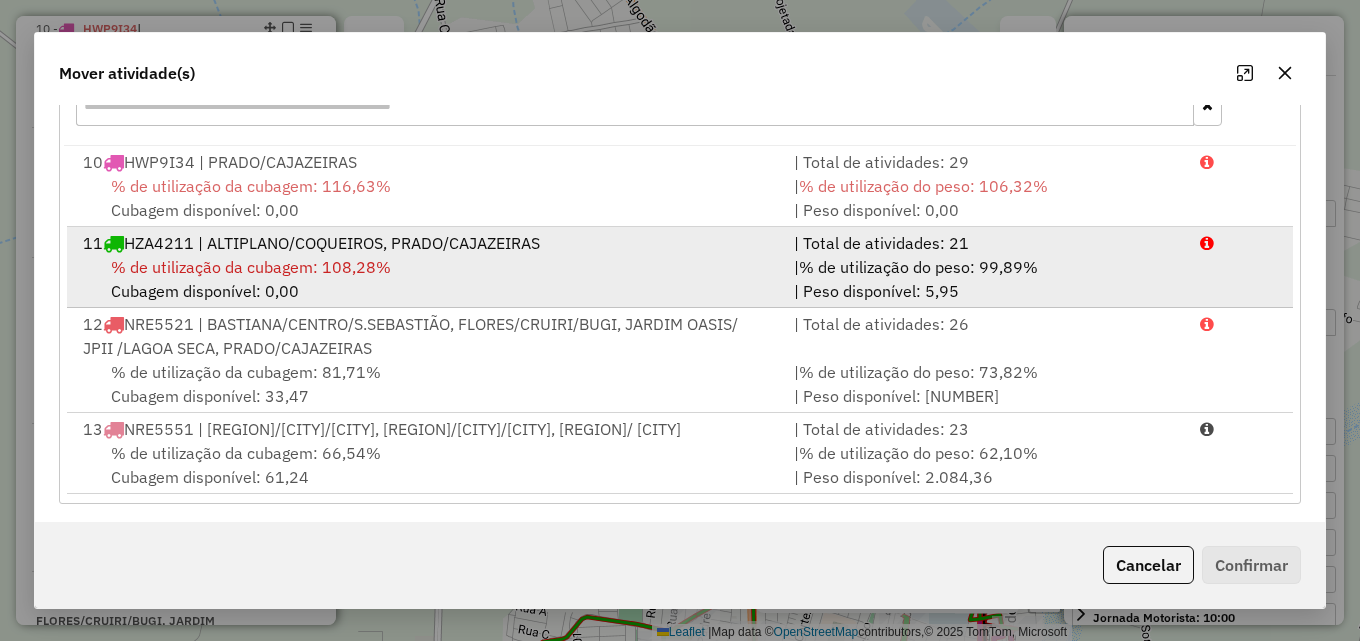 scroll, scrollTop: 339, scrollLeft: 0, axis: vertical 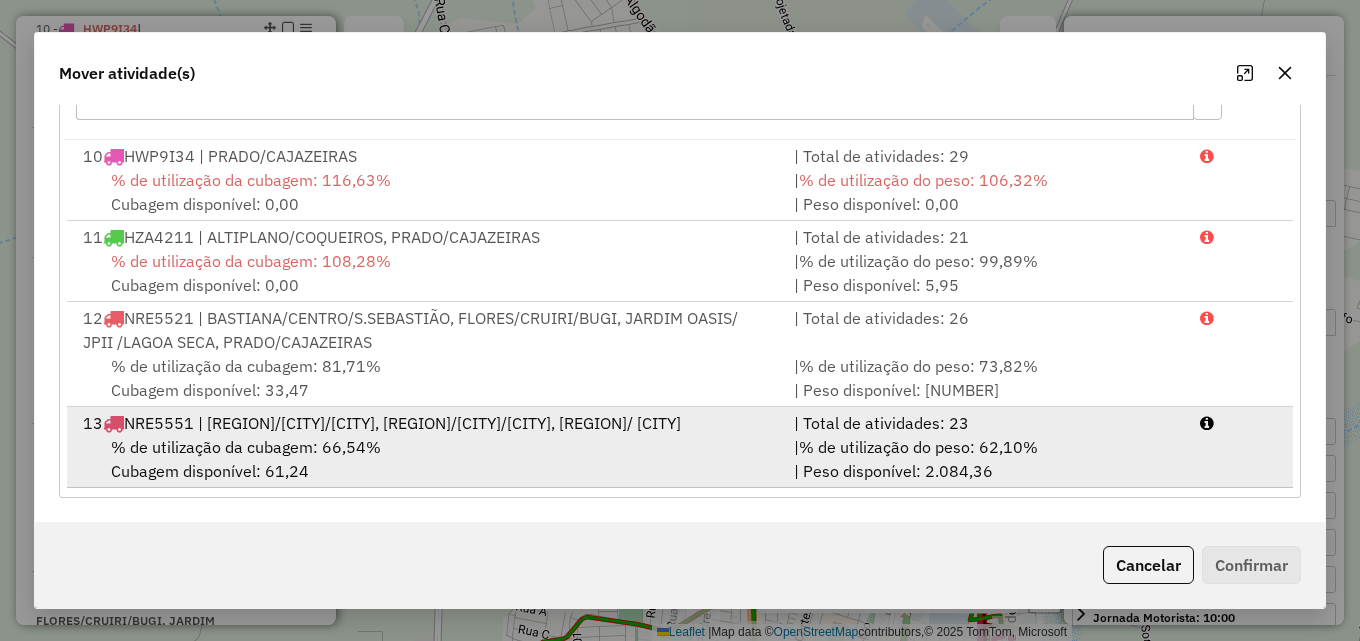 click on "13  NRE5551 | BASTIANA/CENTRO/S.SEBASTIÃO, FLORES/CRUIRI/BUGI, JARDIM OASIS/ JPII /LAGOA SECA" at bounding box center (426, 423) 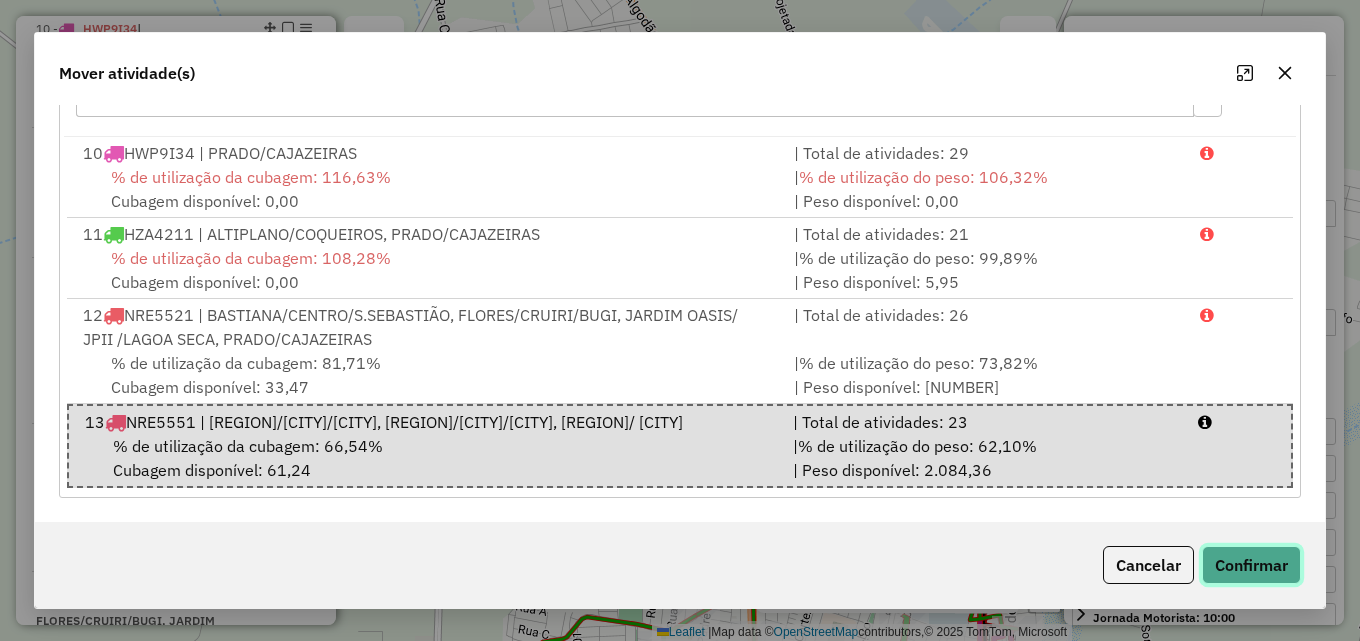 click on "Confirmar" 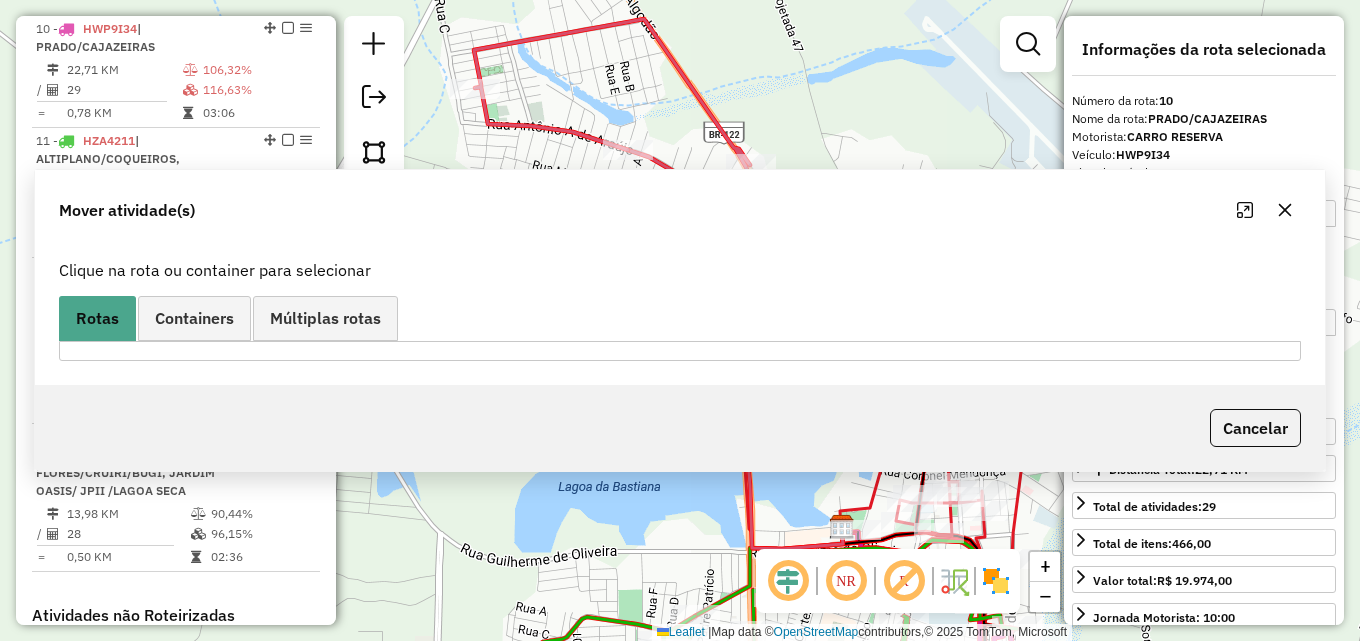 scroll, scrollTop: 0, scrollLeft: 0, axis: both 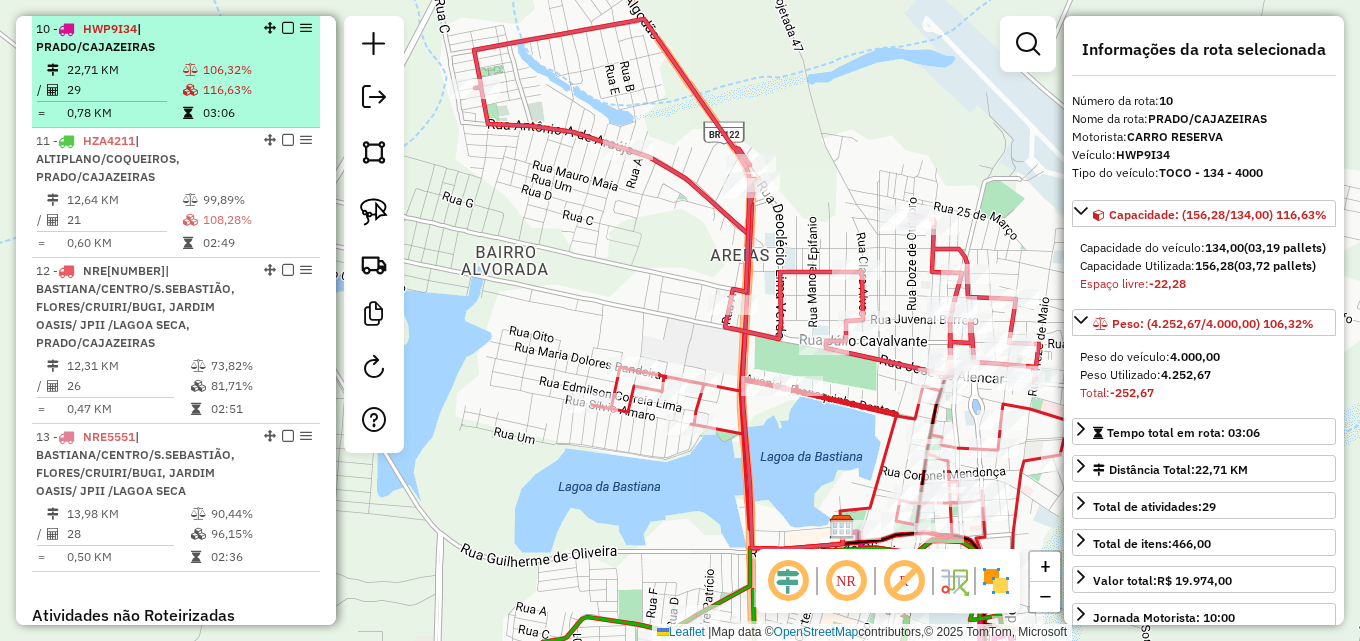 click on "22,71 KM" at bounding box center (124, 70) 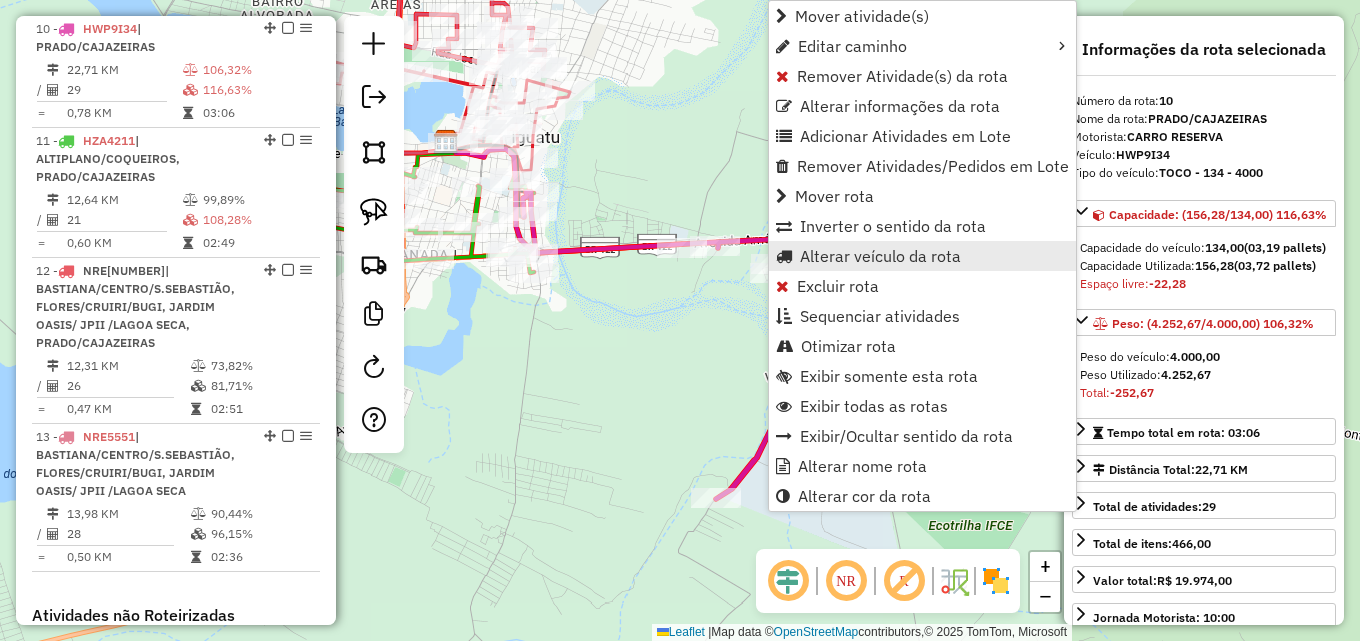 click on "Alterar veículo da rota" at bounding box center [880, 256] 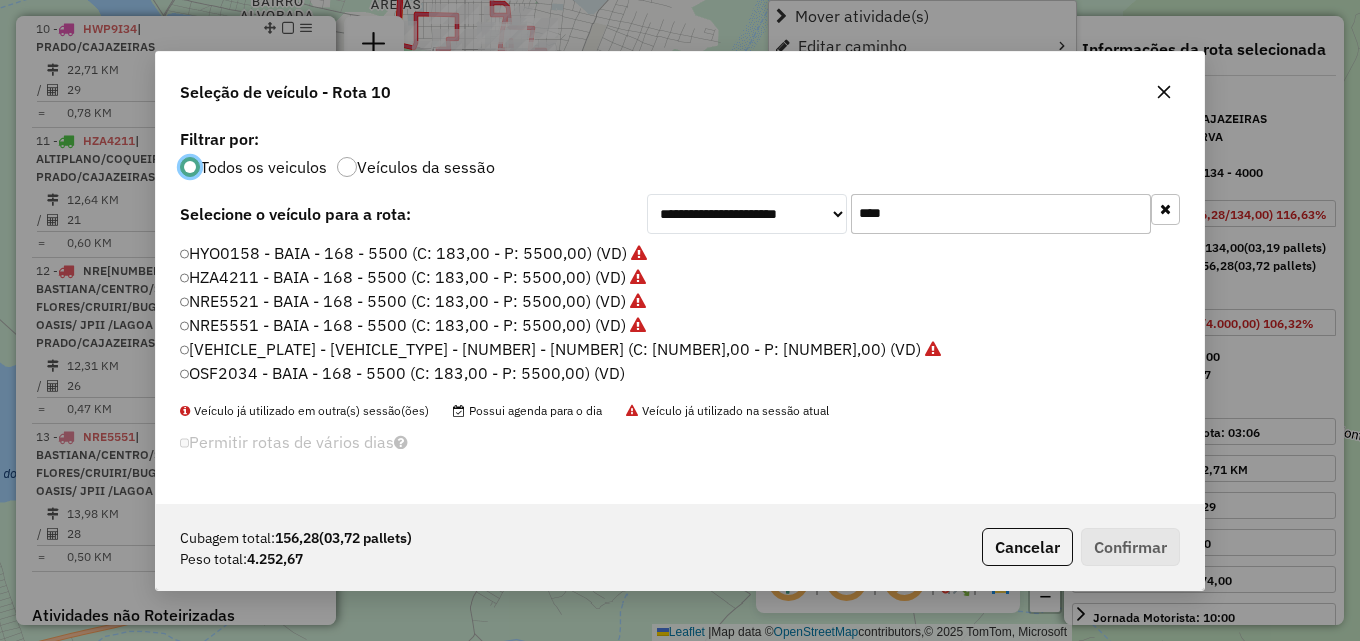 scroll, scrollTop: 11, scrollLeft: 6, axis: both 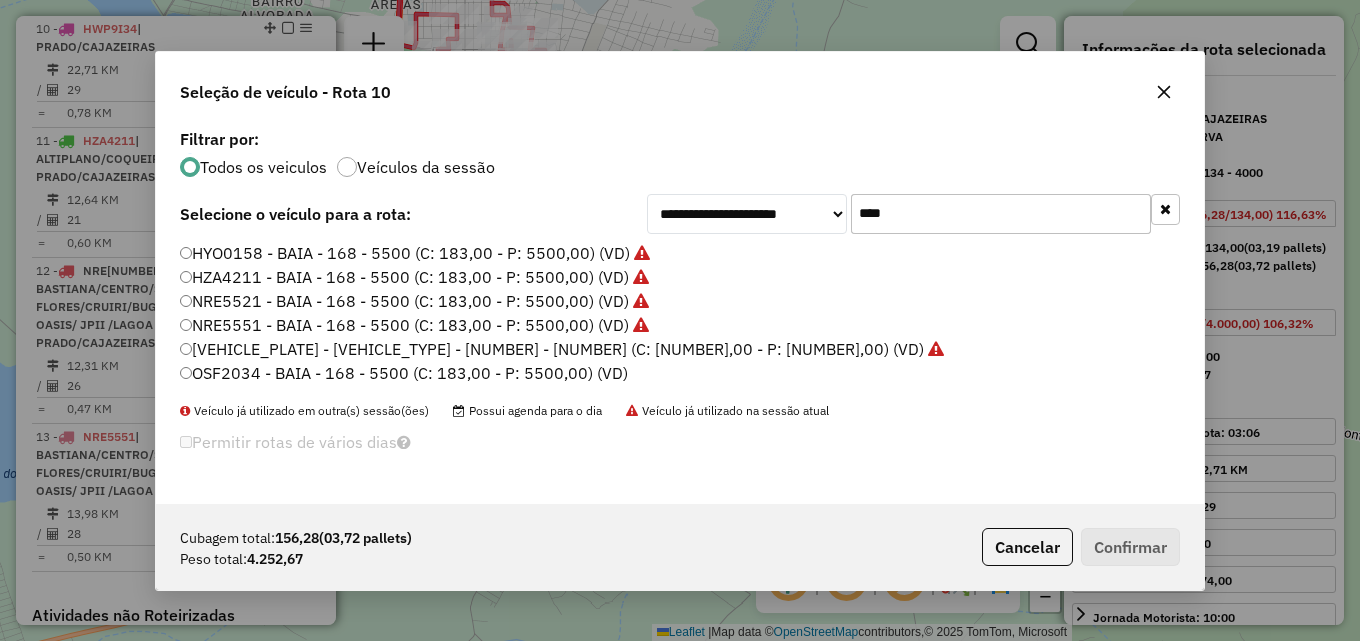 drag, startPoint x: 905, startPoint y: 214, endPoint x: 702, endPoint y: 217, distance: 203.02217 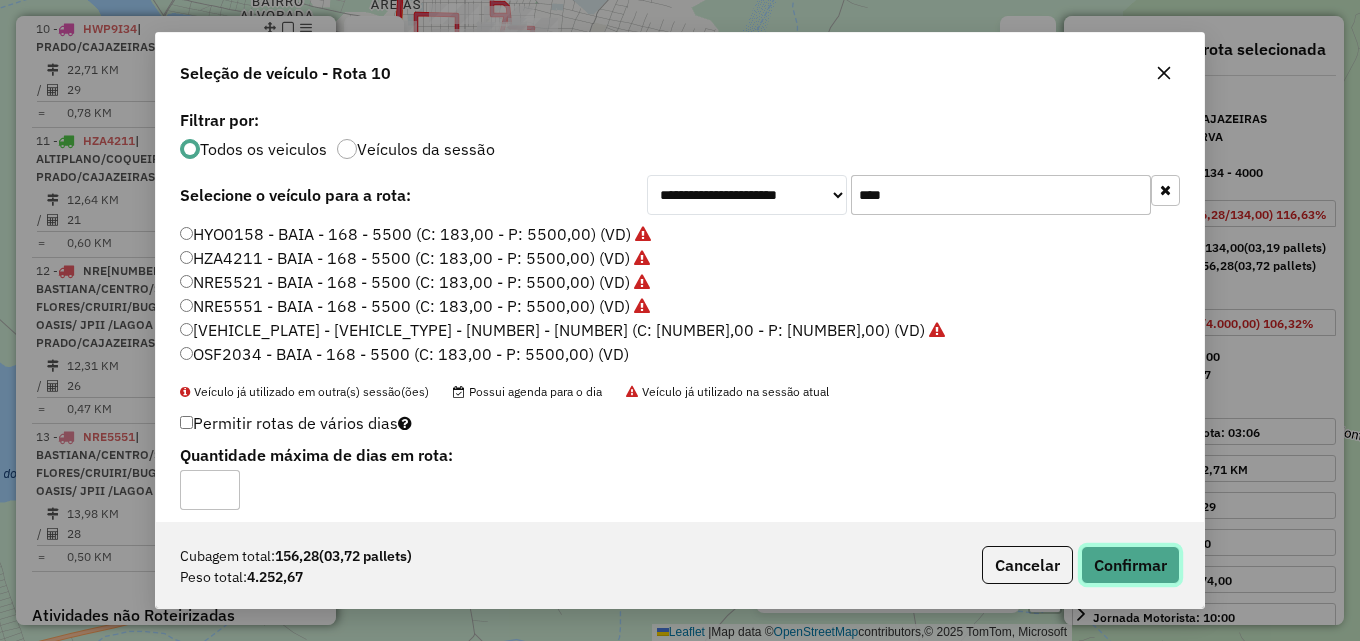 click on "Confirmar" 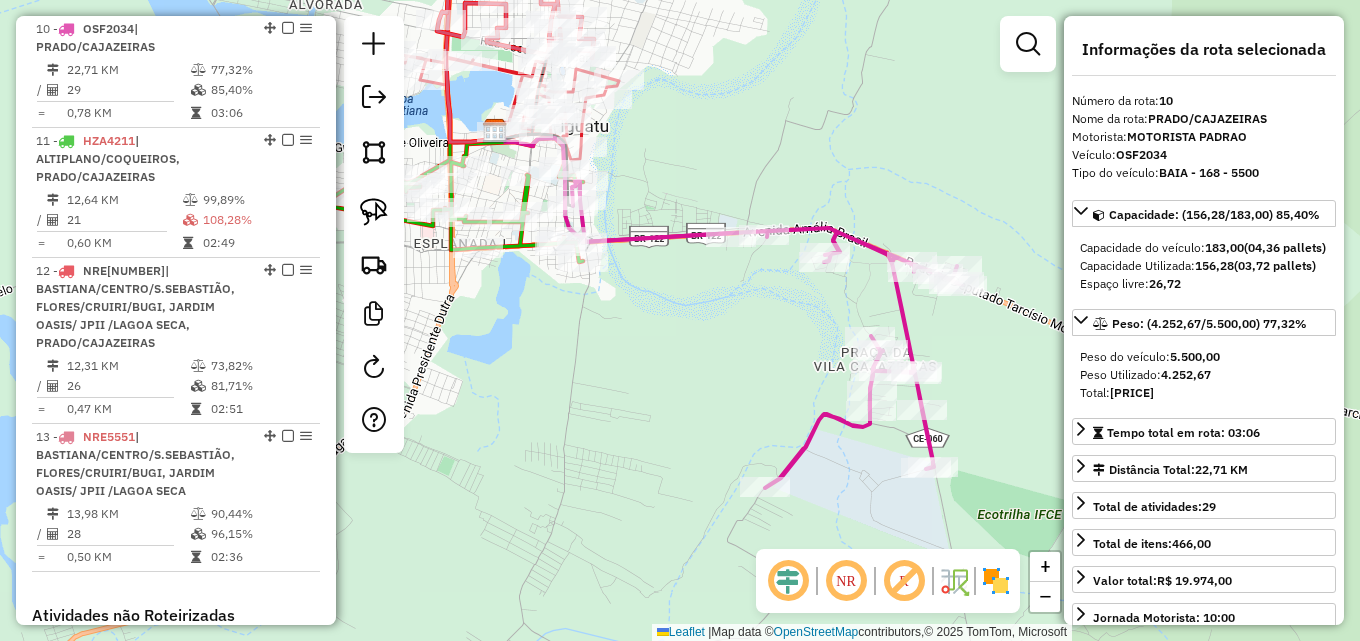 drag, startPoint x: 683, startPoint y: 338, endPoint x: 740, endPoint y: 326, distance: 58.249462 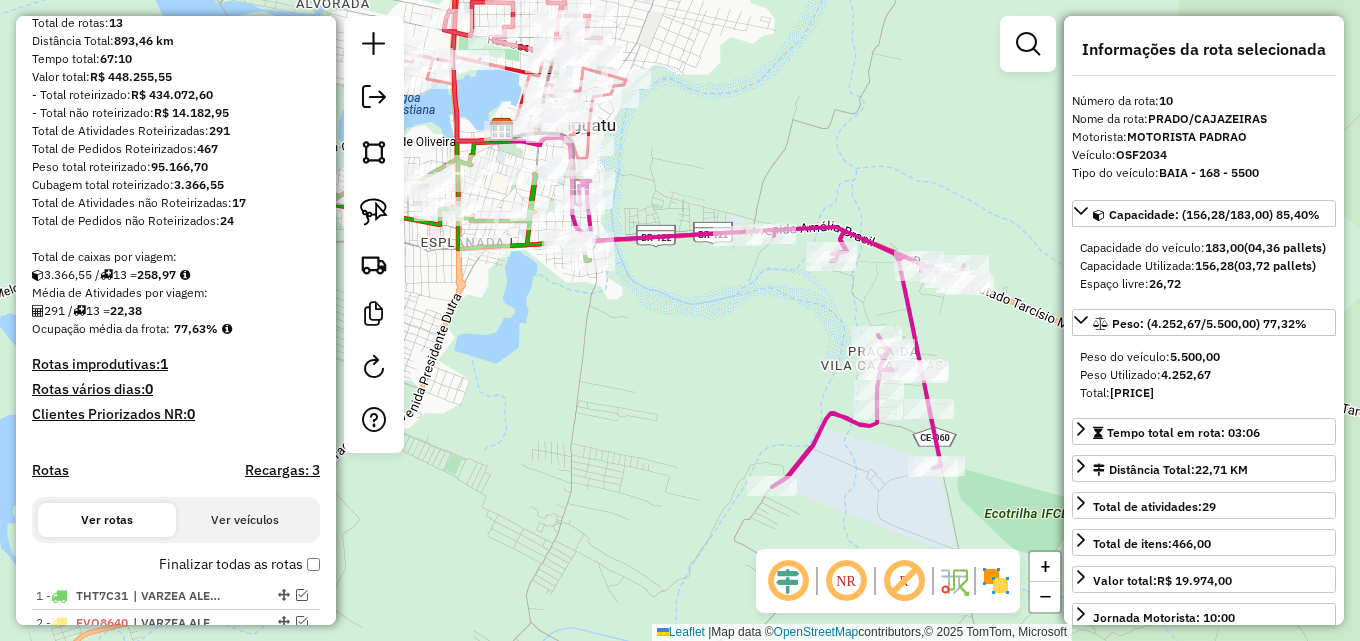 scroll, scrollTop: 17, scrollLeft: 0, axis: vertical 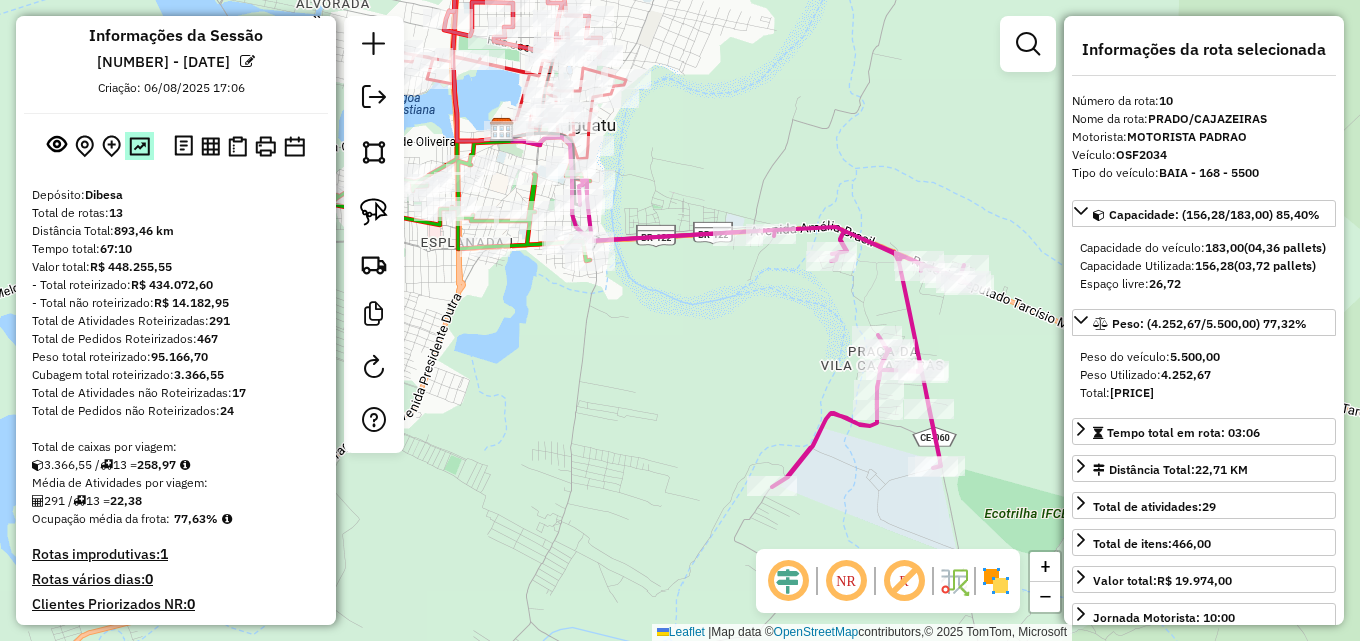 click at bounding box center [139, 146] 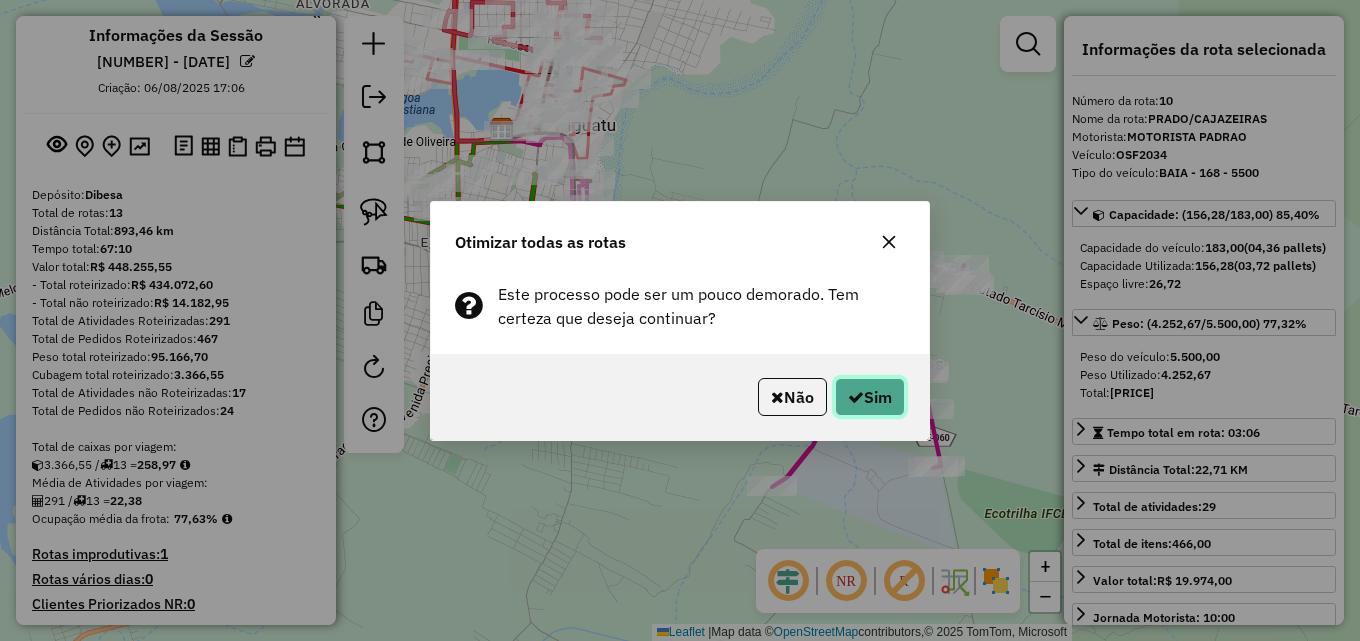 click on "Sim" 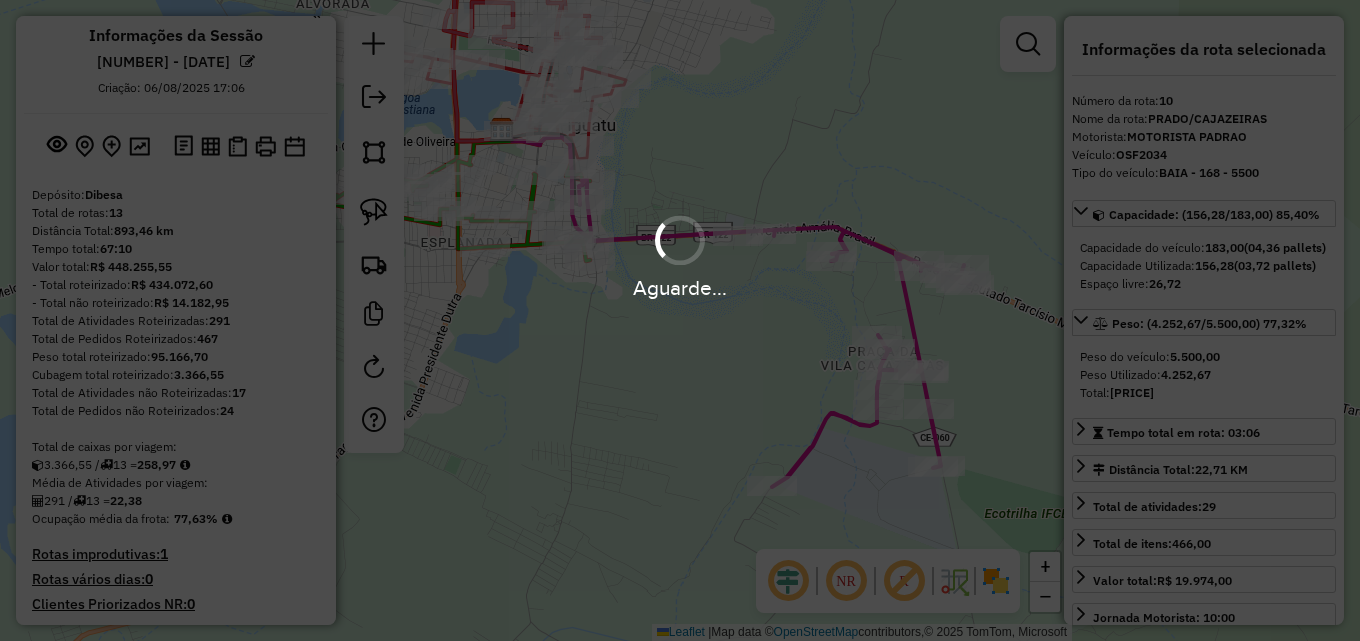 click on "Aguarde..." at bounding box center (680, 320) 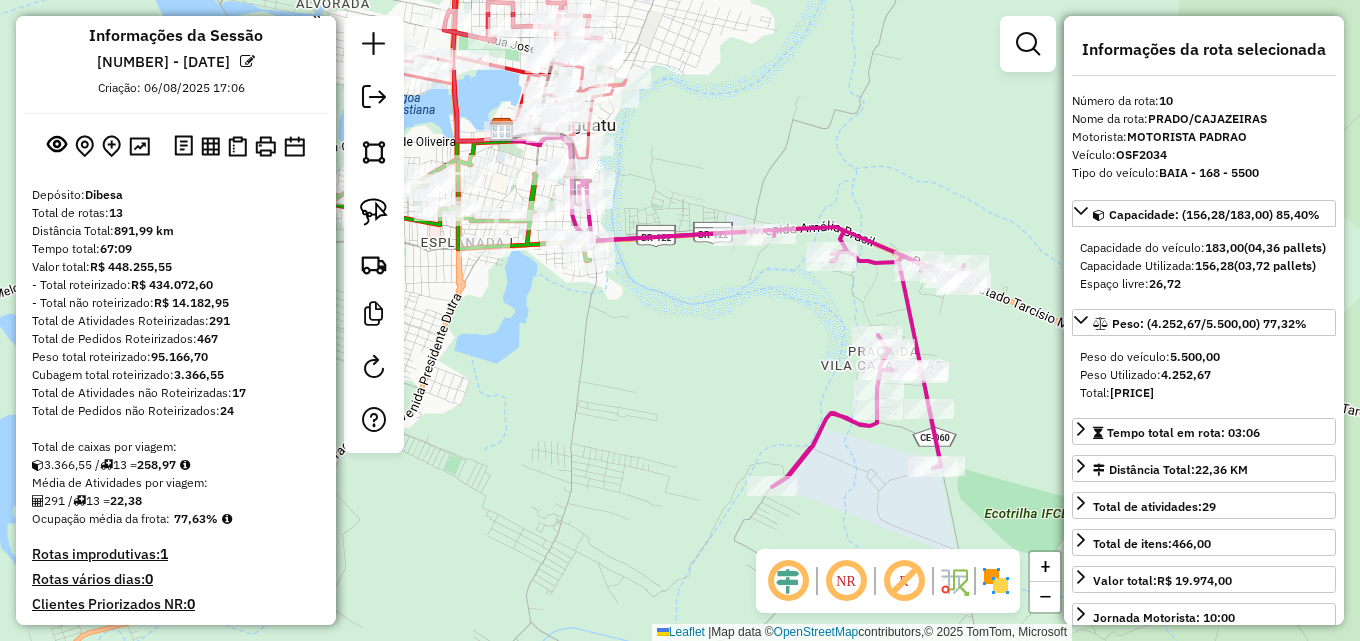 scroll, scrollTop: 1017, scrollLeft: 0, axis: vertical 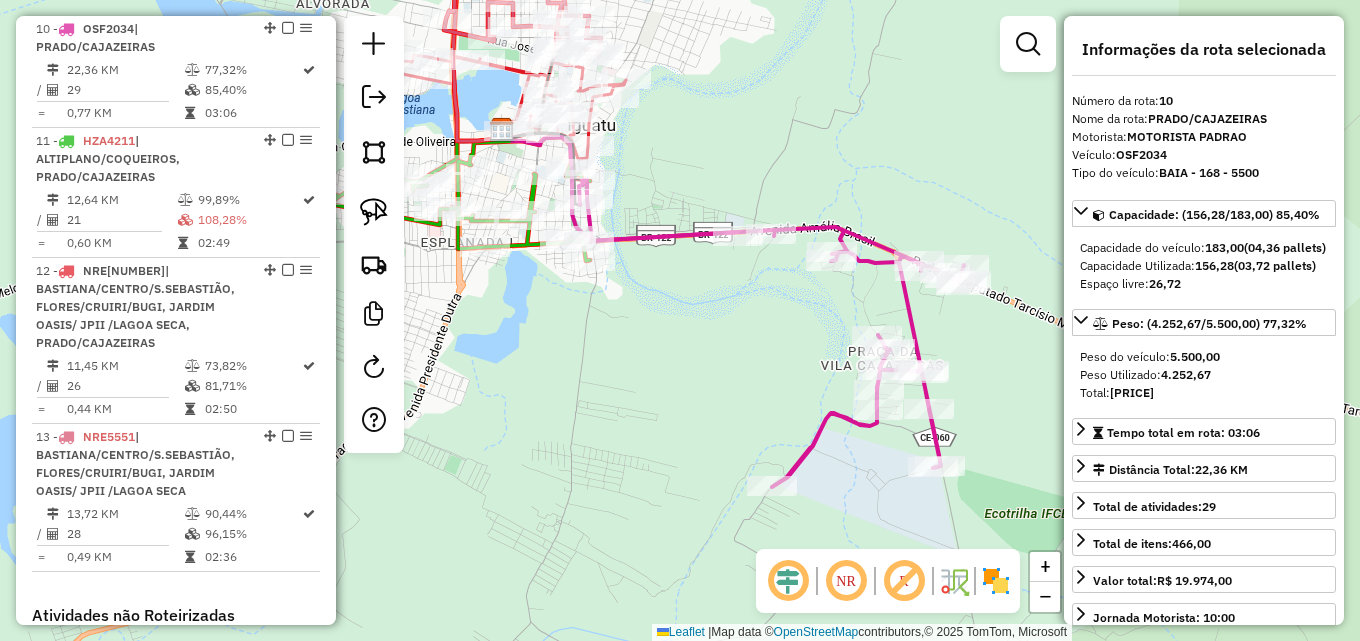 click on "Janela de atendimento Grade de atendimento Capacidade Transportadoras Veículos Cliente Pedidos  Rotas Selecione os dias de semana para filtrar as janelas de atendimento  Seg   Ter   Qua   Qui   Sex   Sáb   Dom  Informe o período da janela de atendimento: De: Até:  Filtrar exatamente a janela do cliente  Considerar janela de atendimento padrão  Selecione os dias de semana para filtrar as grades de atendimento  Seg   Ter   Qua   Qui   Sex   Sáb   Dom   Considerar clientes sem dia de atendimento cadastrado  Clientes fora do dia de atendimento selecionado Filtrar as atividades entre os valores definidos abaixo:  Peso mínimo:   Peso máximo:   Cubagem mínima:   Cubagem máxima:   De:   Até:  Filtrar as atividades entre o tempo de atendimento definido abaixo:  De:   Até:   Considerar capacidade total dos clientes não roteirizados Transportadora: Selecione um ou mais itens Tipo de veículo: Selecione um ou mais itens Veículo: Selecione um ou mais itens Motorista: Selecione um ou mais itens Nome: Rótulo:" 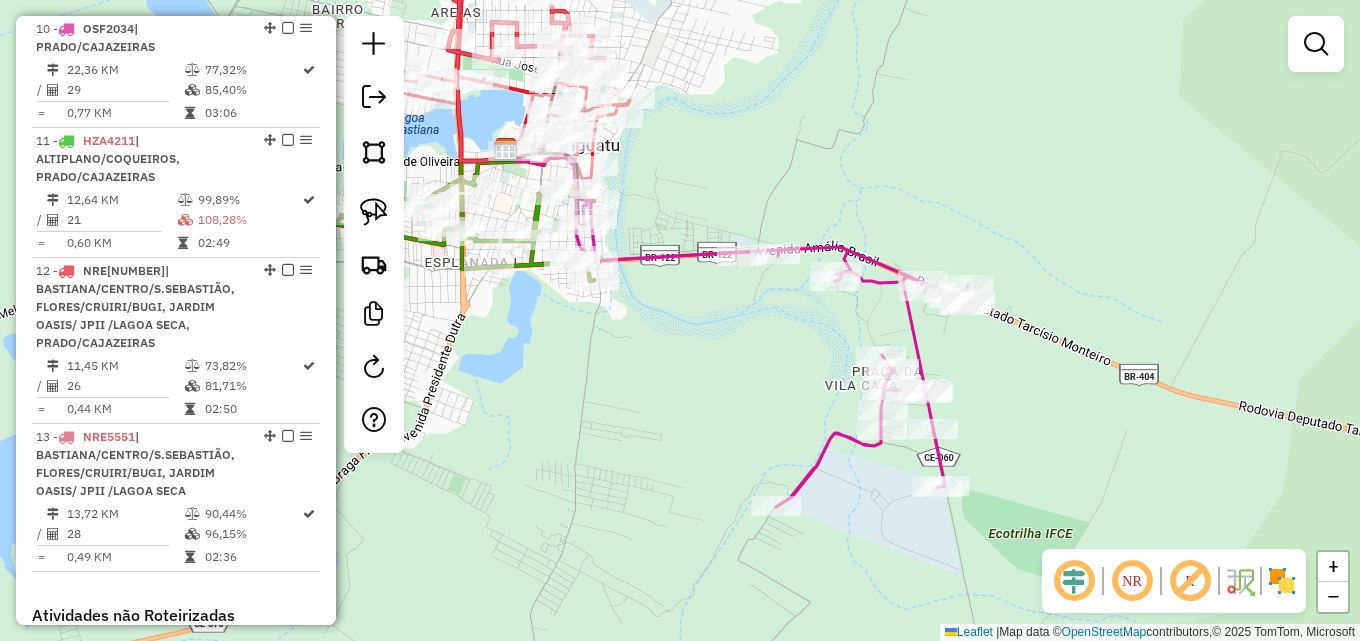 drag, startPoint x: 721, startPoint y: 159, endPoint x: 761, endPoint y: 204, distance: 60.207973 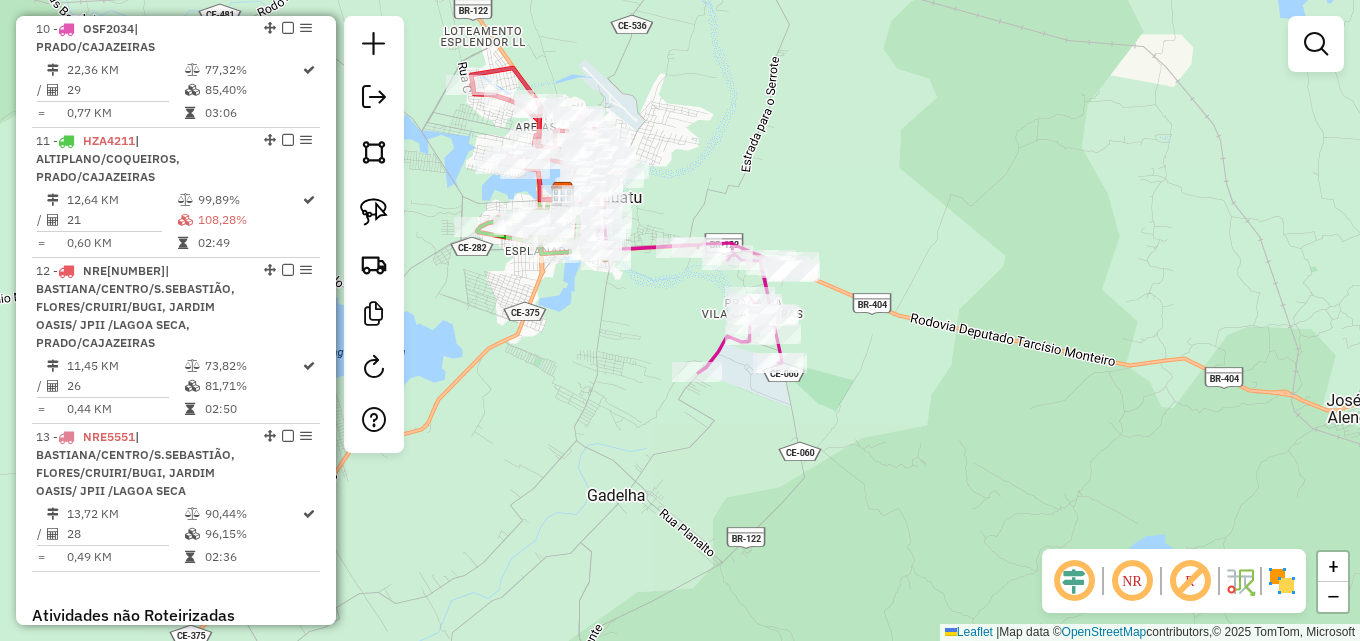 drag, startPoint x: 747, startPoint y: 200, endPoint x: 860, endPoint y: 137, distance: 129.37543 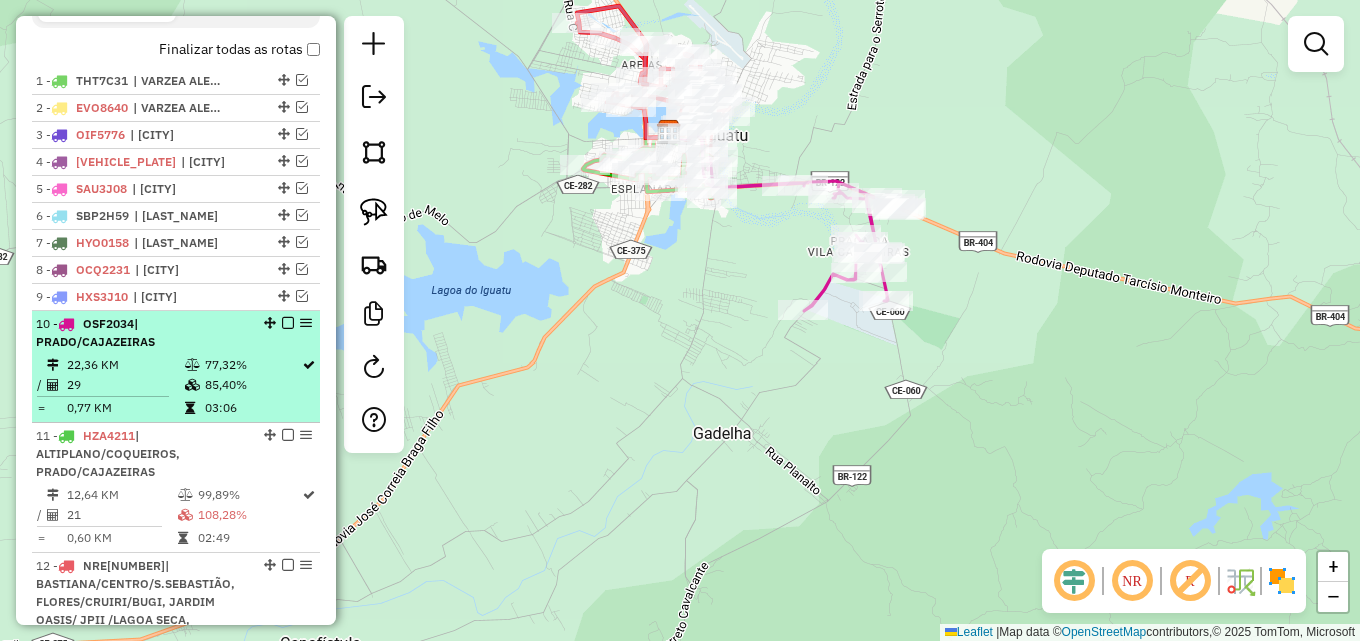 scroll, scrollTop: 917, scrollLeft: 0, axis: vertical 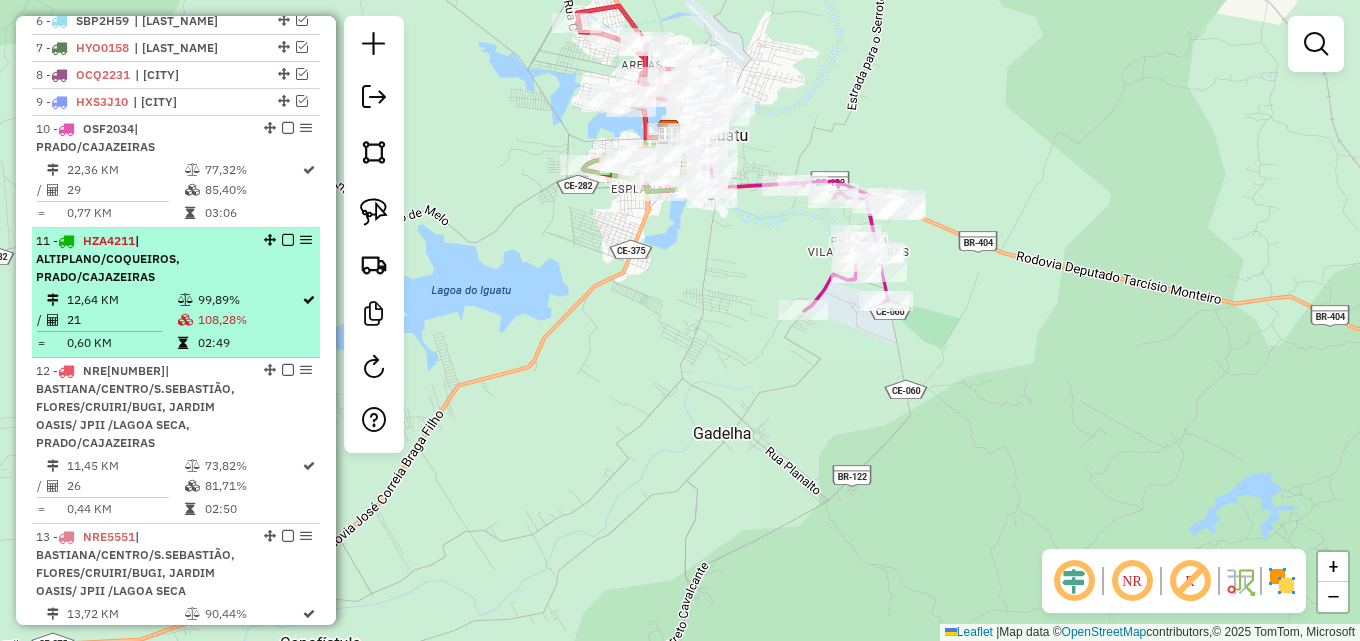 click on "99,89%" at bounding box center [249, 300] 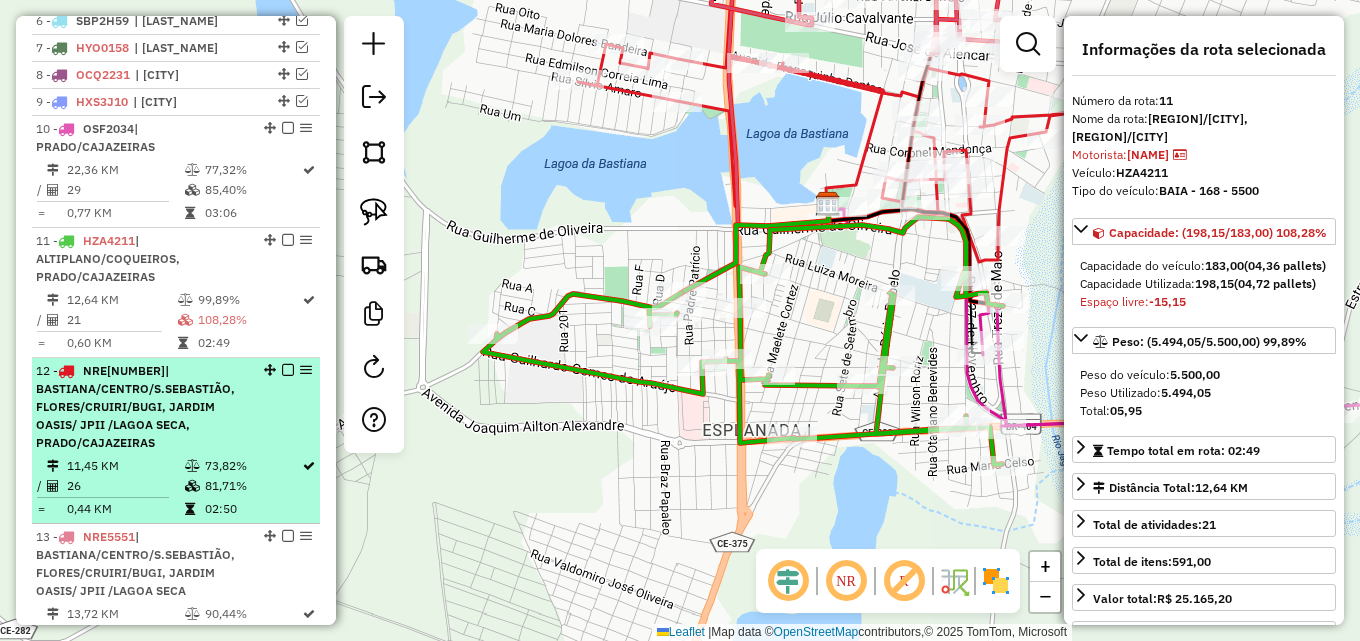 scroll, scrollTop: 1017, scrollLeft: 0, axis: vertical 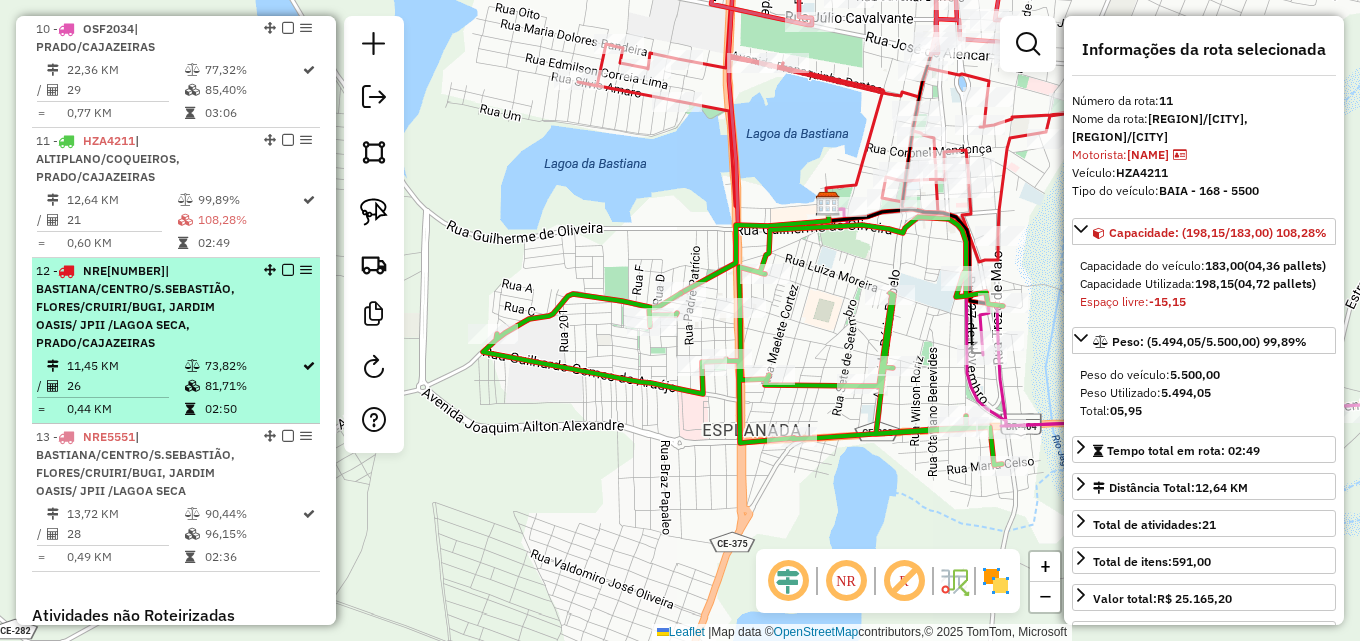 click on "12 -       NRE5521   | BASTIANA/CENTRO/S.SEBASTIÃO, FLORES/CRUIRI/BUGI, JARDIM OASIS/ JPII /LAGOA SECA, PRADO/CAJAZEIRAS" at bounding box center [142, 307] 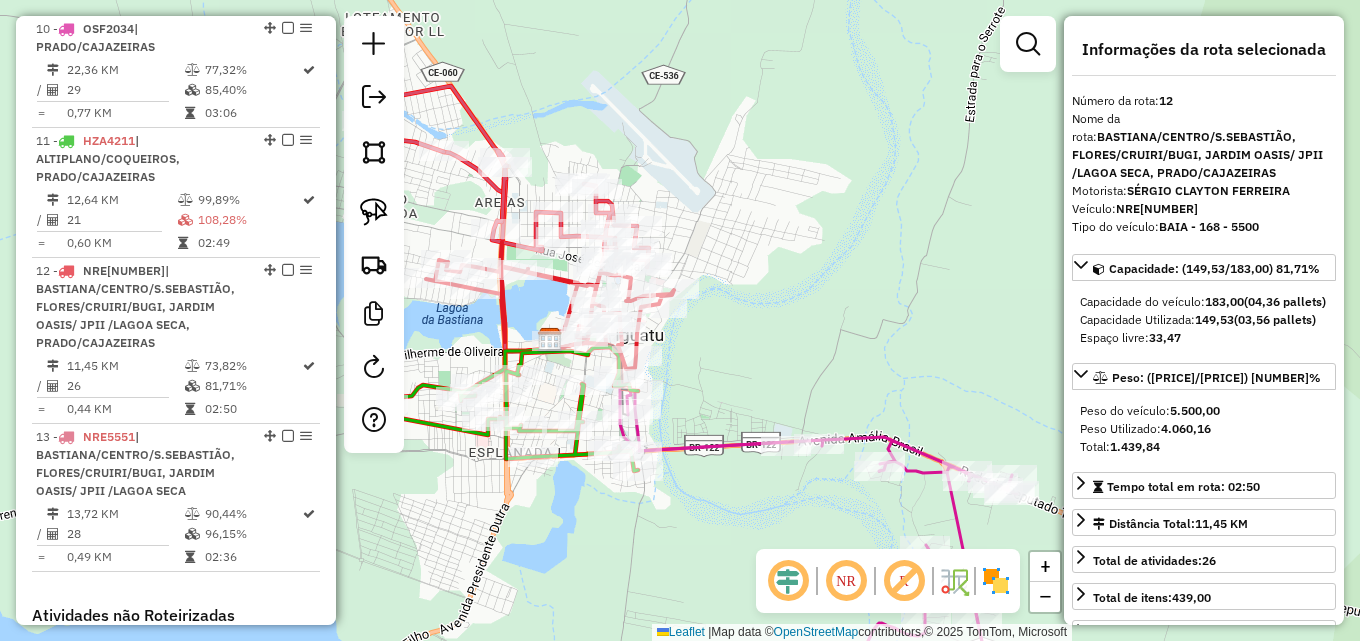 click on "Rota 12 - Placa NRE5521  312 - RESTAURANTE GARCA Rota 12 - Placa NRE5521  15121 - CANTINA FASC Rota 12 - Placa NRE5521  6619 - D OLIVER GRILL Janela de atendimento Grade de atendimento Capacidade Transportadoras Veículos Cliente Pedidos  Rotas Selecione os dias de semana para filtrar as janelas de atendimento  Seg   Ter   Qua   Qui   Sex   Sáb   Dom  Informe o período da janela de atendimento: De: Até:  Filtrar exatamente a janela do cliente  Considerar janela de atendimento padrão  Selecione os dias de semana para filtrar as grades de atendimento  Seg   Ter   Qua   Qui   Sex   Sáb   Dom   Considerar clientes sem dia de atendimento cadastrado  Clientes fora do dia de atendimento selecionado Filtrar as atividades entre os valores definidos abaixo:  Peso mínimo:   Peso máximo:   Cubagem mínima:   Cubagem máxima:   De:   Até:  Filtrar as atividades entre o tempo de atendimento definido abaixo:  De:   Até:   Considerar capacidade total dos clientes não roteirizados Transportadora: Tipo de veículo: +" 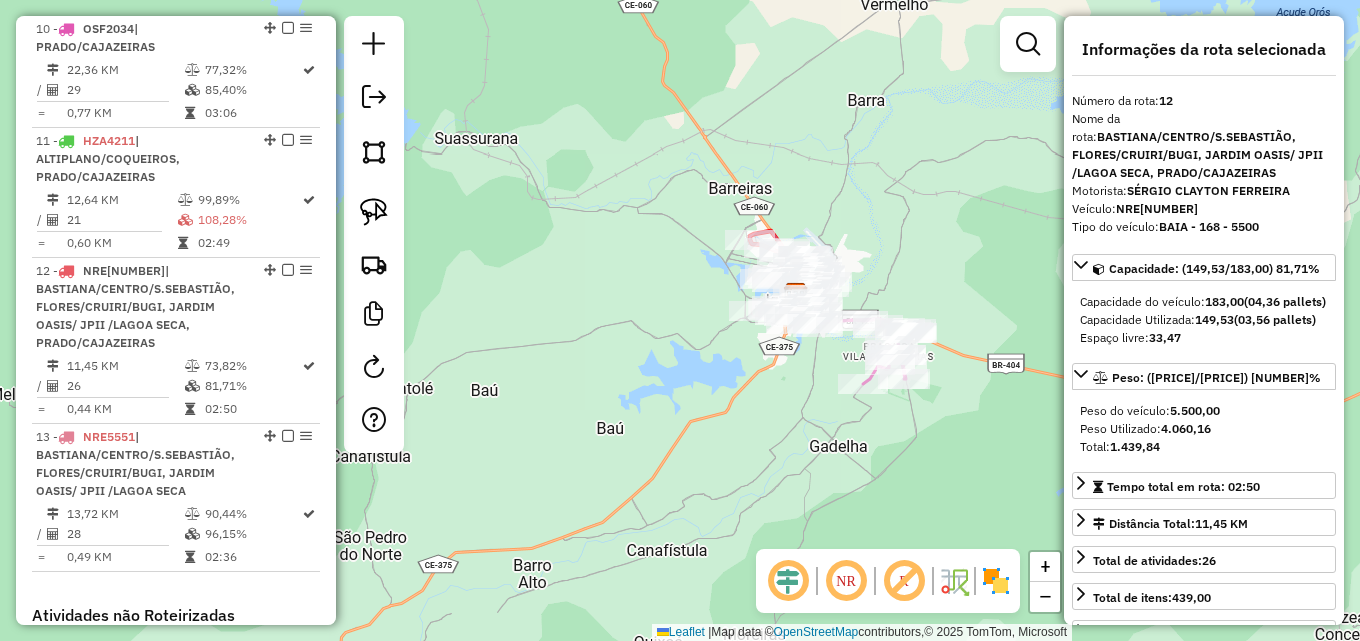 drag, startPoint x: 934, startPoint y: 292, endPoint x: 690, endPoint y: 106, distance: 306.8094 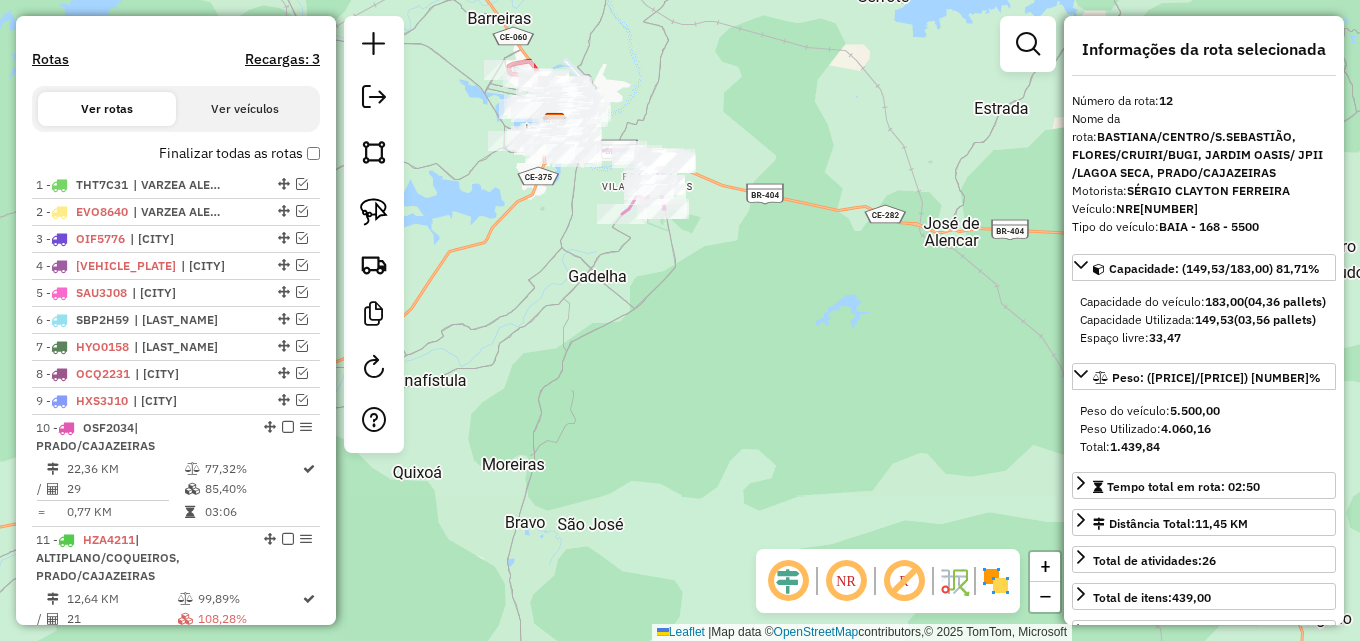 scroll, scrollTop: 617, scrollLeft: 0, axis: vertical 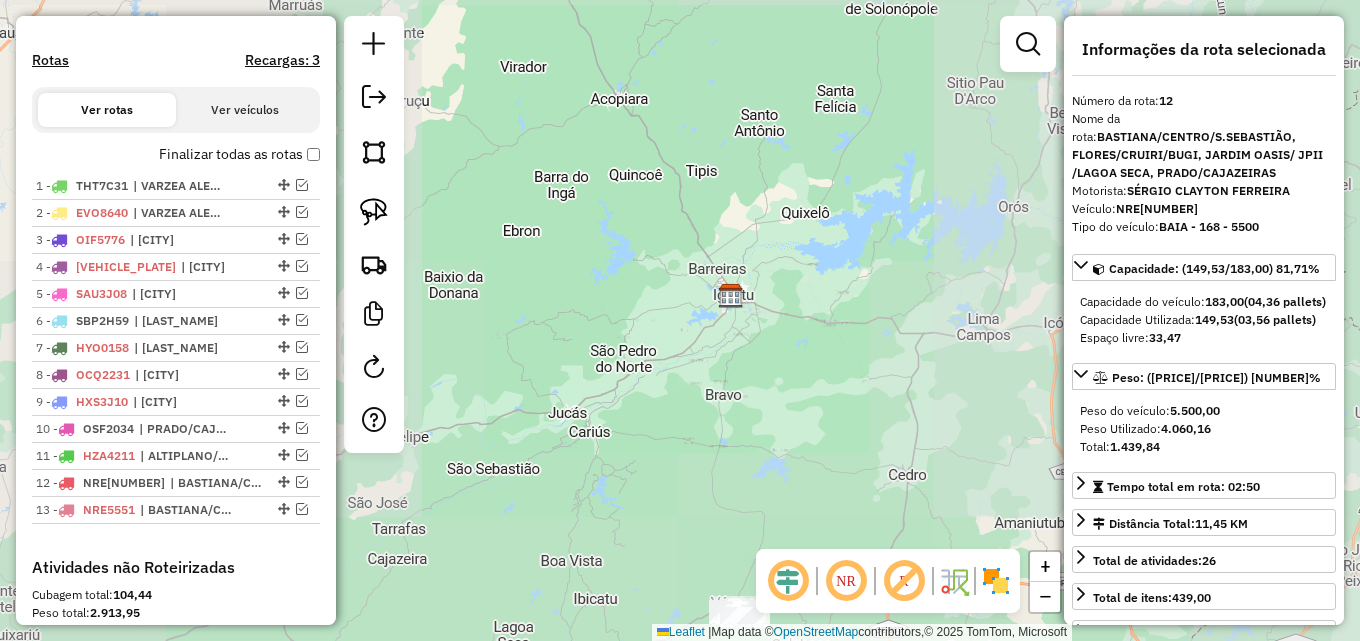 click on "Janela de atendimento Grade de atendimento Capacidade Transportadoras Veículos Cliente Pedidos  Rotas Selecione os dias de semana para filtrar as janelas de atendimento  Seg   Ter   Qua   Qui   Sex   Sáb   Dom  Informe o período da janela de atendimento: De: Até:  Filtrar exatamente a janela do cliente  Considerar janela de atendimento padrão  Selecione os dias de semana para filtrar as grades de atendimento  Seg   Ter   Qua   Qui   Sex   Sáb   Dom   Considerar clientes sem dia de atendimento cadastrado  Clientes fora do dia de atendimento selecionado Filtrar as atividades entre os valores definidos abaixo:  Peso mínimo:   Peso máximo:   Cubagem mínima:   Cubagem máxima:   De:   Até:  Filtrar as atividades entre o tempo de atendimento definido abaixo:  De:   Até:   Considerar capacidade total dos clientes não roteirizados Transportadora: Selecione um ou mais itens Tipo de veículo: Selecione um ou mais itens Veículo: Selecione um ou mais itens Motorista: Selecione um ou mais itens Nome: Rótulo:" 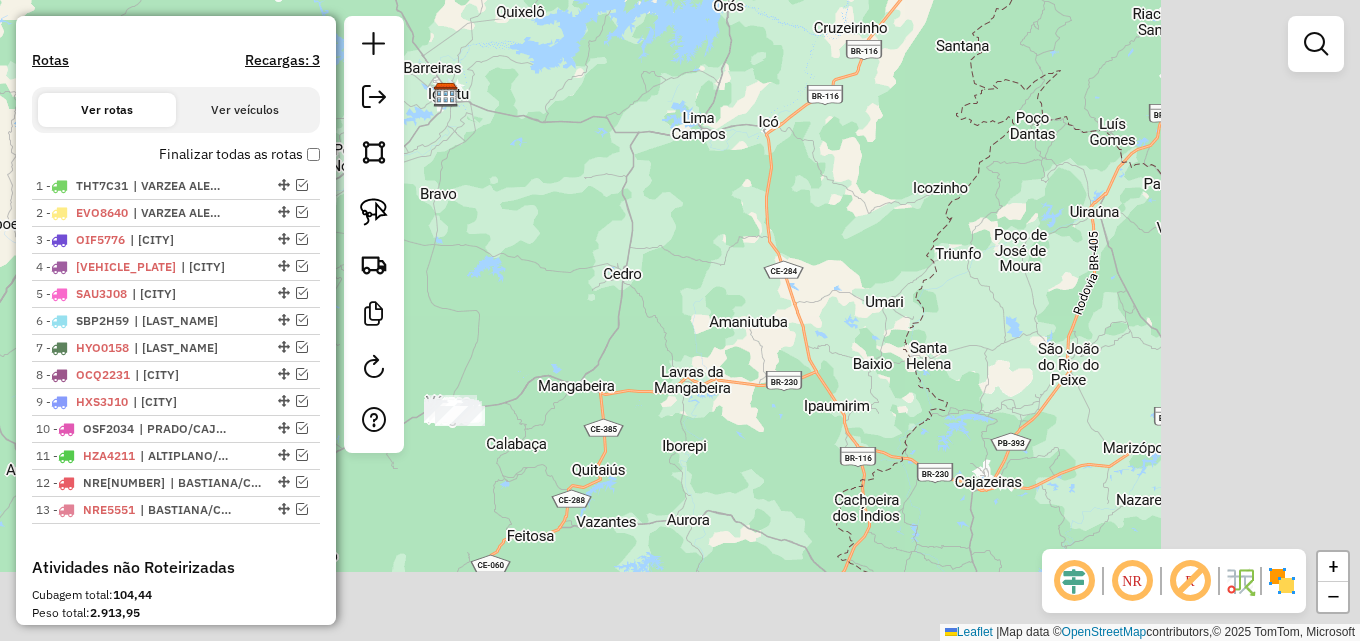 drag, startPoint x: 876, startPoint y: 355, endPoint x: 581, endPoint y: 136, distance: 367.40442 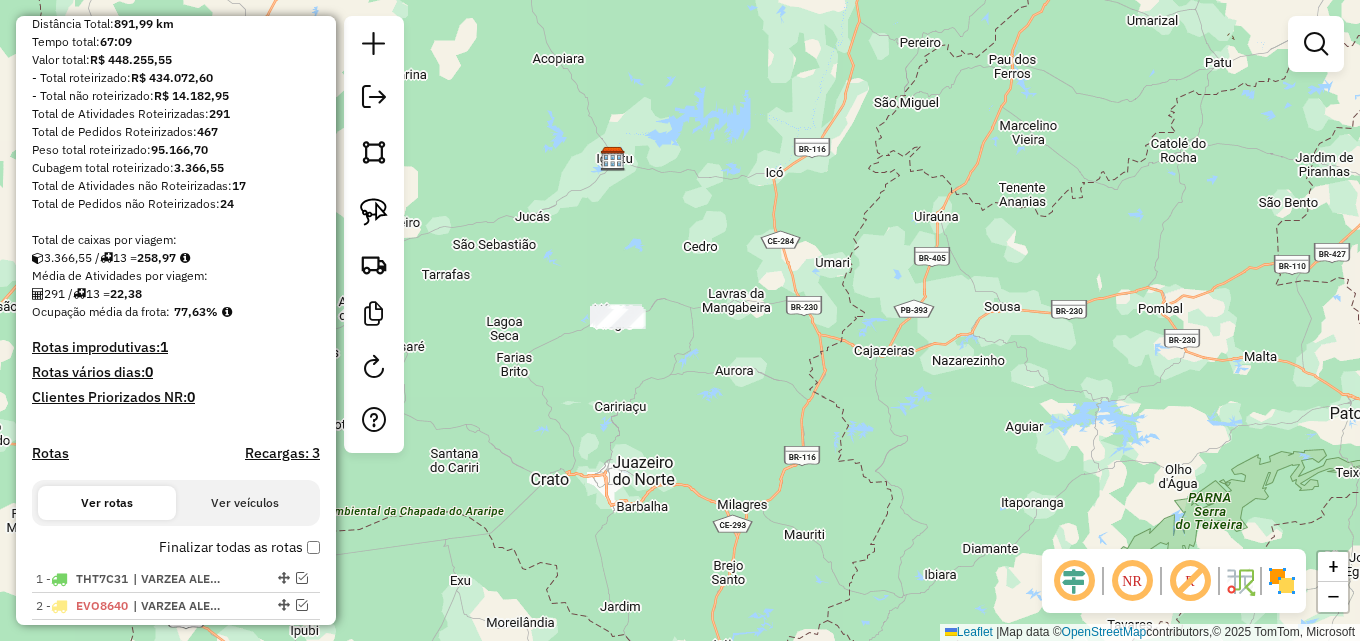 scroll, scrollTop: 117, scrollLeft: 0, axis: vertical 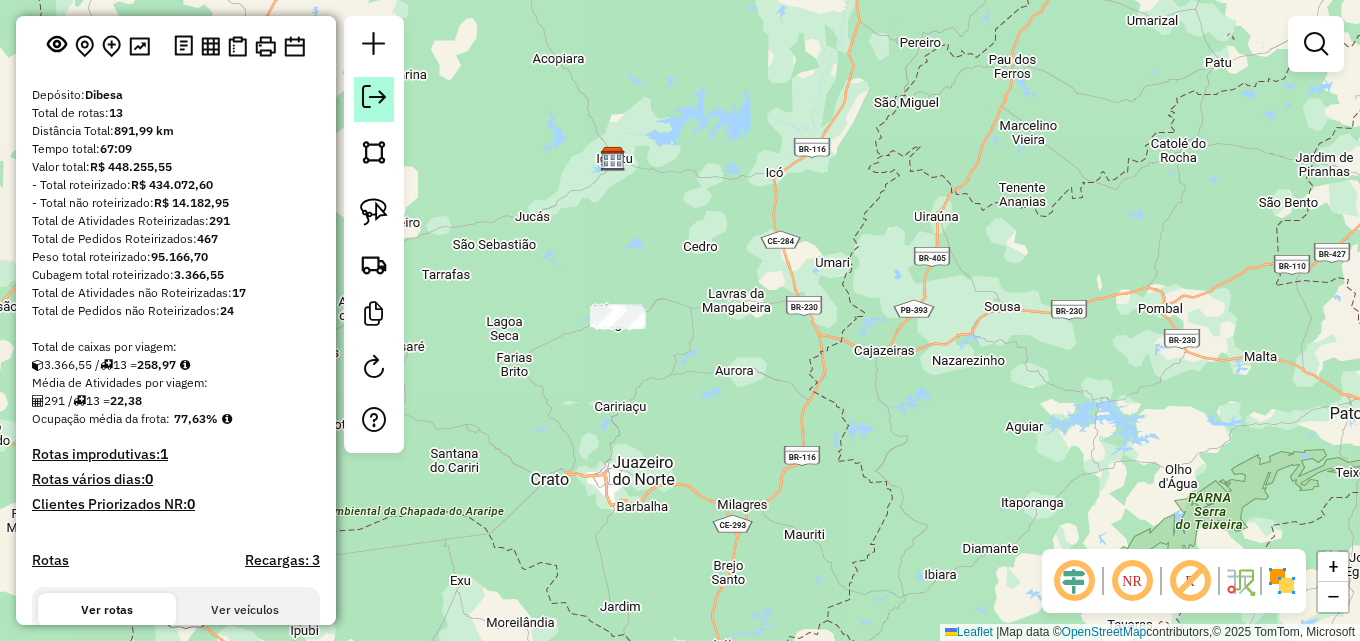 click 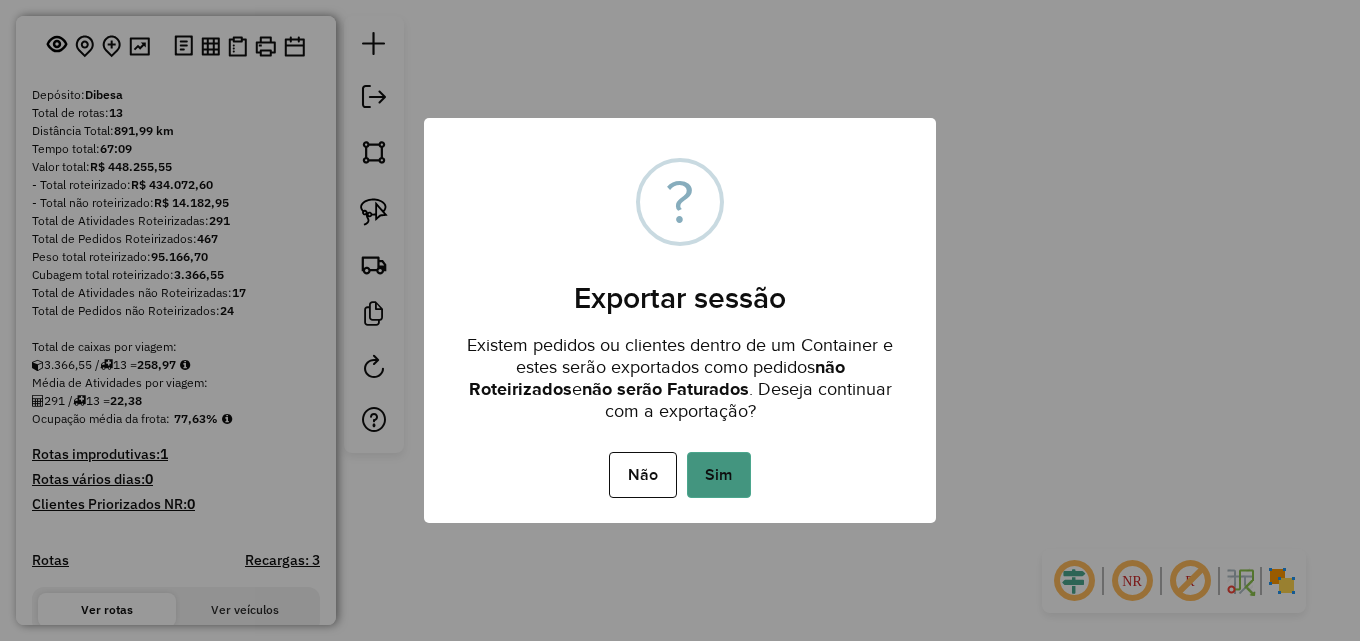 click on "Sim" at bounding box center [719, 475] 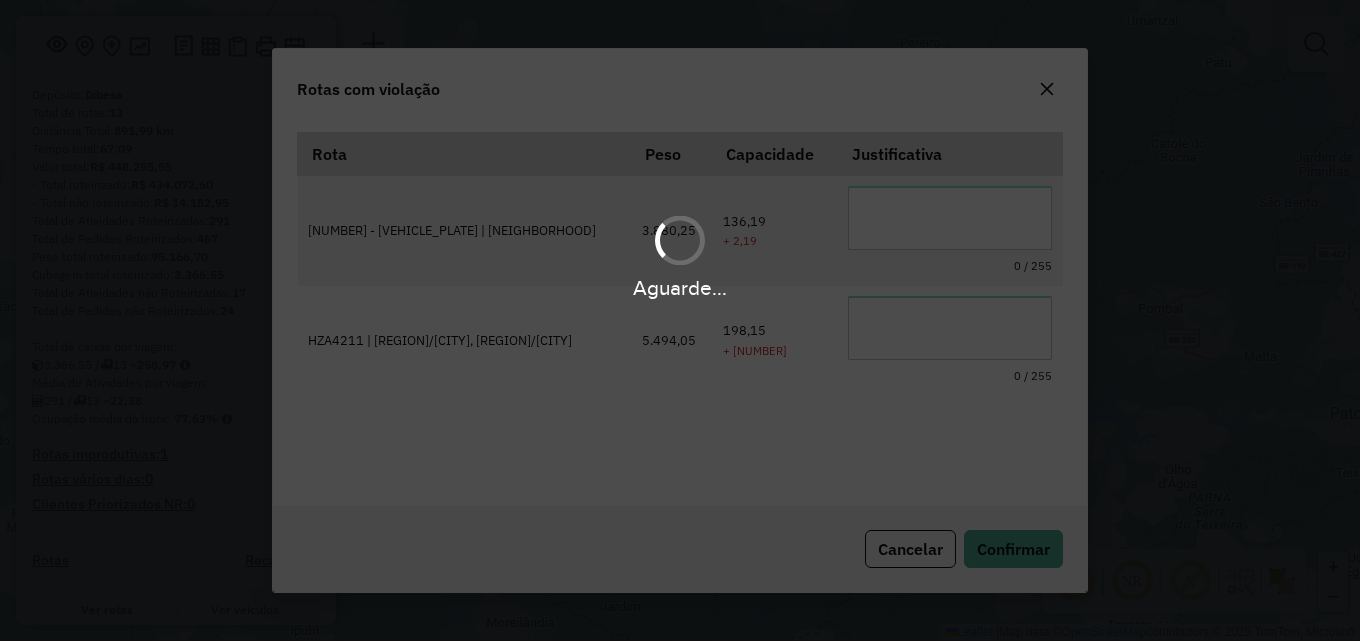 scroll, scrollTop: 37, scrollLeft: 0, axis: vertical 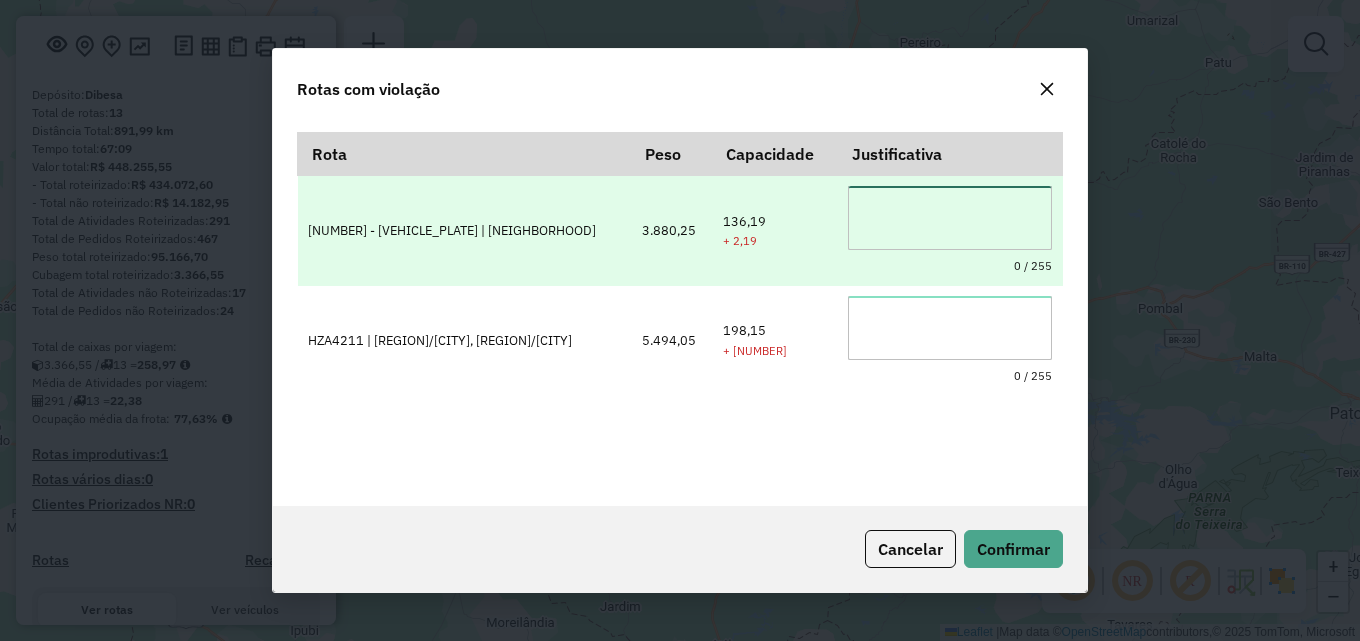 click at bounding box center [950, 218] 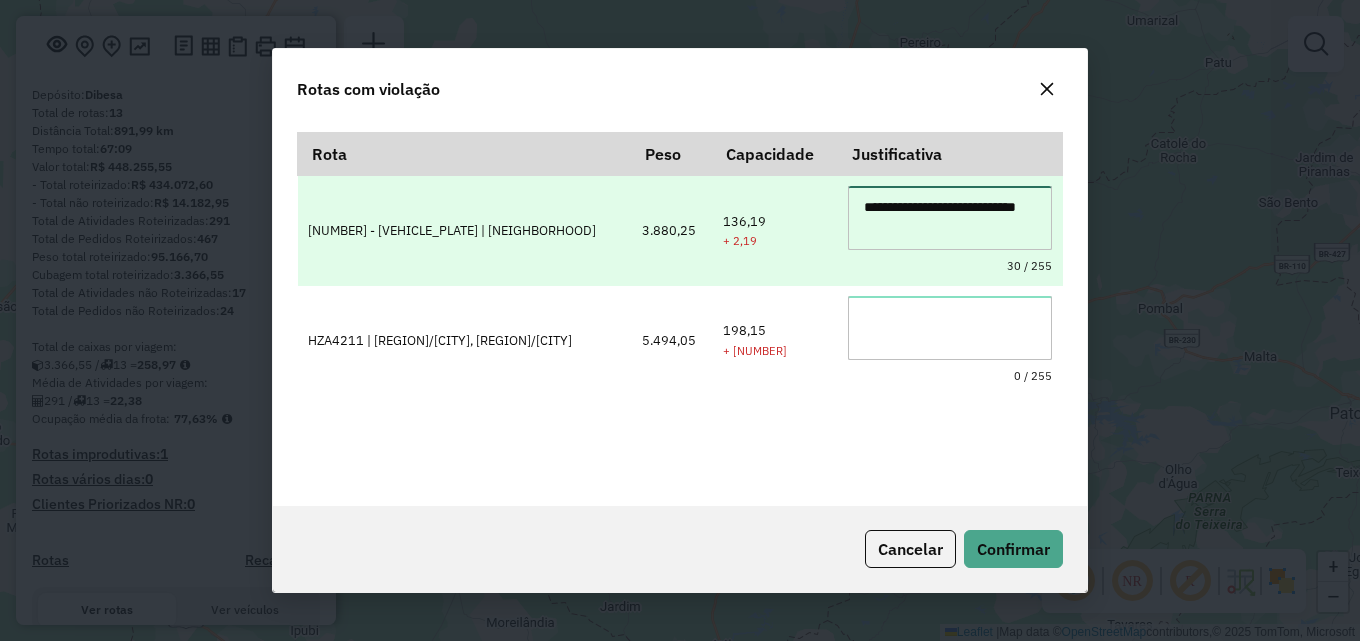 type on "**********" 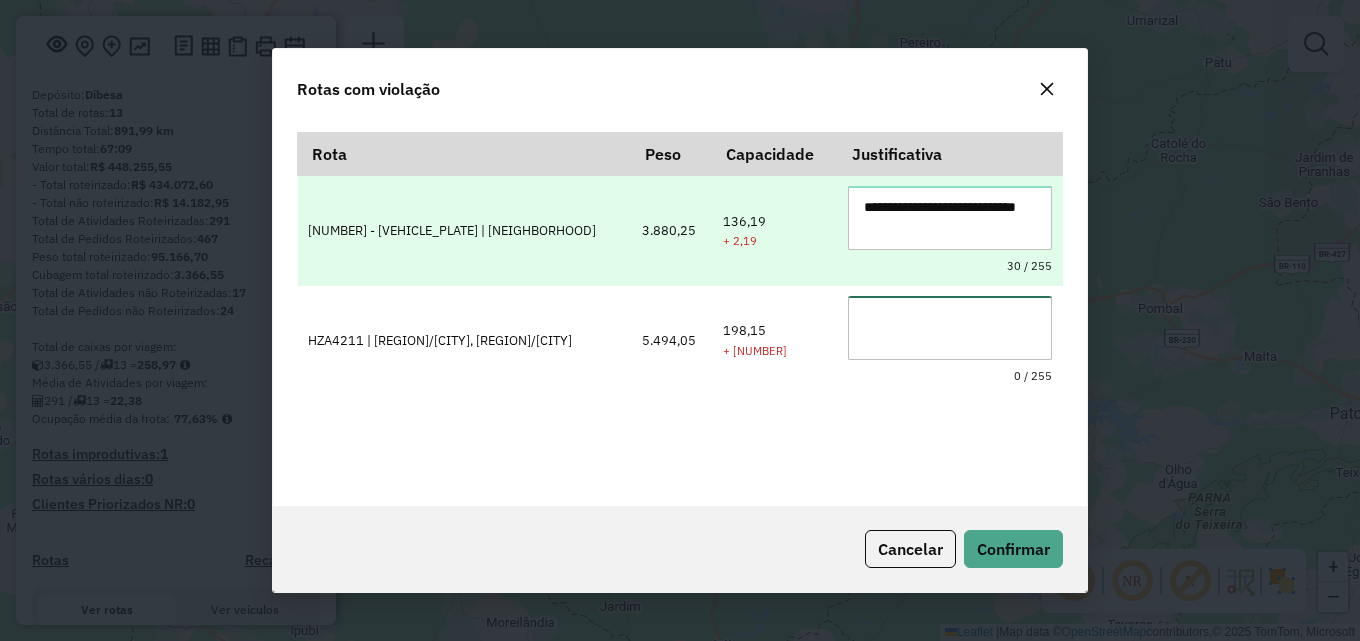 paste on "**********" 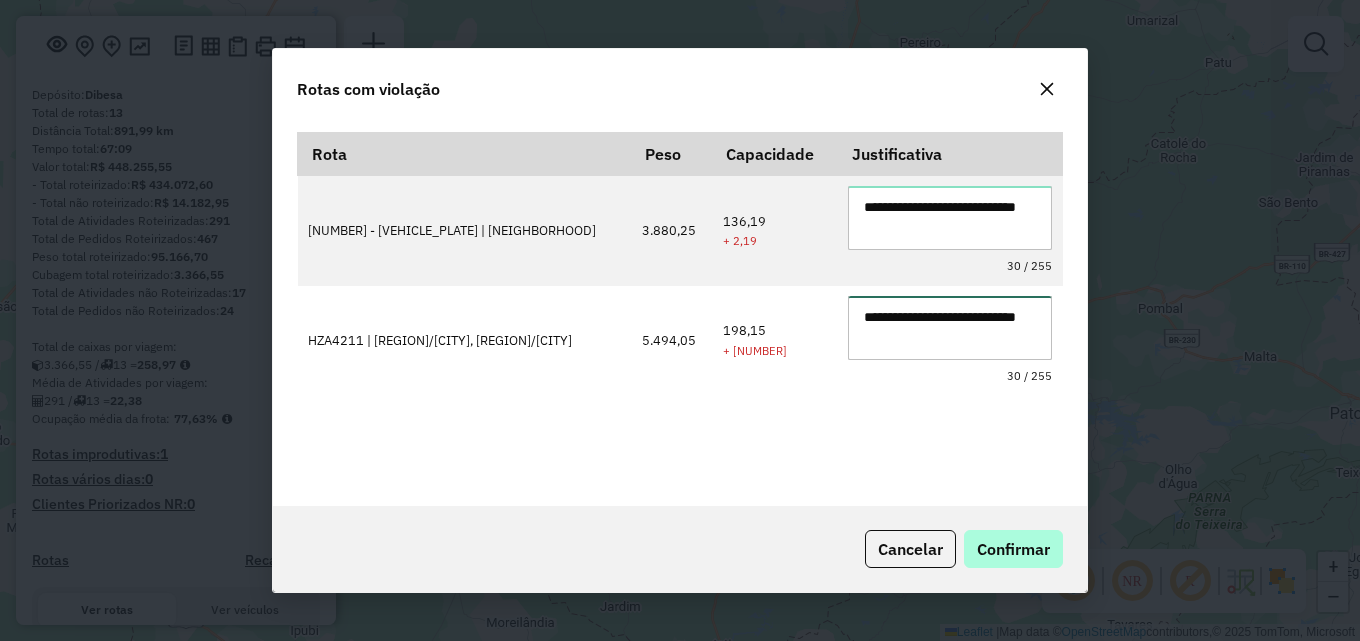 type on "**********" 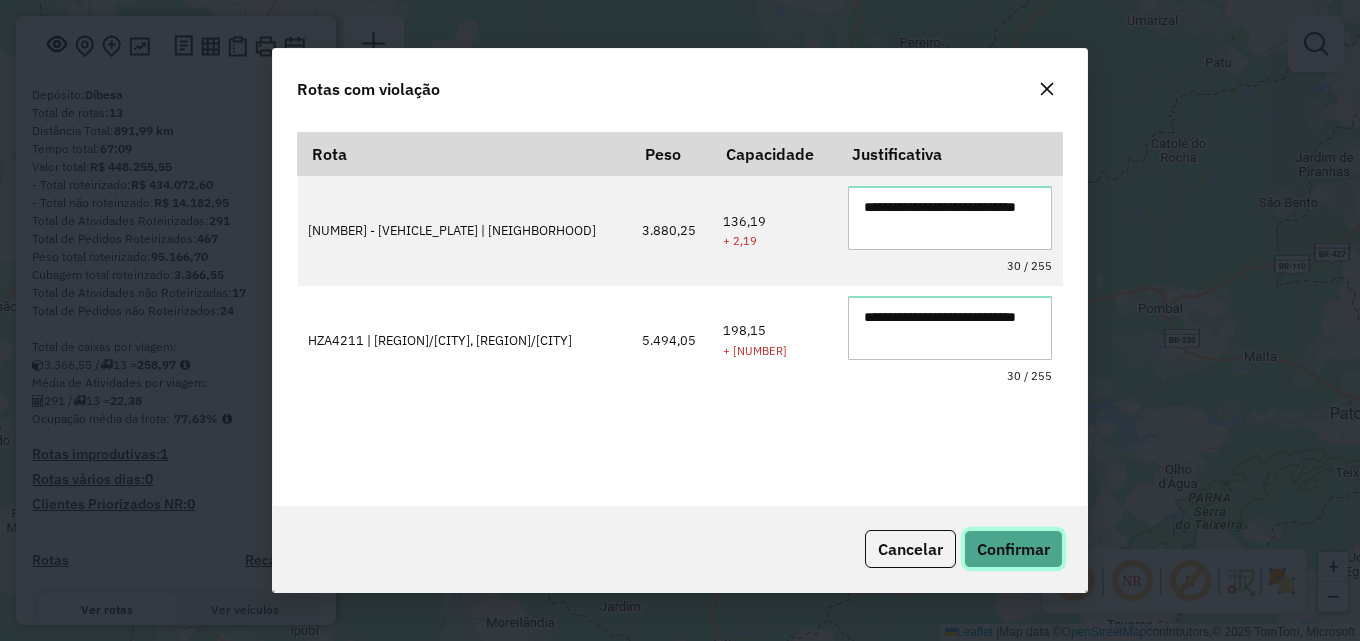 click on "Confirmar" 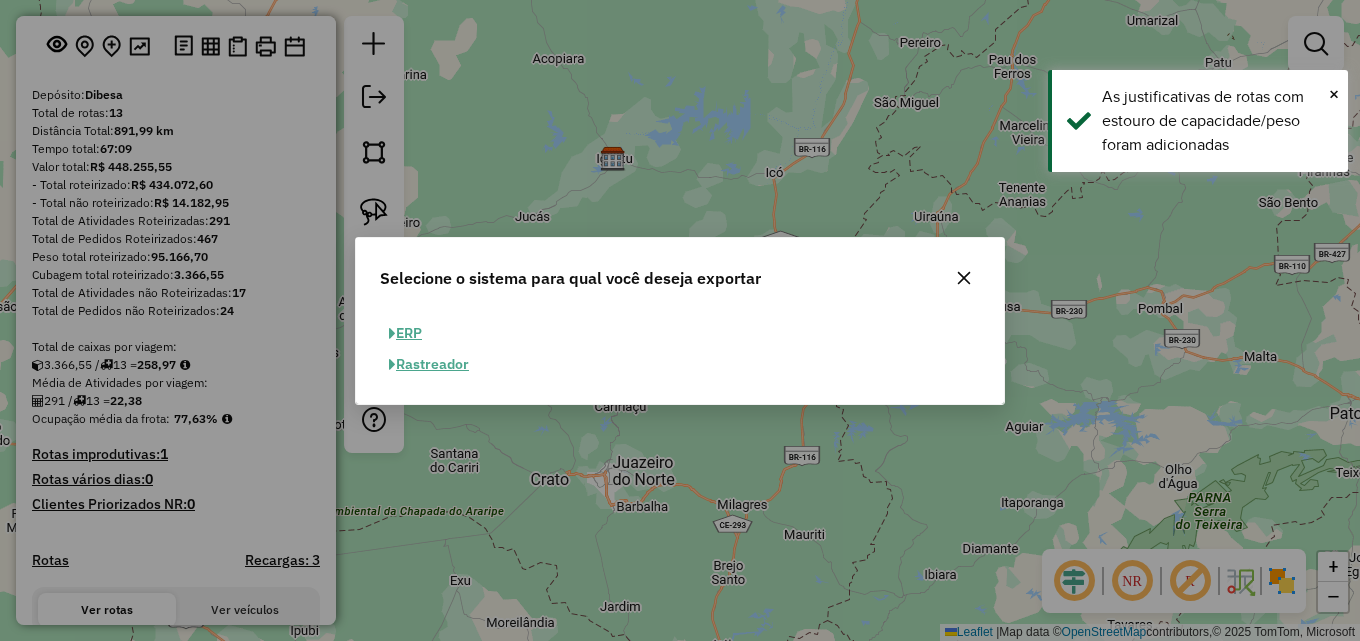 click on "ERP" 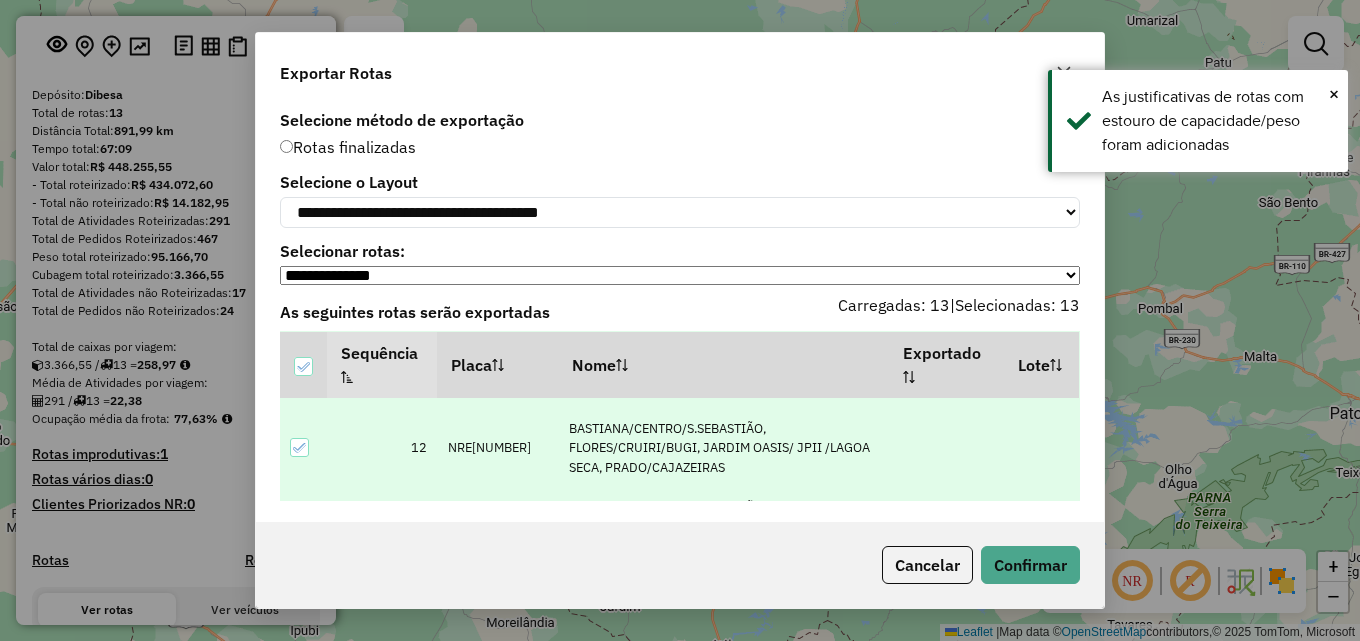 scroll, scrollTop: 506, scrollLeft: 0, axis: vertical 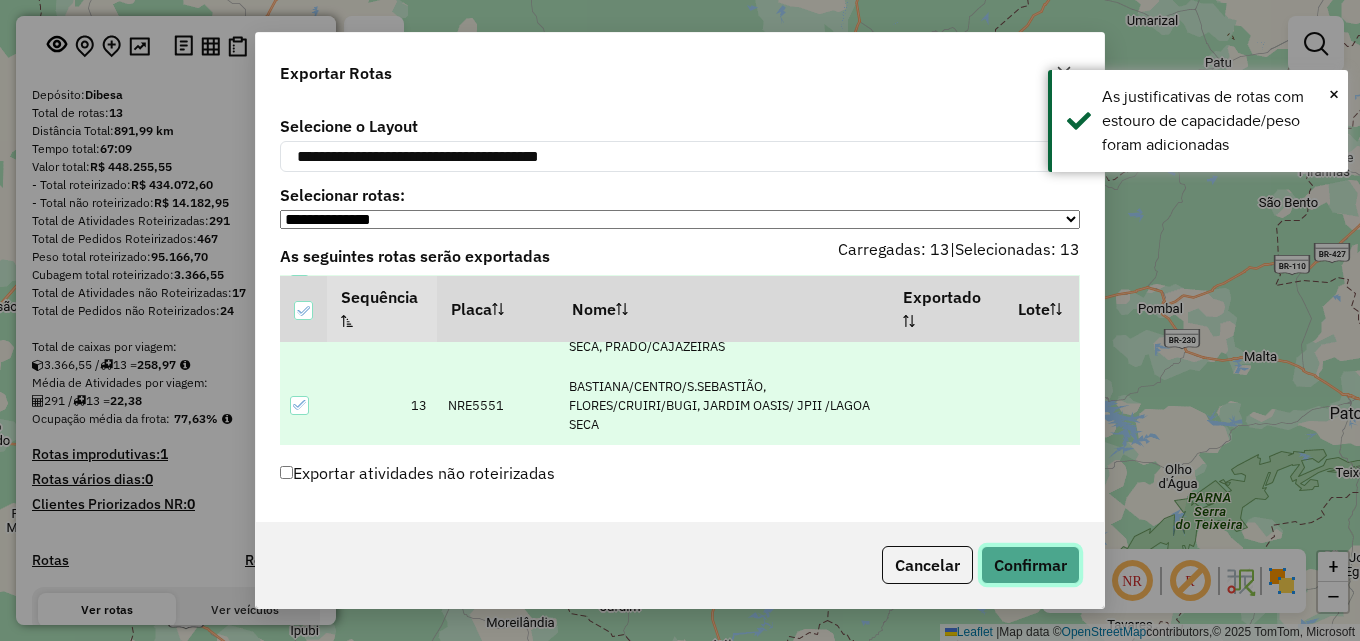 click on "Confirmar" 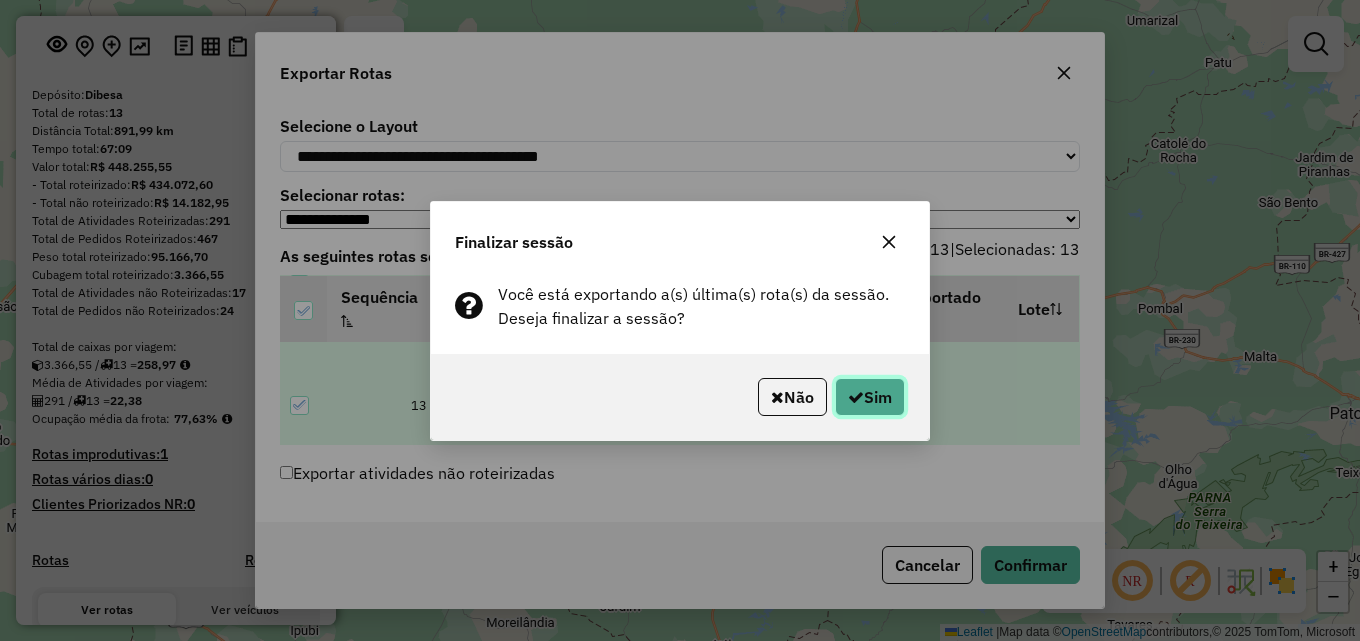 click on "Sim" 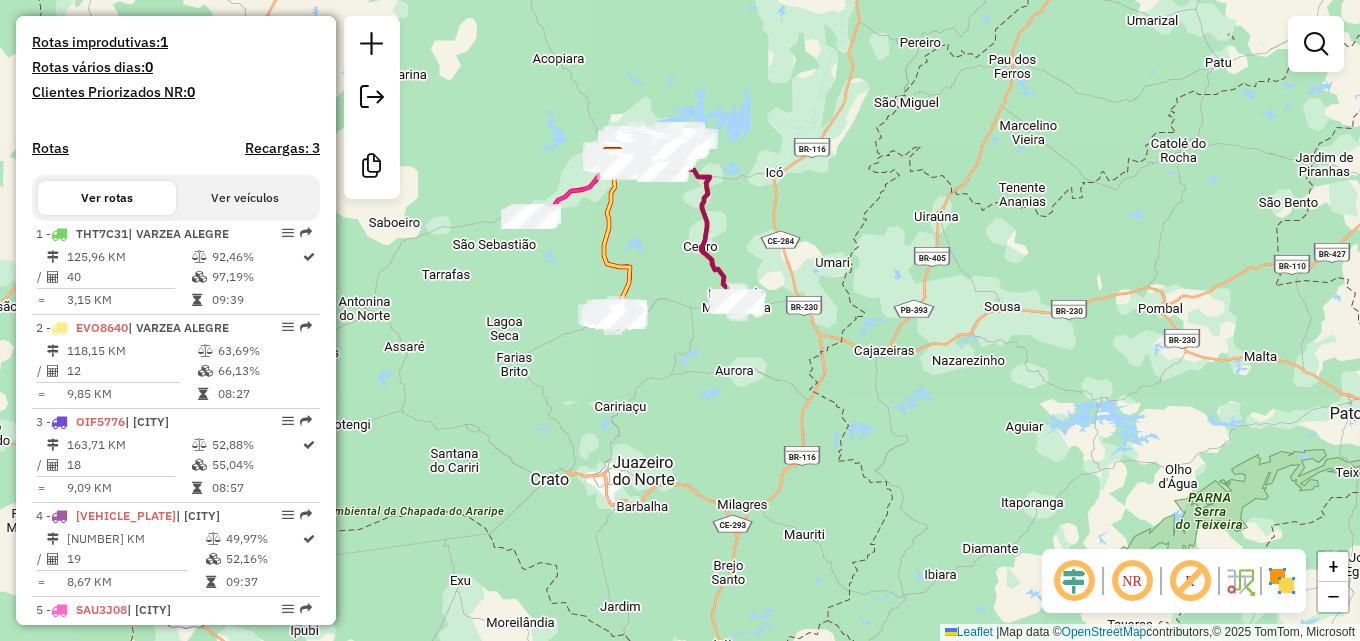 scroll, scrollTop: 617, scrollLeft: 0, axis: vertical 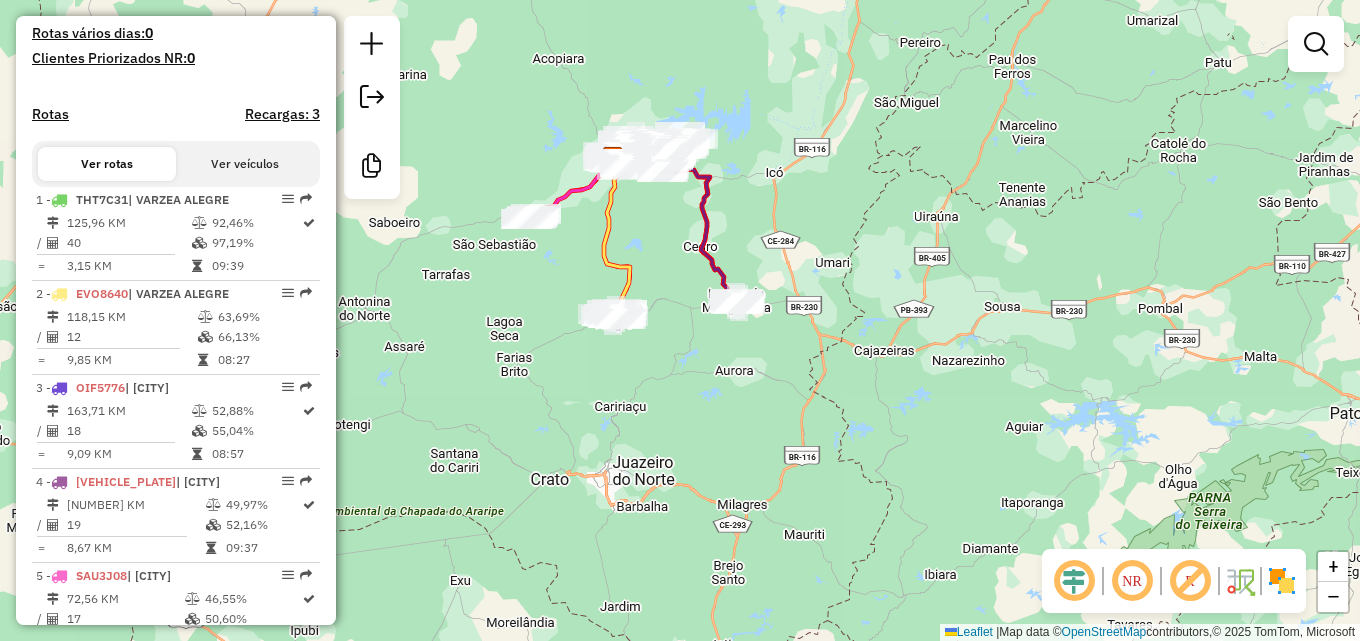 click on "Janela de atendimento Grade de atendimento Capacidade Transportadoras Veículos Cliente Pedidos  Rotas Selecione os dias de semana para filtrar as janelas de atendimento  Seg   Ter   Qua   Qui   Sex   Sáb   Dom  Informe o período da janela de atendimento: De: Até:  Filtrar exatamente a janela do cliente  Considerar janela de atendimento padrão  Selecione os dias de semana para filtrar as grades de atendimento  Seg   Ter   Qua   Qui   Sex   Sáb   Dom   Considerar clientes sem dia de atendimento cadastrado  Clientes fora do dia de atendimento selecionado Filtrar as atividades entre os valores definidos abaixo:  Peso mínimo:   Peso máximo:   Cubagem mínima:   Cubagem máxima:   De:   Até:  Filtrar as atividades entre o tempo de atendimento definido abaixo:  De:   Até:   Considerar capacidade total dos clientes não roteirizados Transportadora: Selecione um ou mais itens Tipo de veículo: Selecione um ou mais itens Veículo: Selecione um ou mais itens Motorista: Selecione um ou mais itens Nome: Rótulo:" 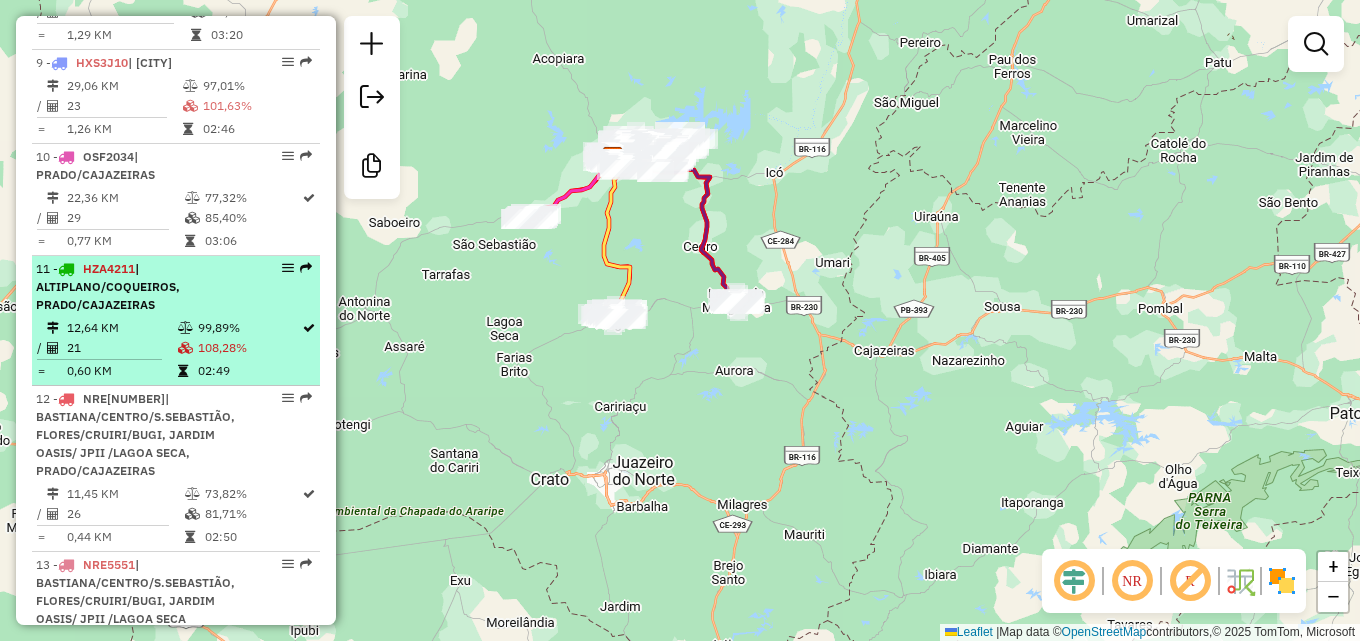 scroll, scrollTop: 1517, scrollLeft: 0, axis: vertical 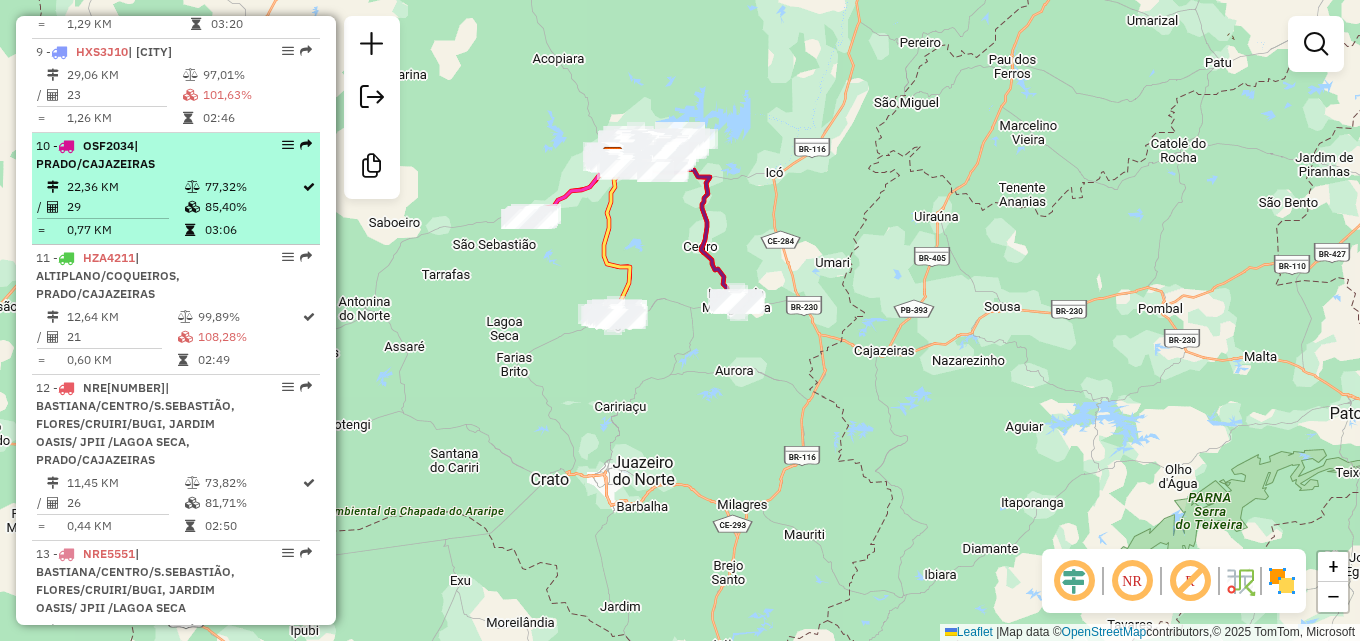 click on "10 -       OSF2034   | PRADO/CAJAZEIRAS" at bounding box center (142, 155) 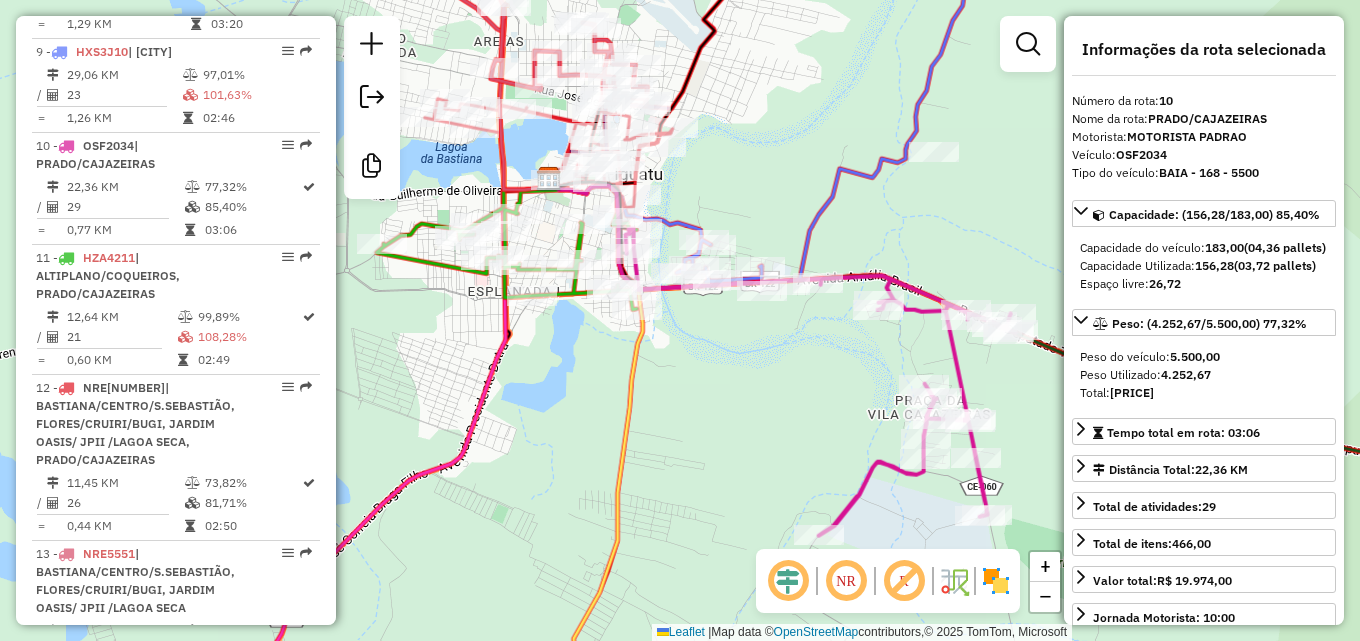 drag, startPoint x: 429, startPoint y: 336, endPoint x: 602, endPoint y: 384, distance: 179.5355 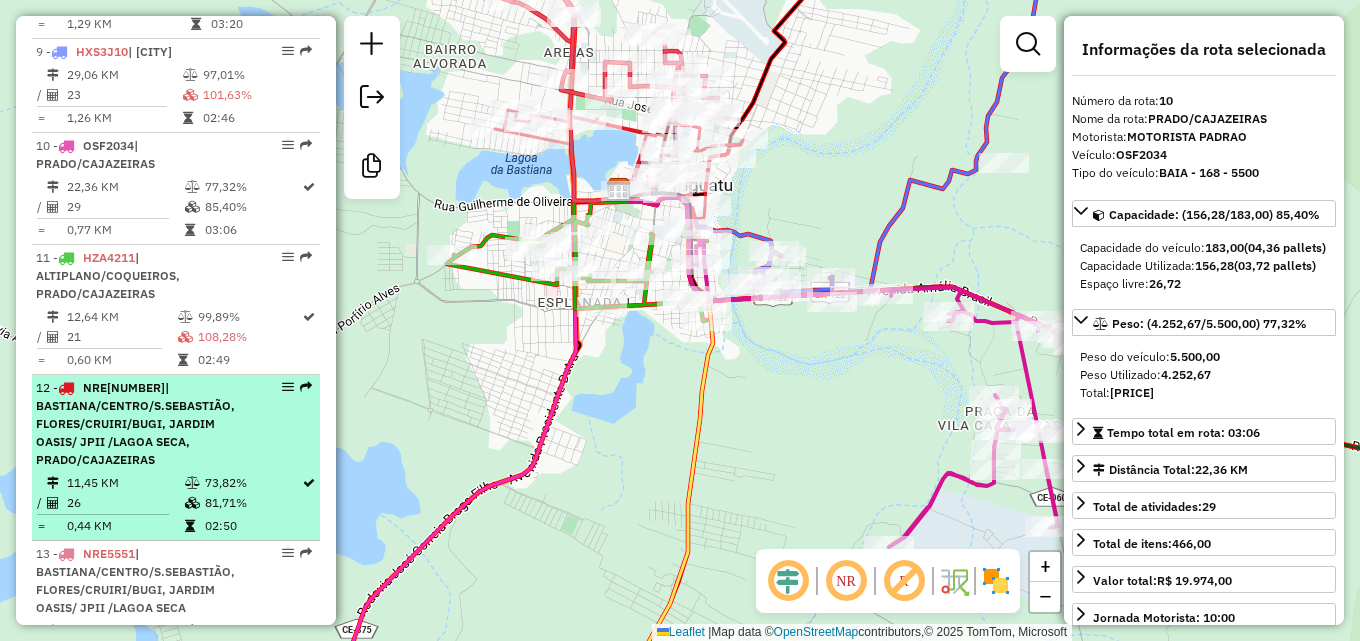 click on "| BASTIANA/CENTRO/S.SEBASTIÃO, FLORES/CRUIRI/BUGI, JARDIM OASIS/ JPII /LAGOA SECA, PRADO/CAJAZEIRAS" at bounding box center [135, 423] 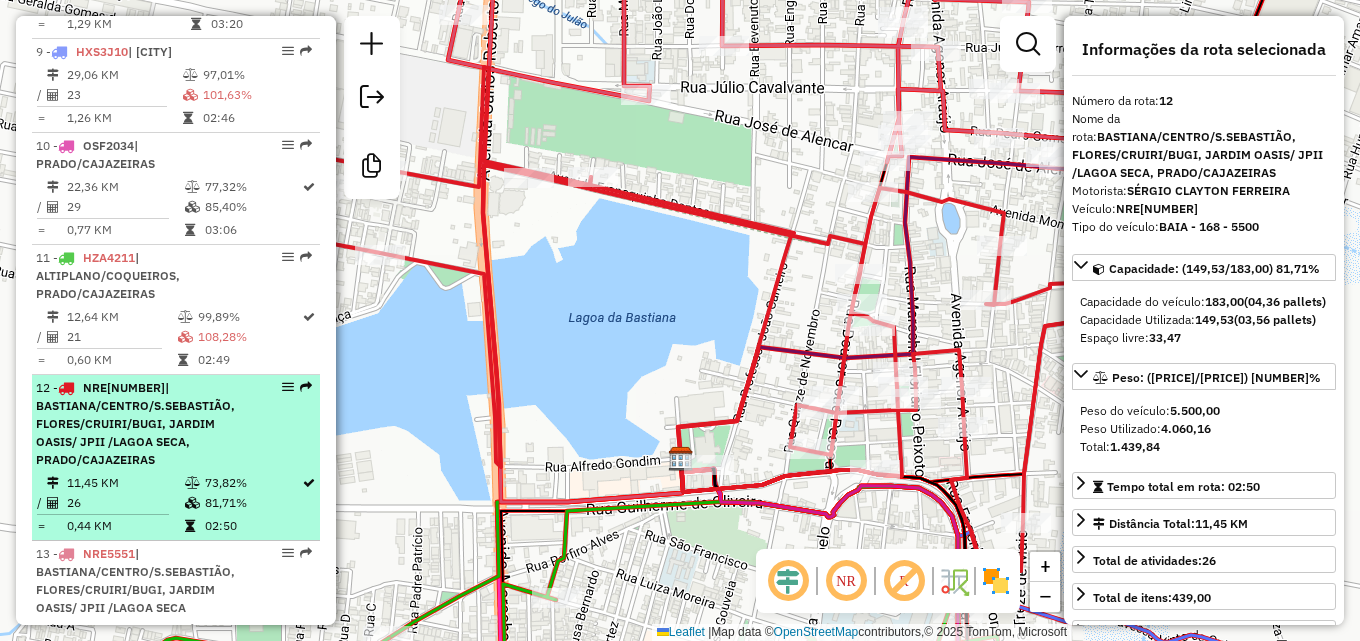 scroll, scrollTop: 1717, scrollLeft: 0, axis: vertical 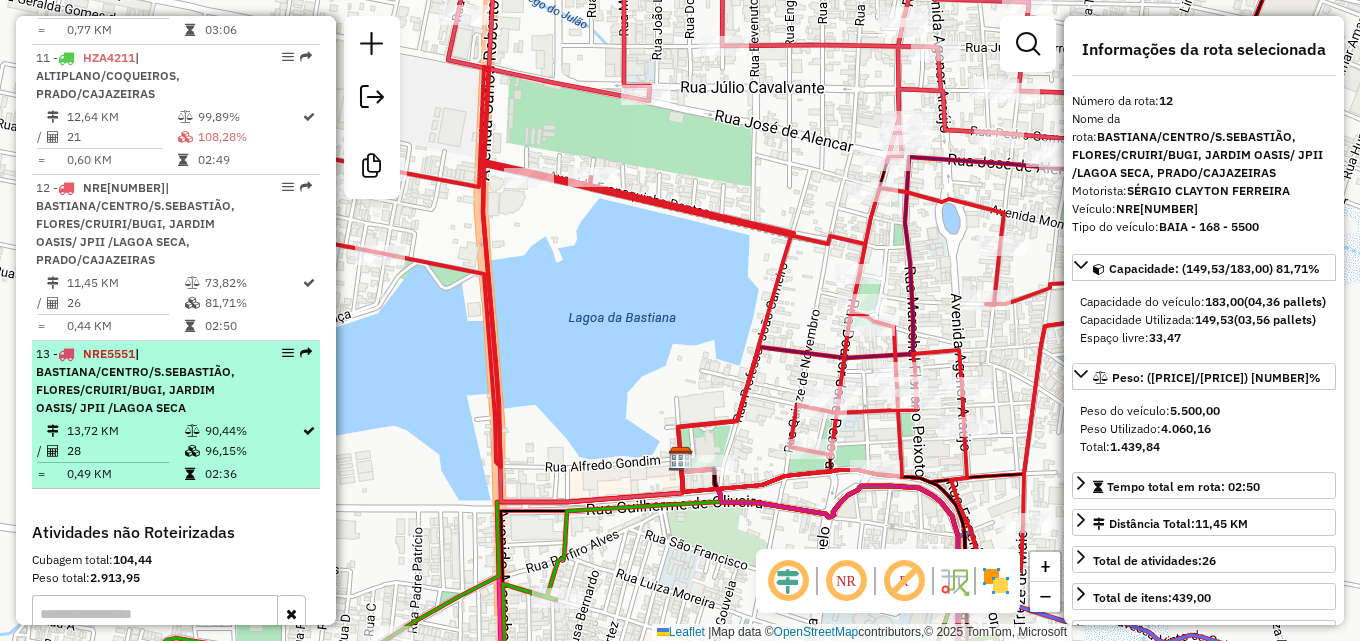 click on "90,44%" at bounding box center [252, 431] 